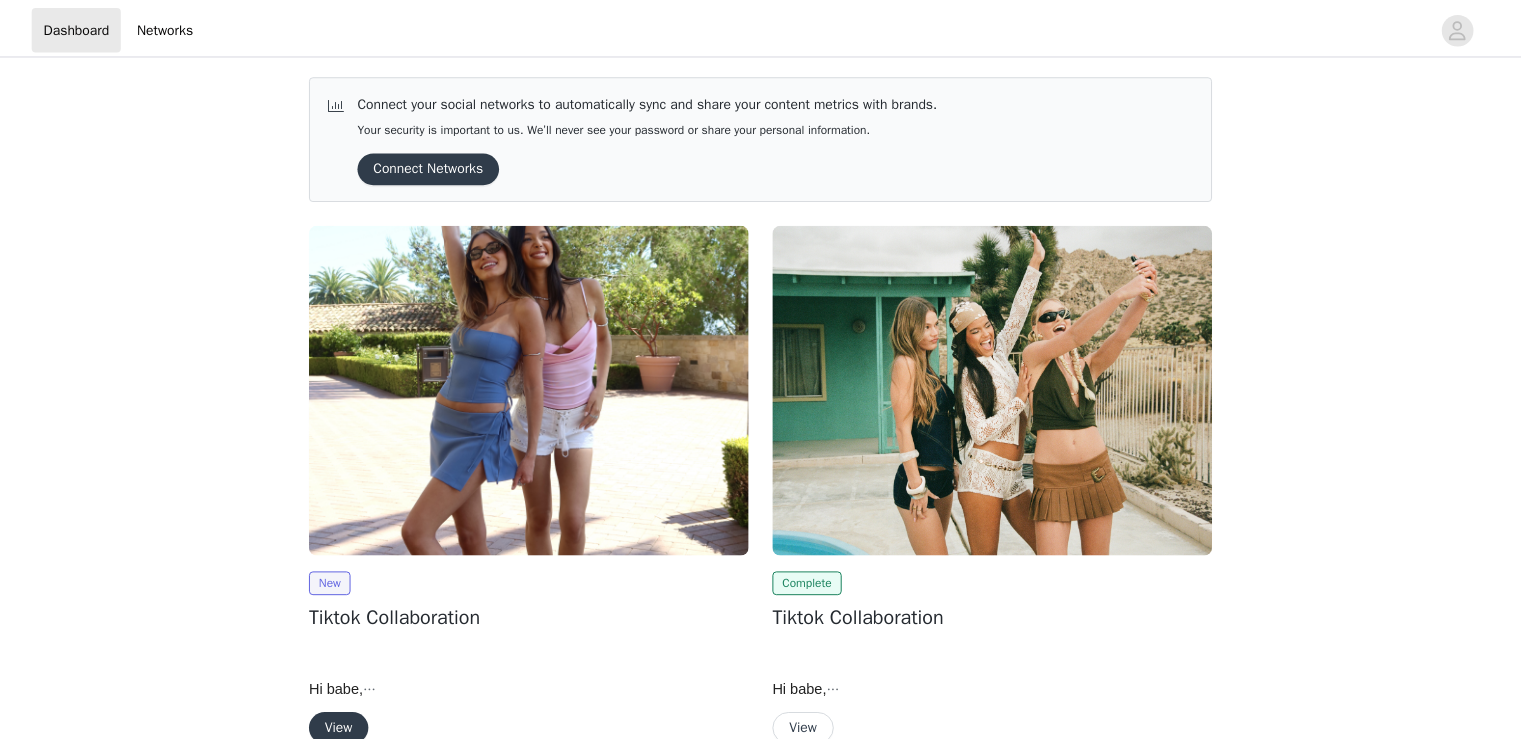 scroll, scrollTop: 0, scrollLeft: 0, axis: both 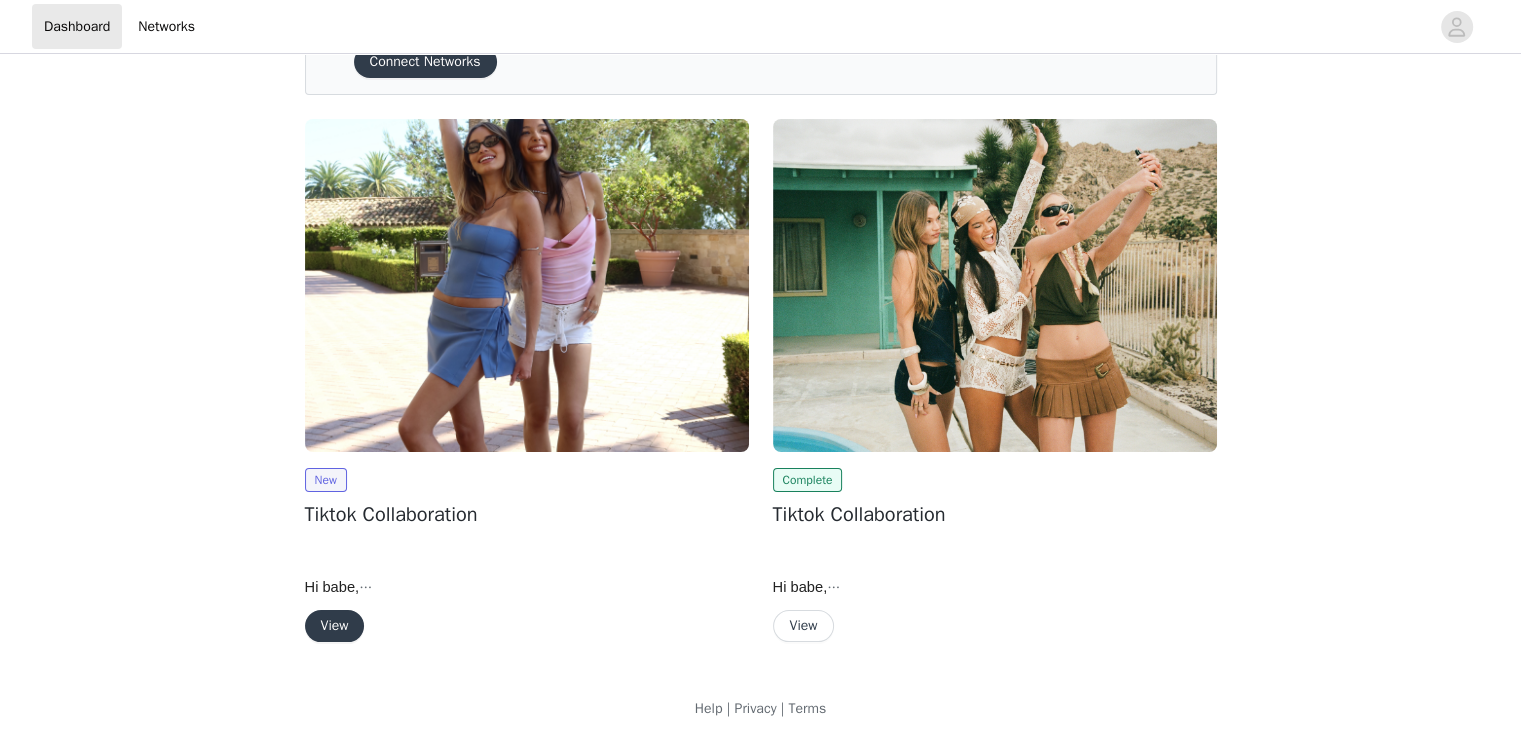 click on "View" at bounding box center (335, 626) 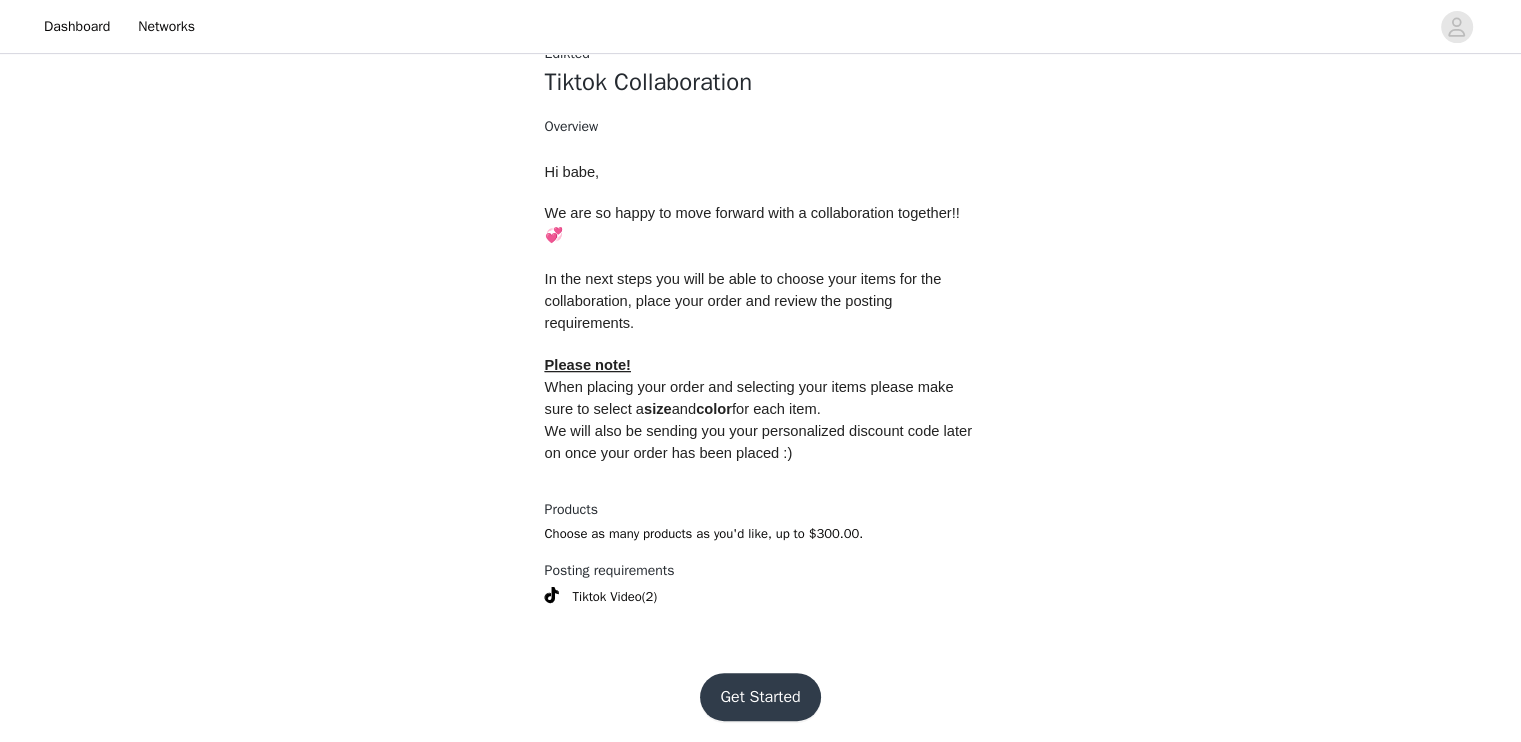 scroll, scrollTop: 673, scrollLeft: 0, axis: vertical 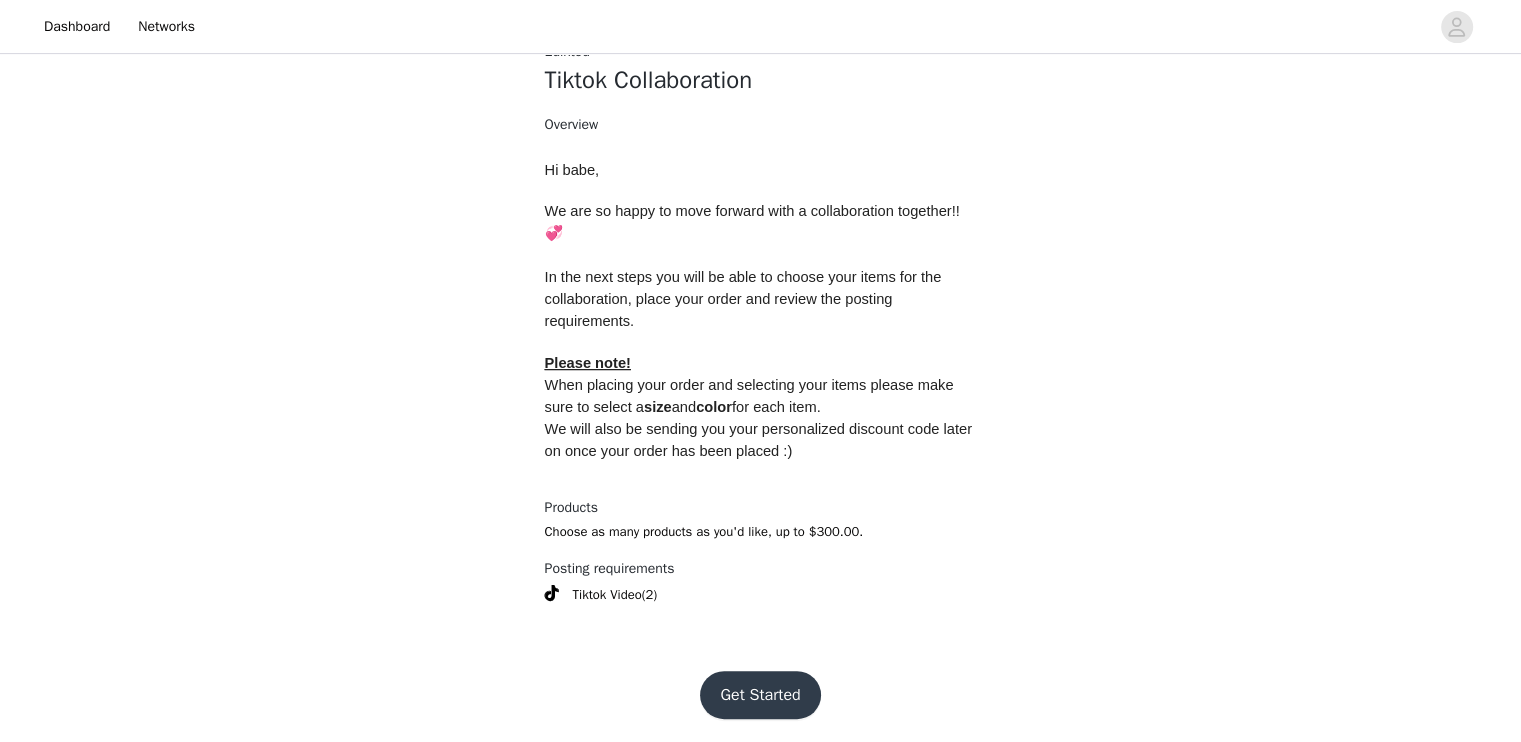 click on "Get Started" at bounding box center [760, 695] 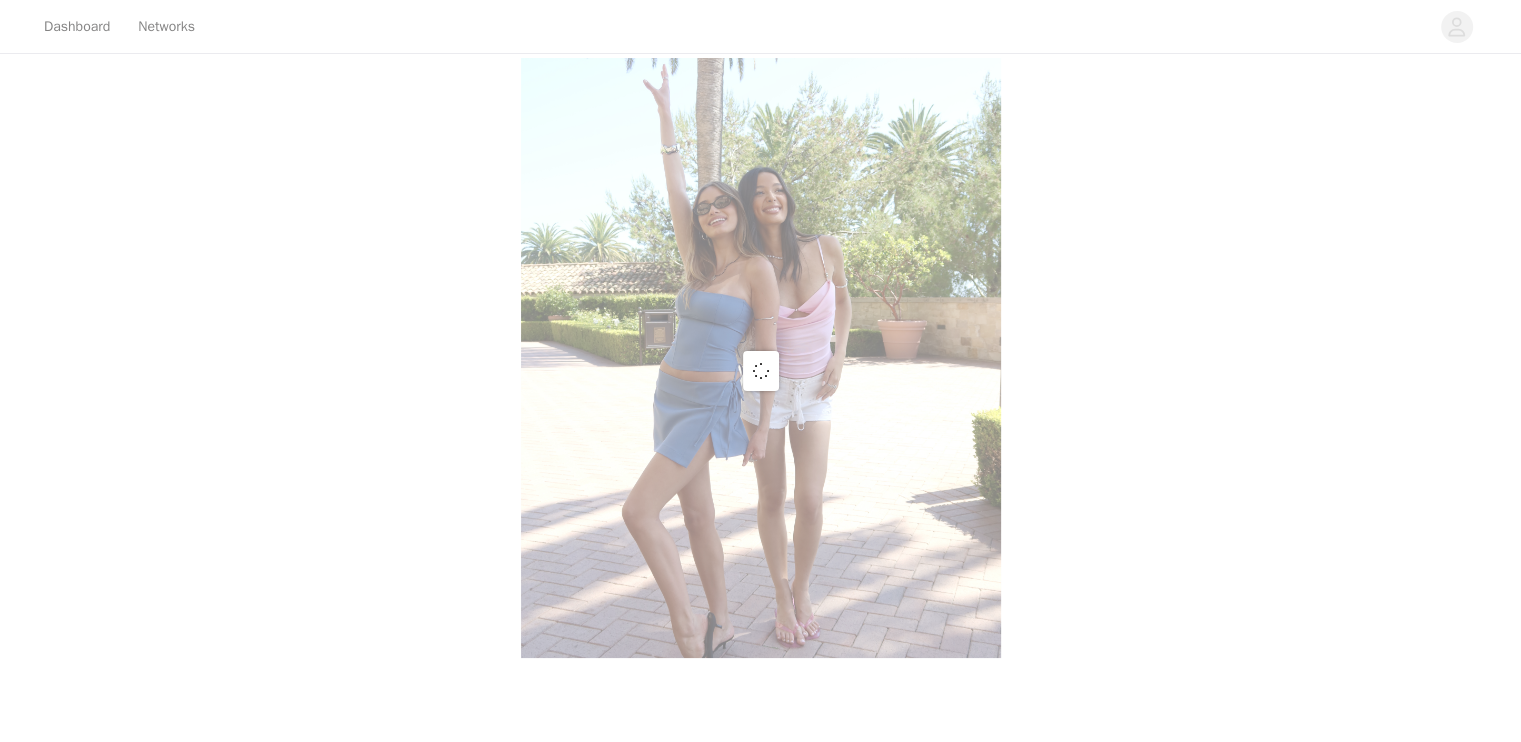 scroll, scrollTop: 0, scrollLeft: 0, axis: both 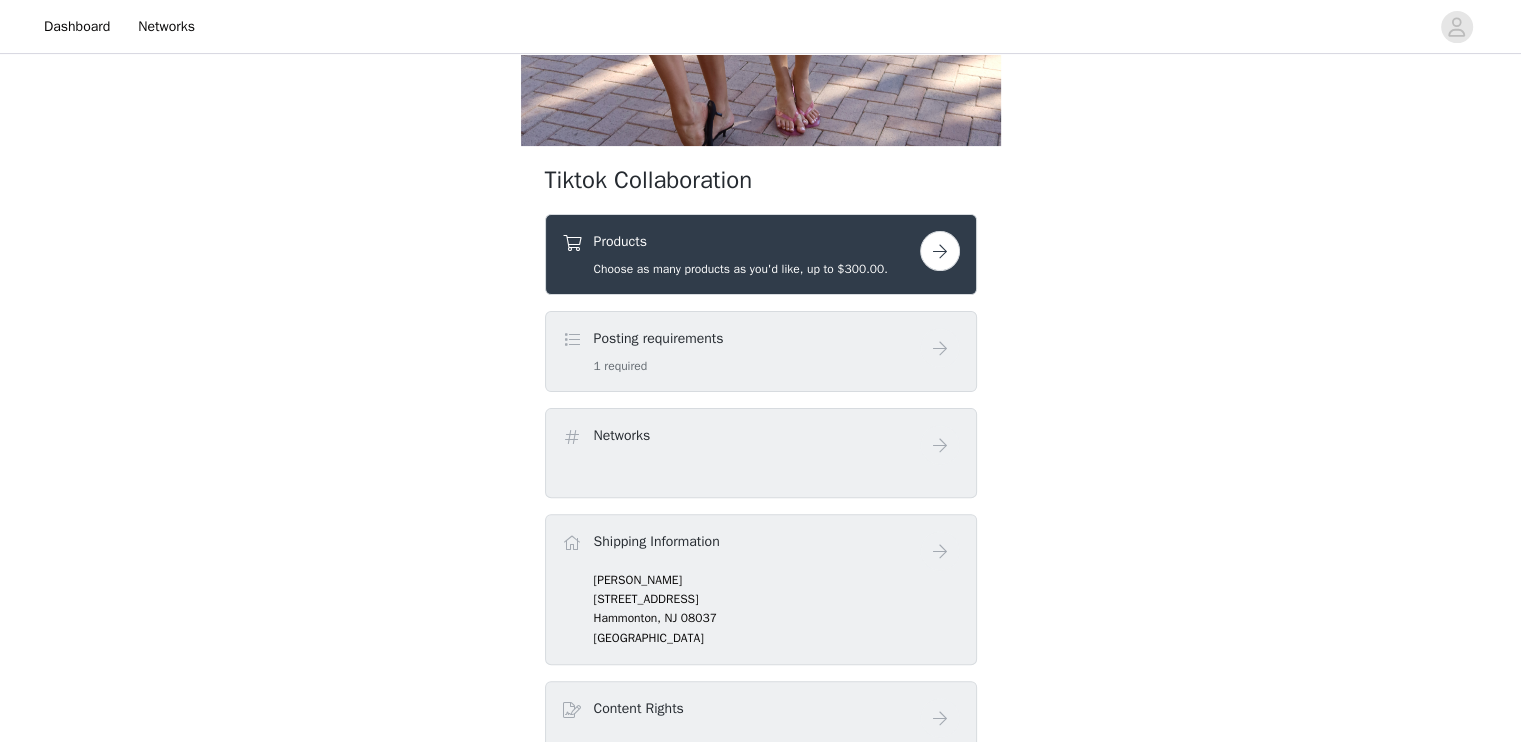 click at bounding box center [940, 251] 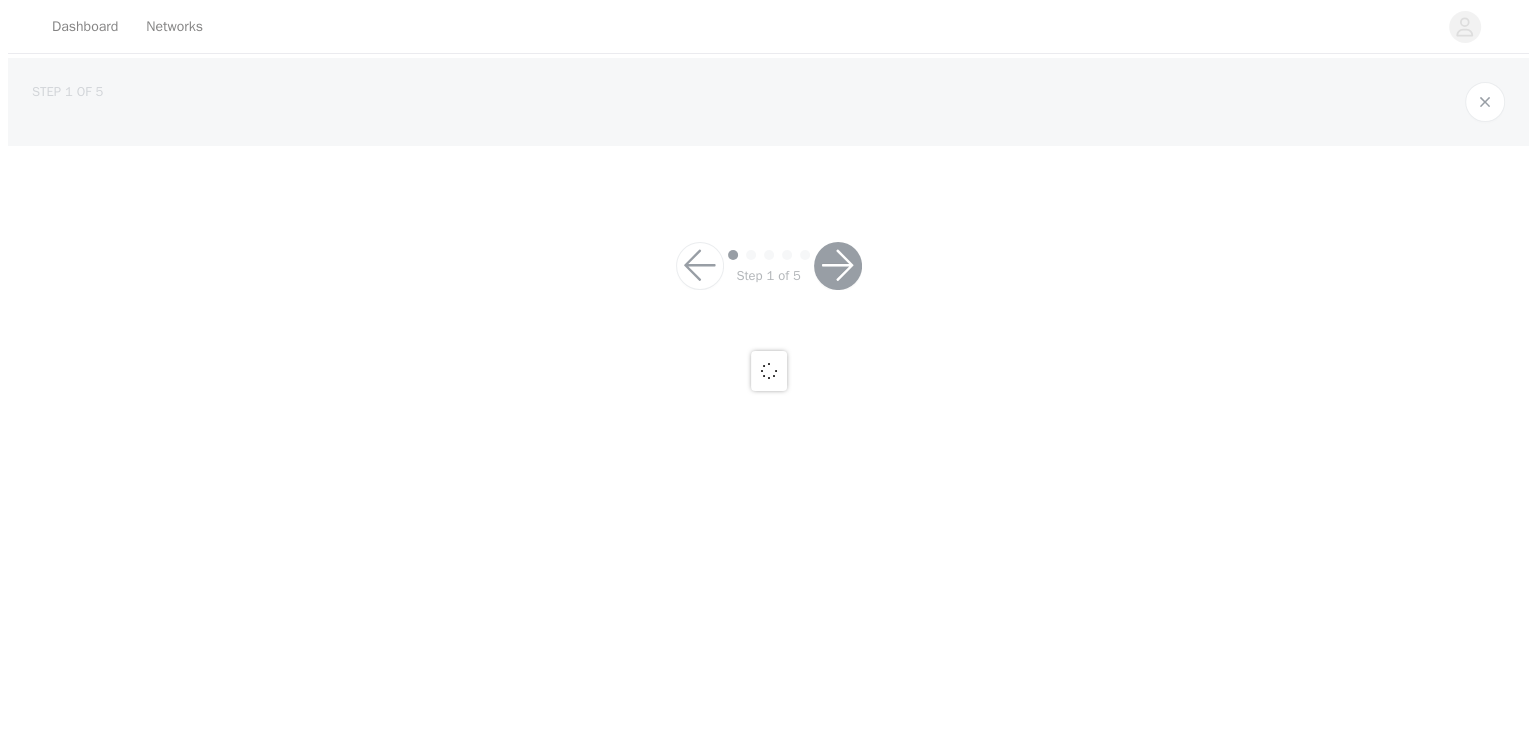 scroll, scrollTop: 0, scrollLeft: 0, axis: both 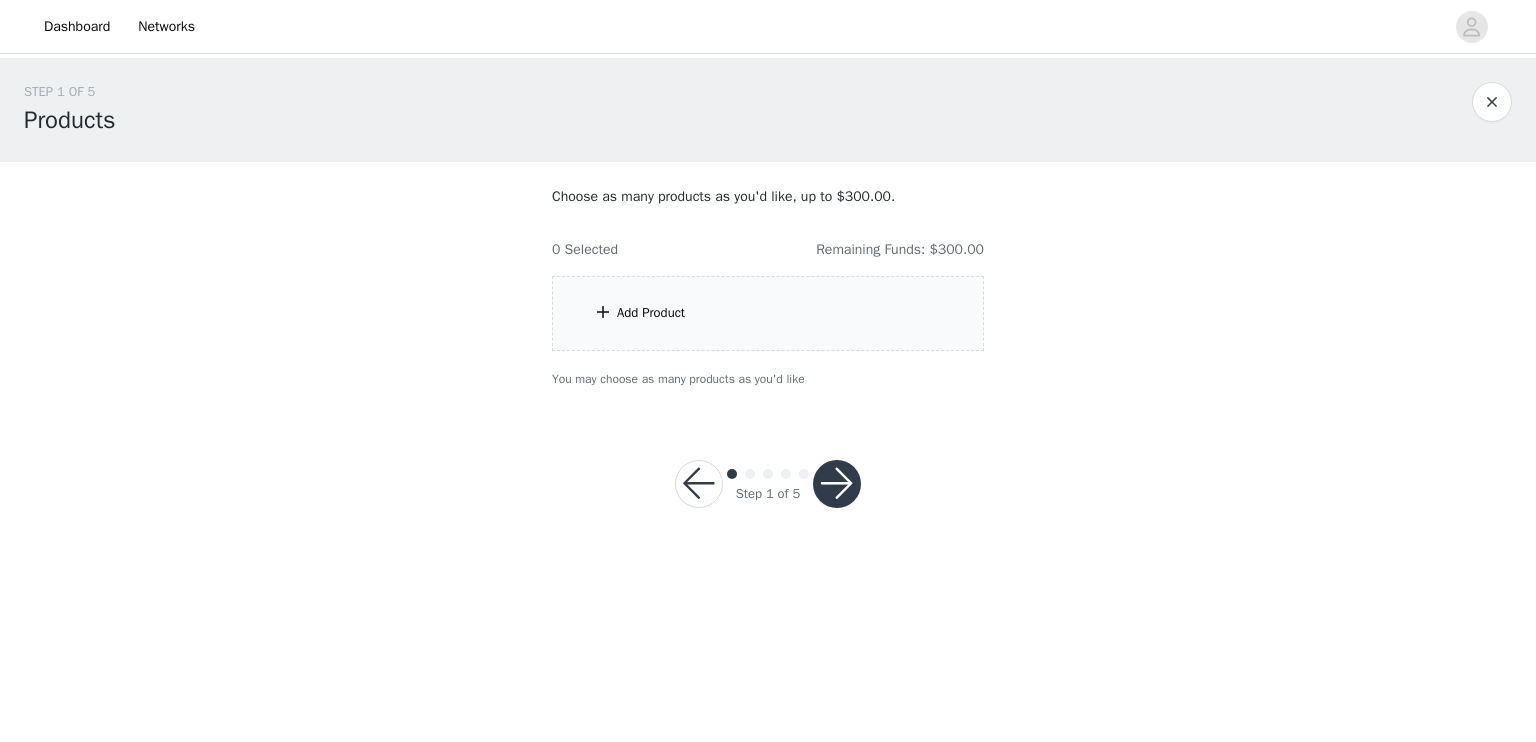 click on "Add Product" at bounding box center (768, 313) 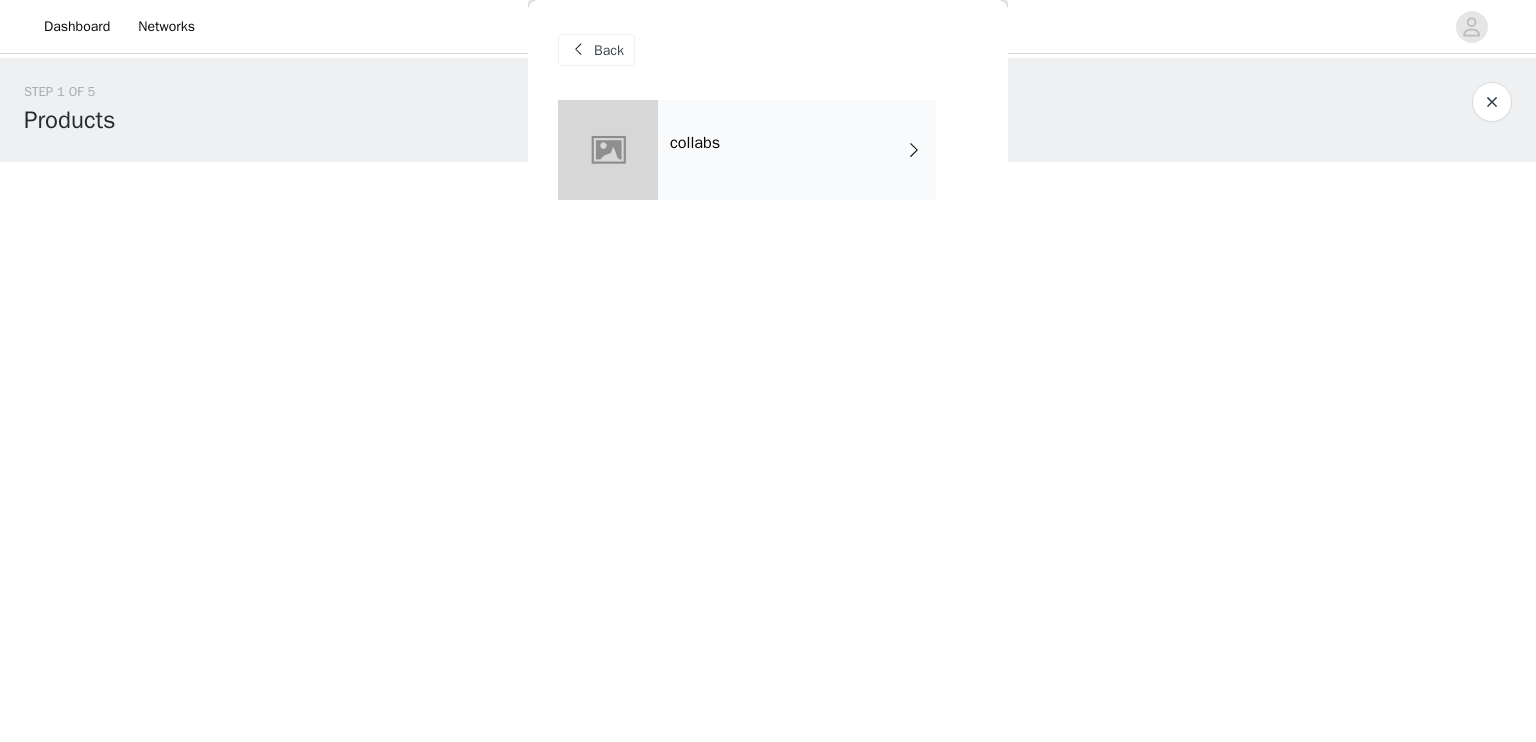 click at bounding box center (914, 150) 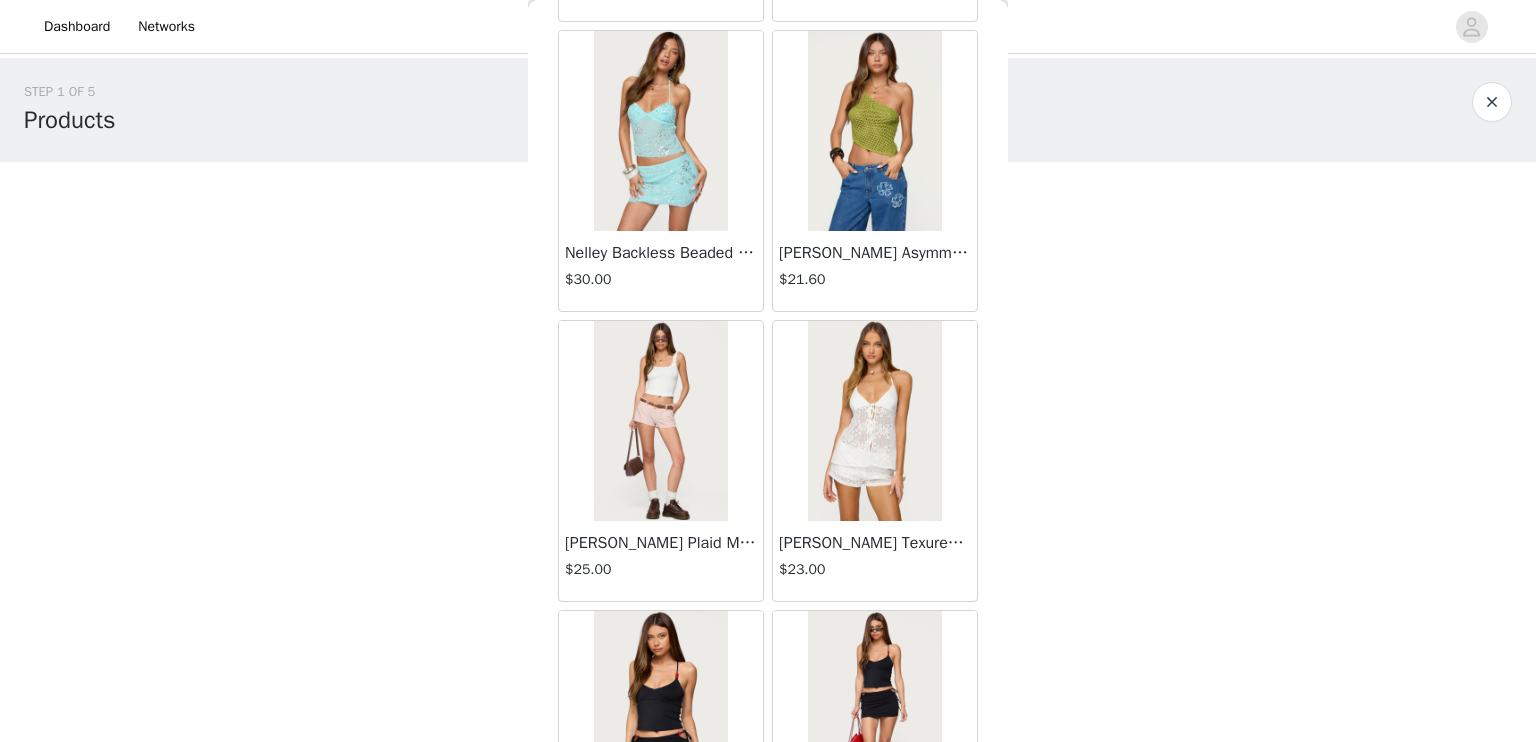 scroll, scrollTop: 367, scrollLeft: 0, axis: vertical 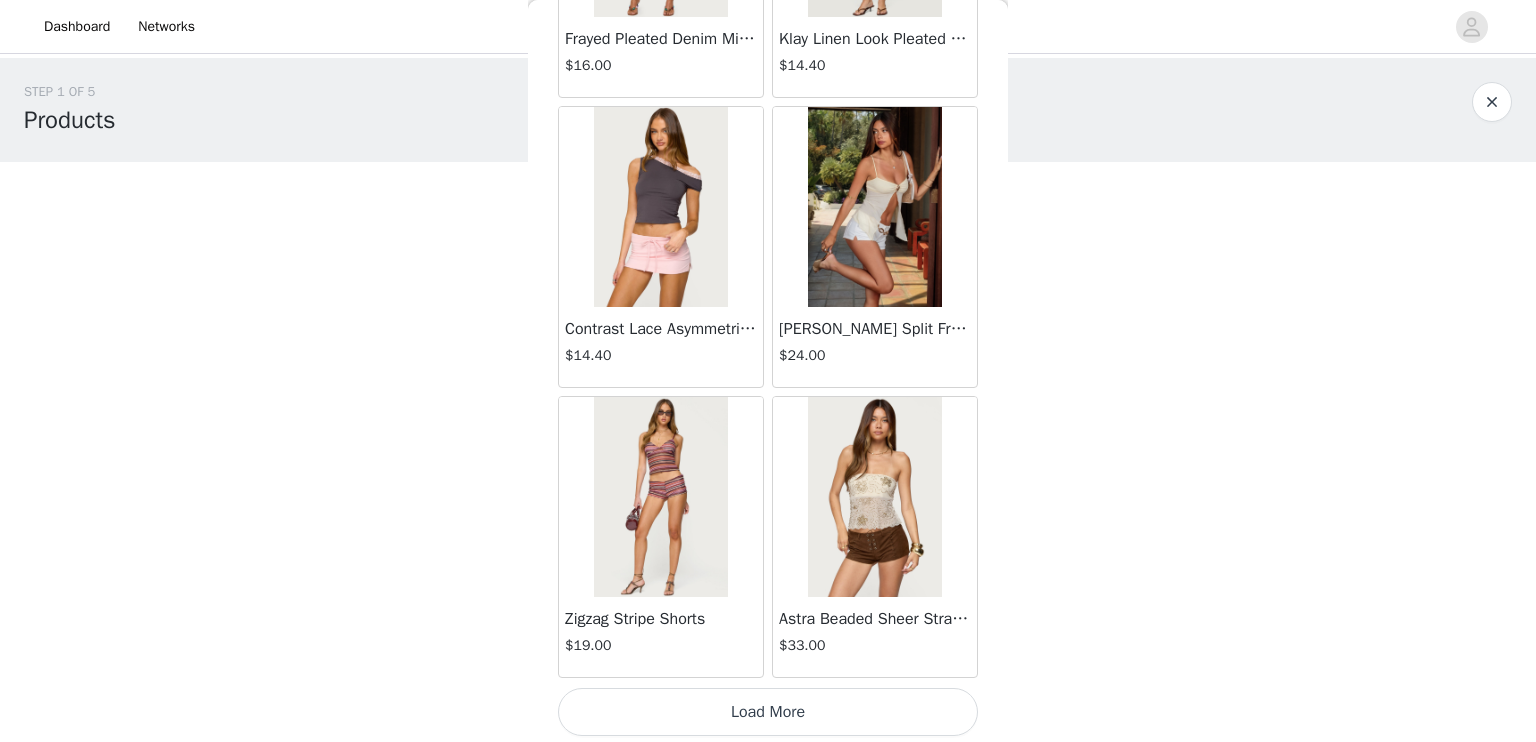 click on "Load More" at bounding box center [768, 712] 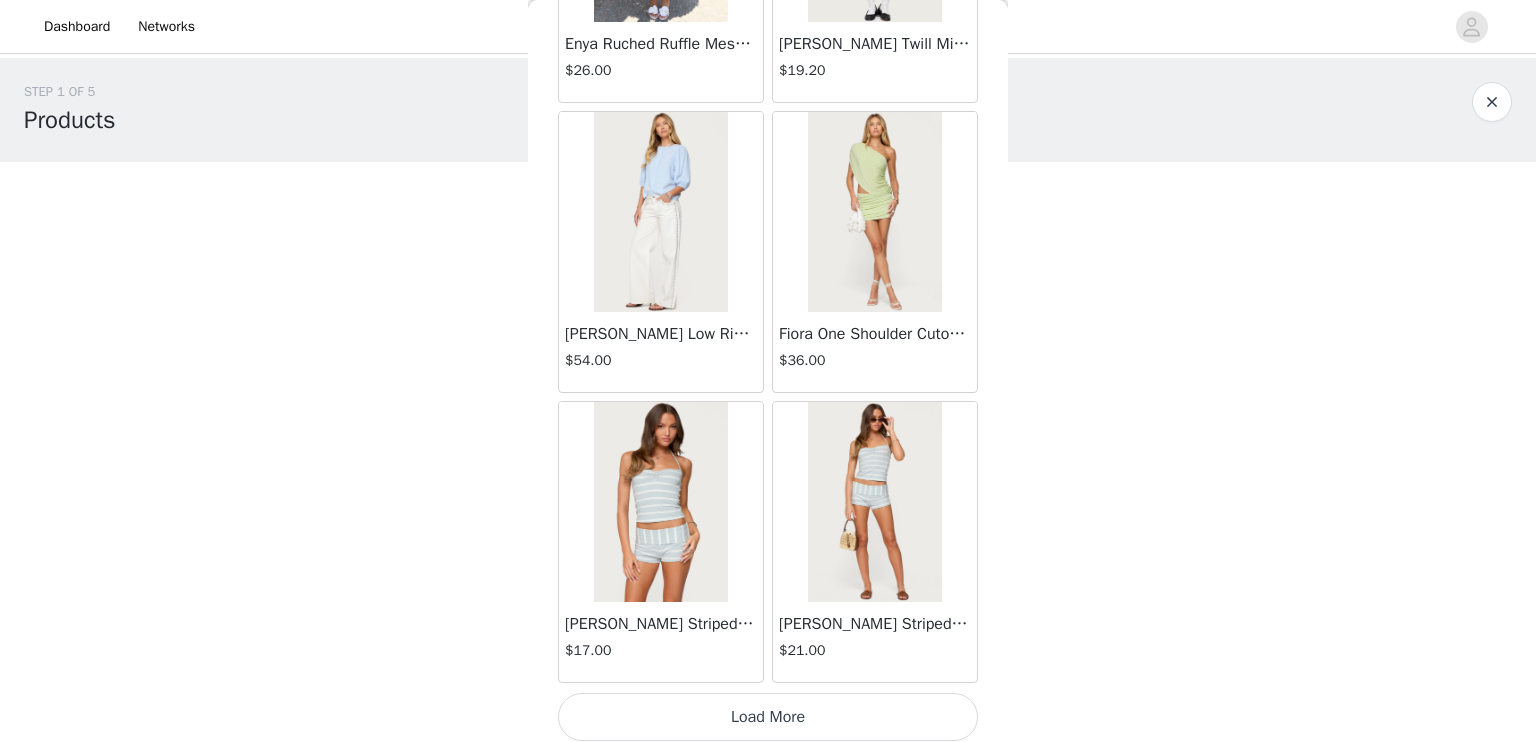 scroll, scrollTop: 5210, scrollLeft: 0, axis: vertical 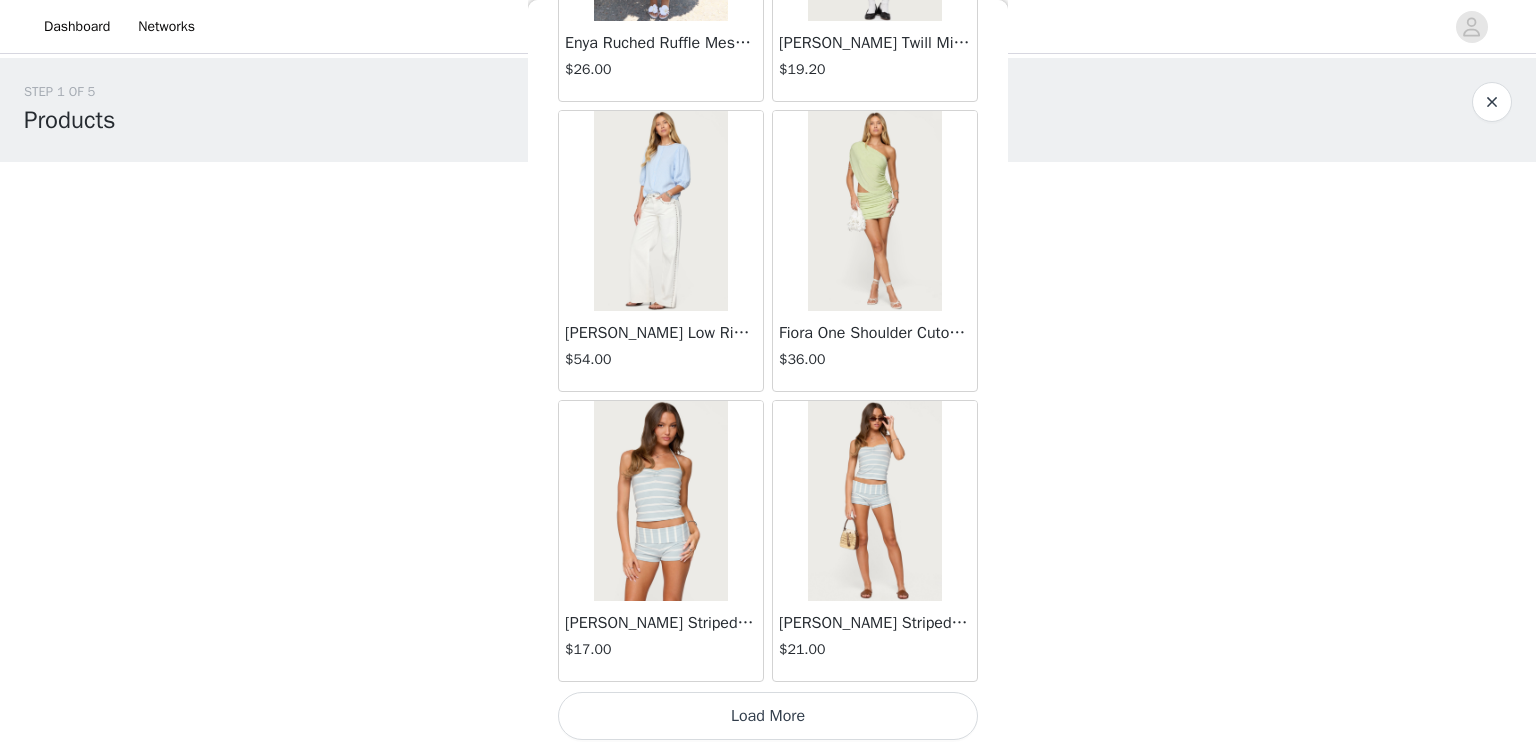 click on "Load More" at bounding box center [768, 716] 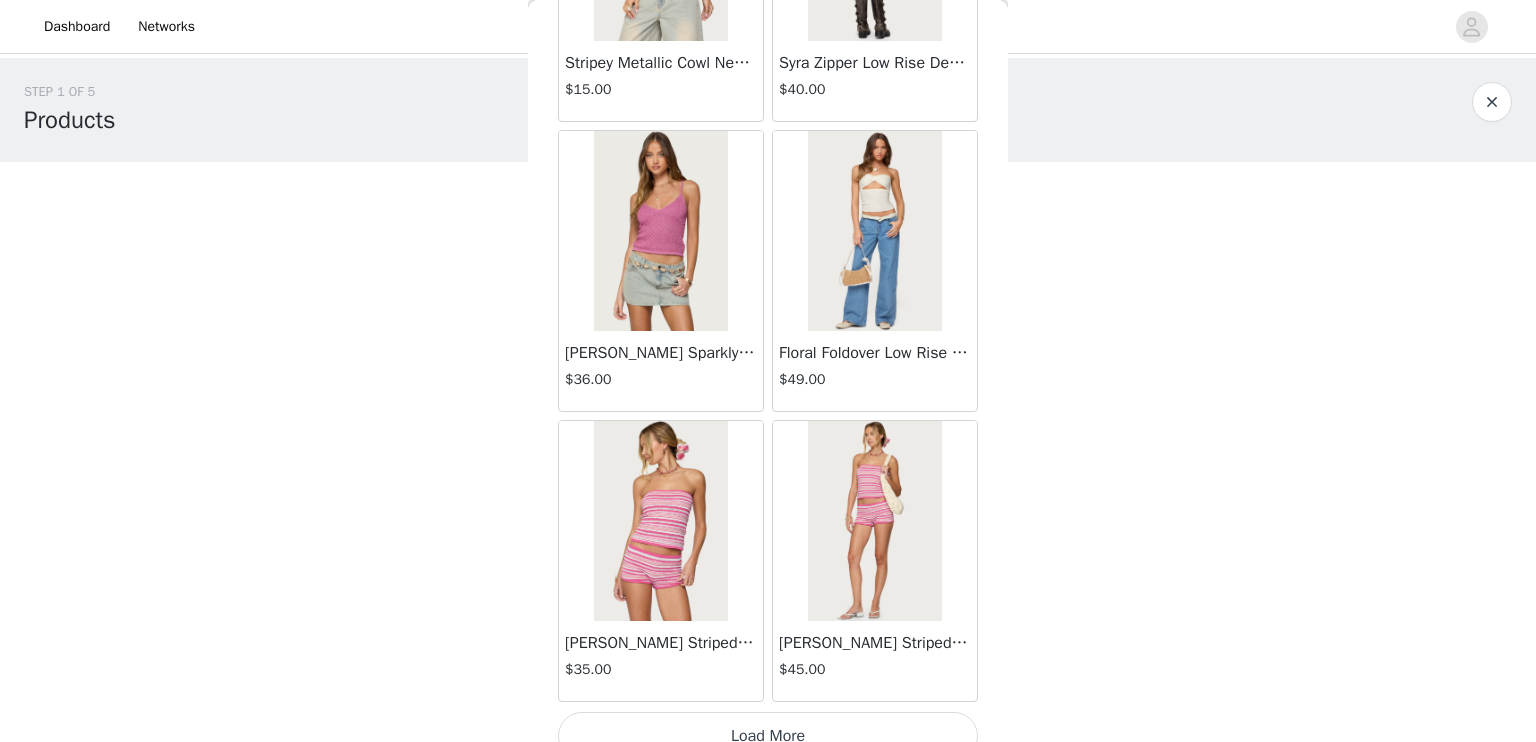 scroll, scrollTop: 8106, scrollLeft: 0, axis: vertical 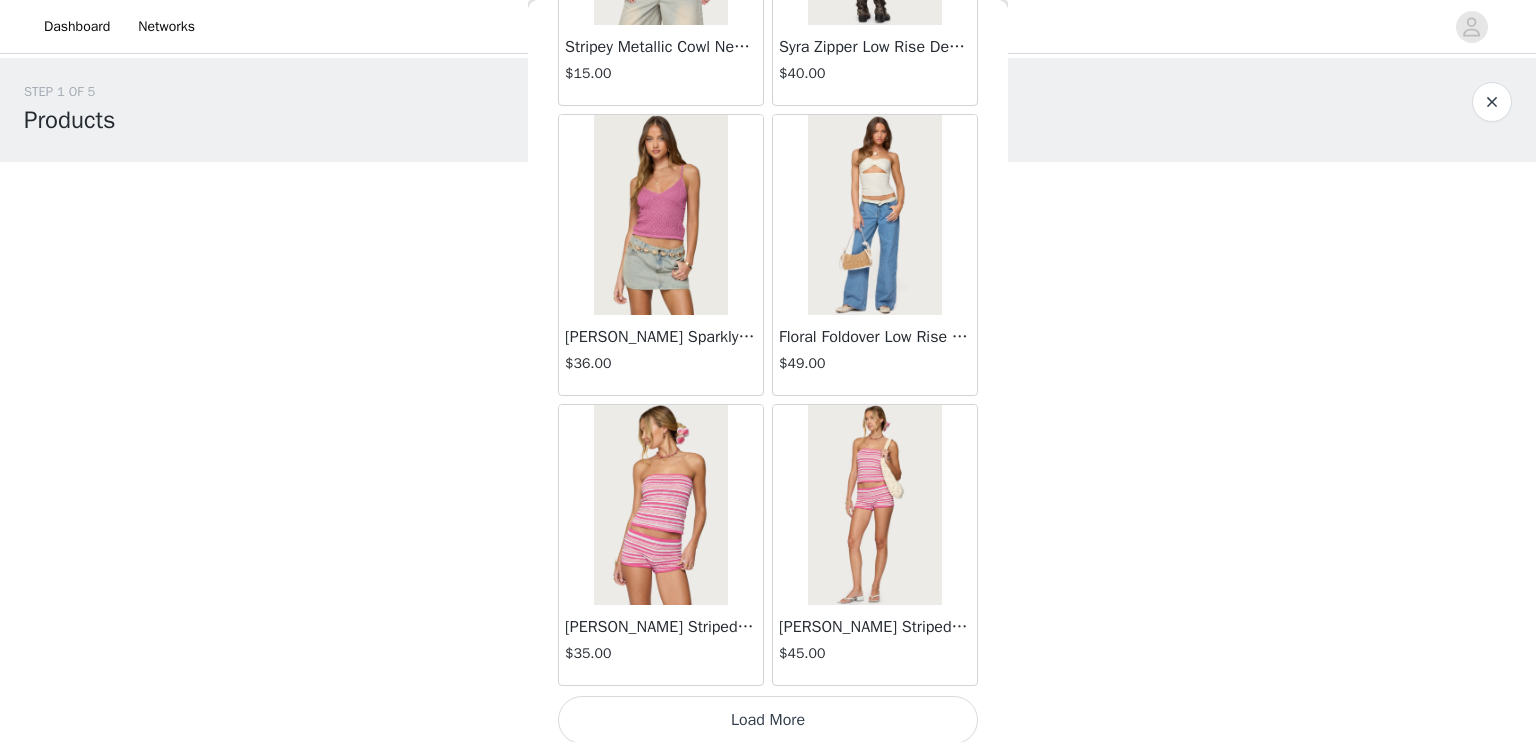 click on "Load More" at bounding box center (768, 720) 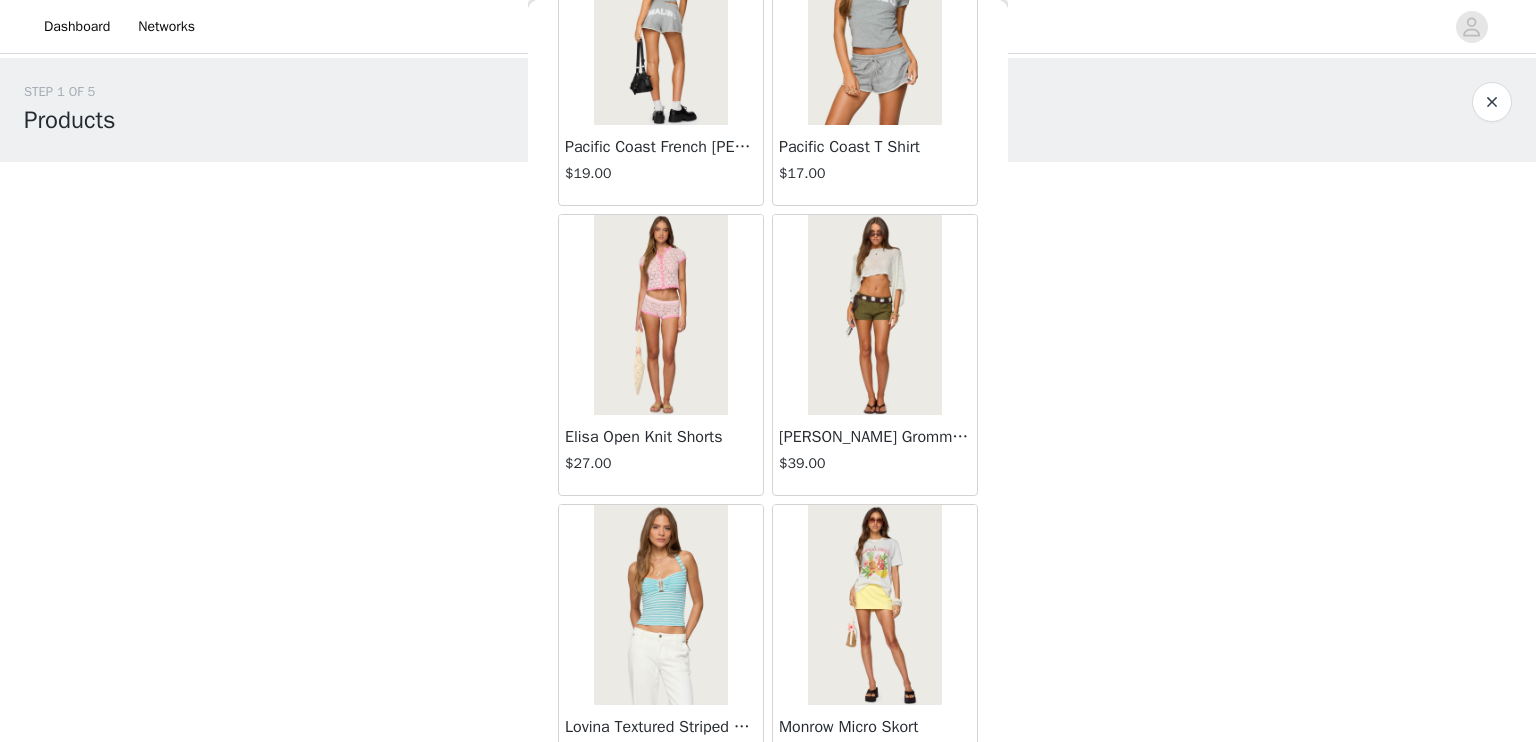 scroll, scrollTop: 11002, scrollLeft: 0, axis: vertical 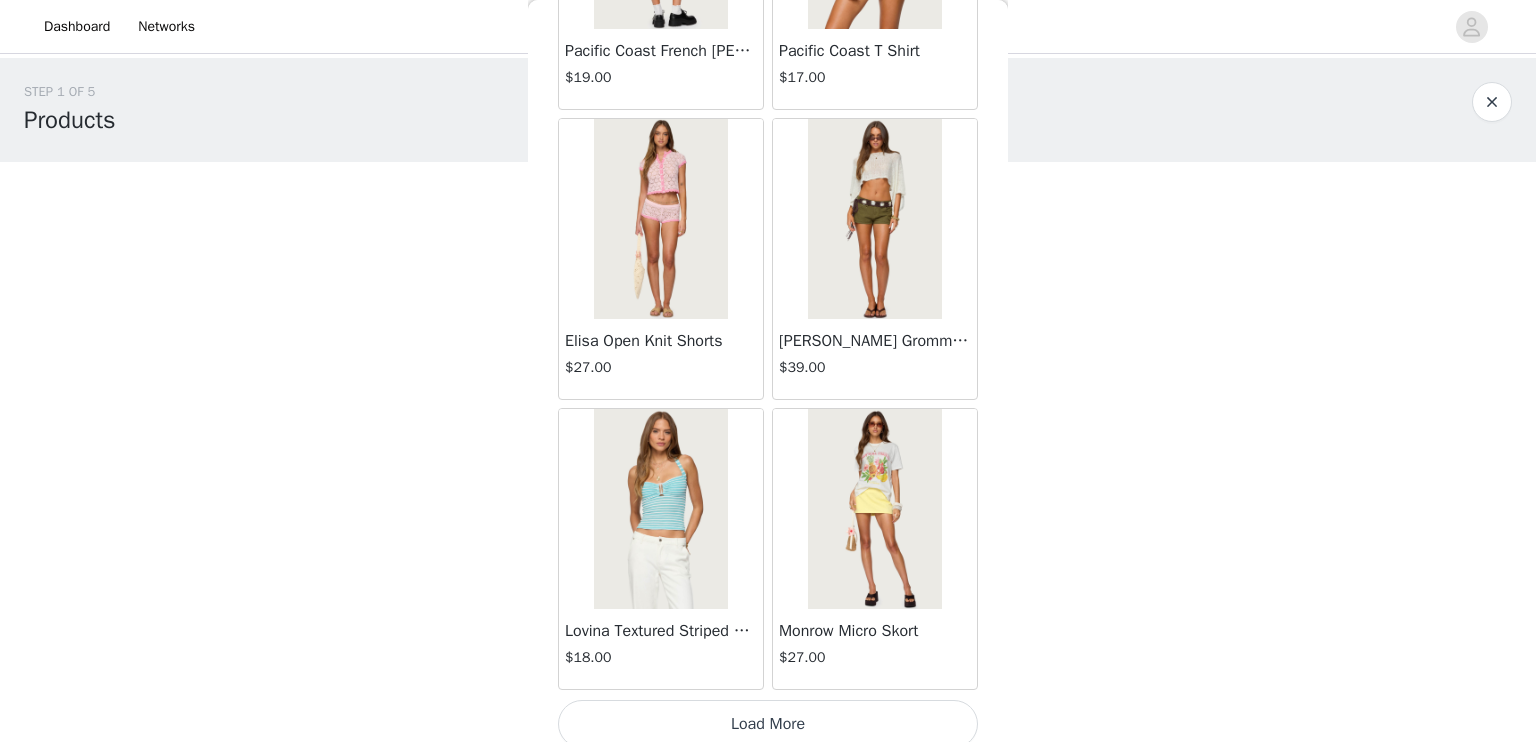 click on "Load More" at bounding box center (768, 724) 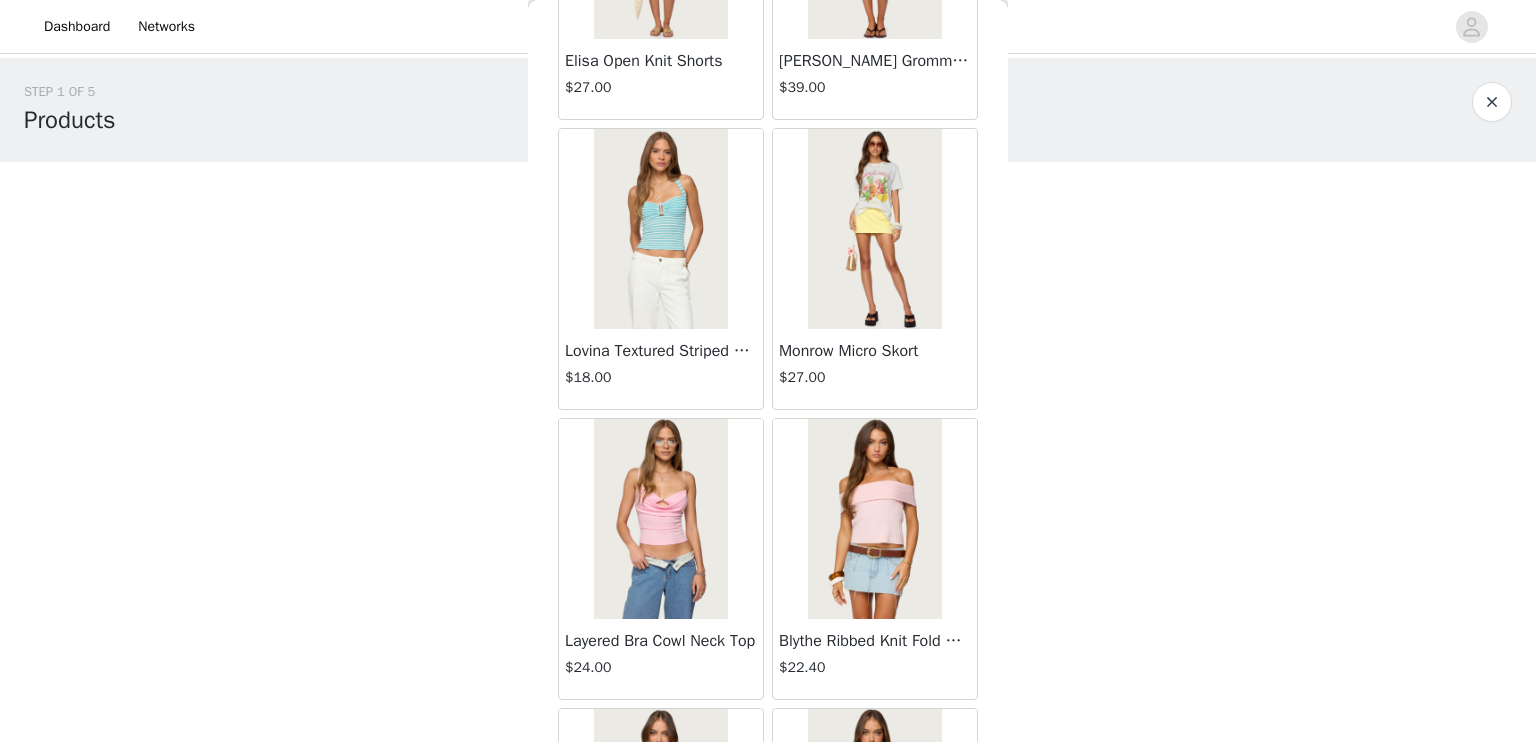 scroll, scrollTop: 11322, scrollLeft: 0, axis: vertical 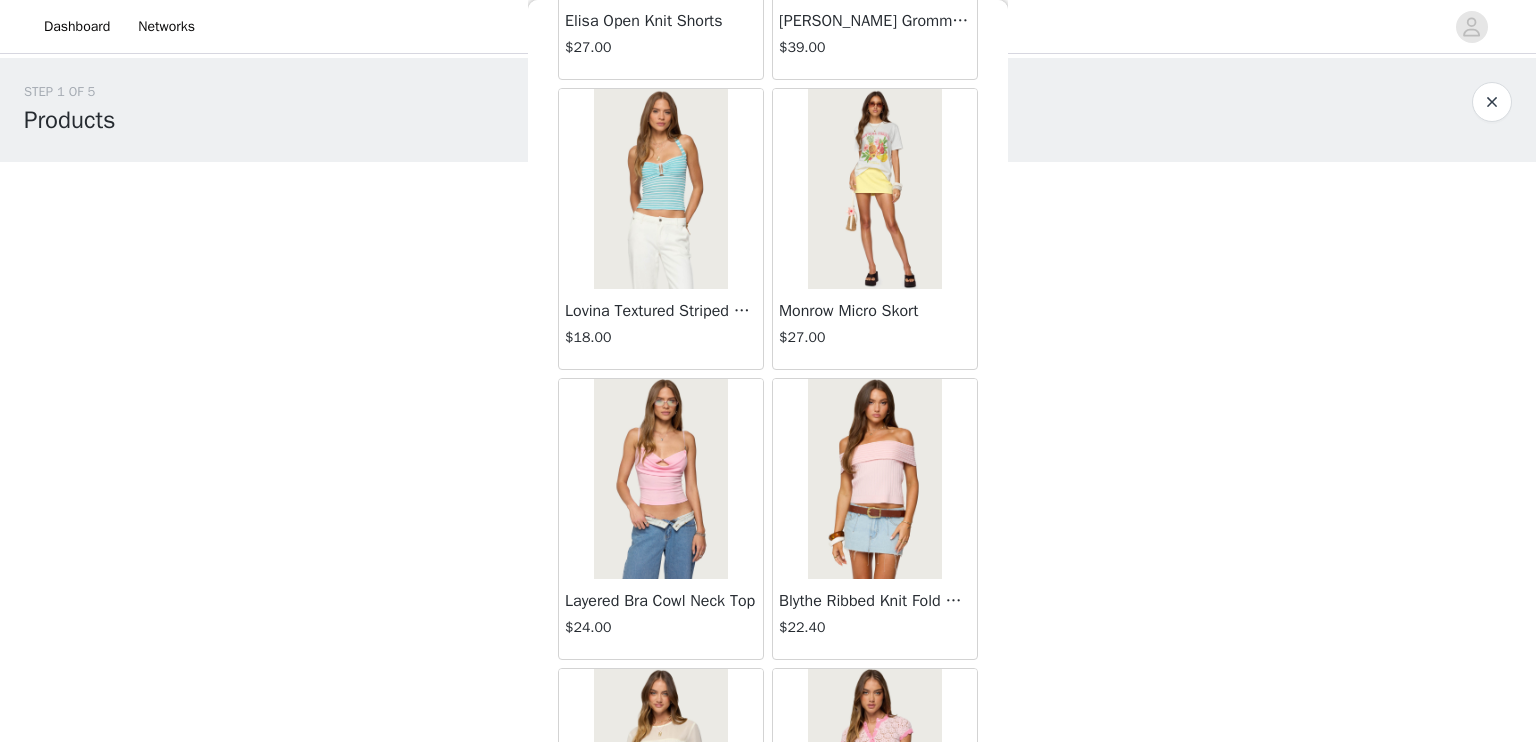 click on "STEP 1 OF 5
Products
Choose as many products as you'd like, up to $300.00.       0 Selected   Remaining Funds: $300.00         Add Product     You may choose as many products as you'd like     Back       Lovina Grommet Pleated Mini Skort   $25.20       Metallic & Sequin Textured Tank Top   $23.00       Nelley Backless Beaded Sequin Chiffon Top   $30.00       [PERSON_NAME] Asymmetric One Shoulder Crochet Top   $21.60       [PERSON_NAME] Plaid Micro Shorts   $25.00       [PERSON_NAME] Floral Texured Sheer Halter Top   $23.00       Maree Bead V Neck Top   $19.00       Maree Bead Cut Out Mini Skirt   $17.00       [PERSON_NAME] Cut Out Halter Top   $24.00       Juney Pinstripe Tailored Button Up Shirt   $30.00       Avenly Striped Tie Front Babydoll Top   $23.00       [PERSON_NAME] Studded Grommet Tube Top   $25.00       Avalai Linen Look Mini Skort   $32.00       Beaded Deep Cowl Neck Backless Top   $31.00       Frayed Pleated Denim Mini Skort   $16.00" at bounding box center [768, 307] 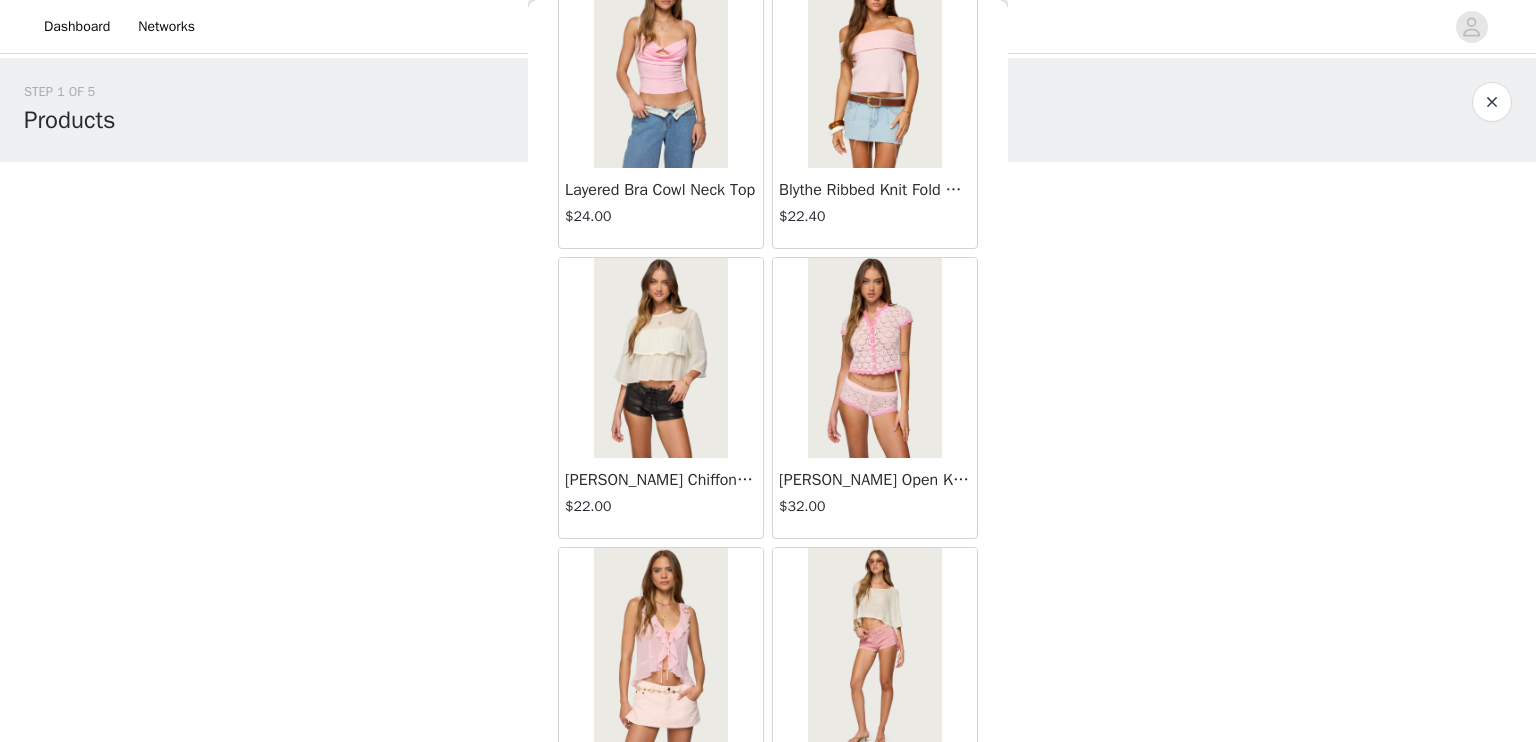 scroll, scrollTop: 11650, scrollLeft: 0, axis: vertical 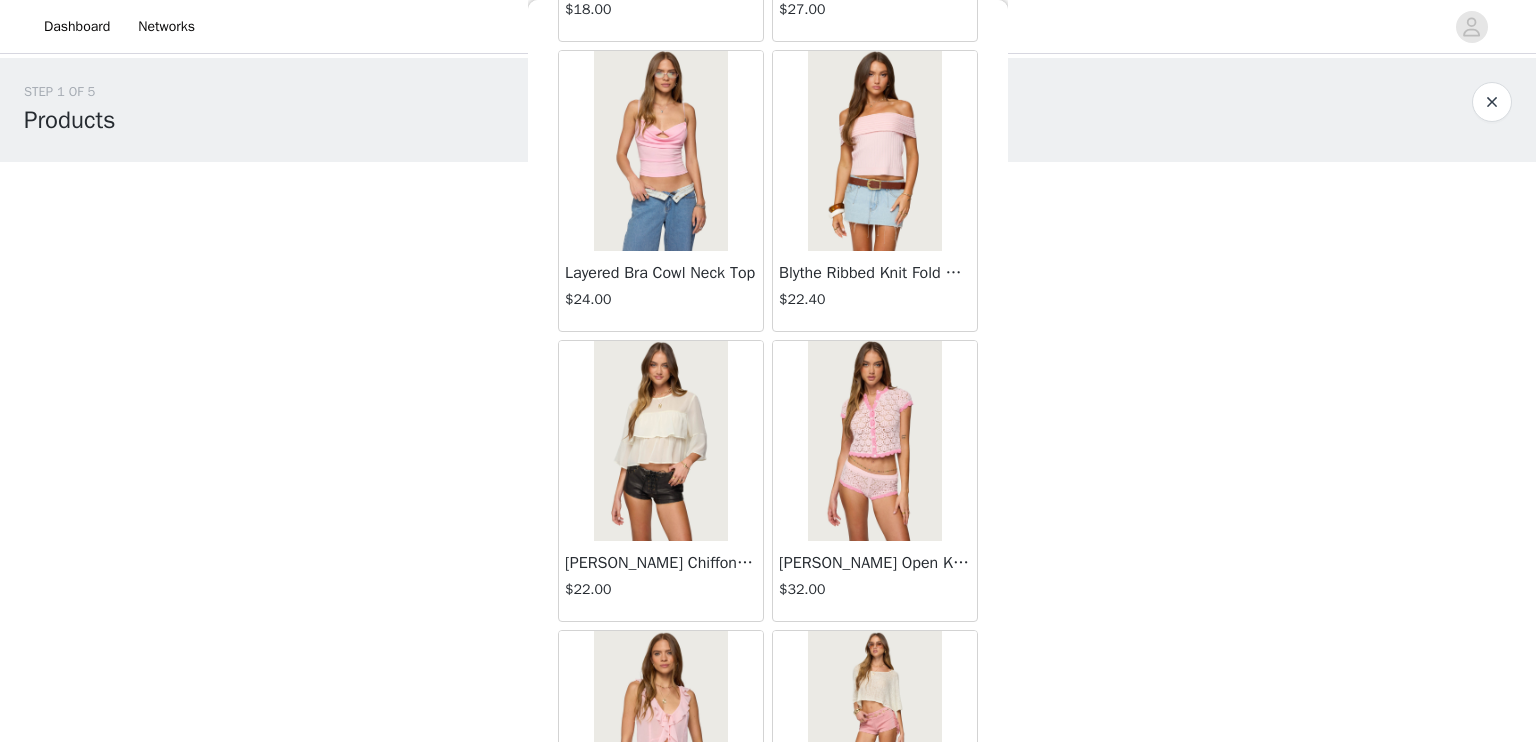 click on "Dashboard Networks
STEP 1 OF 5
Products
Choose as many products as you'd like, up to $300.00.       0 Selected   Remaining Funds: $300.00         Add Product     You may choose as many products as you'd like     Back       Lovina Grommet Pleated Mini Skort   $25.20       Metallic & Sequin Textured Tank Top   $23.00       Nelley Backless Beaded Sequin Chiffon Top   $30.00       [PERSON_NAME] Asymmetric One Shoulder Crochet Top   $21.60       [PERSON_NAME] Plaid Micro Shorts   $25.00       [PERSON_NAME] Floral Texured Sheer Halter Top   $23.00       Maree Bead V Neck Top   $19.00       Maree Bead Cut Out Mini Skirt   $17.00       [PERSON_NAME] Cut Out Halter Top   $24.00       Juney Pinstripe Tailored Button Up Shirt   $30.00       Avenly Striped Tie Front Babydoll Top   $23.00       [PERSON_NAME] Studded Grommet Tube Top   $25.00       Avalai Linen Look Mini Skort   $32.00       Beaded Deep Cowl Neck Backless Top   $31.00         $16.00" at bounding box center (768, 371) 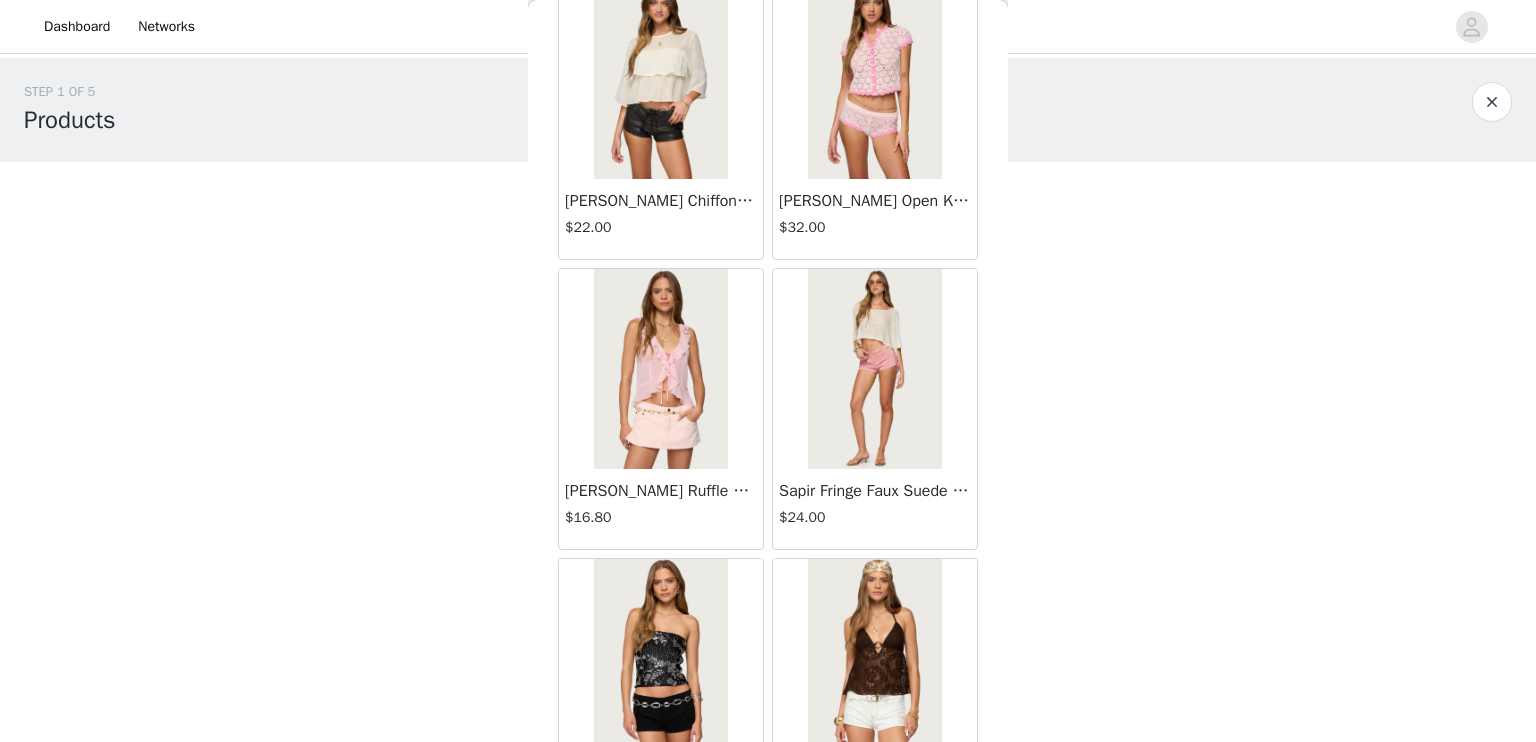 scroll, scrollTop: 12062, scrollLeft: 0, axis: vertical 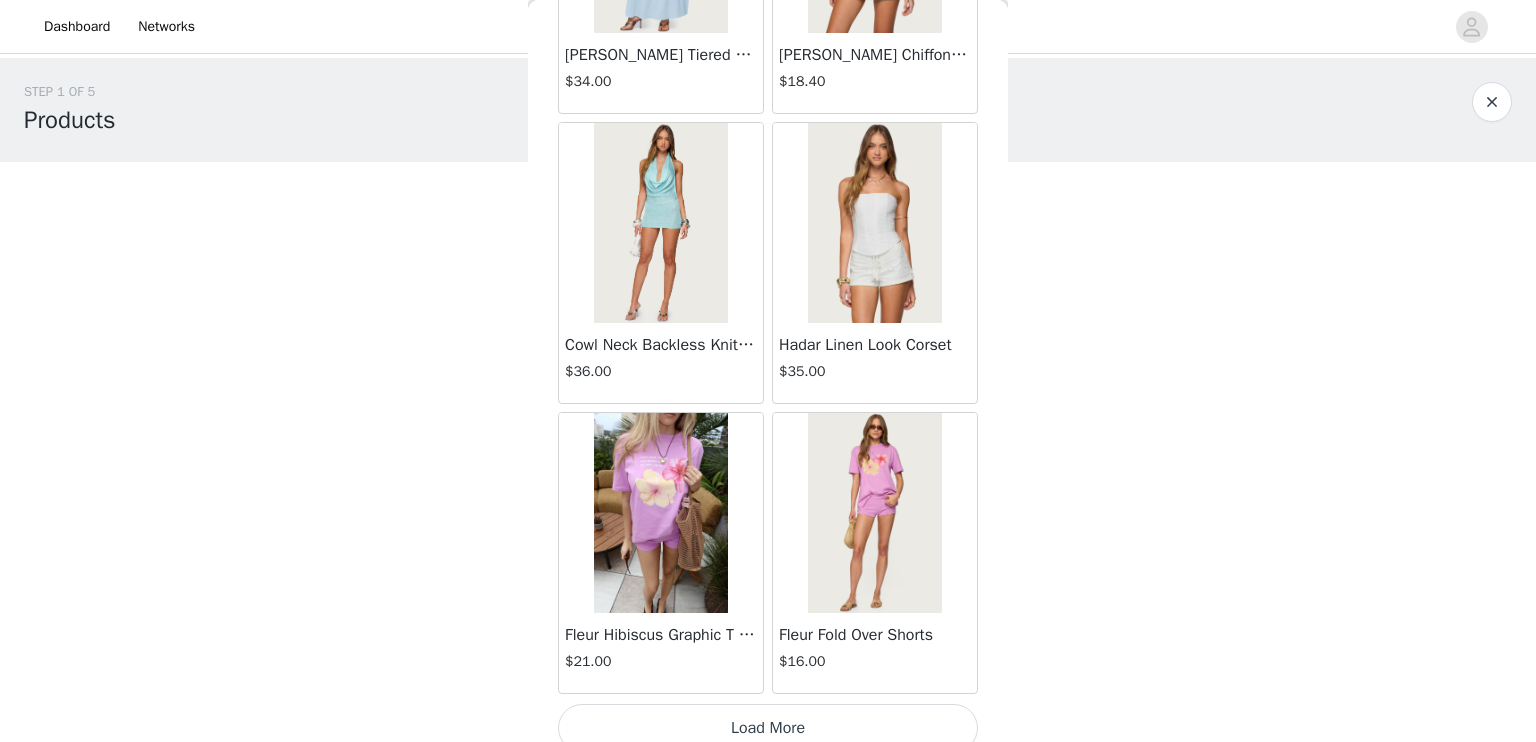 click on "Load More" at bounding box center (768, 728) 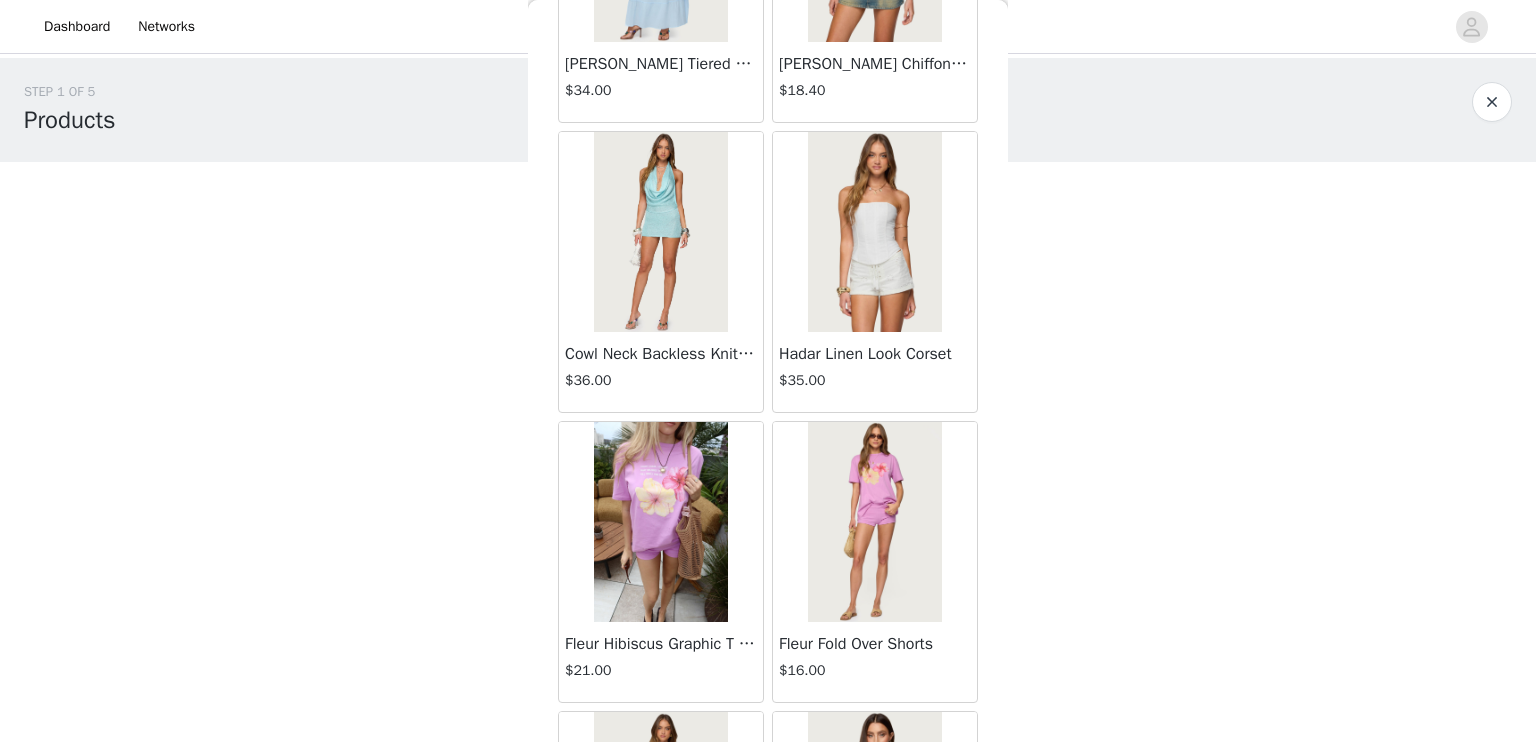 scroll, scrollTop: 13898, scrollLeft: 0, axis: vertical 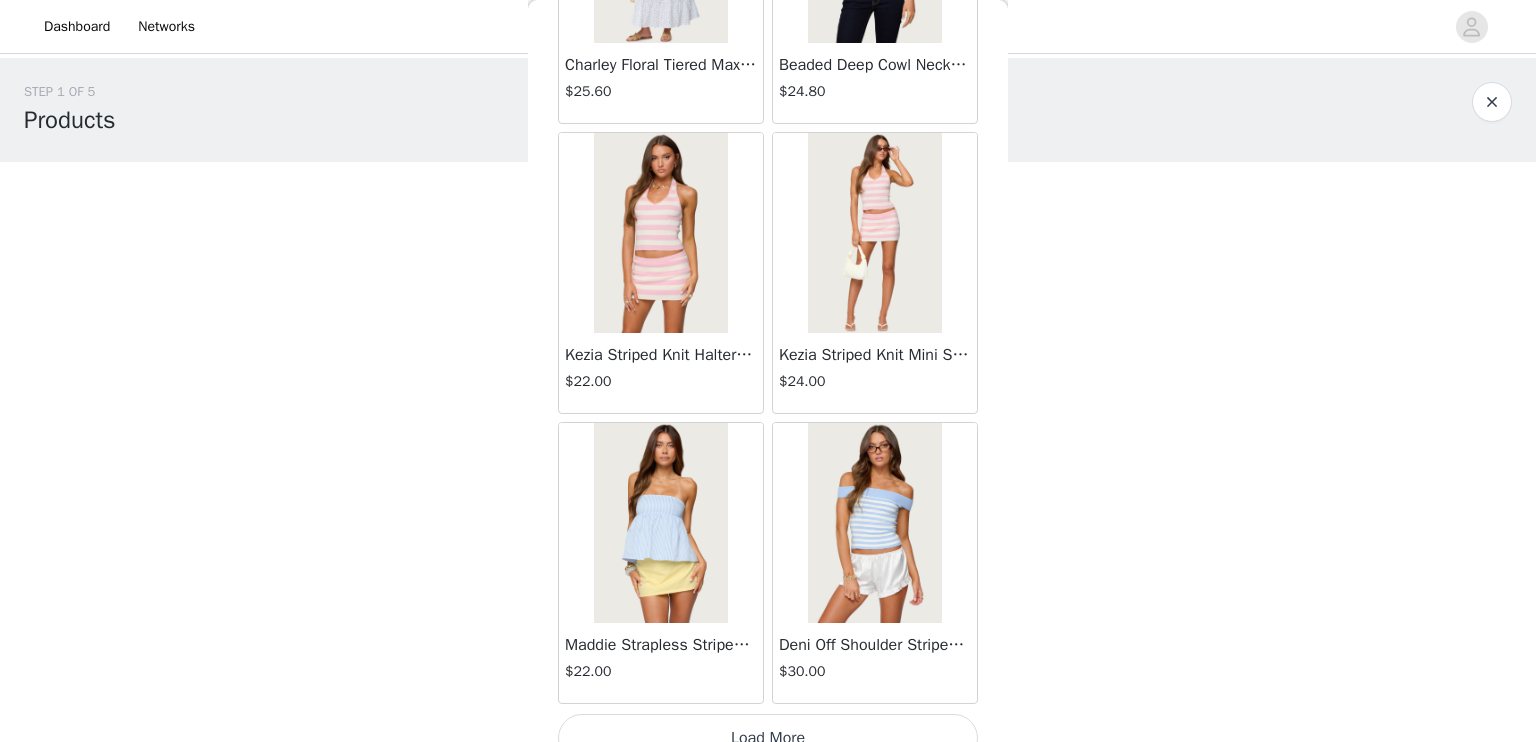 click on "Load More" at bounding box center (768, 738) 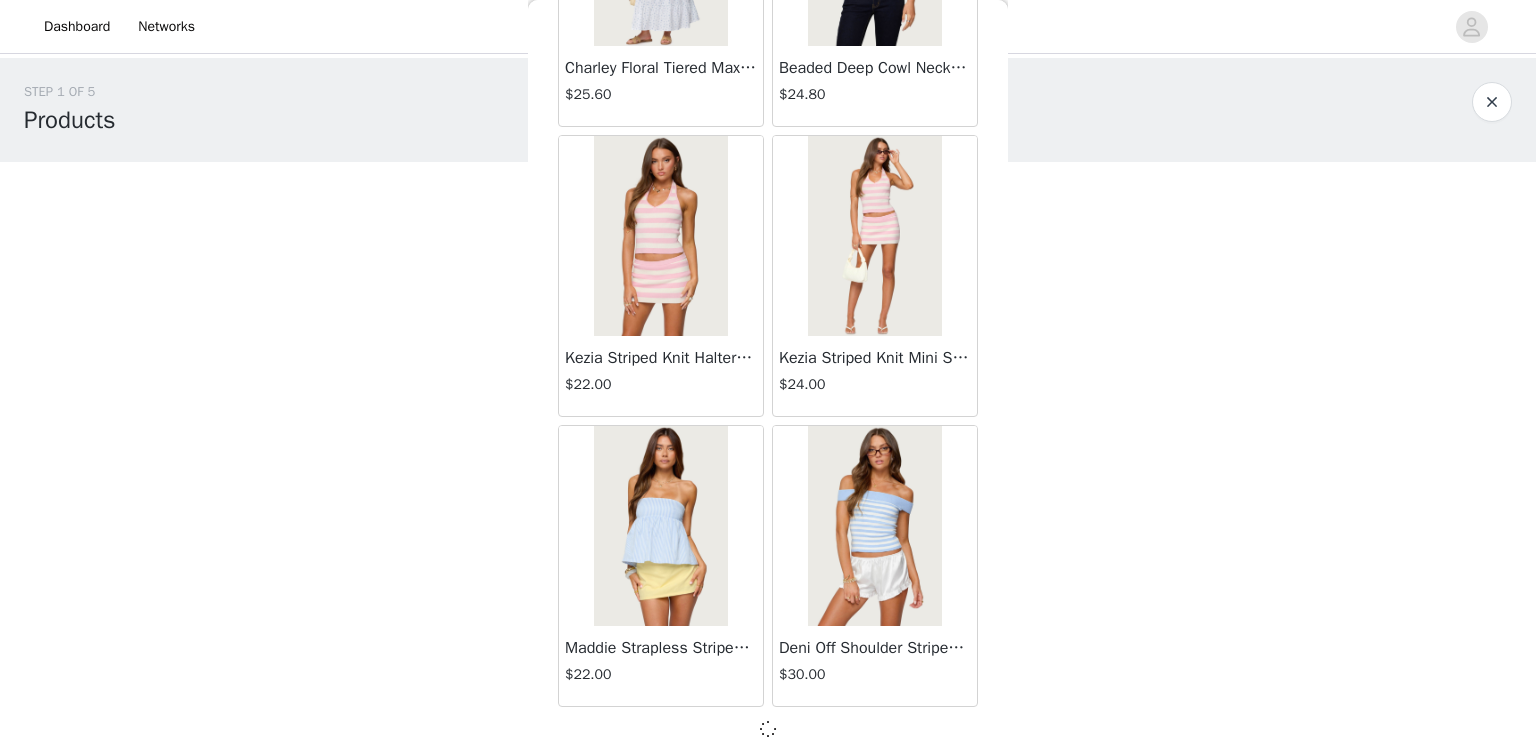 scroll, scrollTop: 16788, scrollLeft: 0, axis: vertical 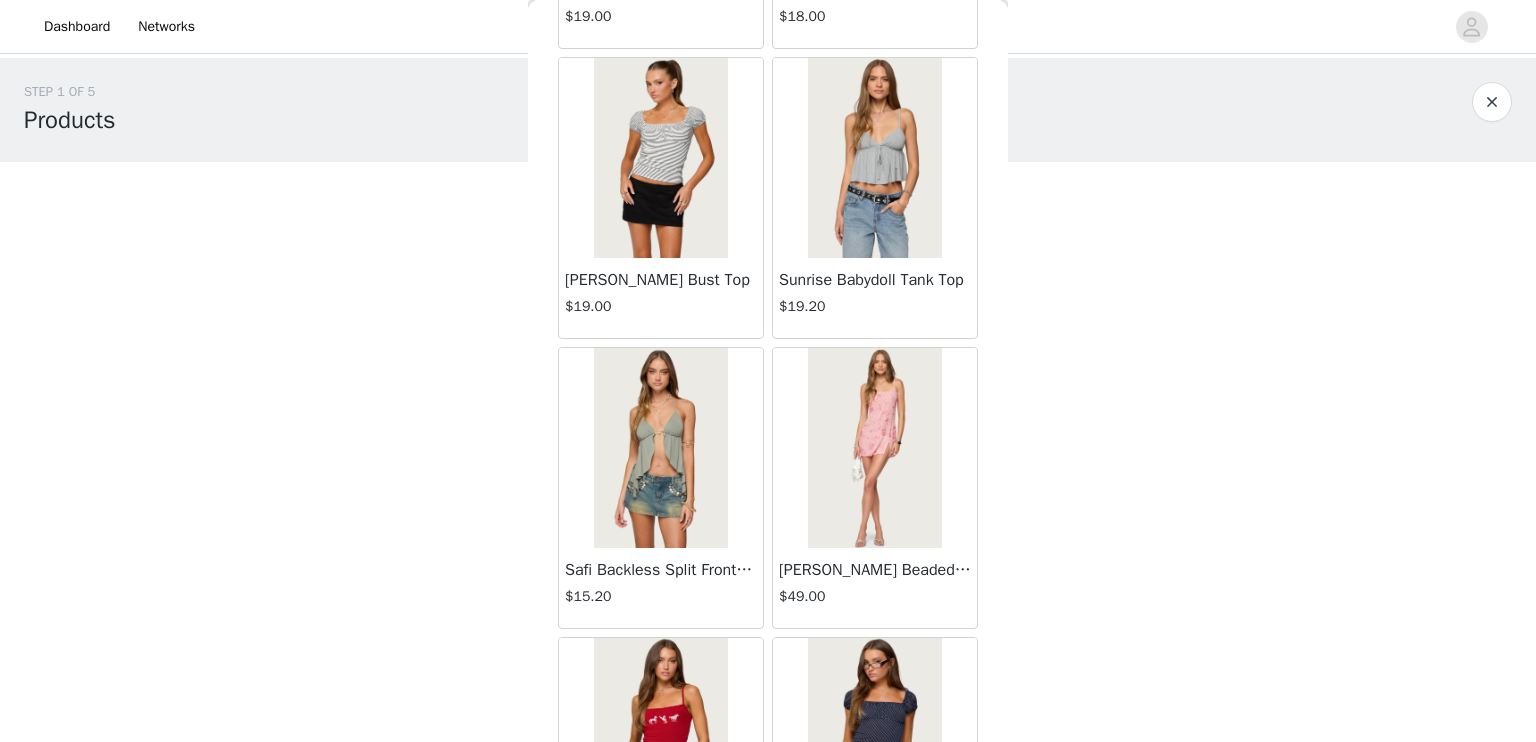 click on "STEP 1 OF 5
Products
Choose as many products as you'd like, up to $300.00.       0 Selected   Remaining Funds: $300.00         Add Product     You may choose as many products as you'd like     Back       Lovina Grommet Pleated Mini Skort   $25.20       Metallic & Sequin Textured Tank Top   $23.00       Nelley Backless Beaded Sequin Chiffon Top   $30.00       [PERSON_NAME] Asymmetric One Shoulder Crochet Top   $21.60       [PERSON_NAME] Plaid Micro Shorts   $25.00       [PERSON_NAME] Floral Texured Sheer Halter Top   $23.00       Maree Bead V Neck Top   $19.00       Maree Bead Cut Out Mini Skirt   $17.00       [PERSON_NAME] Cut Out Halter Top   $24.00       Juney Pinstripe Tailored Button Up Shirt   $30.00       Avenly Striped Tie Front Babydoll Top   $23.00       [PERSON_NAME] Studded Grommet Tube Top   $25.00       Avalai Linen Look Mini Skort   $32.00       Beaded Deep Cowl Neck Backless Top   $31.00       Frayed Pleated Denim Mini Skort   $16.00" at bounding box center [768, 307] 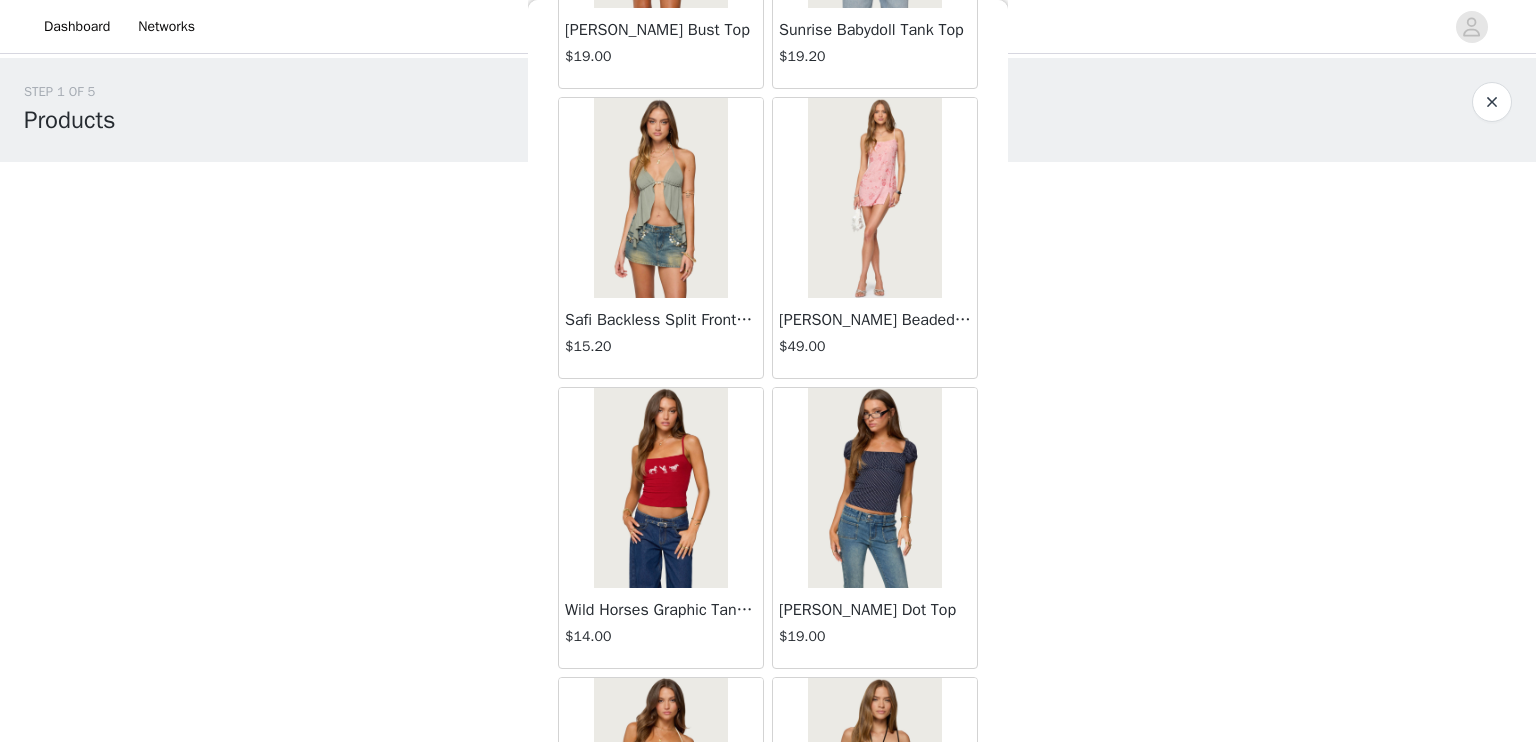 scroll, scrollTop: 18006, scrollLeft: 0, axis: vertical 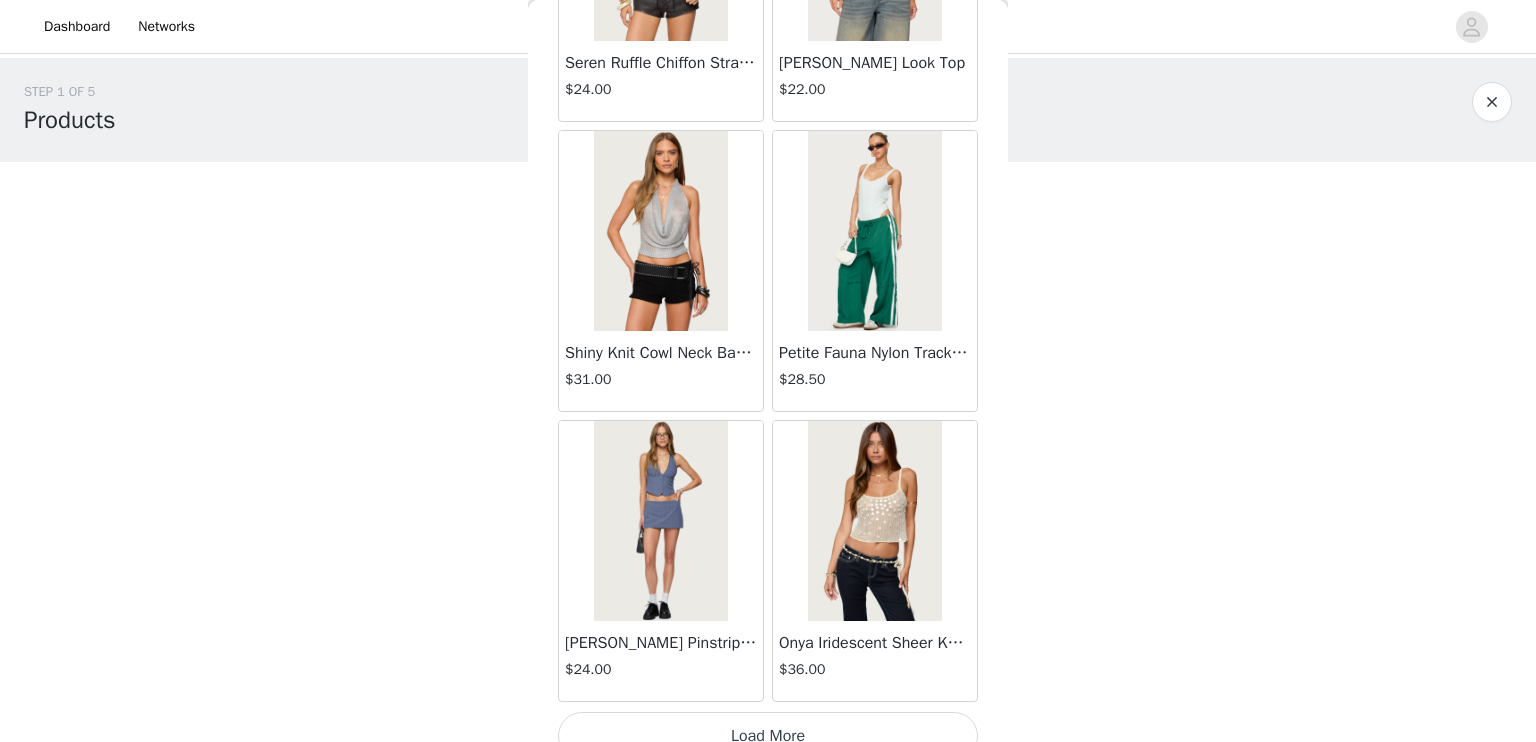 click on "Load More" at bounding box center (768, 736) 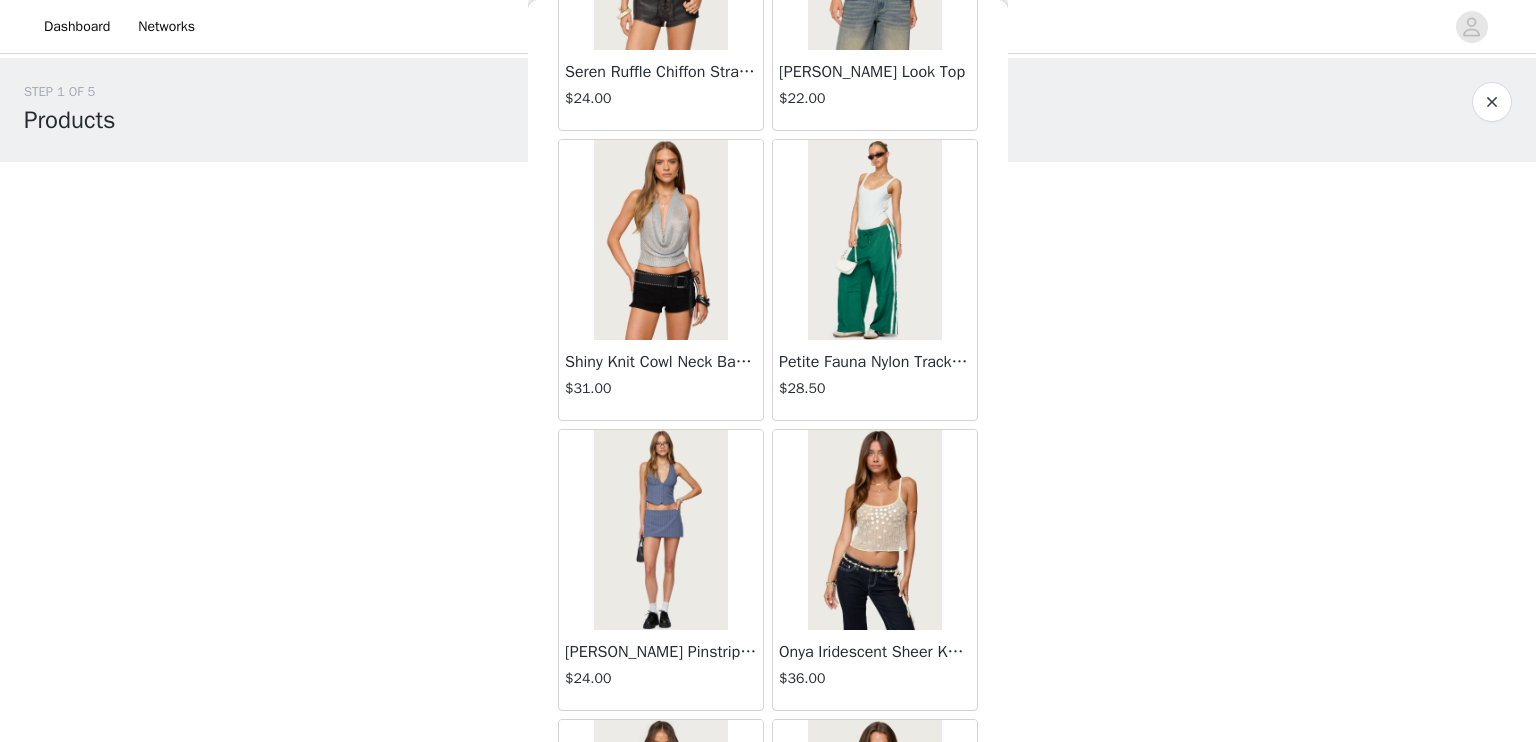 scroll, scrollTop: 19690, scrollLeft: 0, axis: vertical 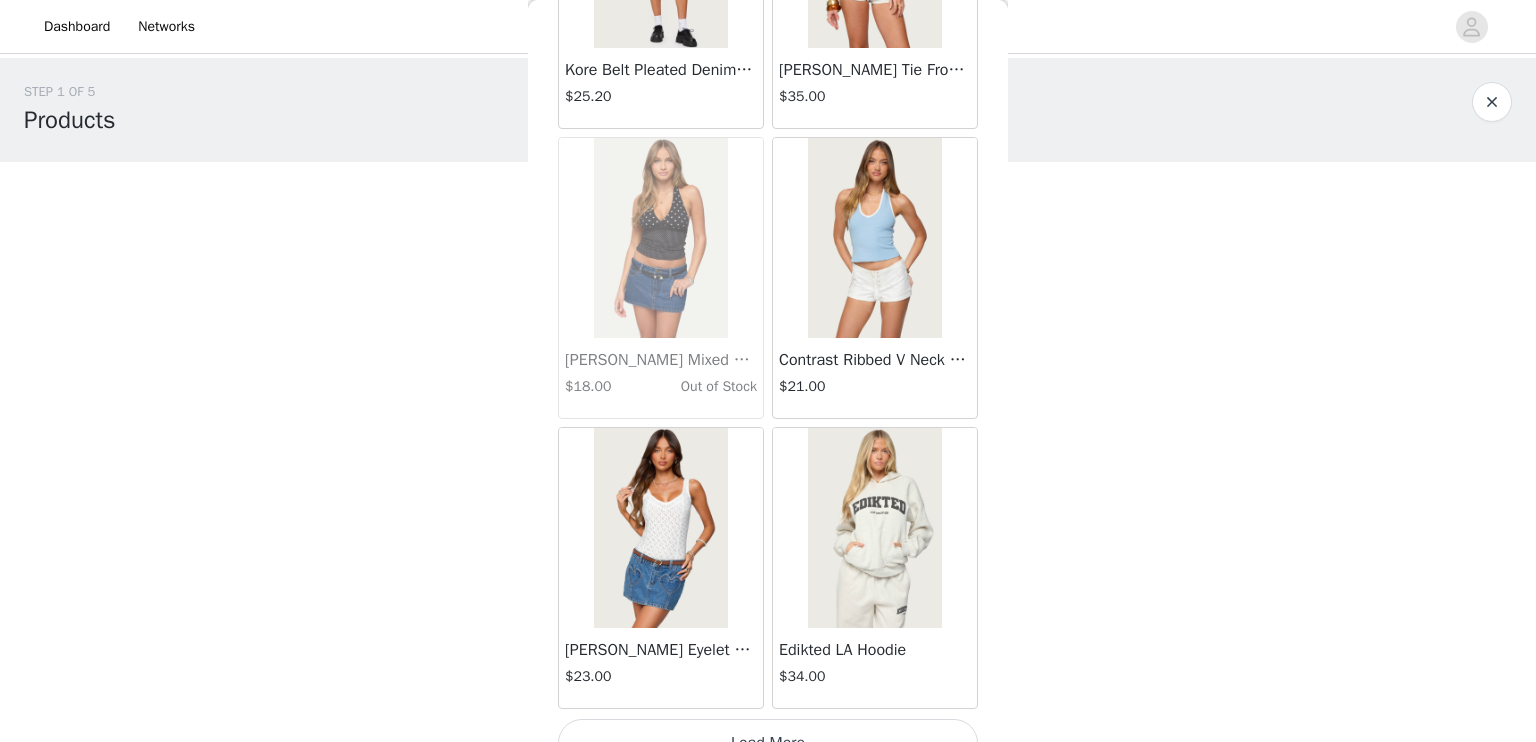 click on "Load More" at bounding box center [768, 743] 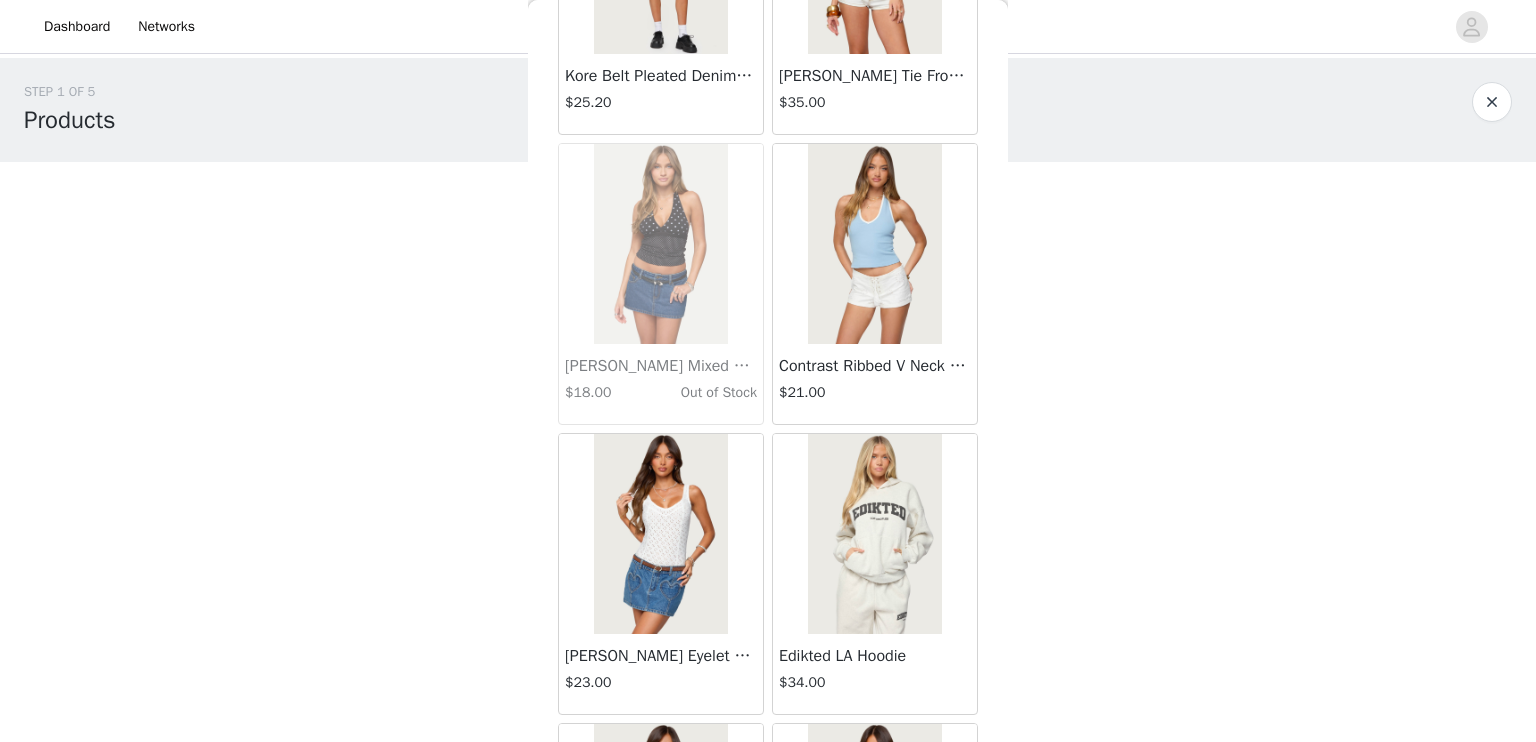 scroll, scrollTop: 22583, scrollLeft: 0, axis: vertical 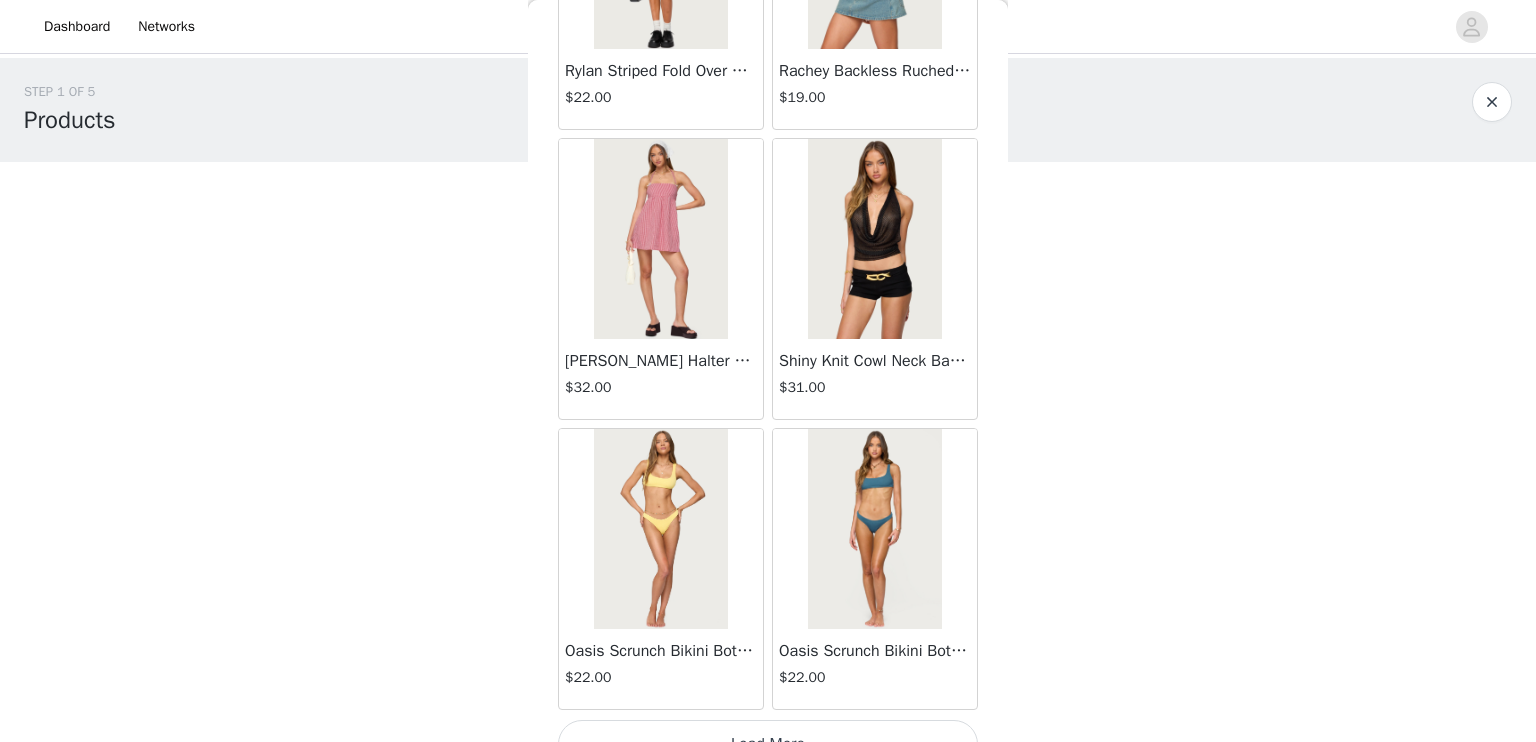 click on "Load More" at bounding box center (768, 744) 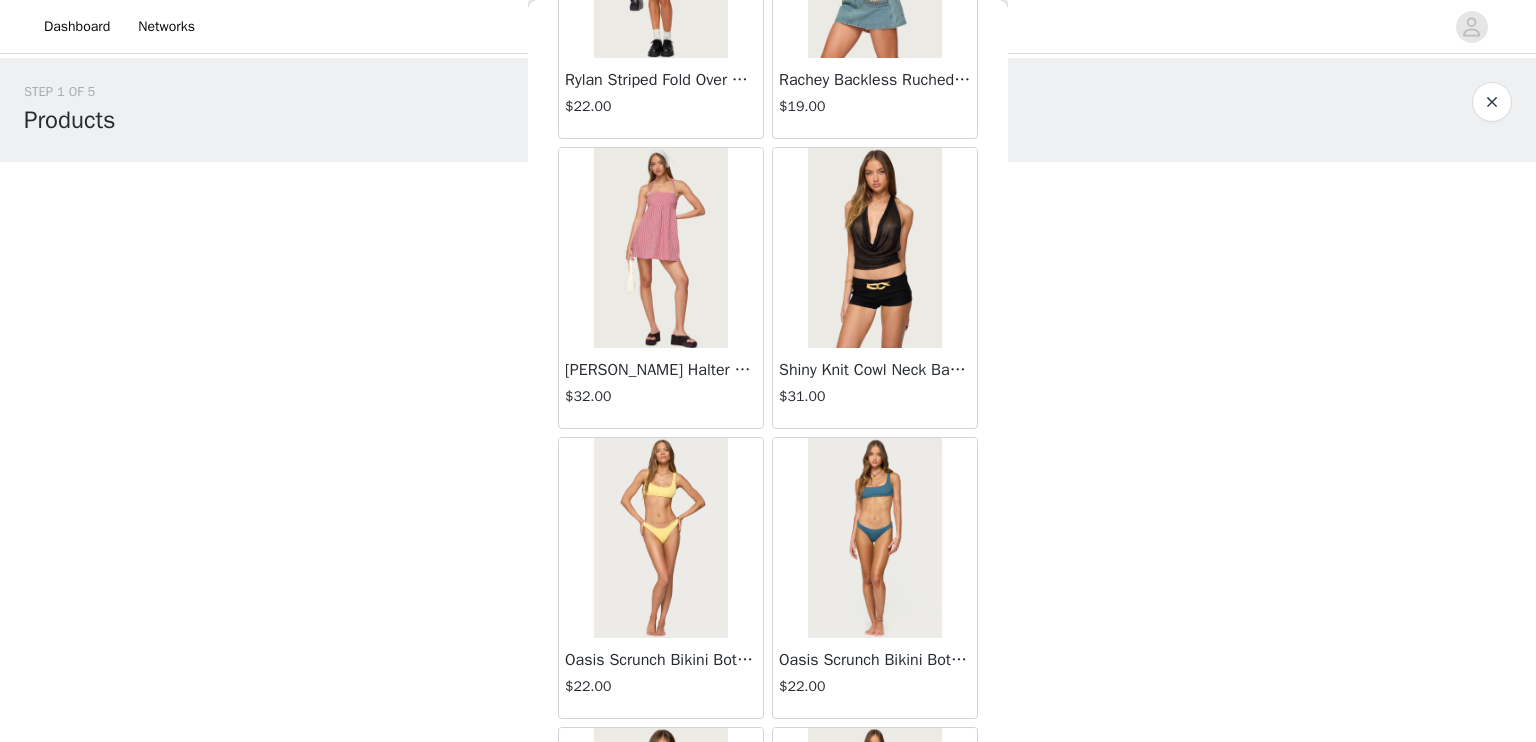 scroll, scrollTop: 25482, scrollLeft: 0, axis: vertical 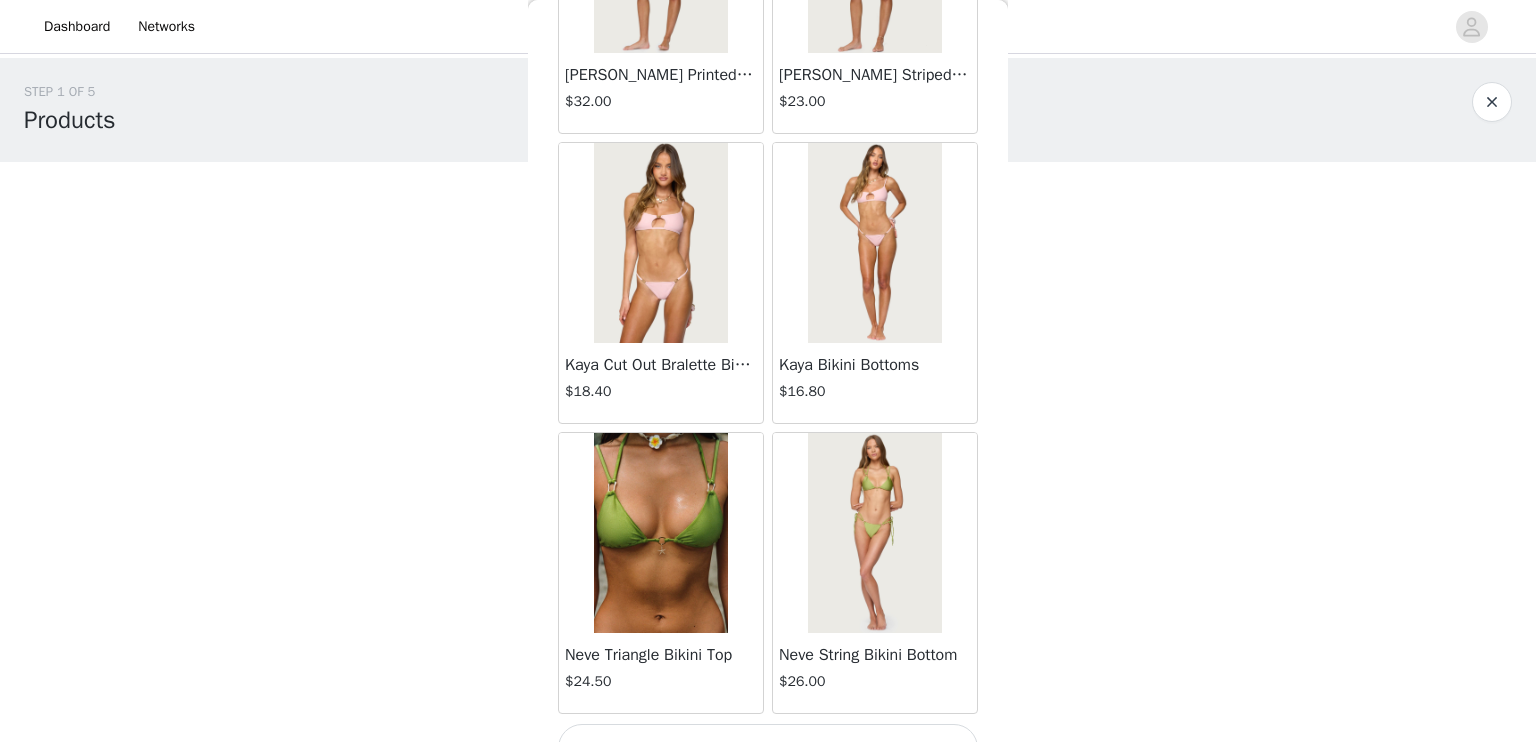 click on "Load More" at bounding box center (768, 748) 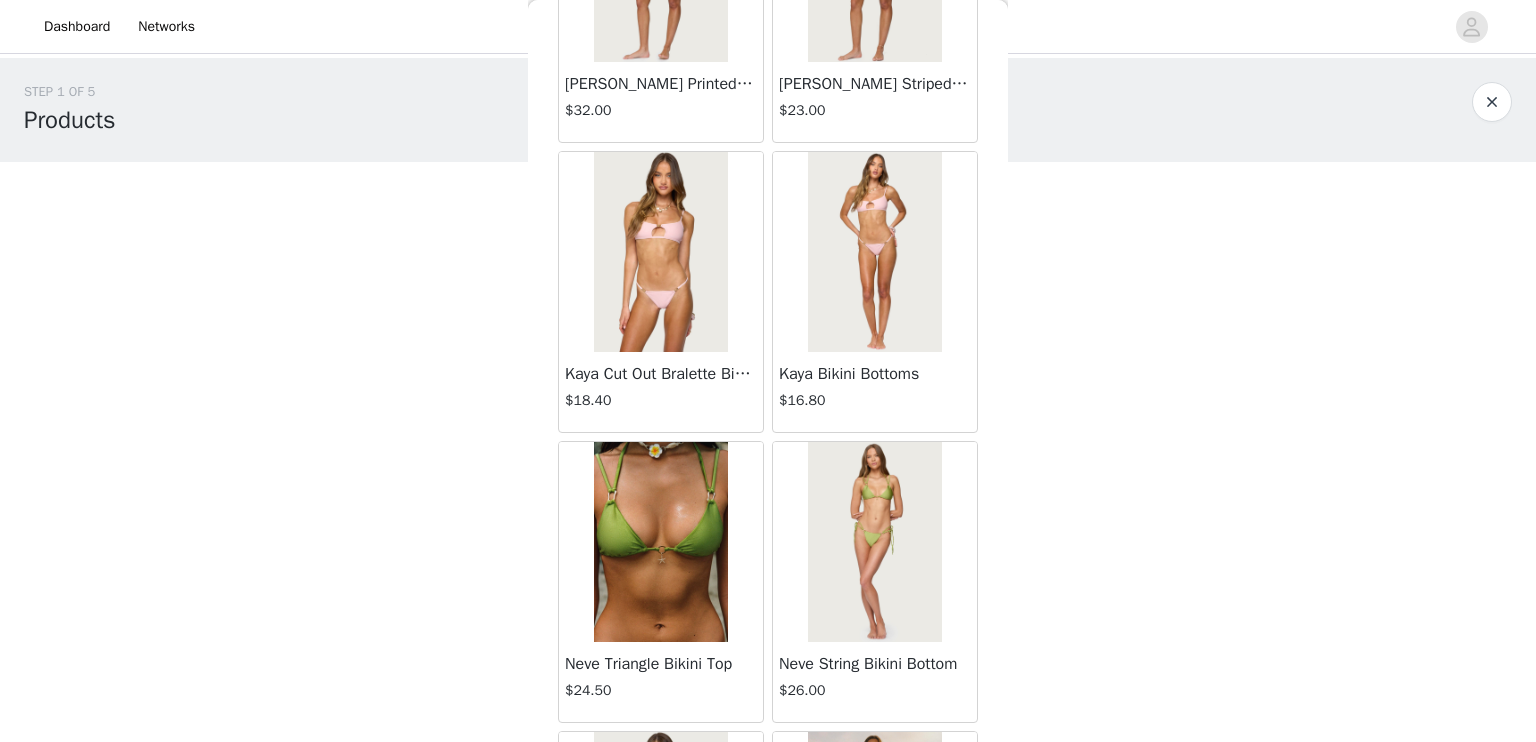 scroll, scrollTop: 28378, scrollLeft: 0, axis: vertical 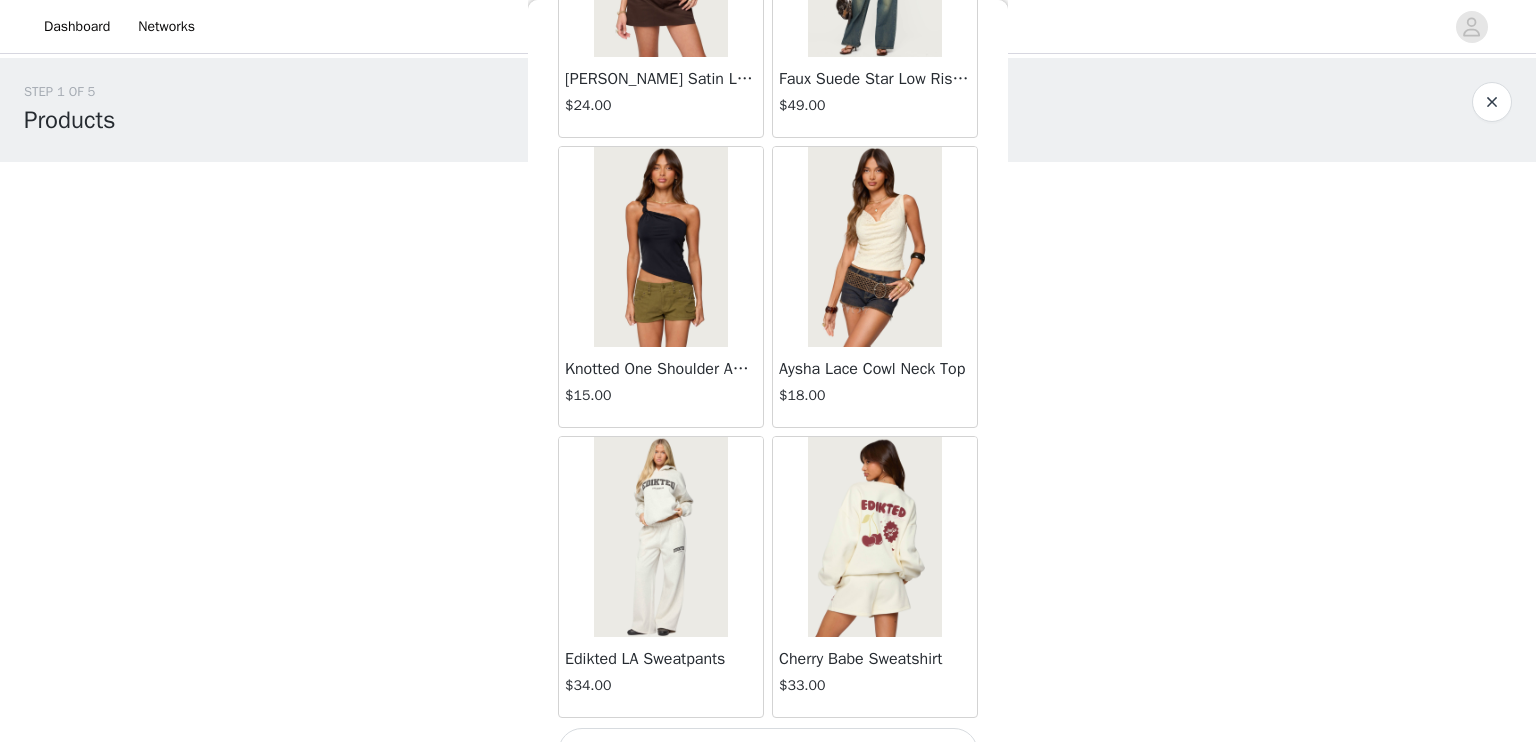 click on "Load More" at bounding box center (768, 752) 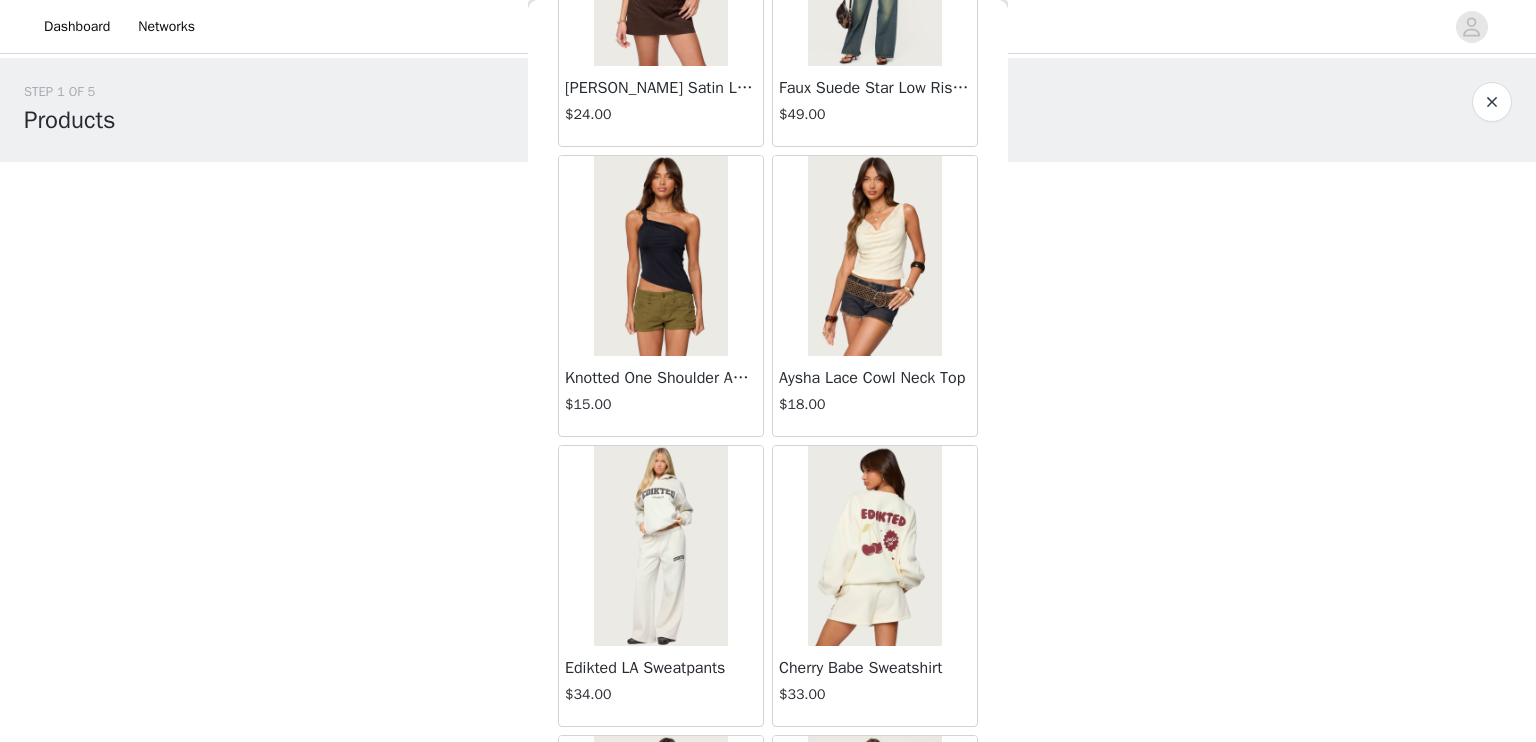 scroll, scrollTop: 31274, scrollLeft: 0, axis: vertical 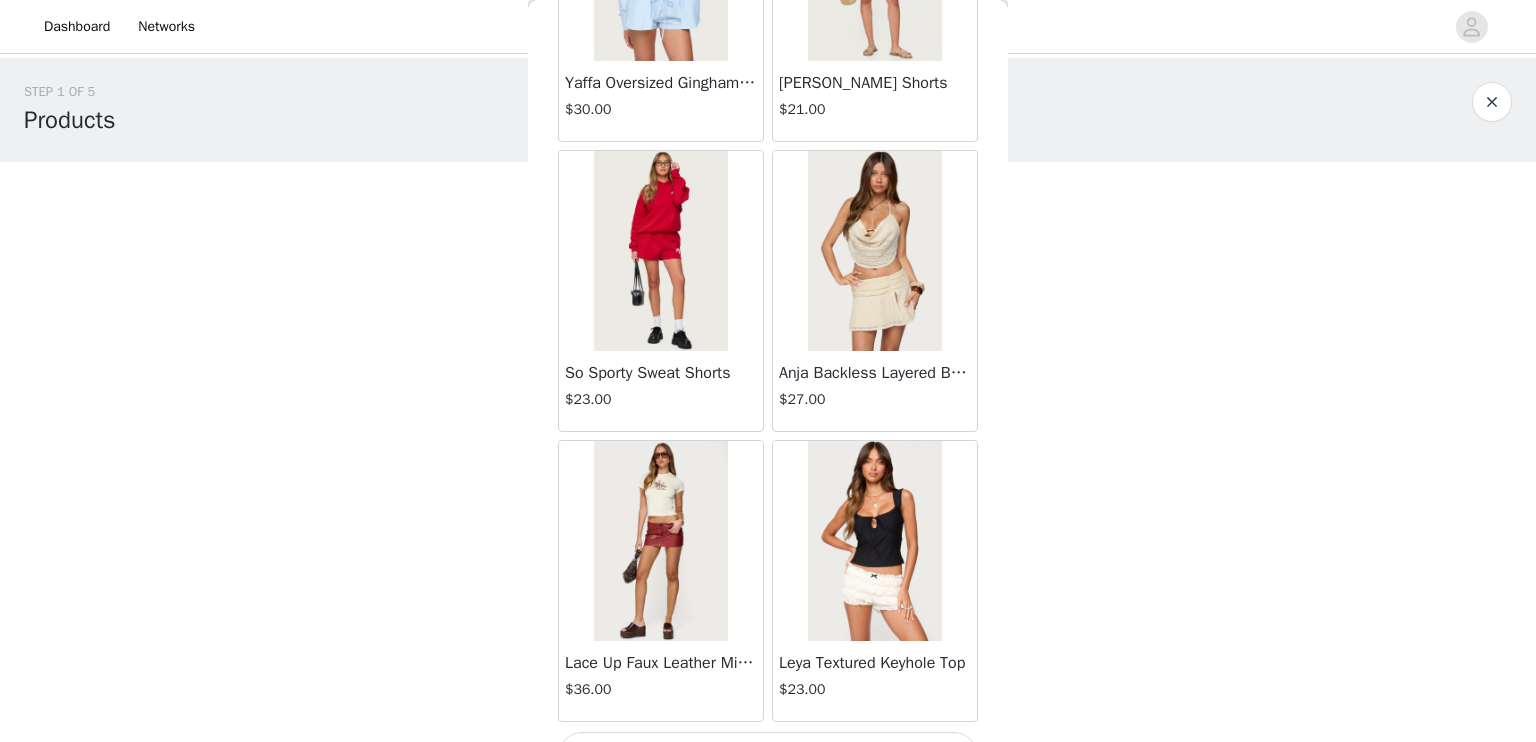 click on "Load More" at bounding box center (768, 756) 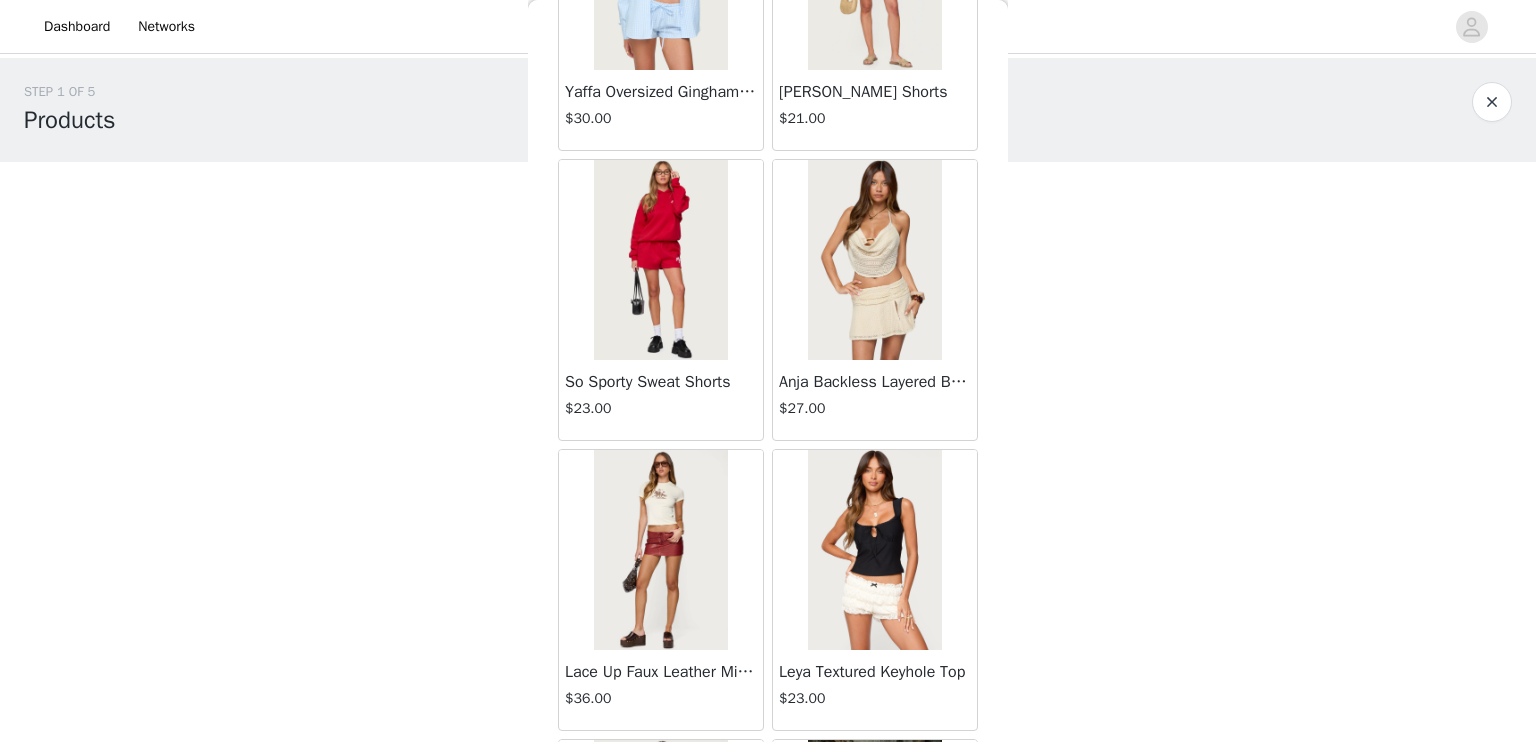 scroll, scrollTop: 34170, scrollLeft: 0, axis: vertical 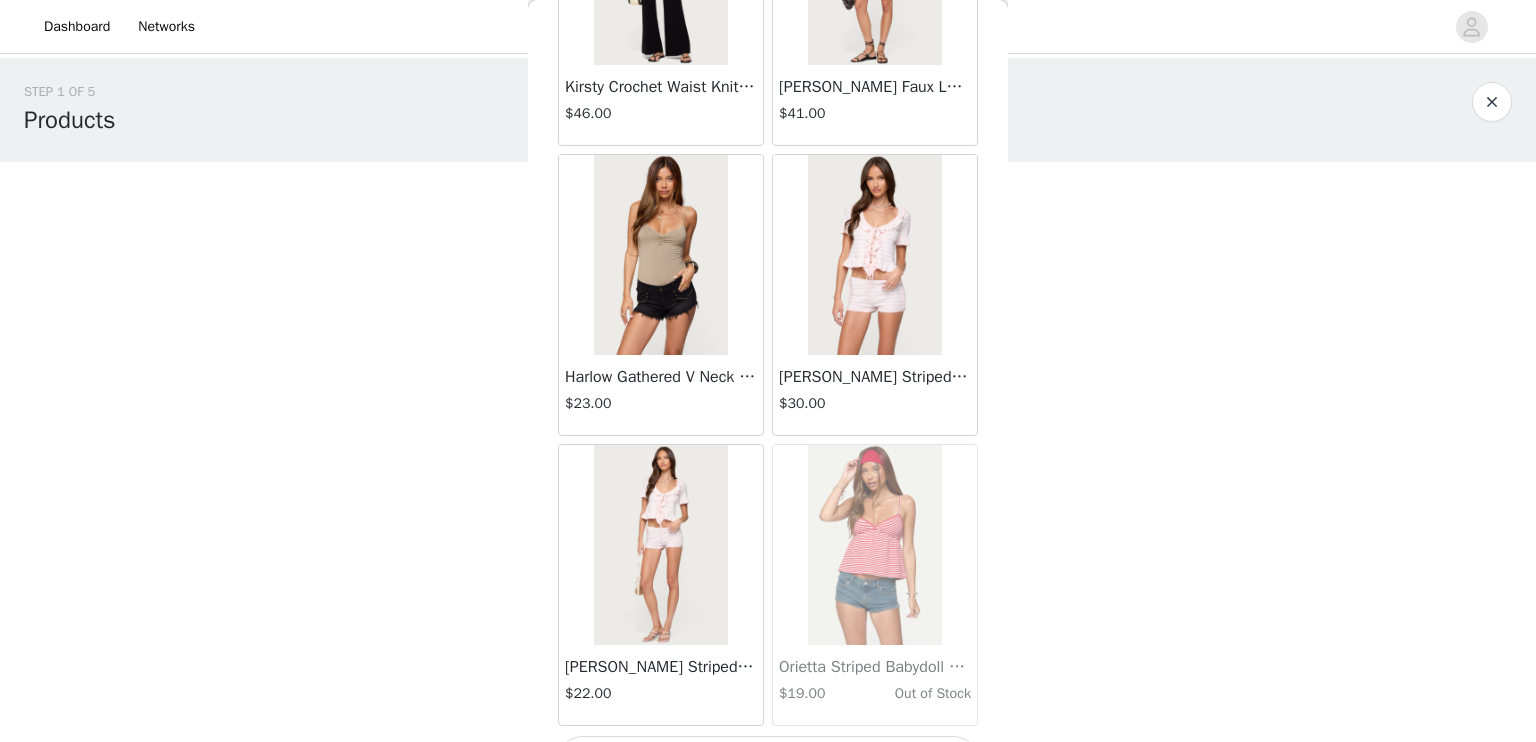 click on "Load More" at bounding box center (768, 760) 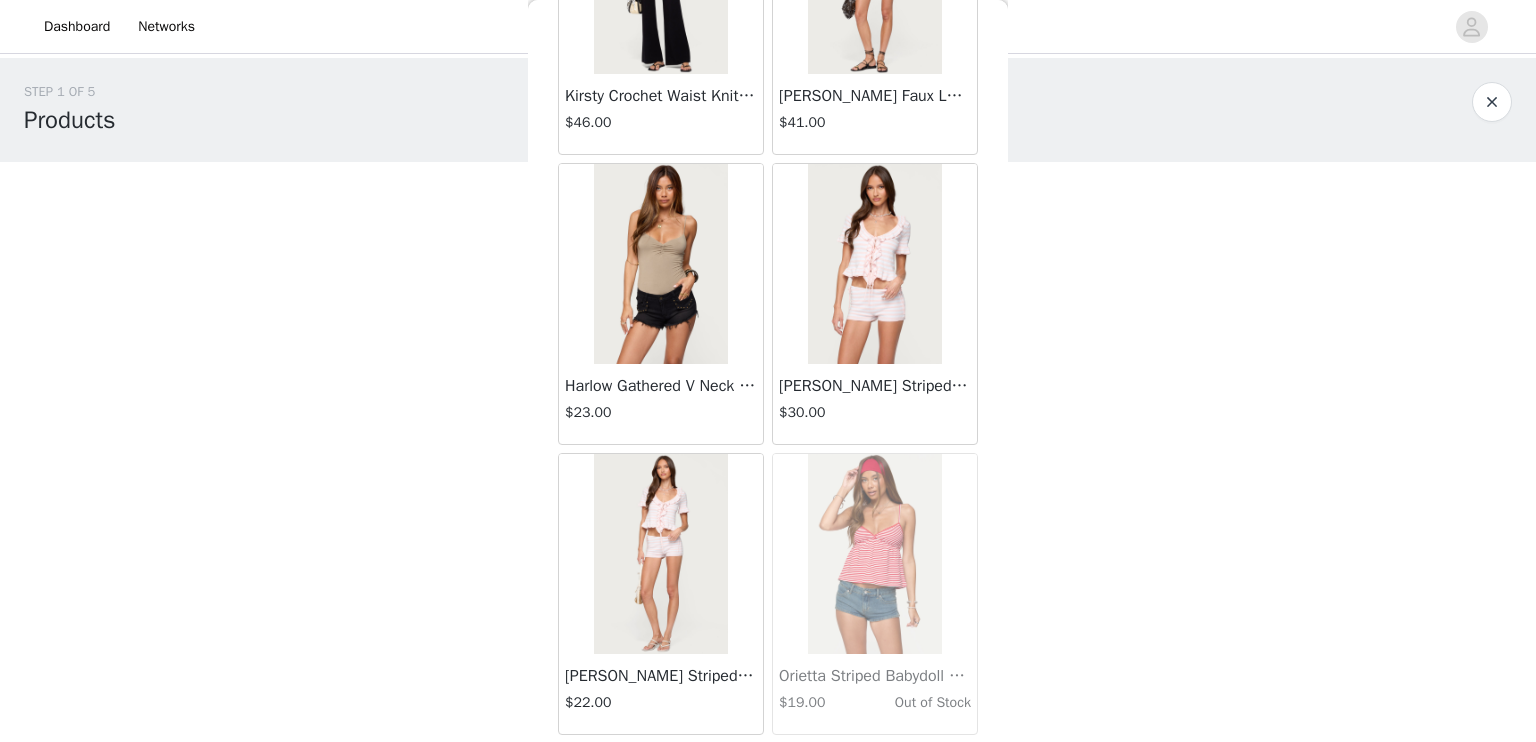 scroll, scrollTop: 37066, scrollLeft: 0, axis: vertical 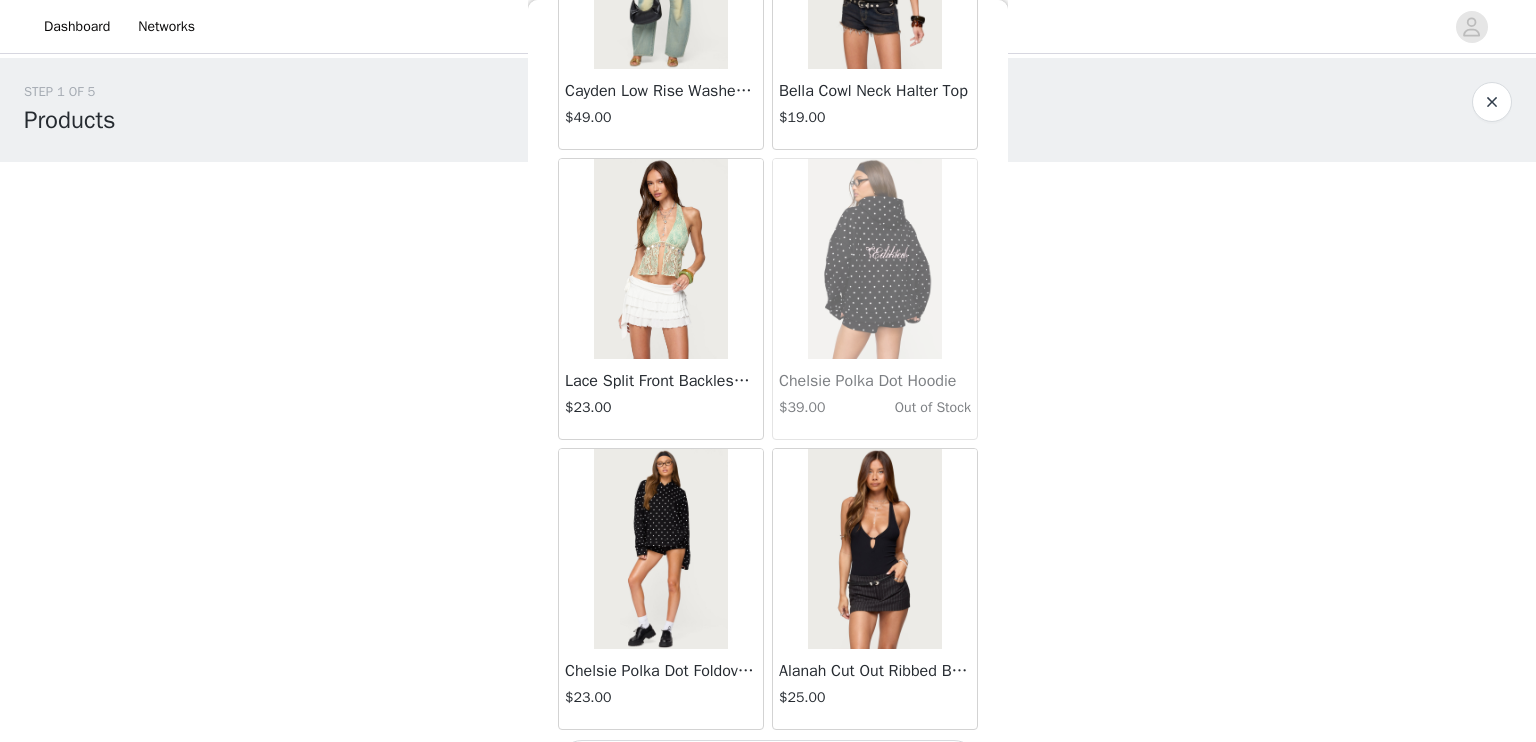 click on "Load More" at bounding box center [768, 764] 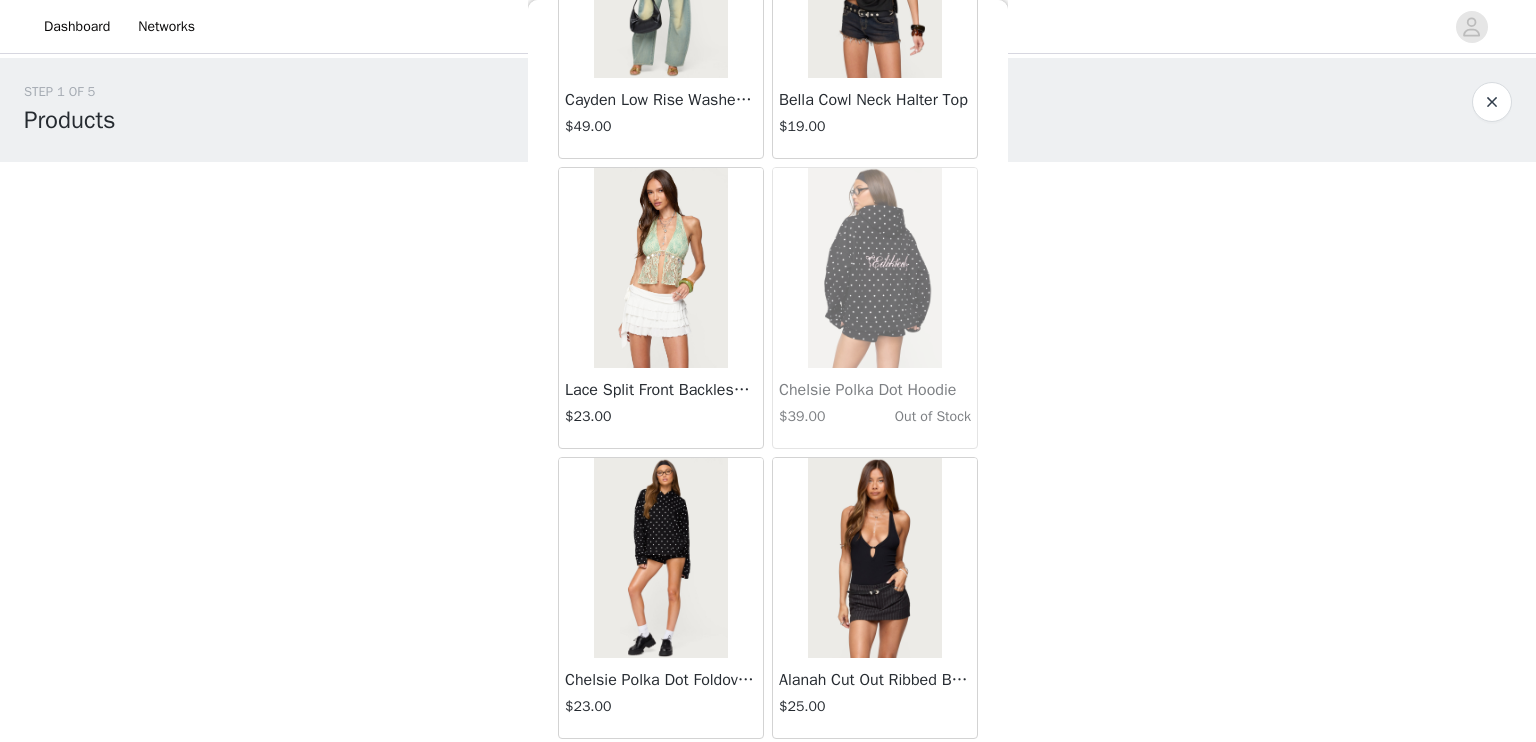 scroll, scrollTop: 39962, scrollLeft: 0, axis: vertical 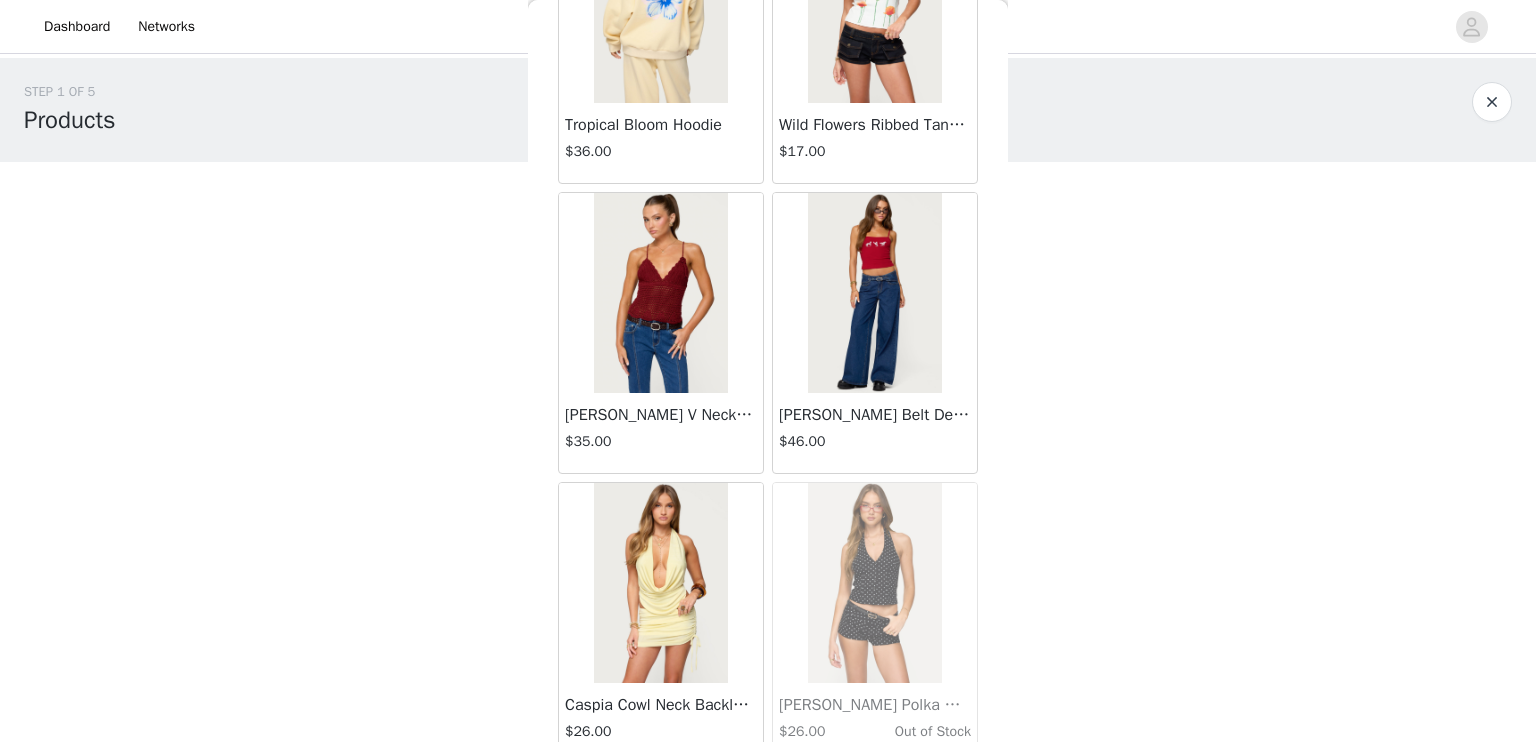 click on "Load More" at bounding box center [768, 798] 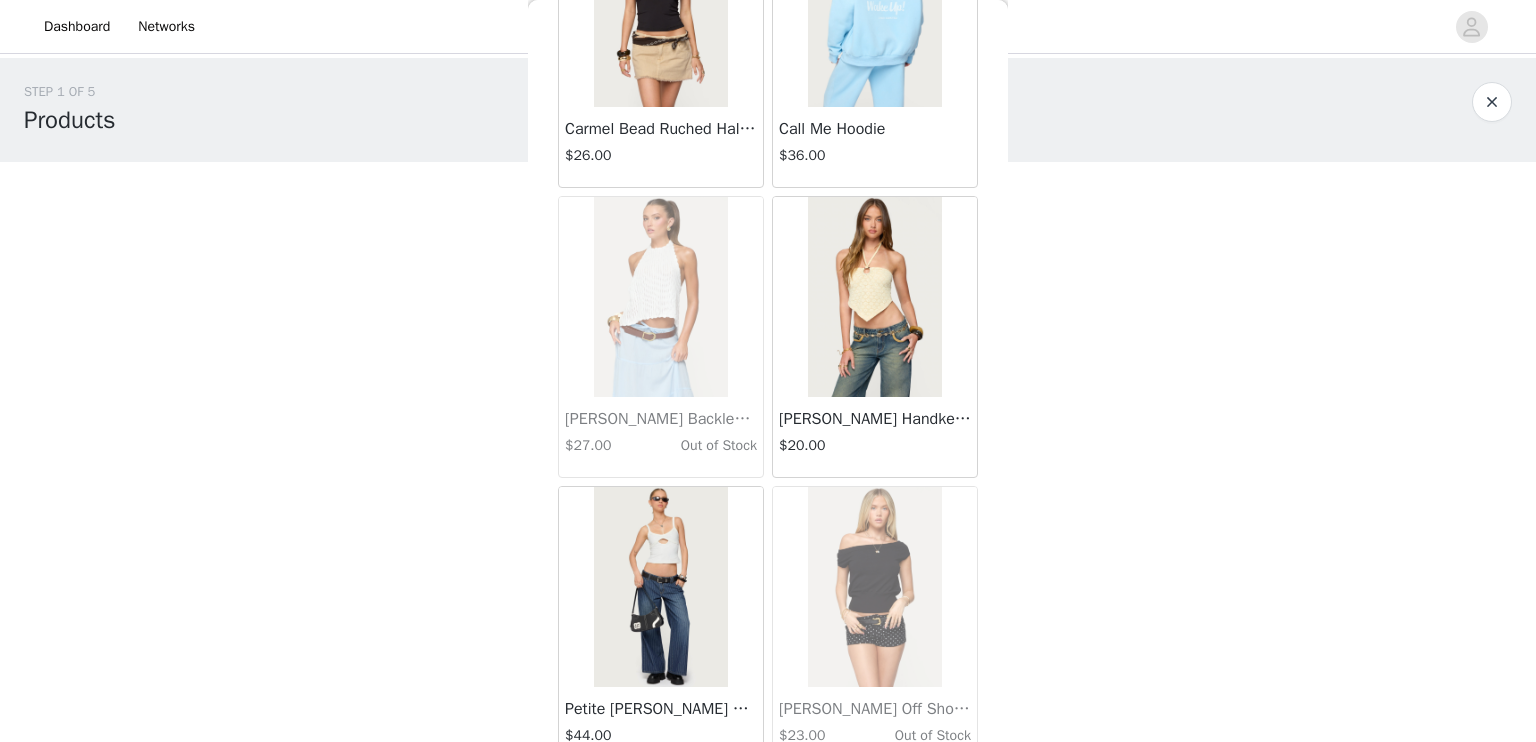 scroll, scrollTop: 44357, scrollLeft: 0, axis: vertical 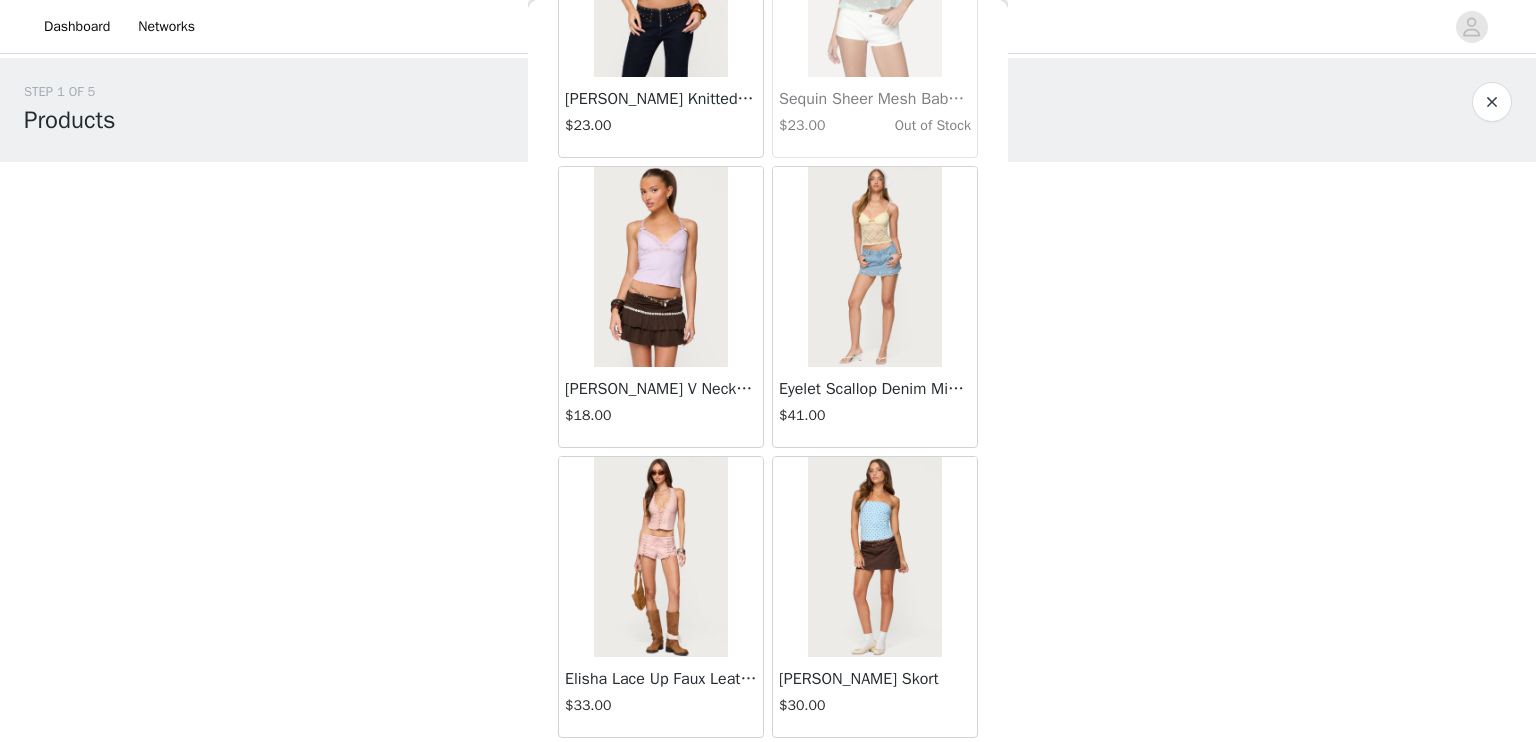 click on "Load More" at bounding box center (768, 772) 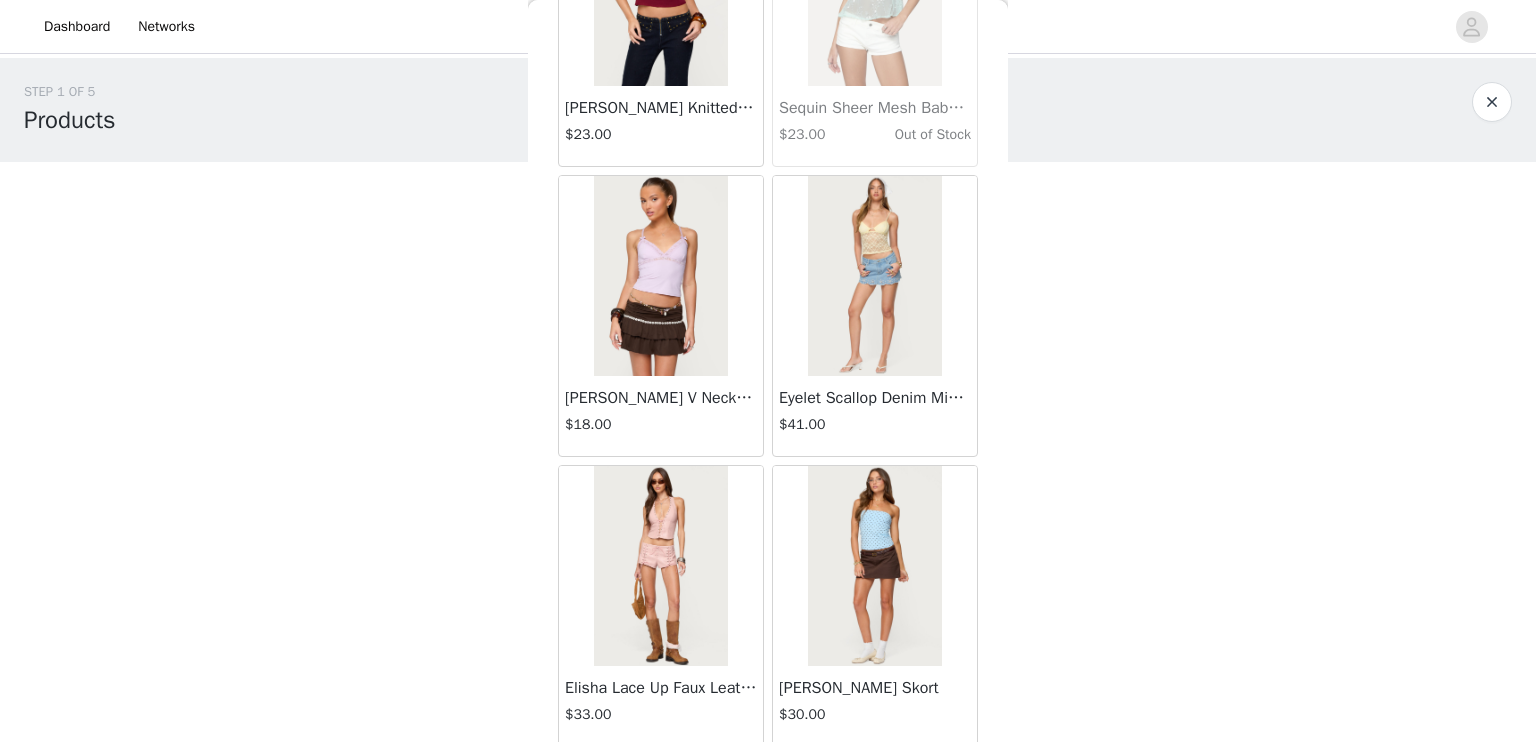 scroll, scrollTop: 45754, scrollLeft: 0, axis: vertical 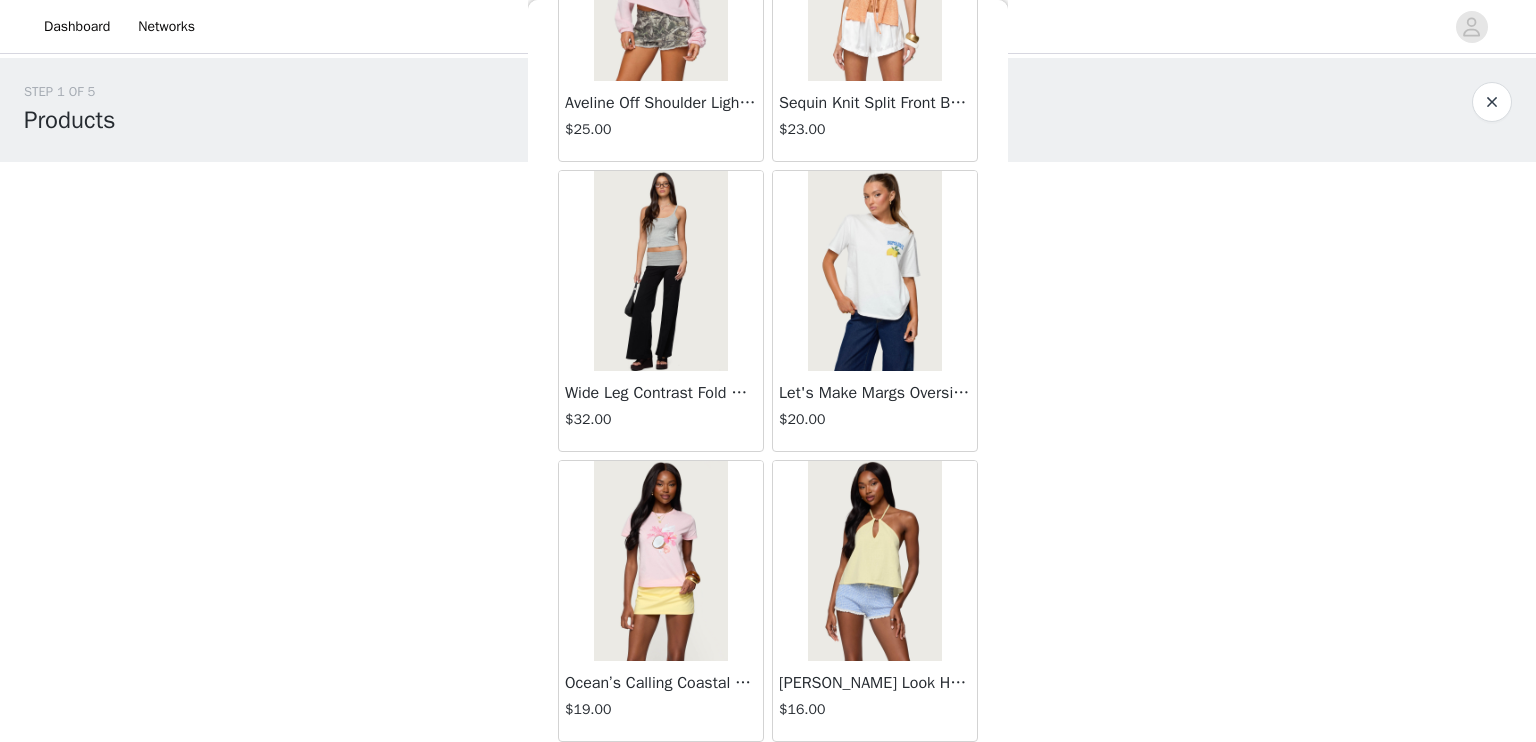 click on "Load More" at bounding box center [768, 776] 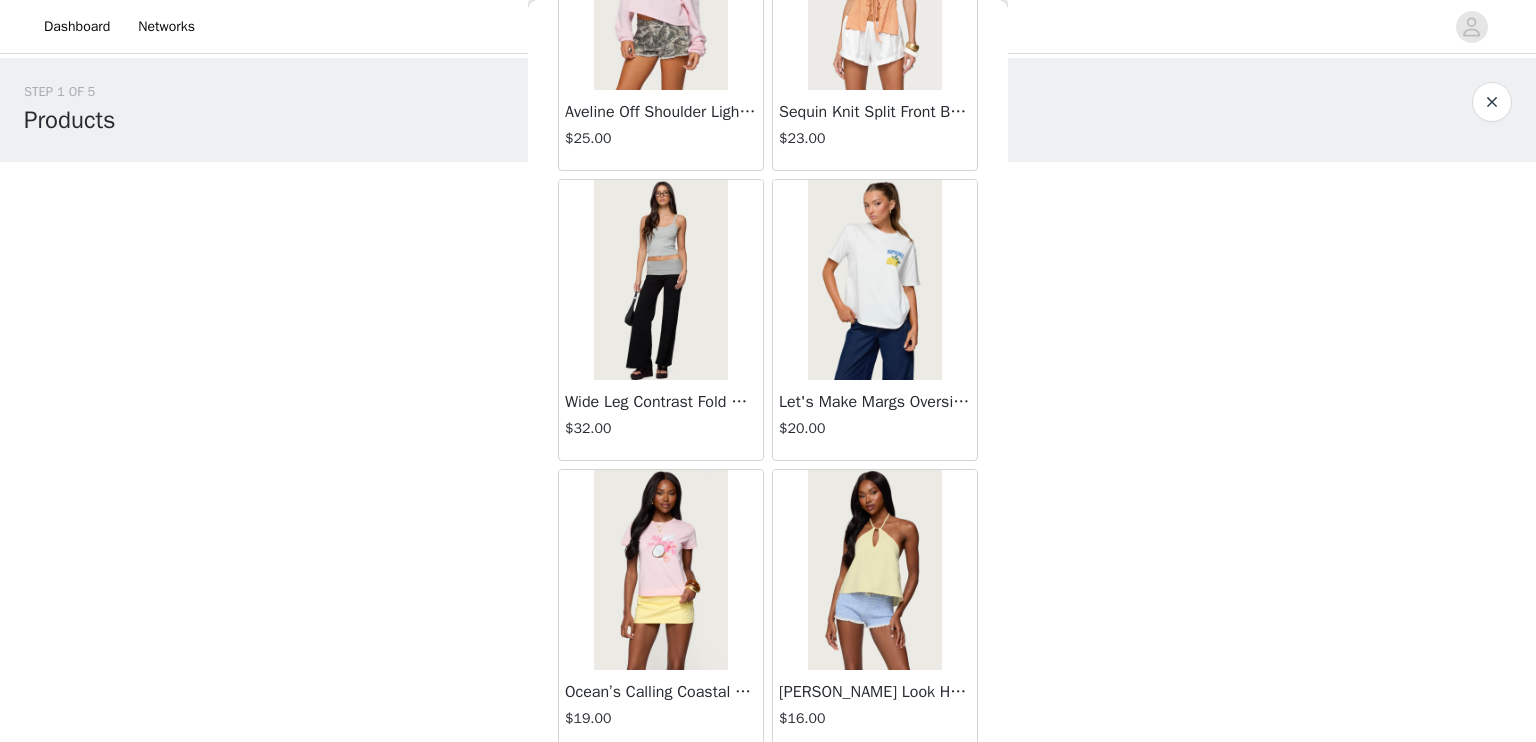 scroll, scrollTop: 48650, scrollLeft: 0, axis: vertical 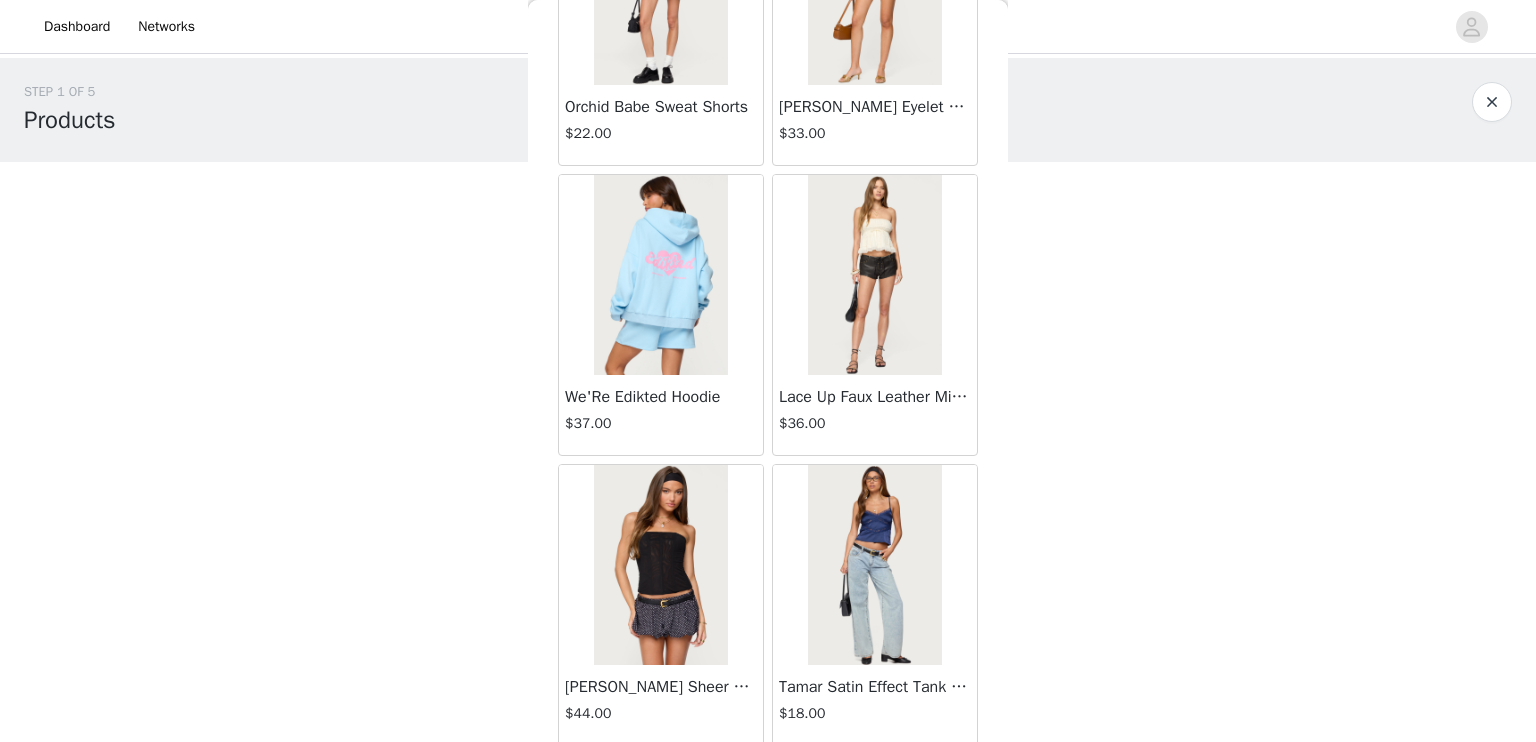 click on "Load More" at bounding box center (768, 780) 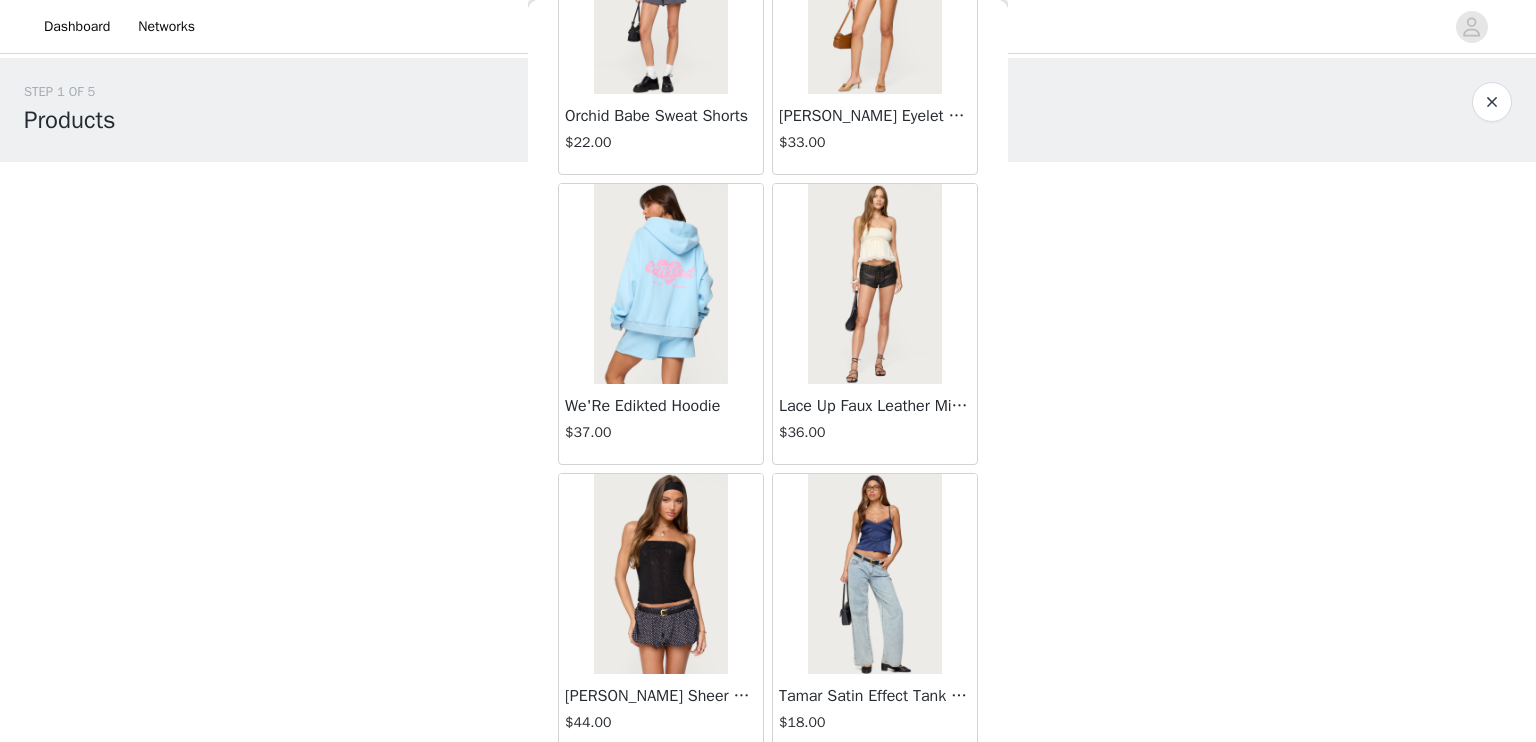 scroll, scrollTop: 51546, scrollLeft: 0, axis: vertical 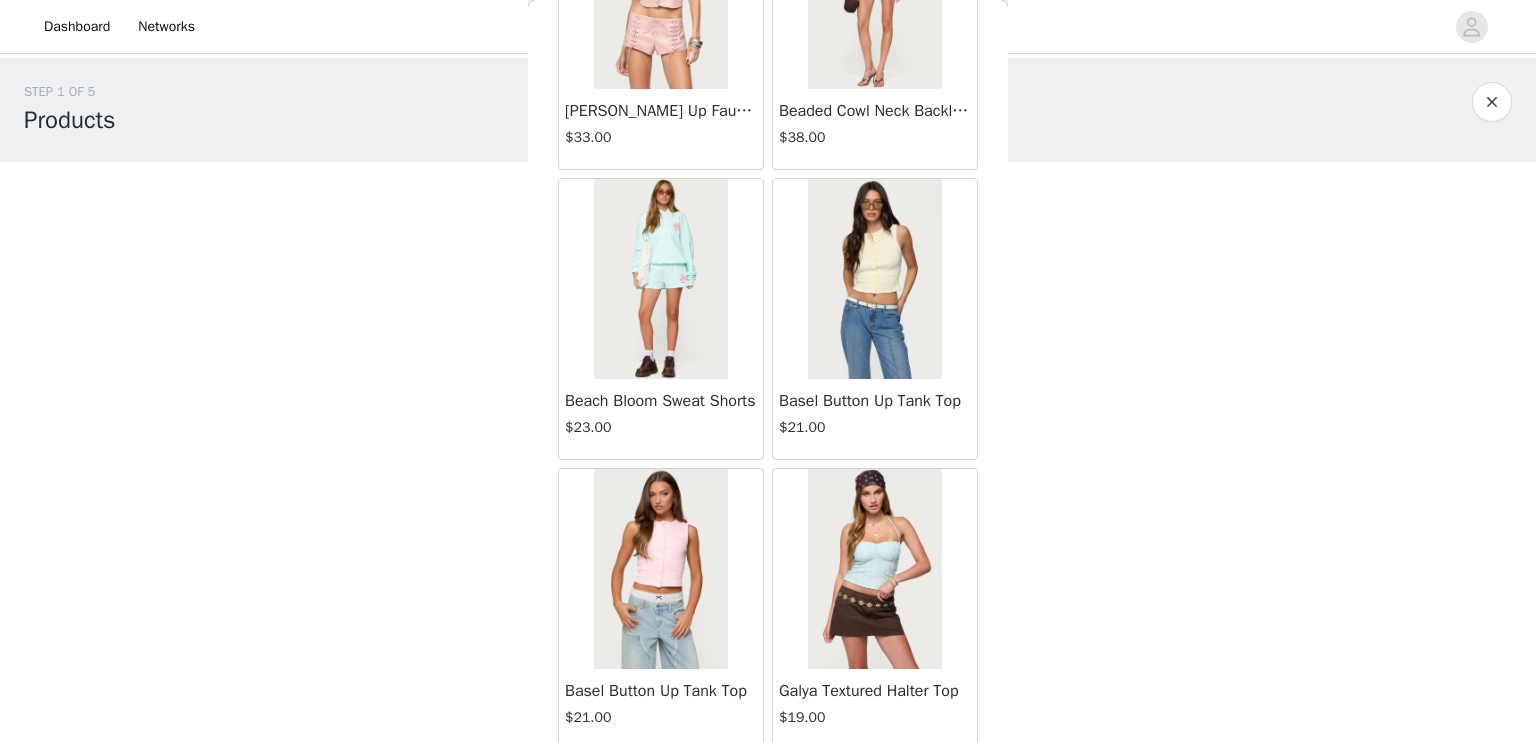 click on "Load More" at bounding box center [768, 784] 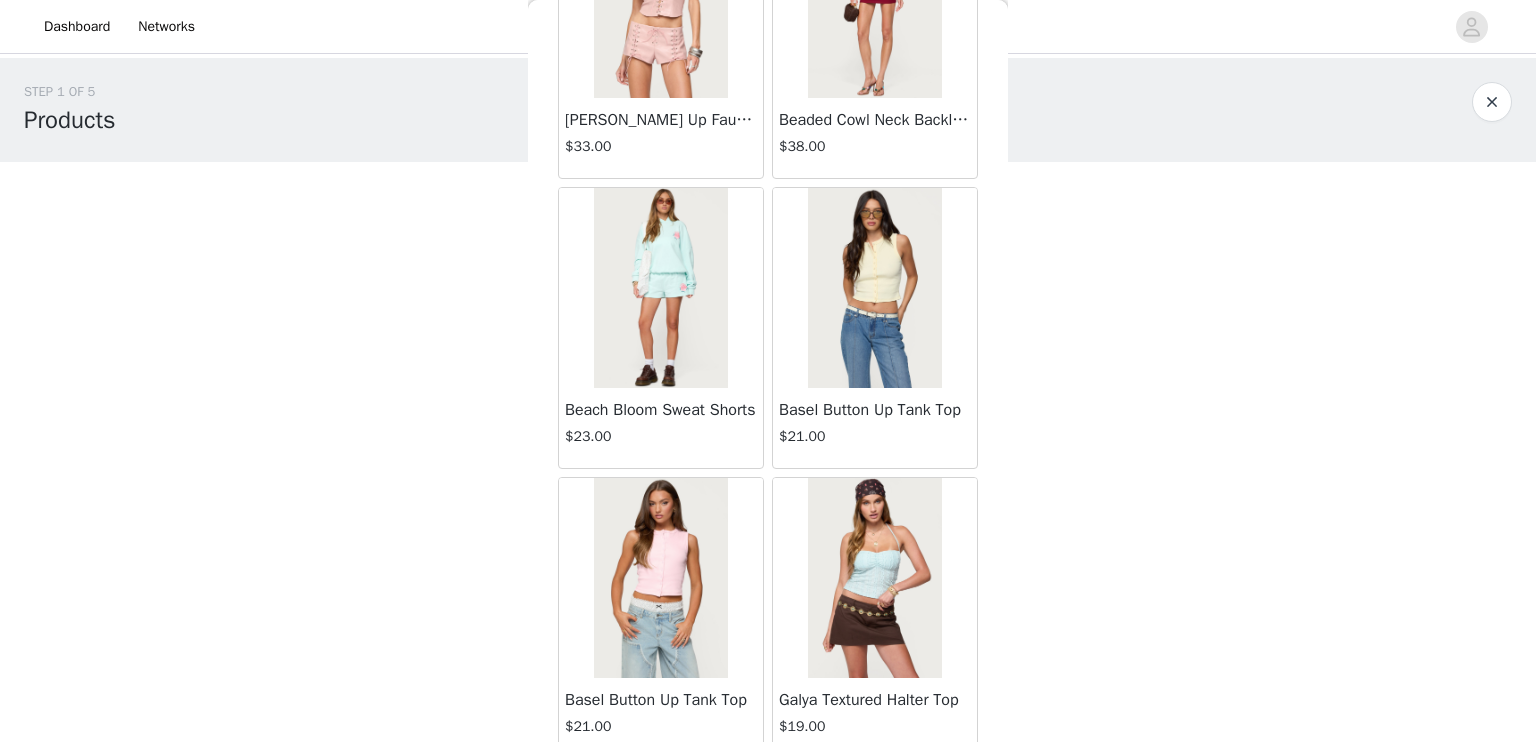 scroll, scrollTop: 54442, scrollLeft: 0, axis: vertical 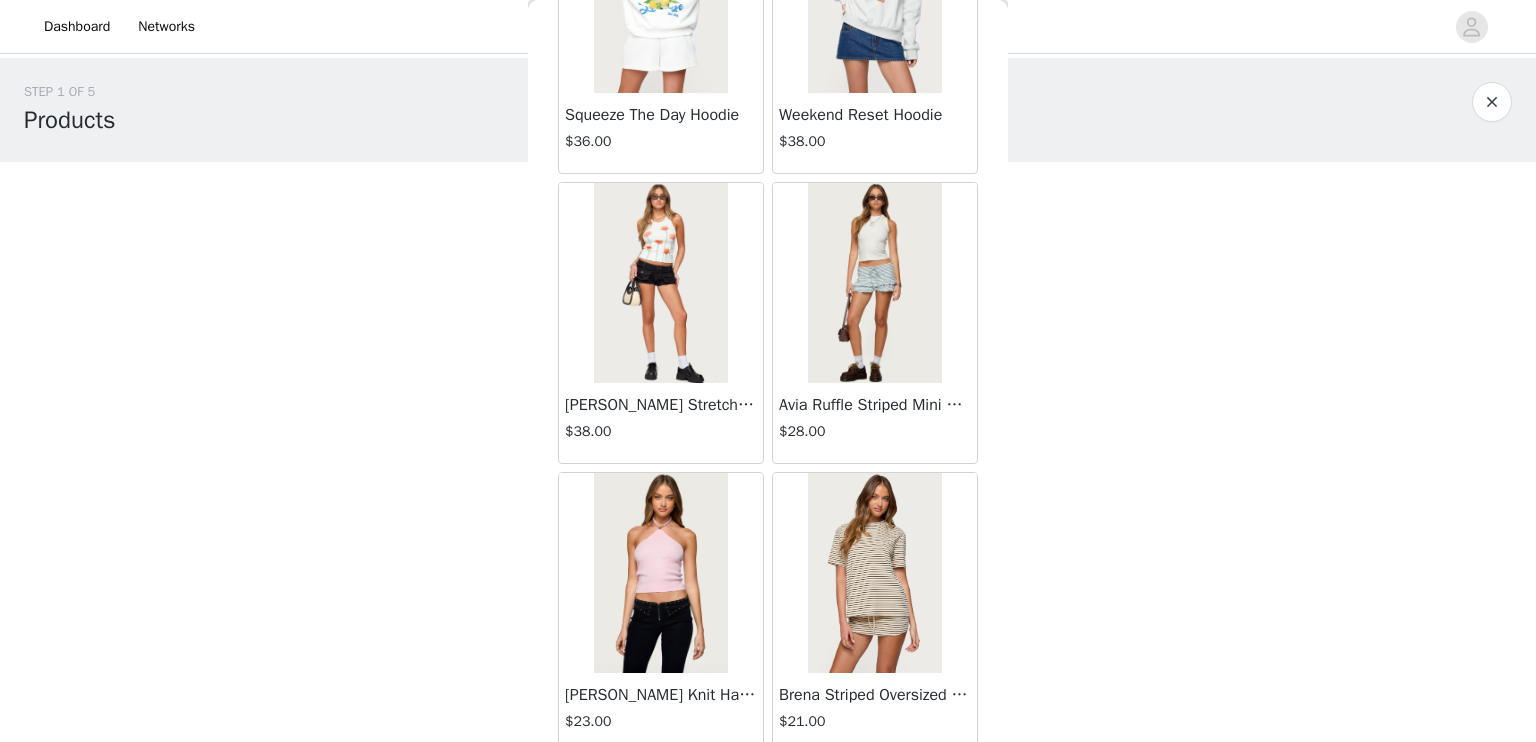 click on "Load More" at bounding box center [768, 788] 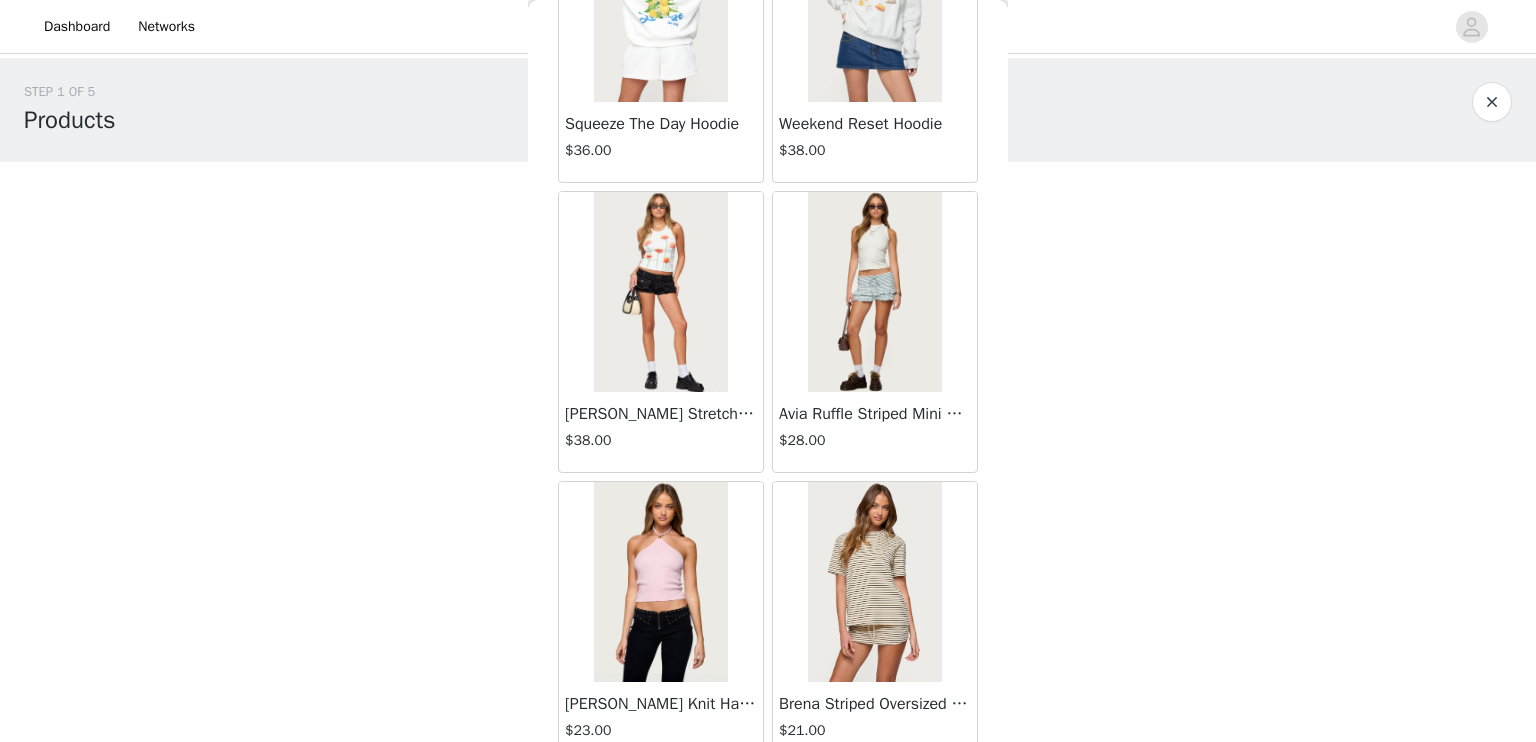 scroll, scrollTop: 57338, scrollLeft: 0, axis: vertical 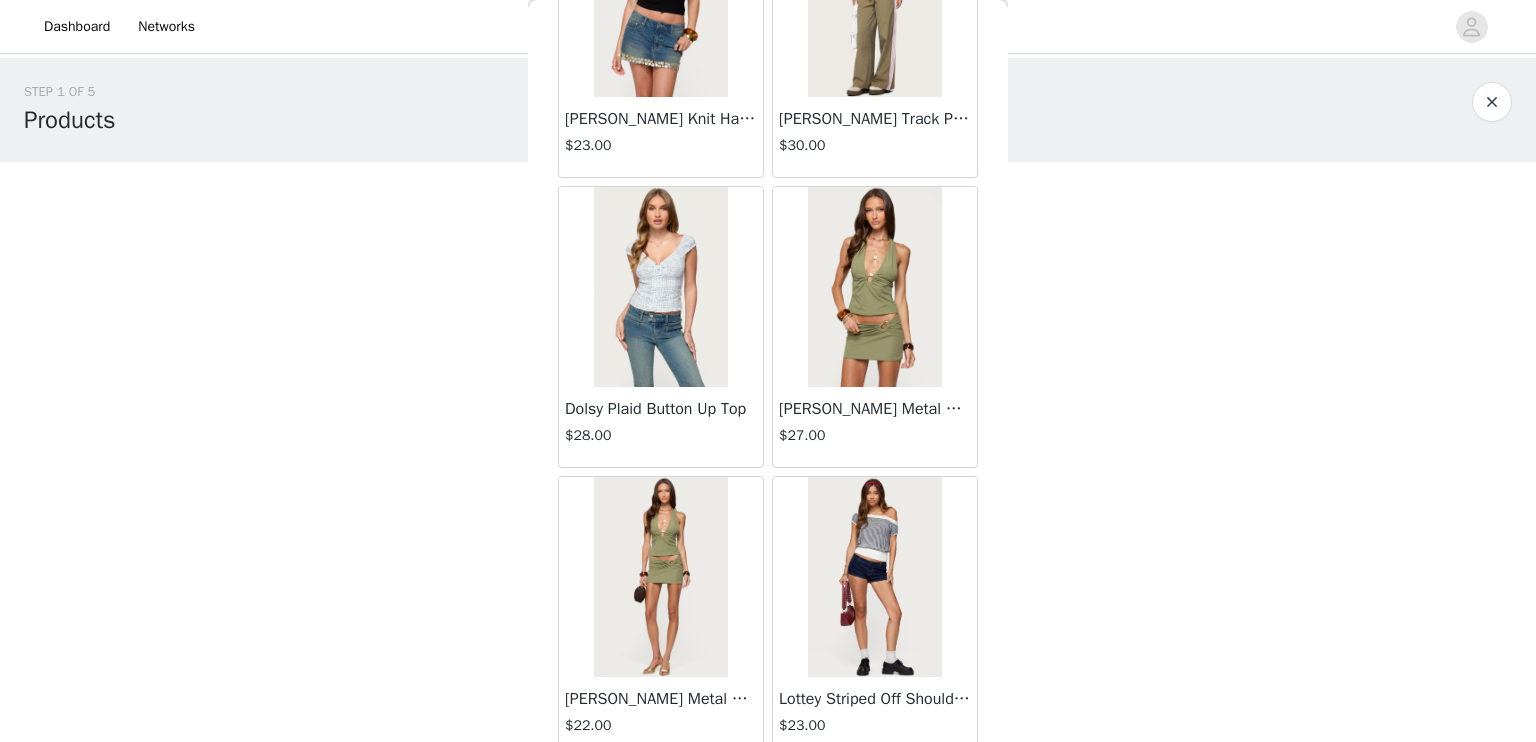 click on "Load More" at bounding box center (768, 792) 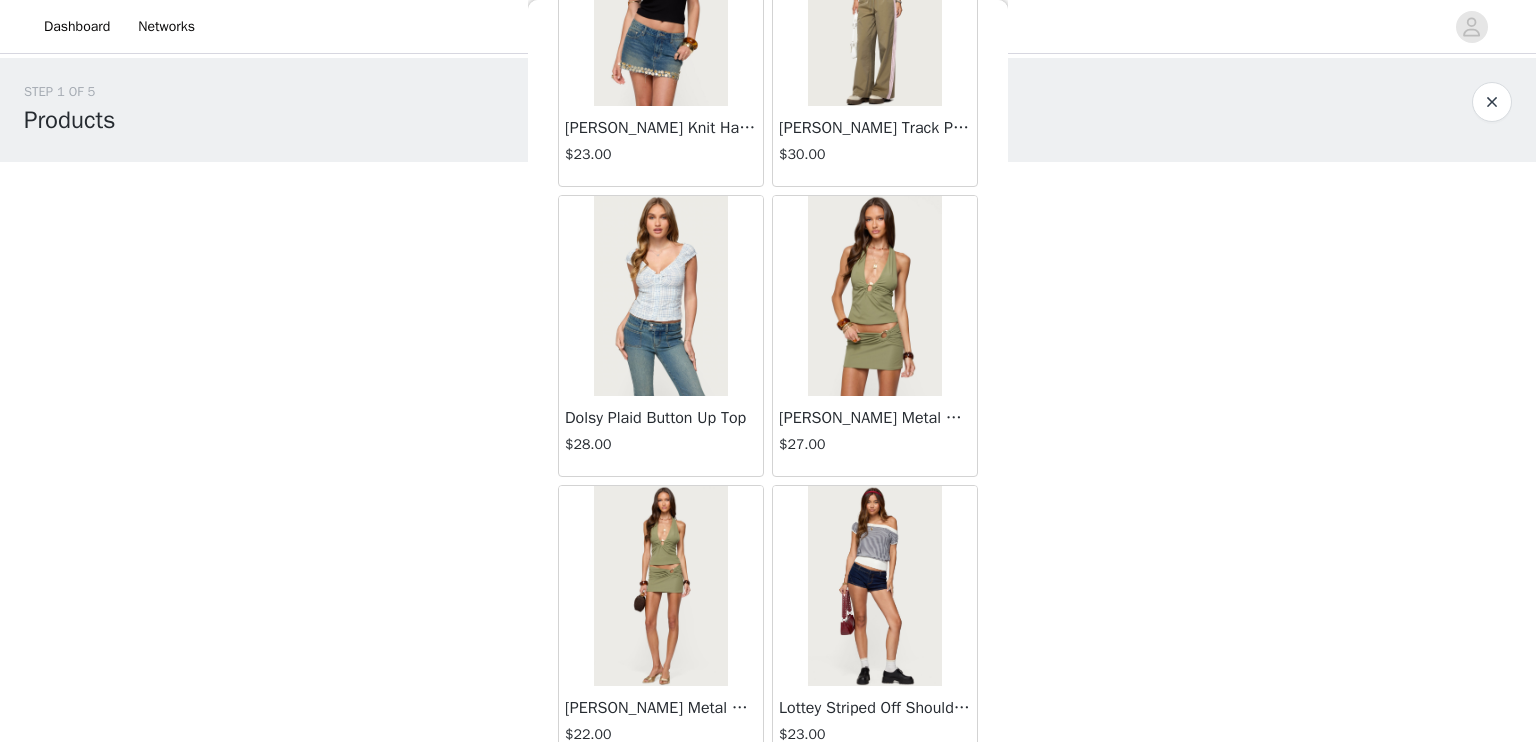 scroll, scrollTop: 60234, scrollLeft: 0, axis: vertical 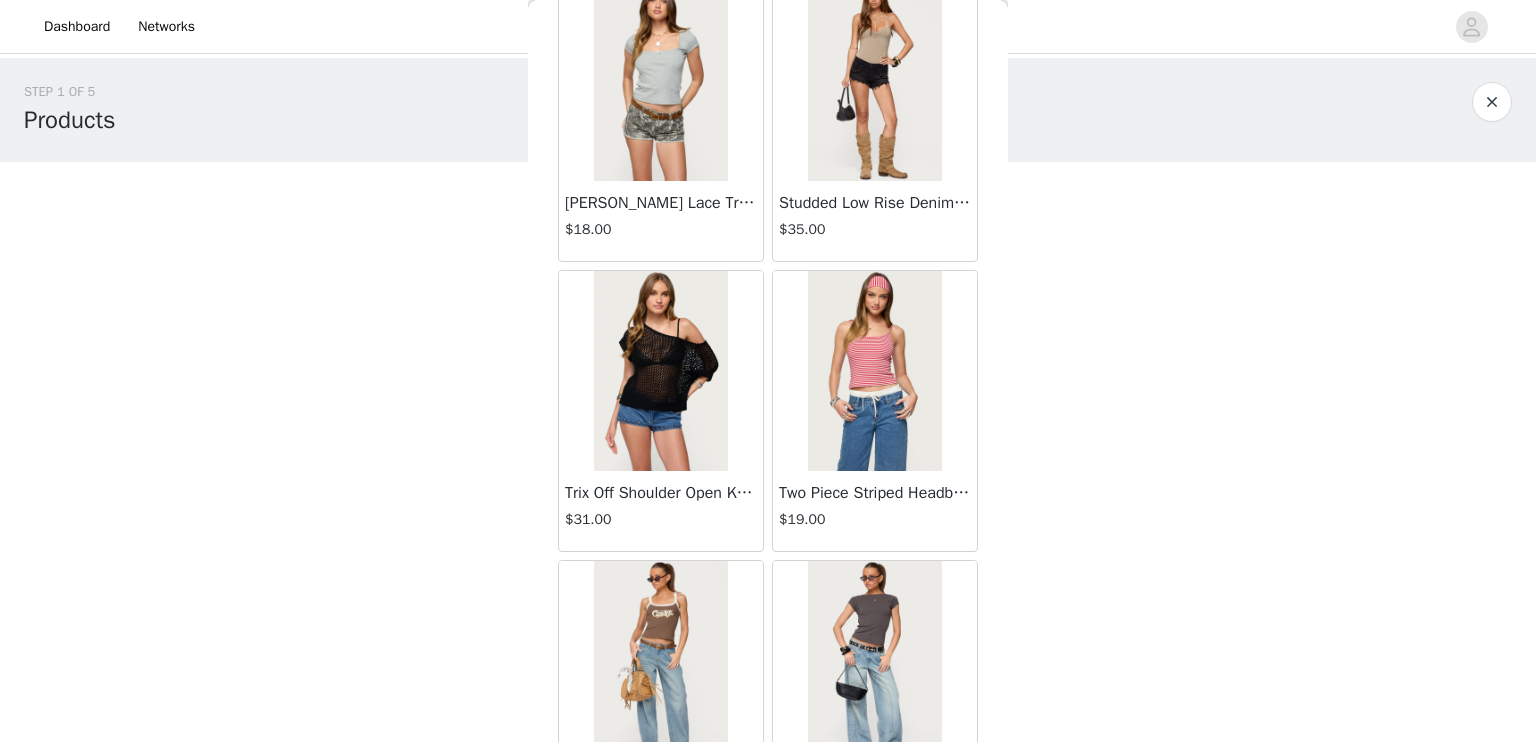 click at bounding box center (874, 371) 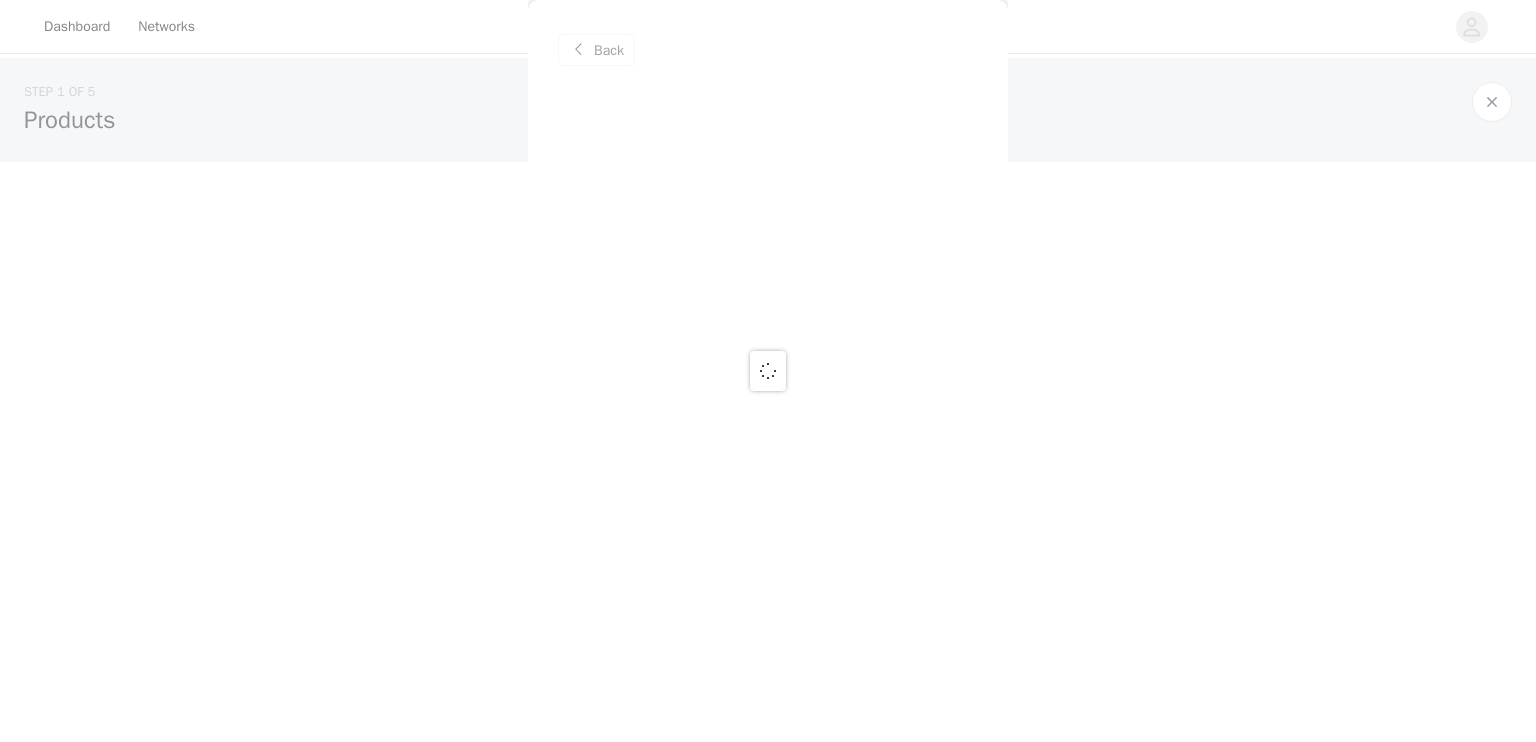 scroll, scrollTop: 0, scrollLeft: 0, axis: both 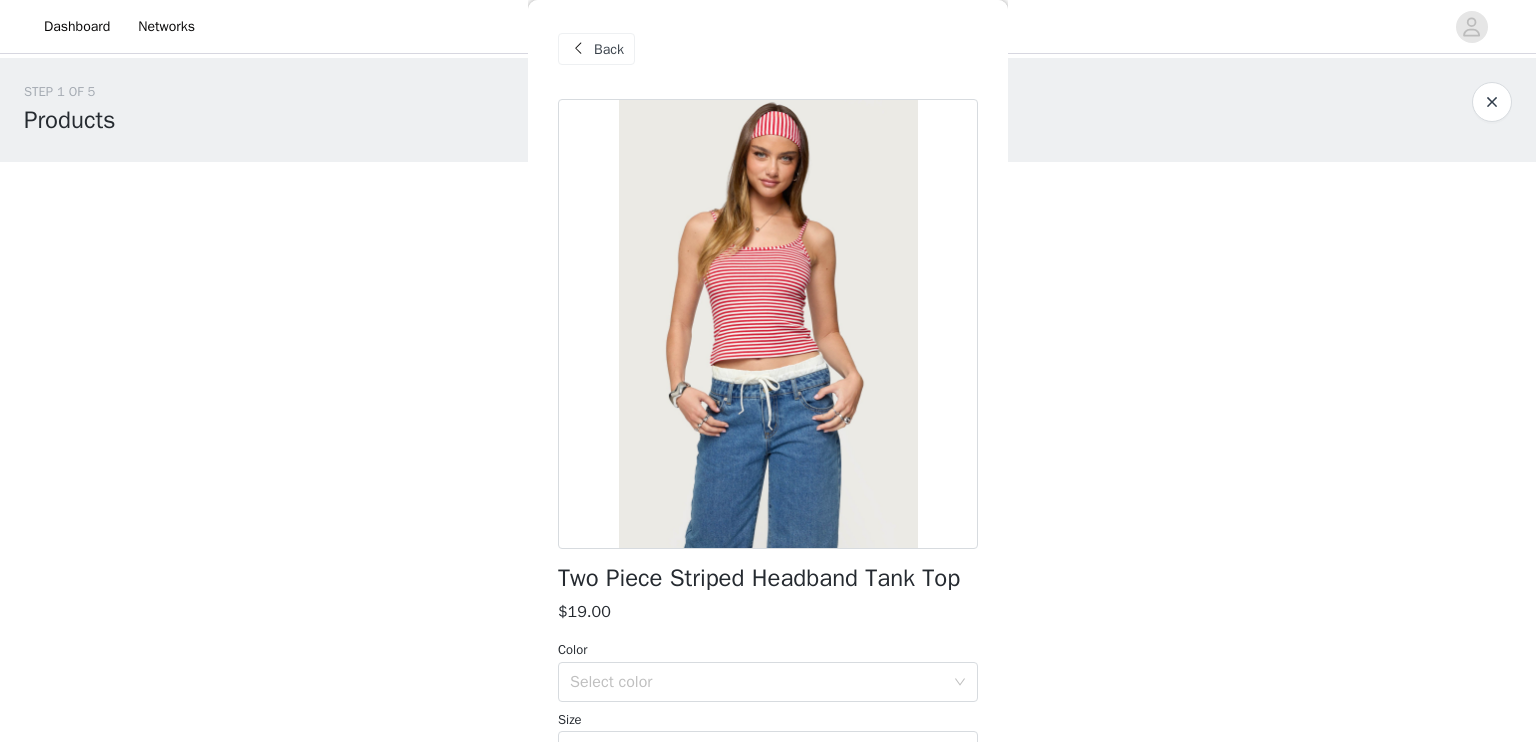 click at bounding box center [768, 324] 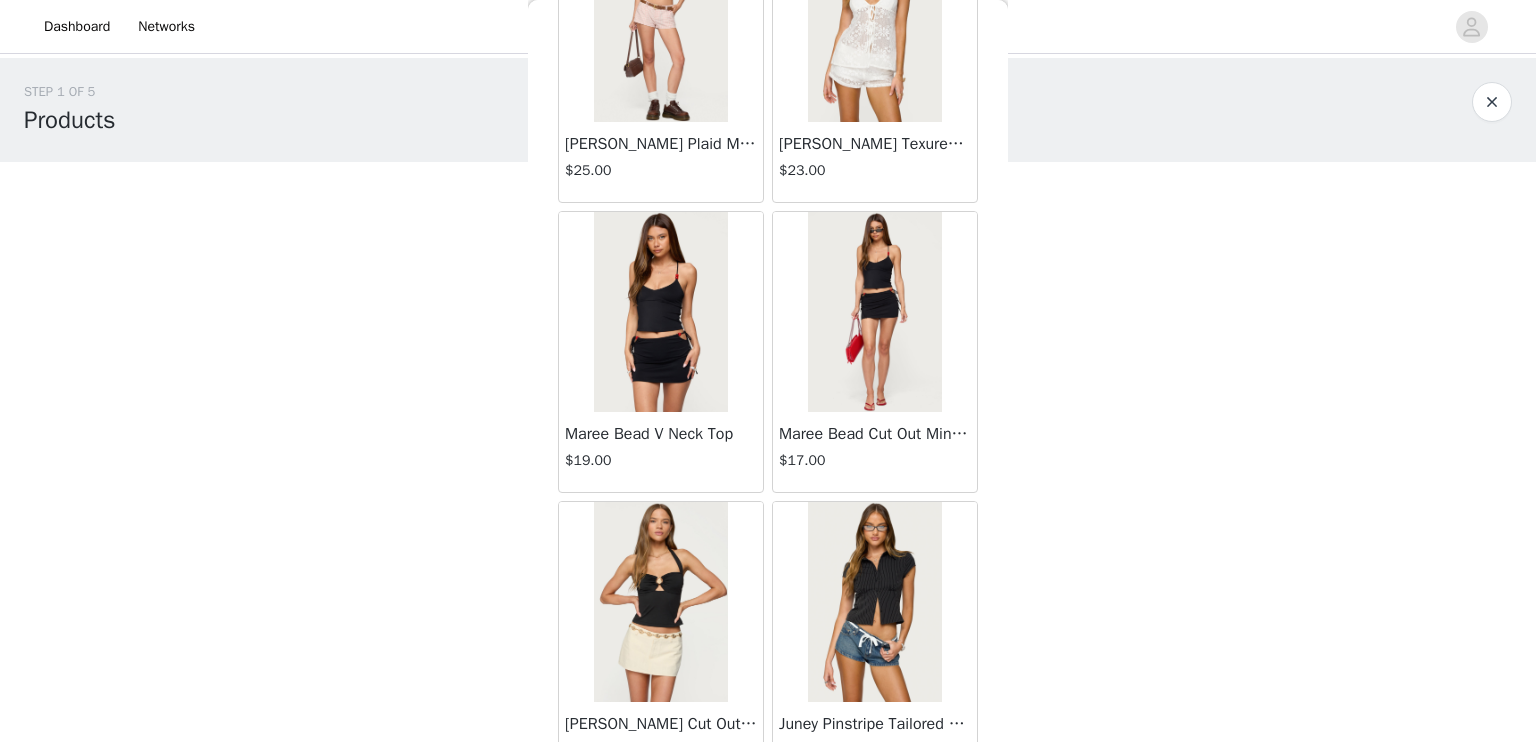 scroll, scrollTop: 801, scrollLeft: 0, axis: vertical 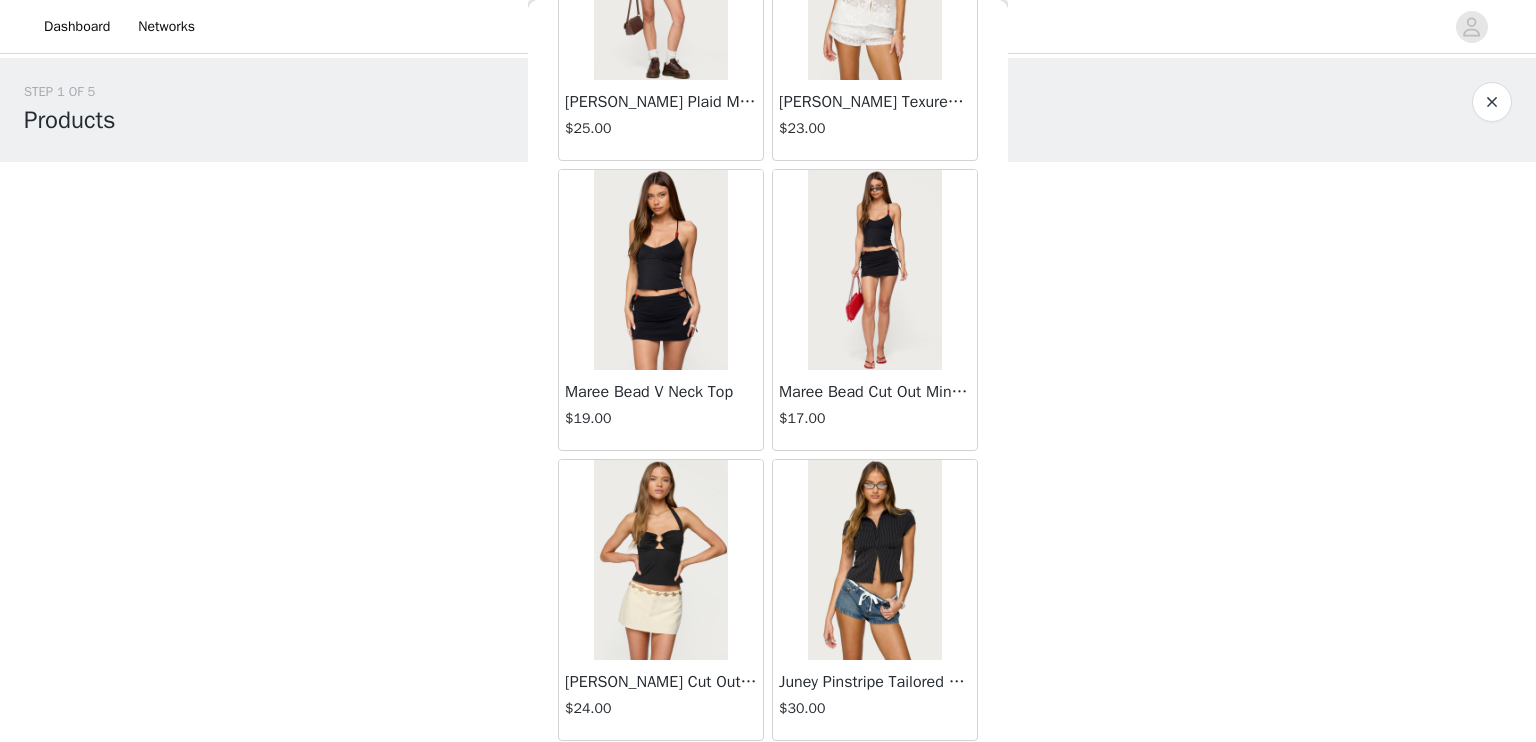 click at bounding box center [660, 270] 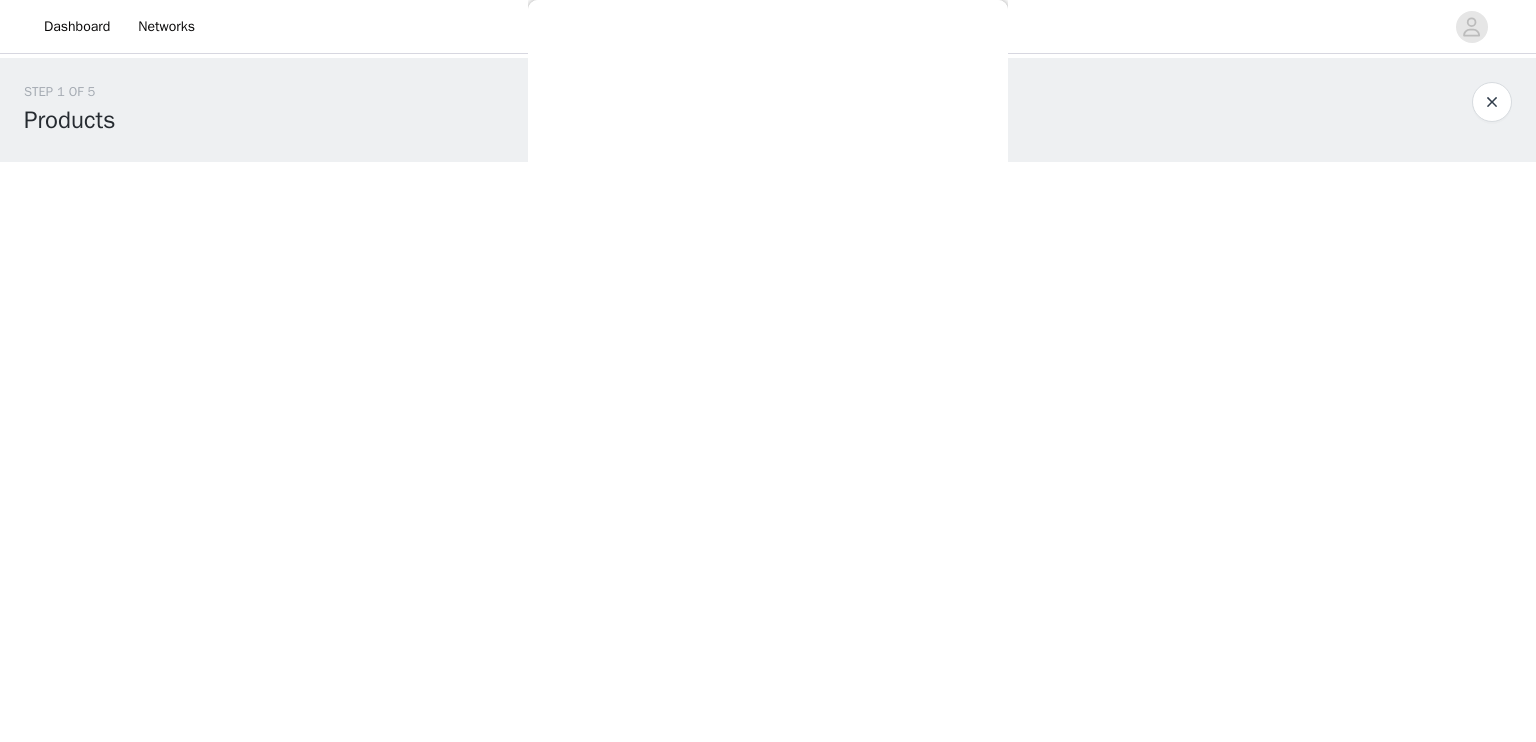 scroll, scrollTop: 0, scrollLeft: 0, axis: both 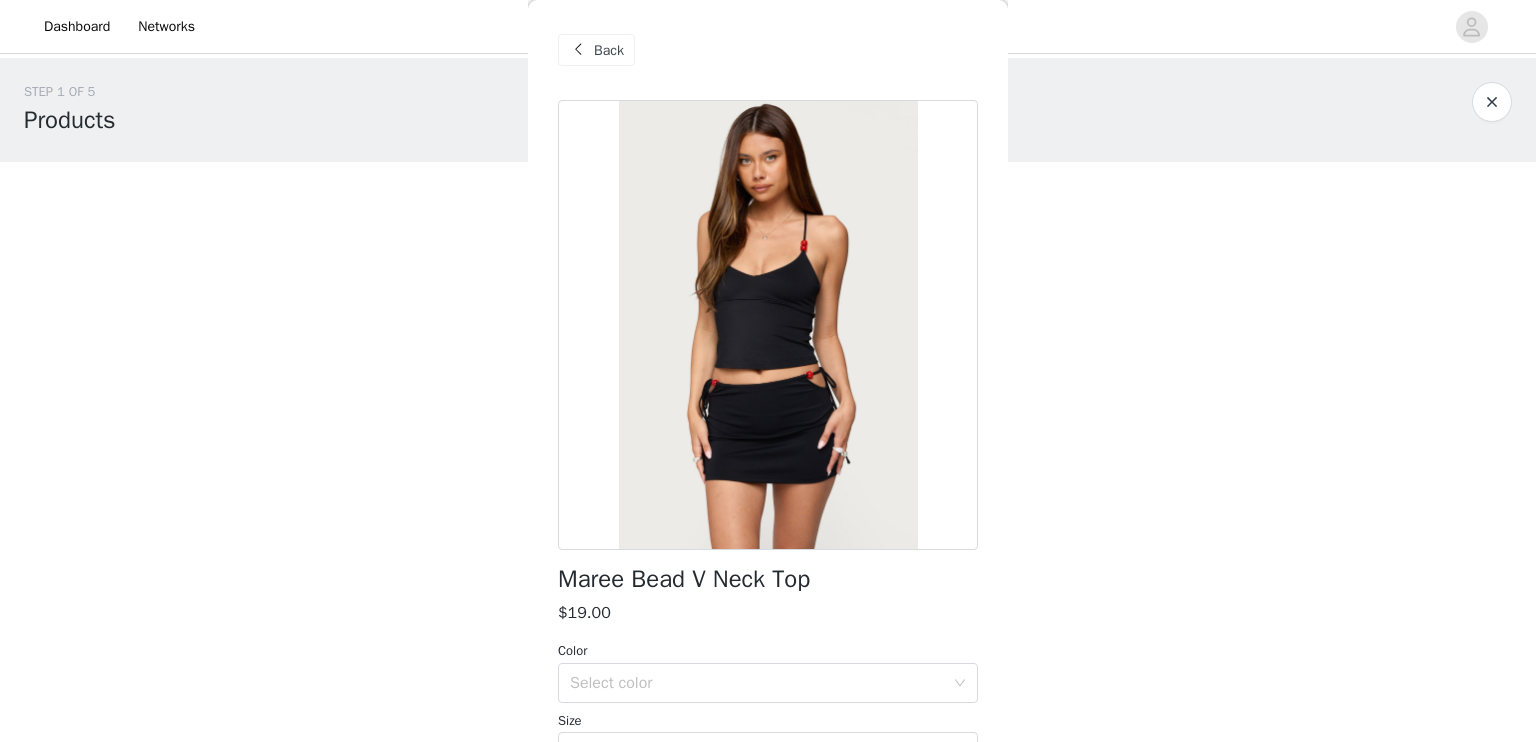 click on "Back" at bounding box center [609, 50] 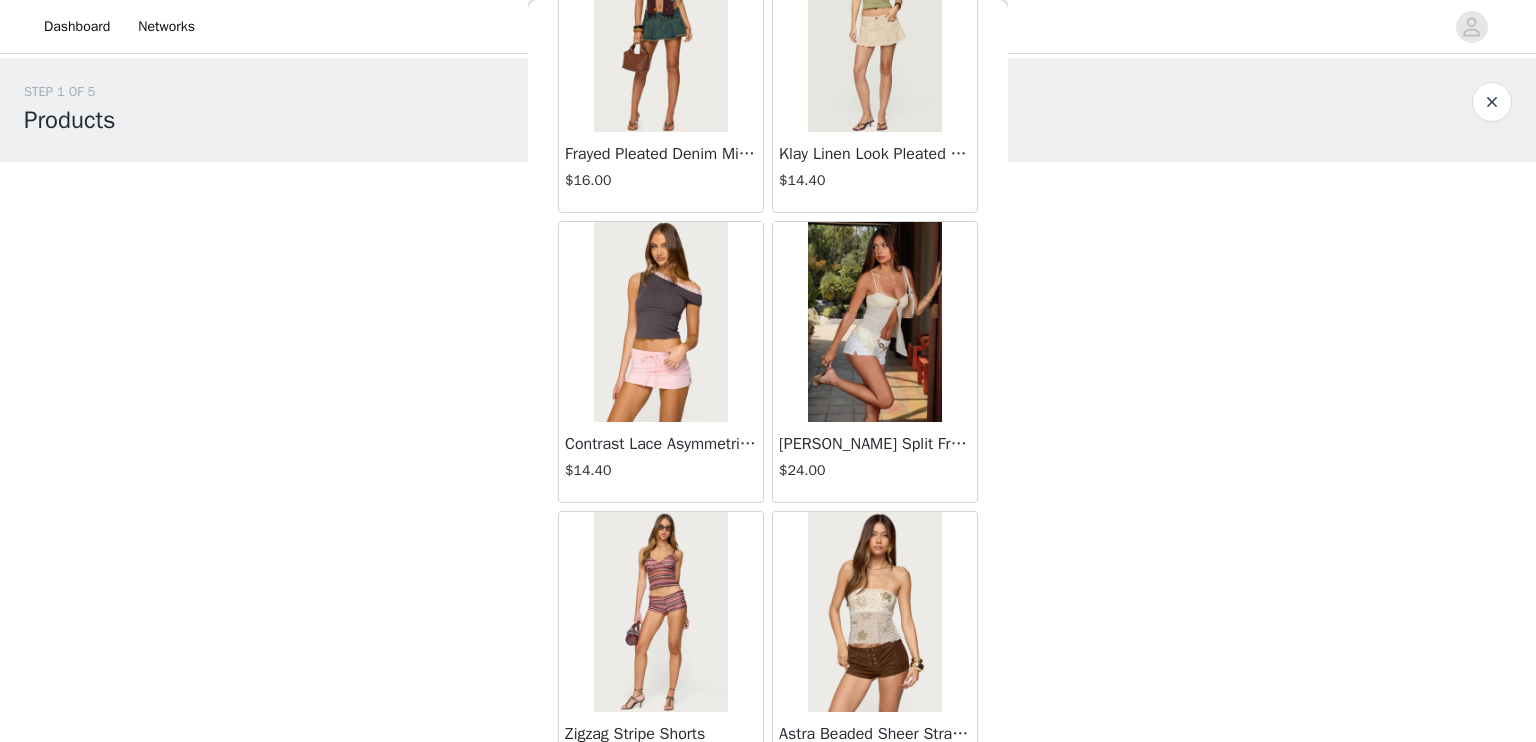 scroll, scrollTop: 2200, scrollLeft: 0, axis: vertical 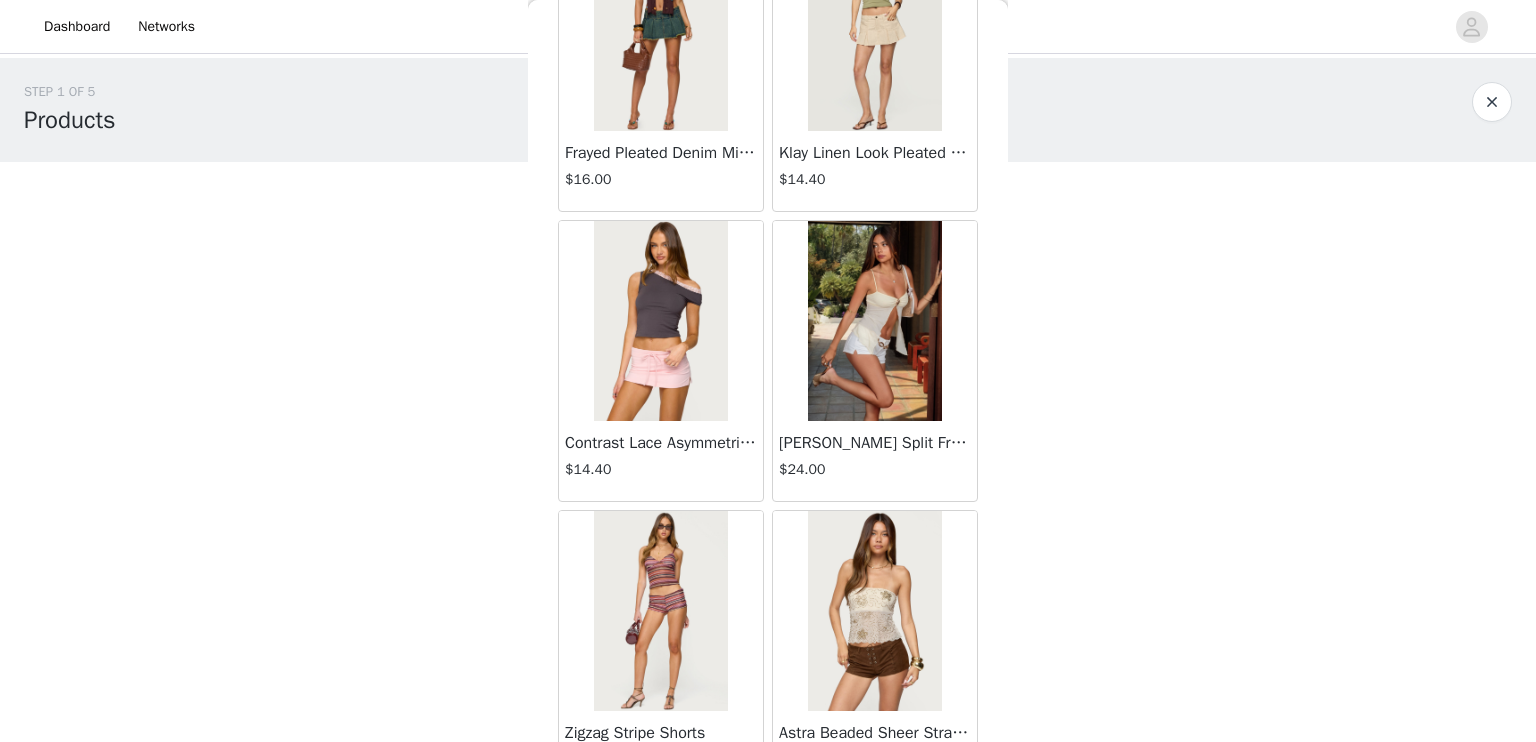 click at bounding box center (660, 321) 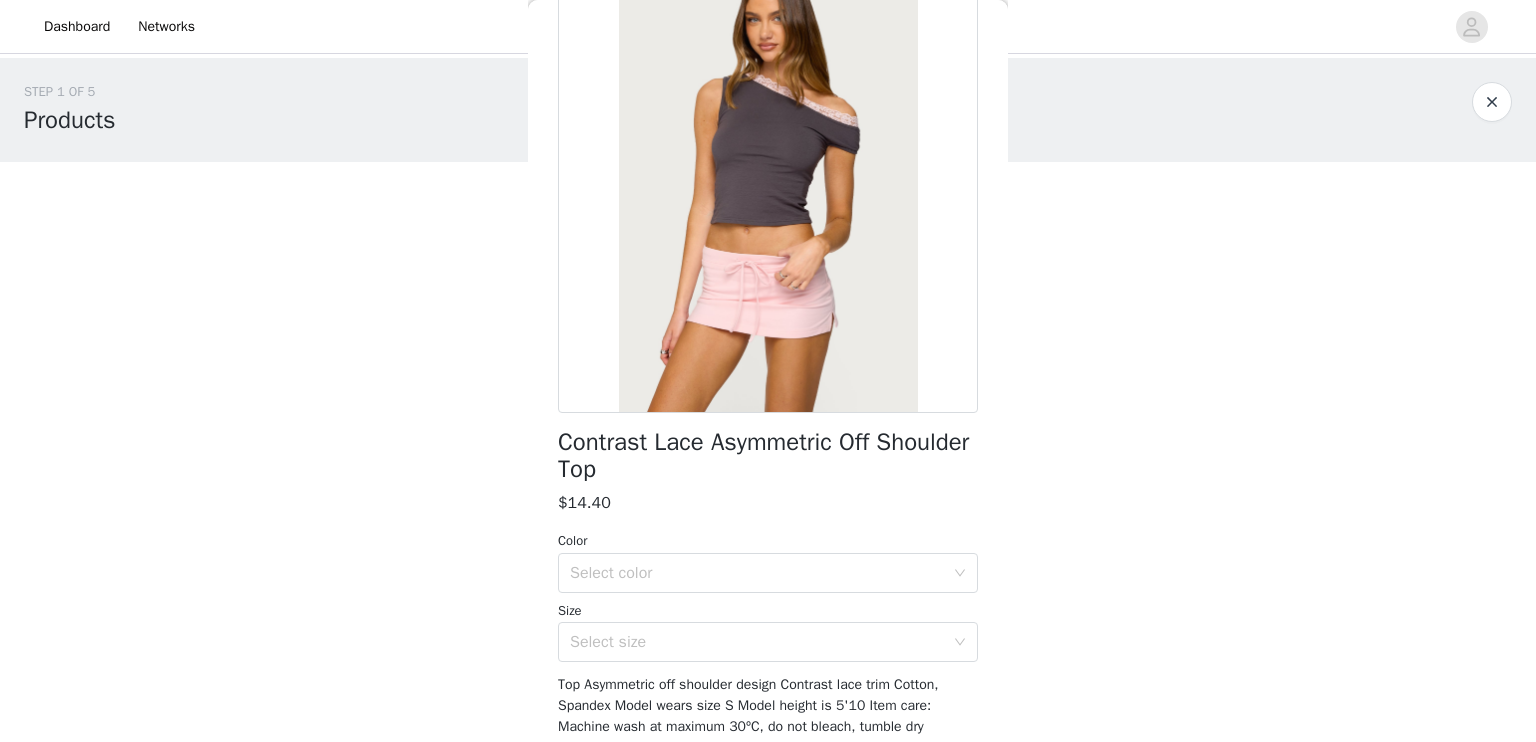 scroll, scrollTop: 237, scrollLeft: 0, axis: vertical 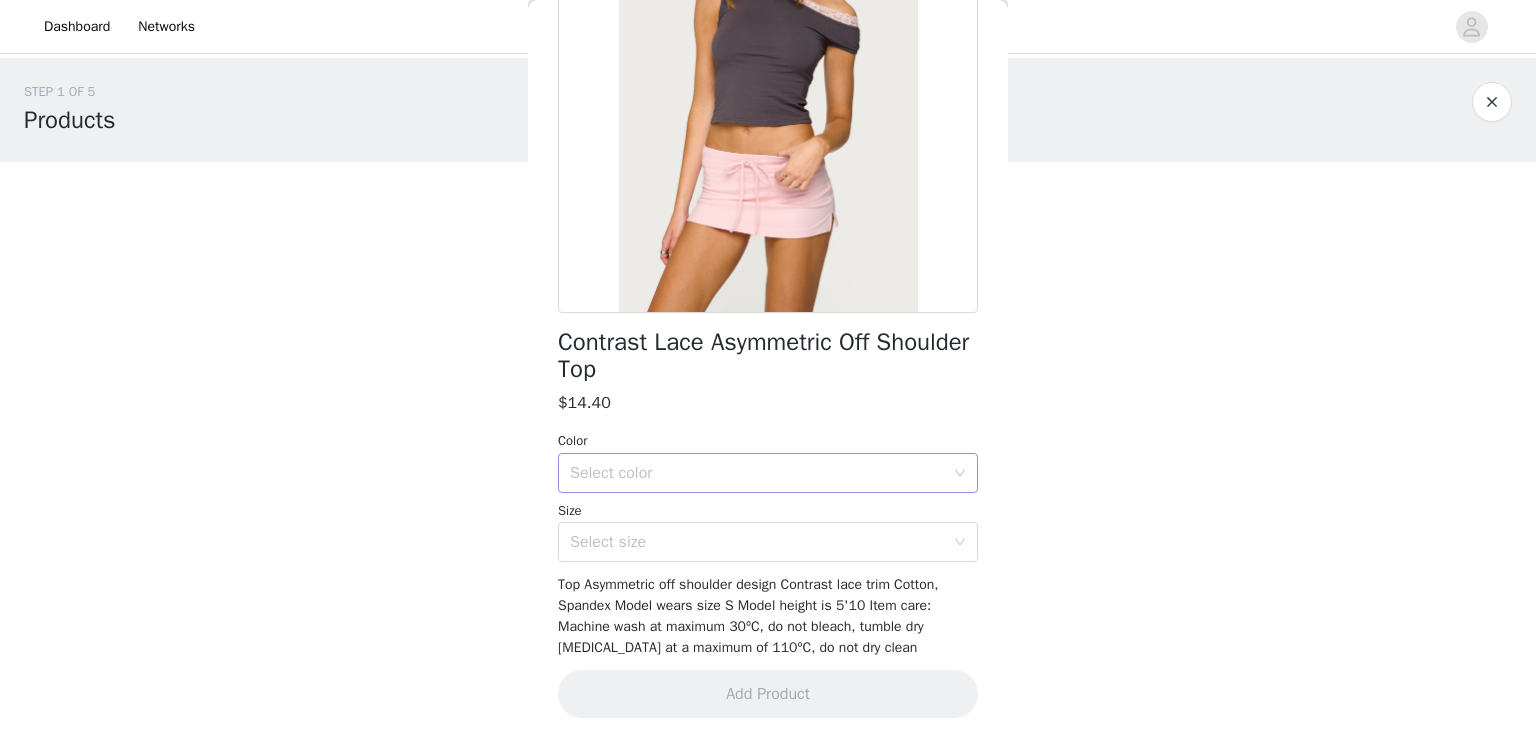 click on "Select color" at bounding box center [761, 473] 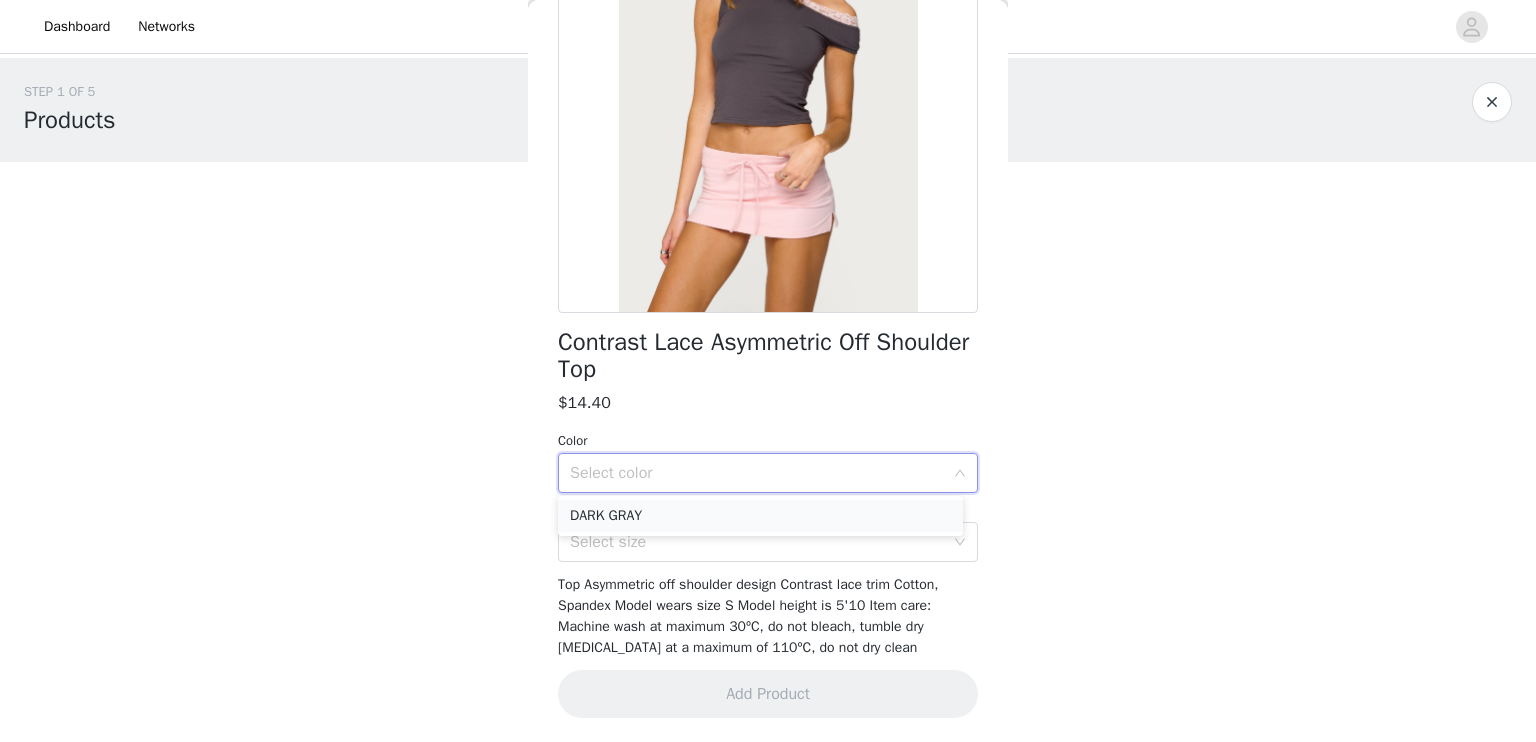 drag, startPoint x: 848, startPoint y: 498, endPoint x: 857, endPoint y: 507, distance: 12.727922 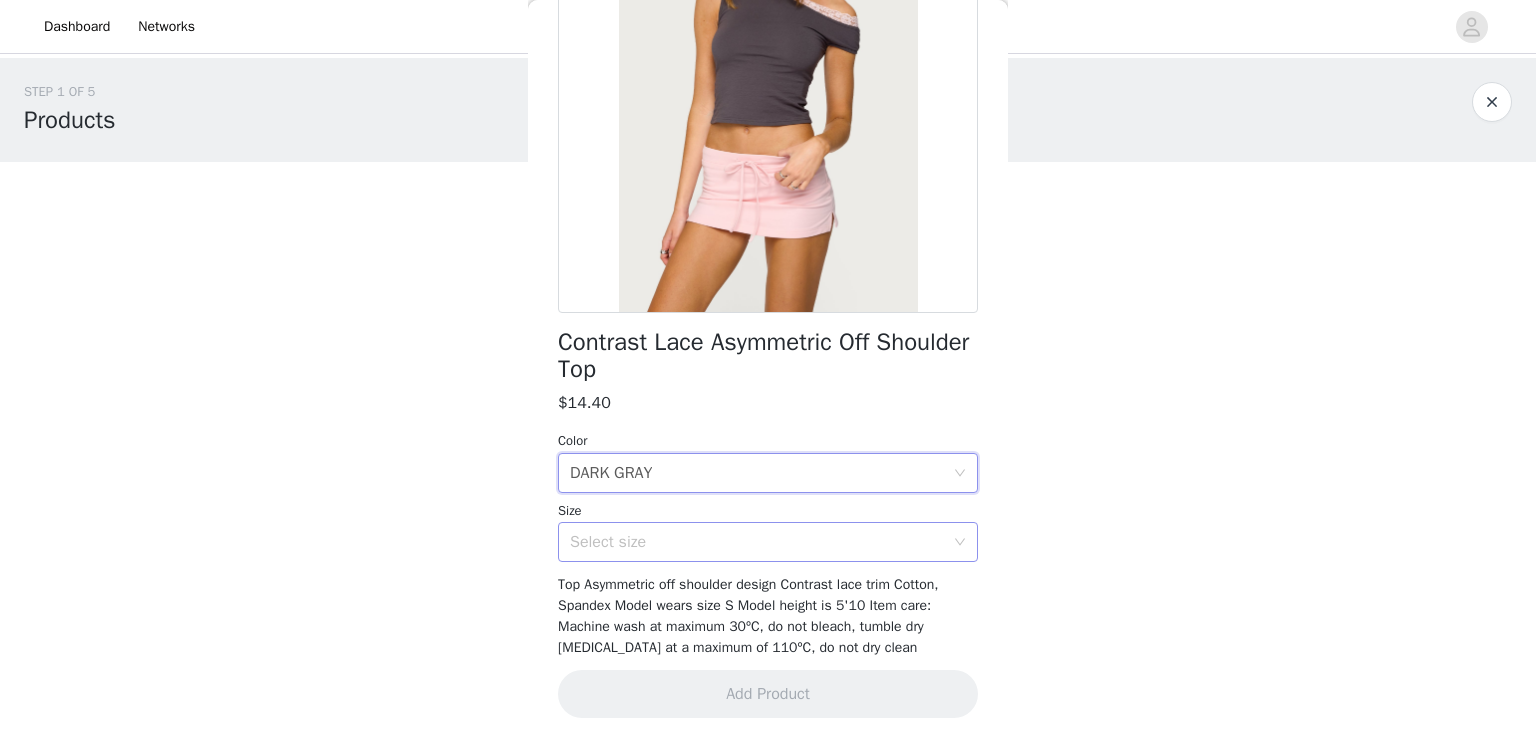 click on "Select size" at bounding box center (761, 542) 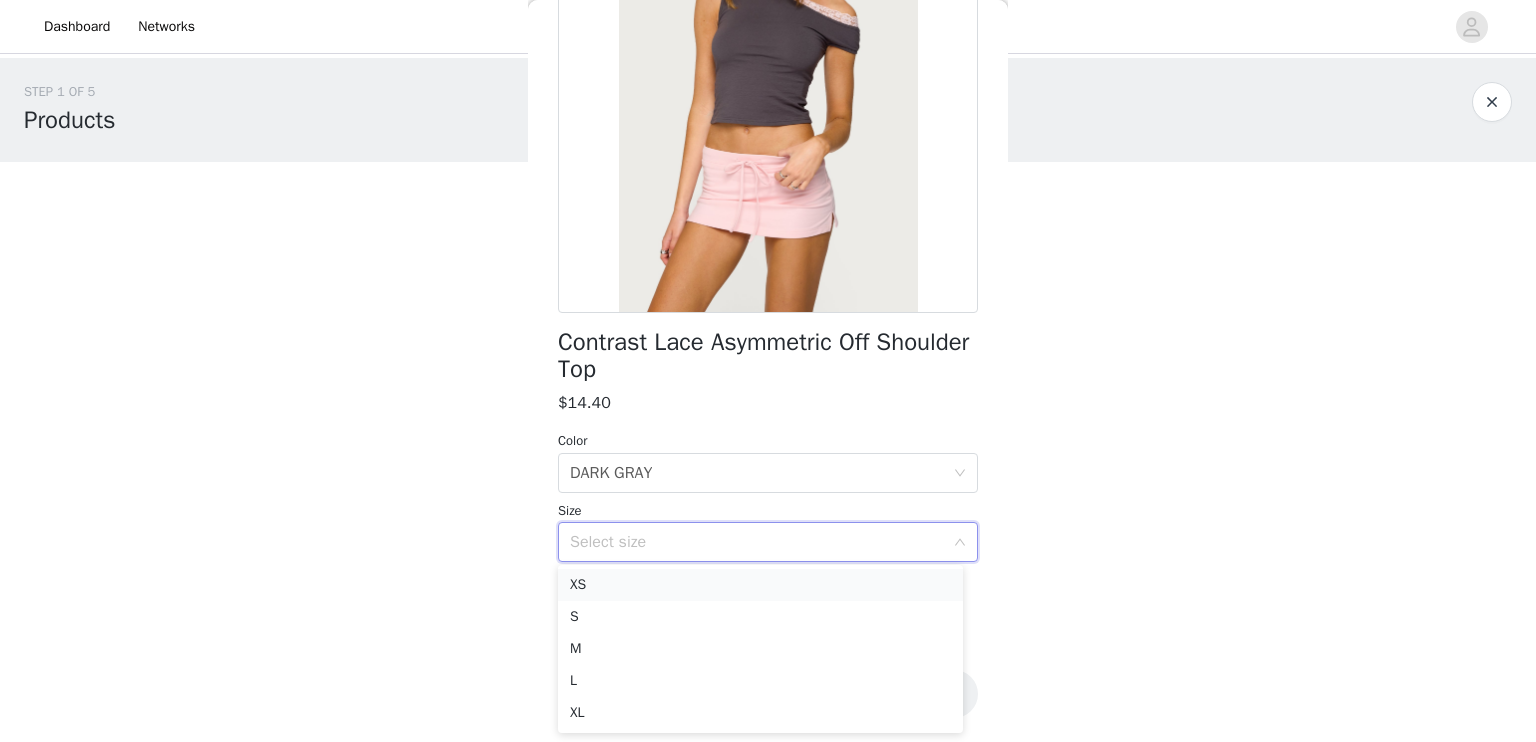click on "XS" at bounding box center [760, 585] 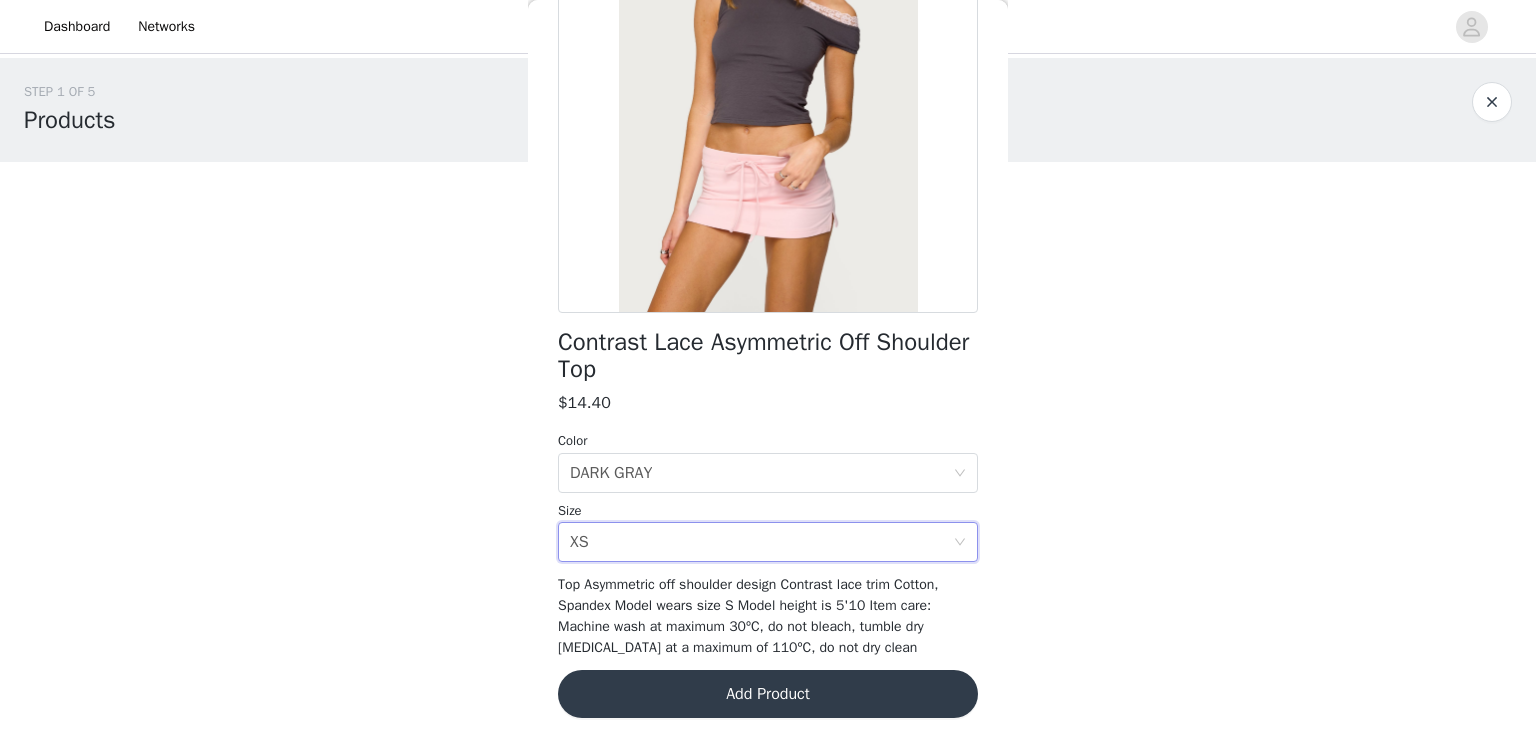 click on "Add Product" at bounding box center [768, 694] 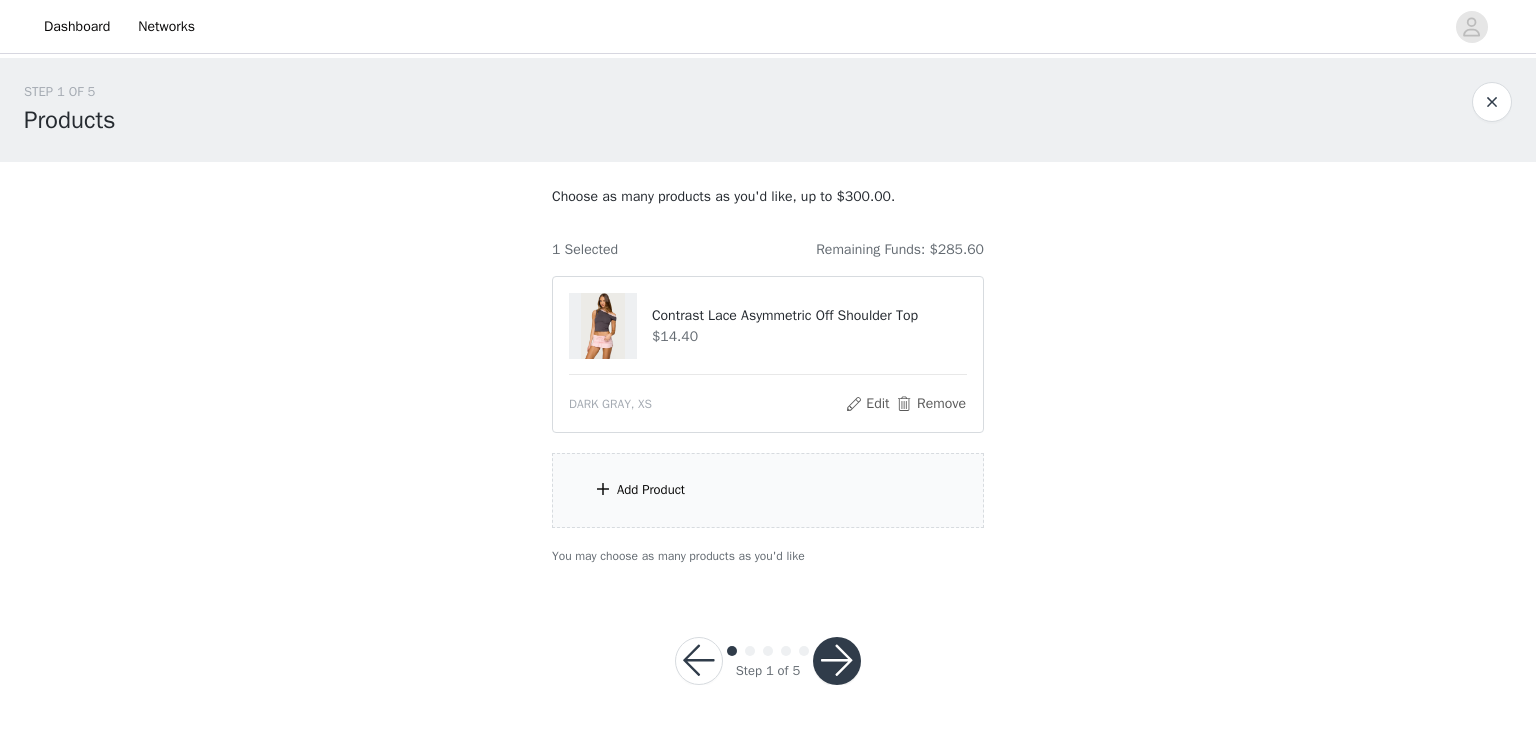 click on "Add Product" at bounding box center [768, 490] 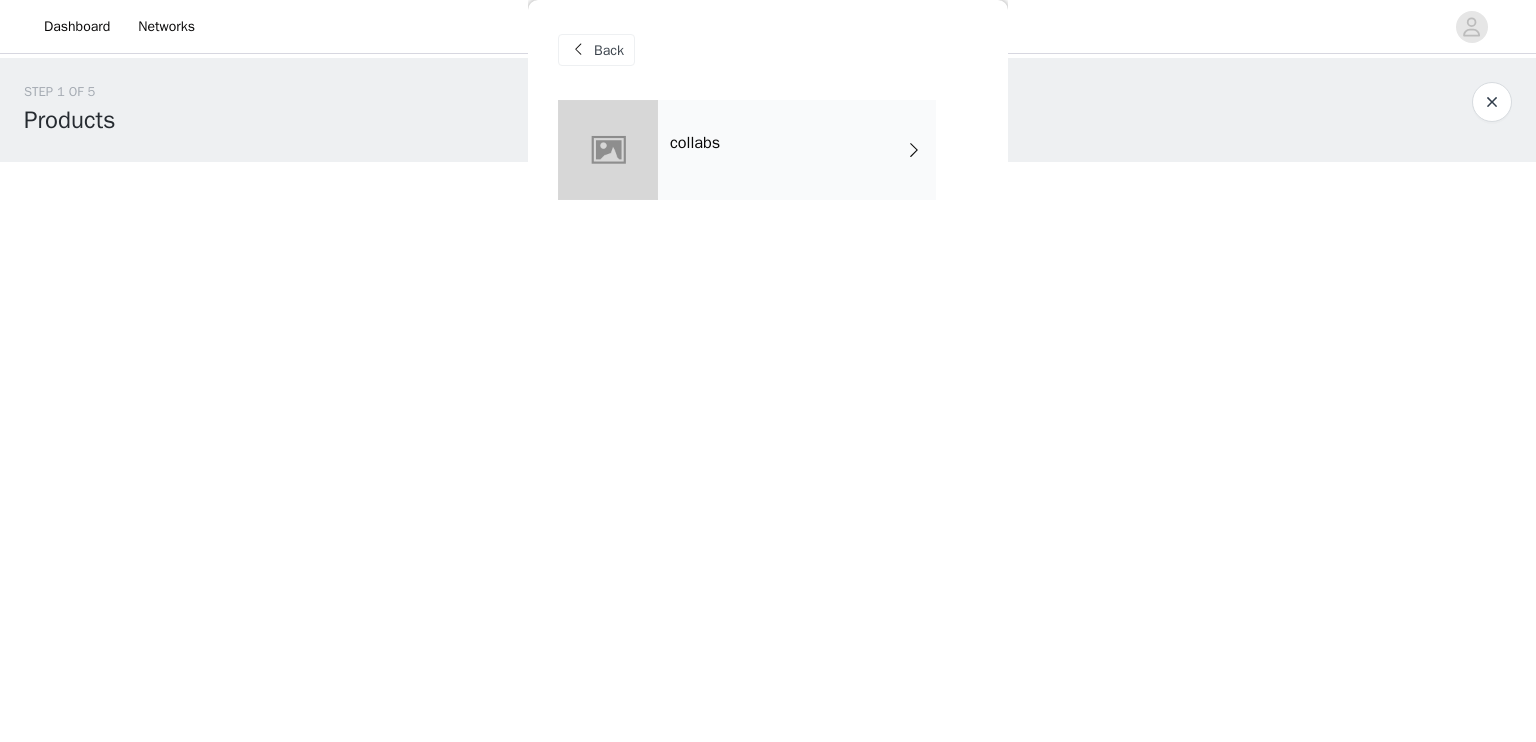 click on "collabs" at bounding box center [797, 150] 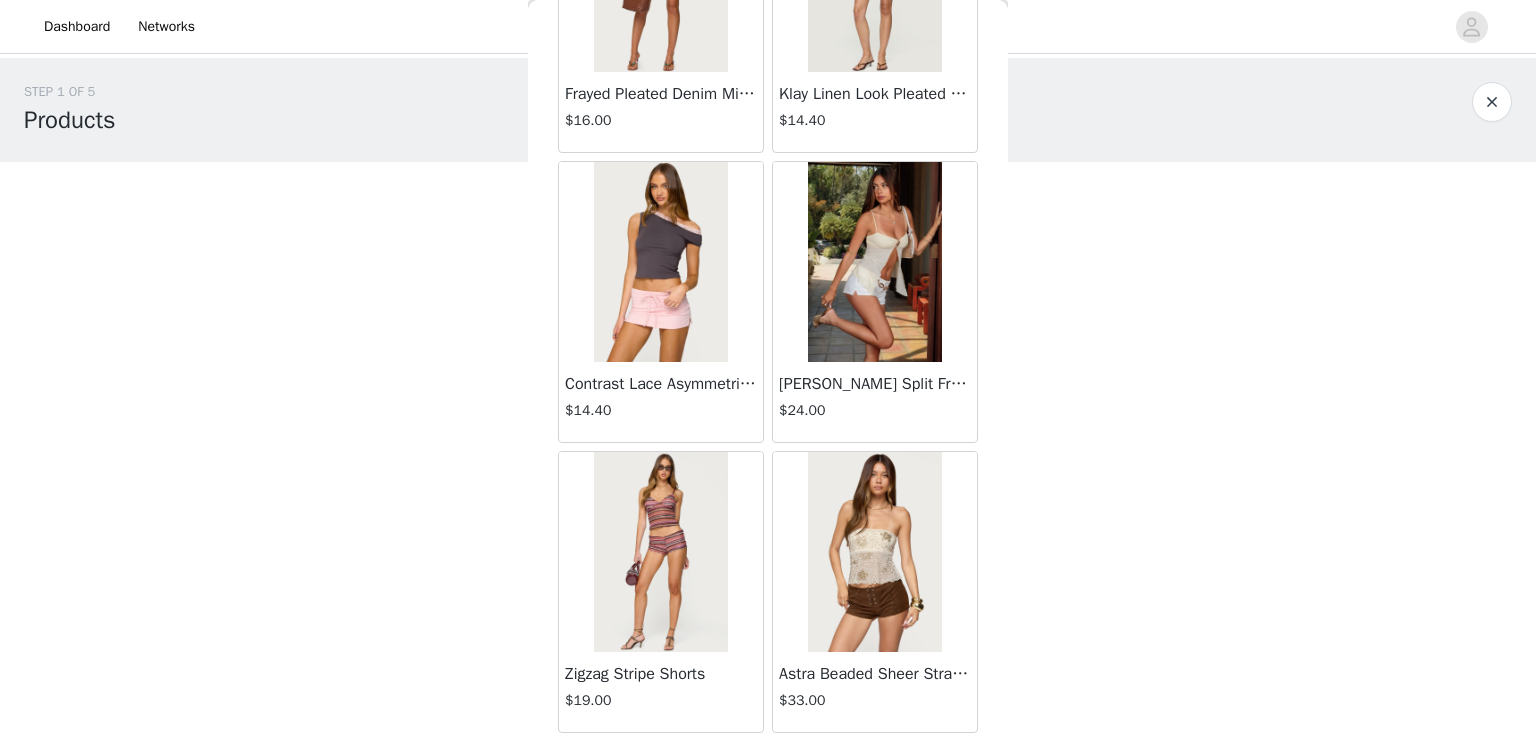 scroll, scrollTop: 2314, scrollLeft: 0, axis: vertical 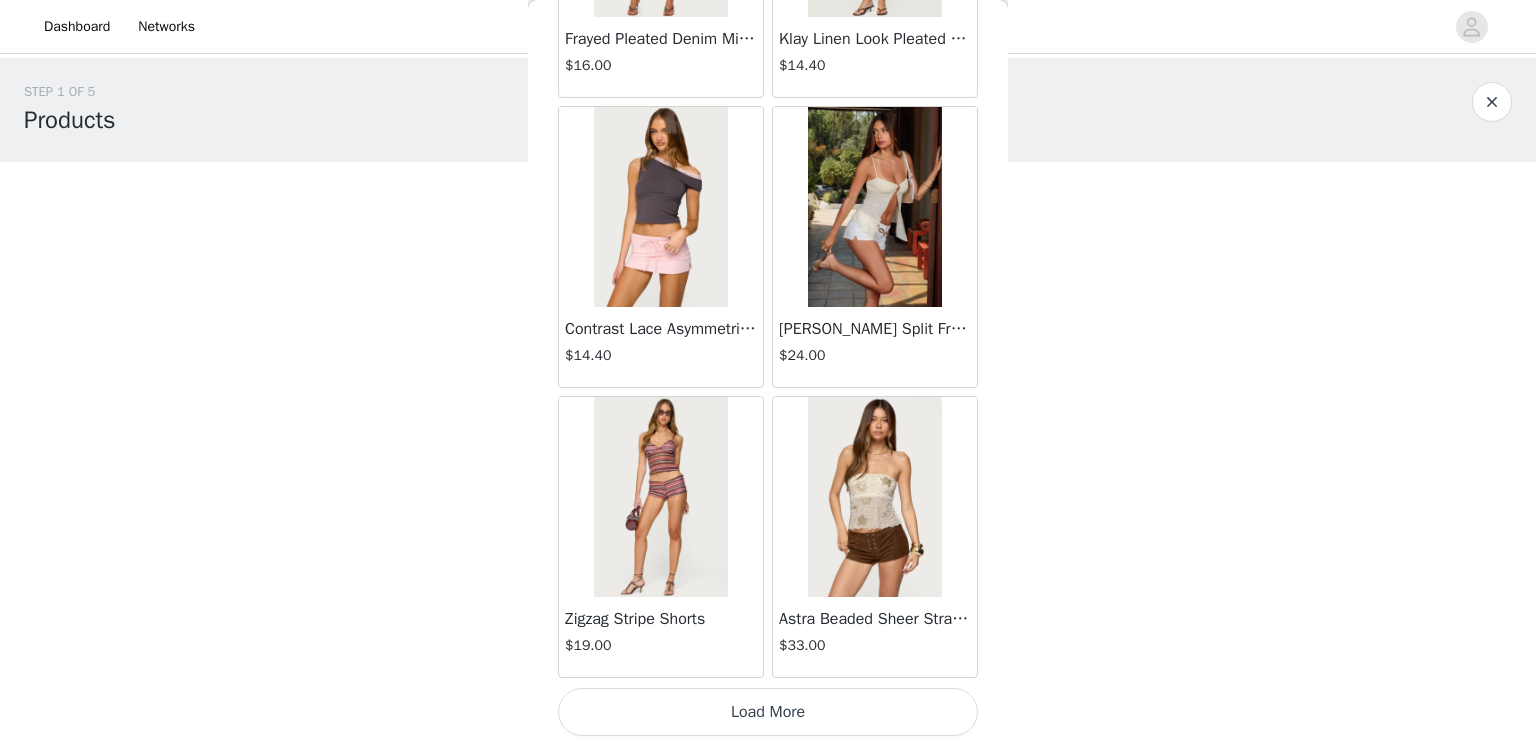click on "Load More" at bounding box center (768, 712) 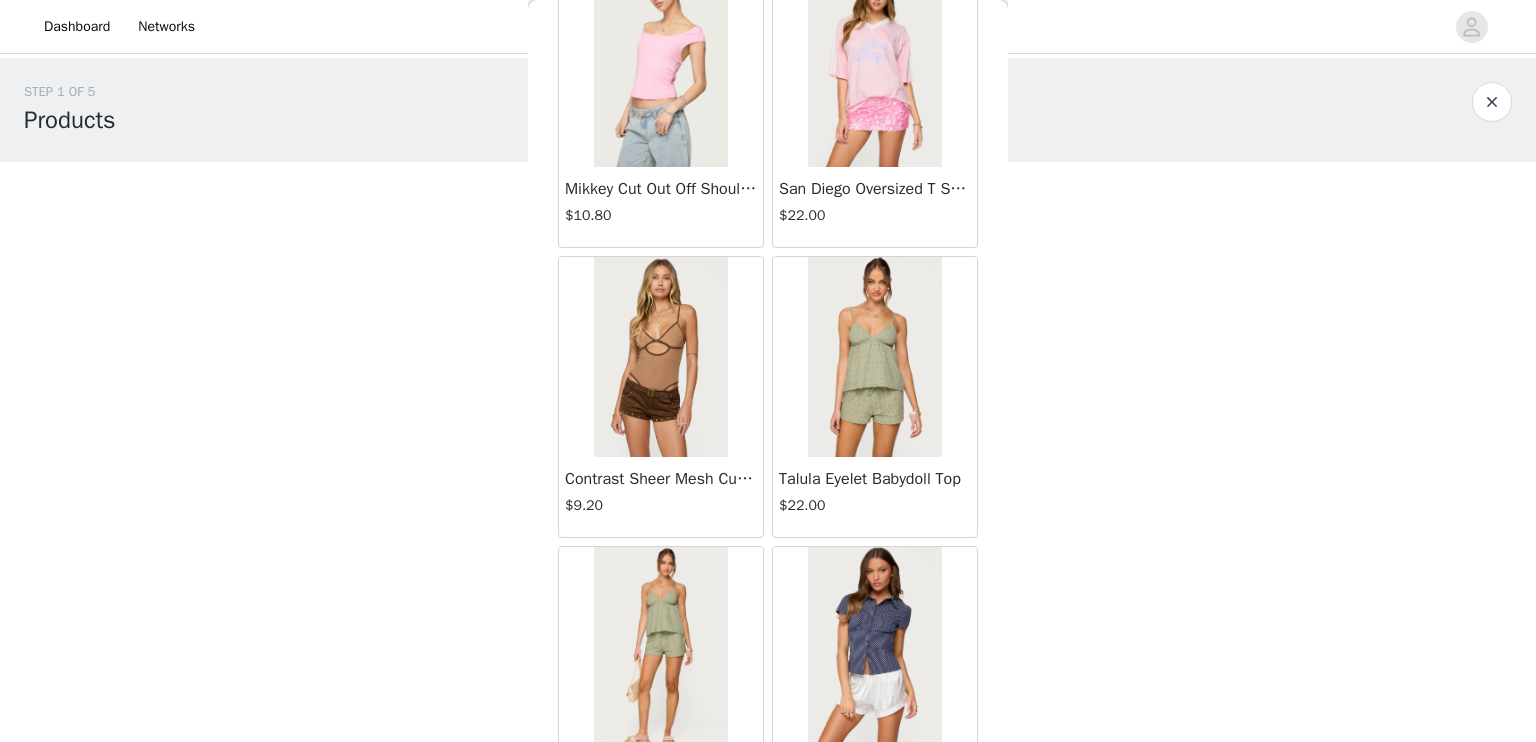 scroll, scrollTop: 3714, scrollLeft: 0, axis: vertical 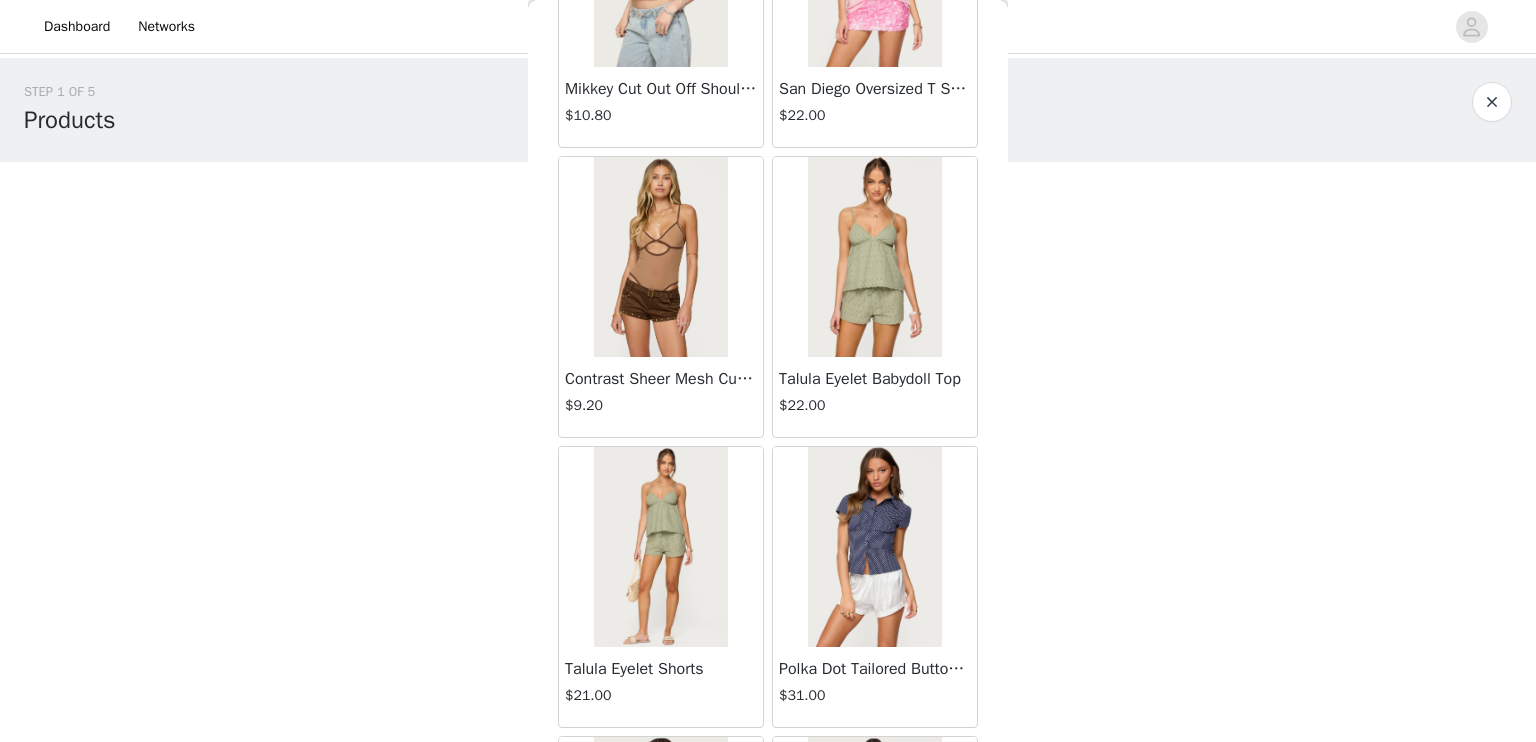 click on "Contrast Sheer Mesh Cut Out Bodysuit   $9.20" at bounding box center (661, 397) 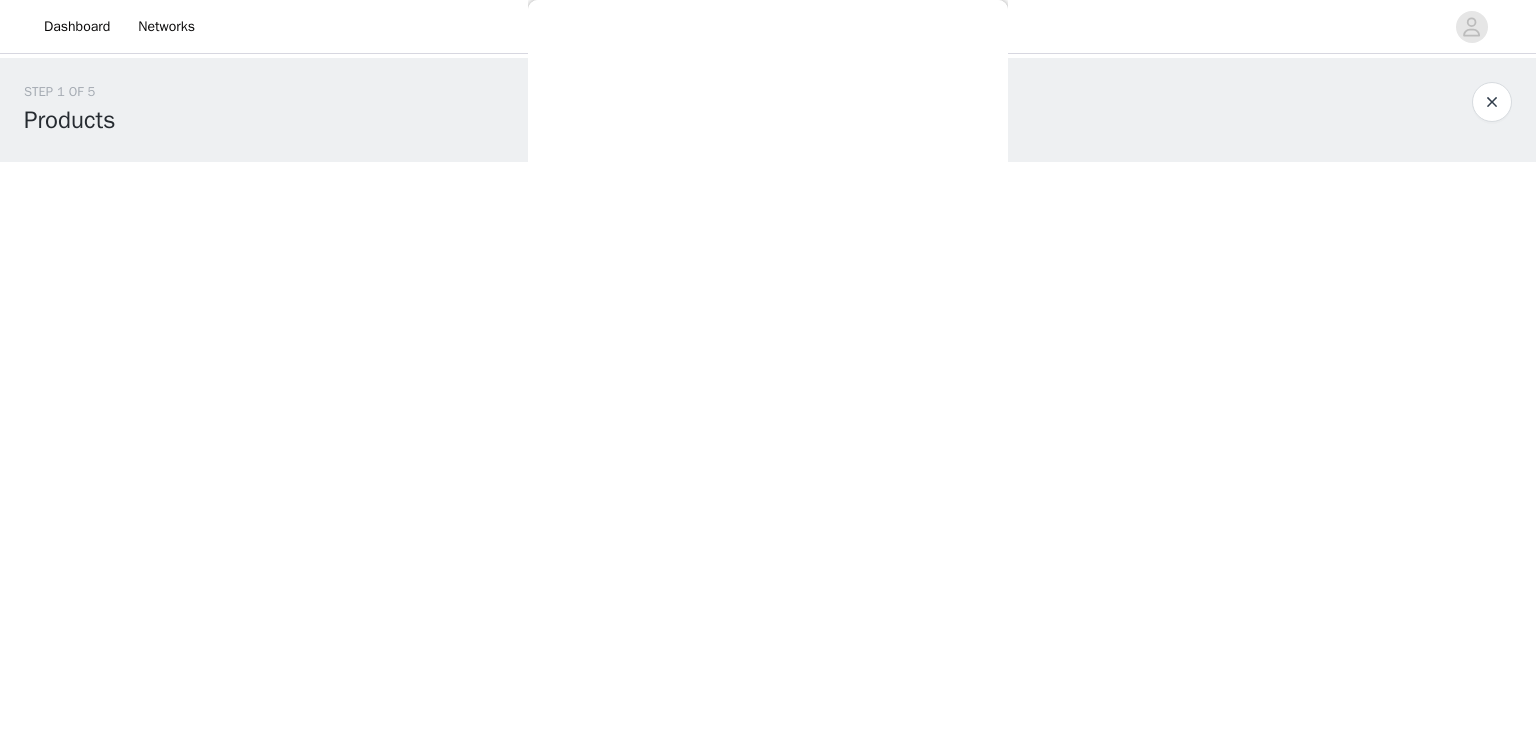 scroll, scrollTop: 0, scrollLeft: 0, axis: both 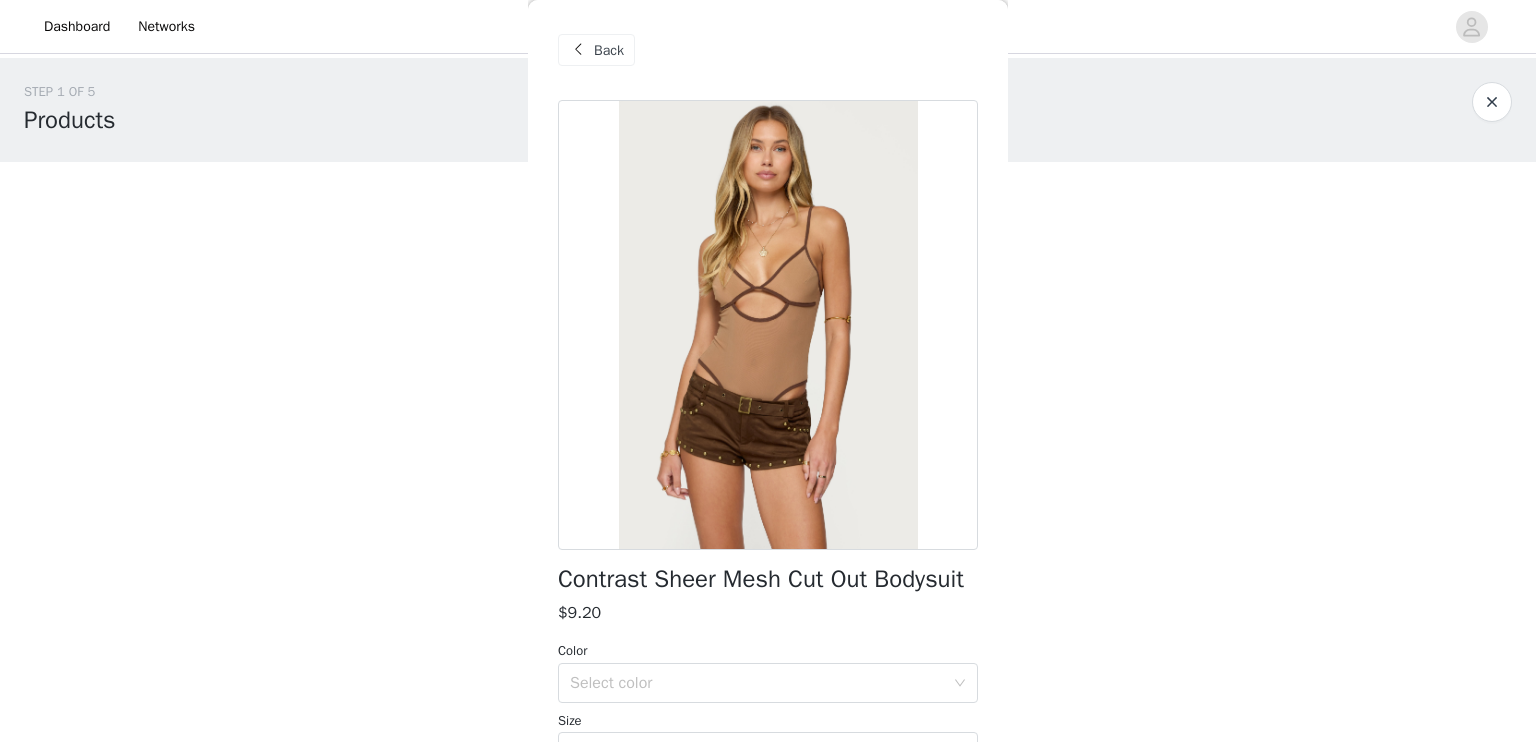 click at bounding box center [578, 50] 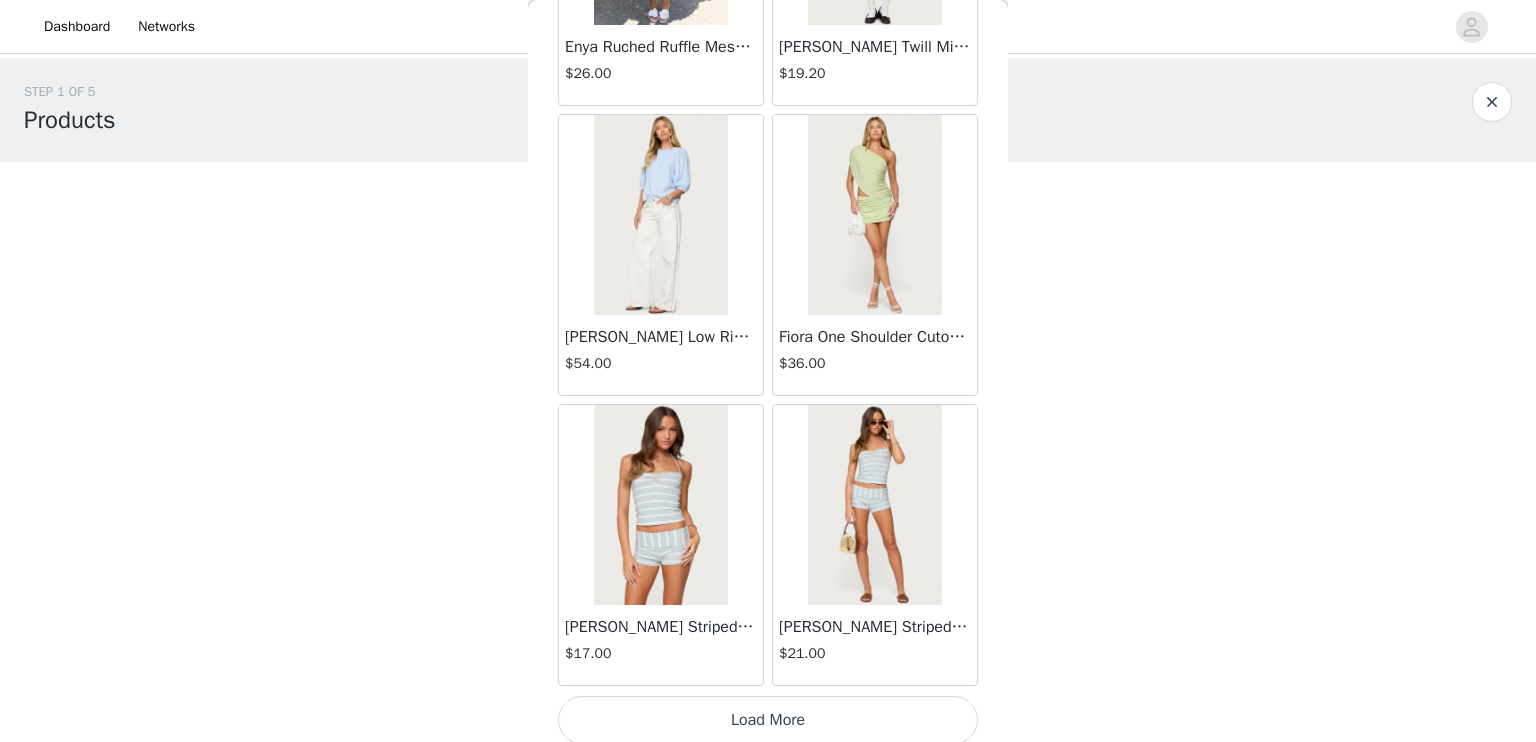 scroll, scrollTop: 5210, scrollLeft: 0, axis: vertical 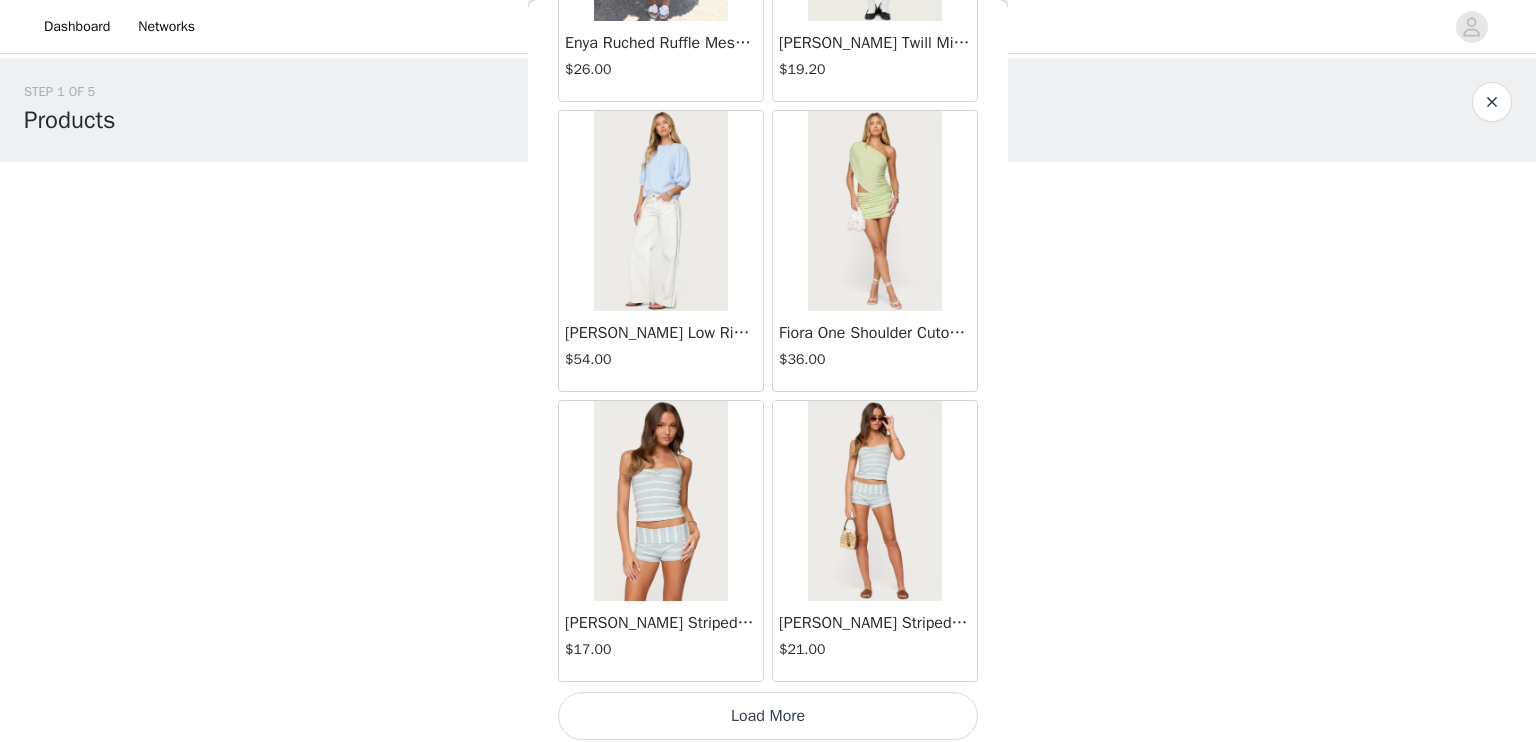 click on "Load More" at bounding box center (768, 716) 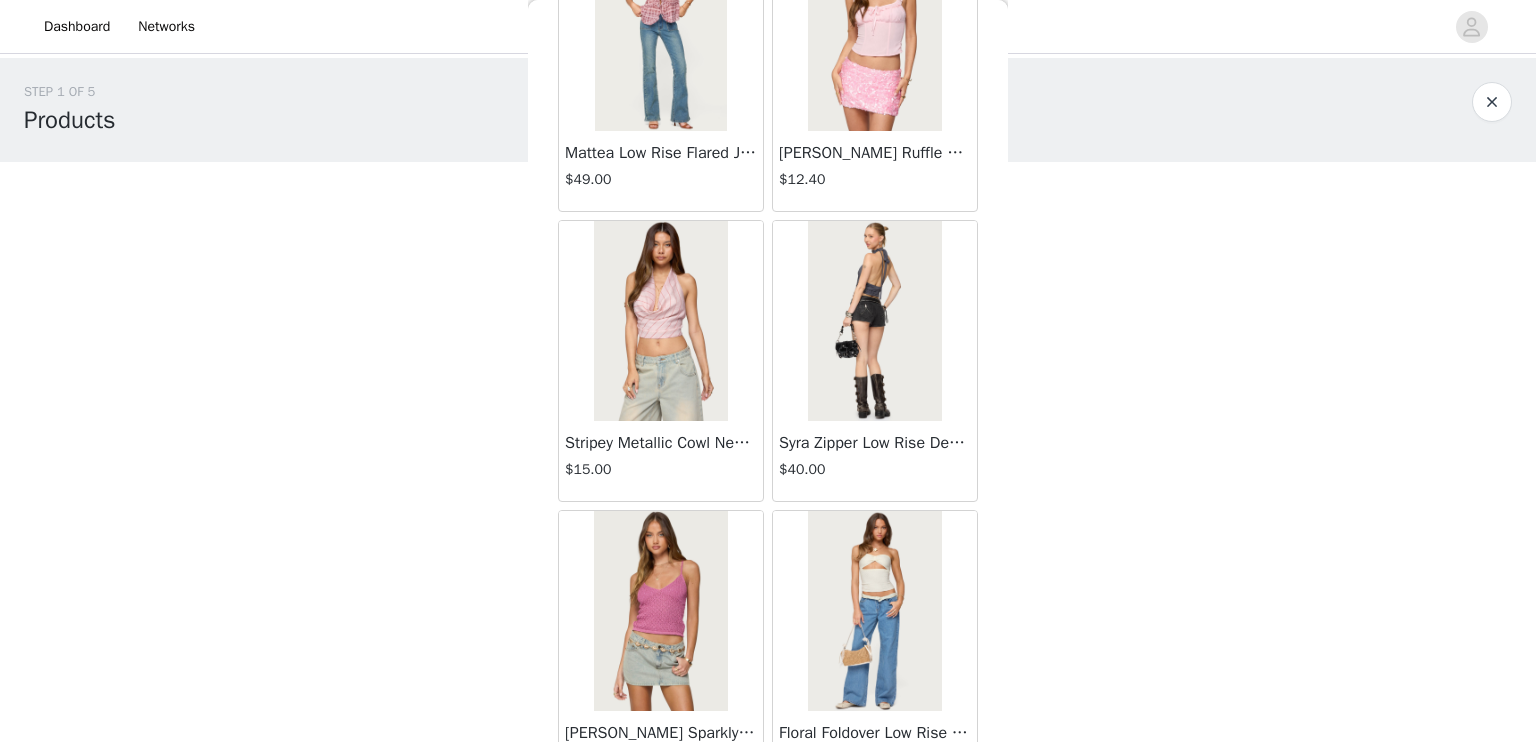 scroll, scrollTop: 7810, scrollLeft: 0, axis: vertical 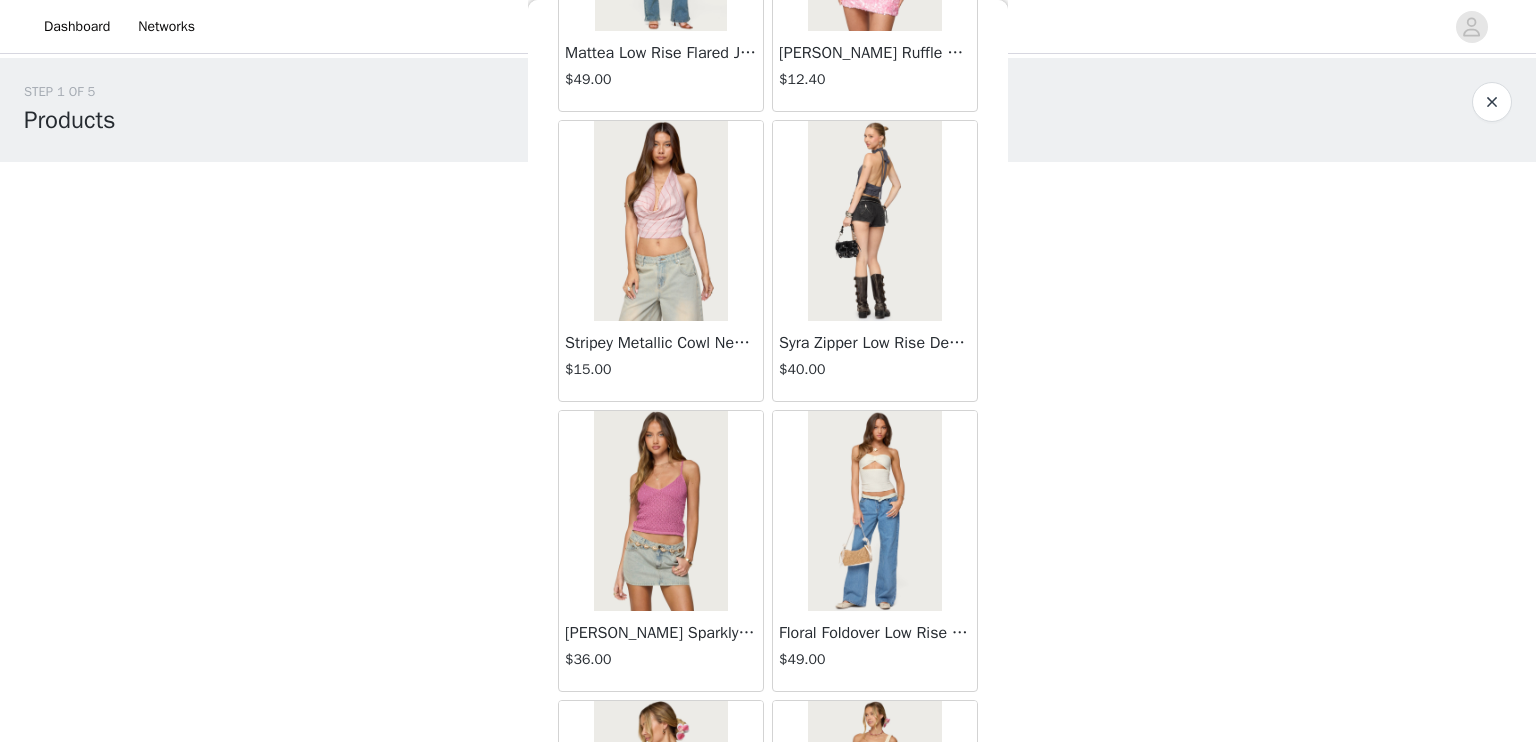 click at bounding box center [874, 511] 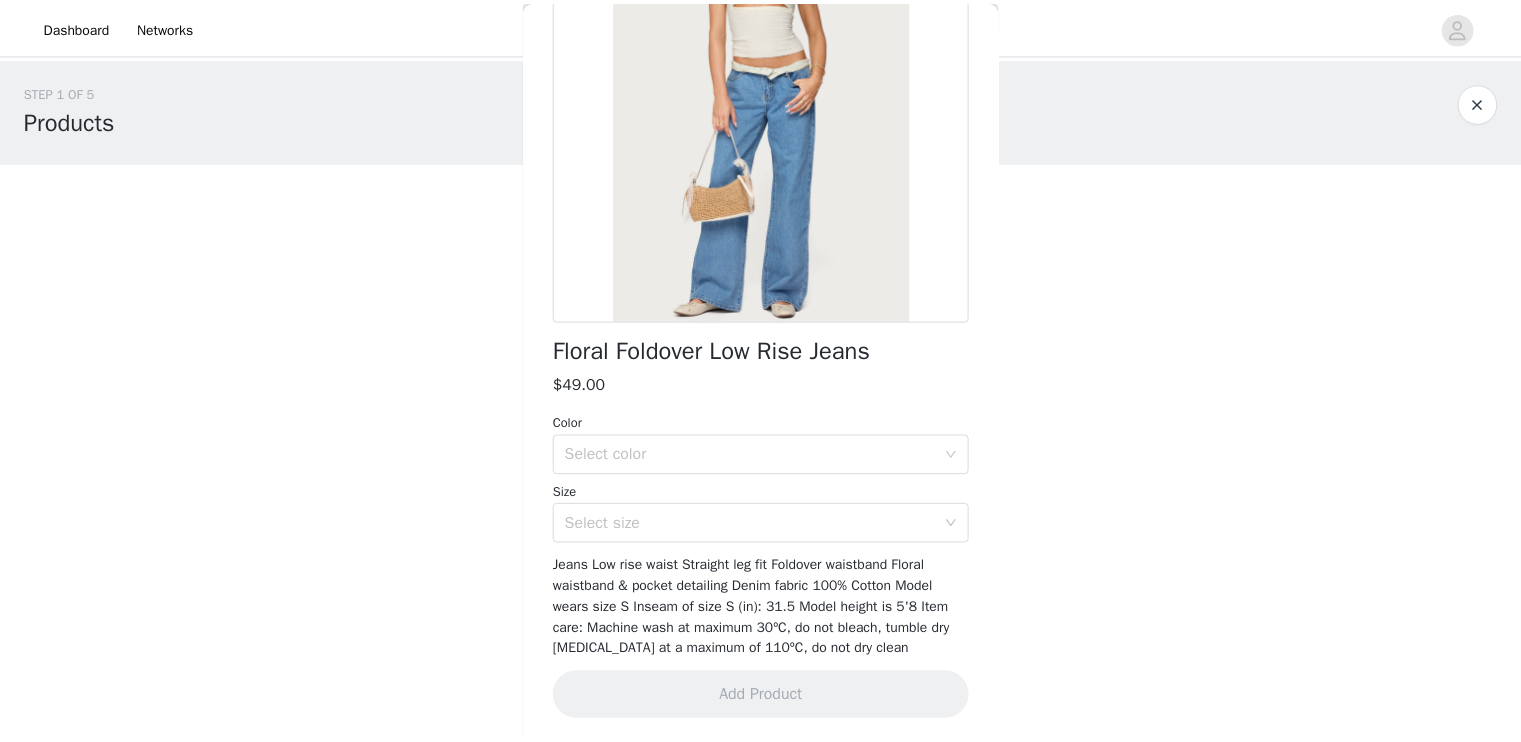 scroll, scrollTop: 231, scrollLeft: 0, axis: vertical 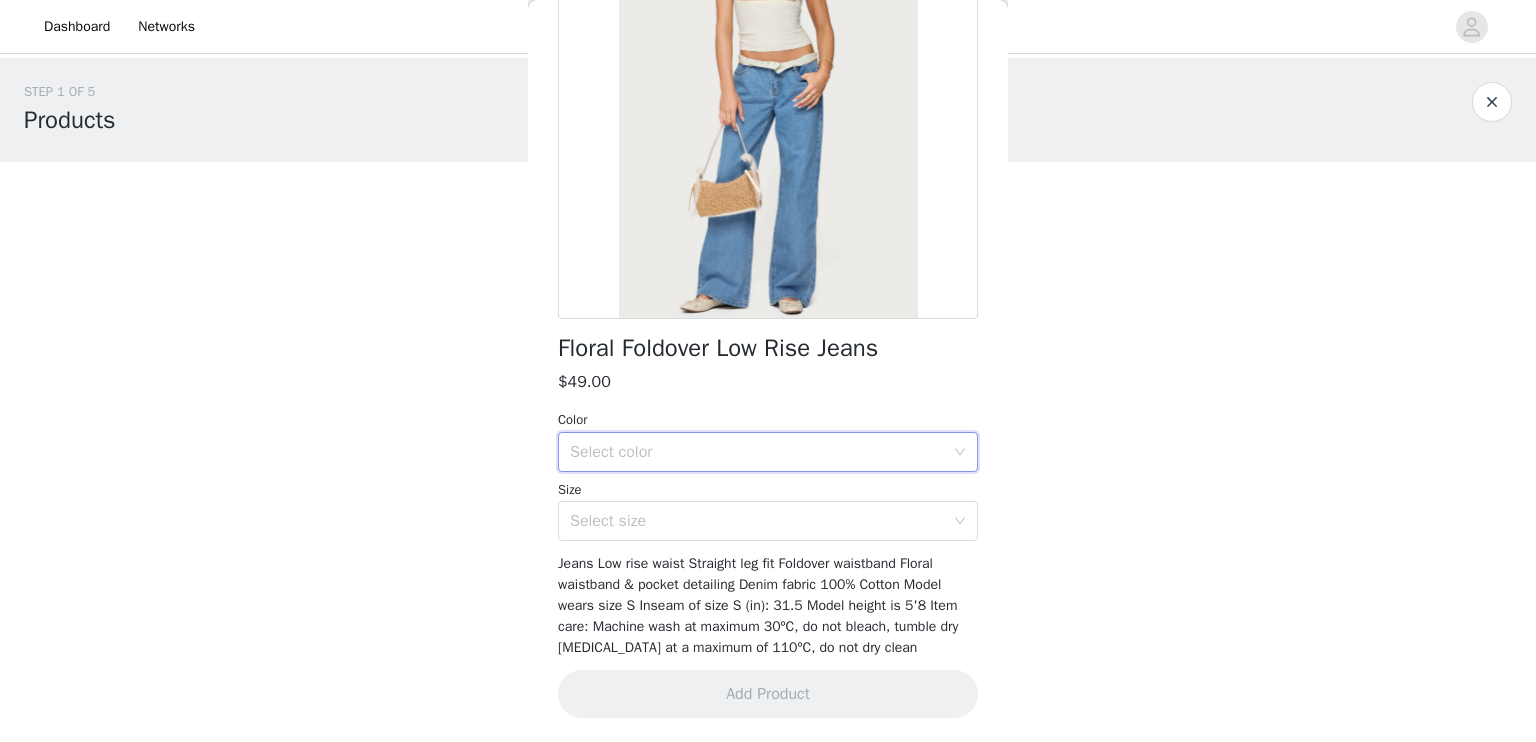 click on "Select color" at bounding box center [761, 452] 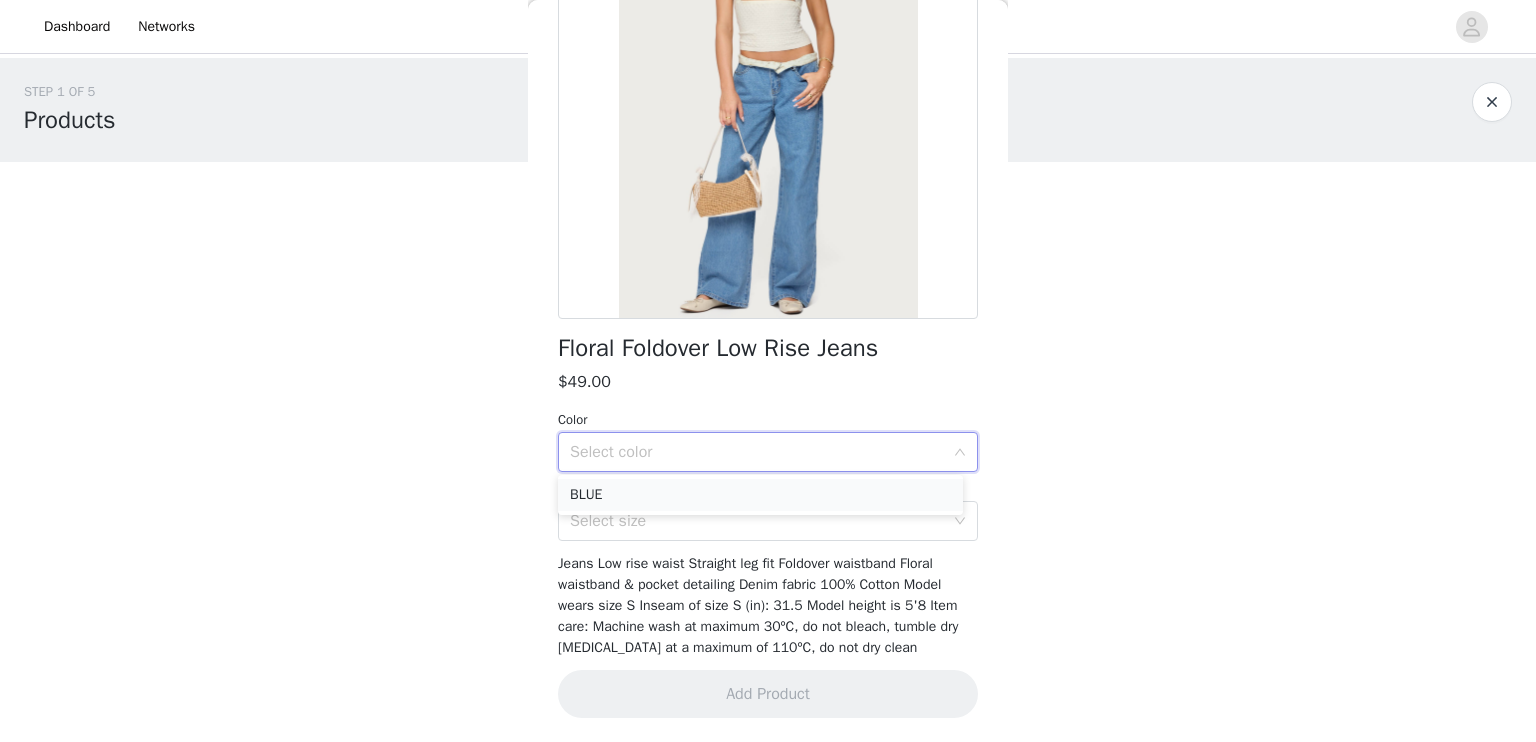 click on "BLUE" at bounding box center [760, 495] 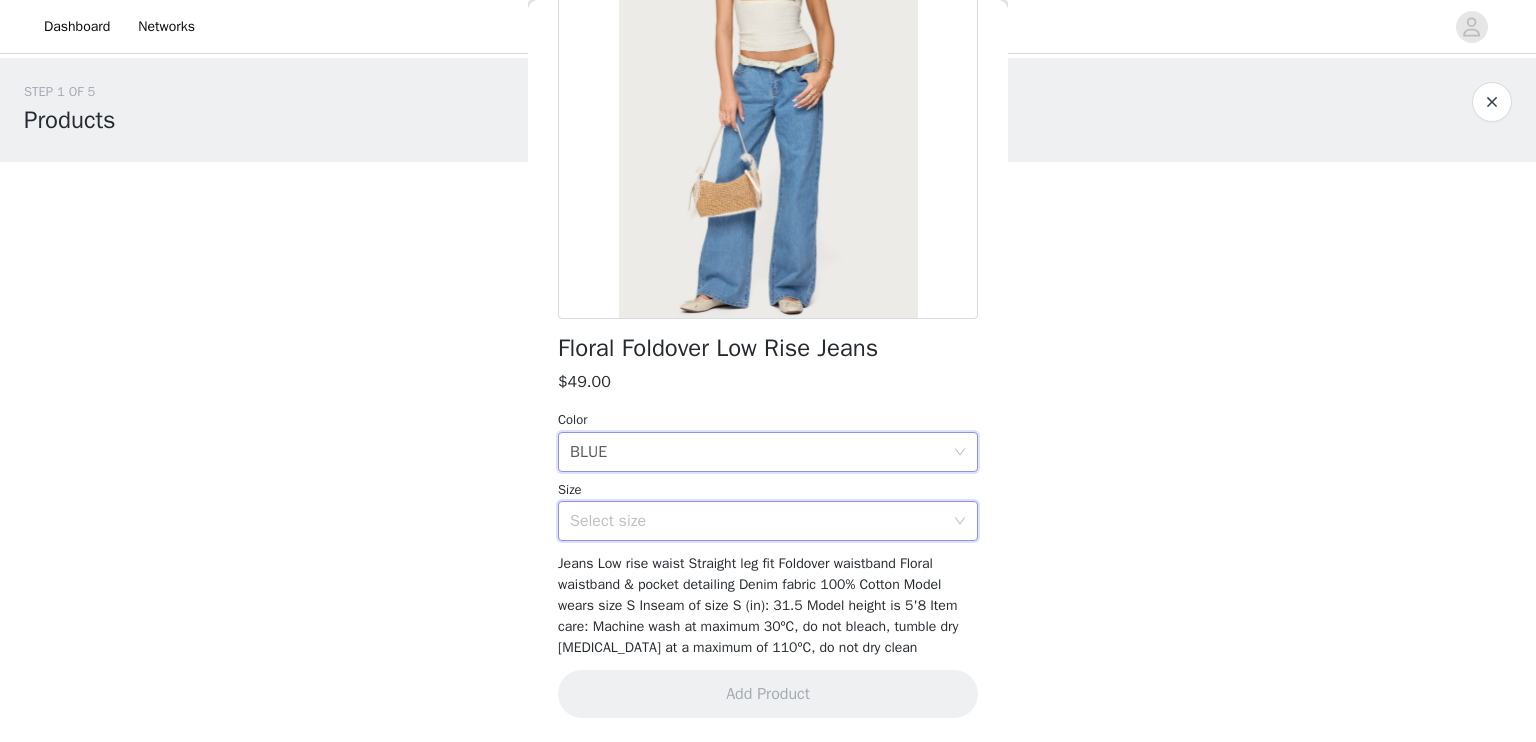 click on "Select size" at bounding box center (761, 521) 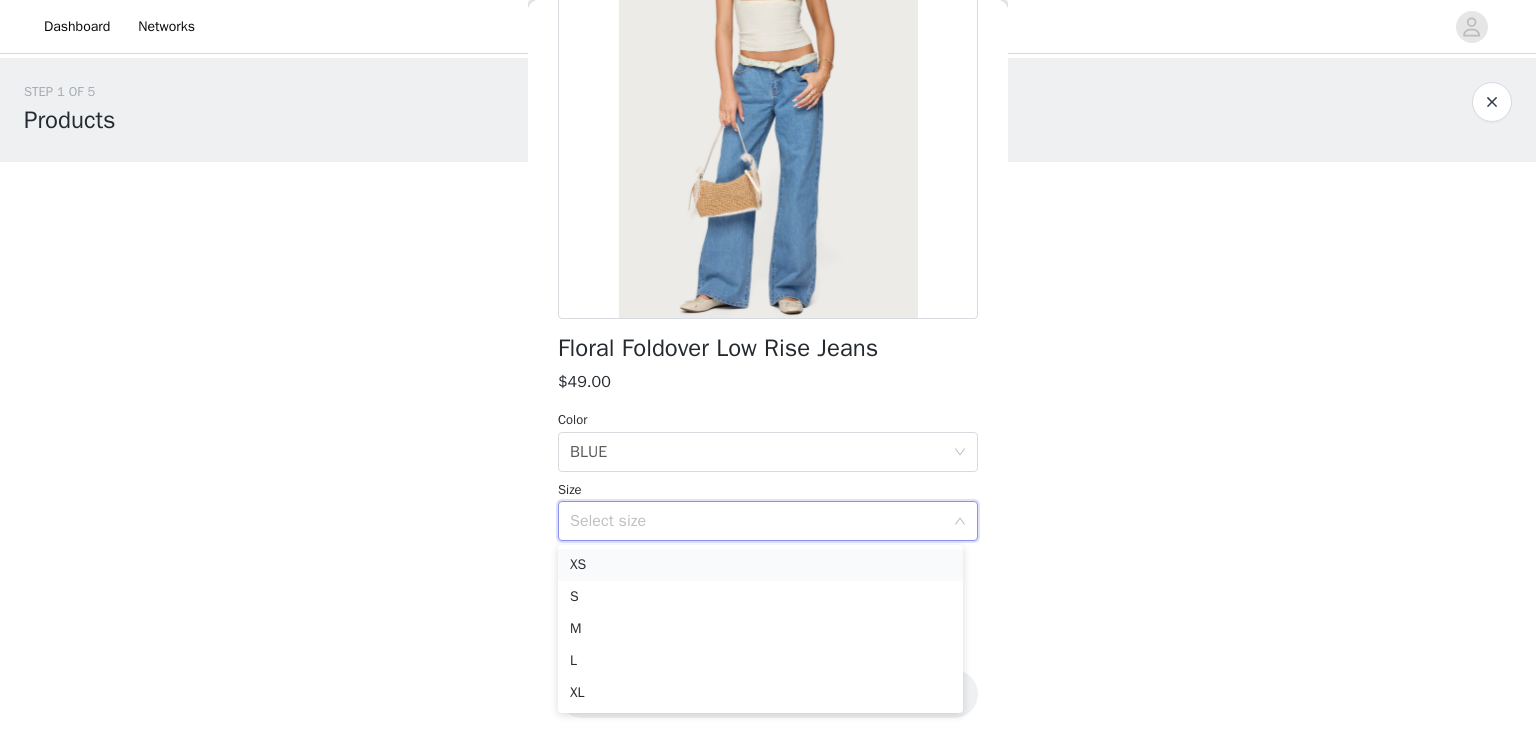click on "XS" at bounding box center [760, 565] 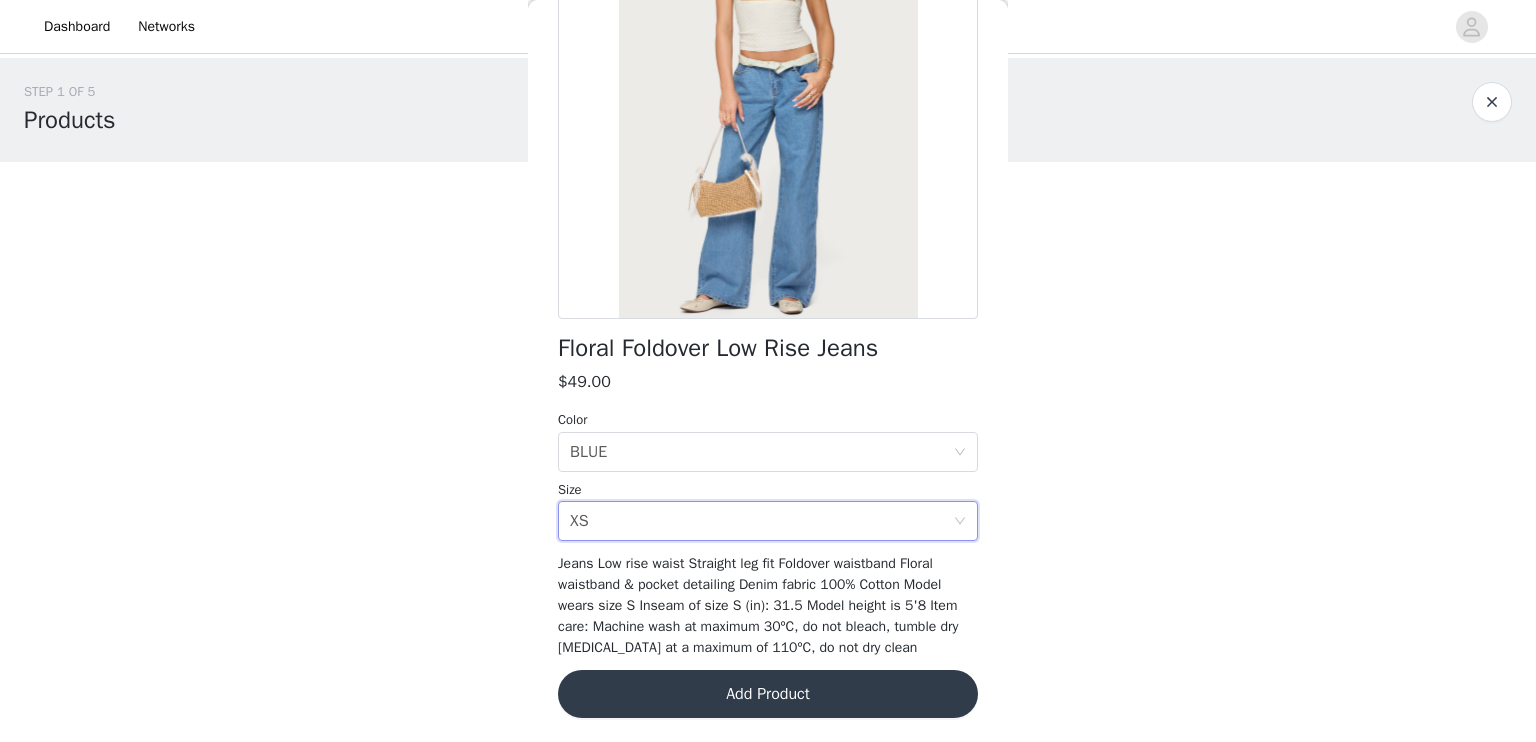 click on "Add Product" at bounding box center [768, 694] 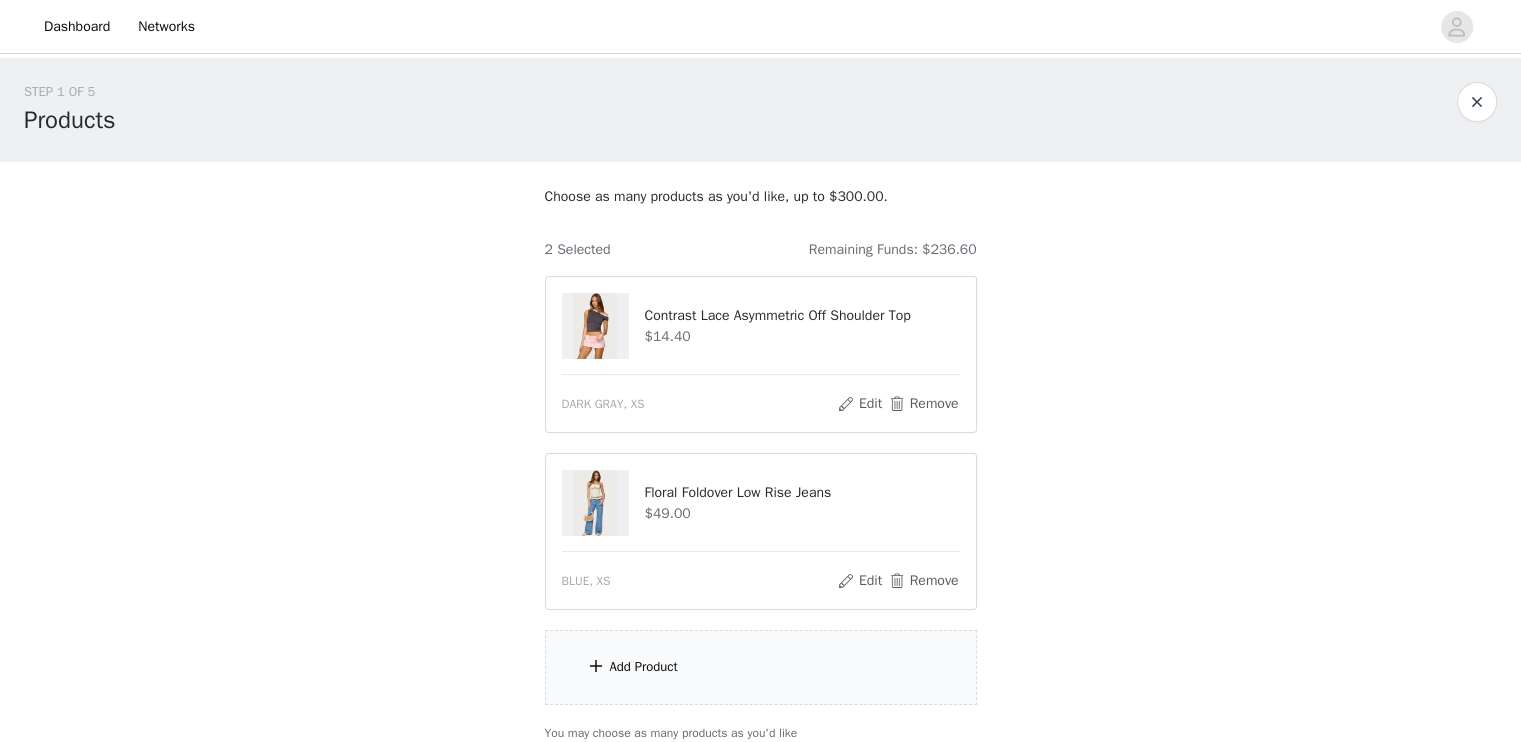 click on "Add Product" at bounding box center (761, 667) 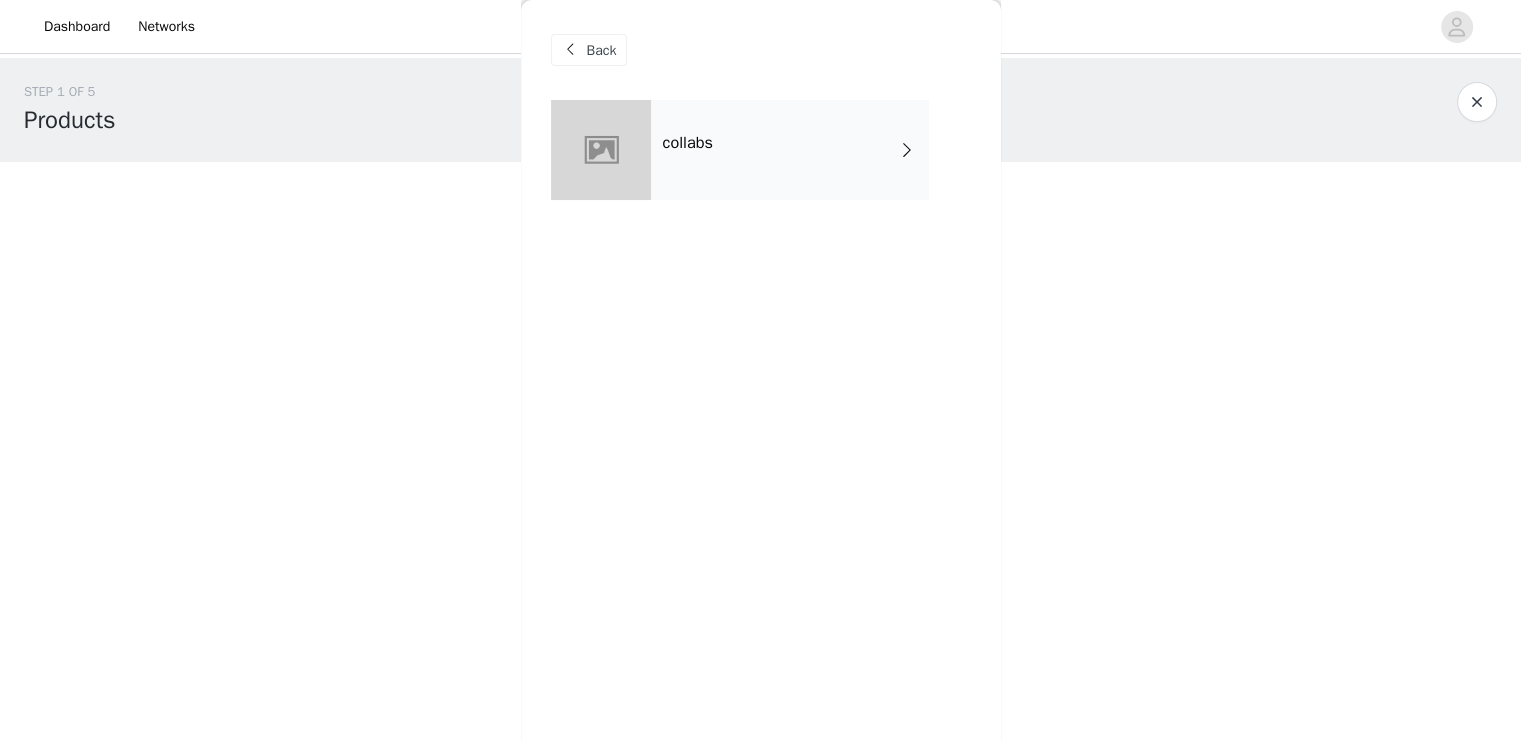click on "collabs" at bounding box center (790, 150) 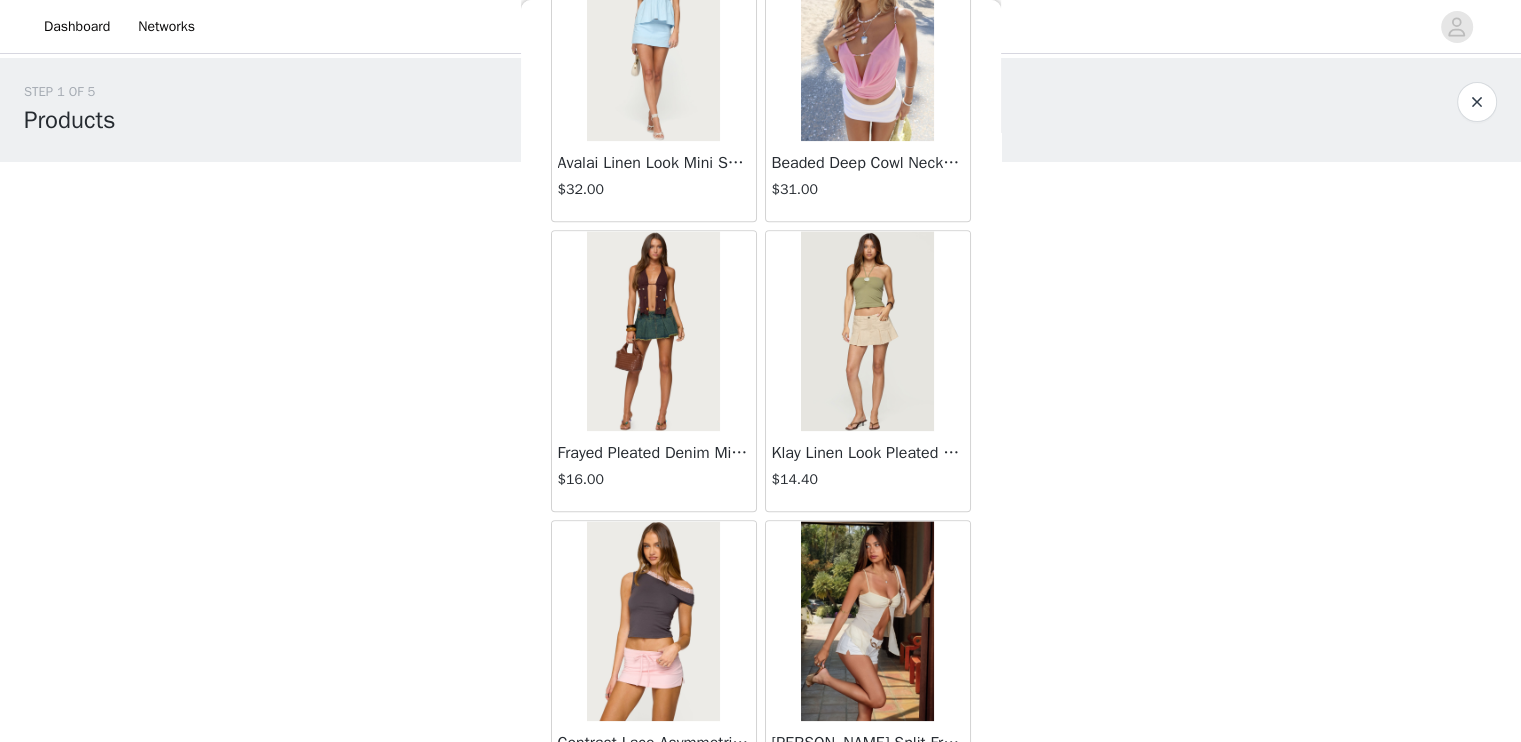 scroll, scrollTop: 2314, scrollLeft: 0, axis: vertical 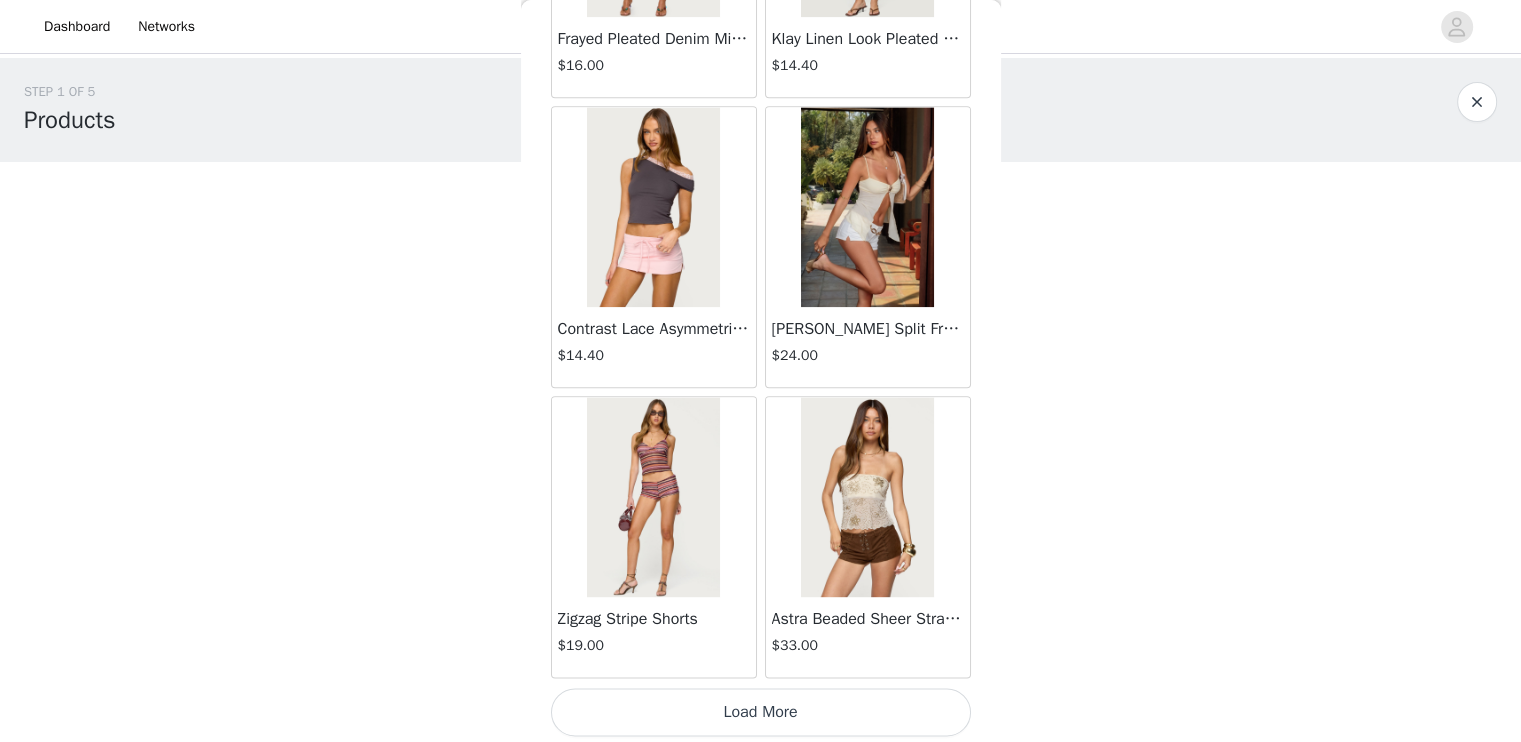 click on "Load More" at bounding box center [761, 712] 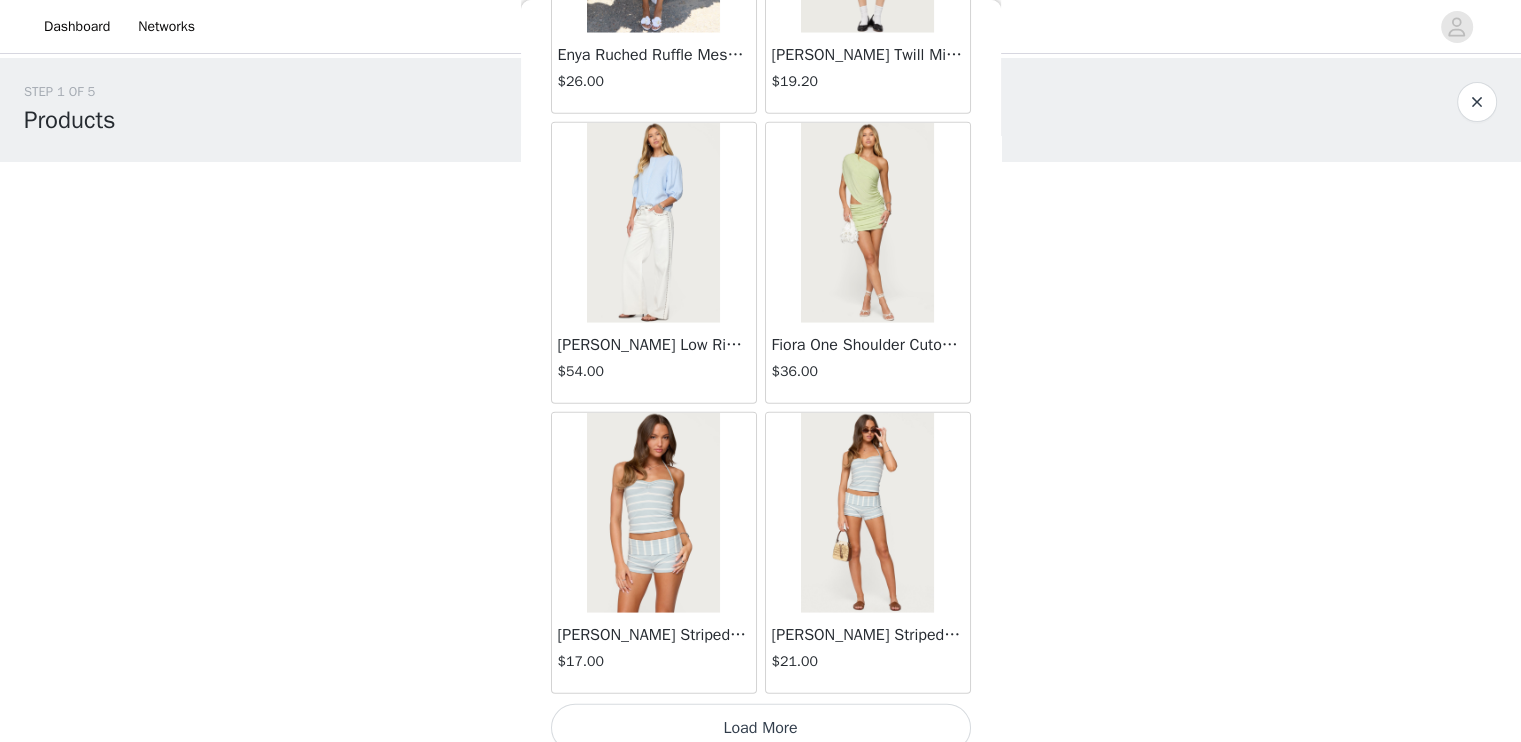 scroll, scrollTop: 5210, scrollLeft: 0, axis: vertical 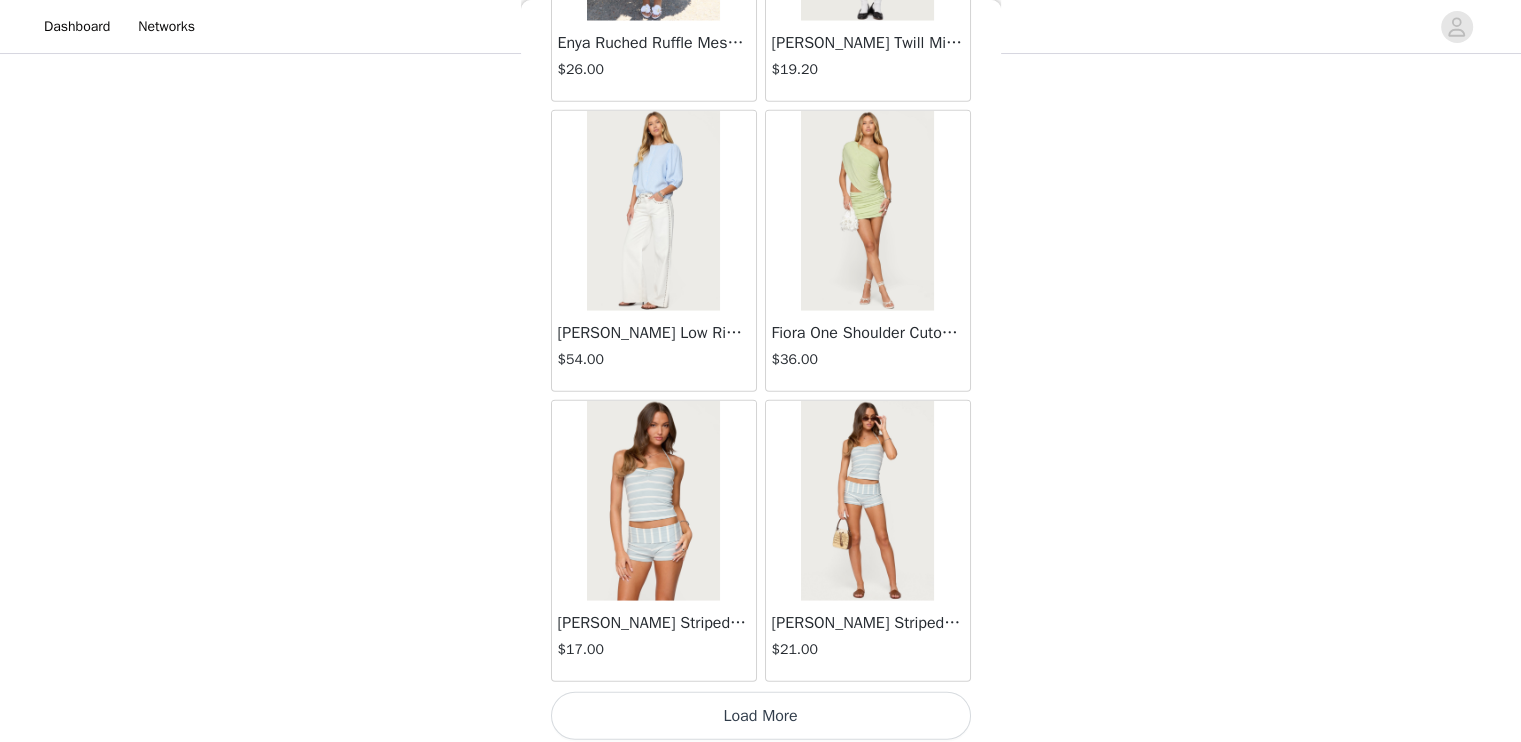 click on "Load More" at bounding box center [761, 716] 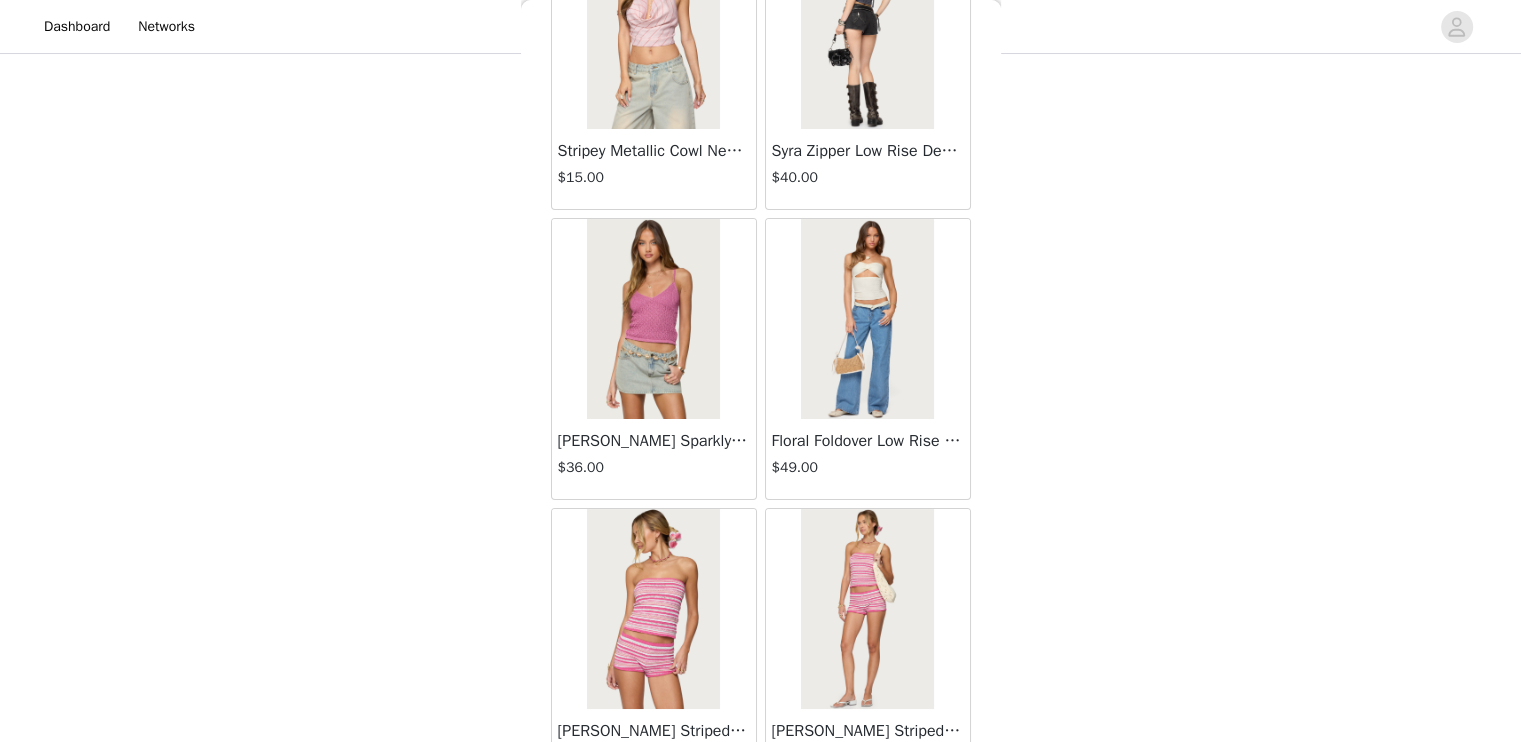 scroll, scrollTop: 8106, scrollLeft: 0, axis: vertical 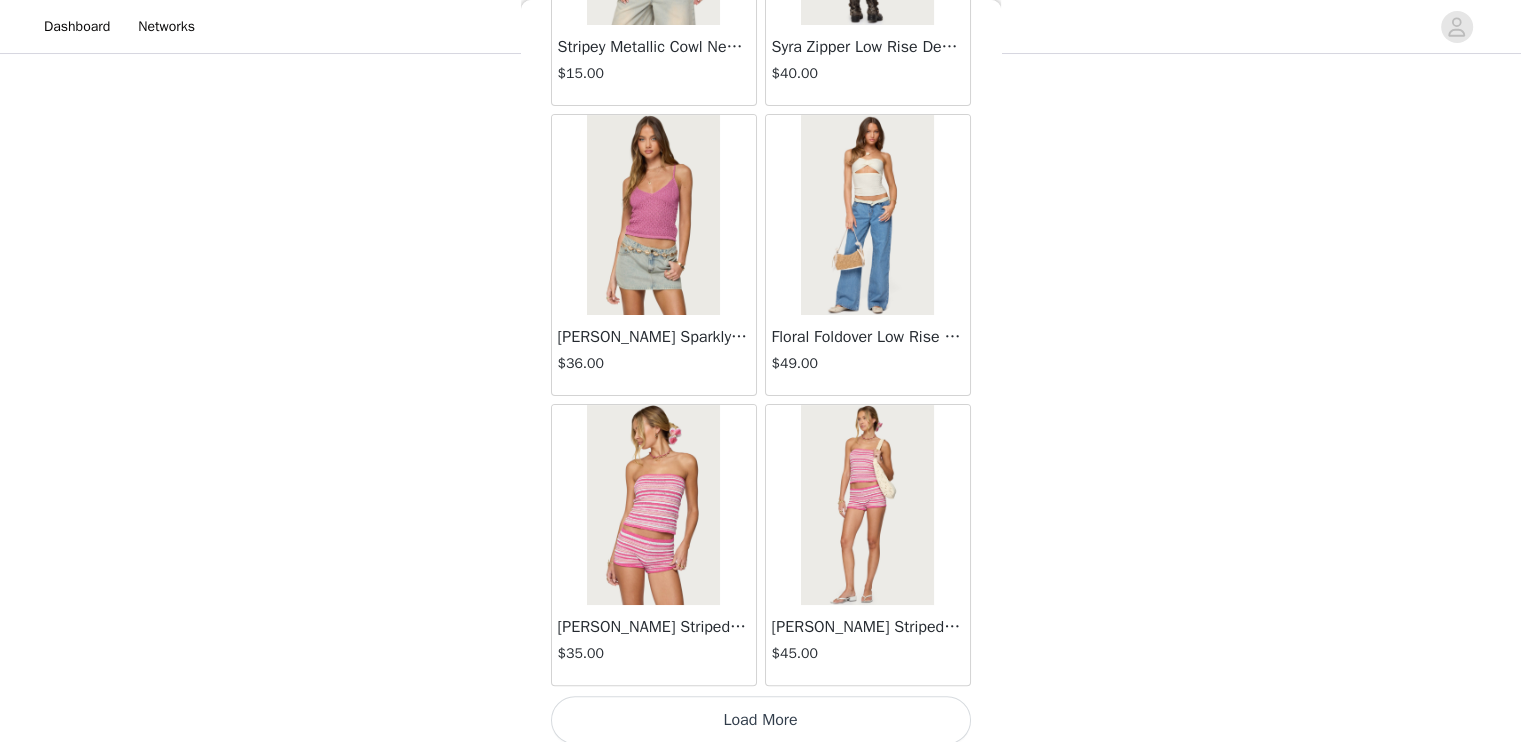 click on "Load More" at bounding box center (761, 720) 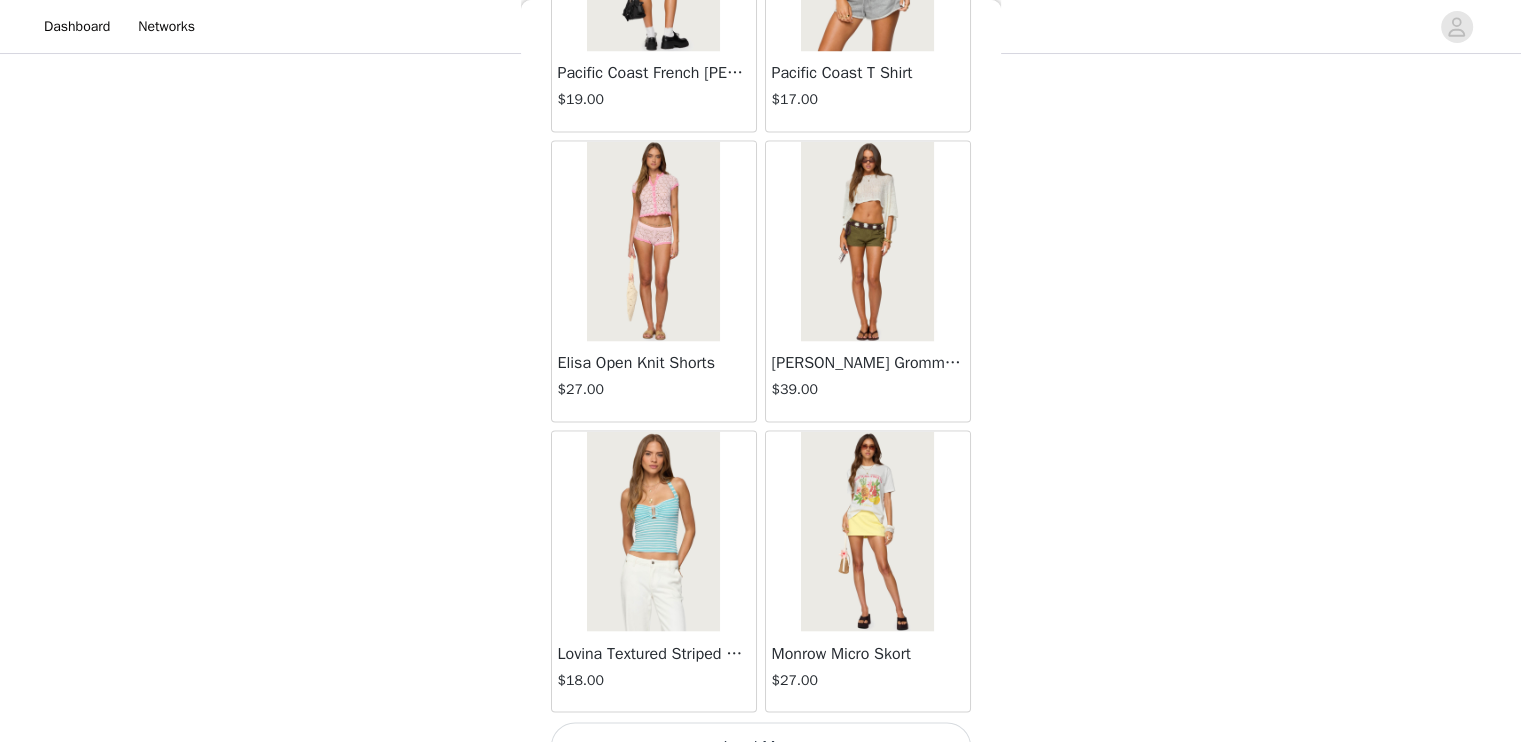 scroll, scrollTop: 11002, scrollLeft: 0, axis: vertical 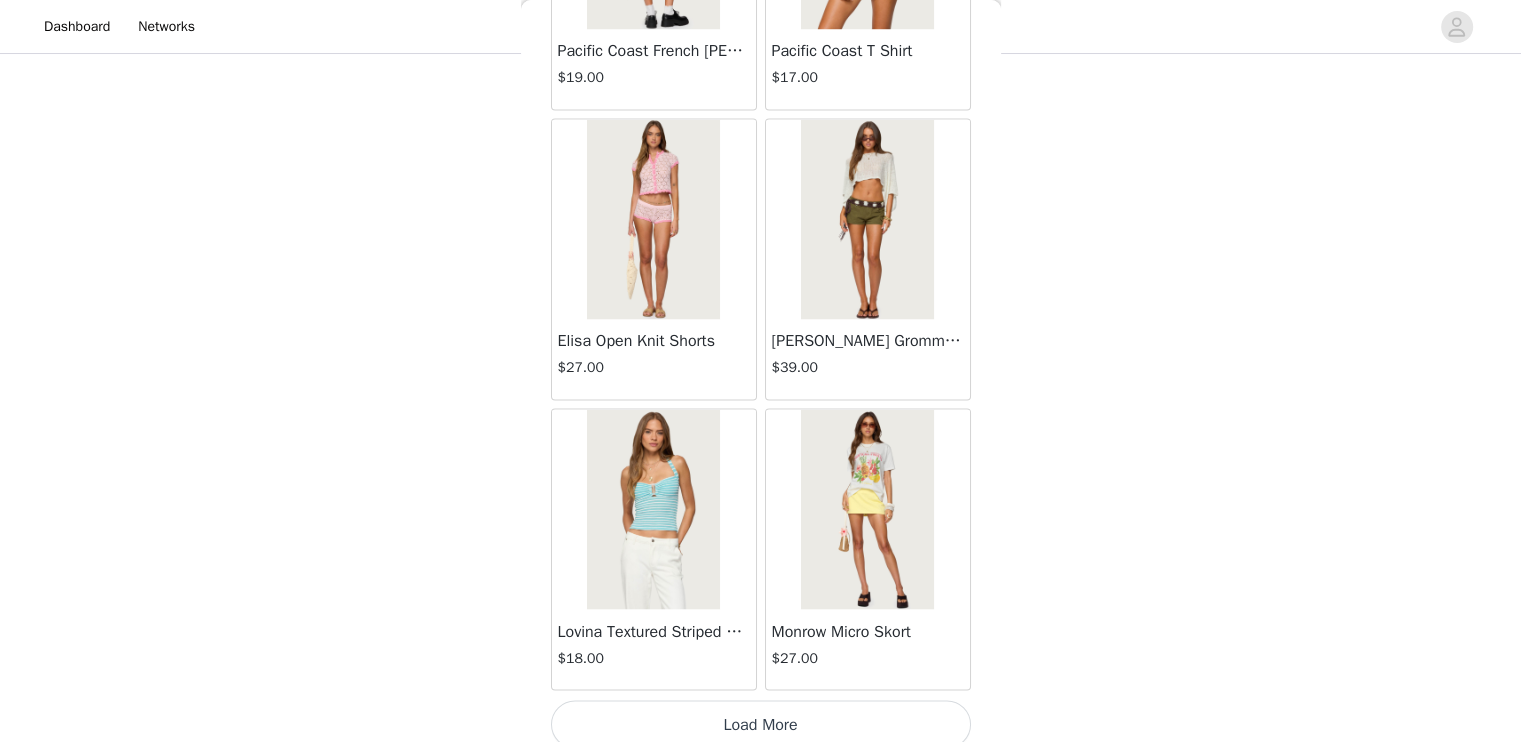 click on "Load More" at bounding box center [761, 724] 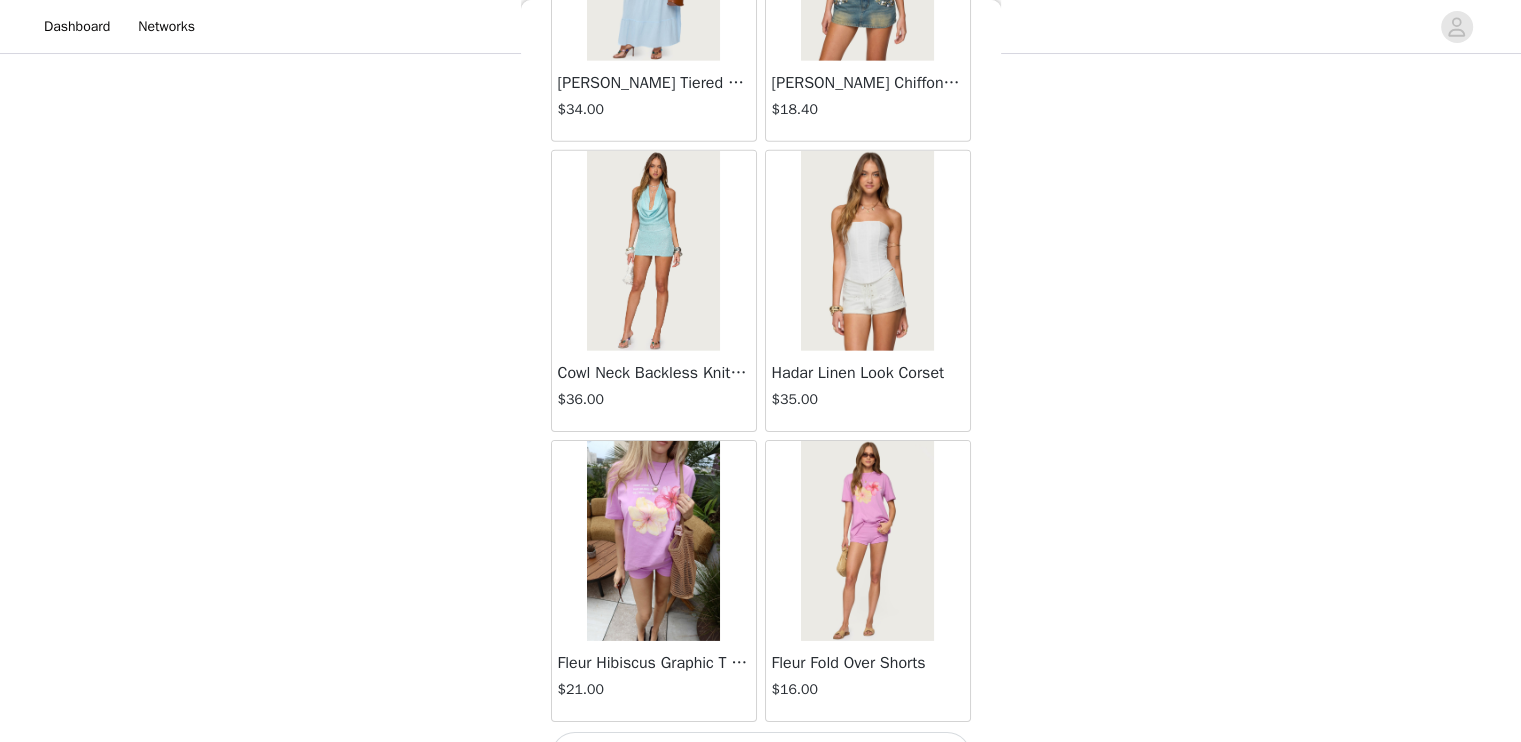 scroll, scrollTop: 13898, scrollLeft: 0, axis: vertical 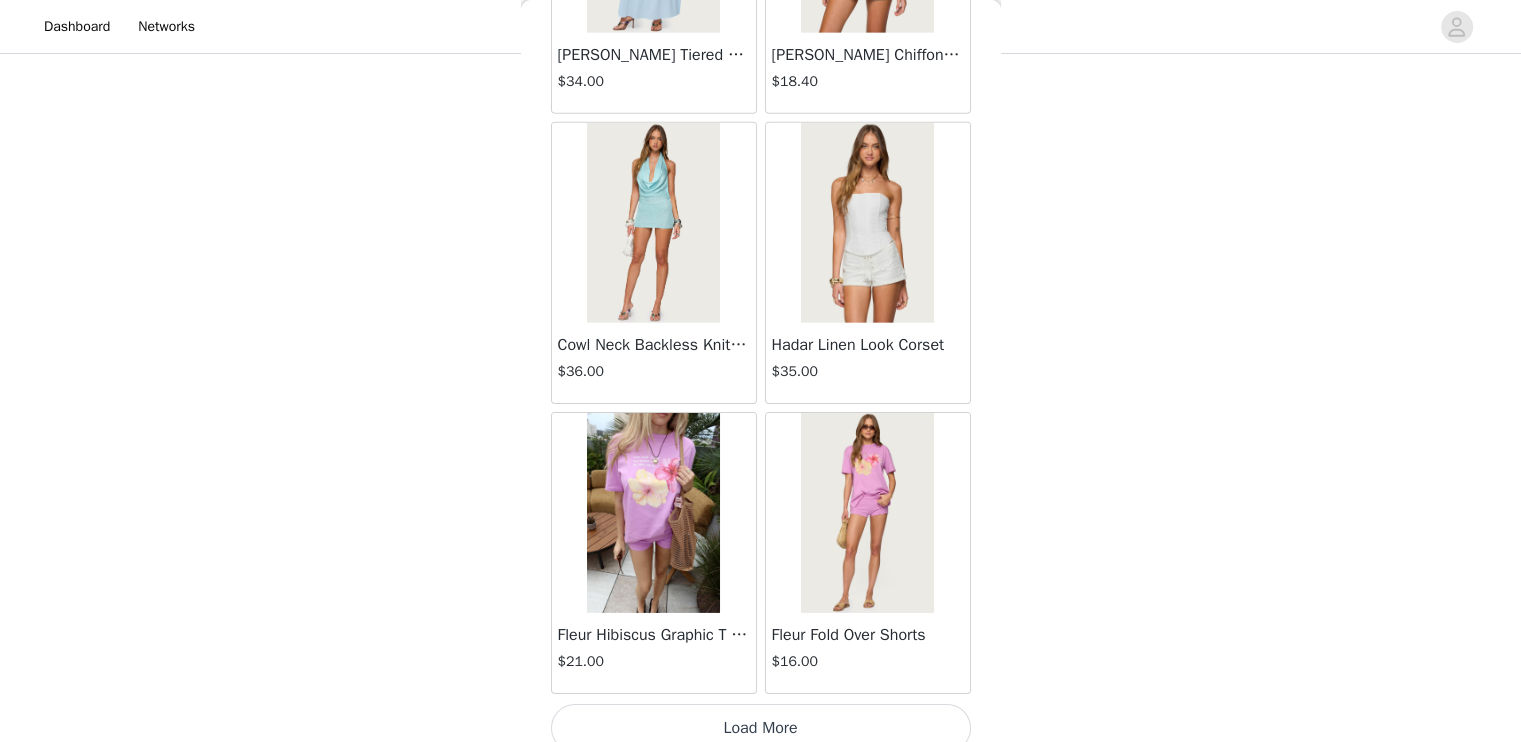 click on "Hadar Linen Look Corset   $35.00" at bounding box center (868, 363) 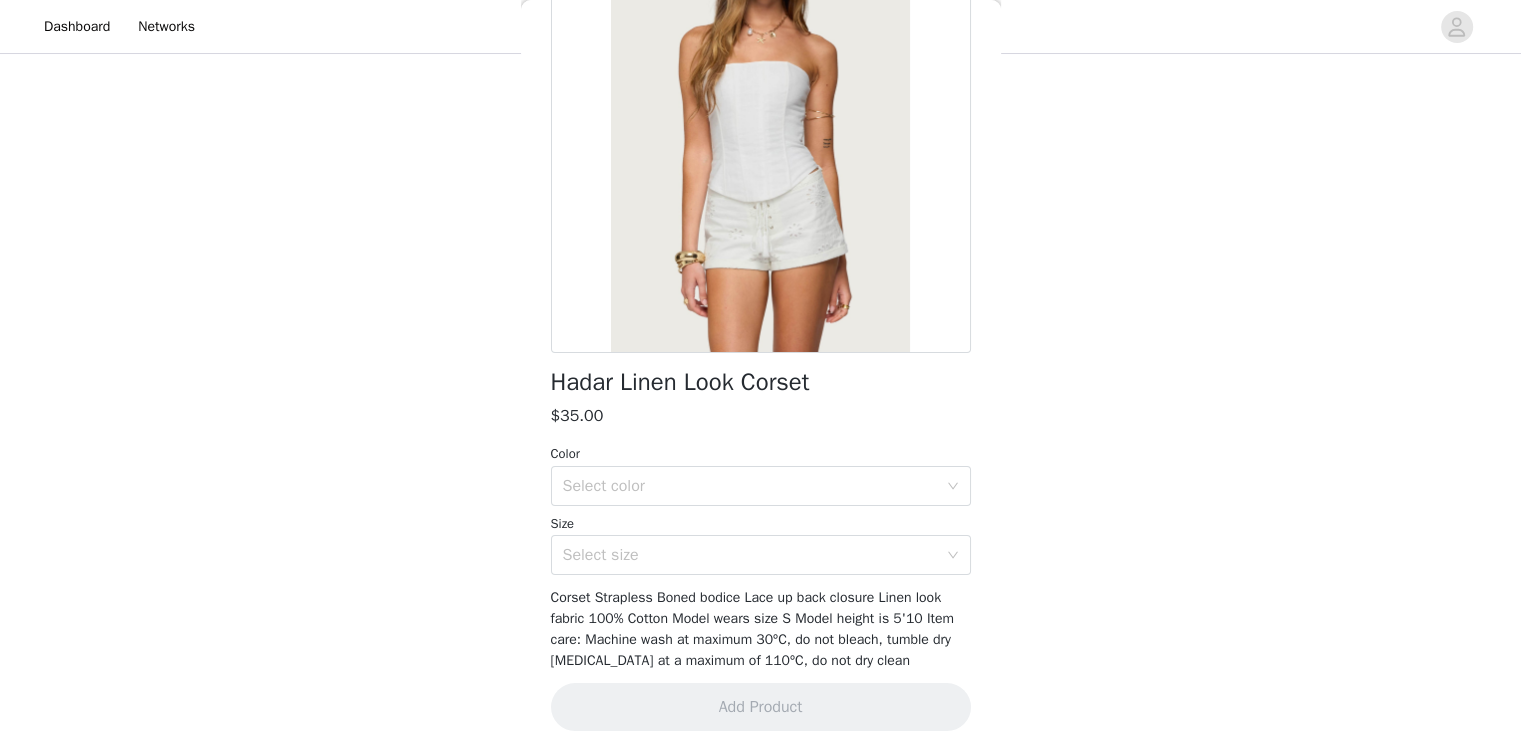 scroll, scrollTop: 200, scrollLeft: 0, axis: vertical 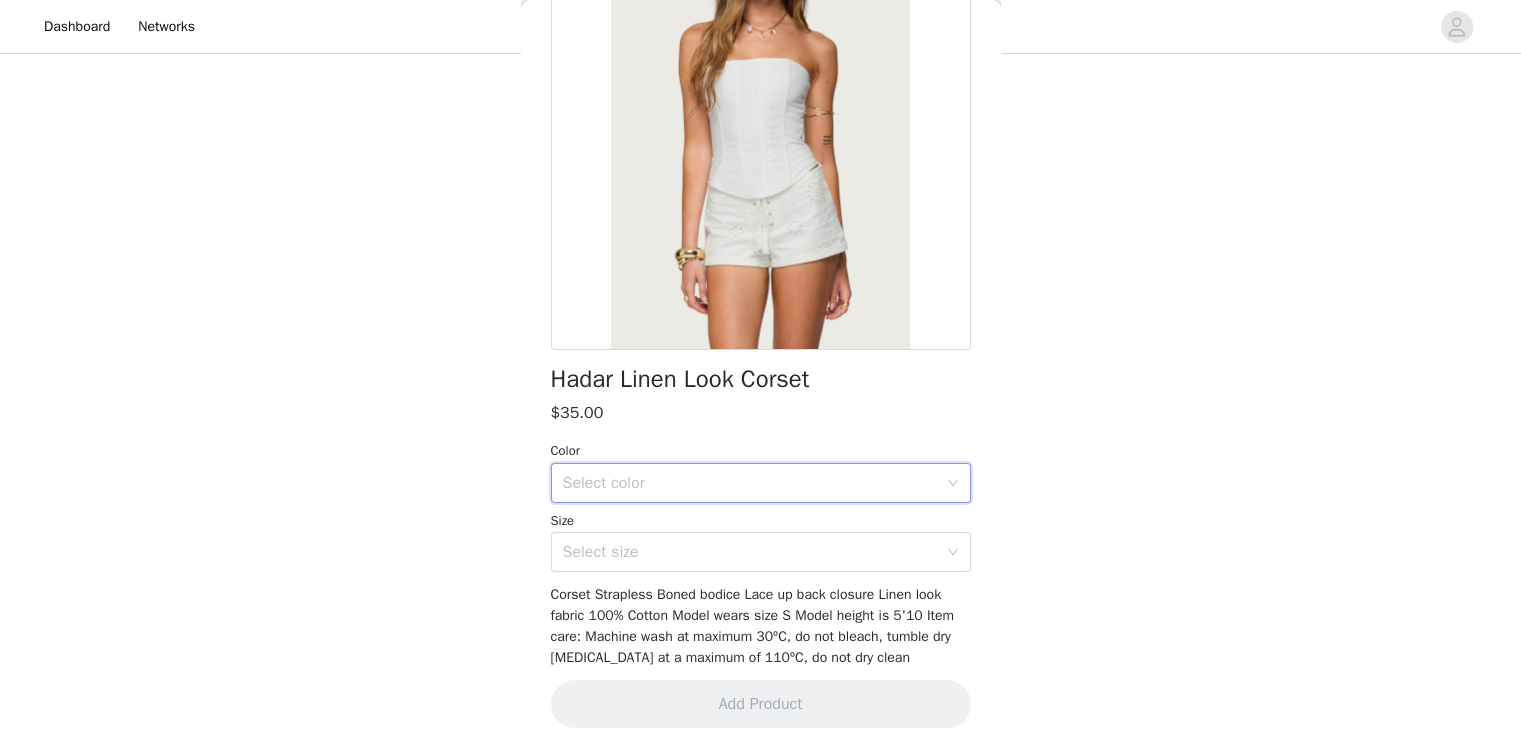 click on "Select color" at bounding box center [754, 483] 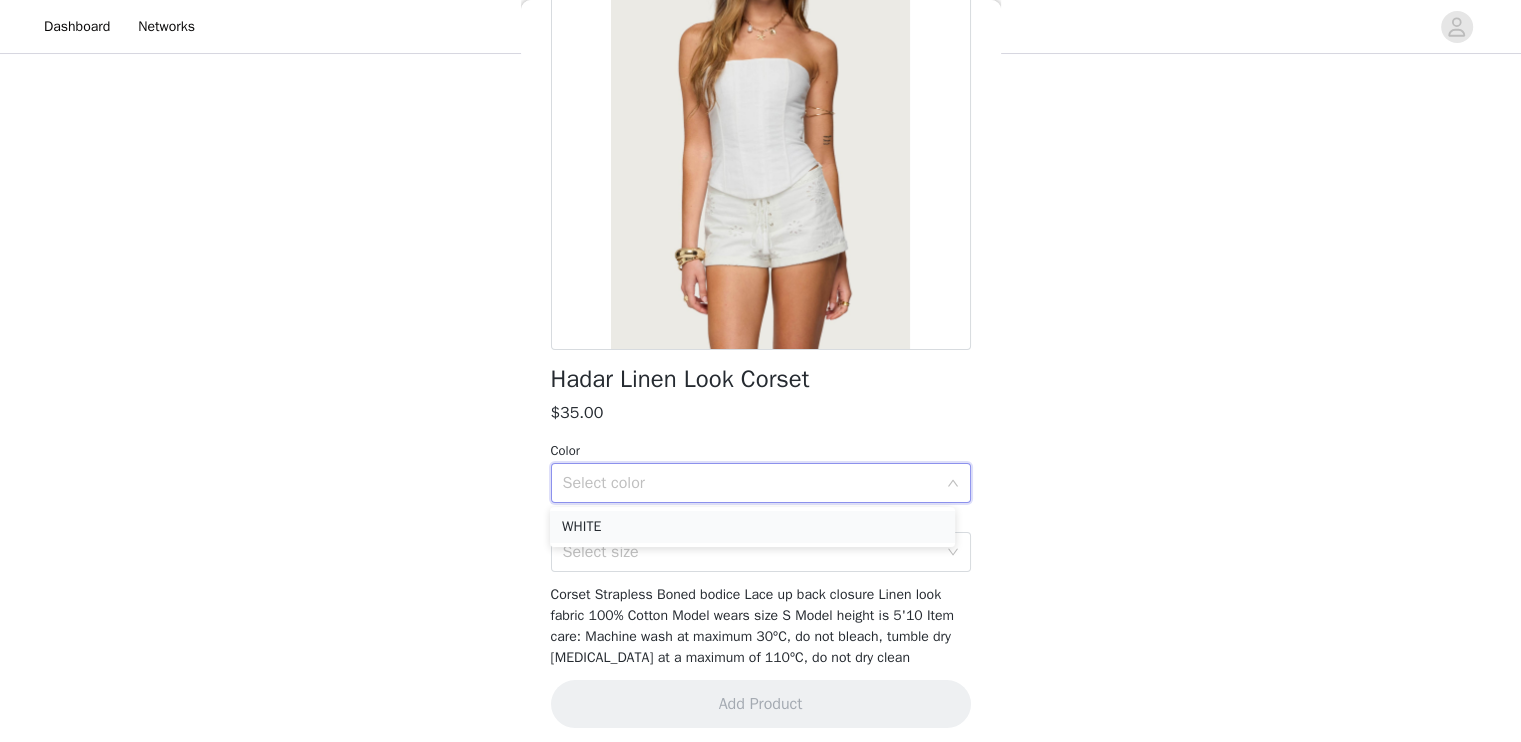 click on "WHITE" at bounding box center (752, 527) 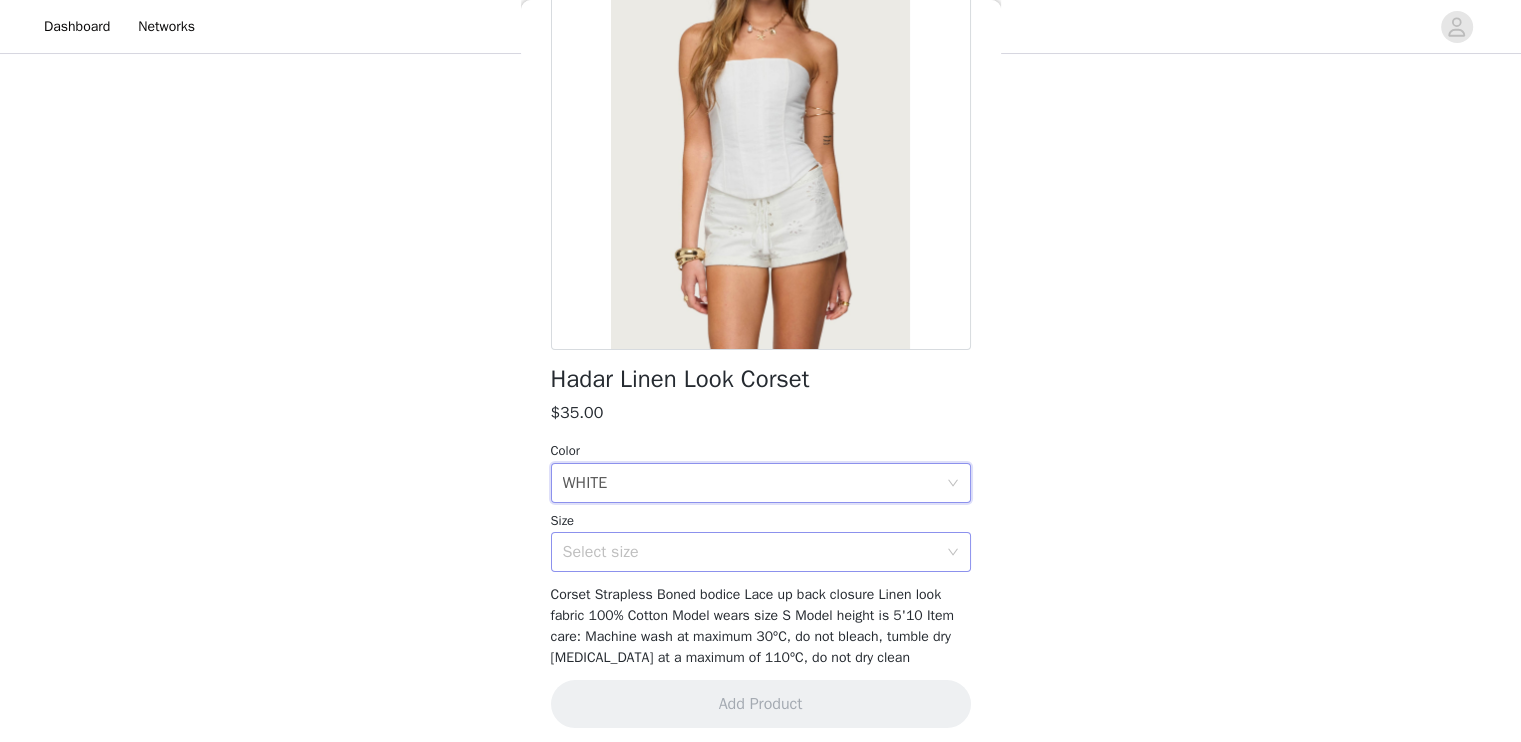 click on "Select size" at bounding box center [750, 552] 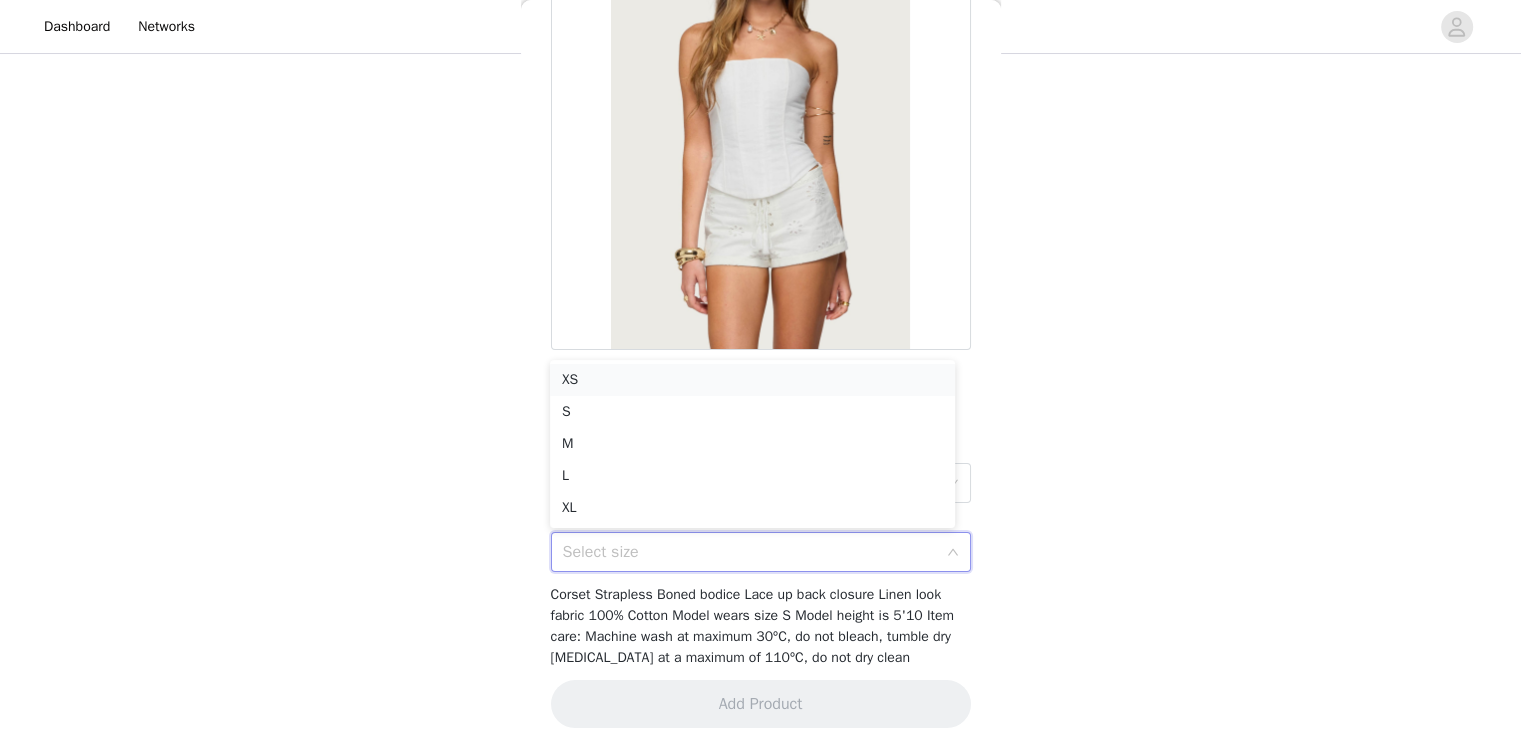 click on "XS" at bounding box center (752, 380) 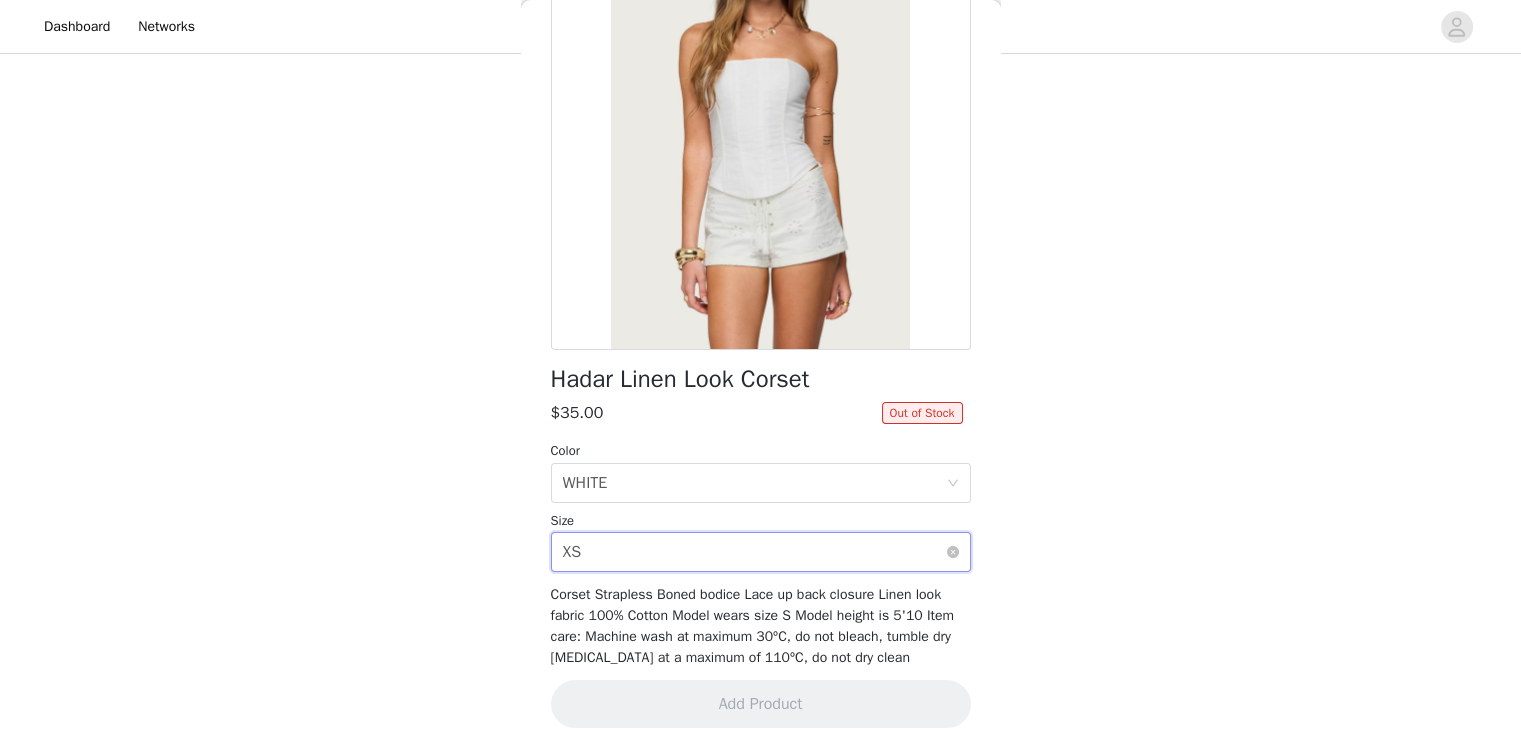 click on "Select size XS" at bounding box center (754, 552) 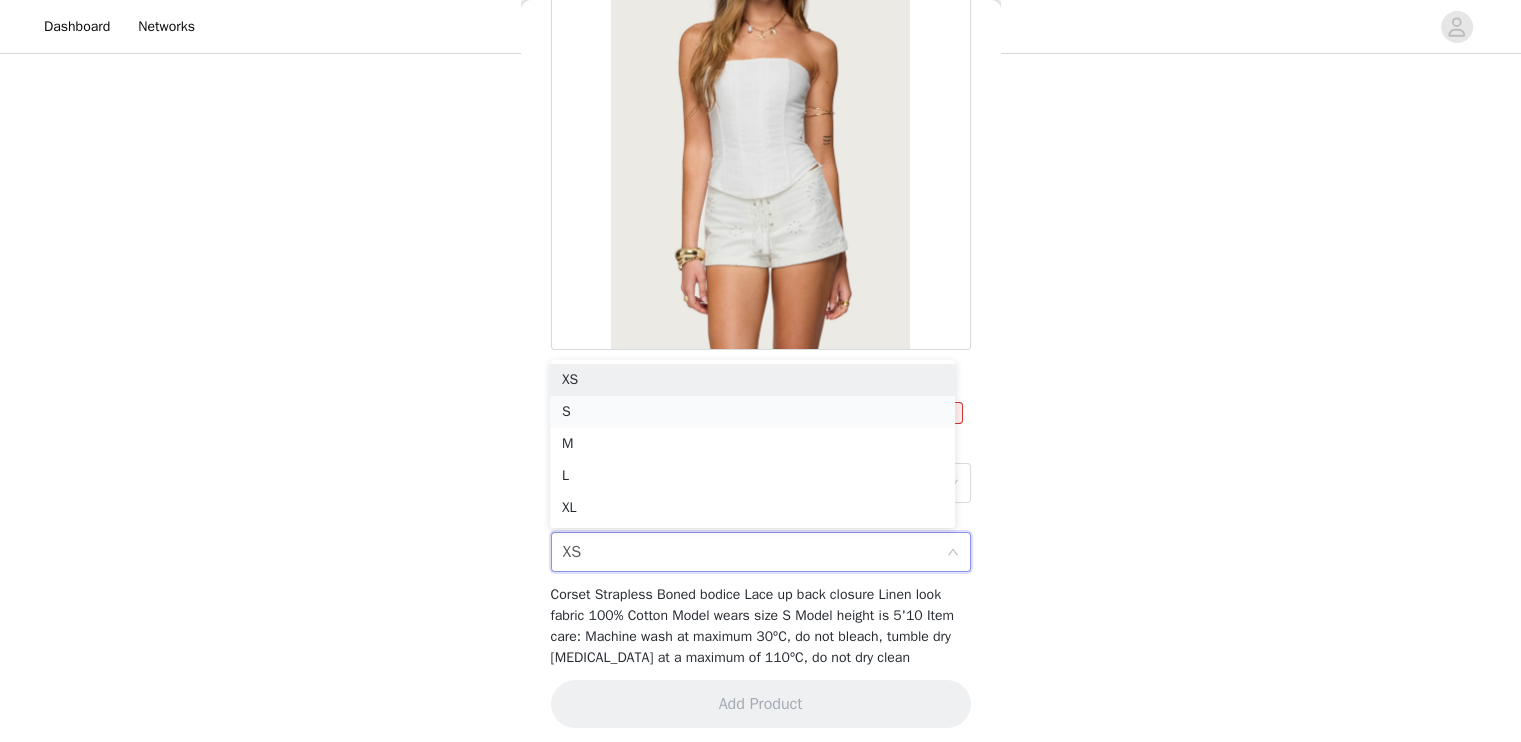 click on "S" at bounding box center [752, 412] 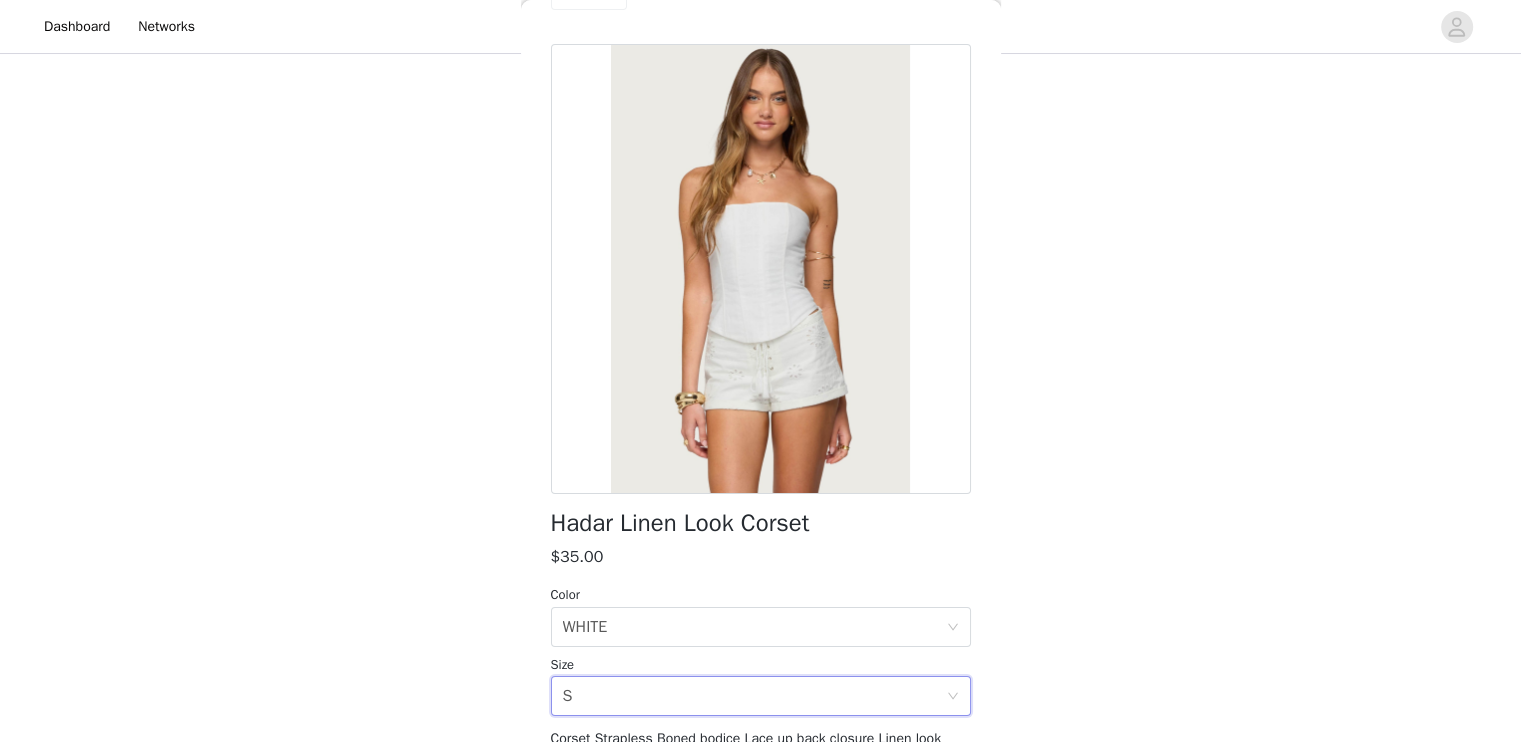 scroll, scrollTop: 0, scrollLeft: 0, axis: both 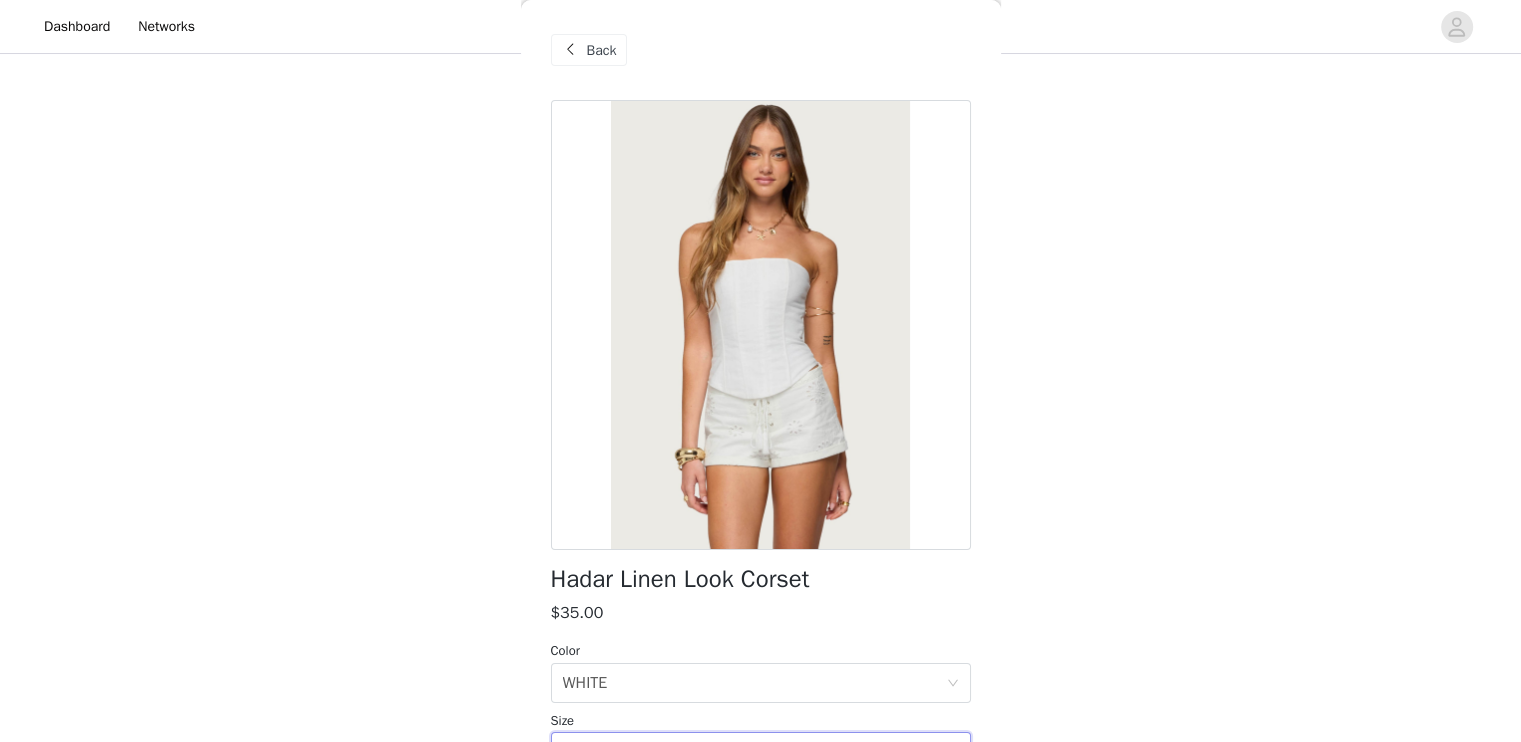 click at bounding box center (571, 50) 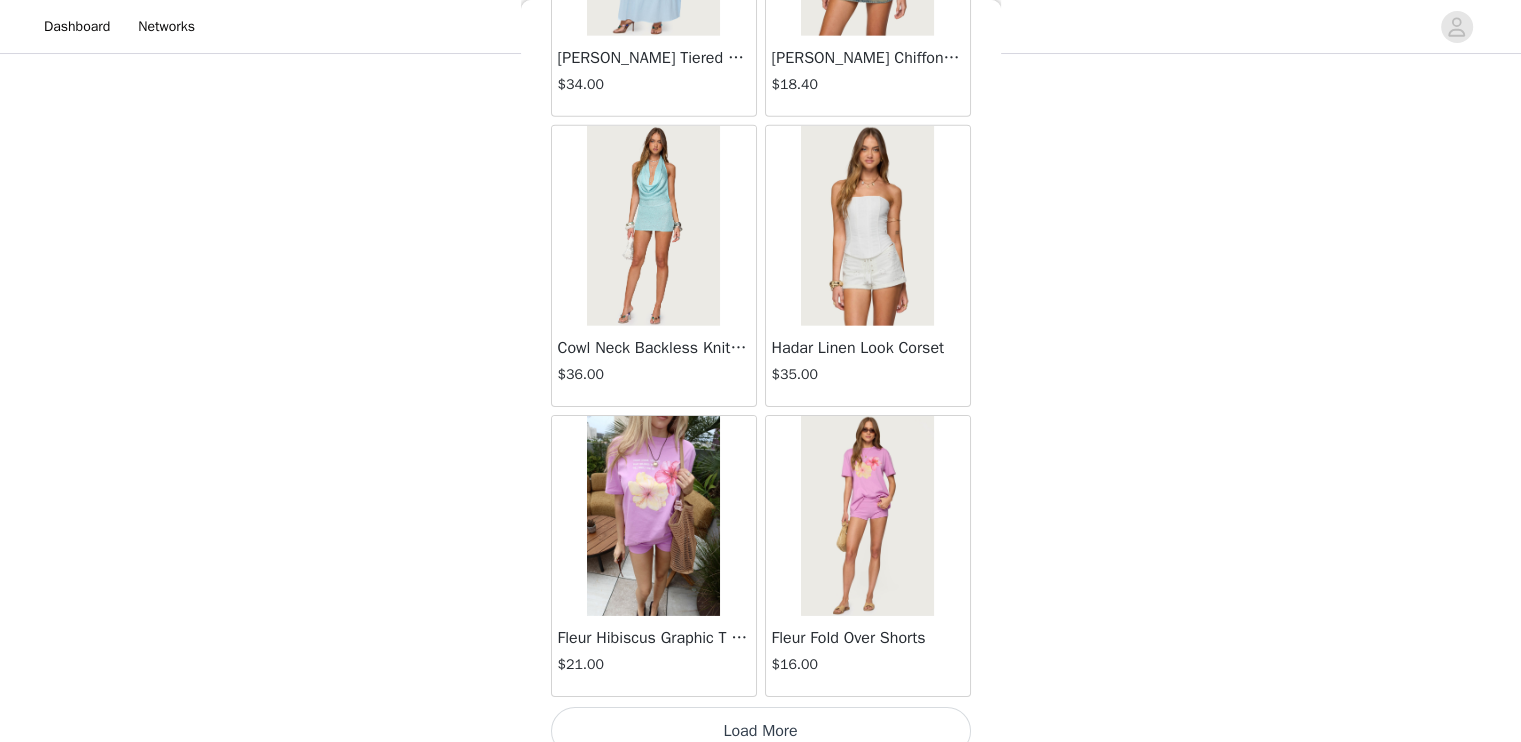 scroll, scrollTop: 13898, scrollLeft: 0, axis: vertical 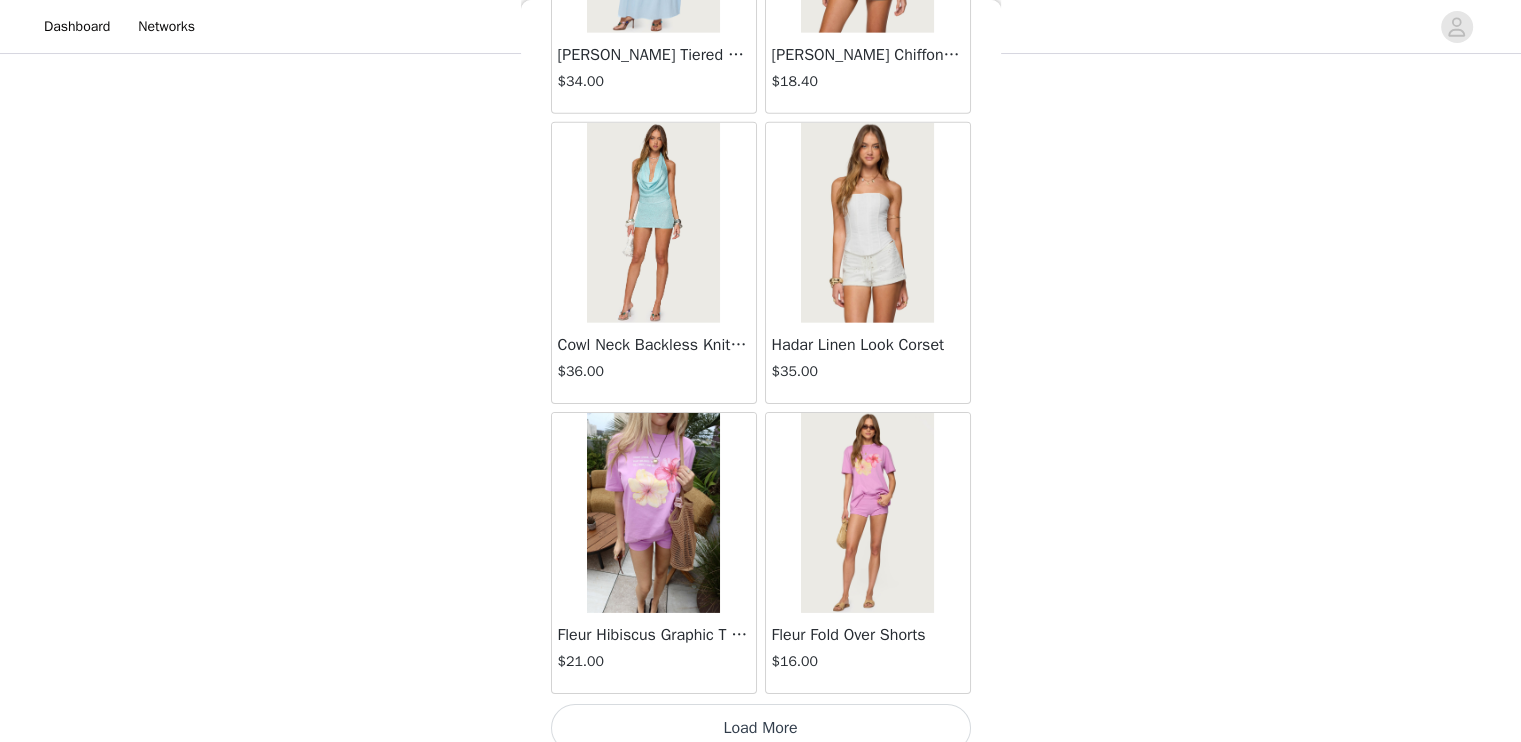 click on "Load More" at bounding box center (761, 728) 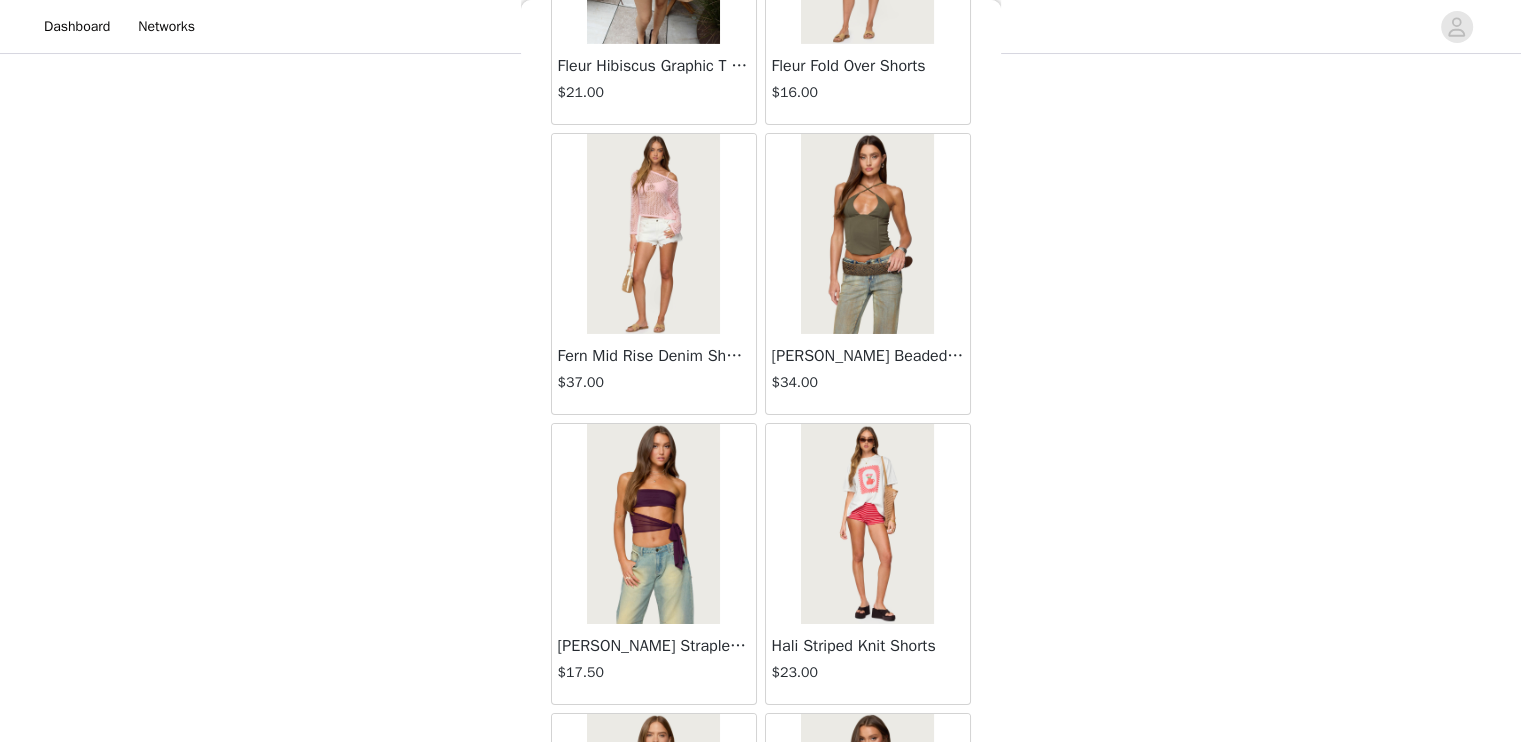 scroll, scrollTop: 14498, scrollLeft: 0, axis: vertical 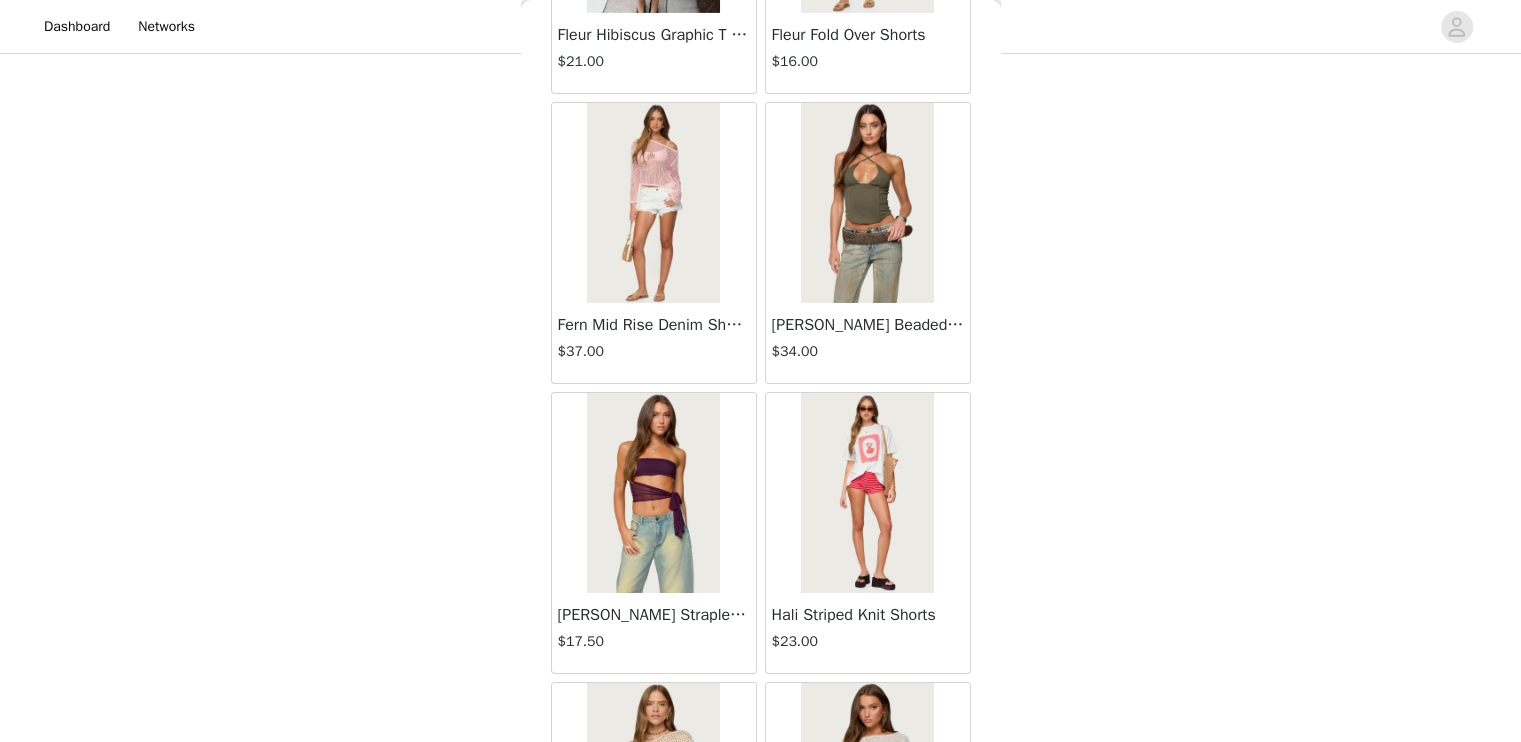 click at bounding box center [653, 493] 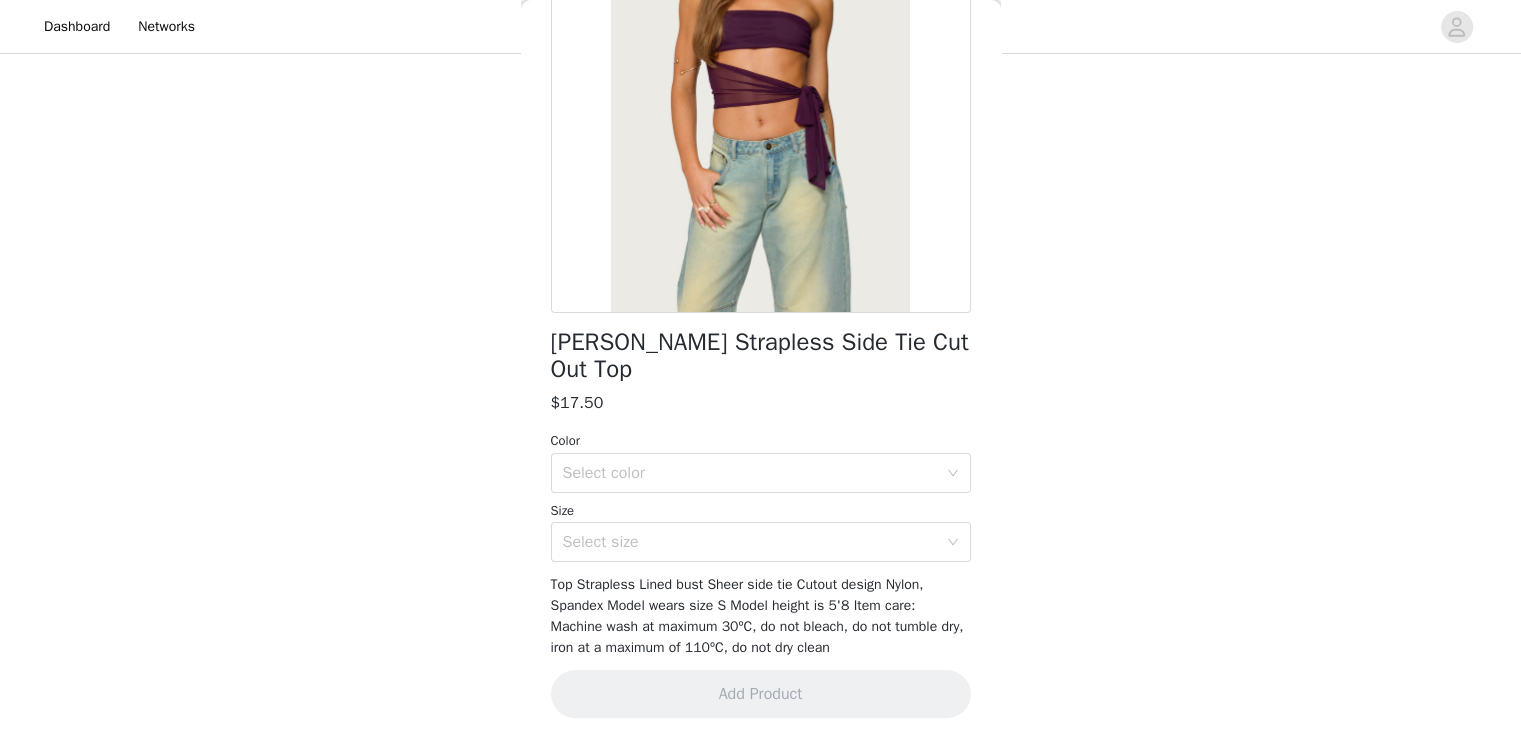 scroll, scrollTop: 237, scrollLeft: 0, axis: vertical 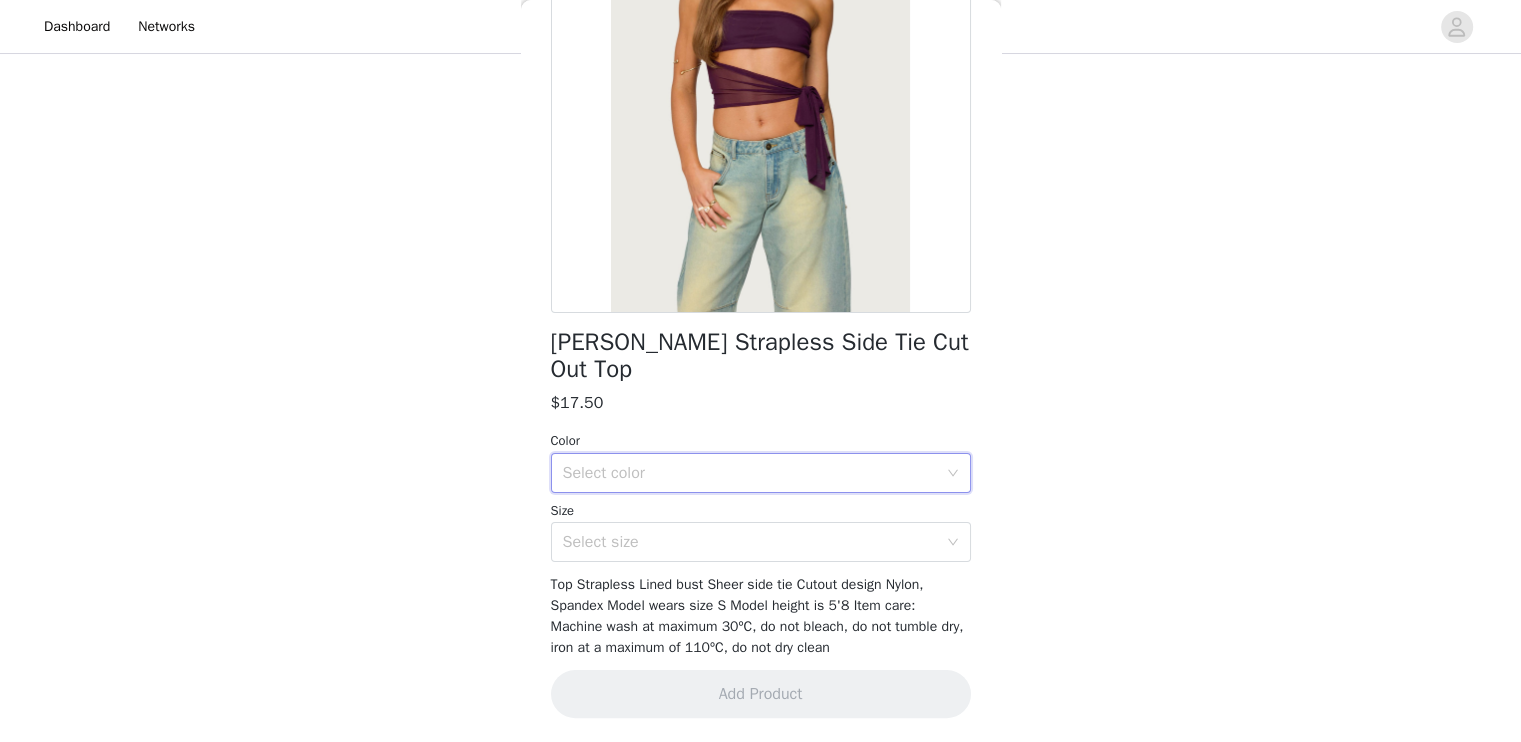 click on "Select color" at bounding box center [754, 473] 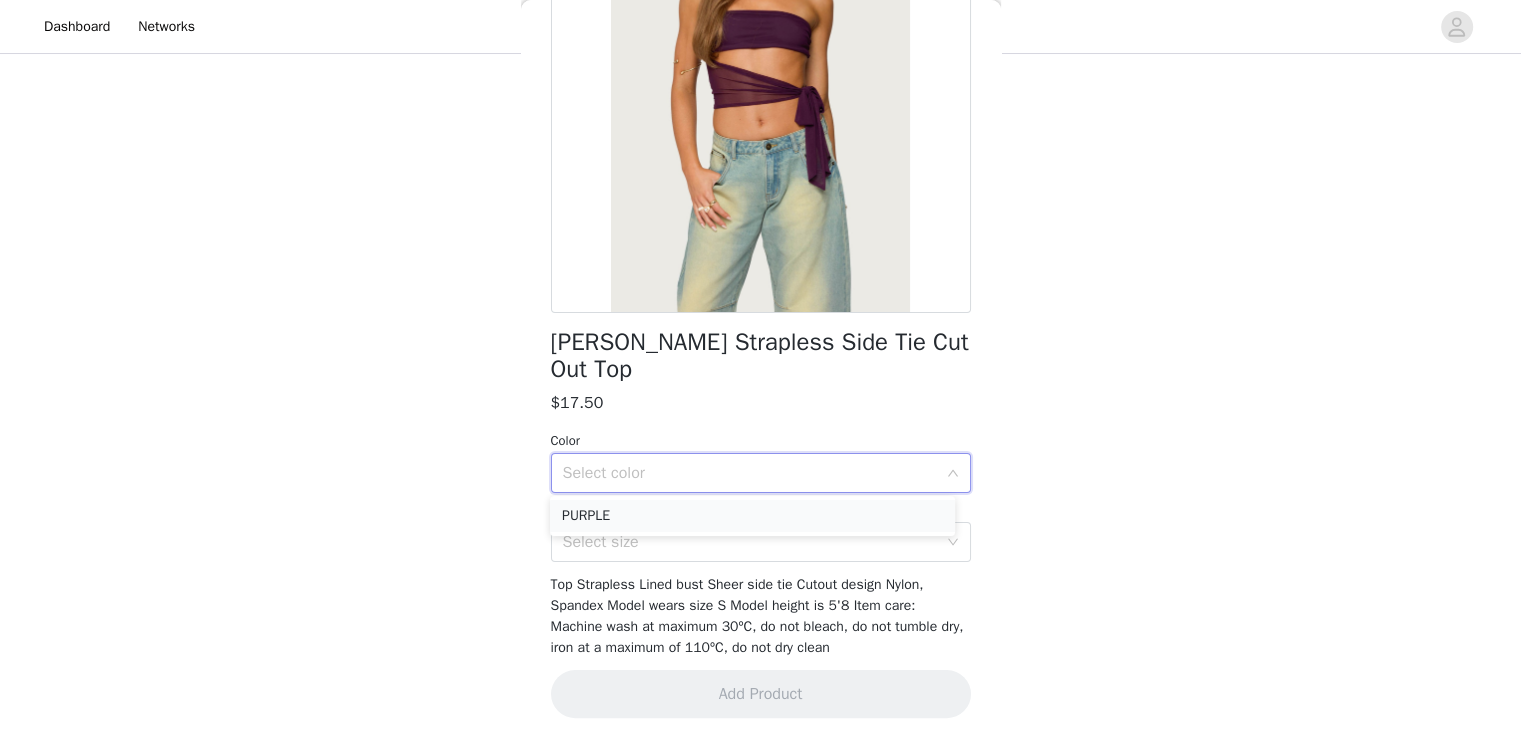 click on "PURPLE" at bounding box center (752, 516) 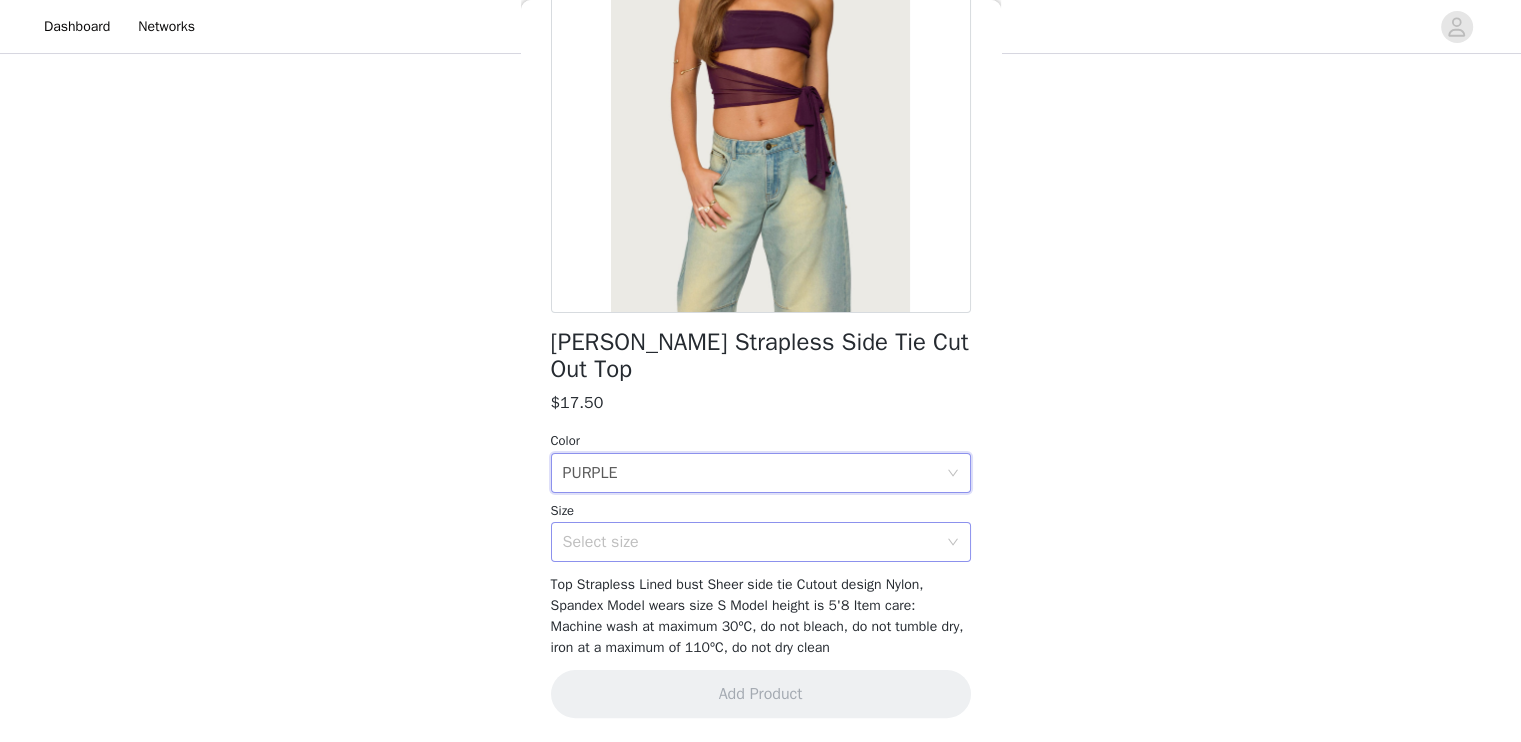 click on "Select size" at bounding box center [750, 542] 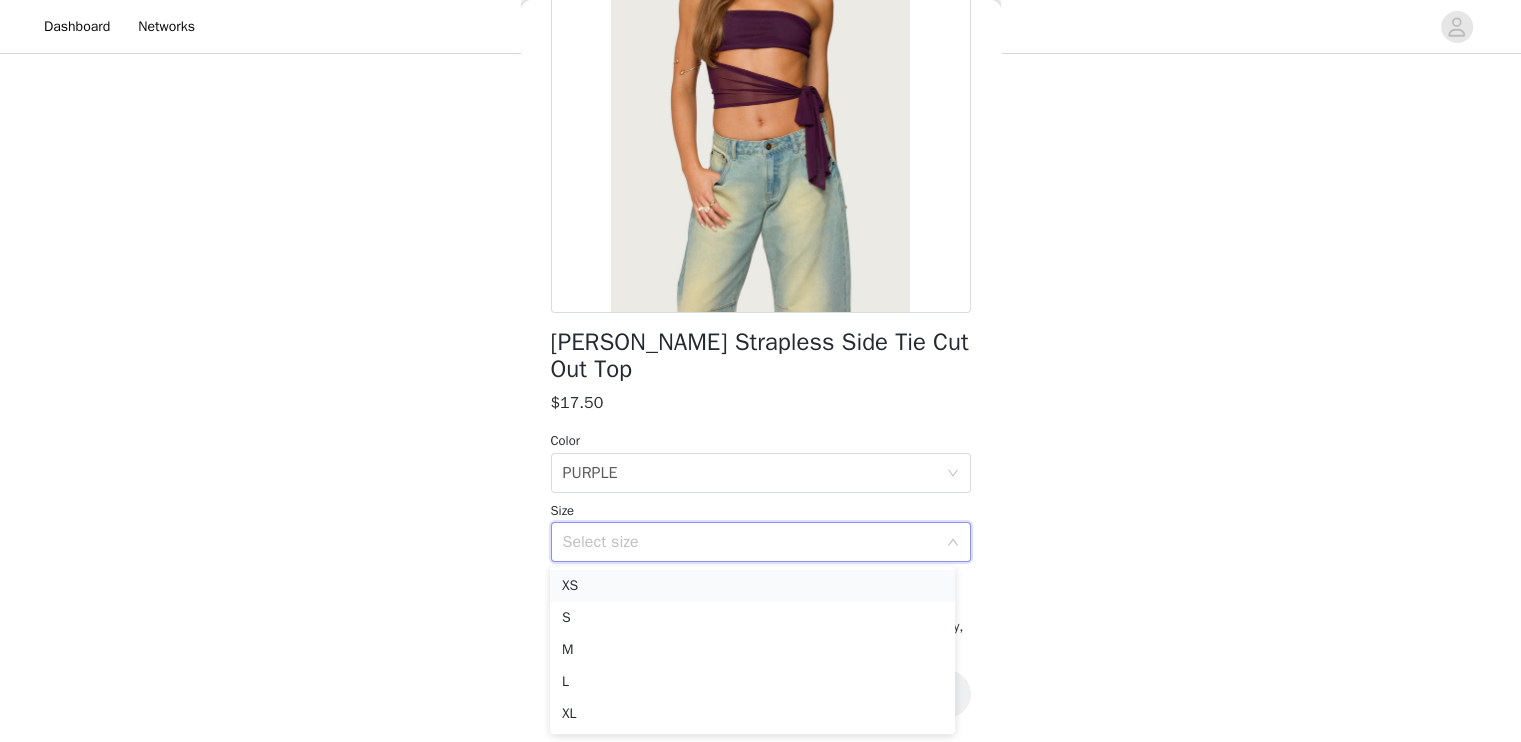 click on "XS" at bounding box center [752, 586] 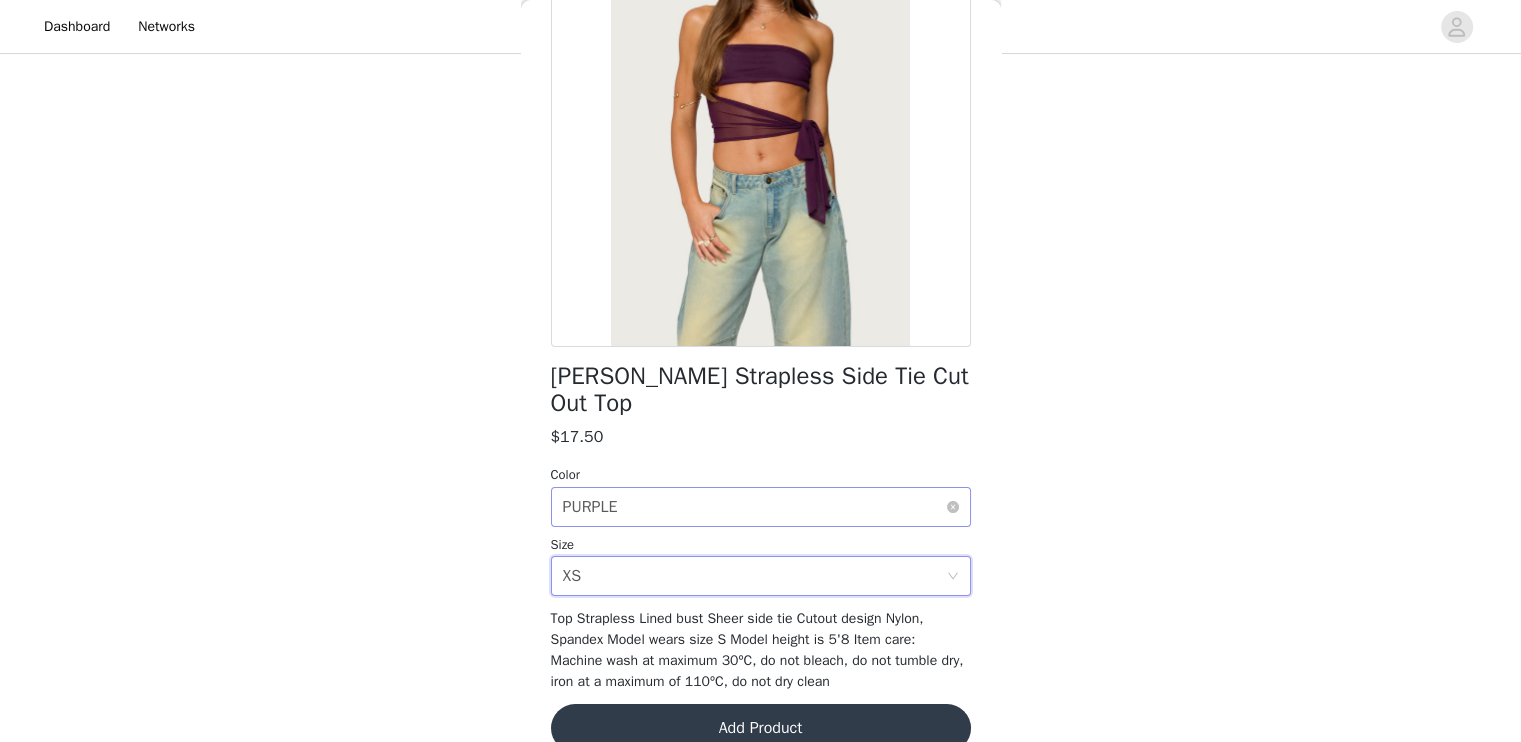 scroll, scrollTop: 237, scrollLeft: 0, axis: vertical 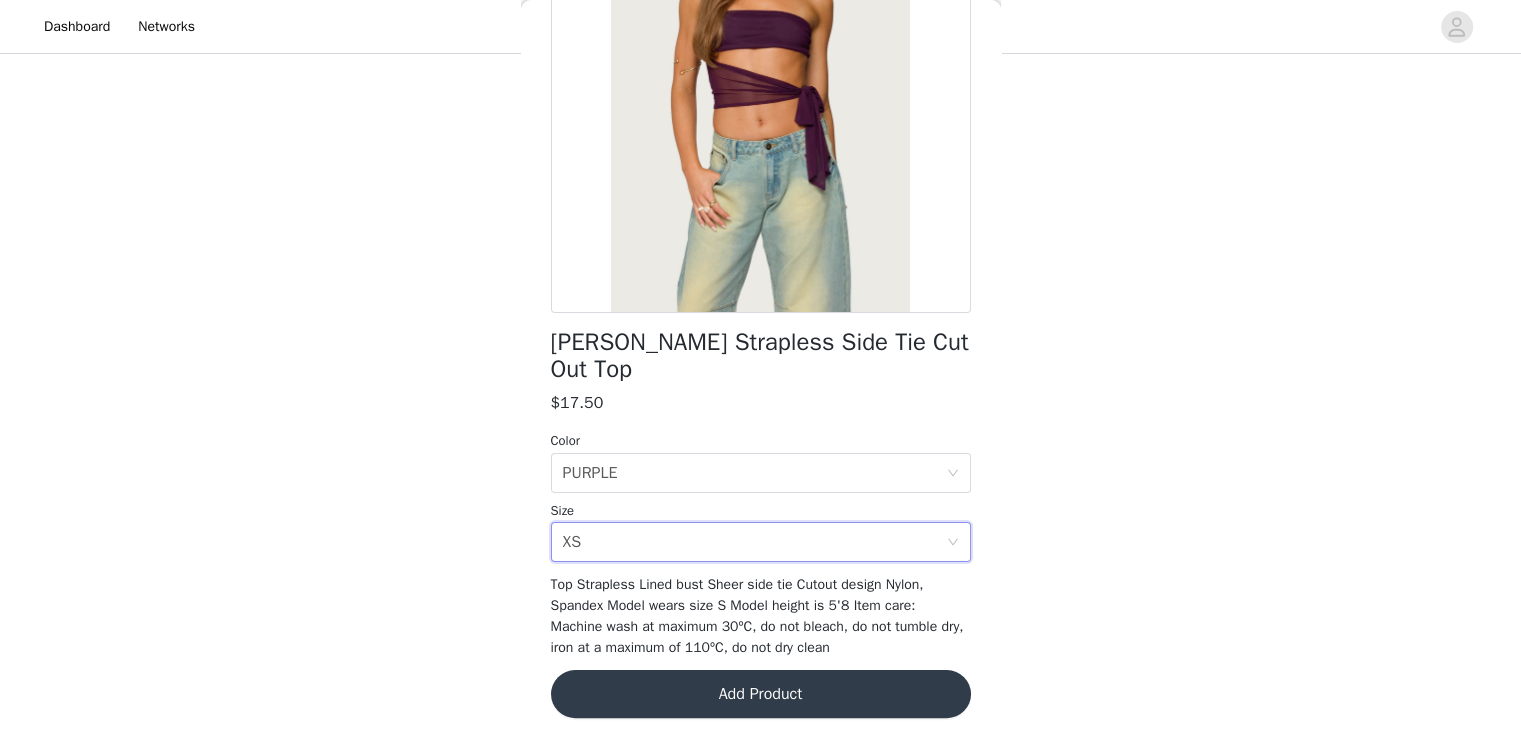 click on "Add Product" at bounding box center [761, 694] 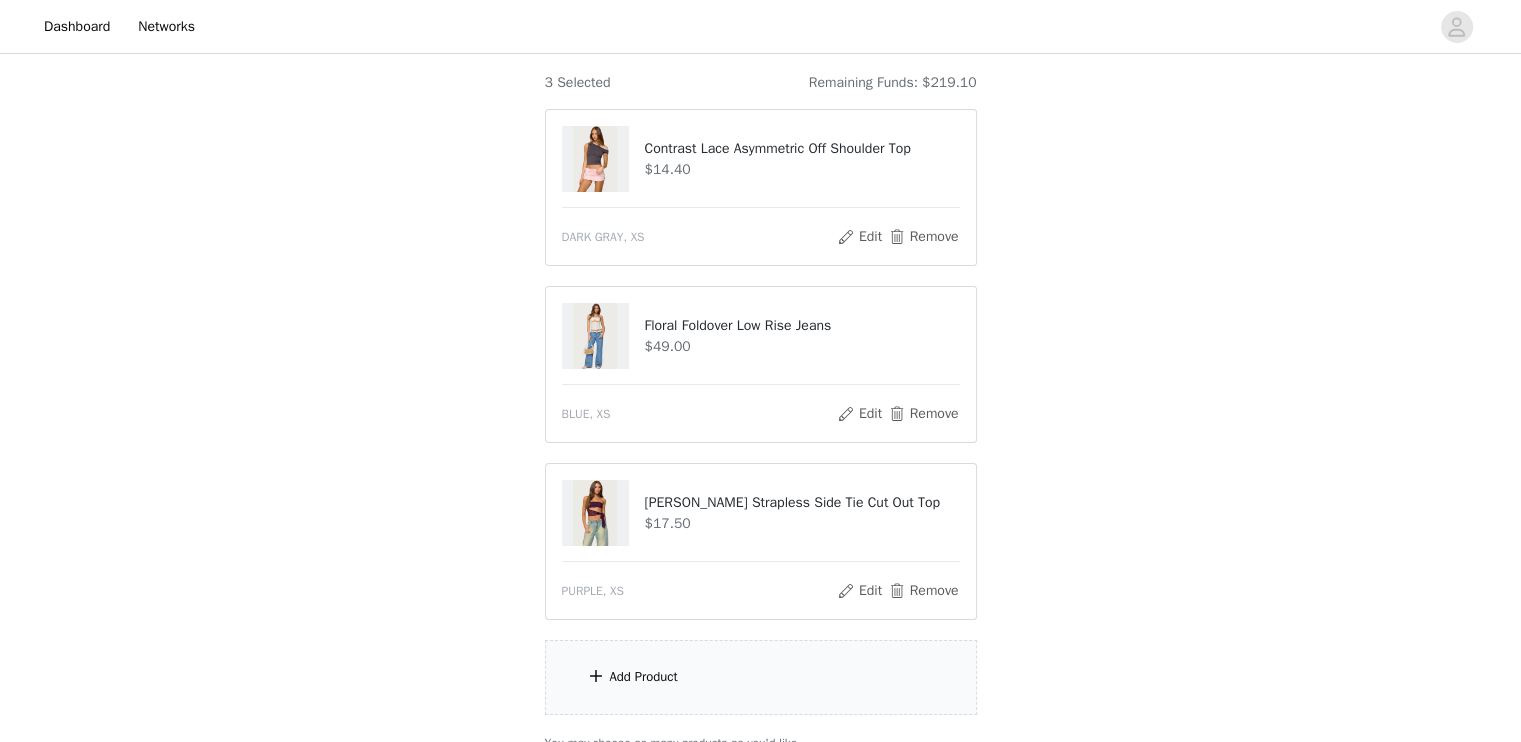 click on "Add Product" at bounding box center [761, 677] 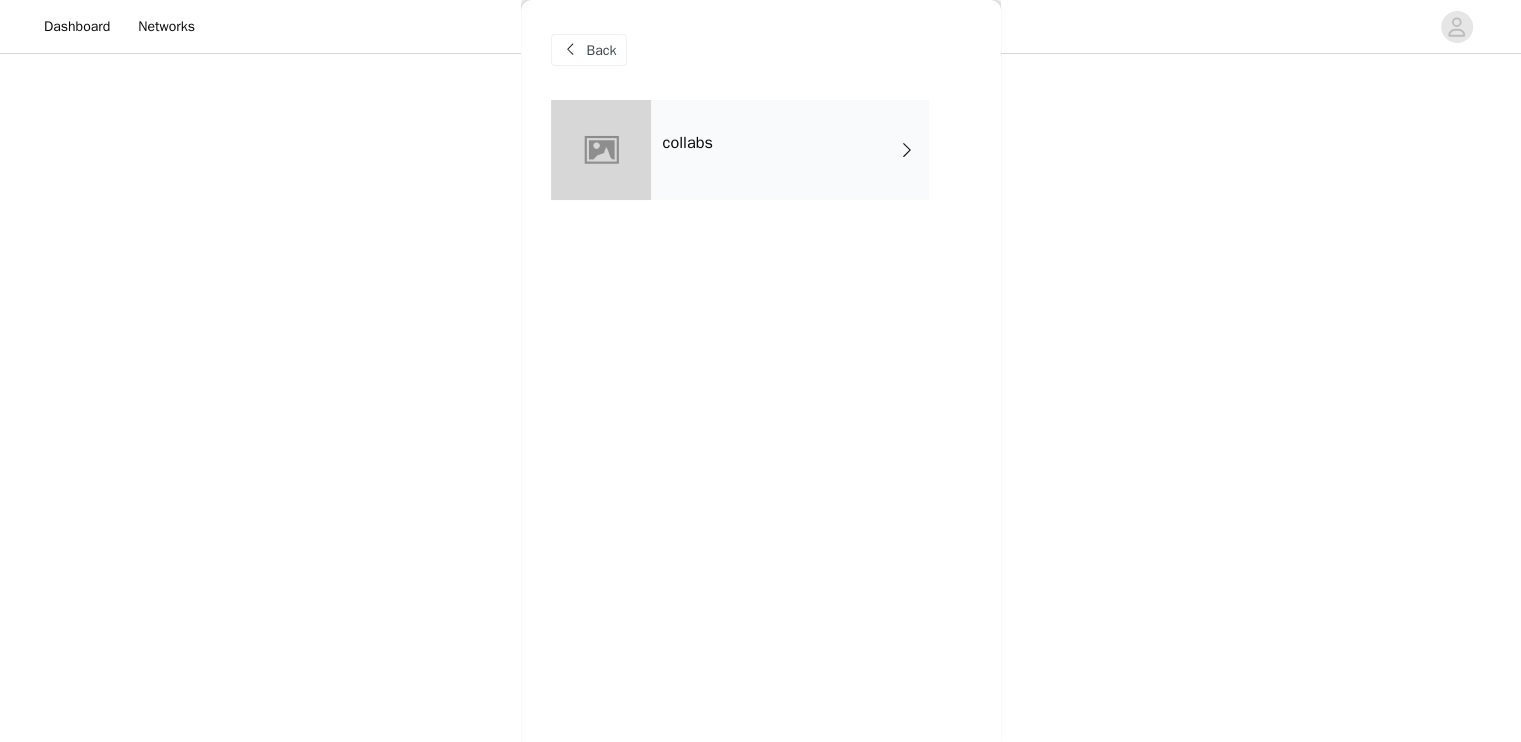 click on "collabs" at bounding box center (790, 150) 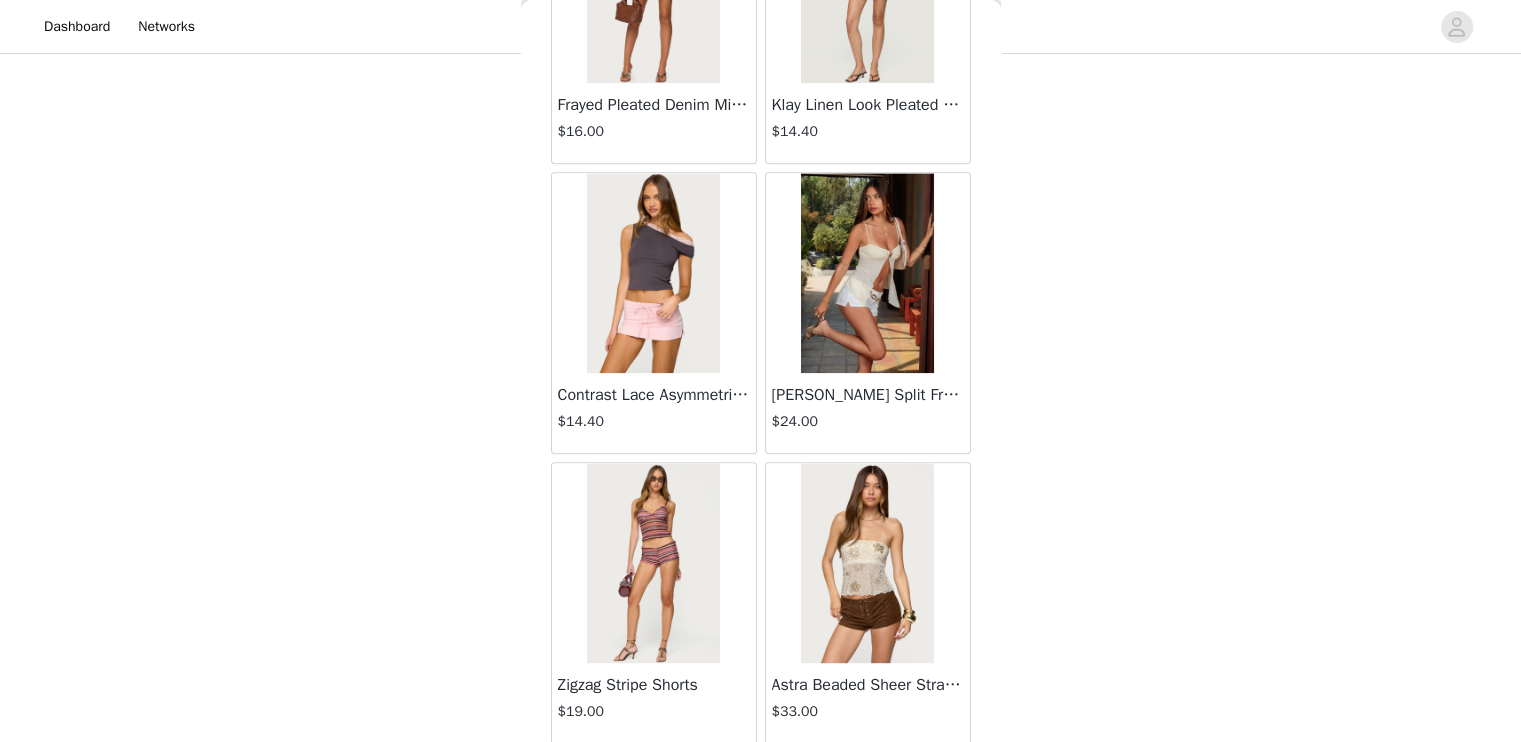 scroll, scrollTop: 2314, scrollLeft: 0, axis: vertical 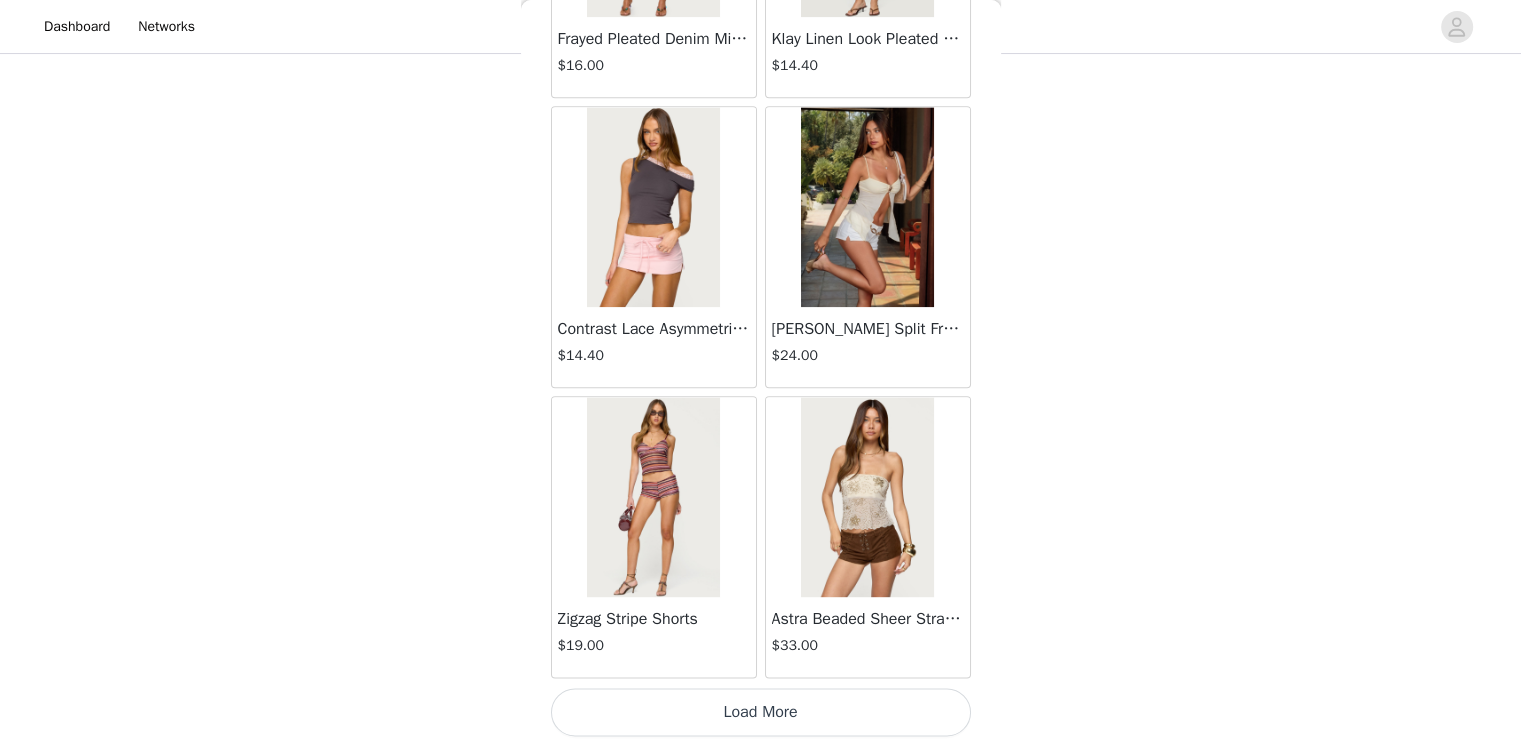 click on "Load More" at bounding box center (761, 712) 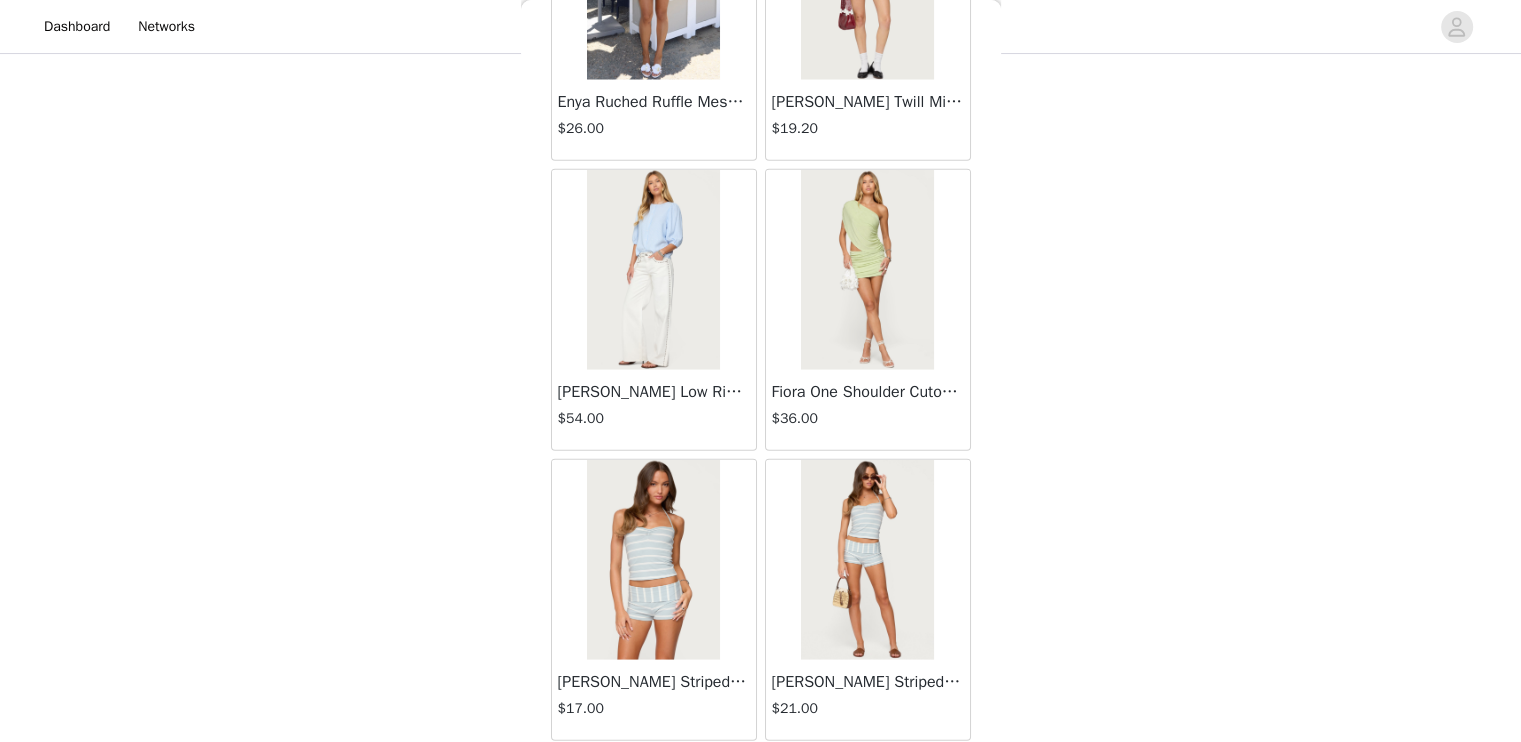 scroll, scrollTop: 5210, scrollLeft: 0, axis: vertical 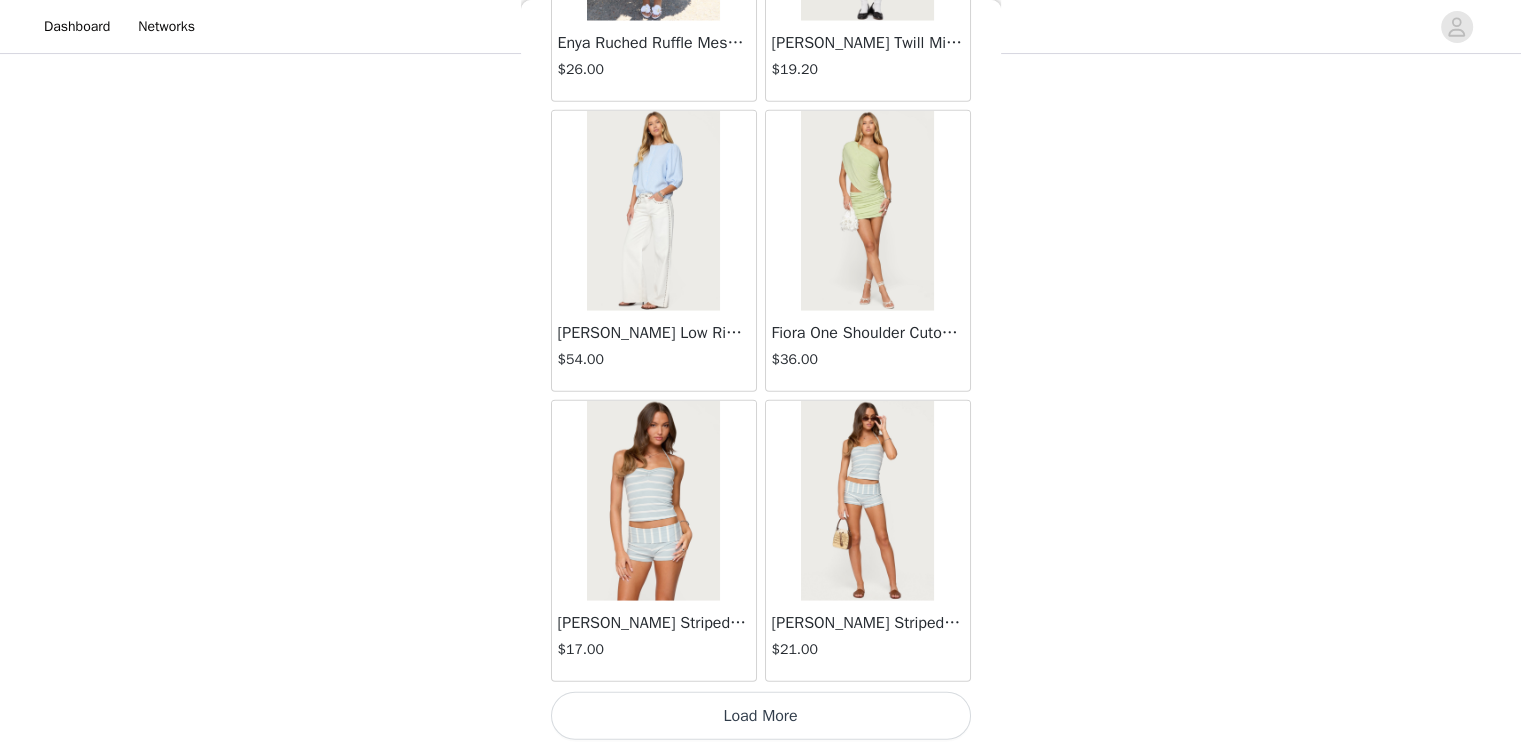 click on "Load More" at bounding box center [761, 716] 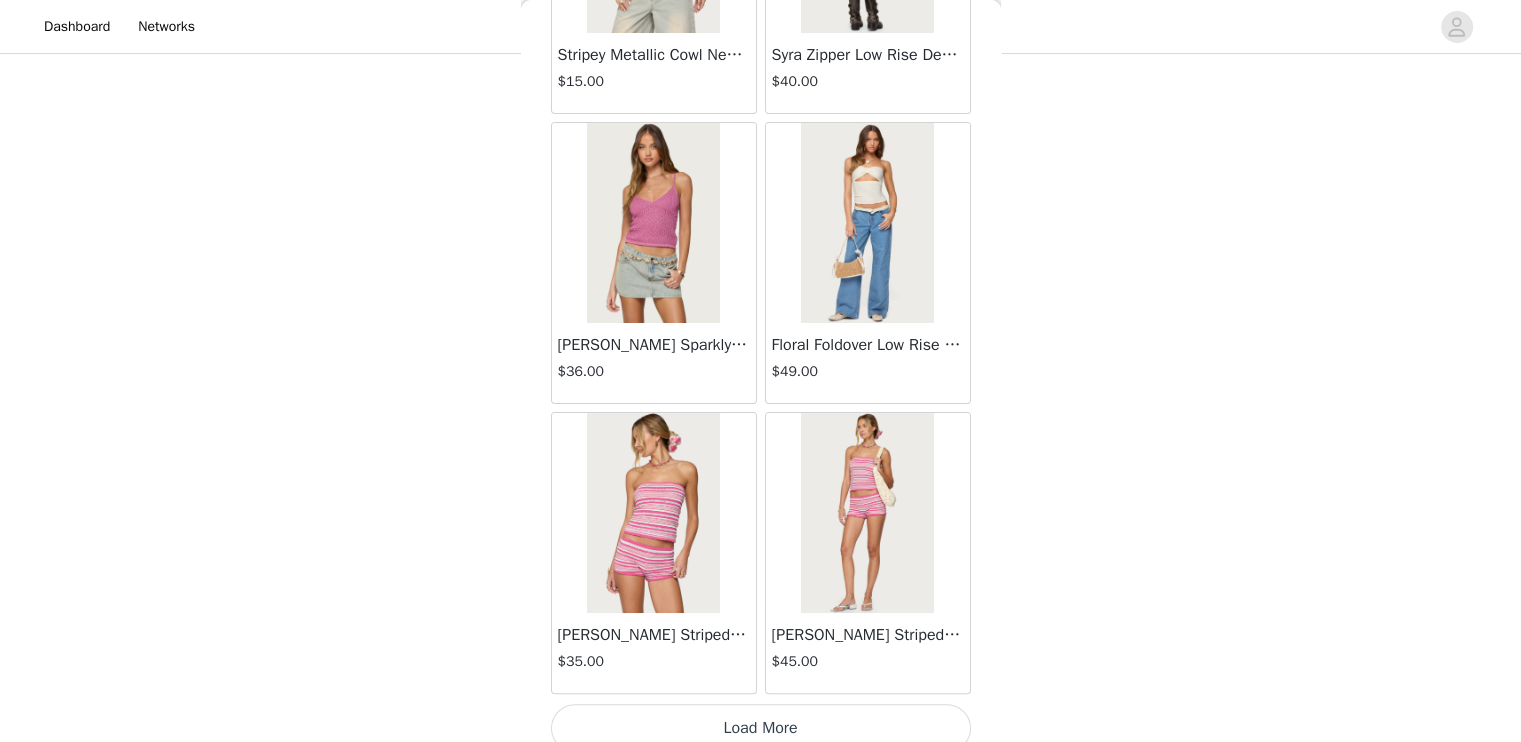 scroll, scrollTop: 8106, scrollLeft: 0, axis: vertical 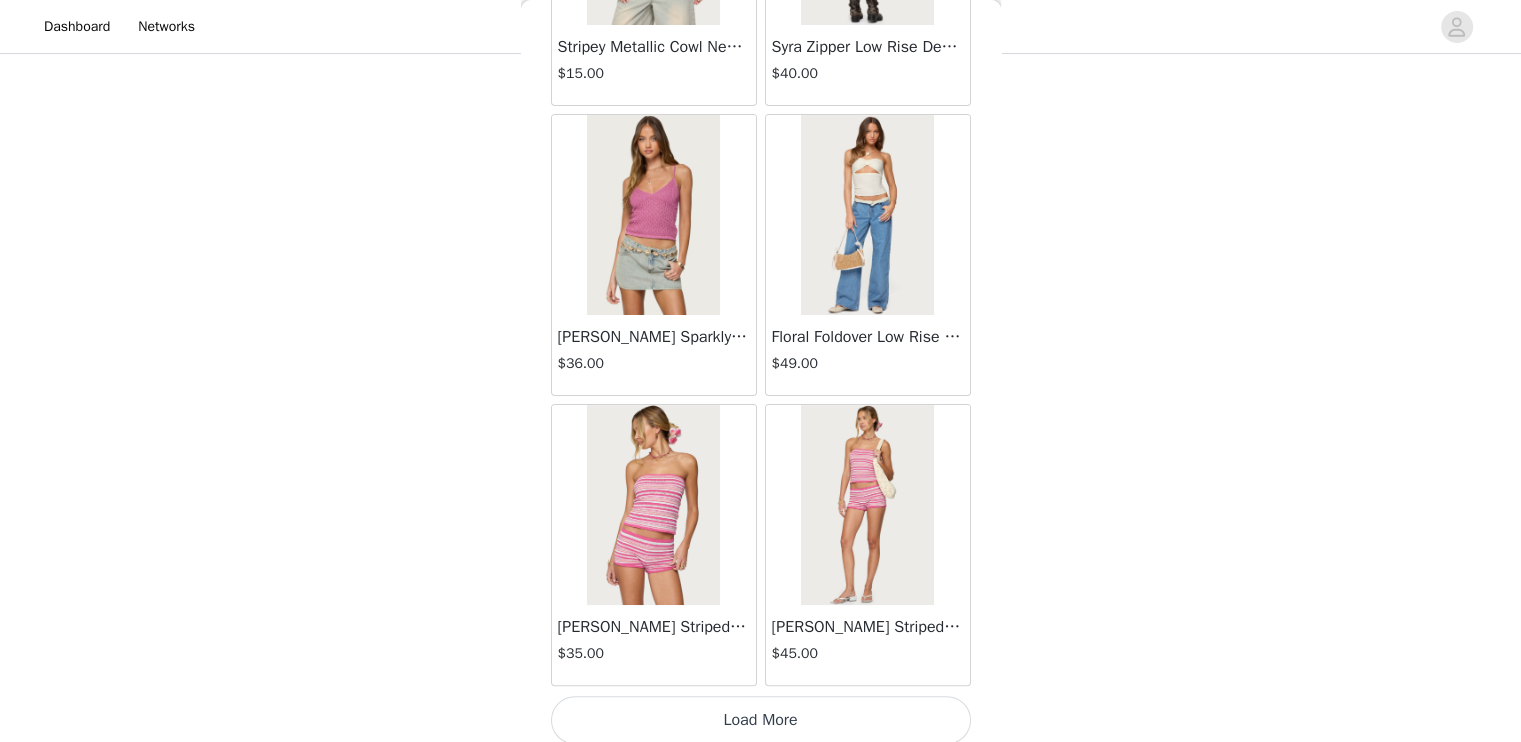 click on "Load More" at bounding box center (761, 720) 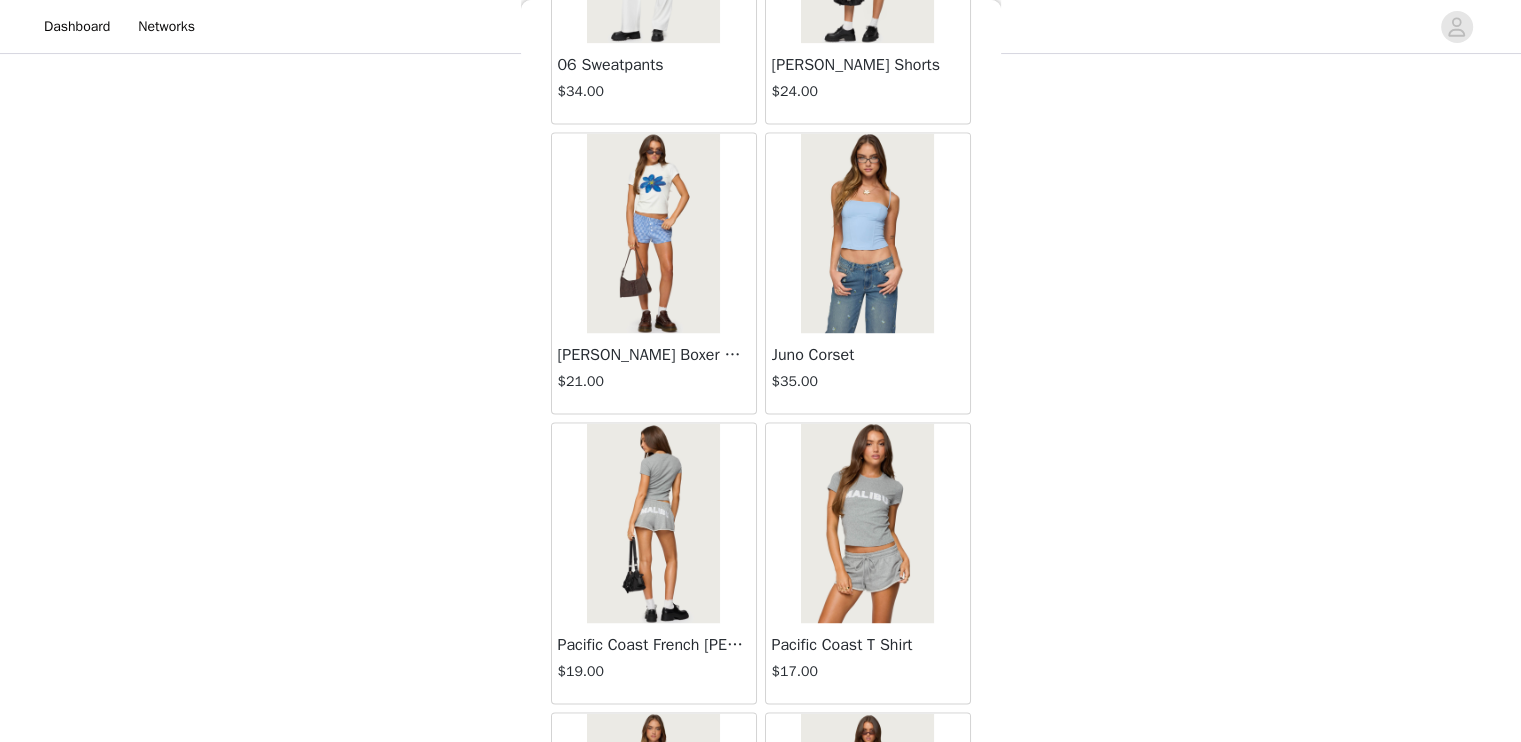 scroll, scrollTop: 11002, scrollLeft: 0, axis: vertical 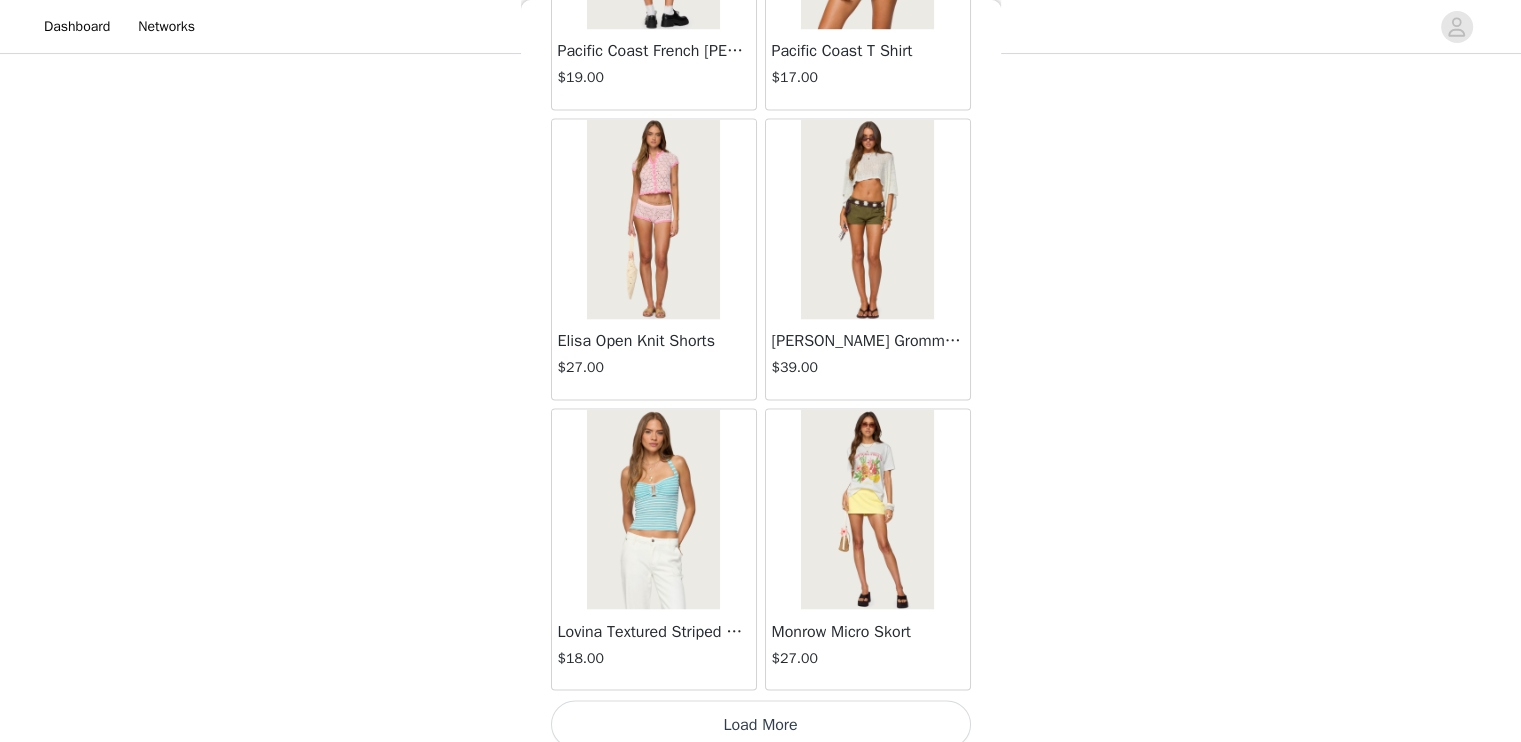 click on "Load More" at bounding box center [761, 724] 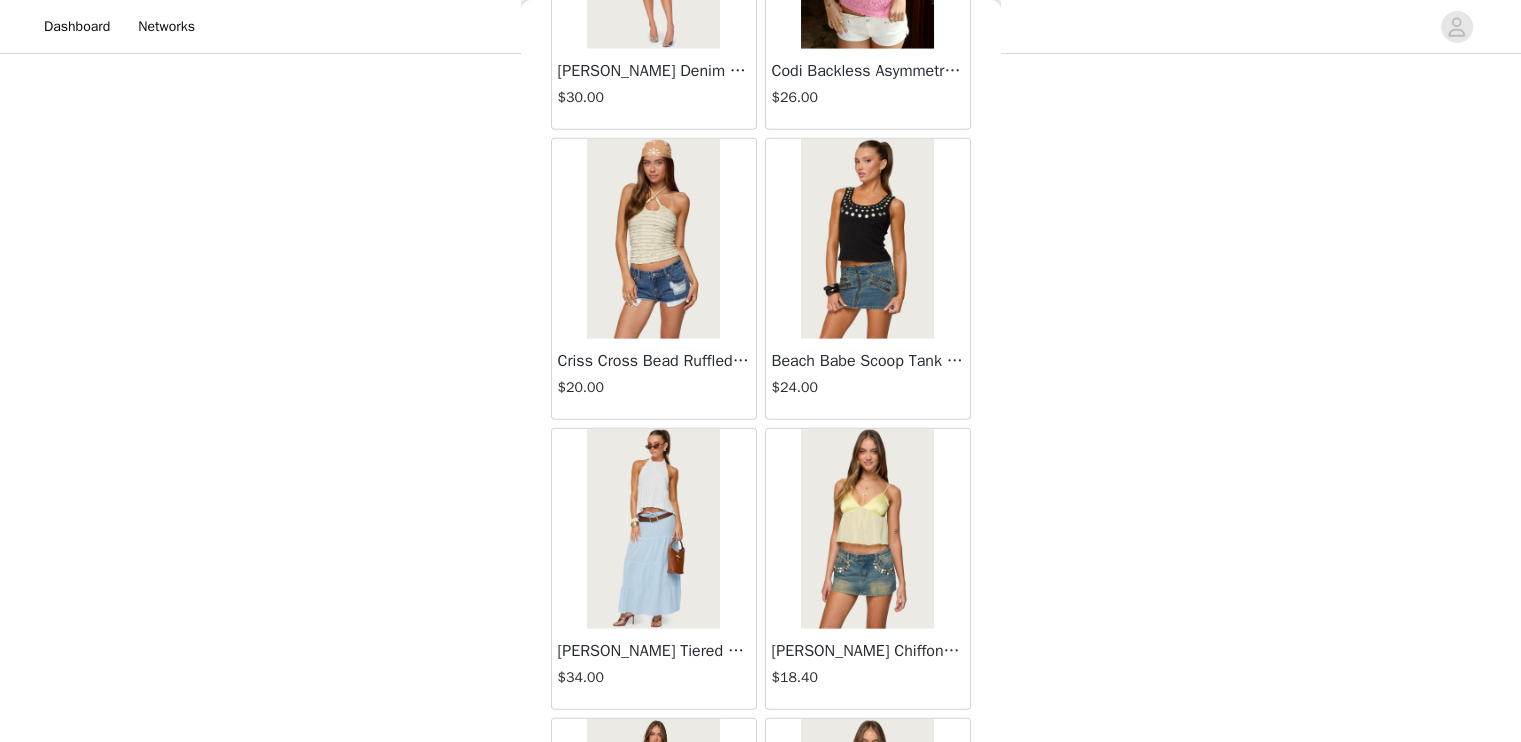 scroll, scrollTop: 13898, scrollLeft: 0, axis: vertical 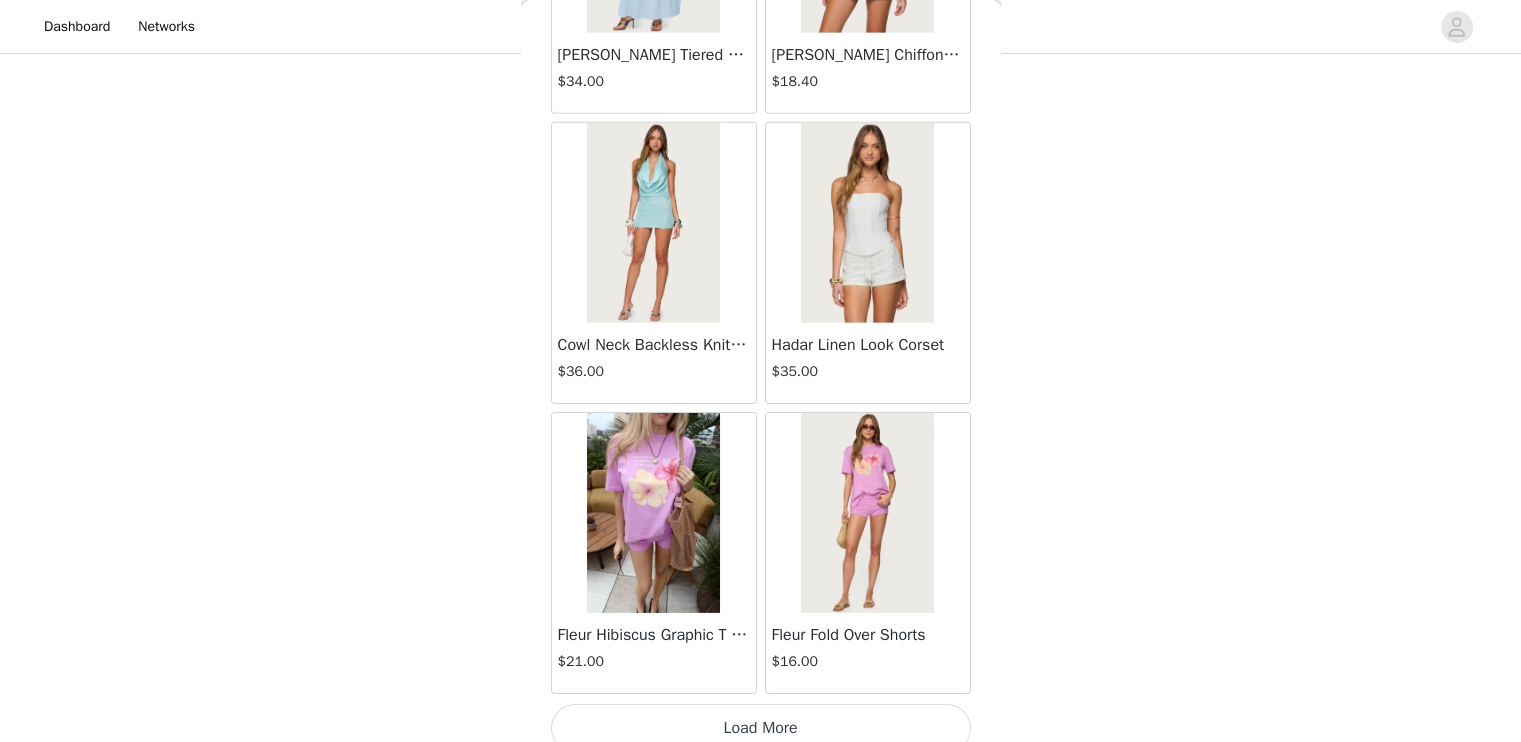 click on "Load More" at bounding box center [761, 728] 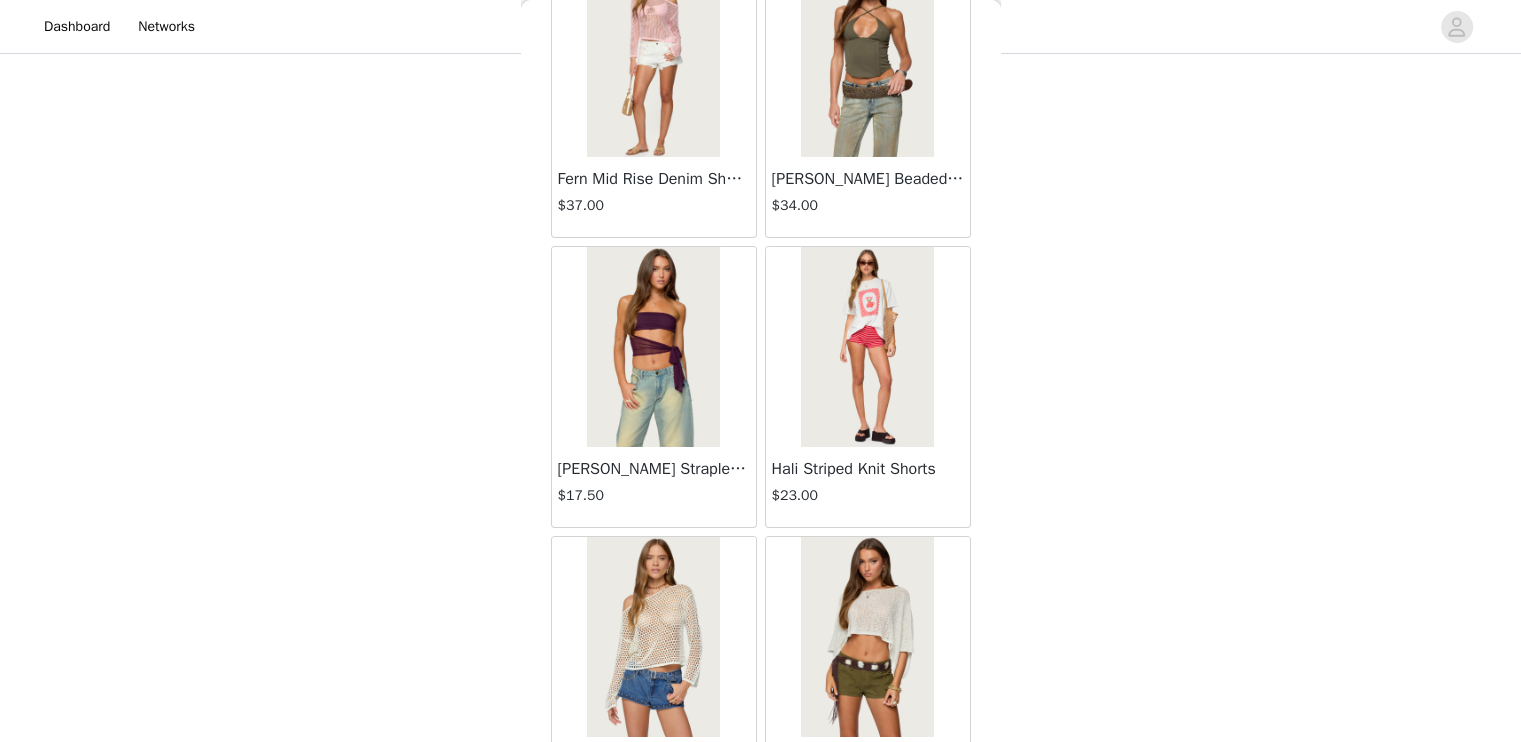 scroll, scrollTop: 14898, scrollLeft: 0, axis: vertical 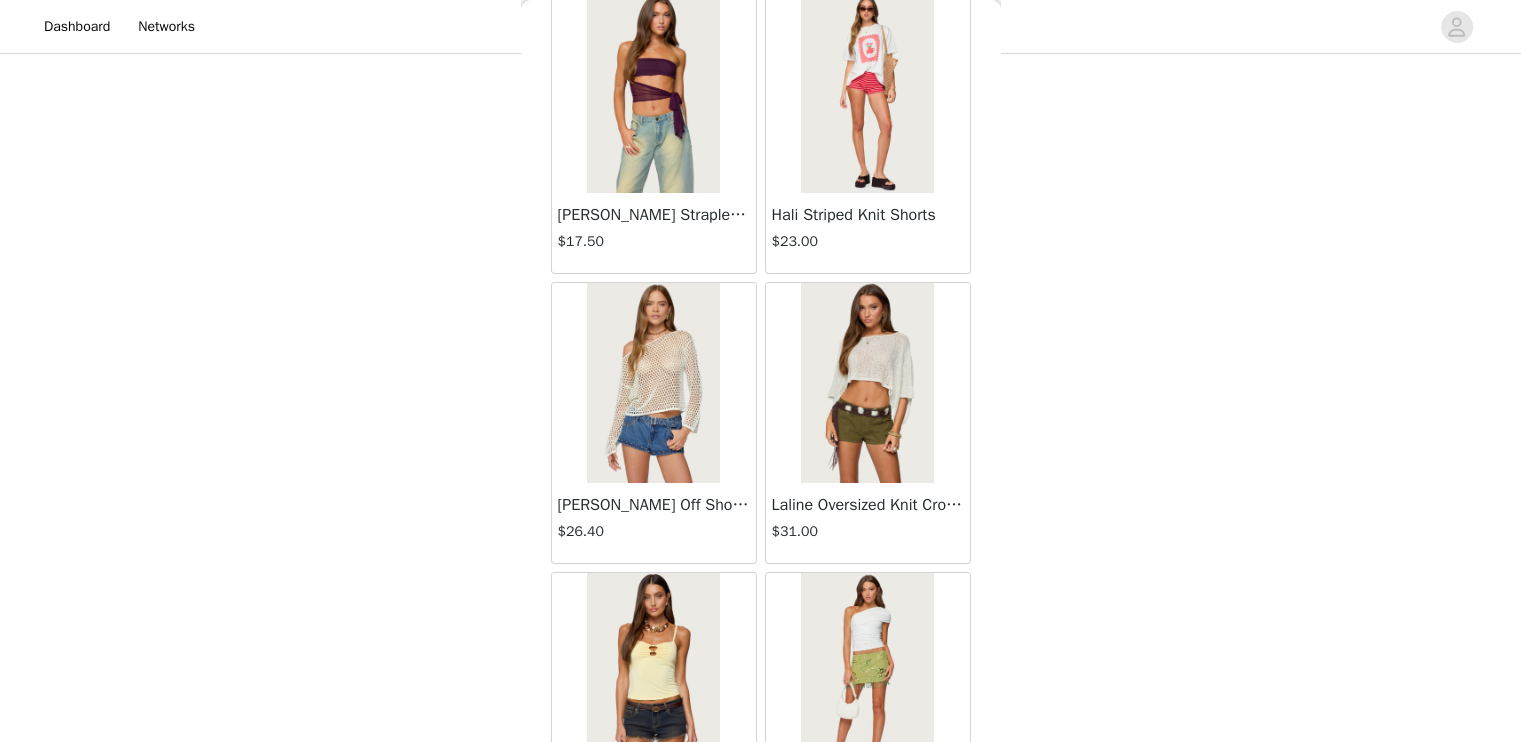 click at bounding box center (867, 383) 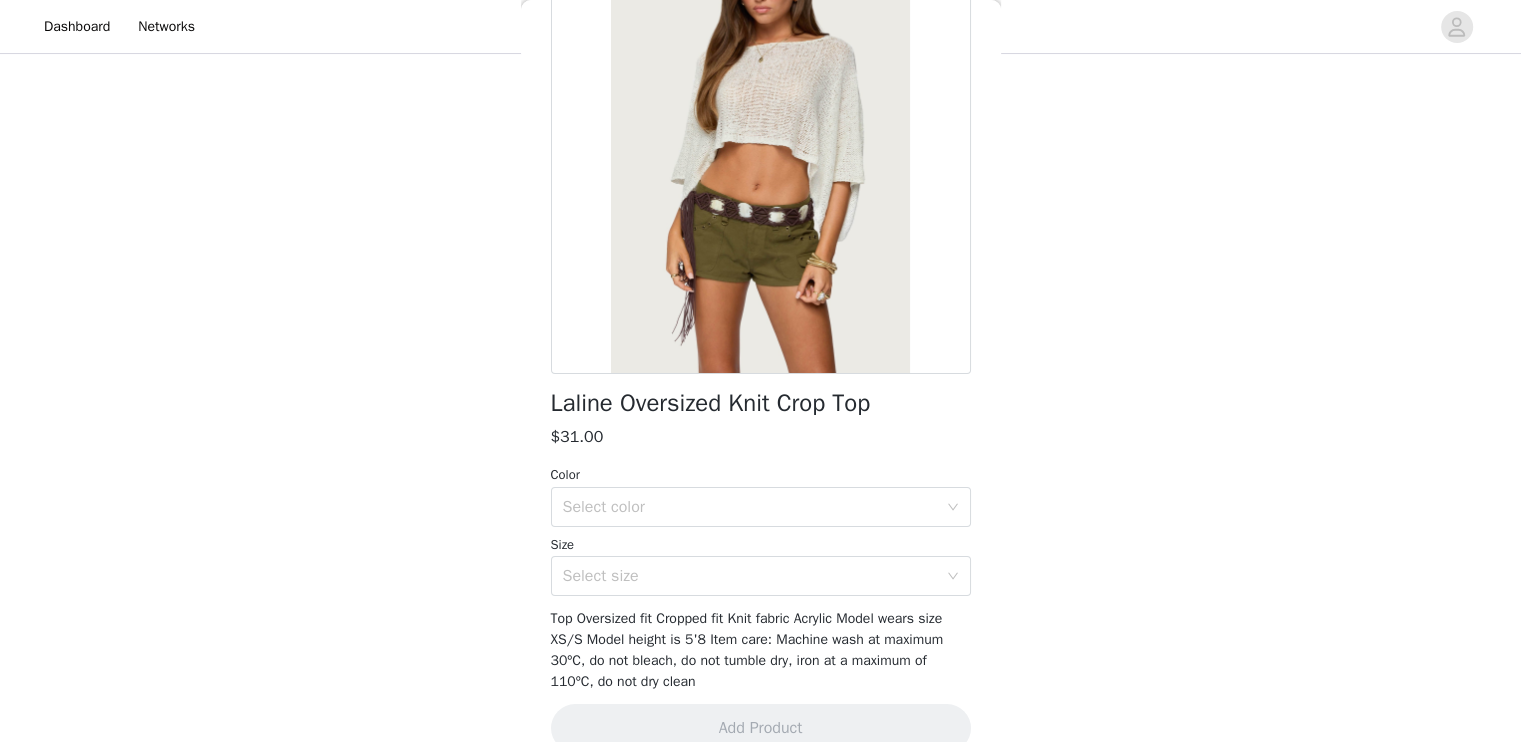 scroll, scrollTop: 210, scrollLeft: 0, axis: vertical 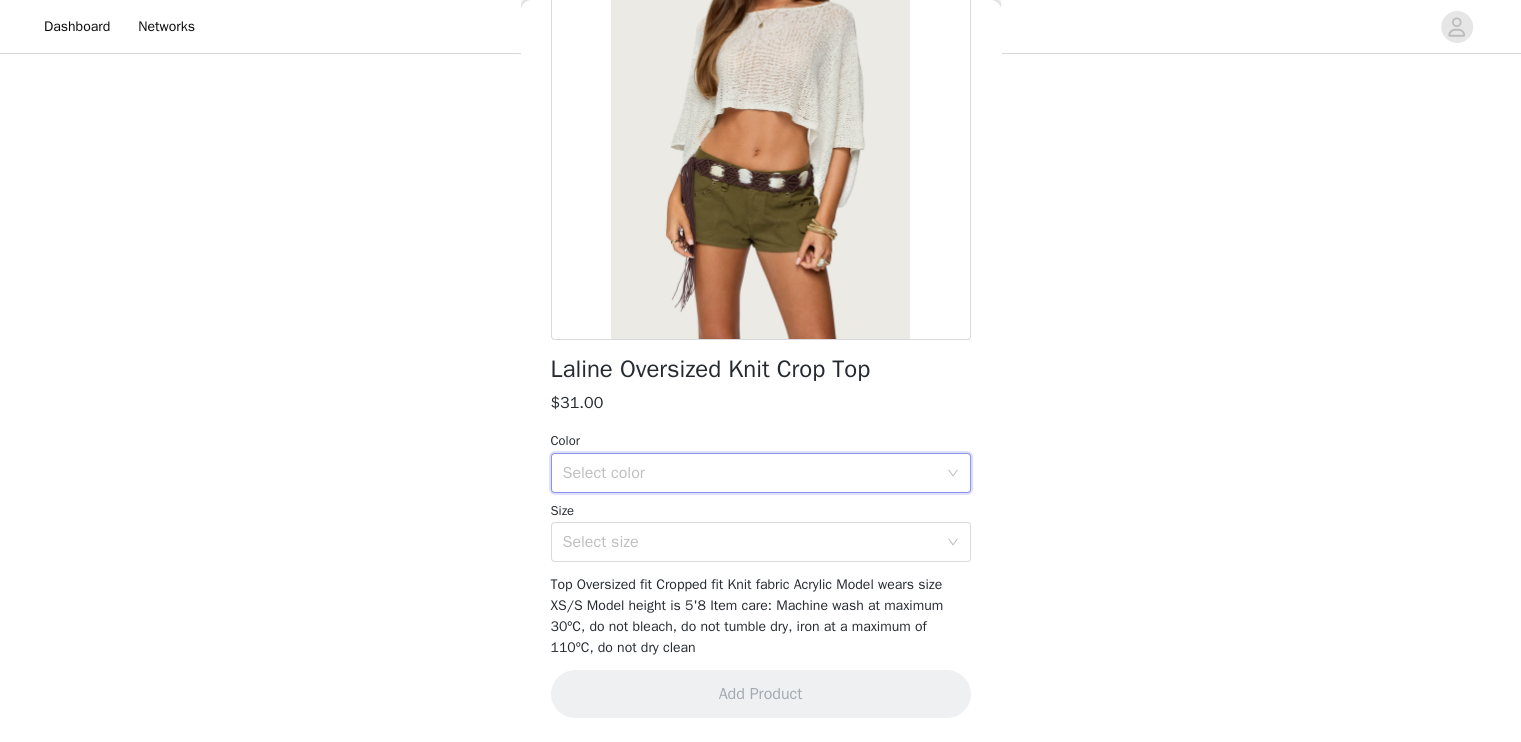 click on "Select color" at bounding box center (754, 473) 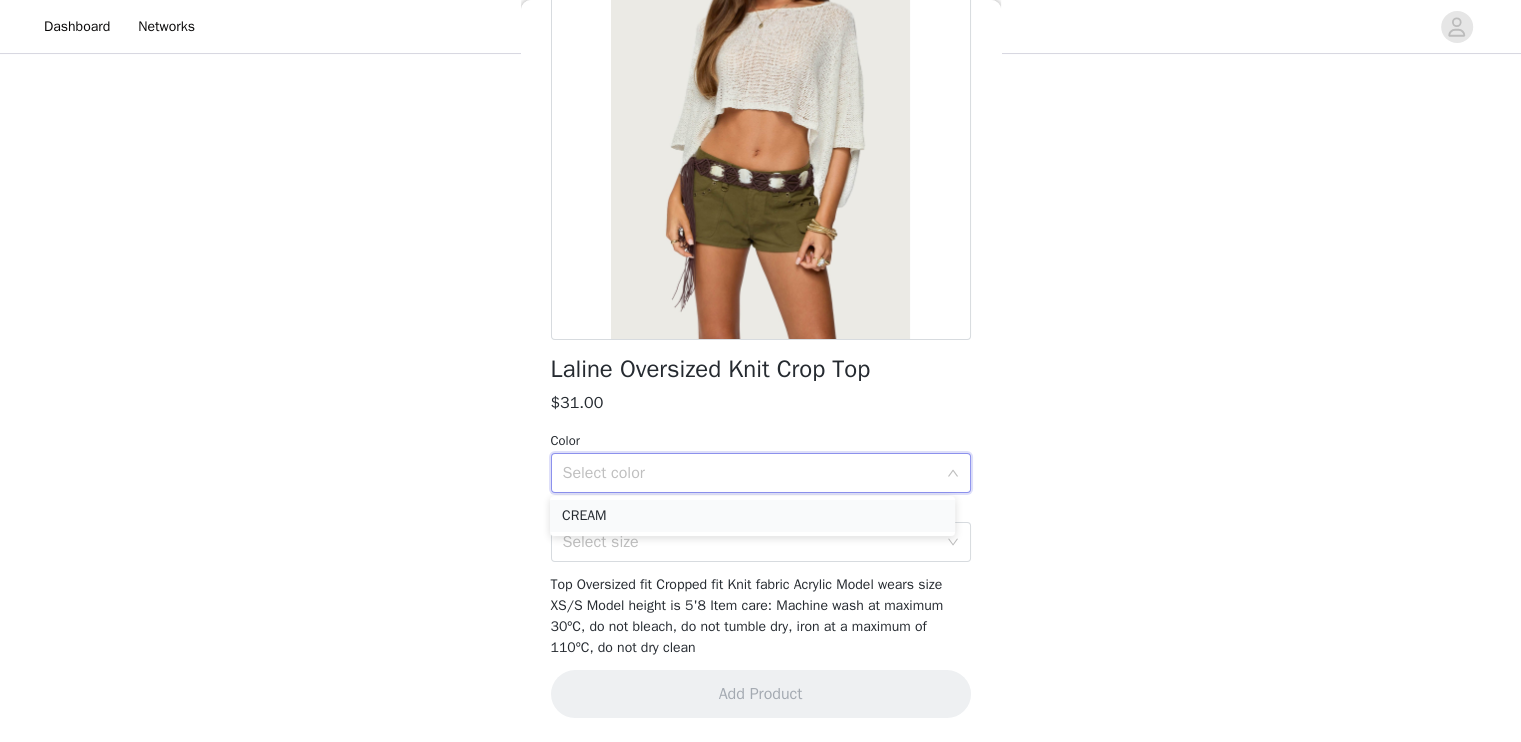 click on "CREAM" at bounding box center (752, 516) 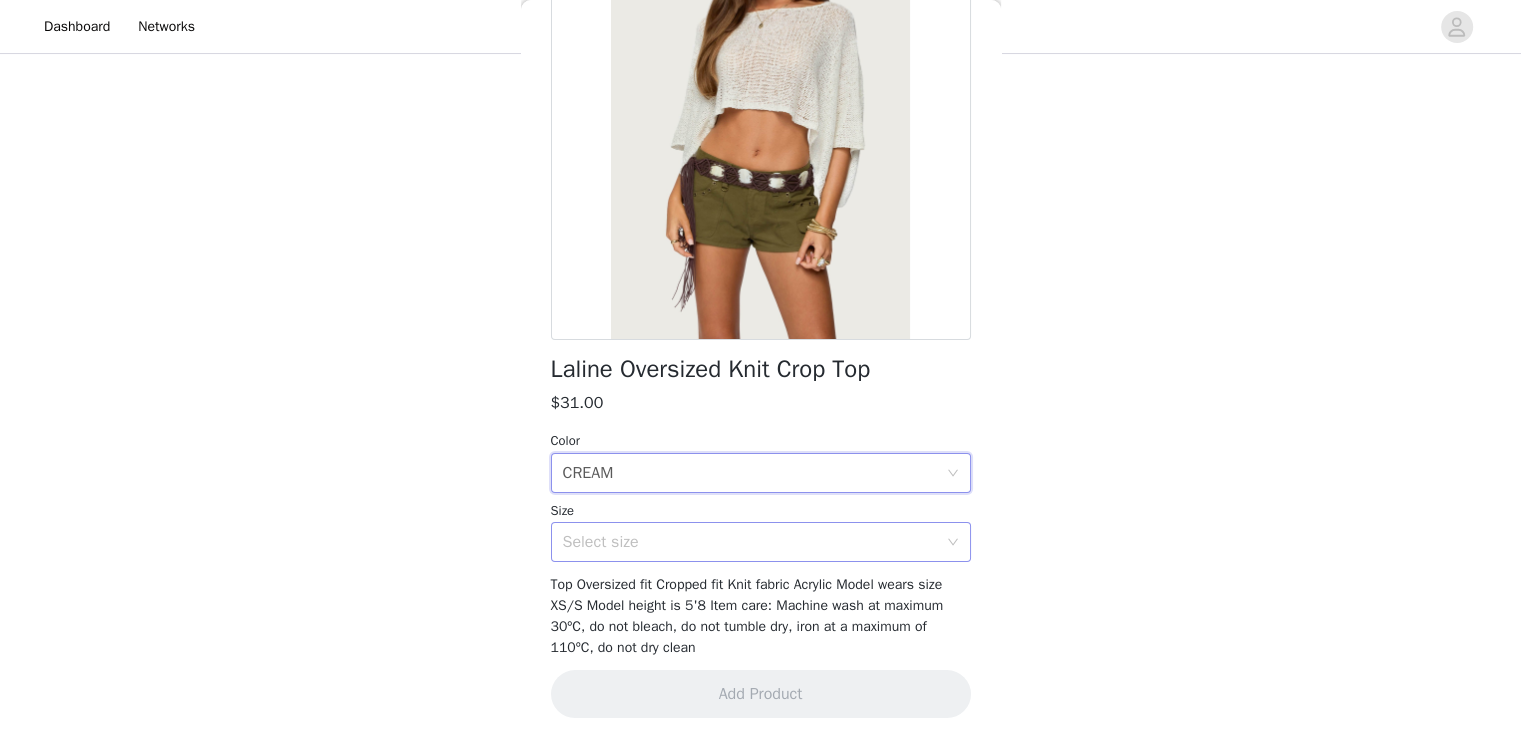 click on "Select size" at bounding box center (750, 542) 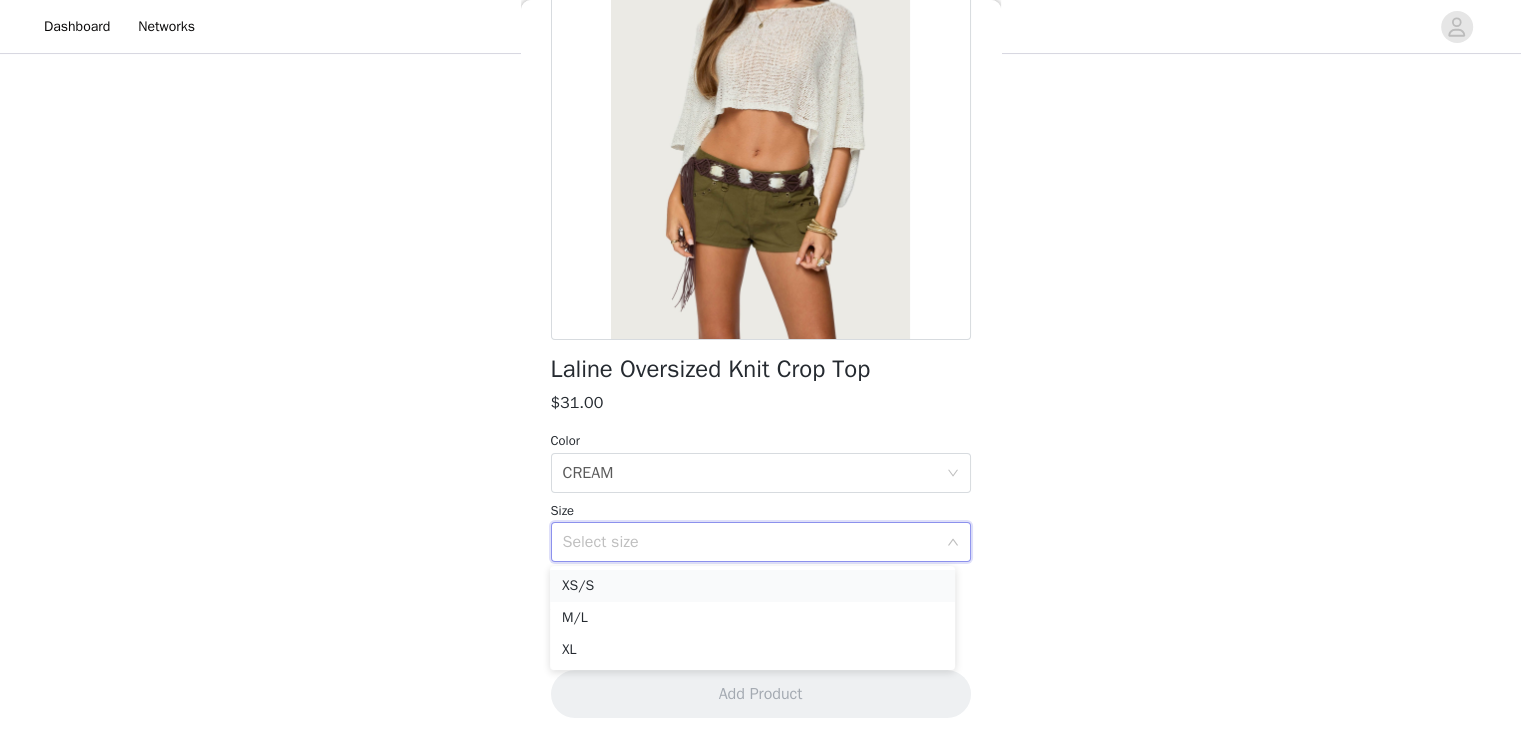 click on "XS/S" at bounding box center [752, 586] 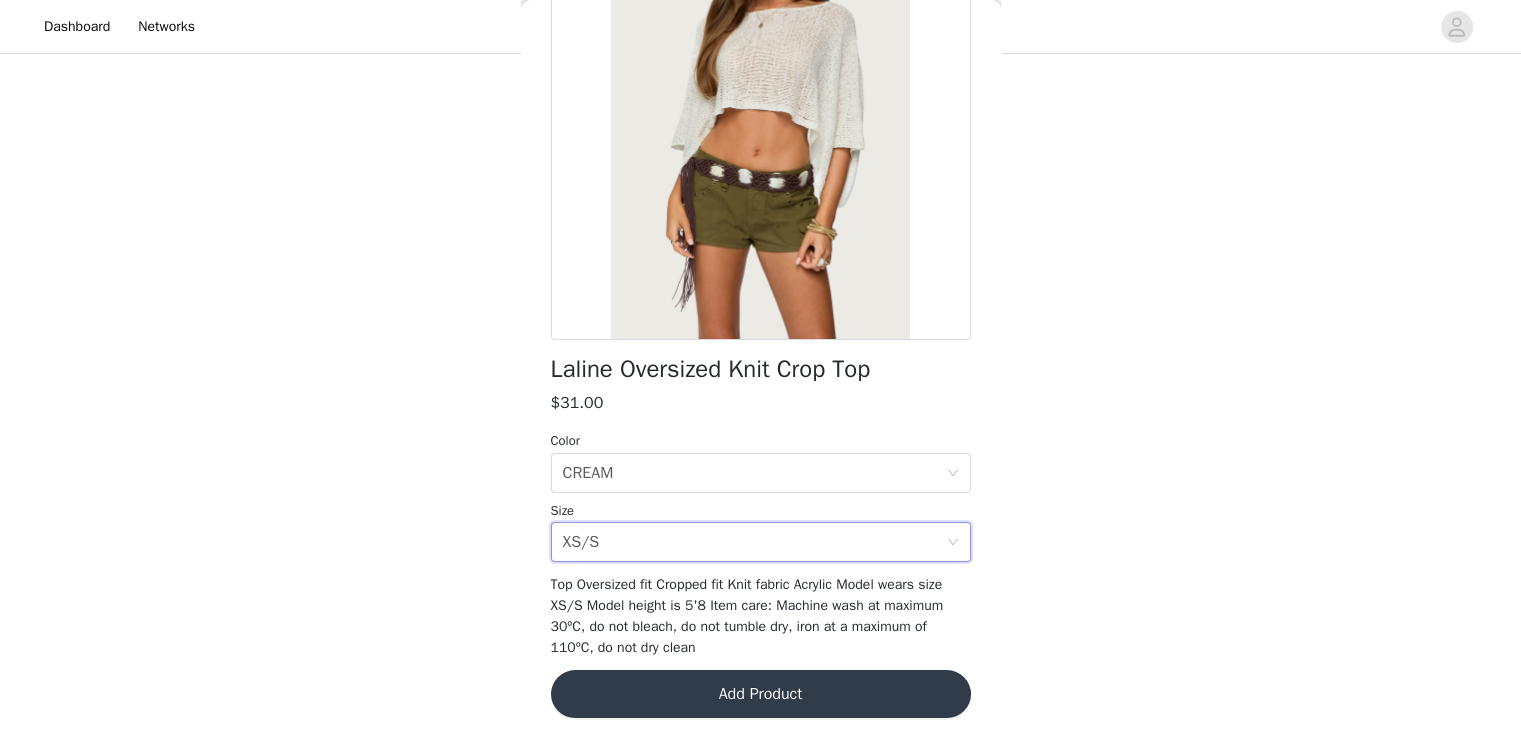 click on "Add Product" at bounding box center [761, 694] 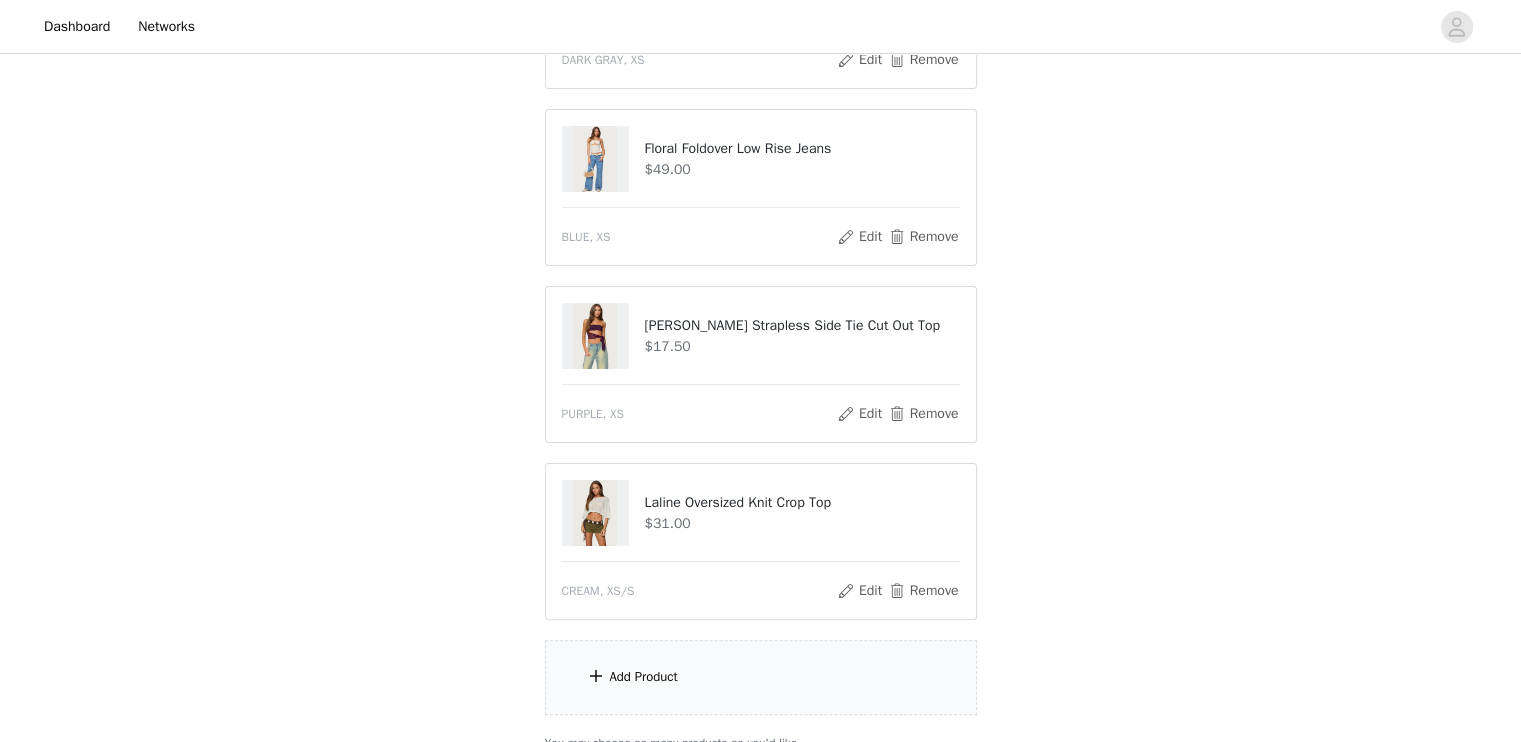click on "Add Product" at bounding box center [761, 677] 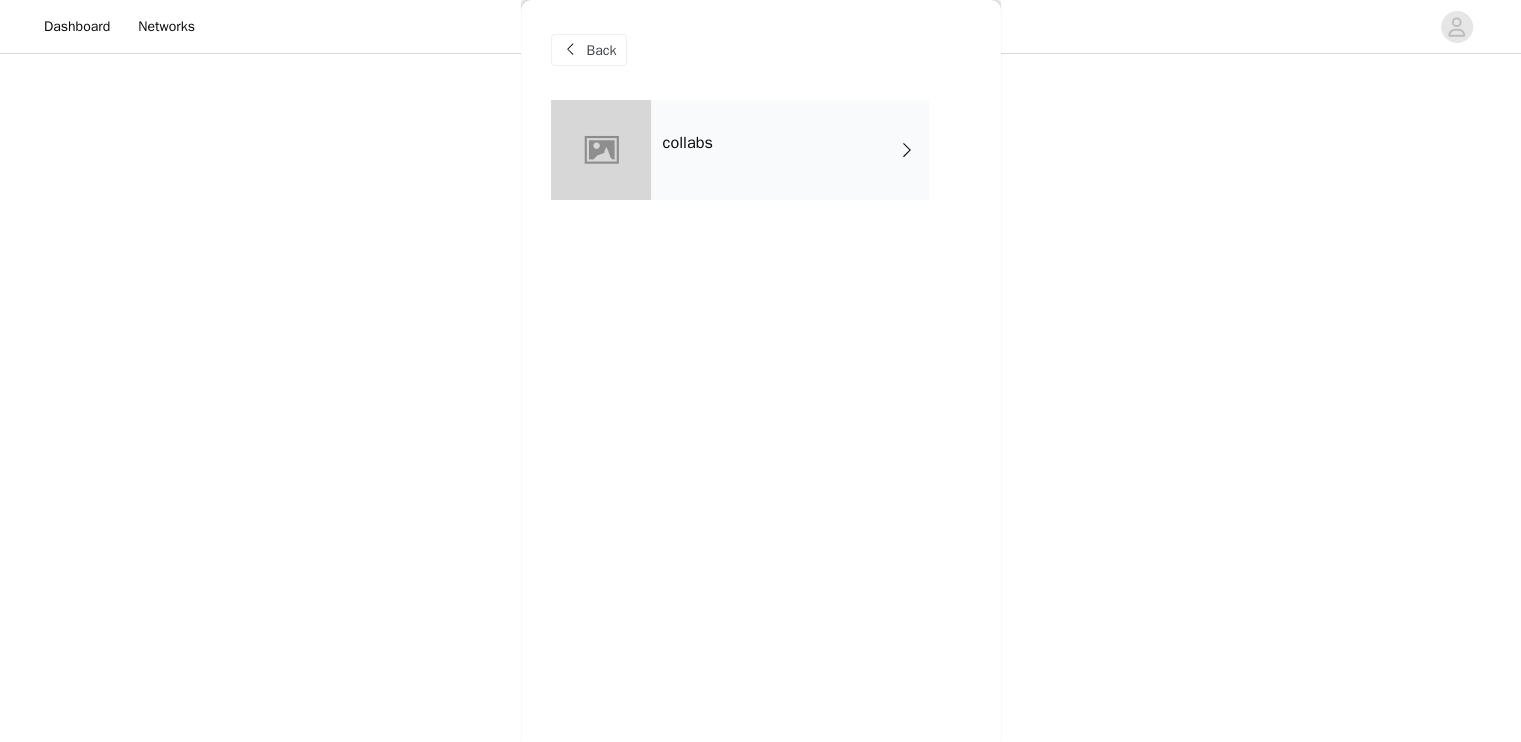 click on "collabs" at bounding box center (790, 150) 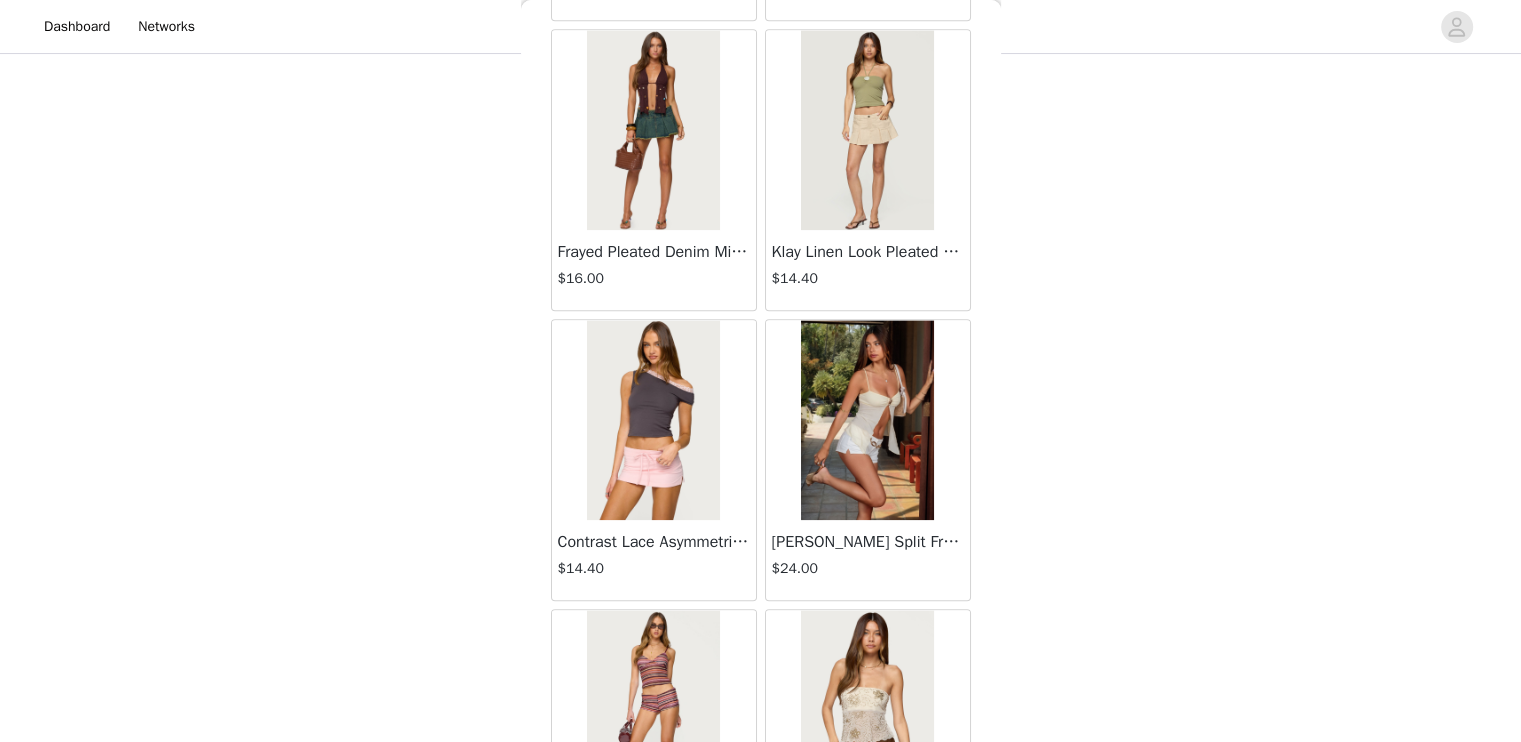 scroll, scrollTop: 2314, scrollLeft: 0, axis: vertical 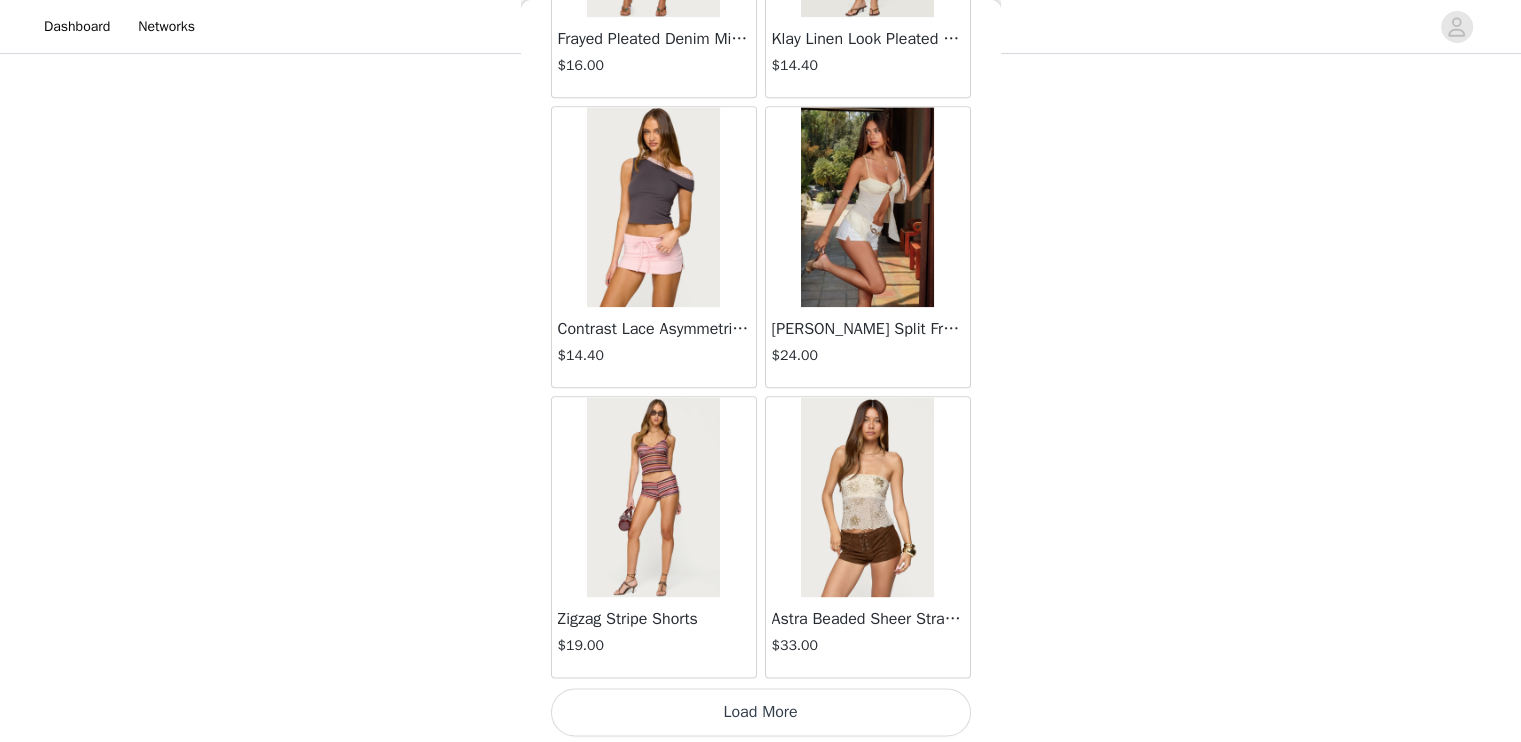 click on "Load More" at bounding box center (761, 712) 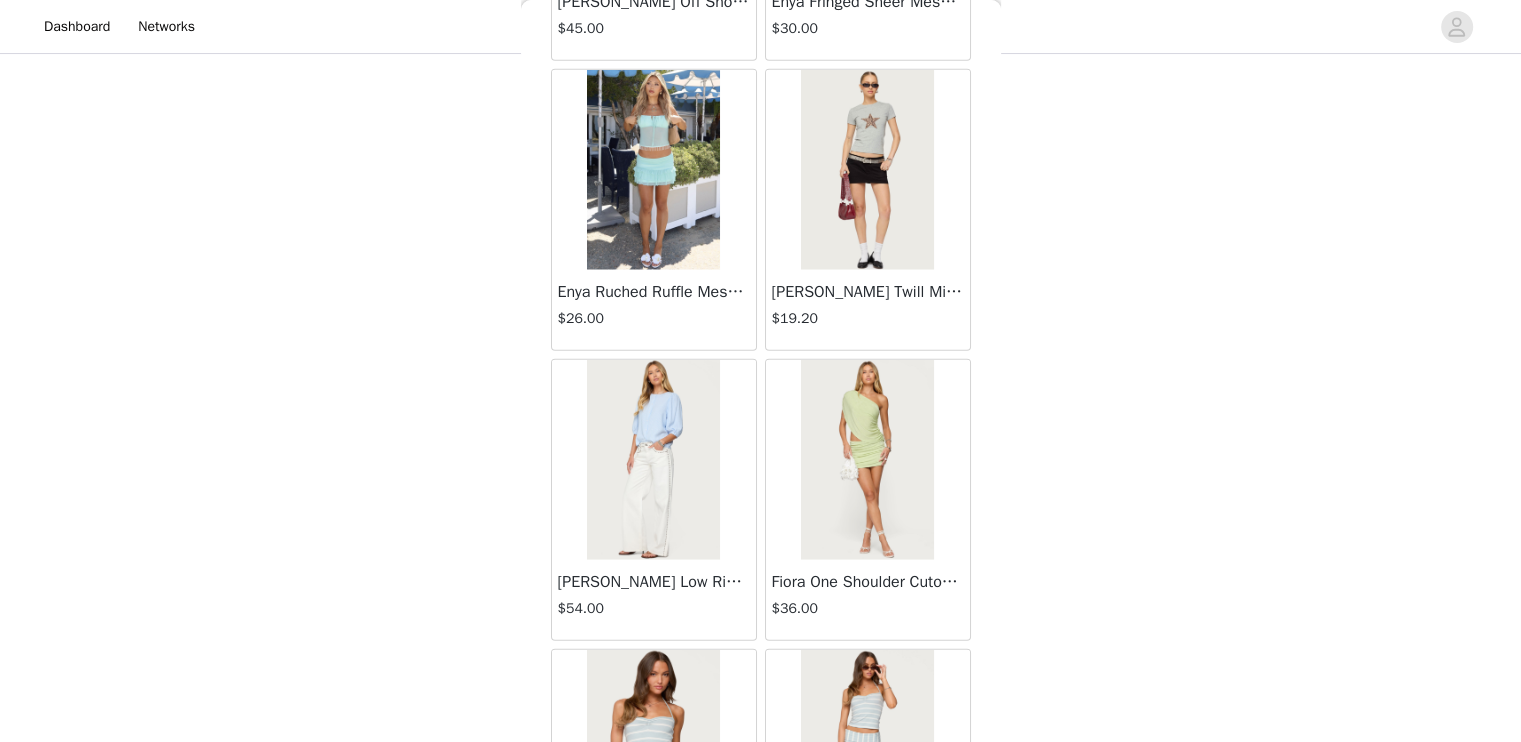 scroll, scrollTop: 5210, scrollLeft: 0, axis: vertical 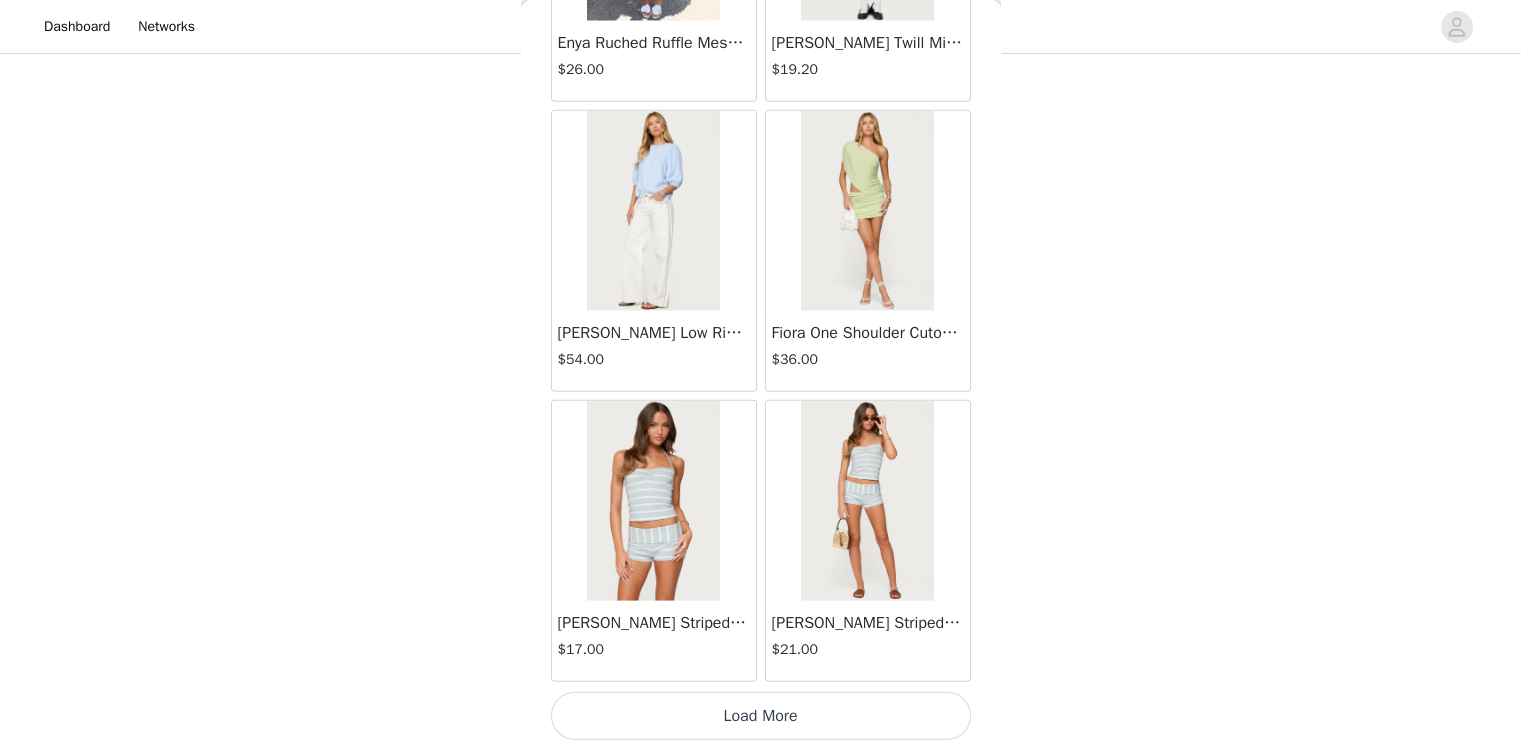 click on "Load More" at bounding box center [761, 716] 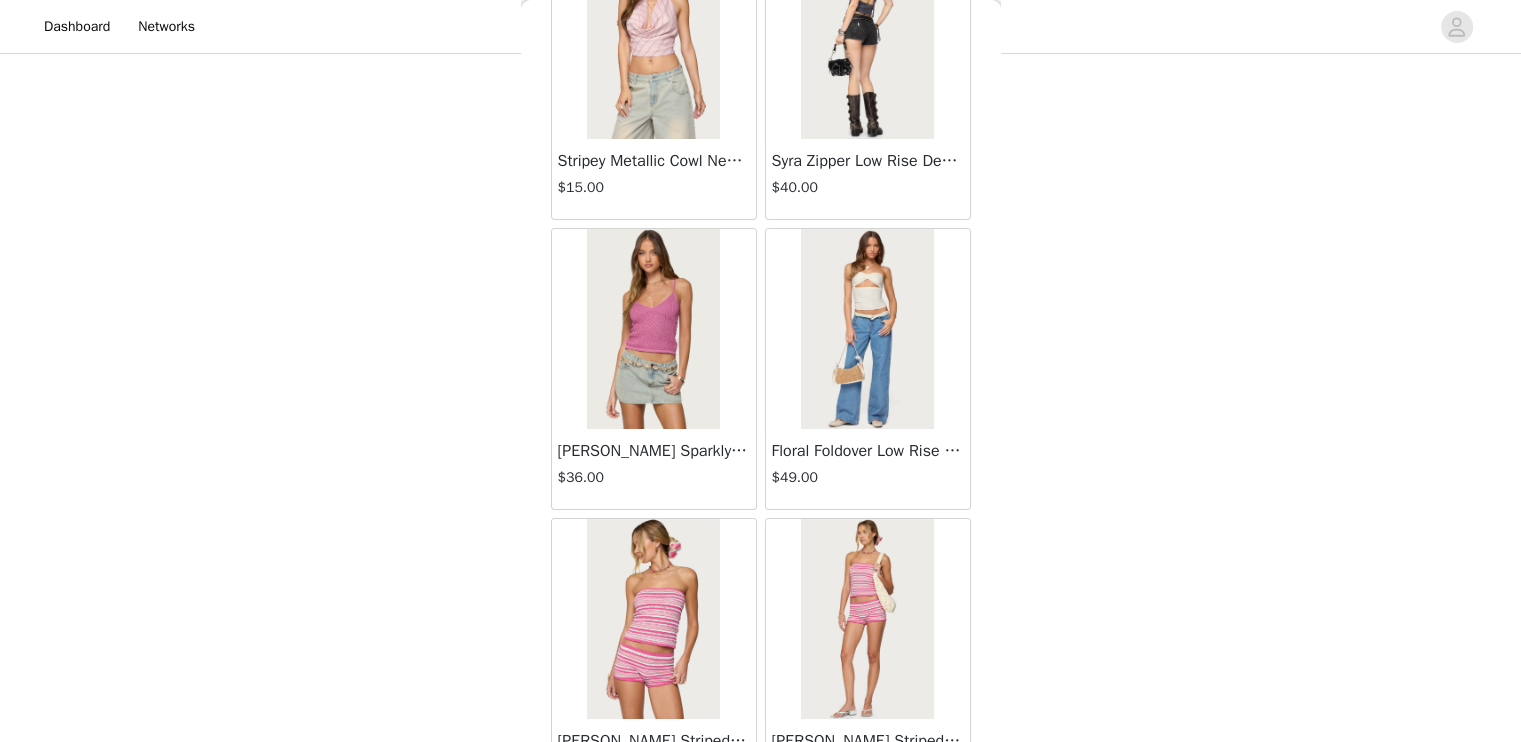 scroll, scrollTop: 8106, scrollLeft: 0, axis: vertical 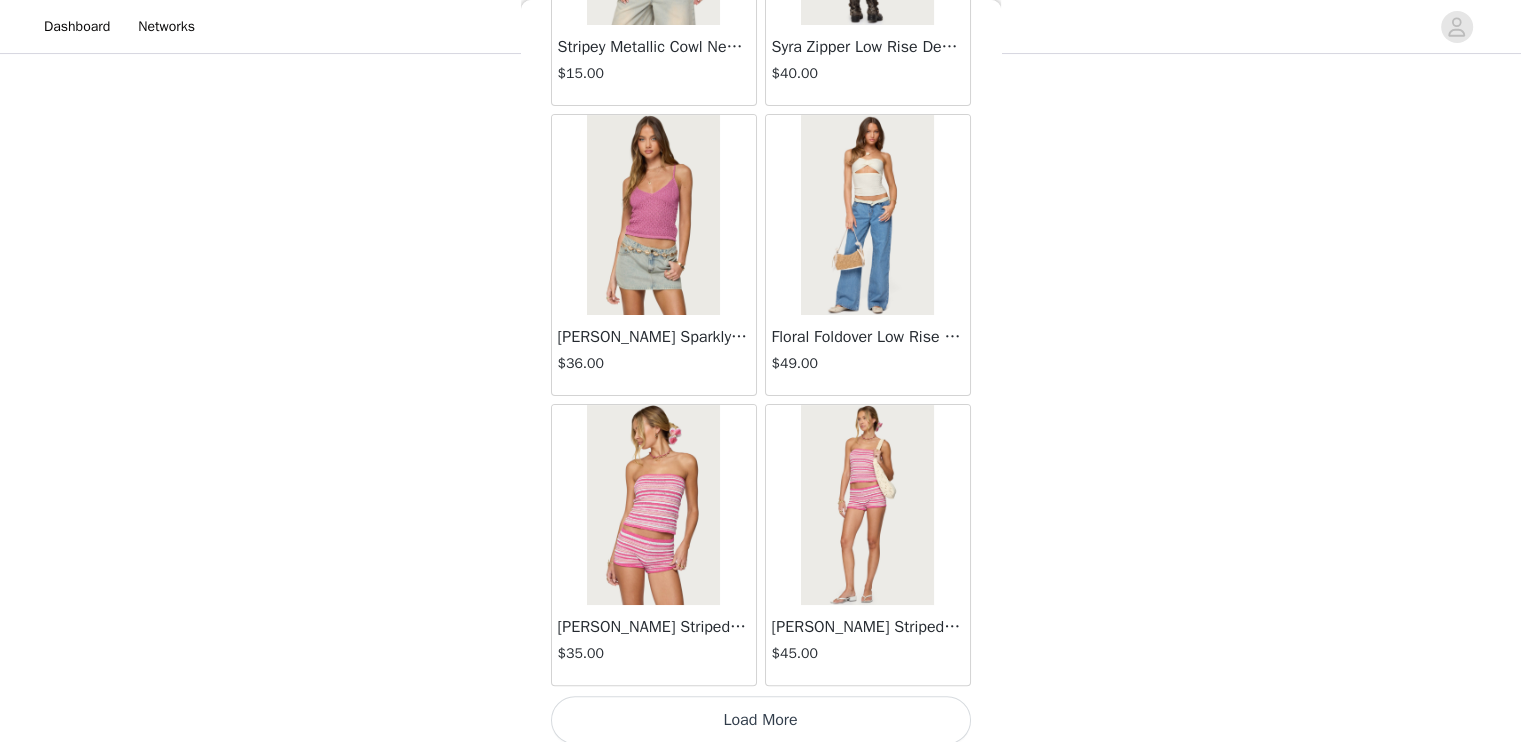 click on "Load More" at bounding box center [761, 720] 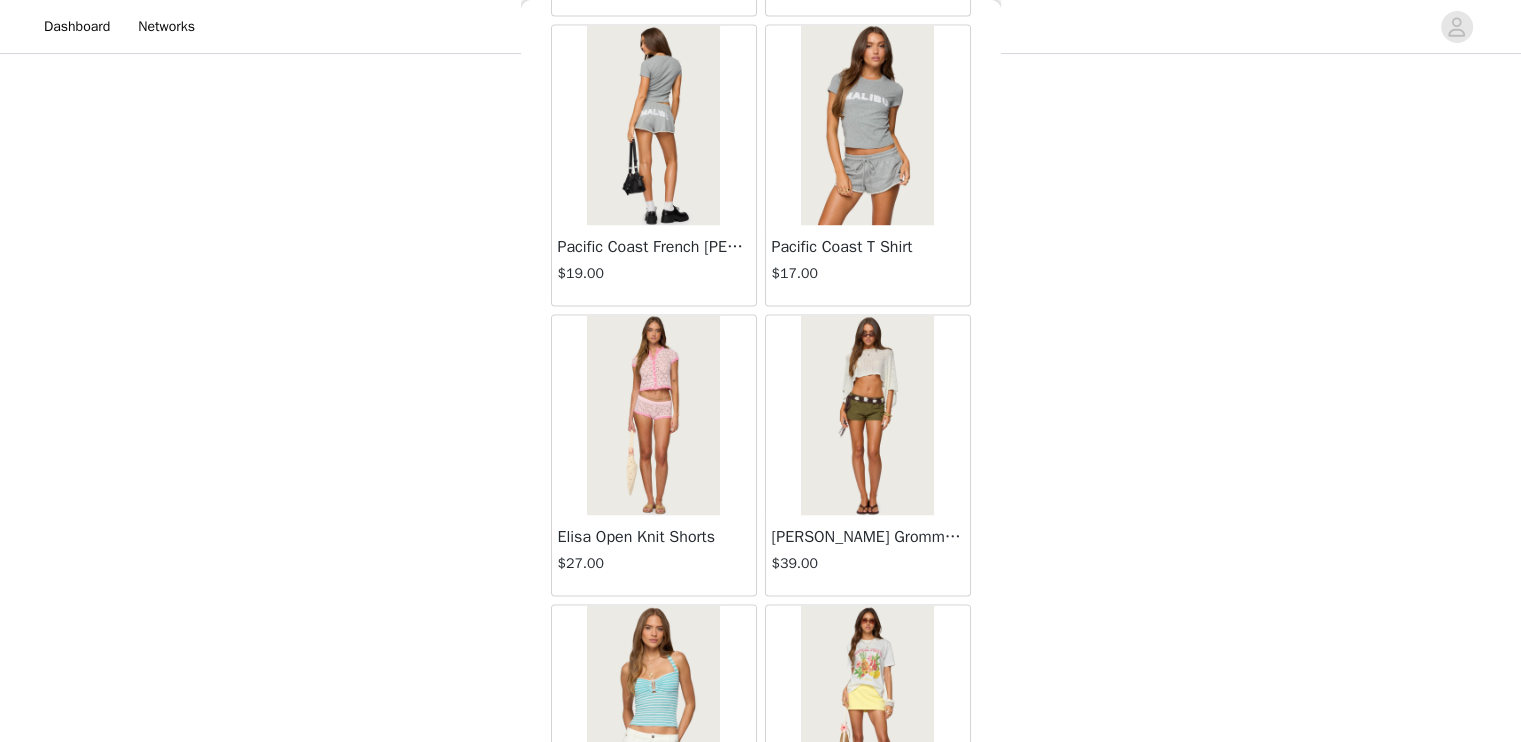 scroll, scrollTop: 11002, scrollLeft: 0, axis: vertical 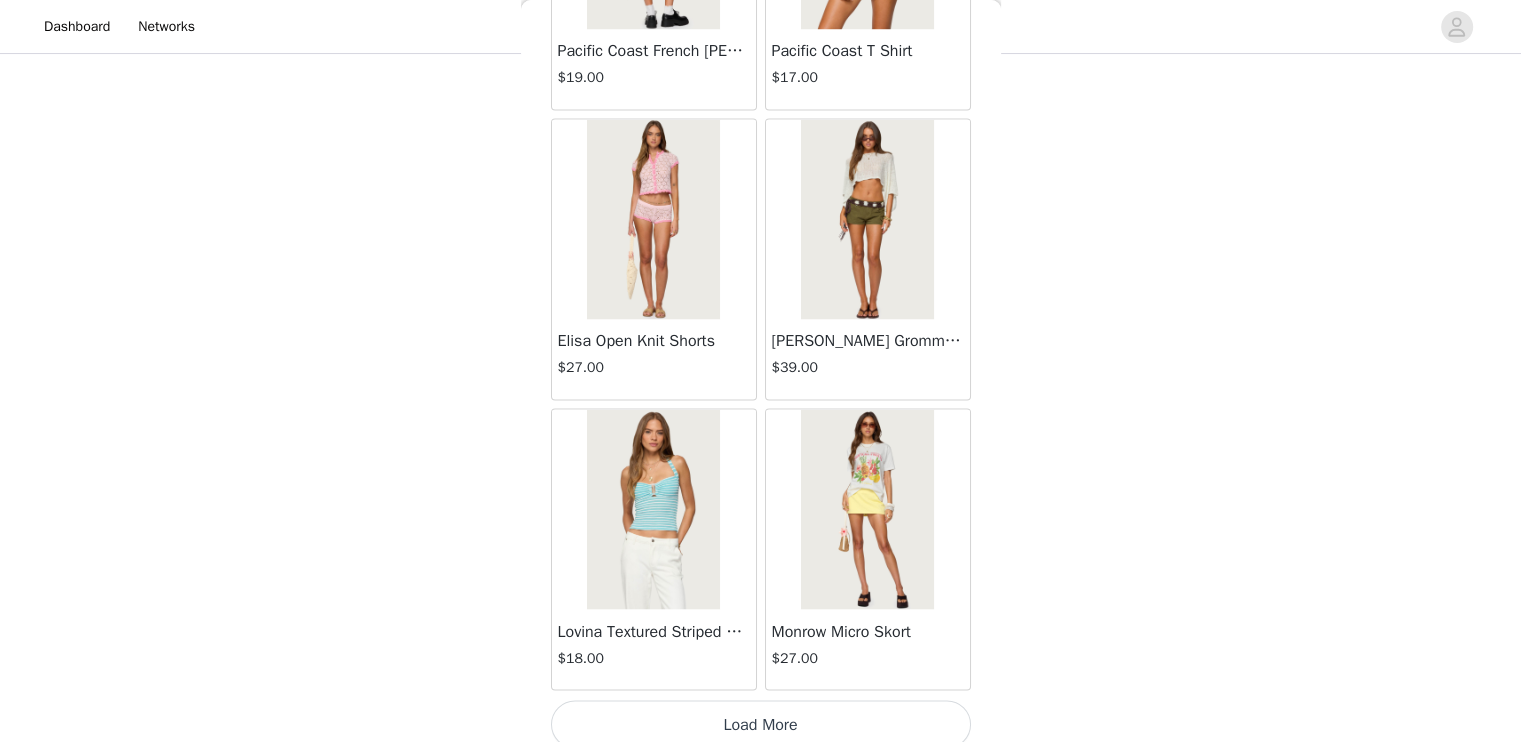 click on "Load More" at bounding box center [761, 724] 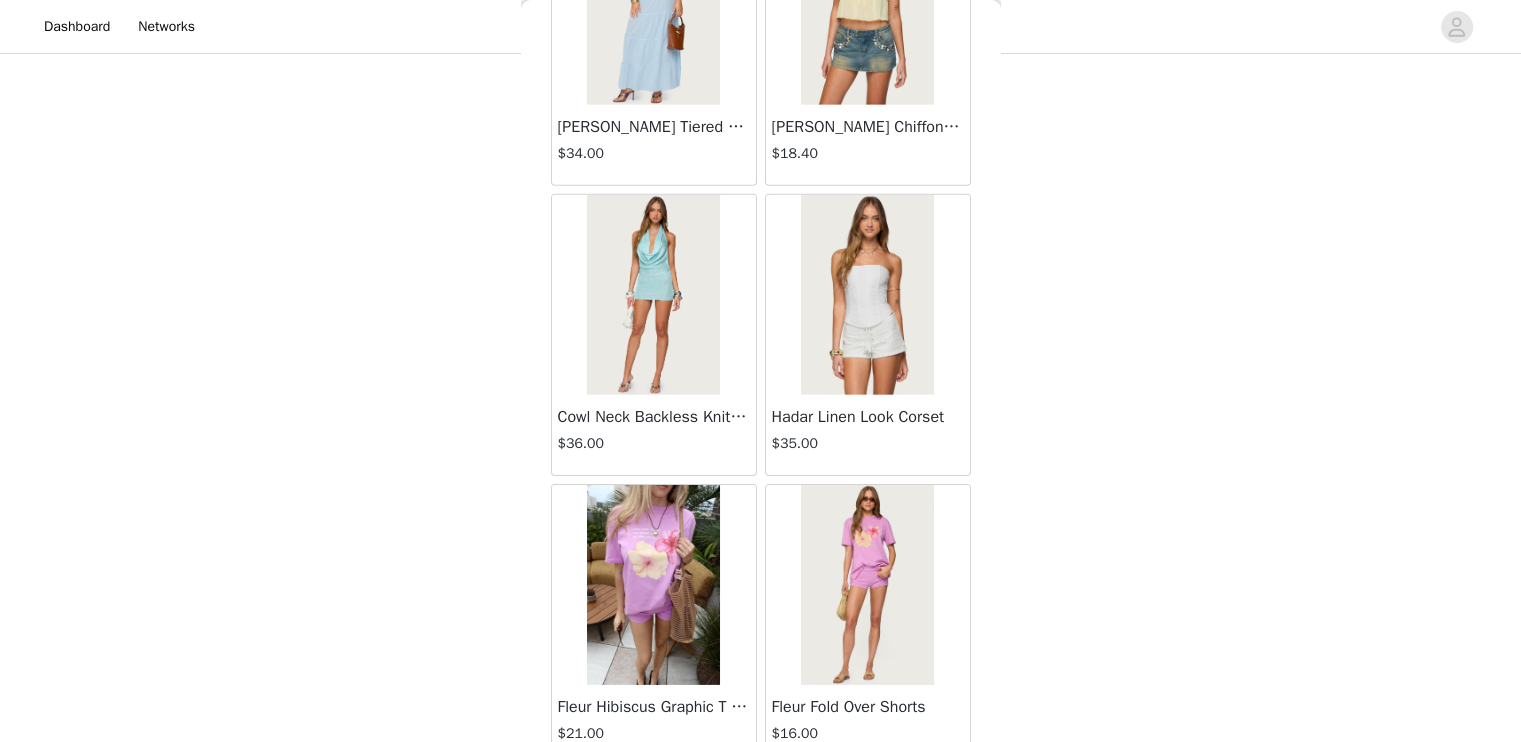 scroll, scrollTop: 13898, scrollLeft: 0, axis: vertical 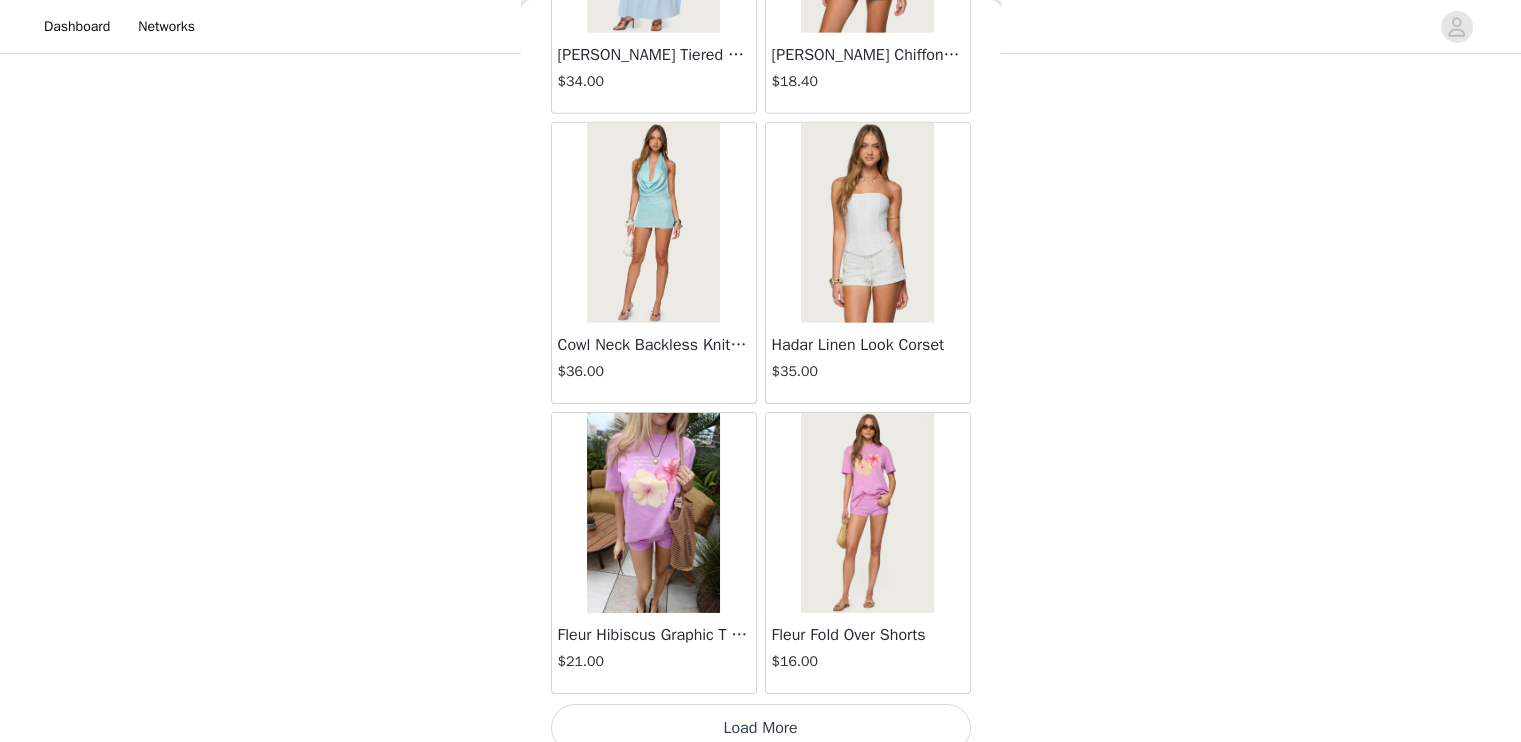 click on "Load More" at bounding box center [761, 728] 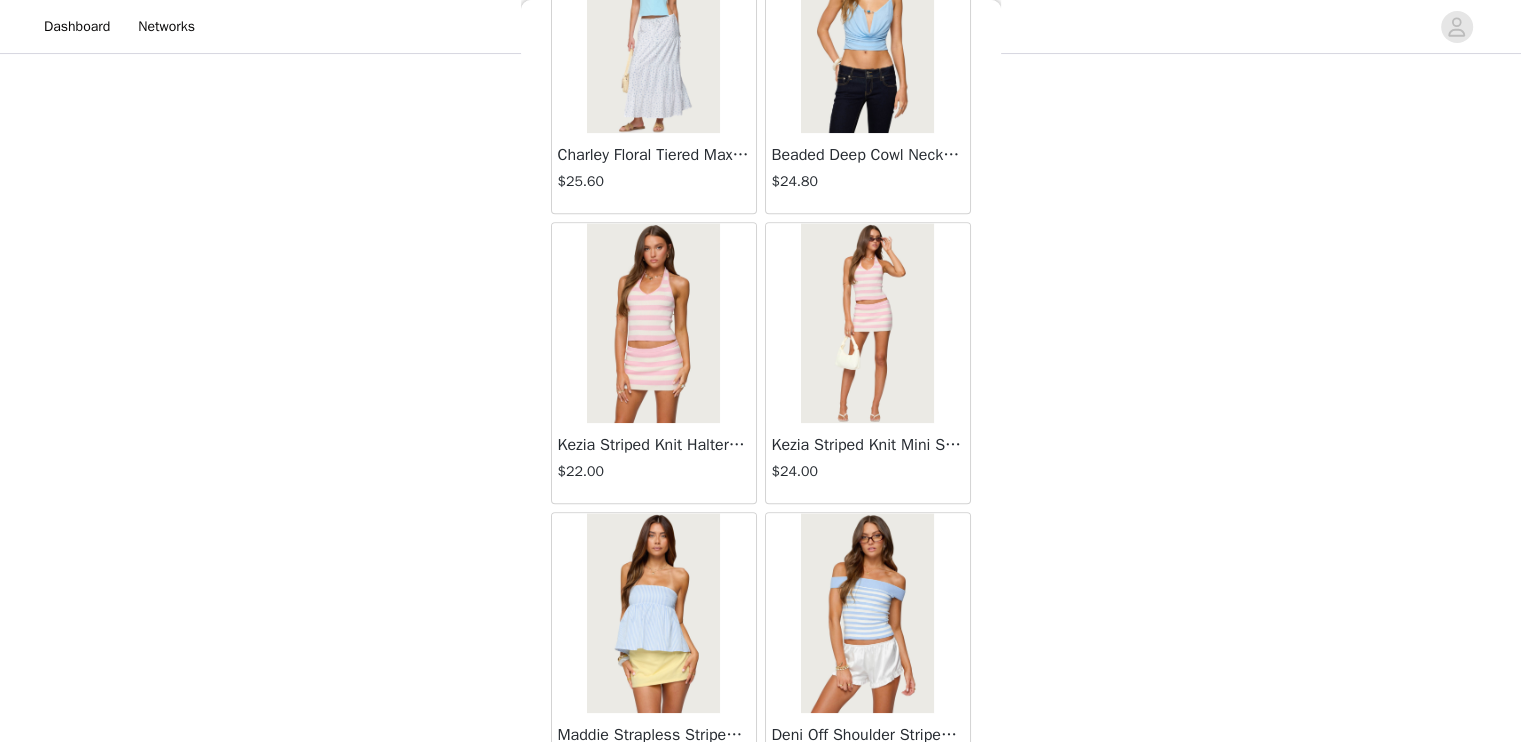 scroll, scrollTop: 16794, scrollLeft: 0, axis: vertical 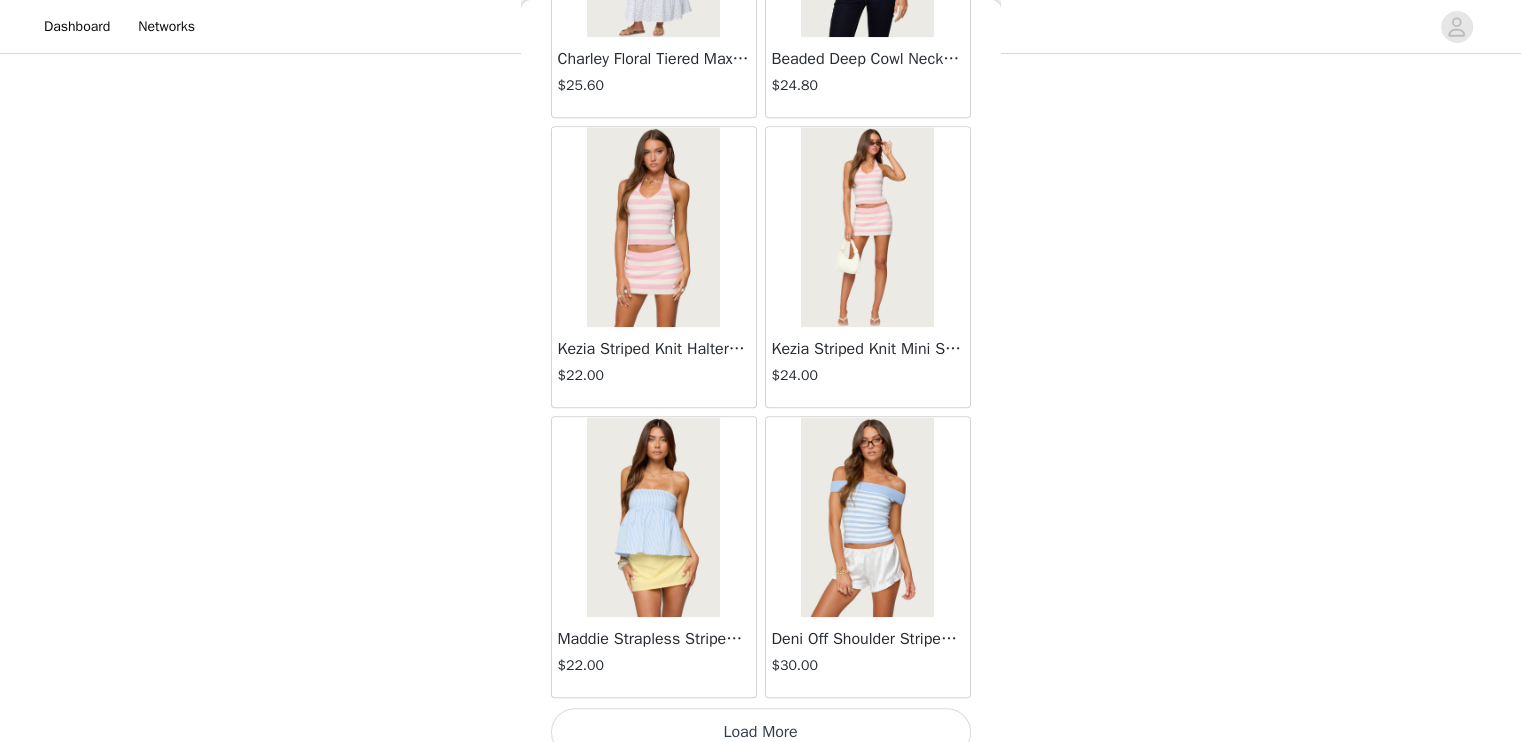click on "Load More" at bounding box center (761, 732) 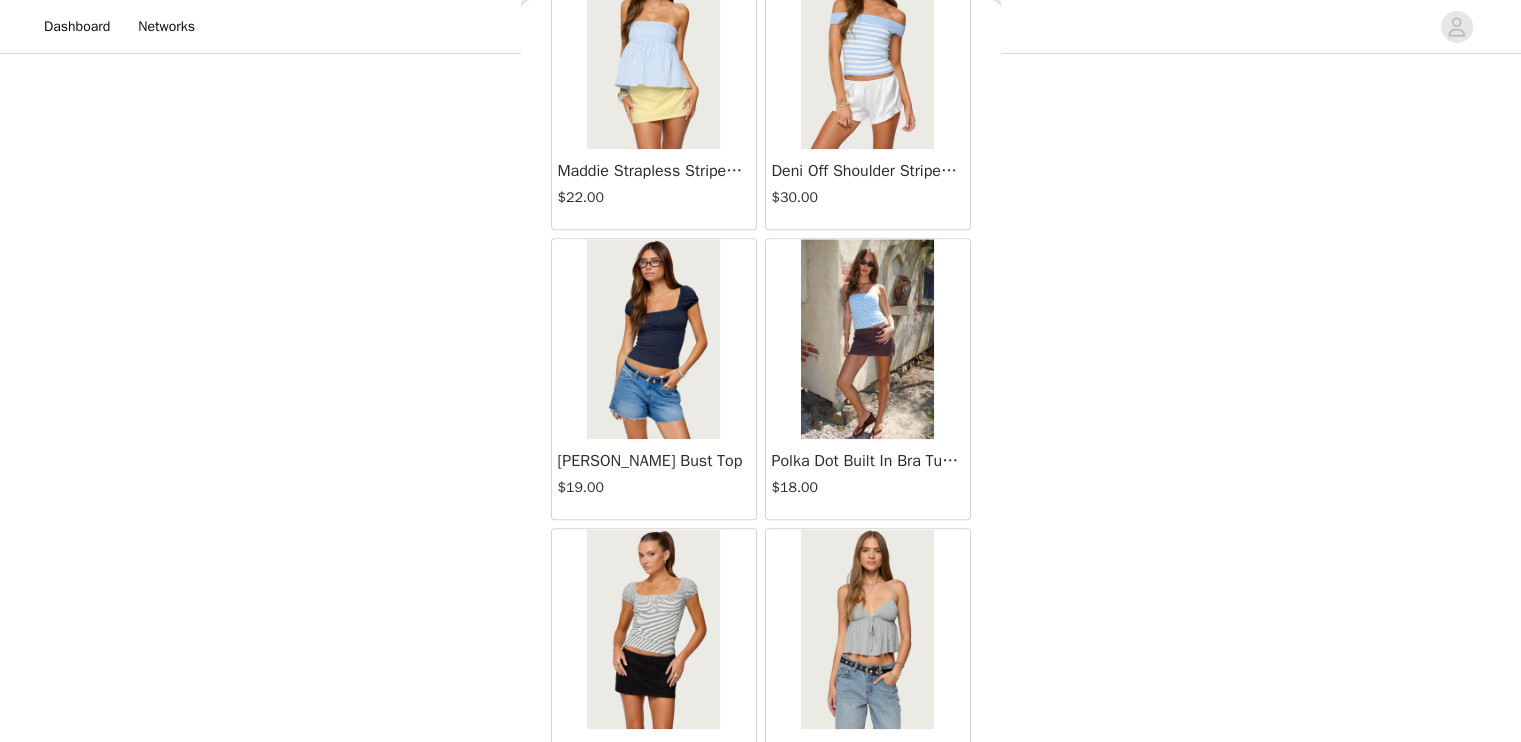 scroll, scrollTop: 17294, scrollLeft: 0, axis: vertical 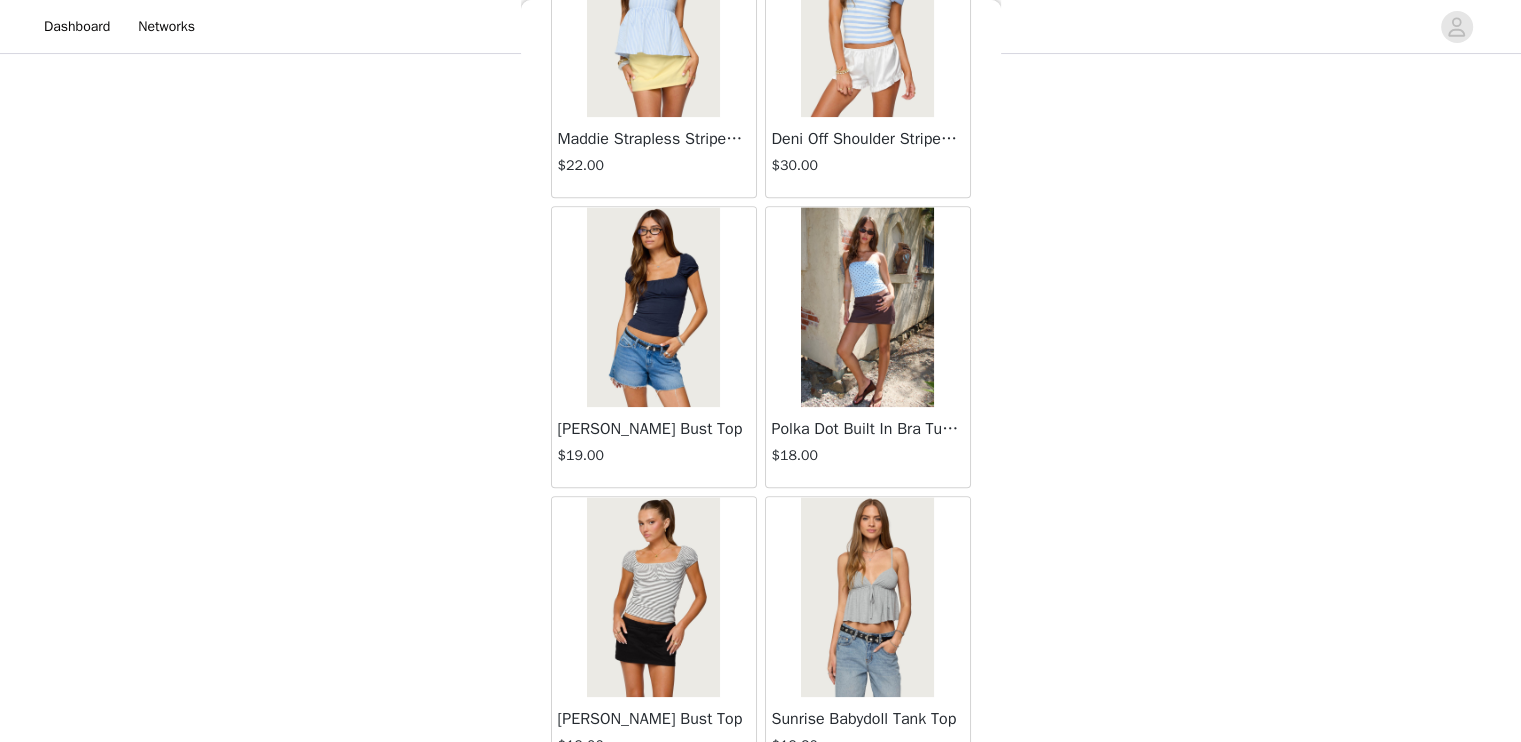 click at bounding box center [867, 307] 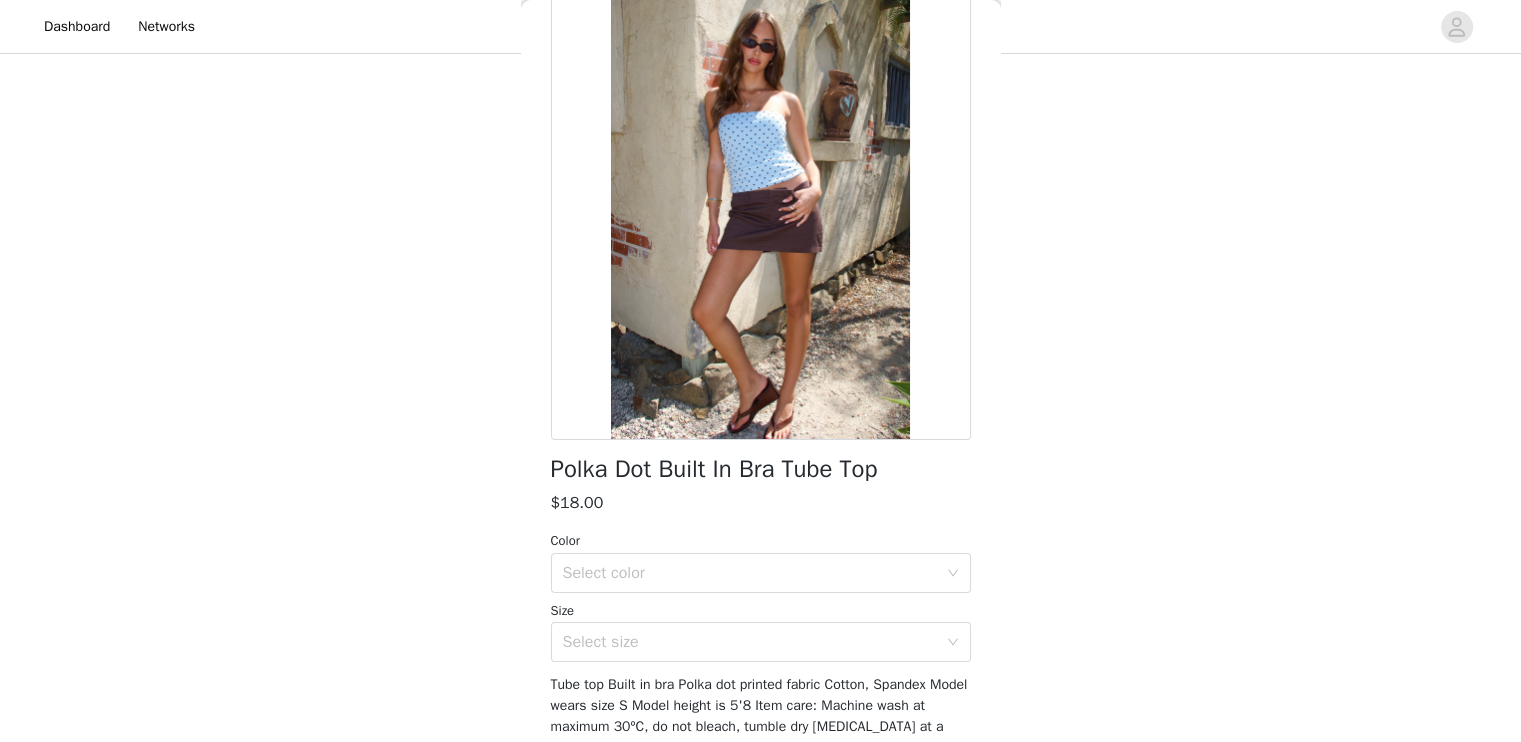 scroll, scrollTop: 210, scrollLeft: 0, axis: vertical 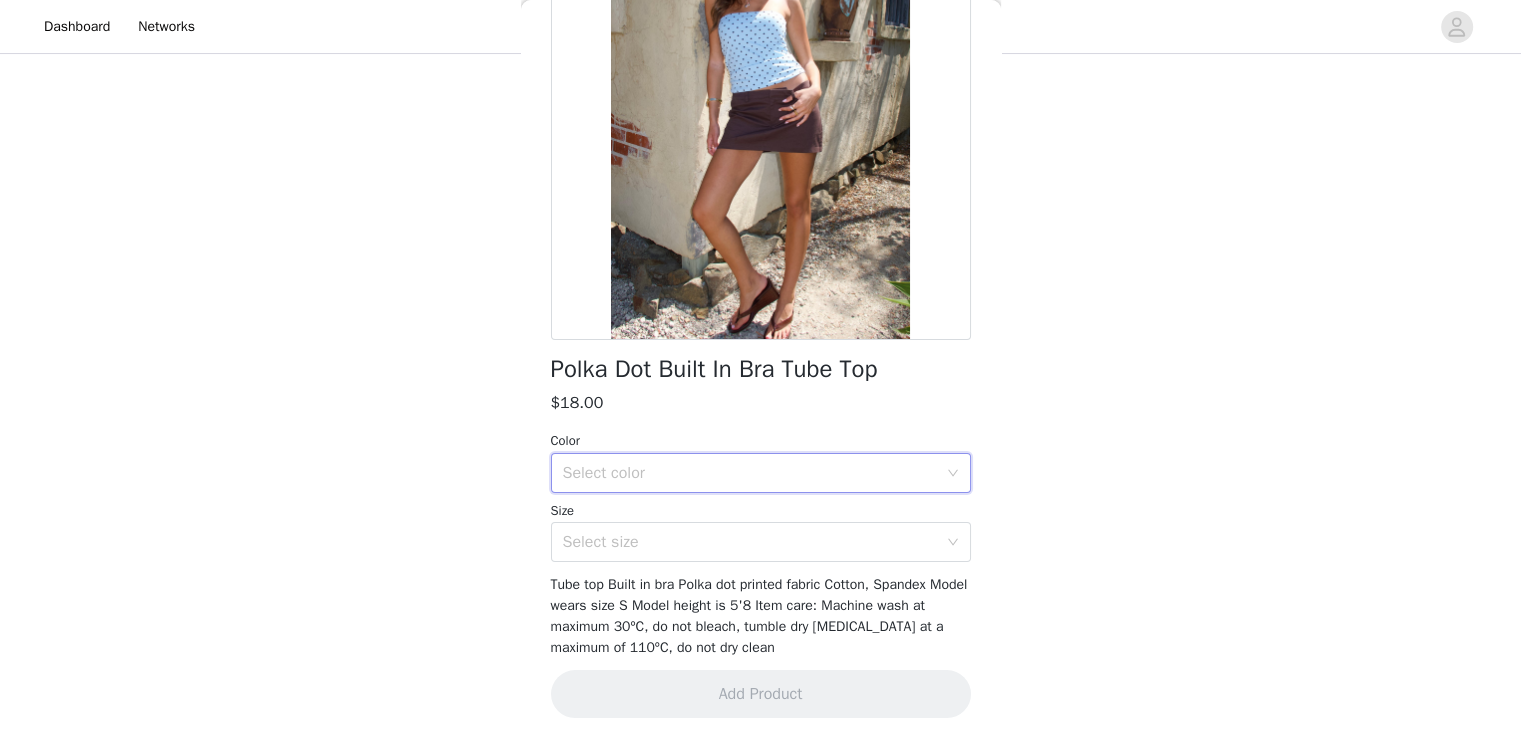 click on "Select color" at bounding box center [754, 473] 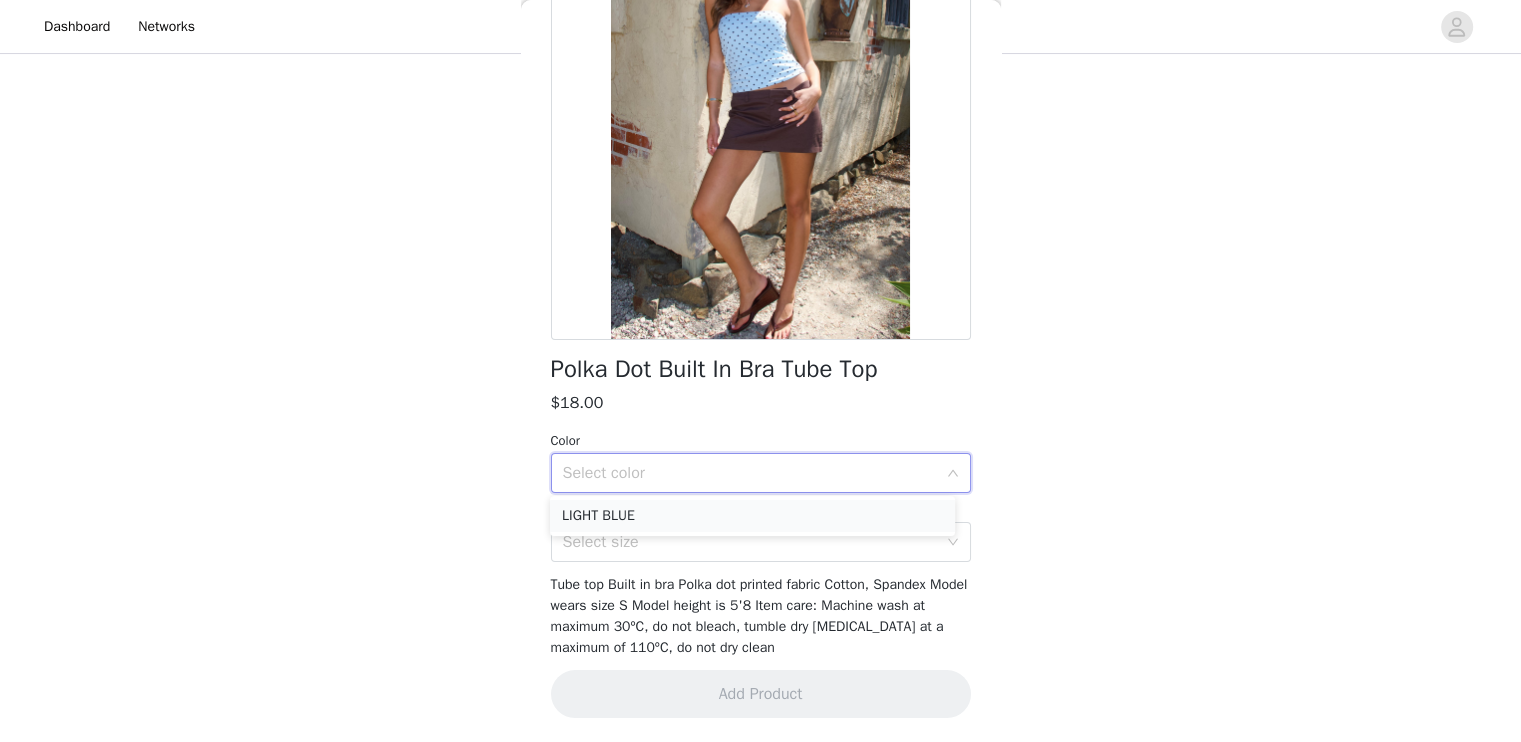click on "LIGHT BLUE" at bounding box center (752, 516) 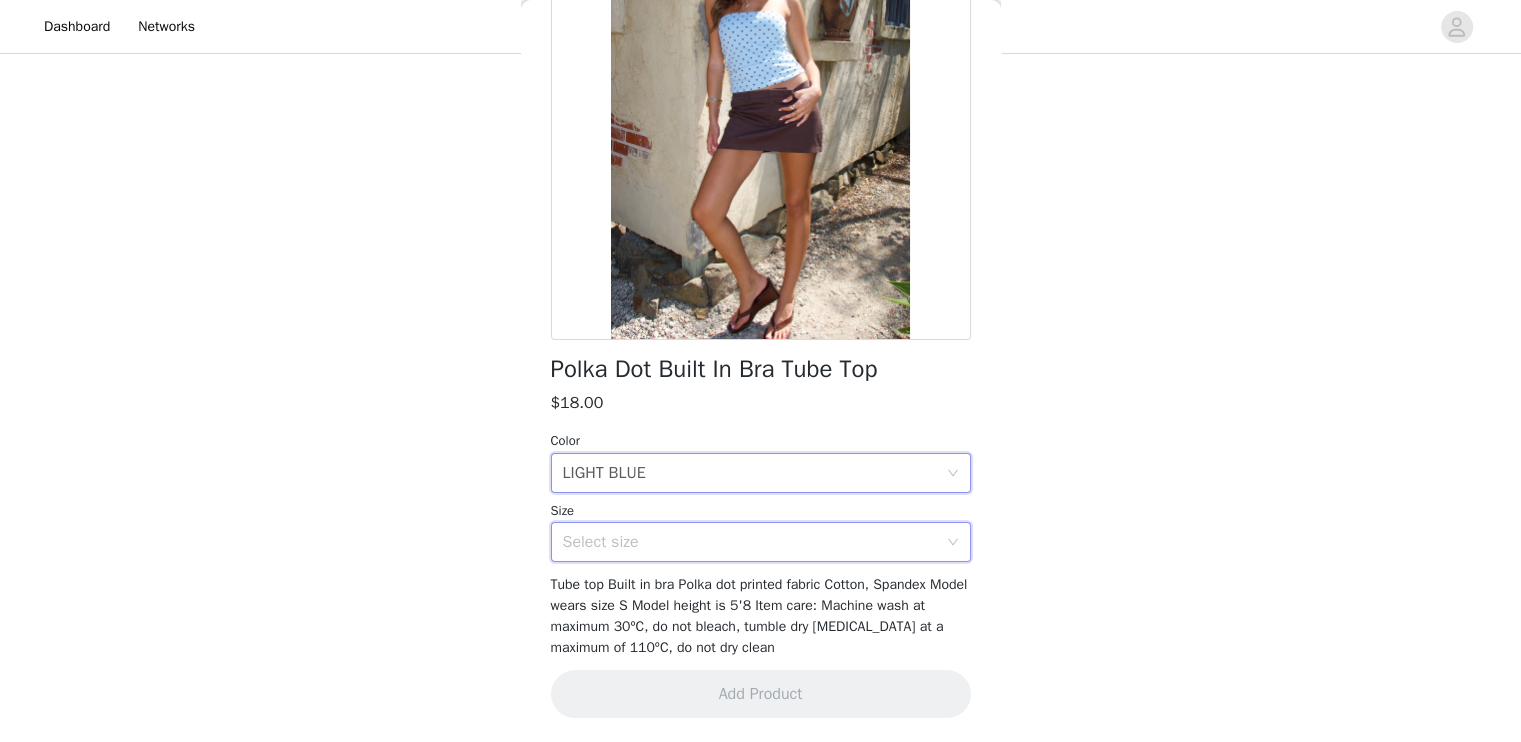 click on "Select size" at bounding box center [754, 542] 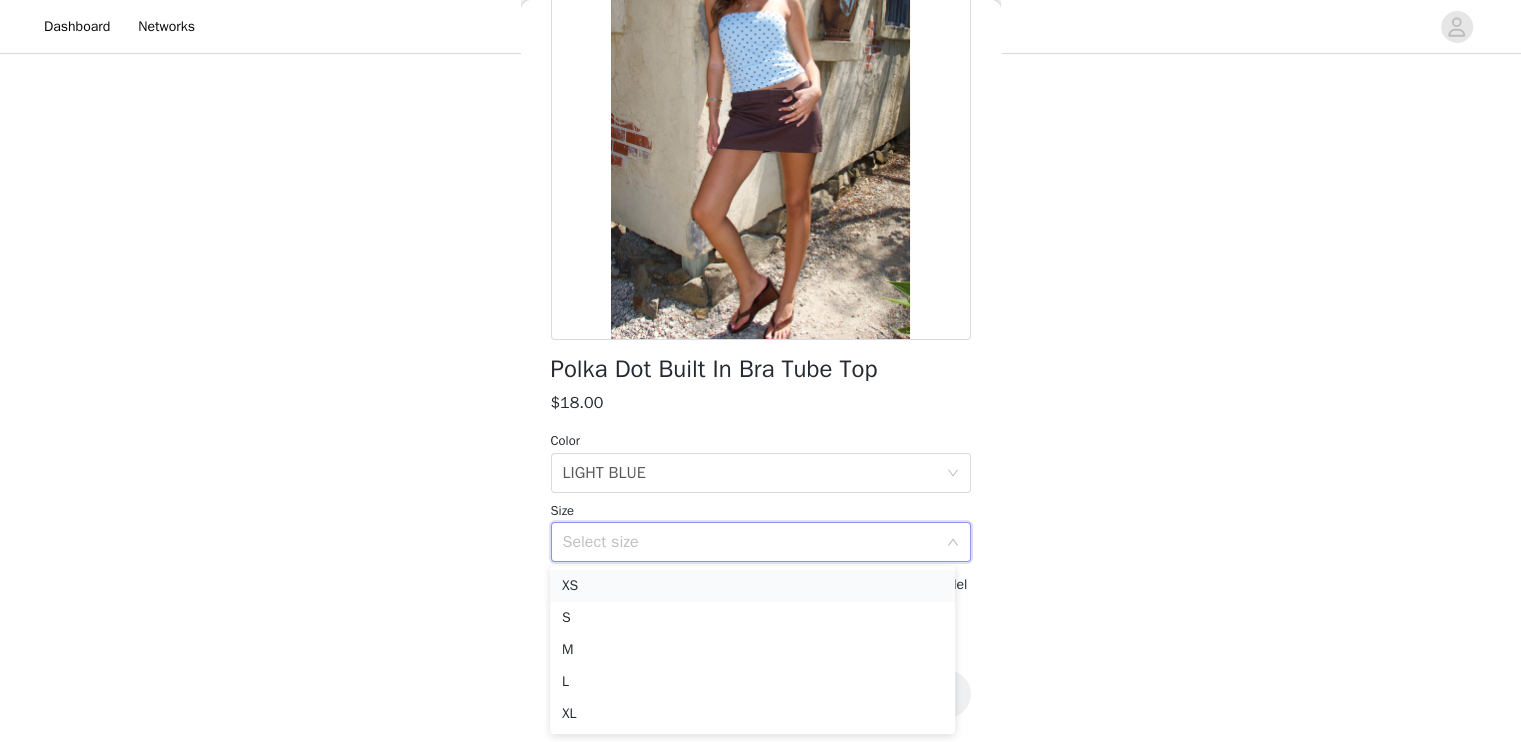 click on "XS" at bounding box center [752, 586] 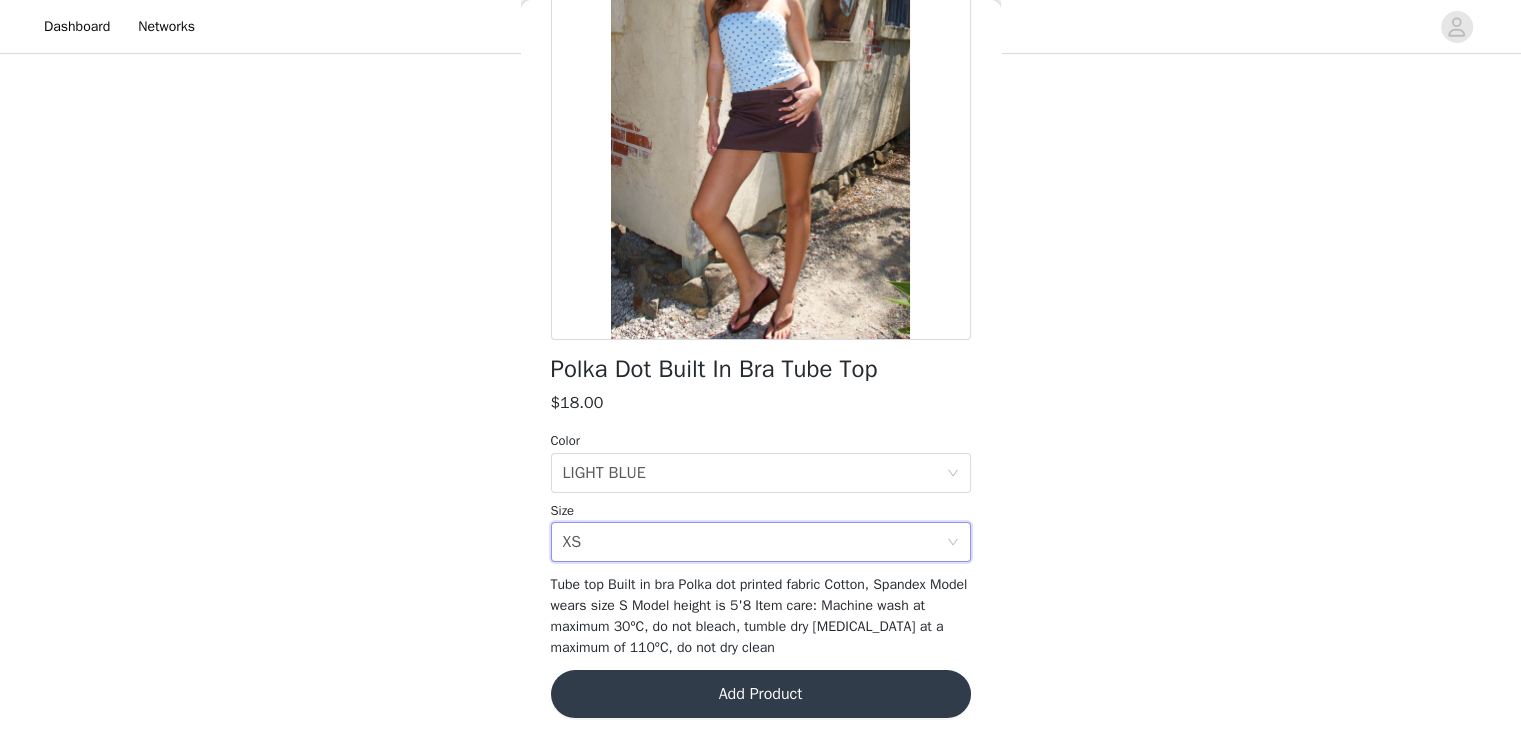 click on "Add Product" at bounding box center [761, 694] 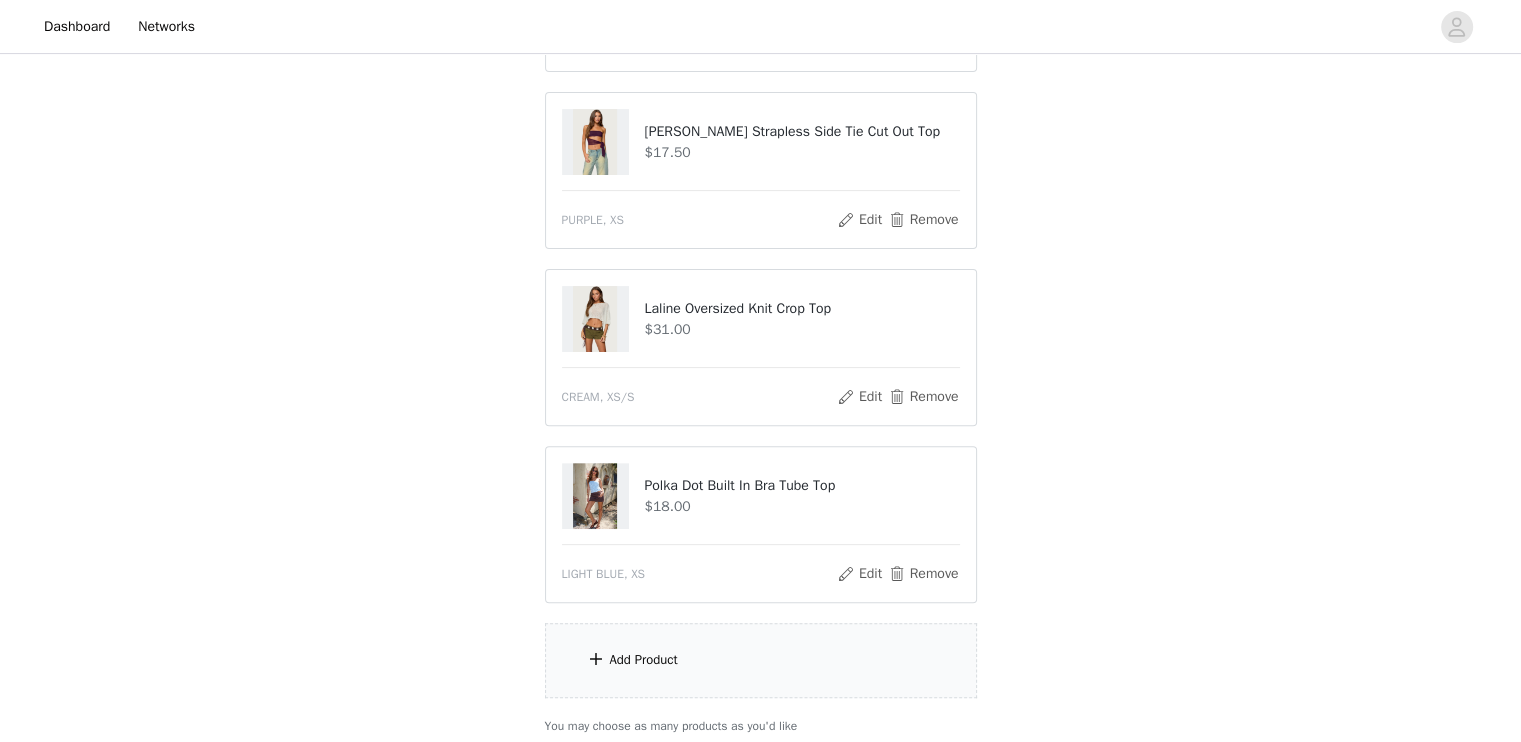 scroll, scrollTop: 697, scrollLeft: 0, axis: vertical 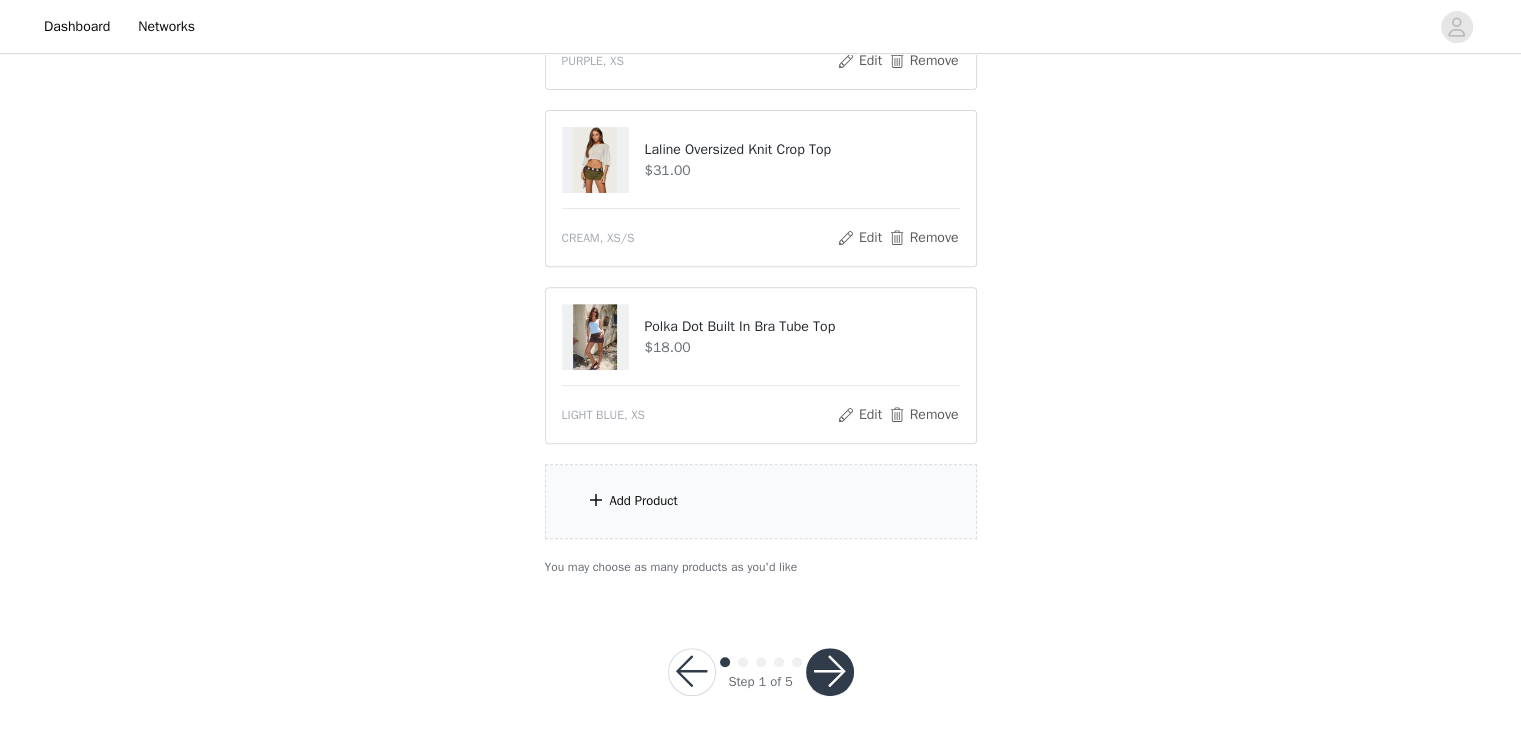 click on "Add Product" at bounding box center (761, 501) 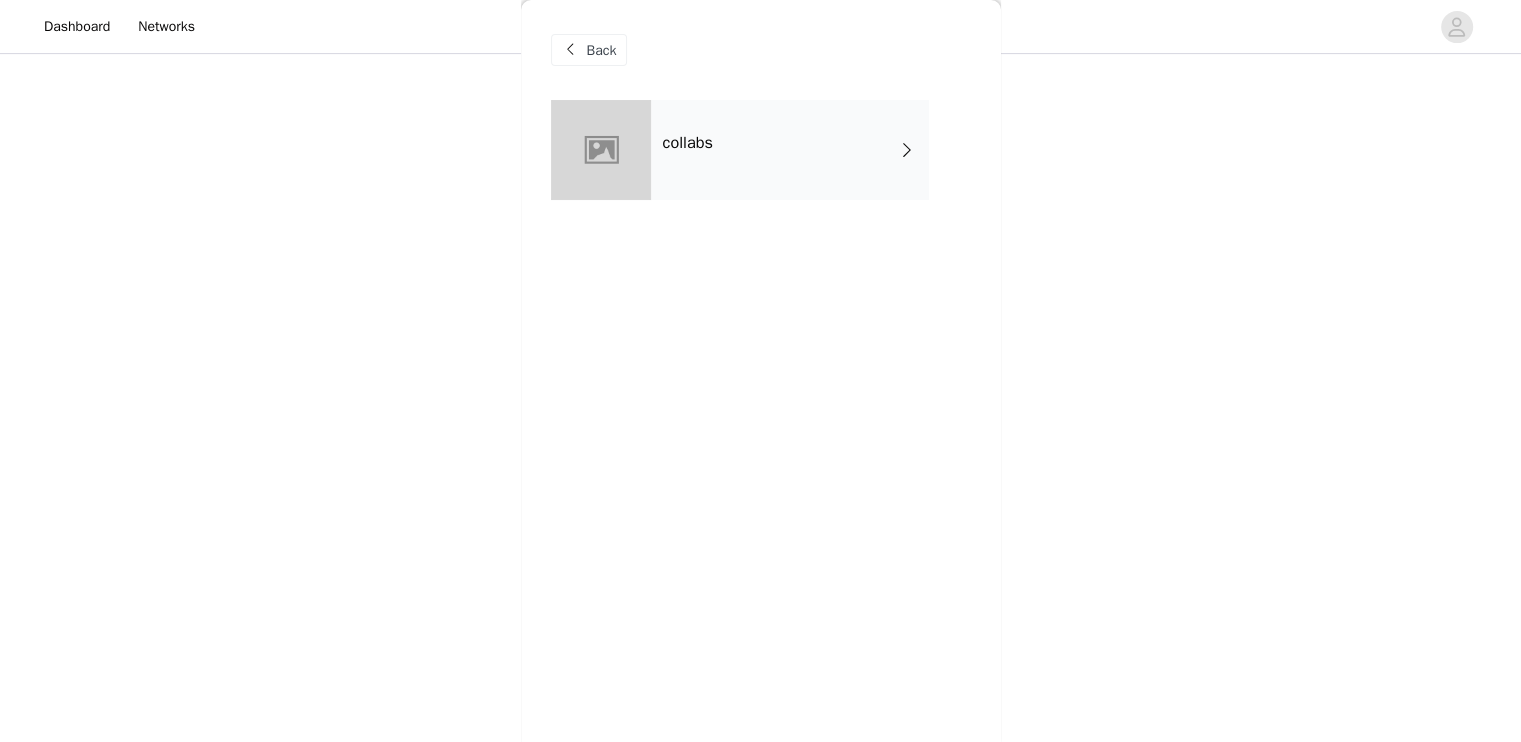 click on "collabs" at bounding box center [790, 150] 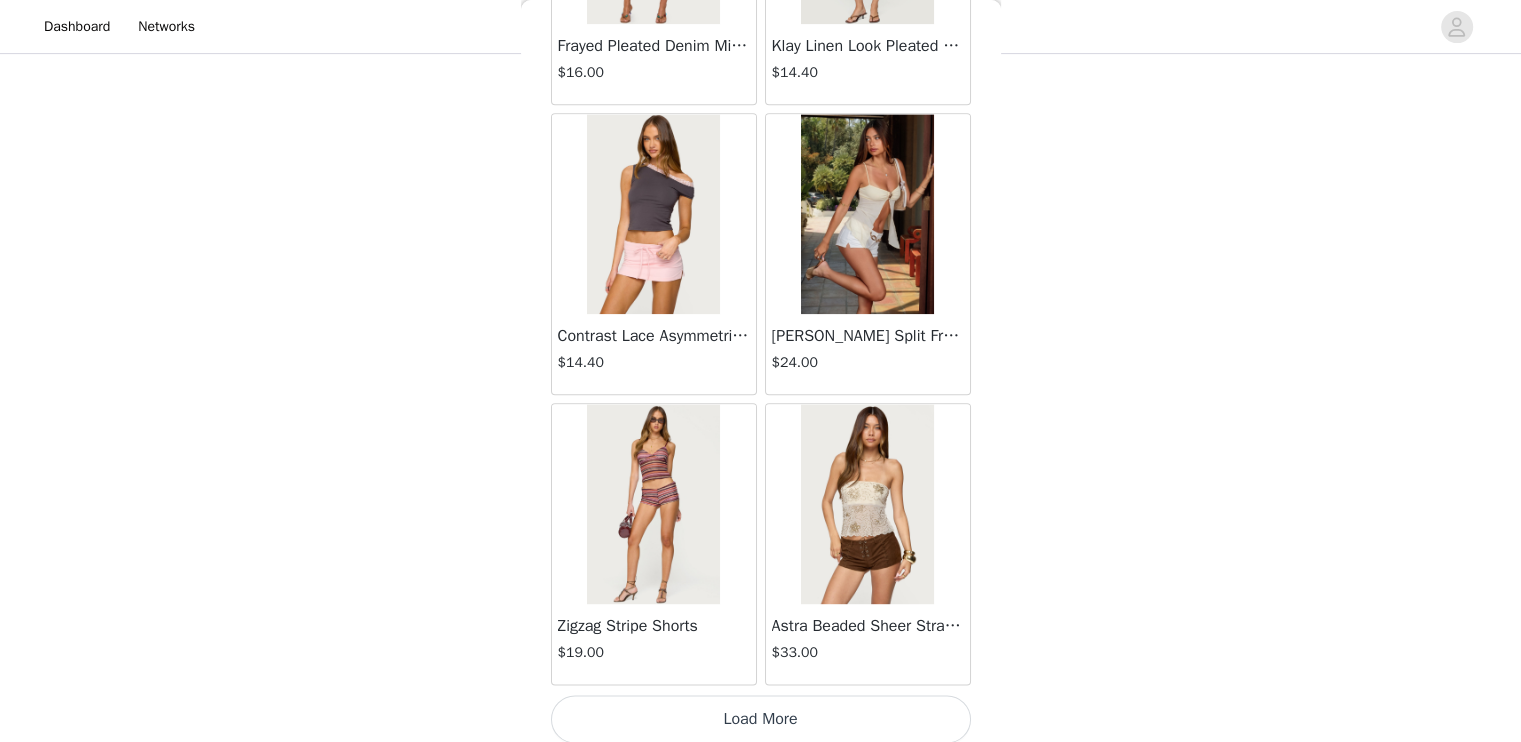 scroll, scrollTop: 2314, scrollLeft: 0, axis: vertical 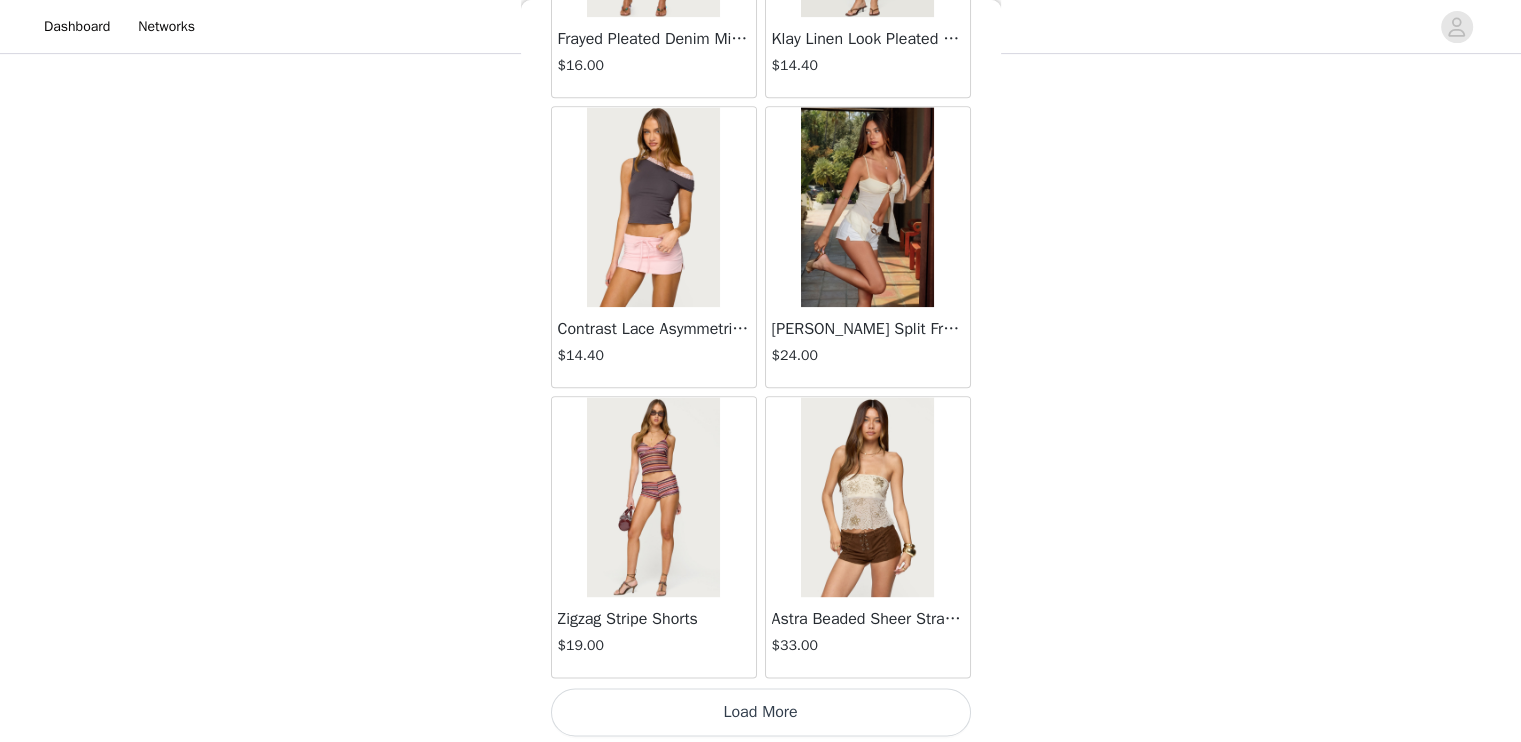 click on "Load More" at bounding box center (761, 712) 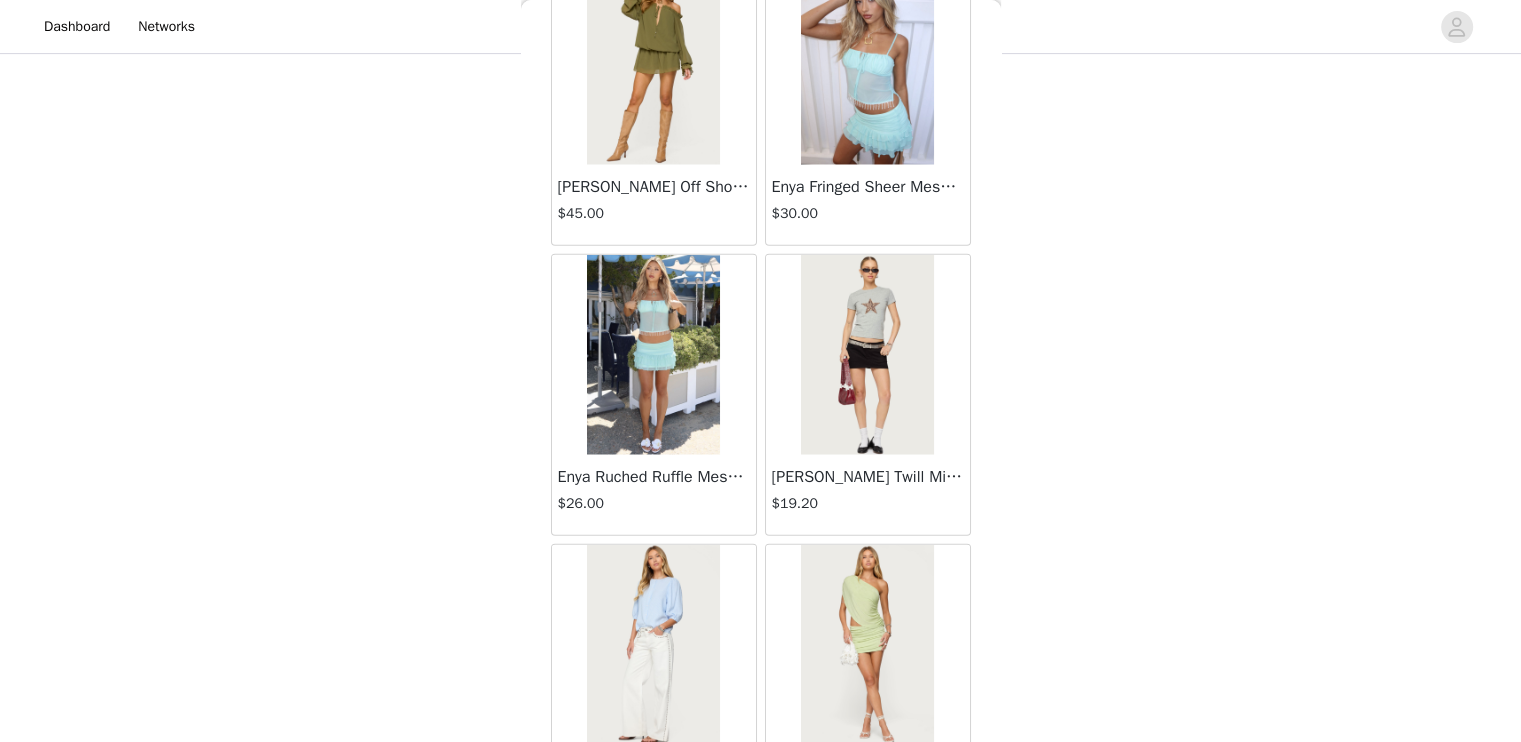 scroll, scrollTop: 5210, scrollLeft: 0, axis: vertical 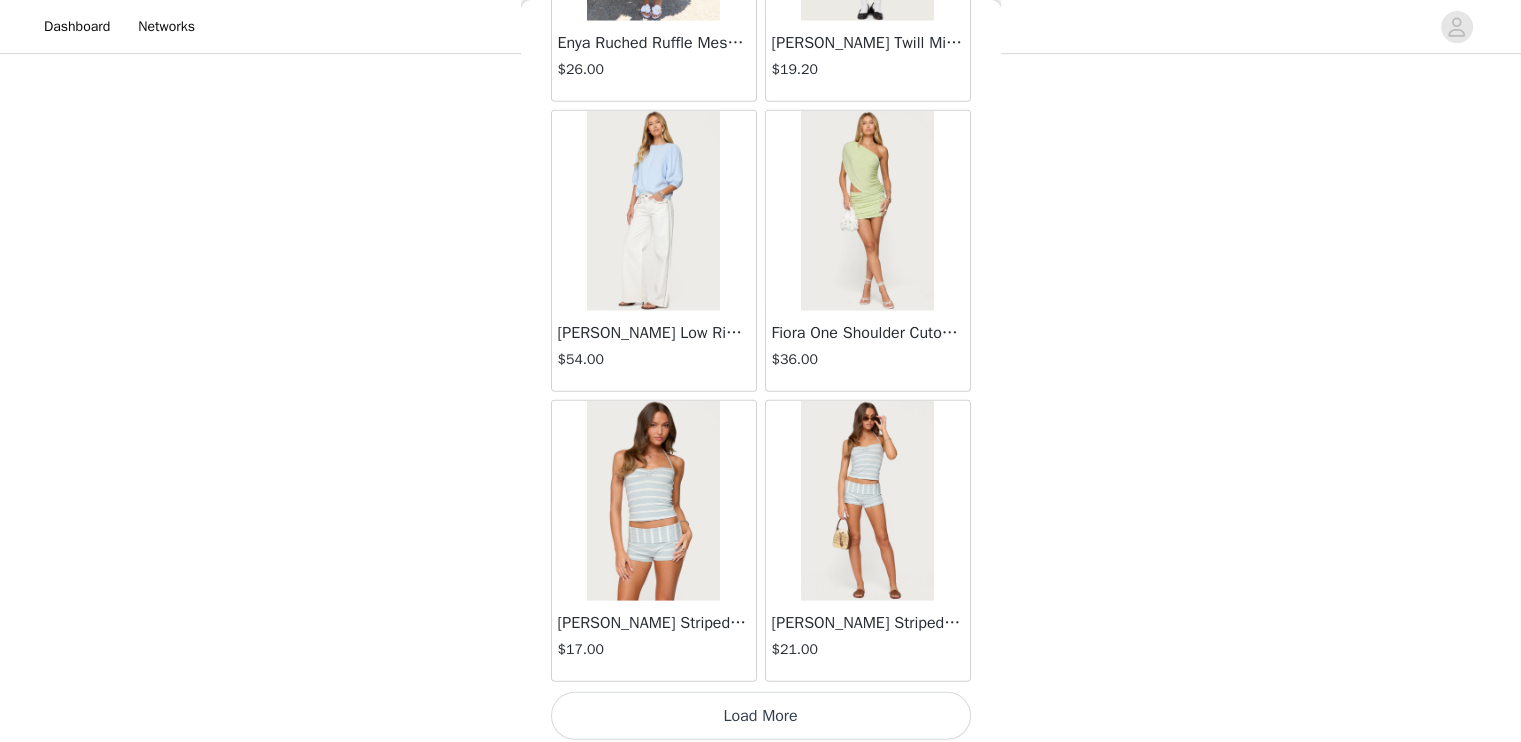 click on "Load More" at bounding box center [761, 716] 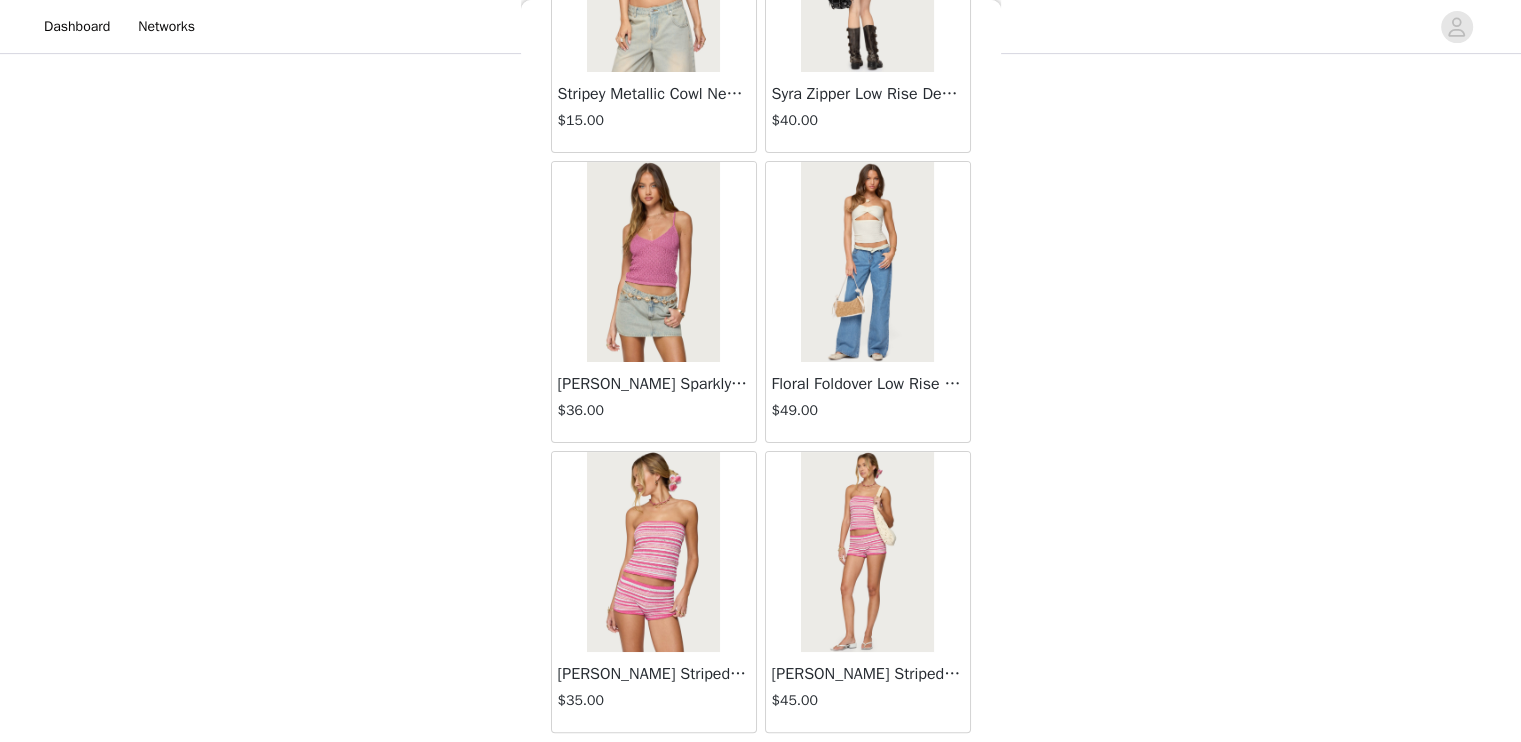 scroll, scrollTop: 8106, scrollLeft: 0, axis: vertical 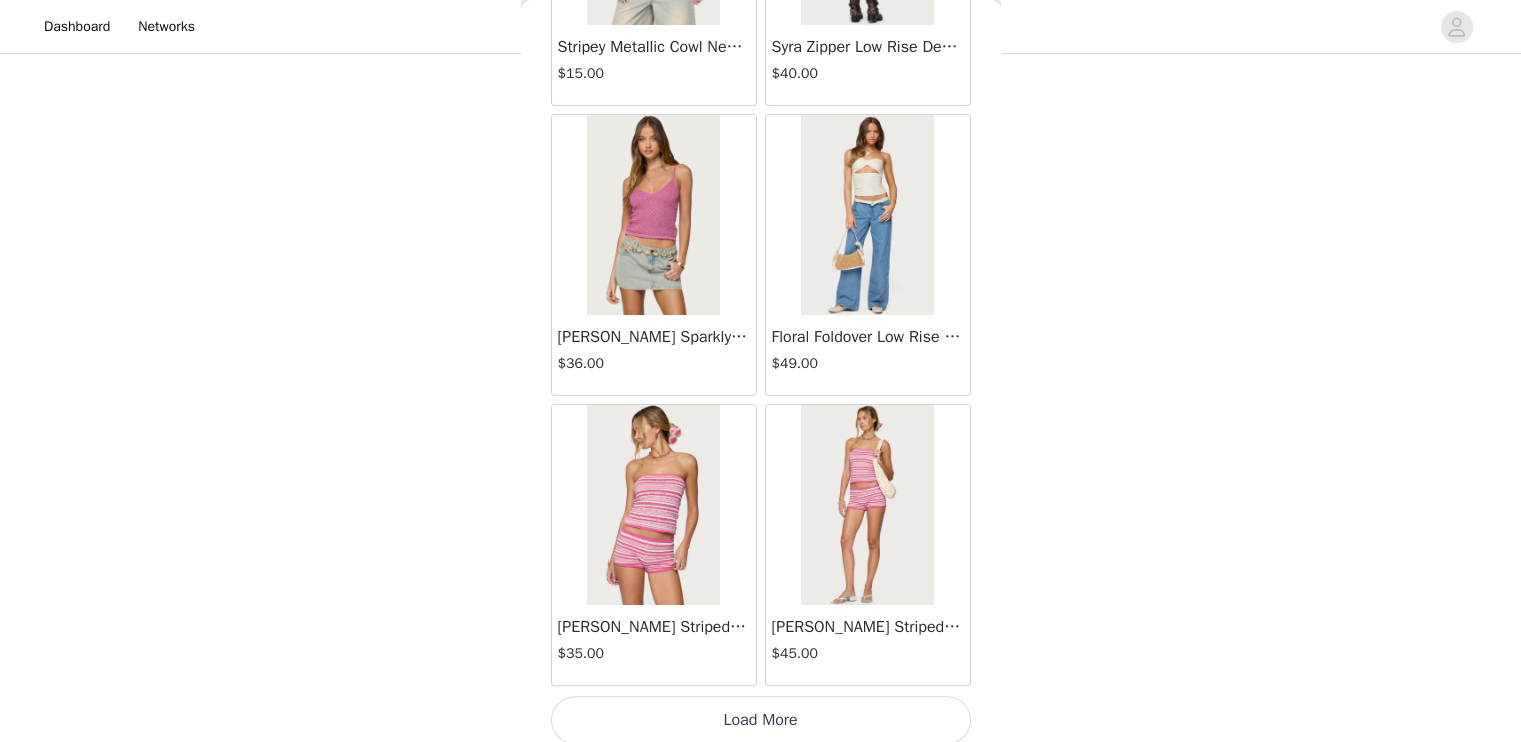 click on "Load More" at bounding box center [761, 720] 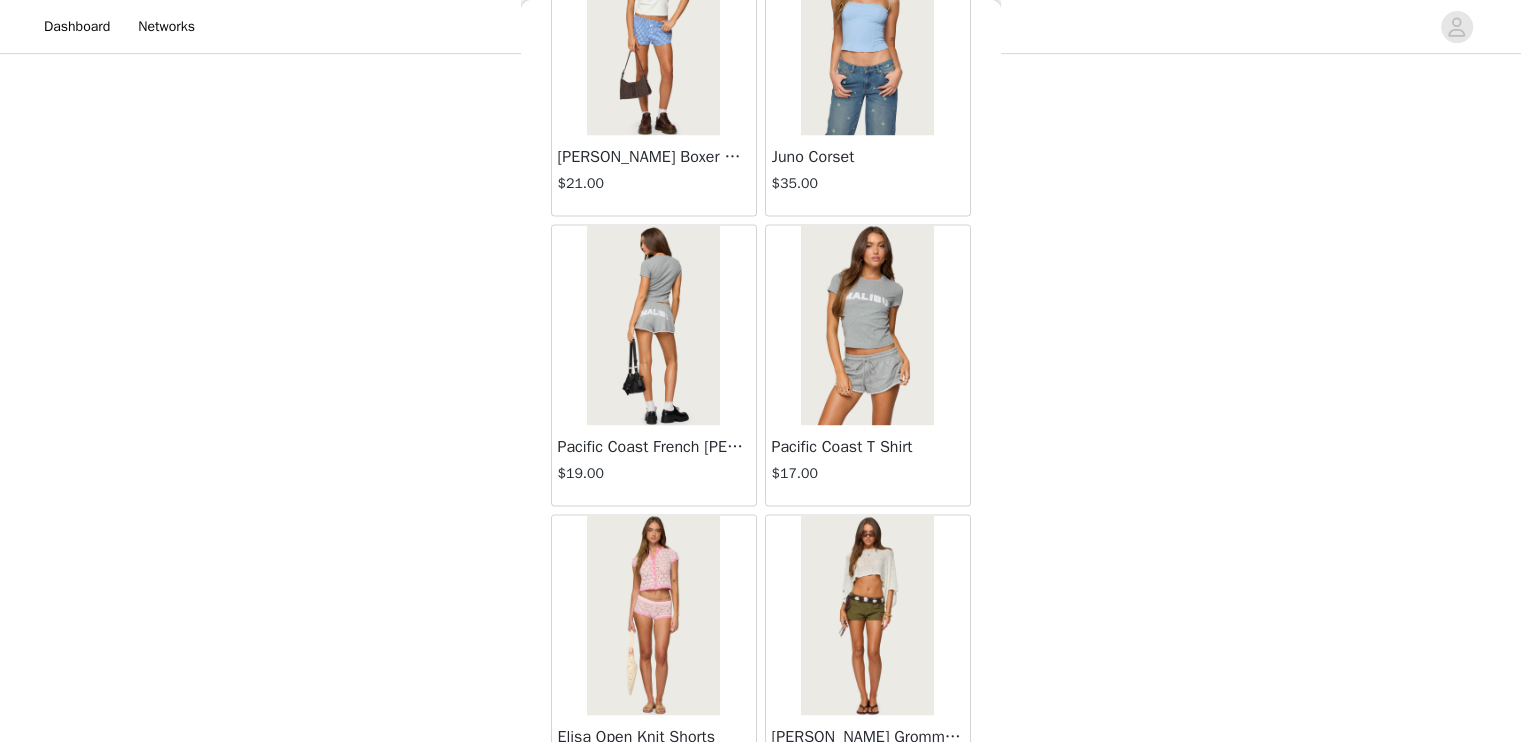 scroll, scrollTop: 11002, scrollLeft: 0, axis: vertical 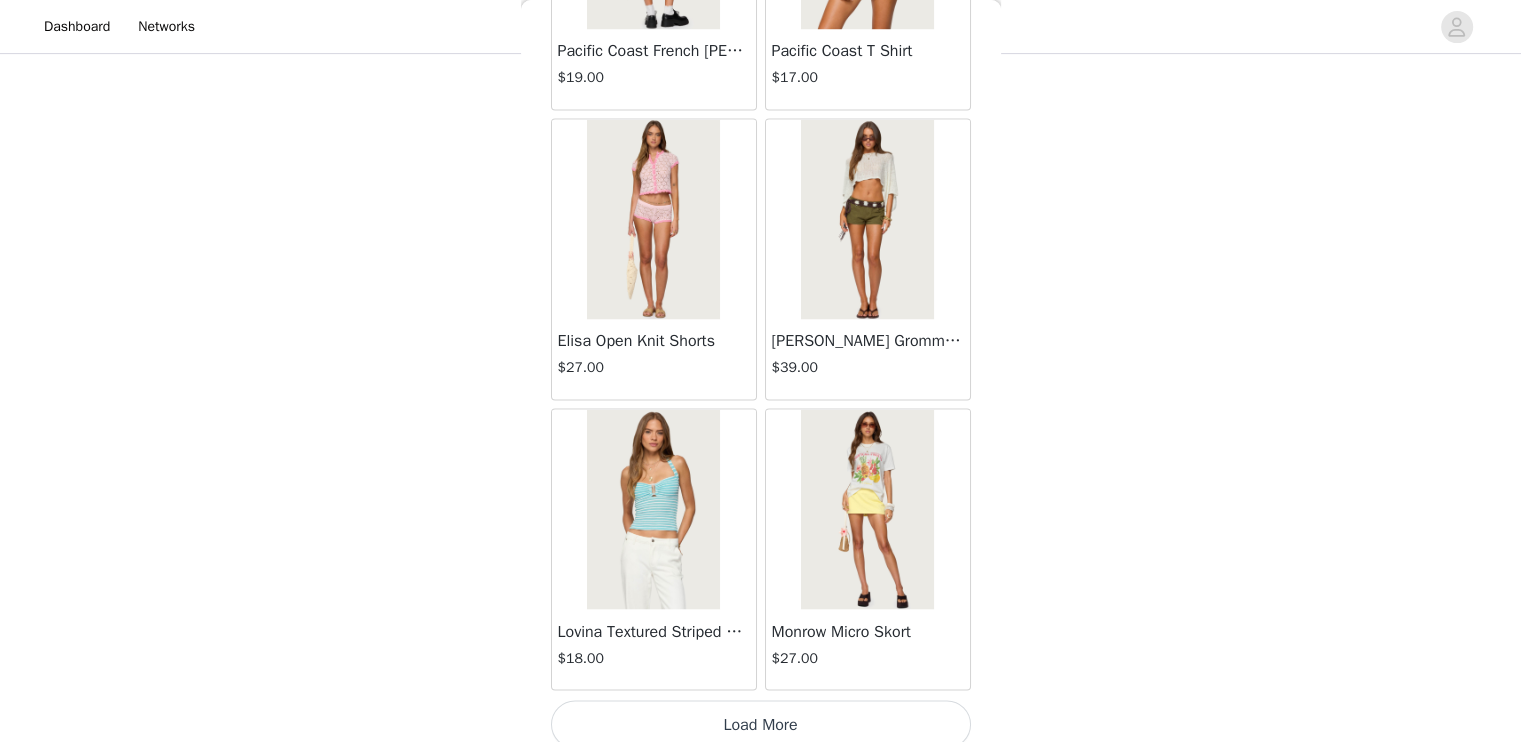 click on "Load More" at bounding box center (761, 724) 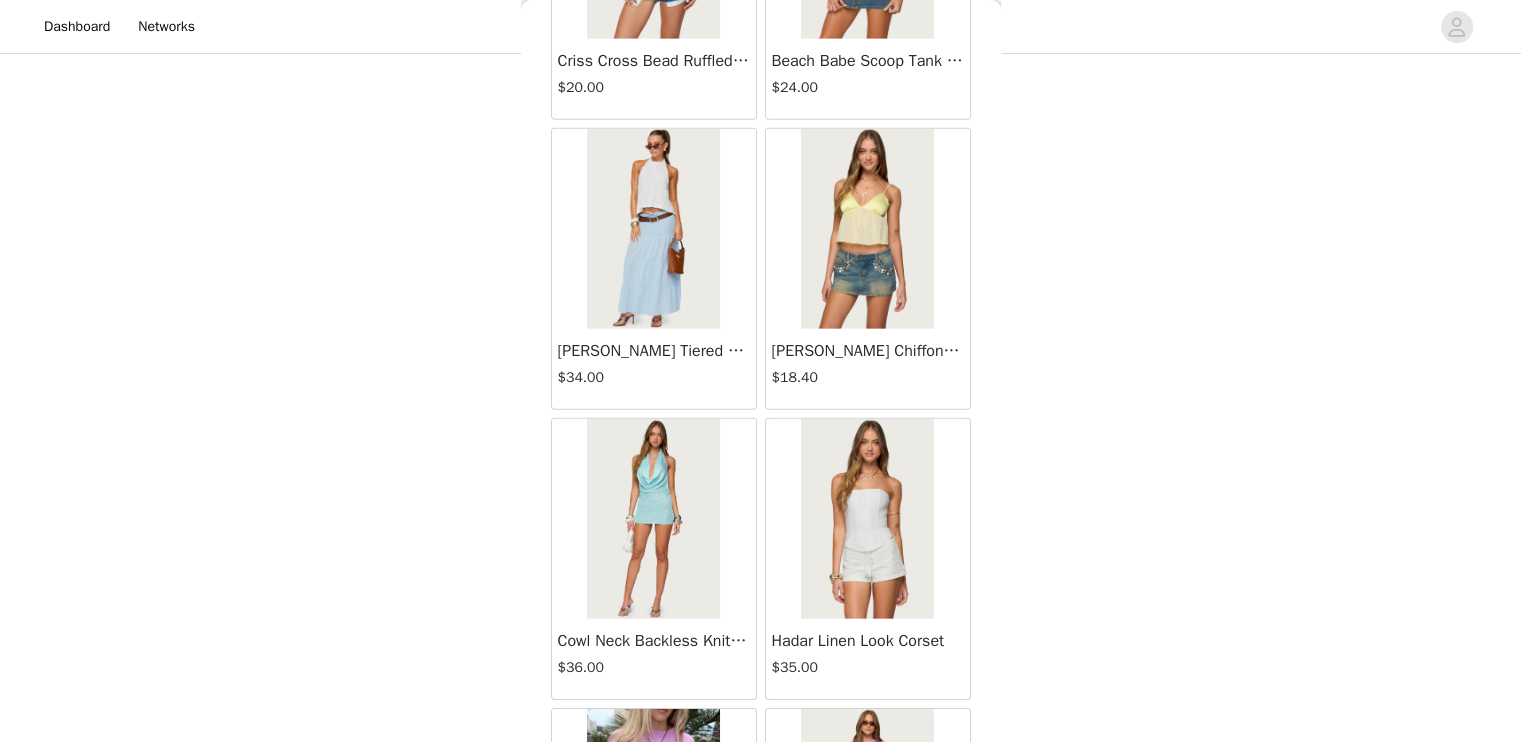 scroll, scrollTop: 13898, scrollLeft: 0, axis: vertical 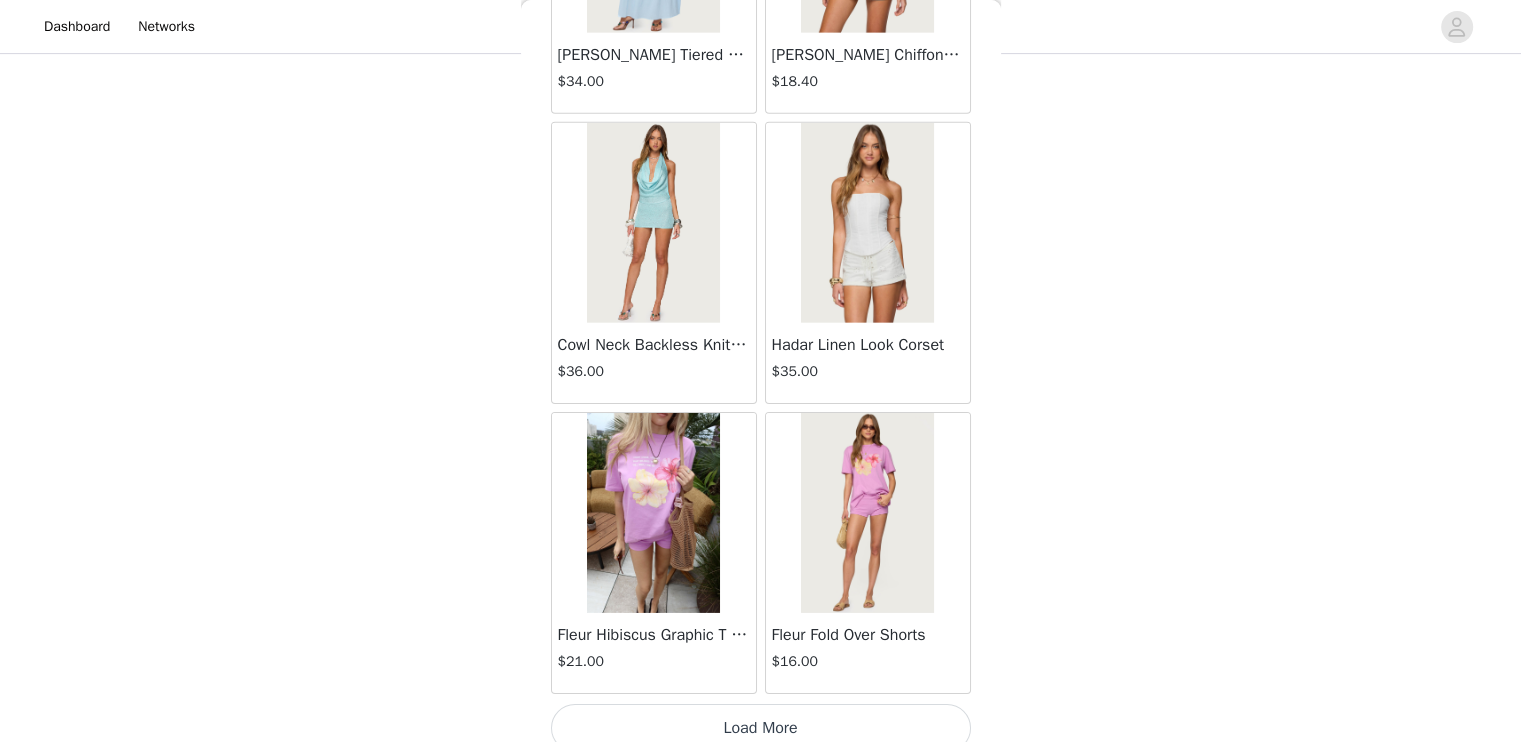 click on "Load More" at bounding box center [761, 728] 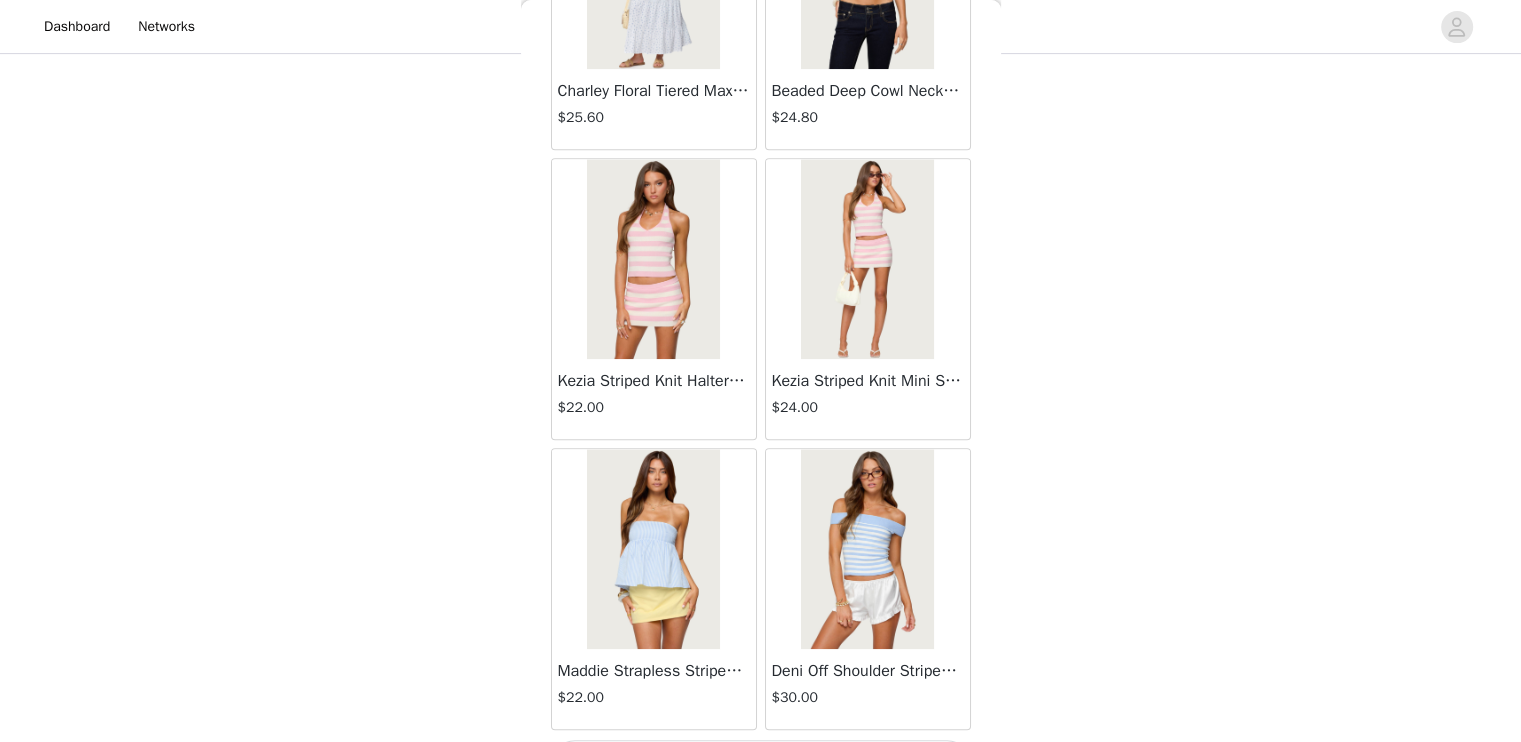 scroll, scrollTop: 16794, scrollLeft: 0, axis: vertical 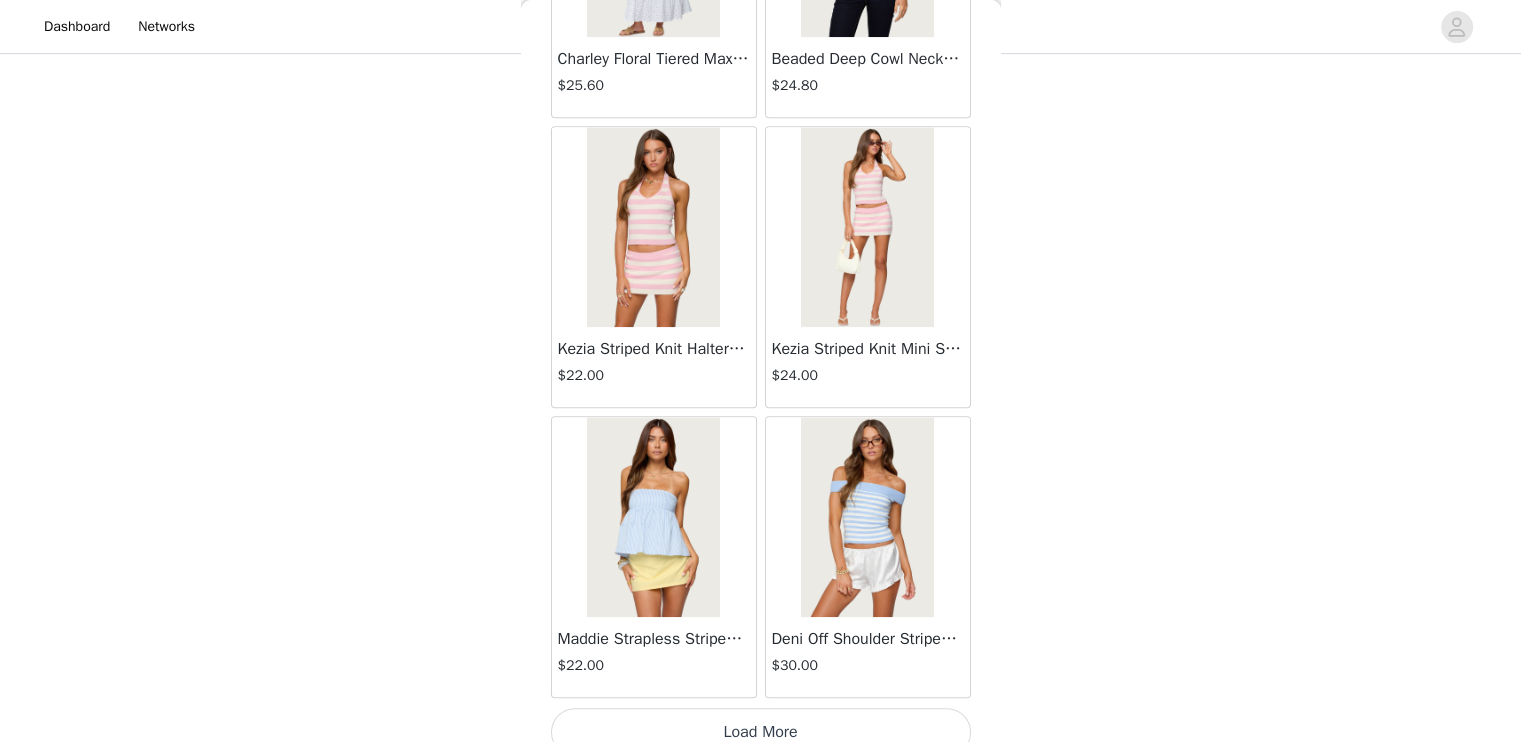 click on "Load More" at bounding box center (761, 732) 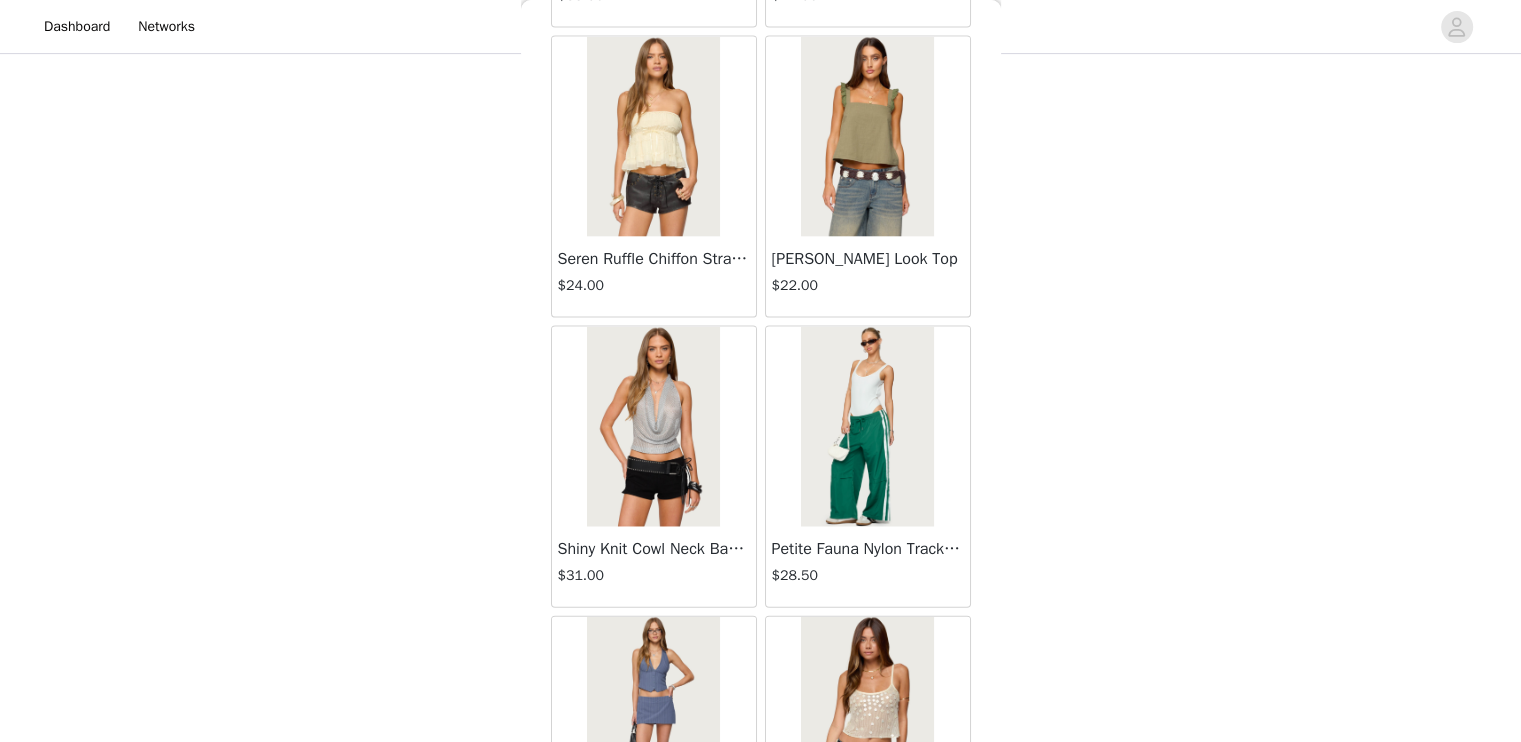 scroll, scrollTop: 19690, scrollLeft: 0, axis: vertical 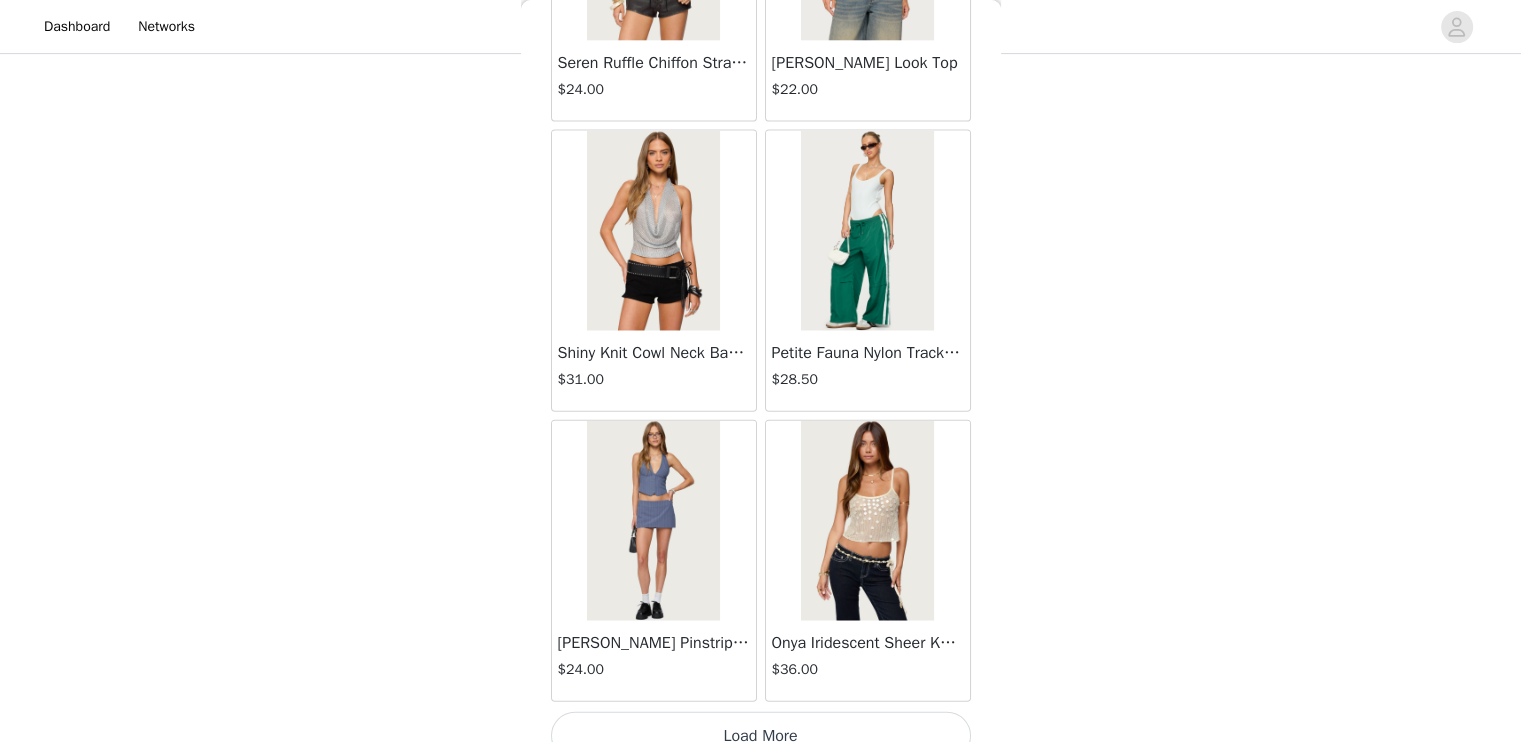 click on "Load More" at bounding box center (761, 736) 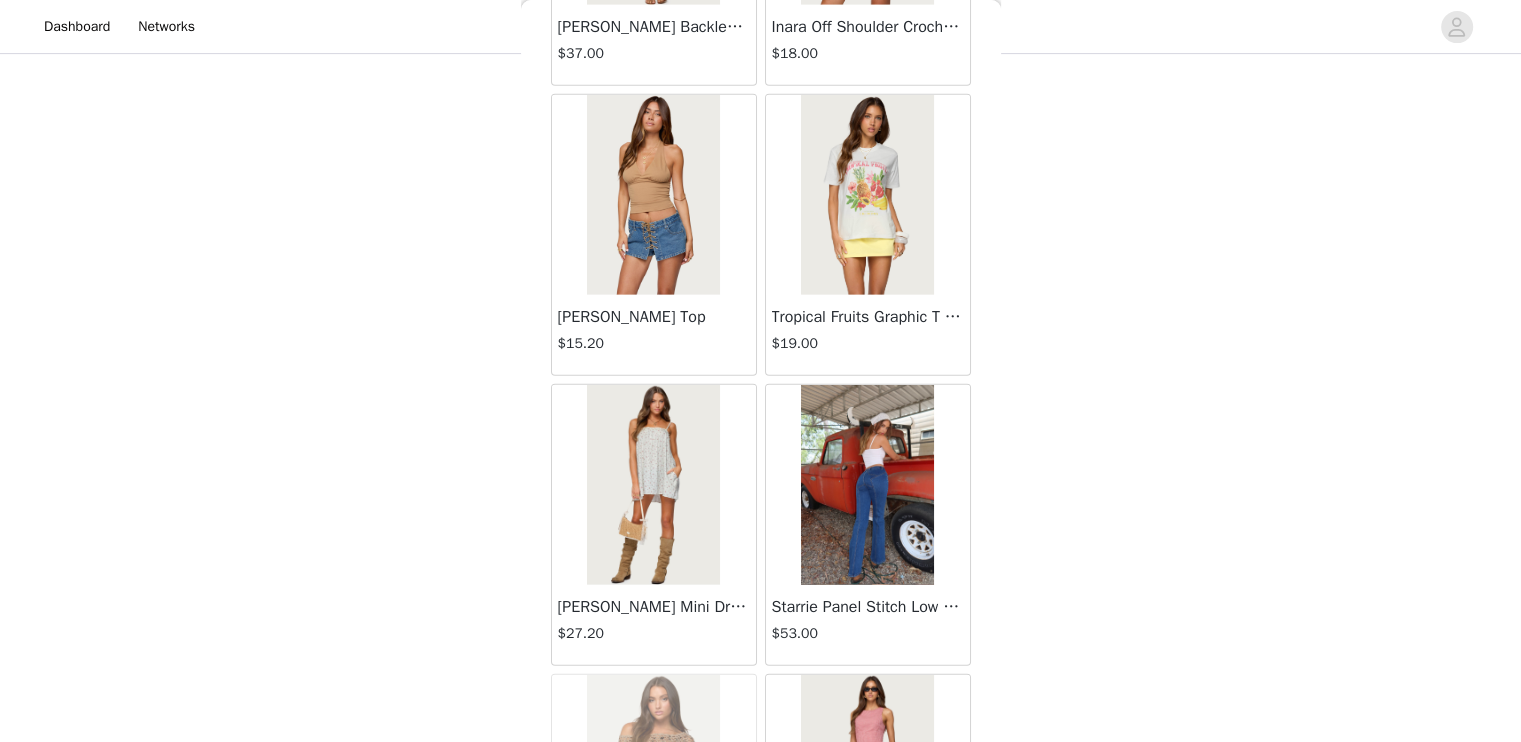 scroll, scrollTop: 21190, scrollLeft: 0, axis: vertical 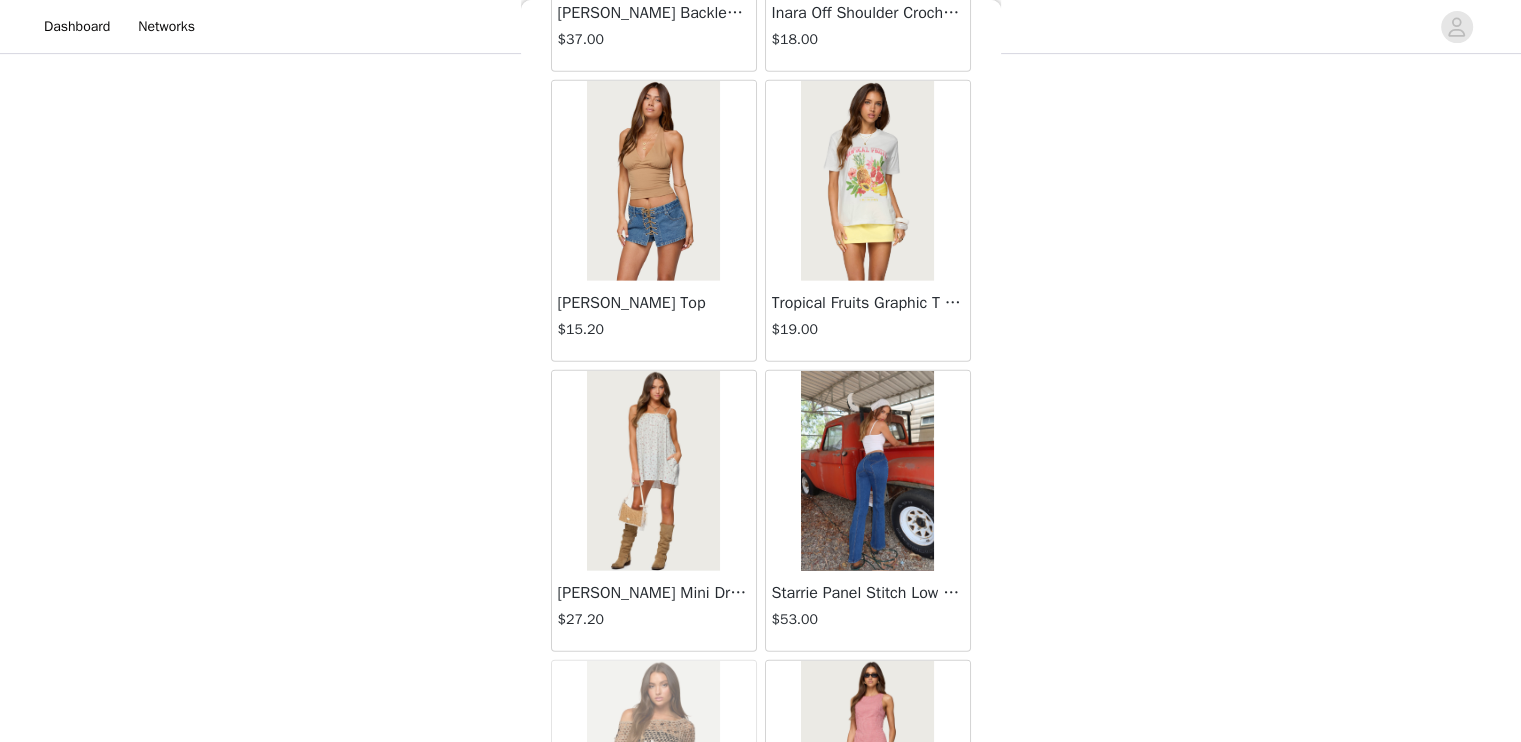click at bounding box center [867, 471] 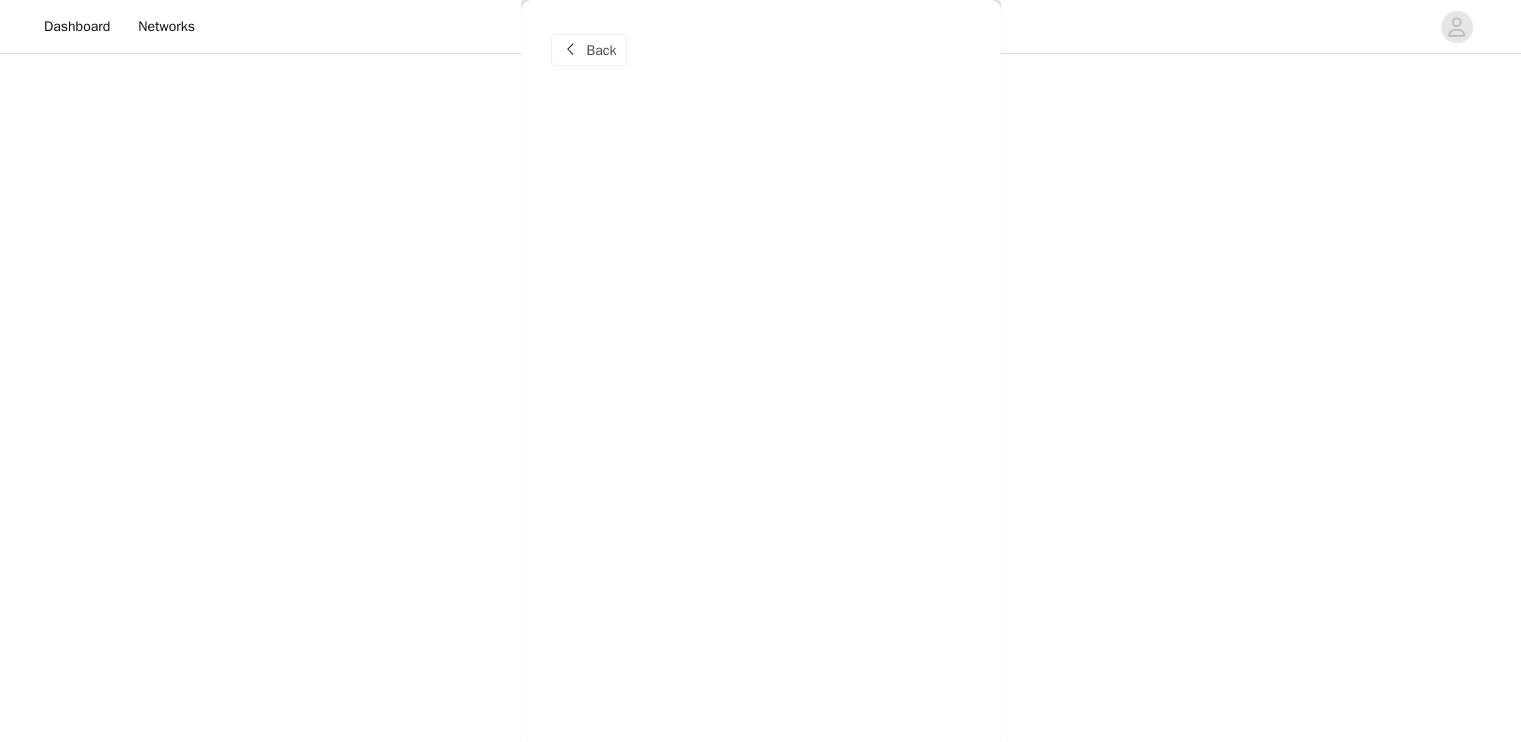 scroll, scrollTop: 0, scrollLeft: 0, axis: both 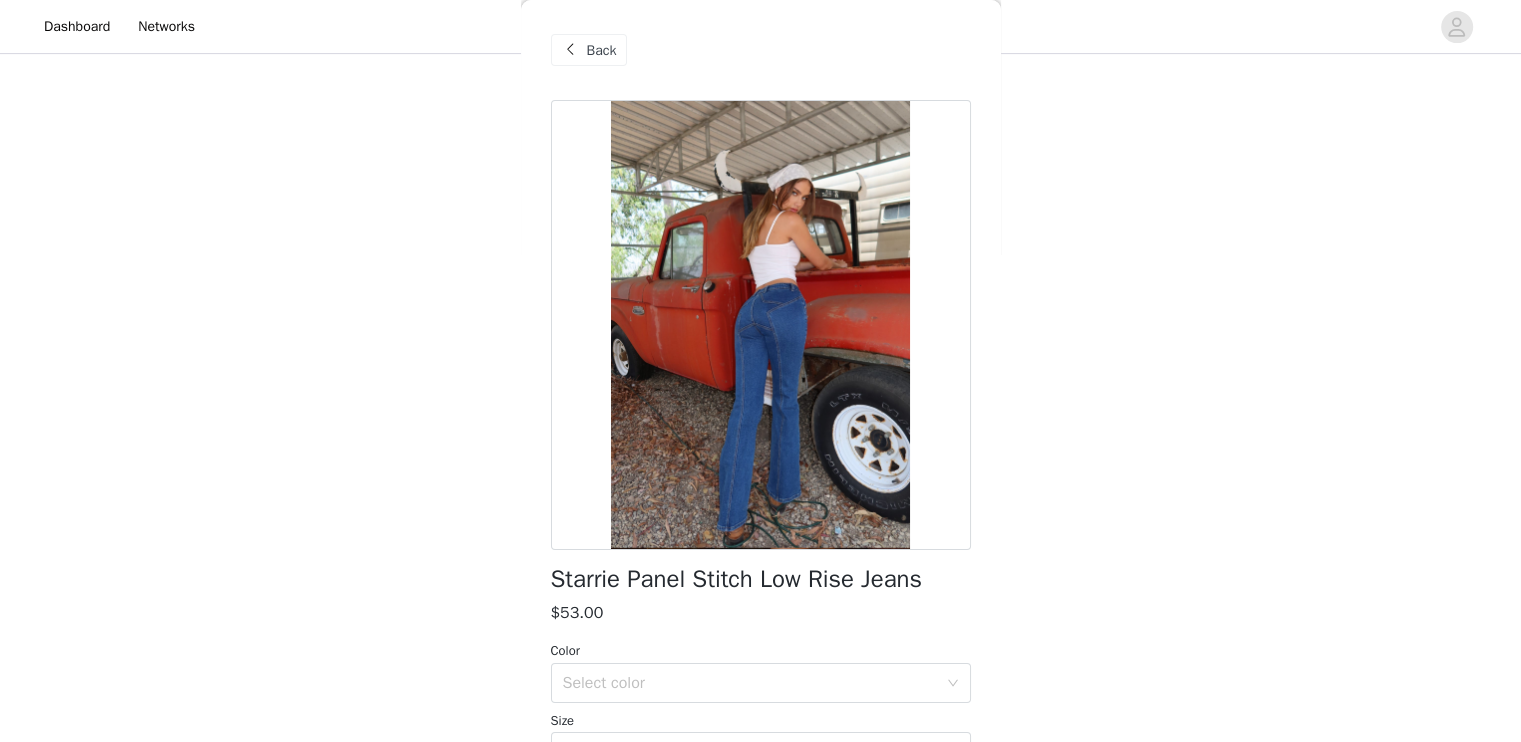 click on "Back" at bounding box center (589, 50) 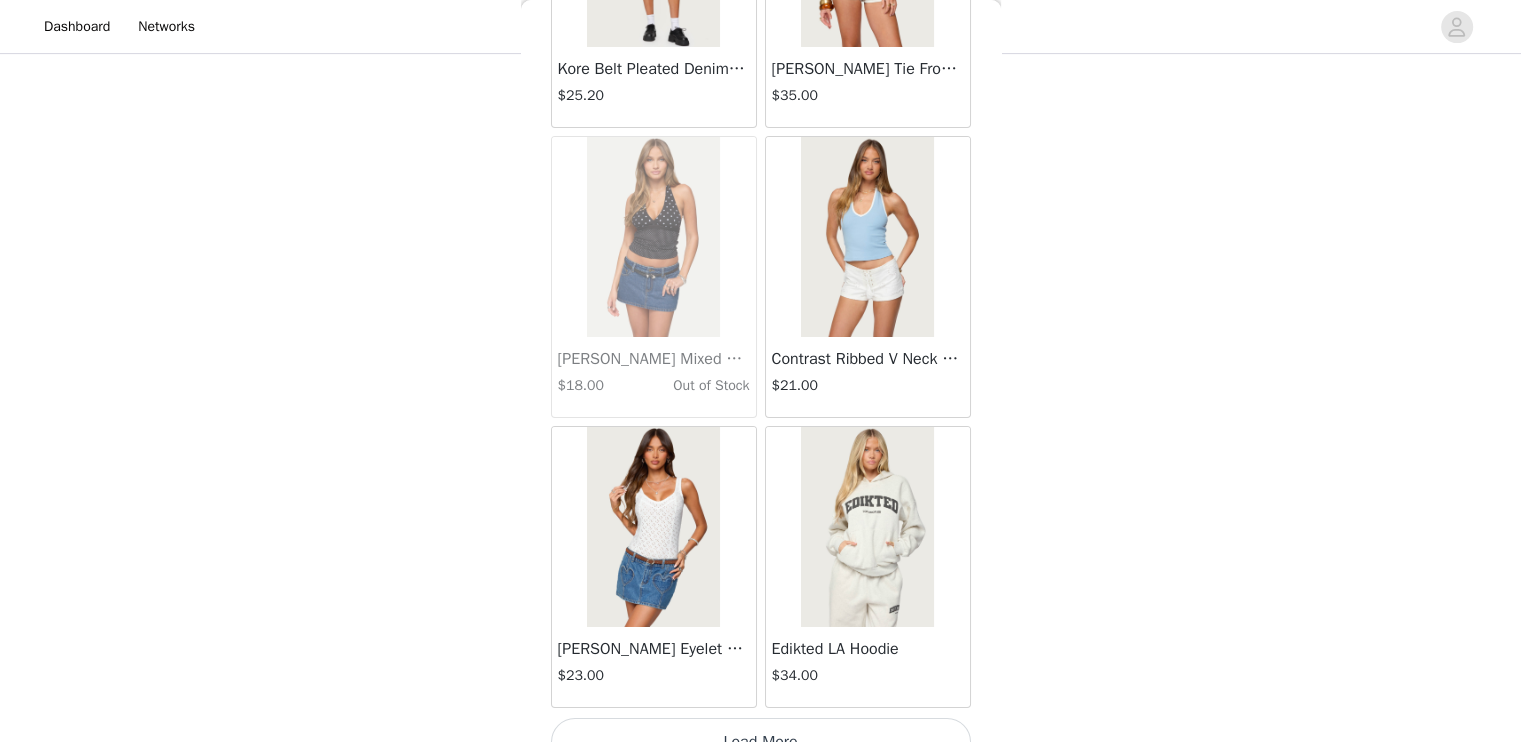 scroll, scrollTop: 22586, scrollLeft: 0, axis: vertical 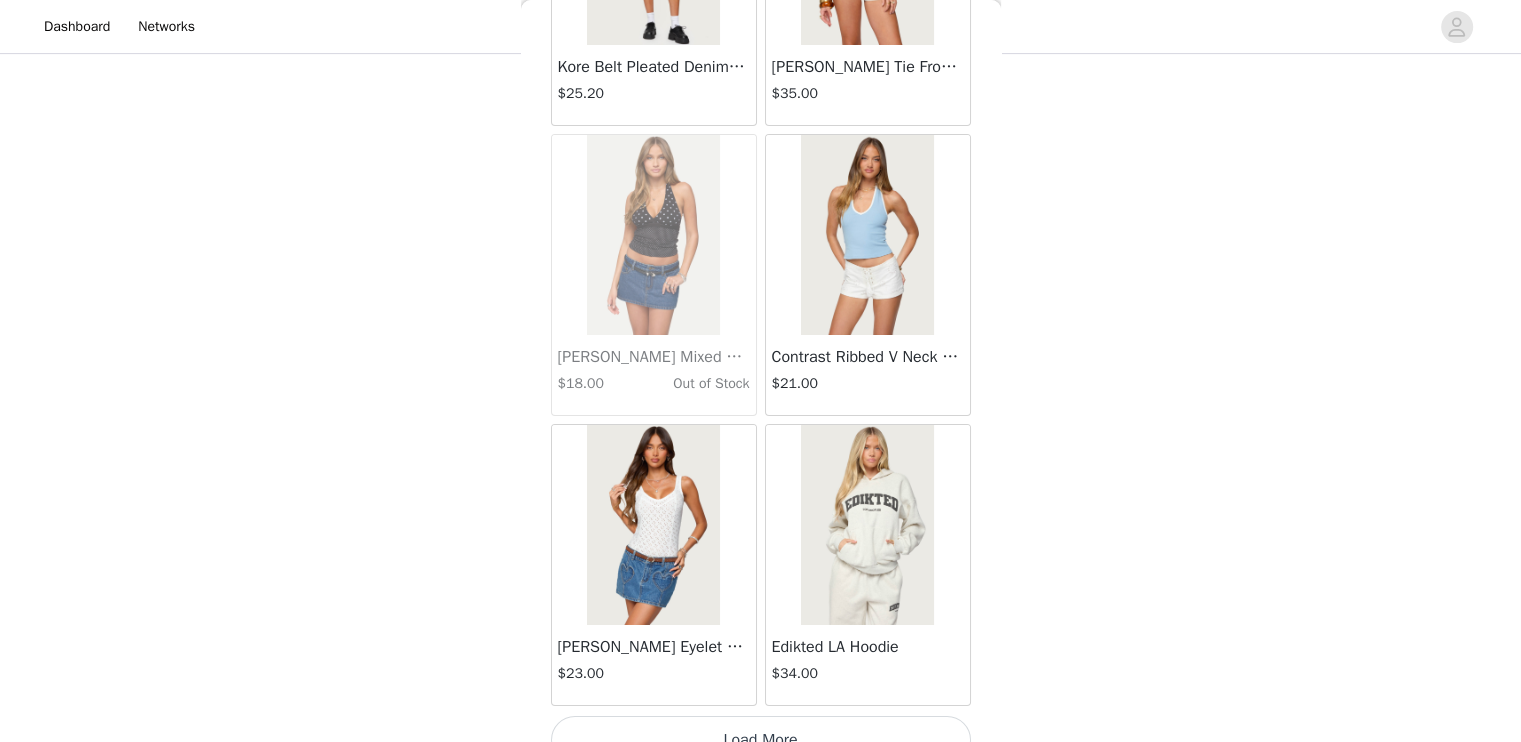 click at bounding box center [653, 525] 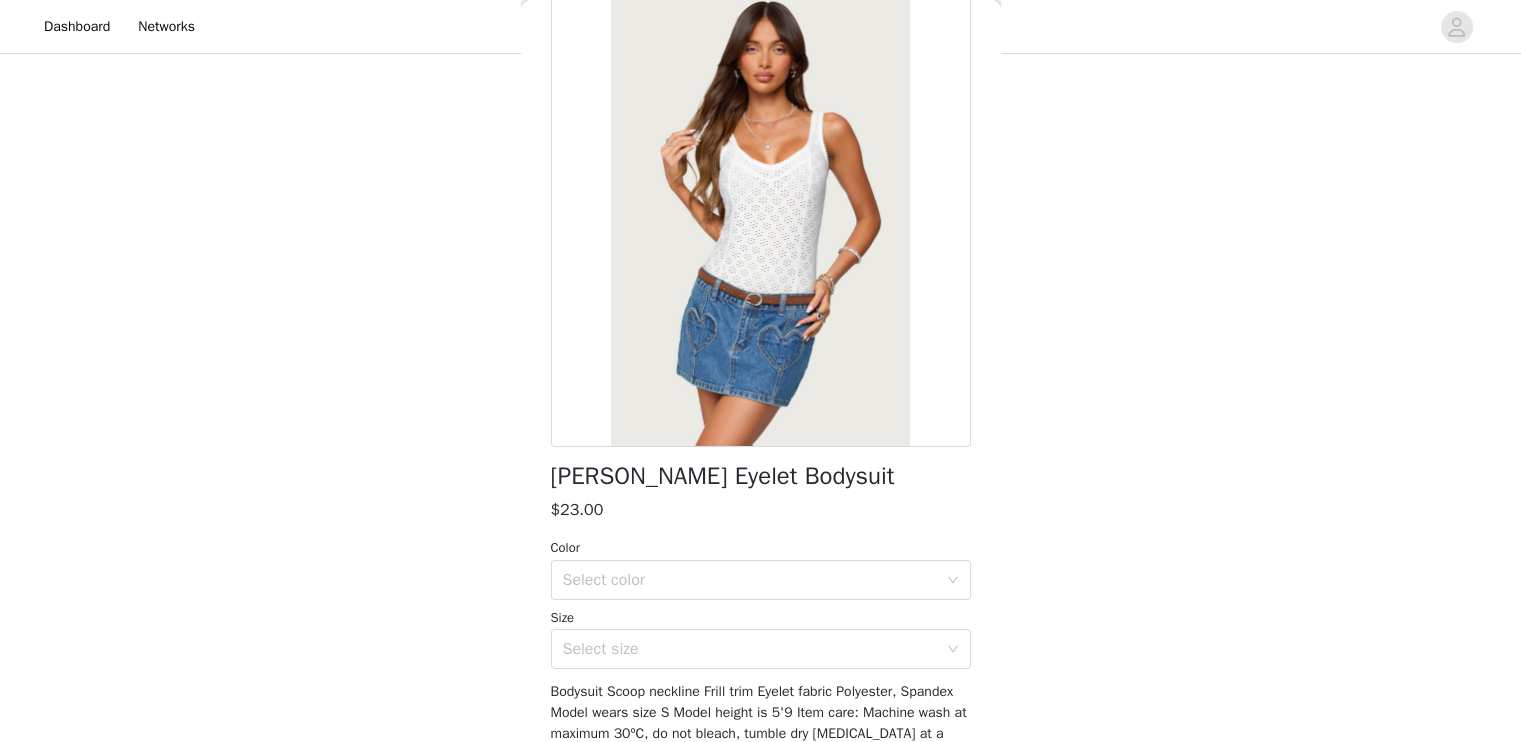scroll, scrollTop: 210, scrollLeft: 0, axis: vertical 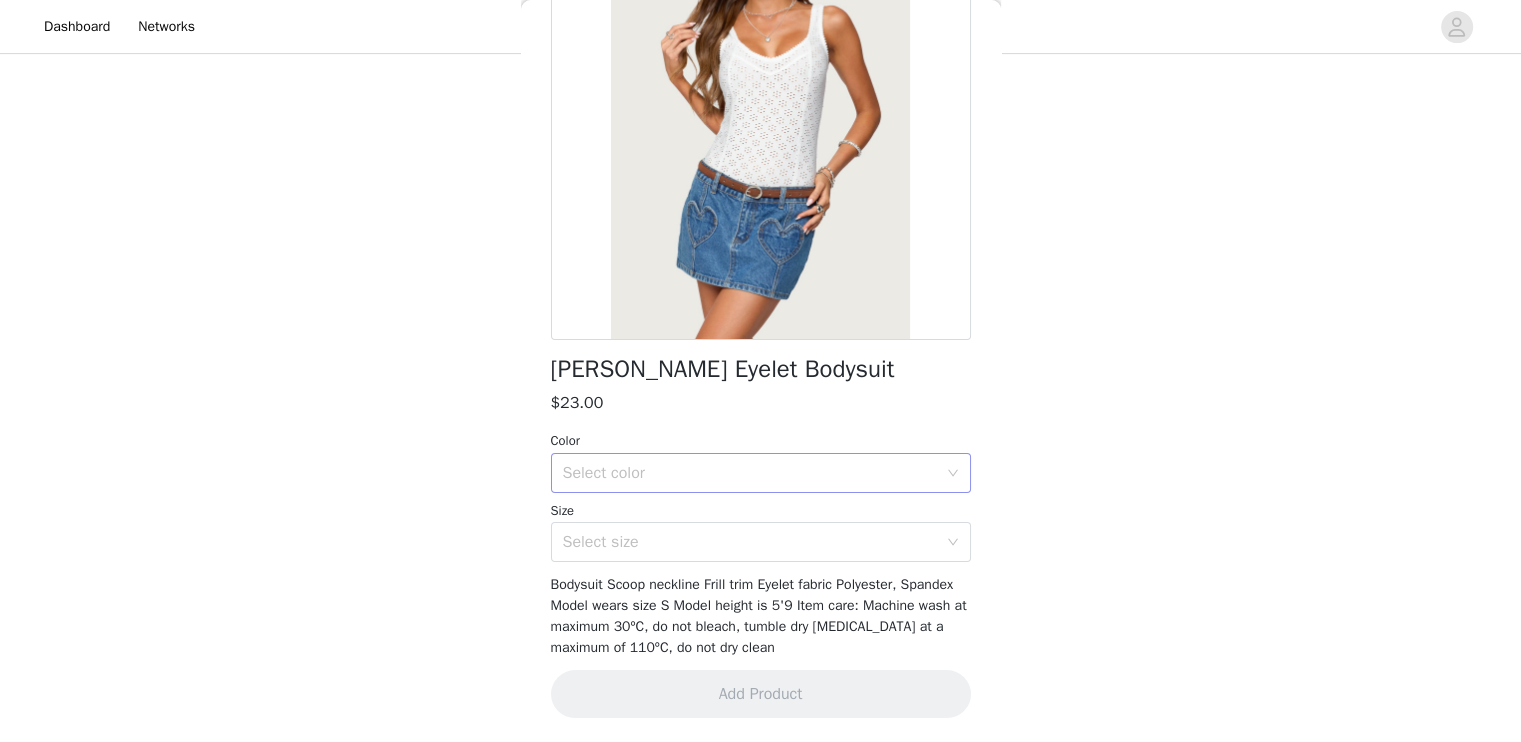 click on "Select color" at bounding box center (754, 473) 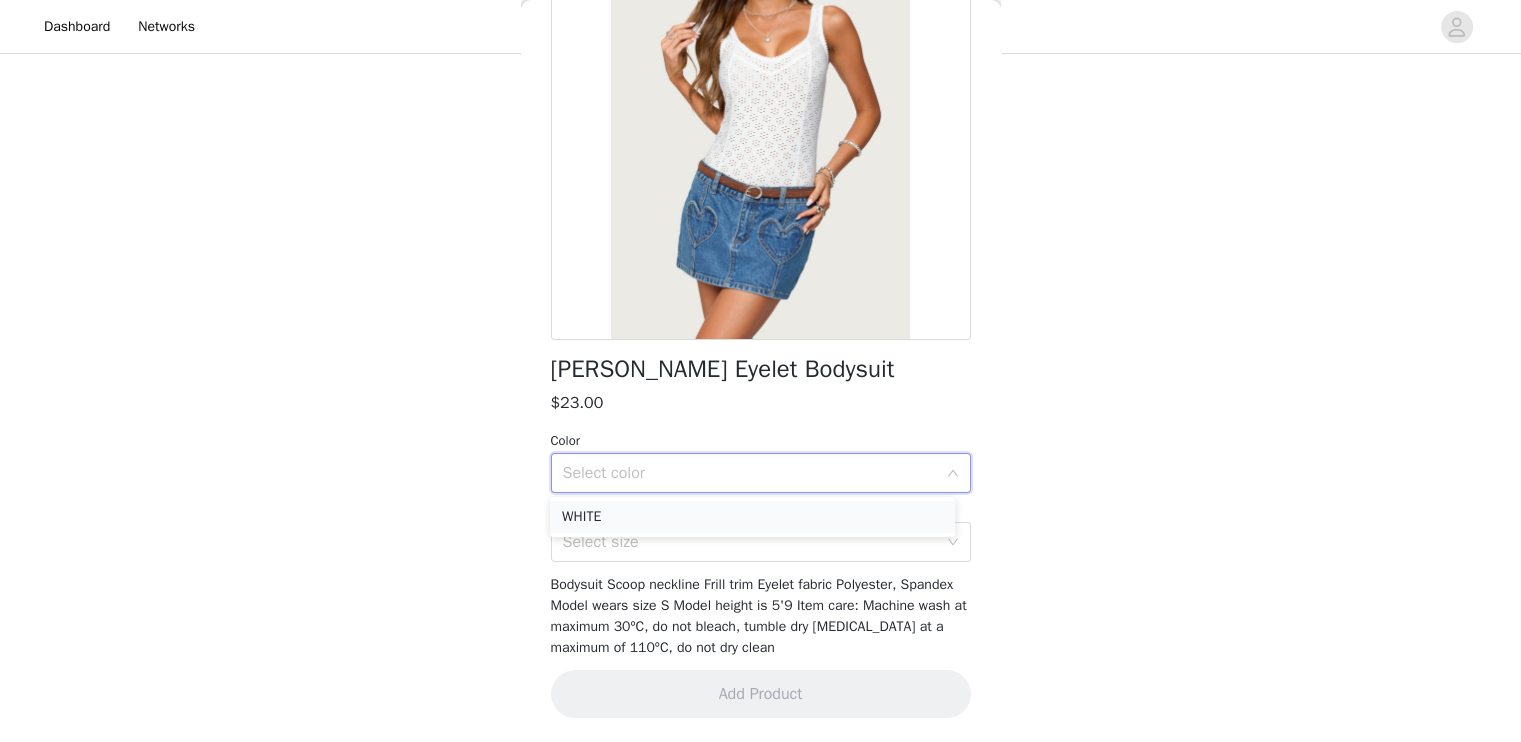 click on "WHITE" at bounding box center [752, 517] 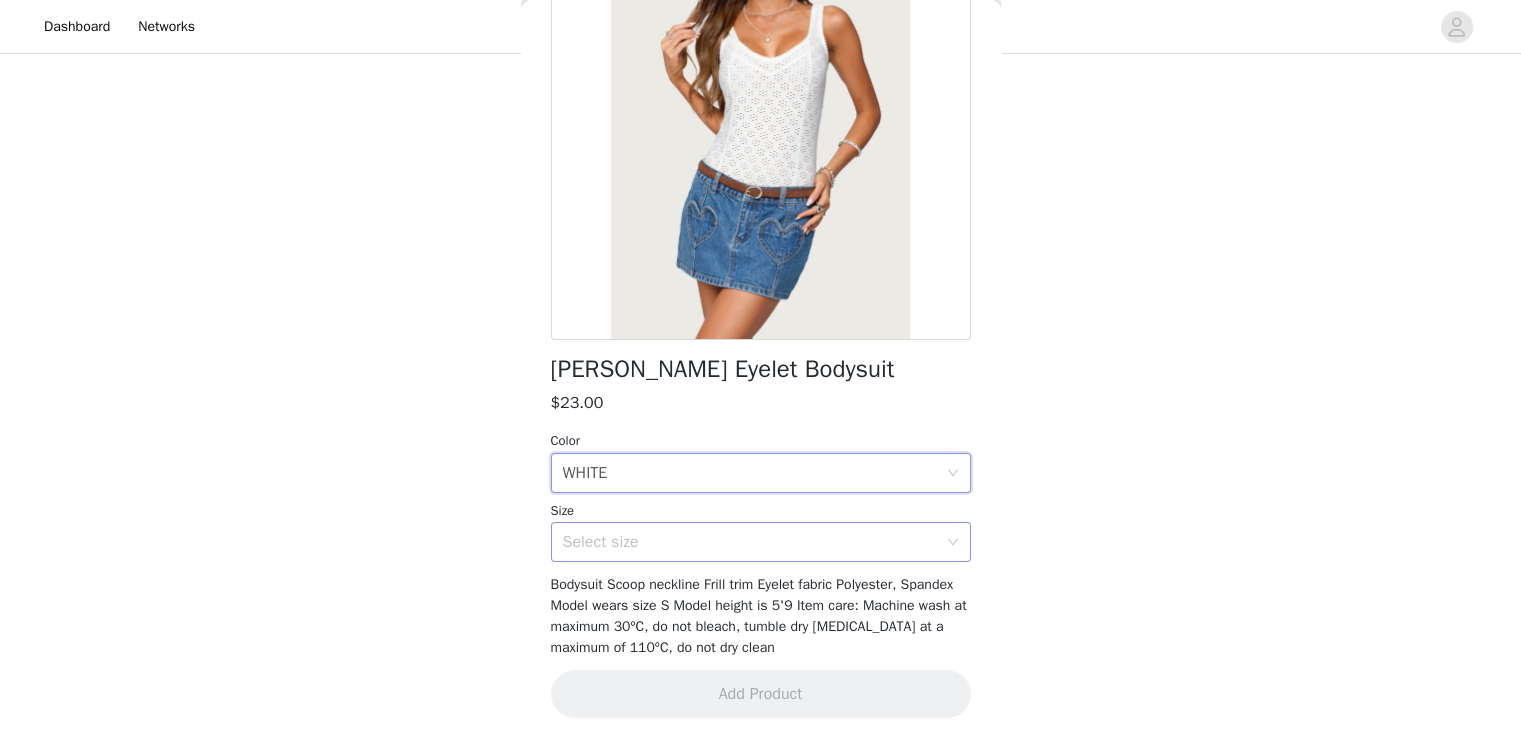 click on "Select size" at bounding box center (750, 542) 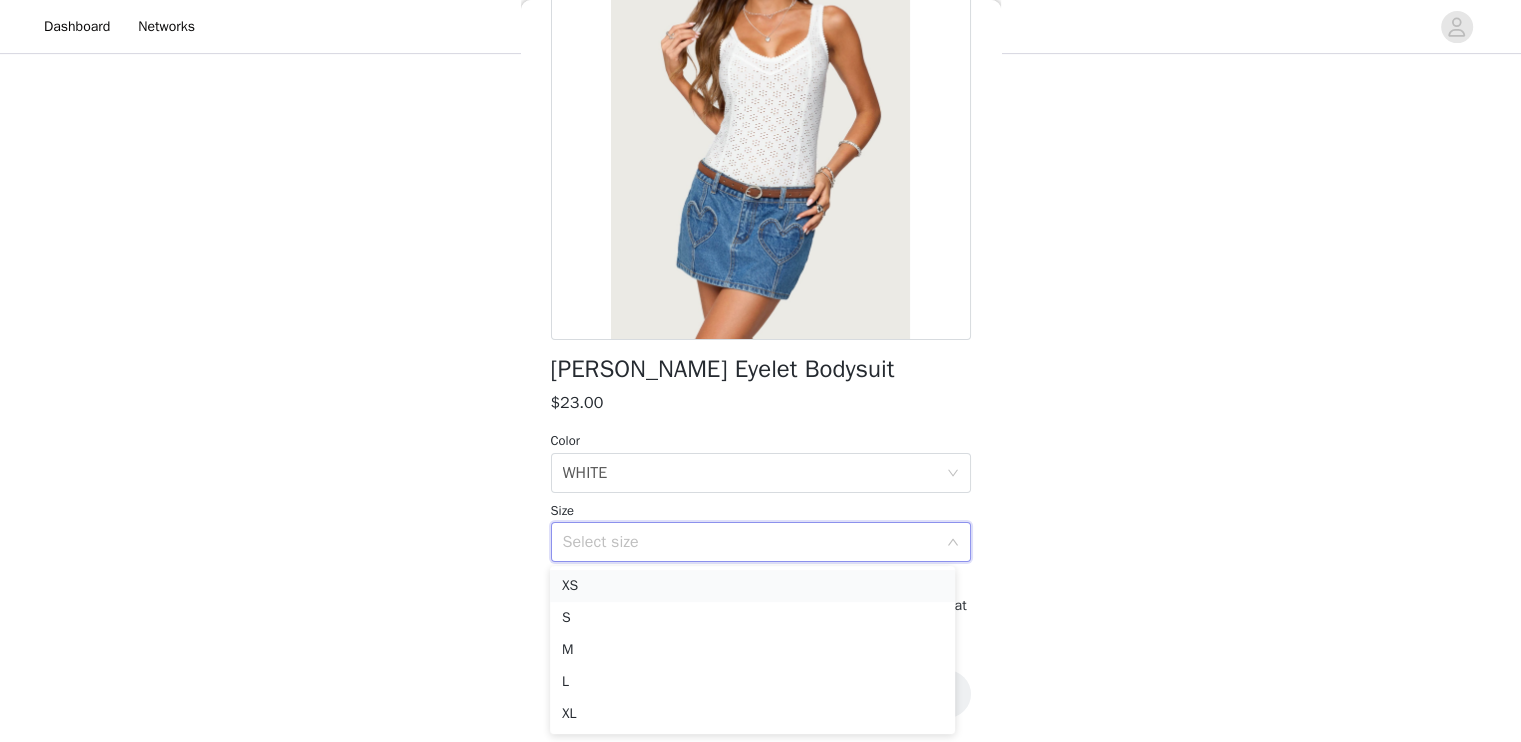 click on "XS" at bounding box center [752, 586] 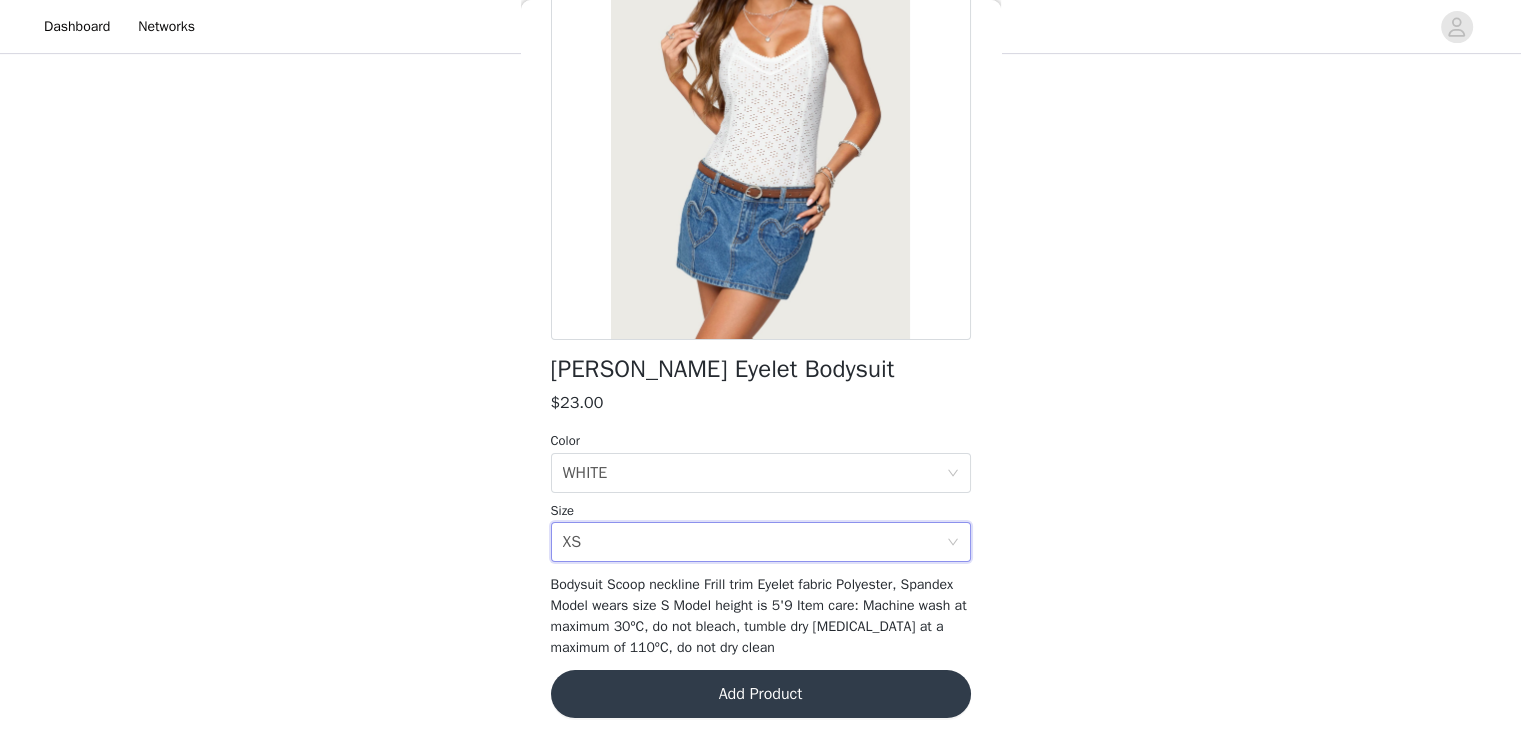click on "Add Product" at bounding box center [761, 694] 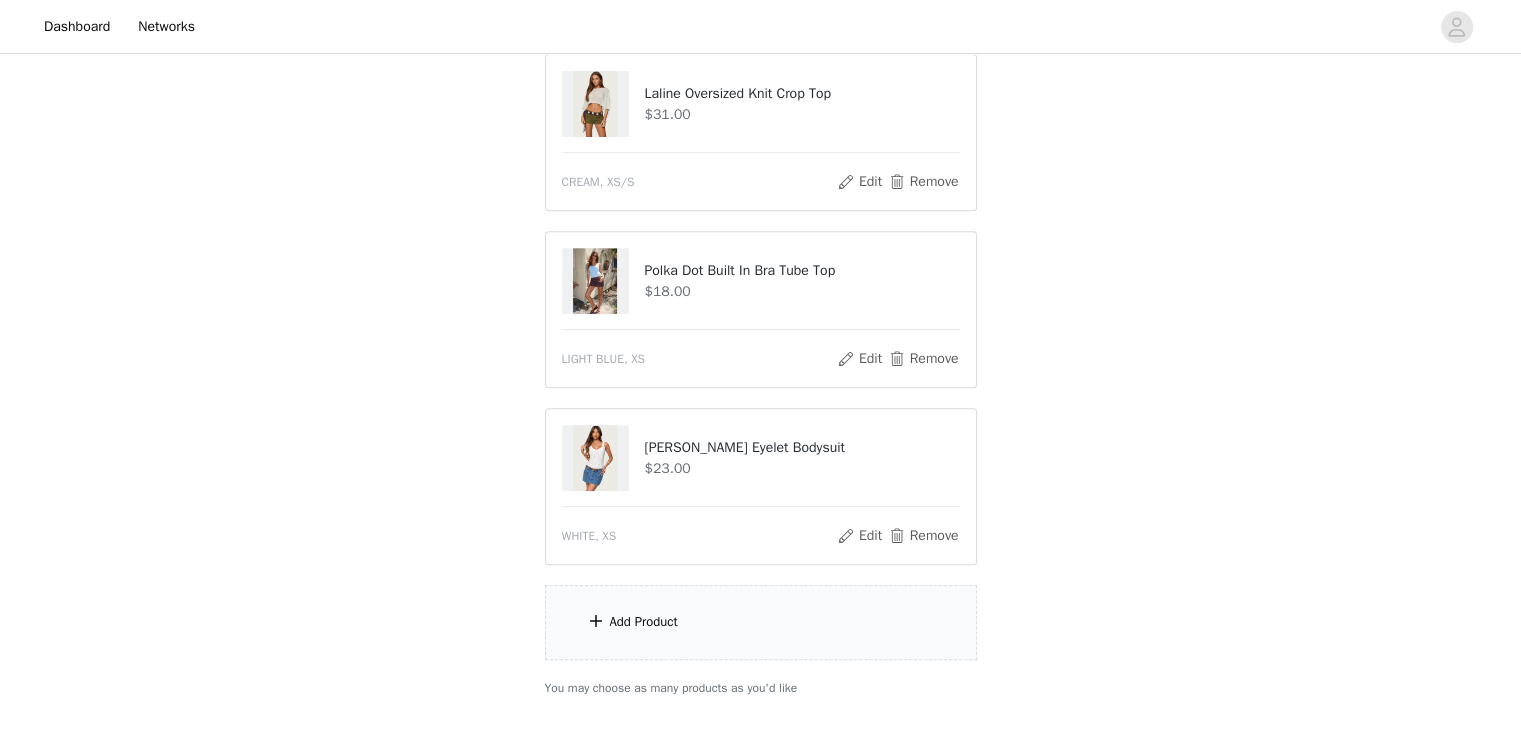 scroll, scrollTop: 797, scrollLeft: 0, axis: vertical 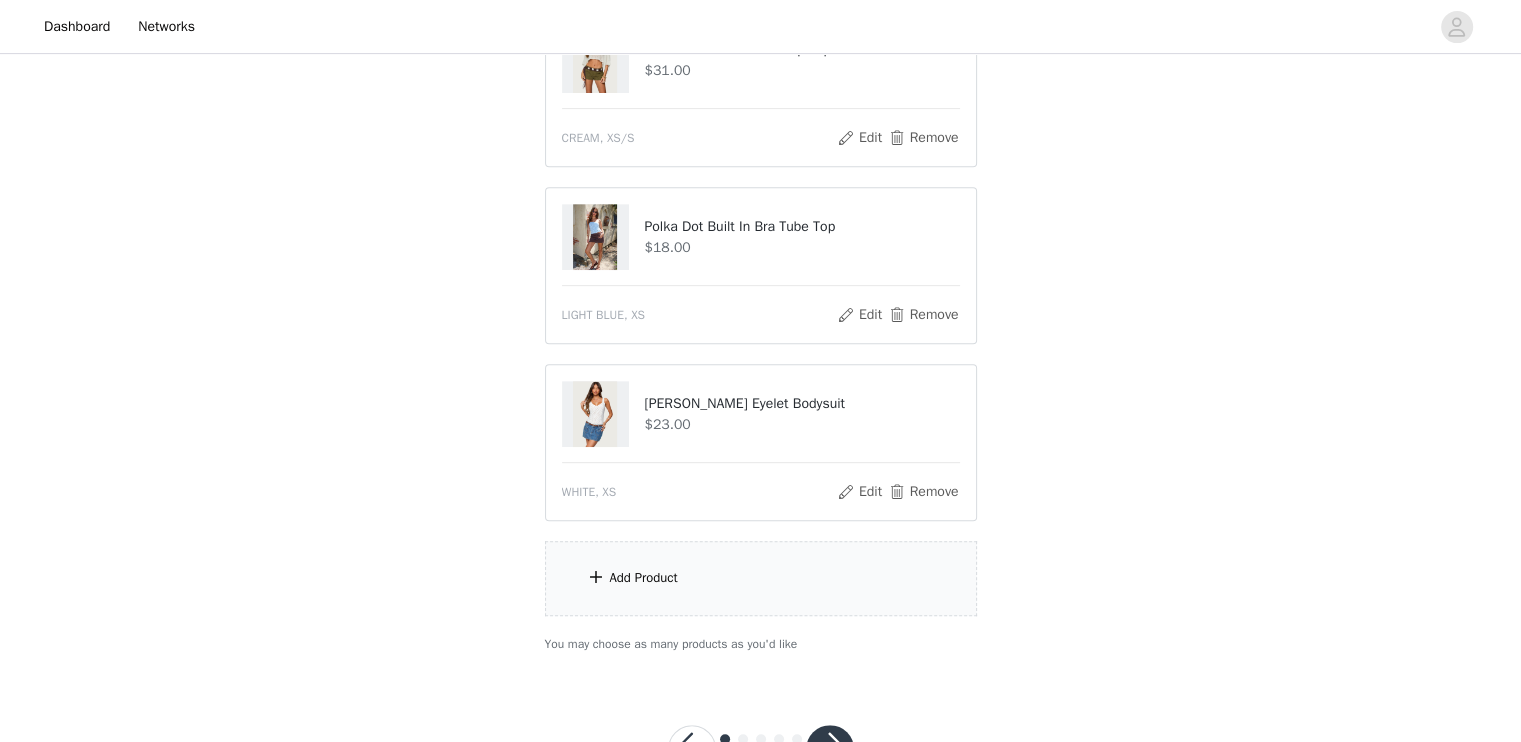 click at bounding box center (595, 414) 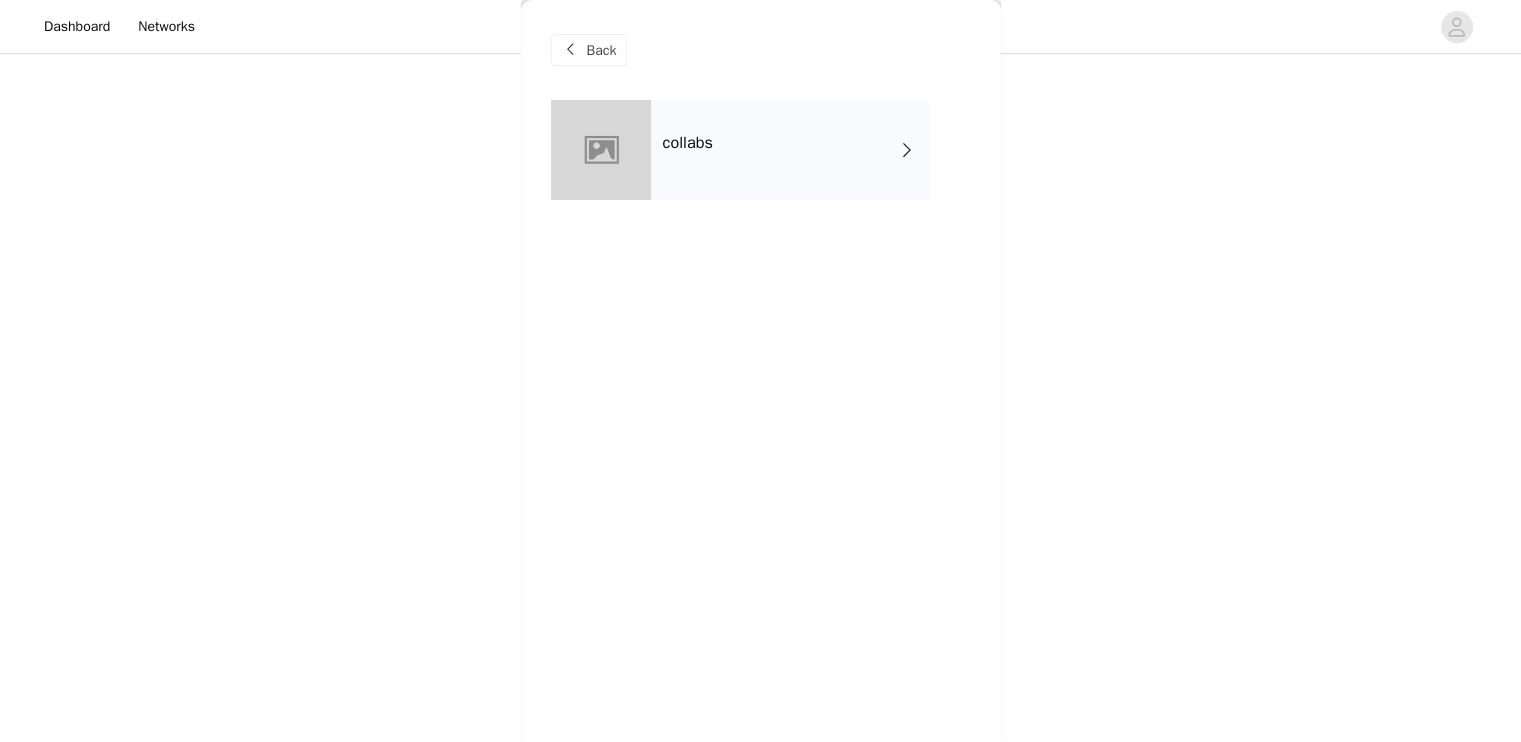 click on "collabs" at bounding box center (790, 150) 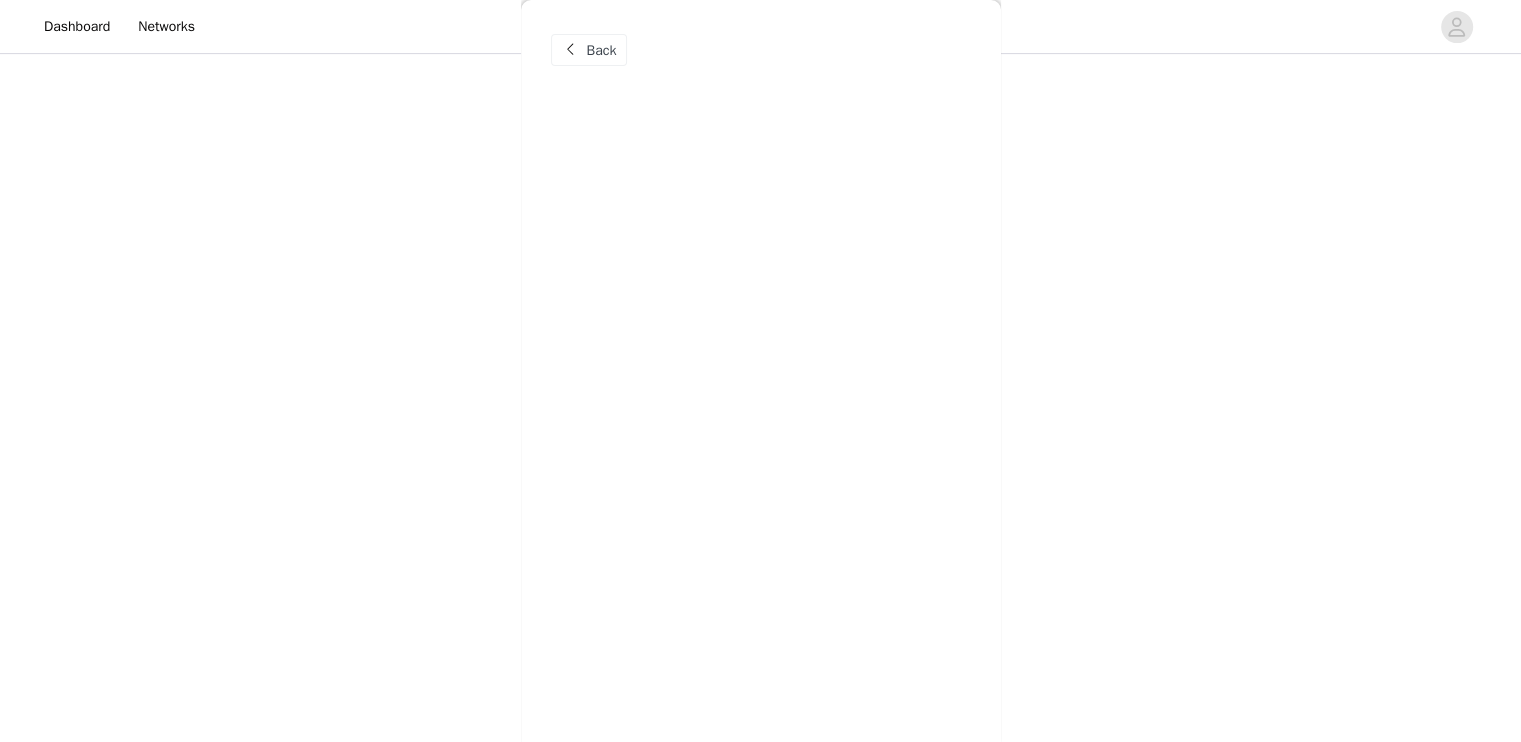 scroll, scrollTop: 873, scrollLeft: 0, axis: vertical 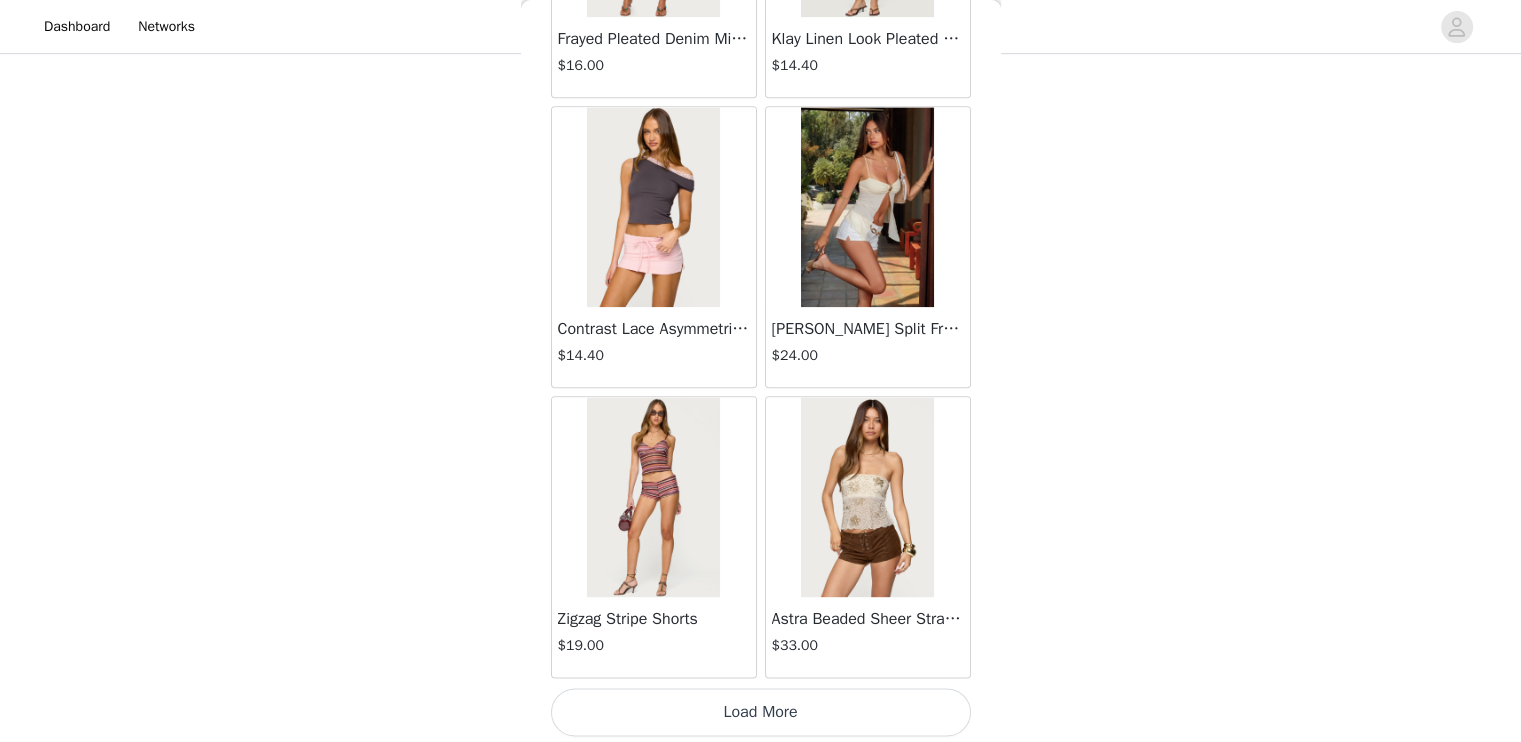 click on "Load More" at bounding box center (761, 712) 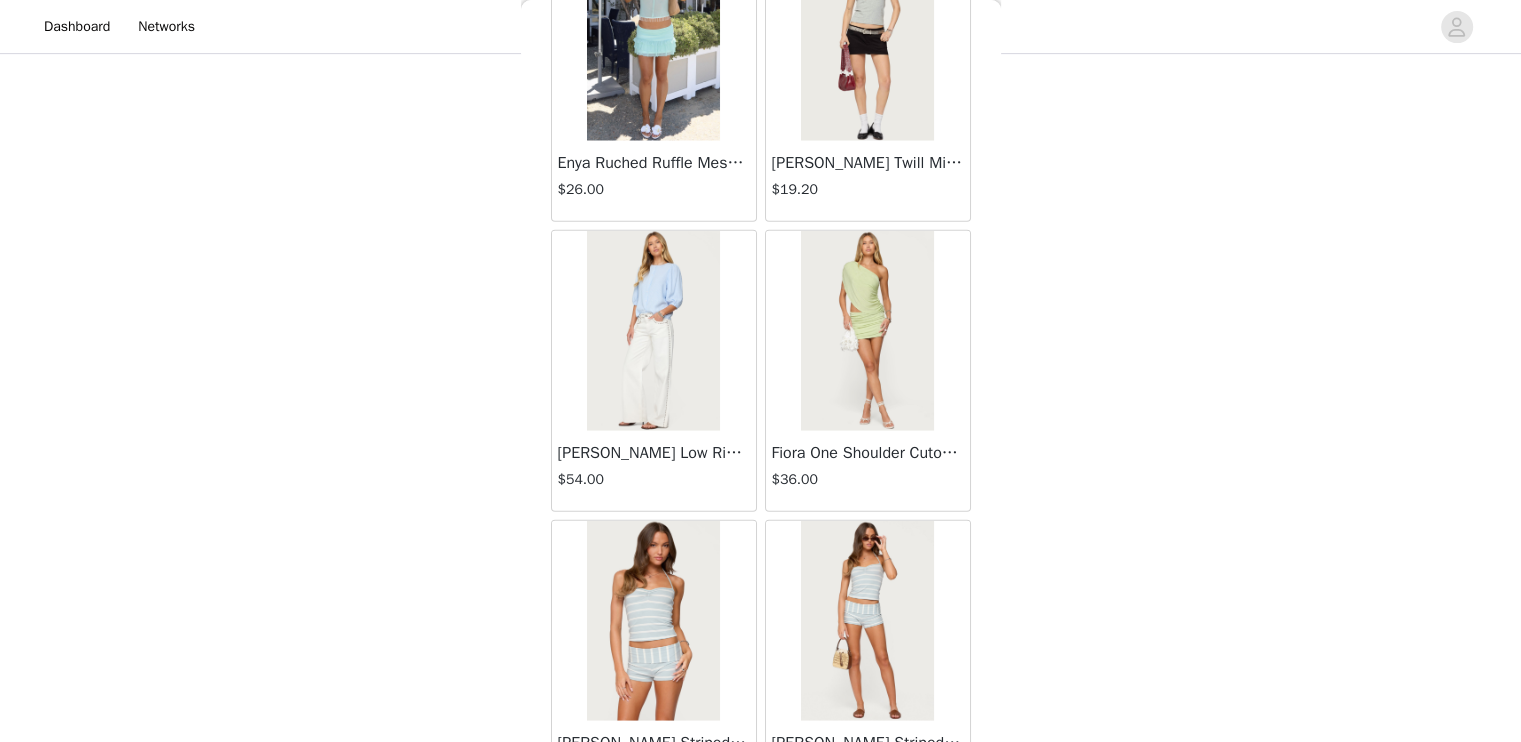scroll, scrollTop: 5210, scrollLeft: 0, axis: vertical 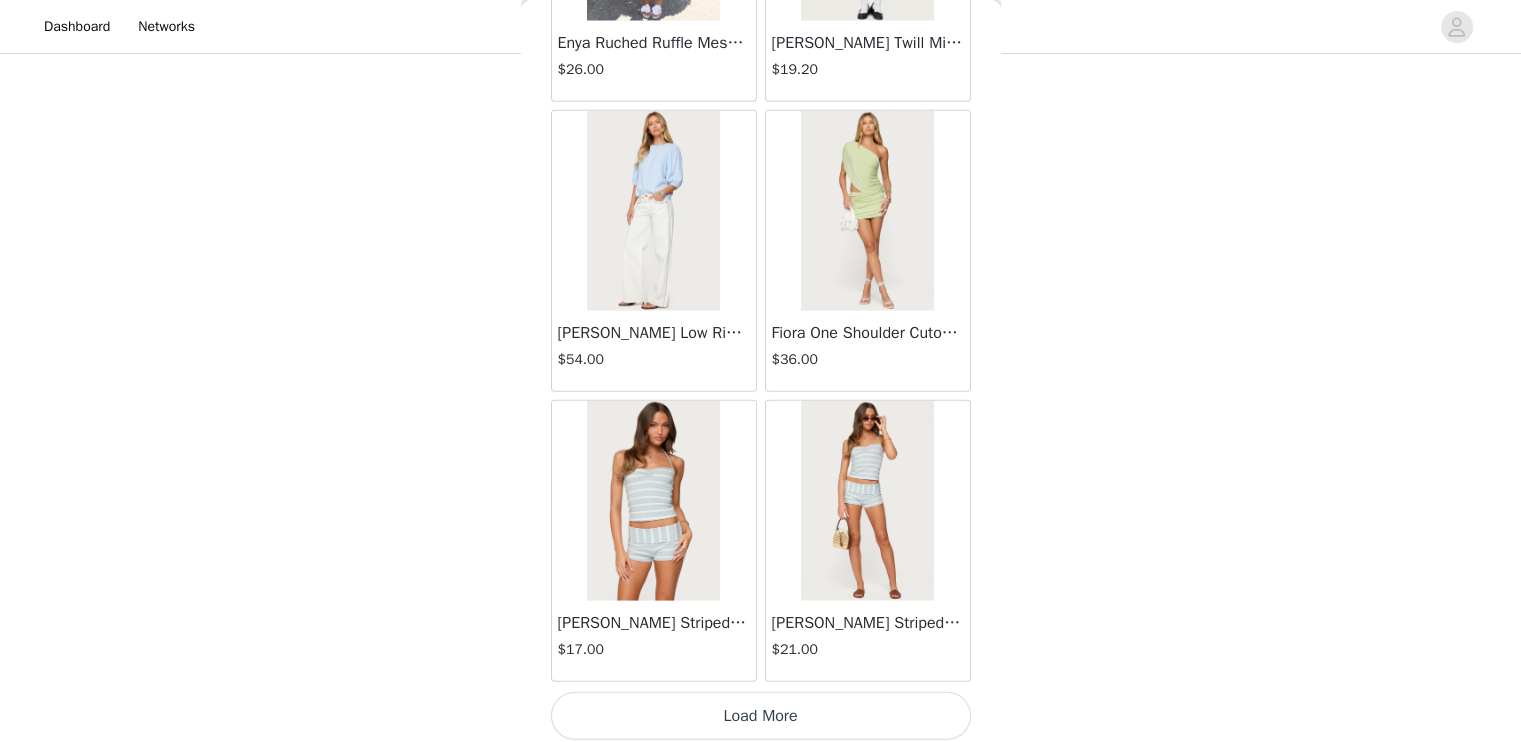 click on "Load More" at bounding box center [761, 716] 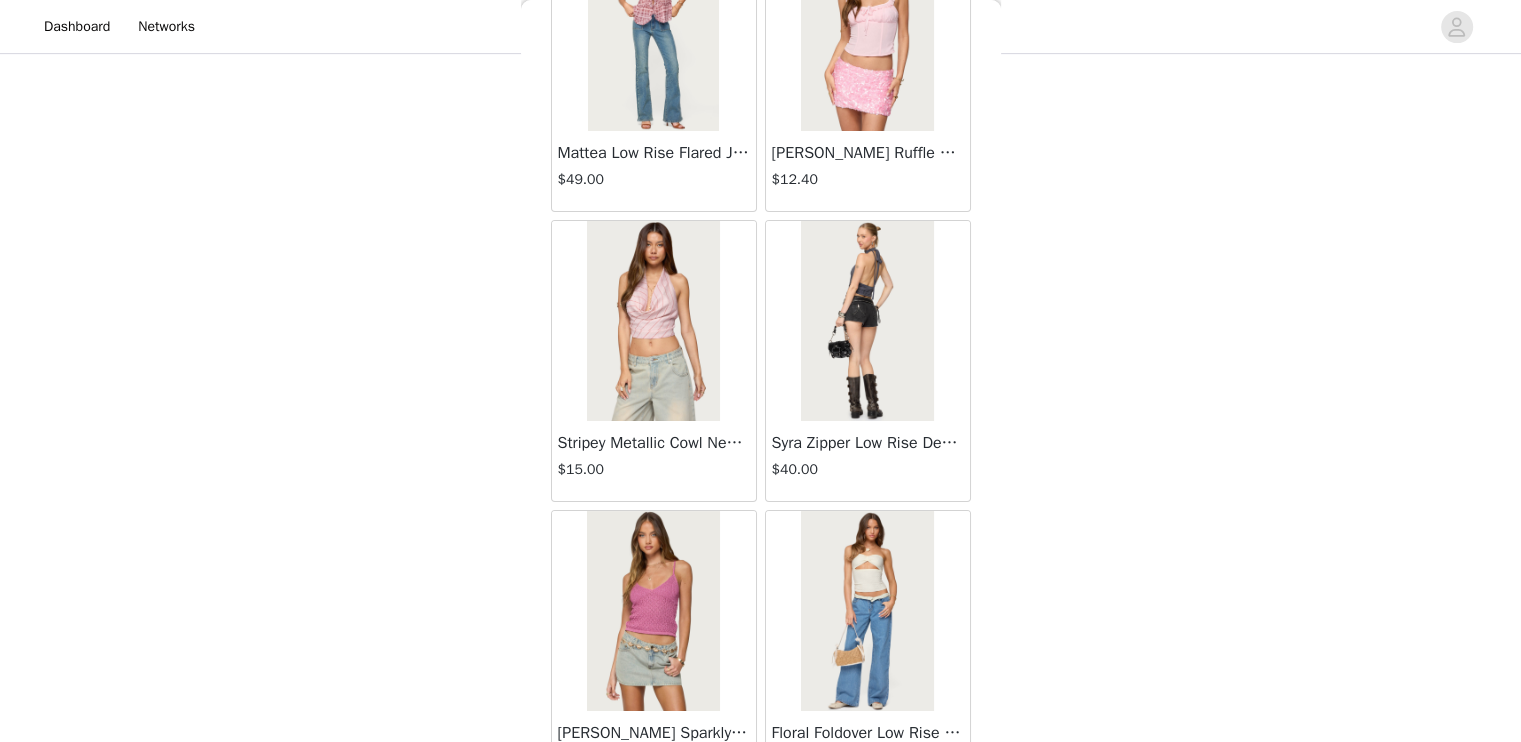 scroll, scrollTop: 8106, scrollLeft: 0, axis: vertical 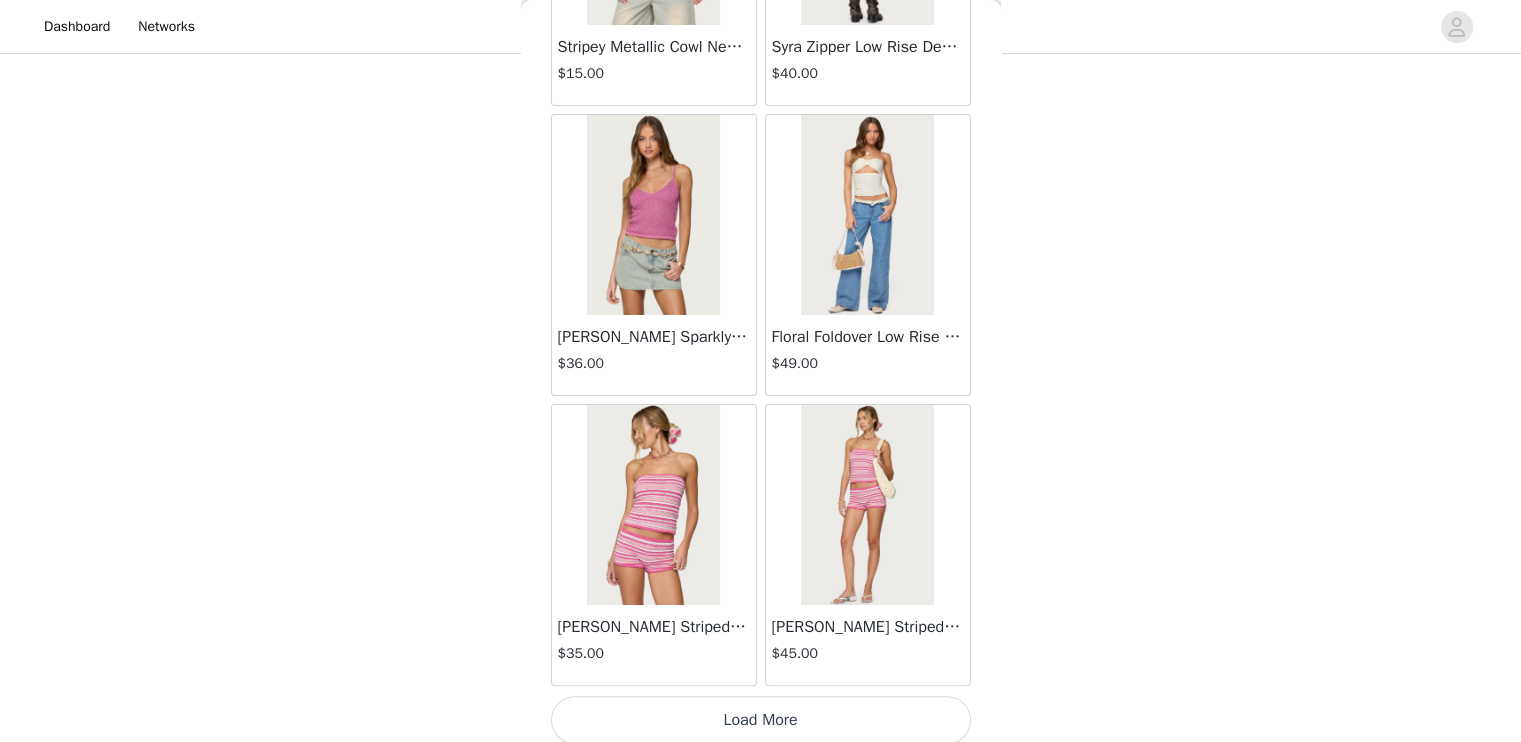 click on "Load More" at bounding box center [761, 720] 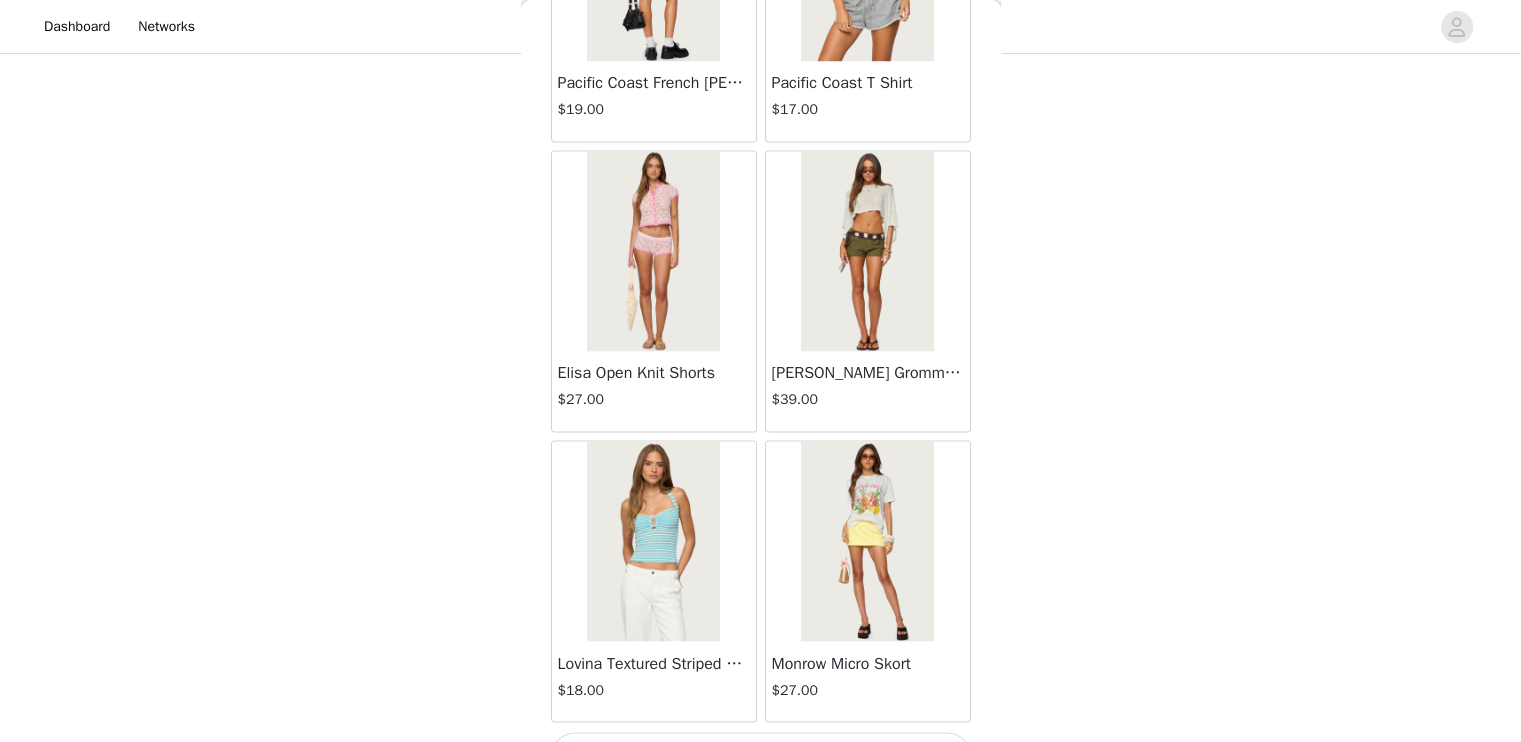 scroll, scrollTop: 11002, scrollLeft: 0, axis: vertical 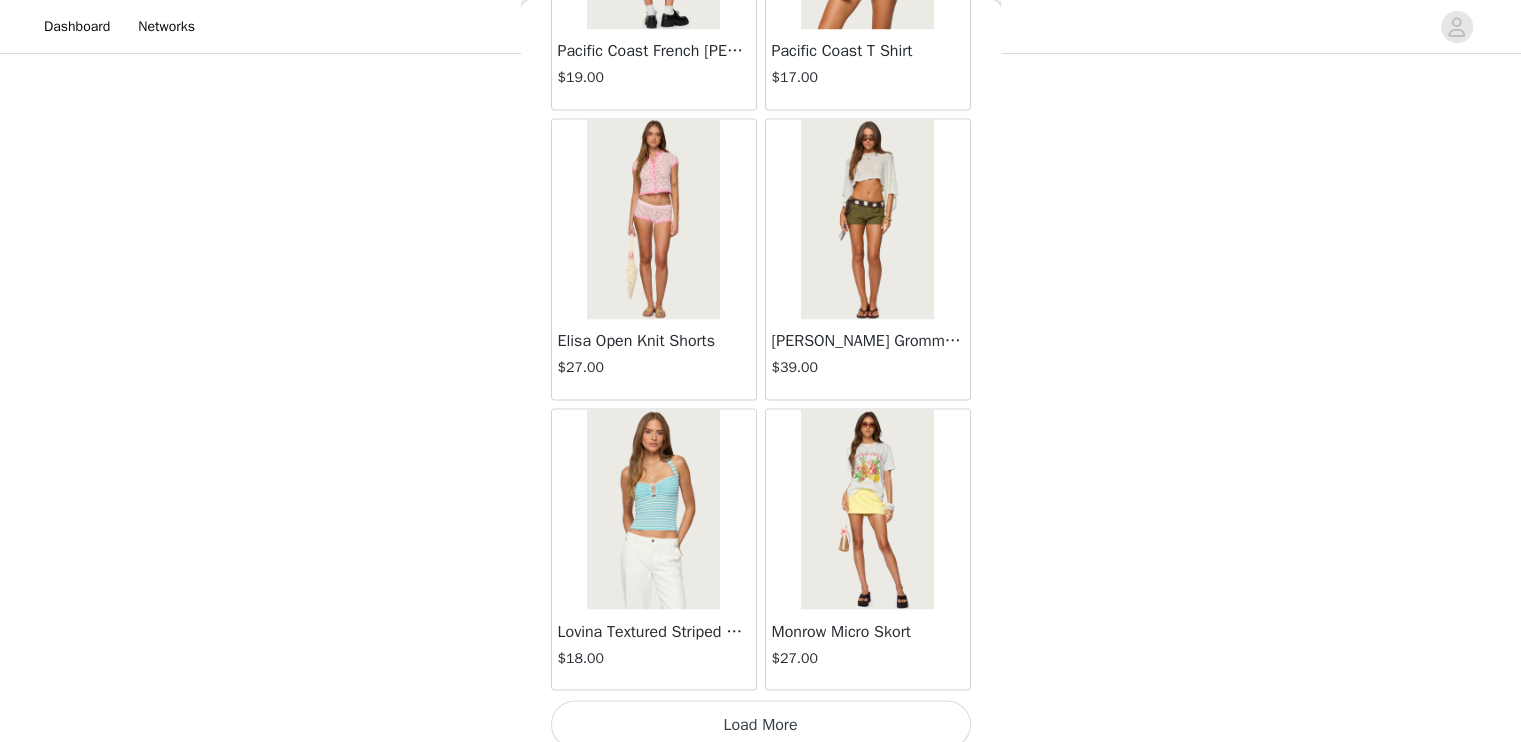click on "Load More" at bounding box center [761, 724] 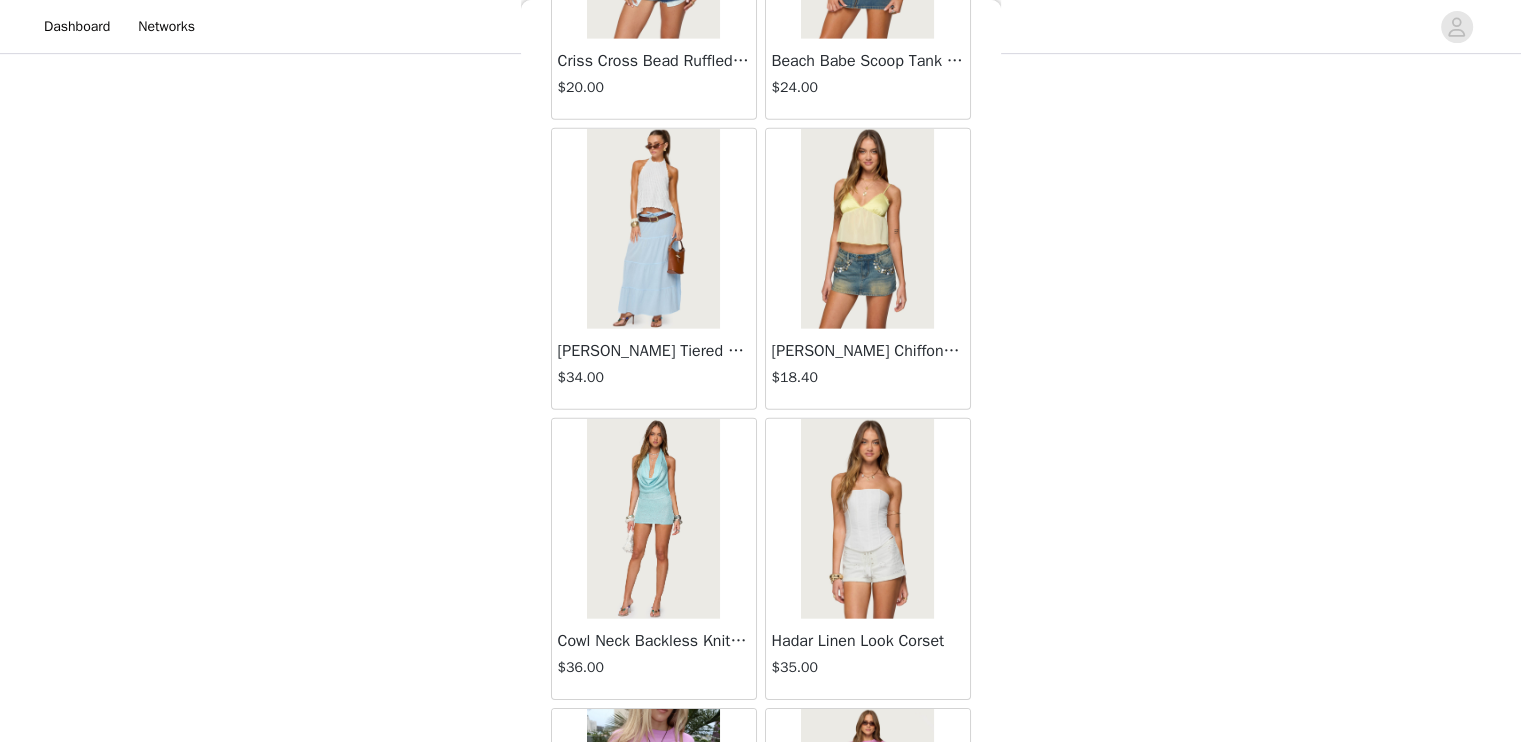 scroll, scrollTop: 13898, scrollLeft: 0, axis: vertical 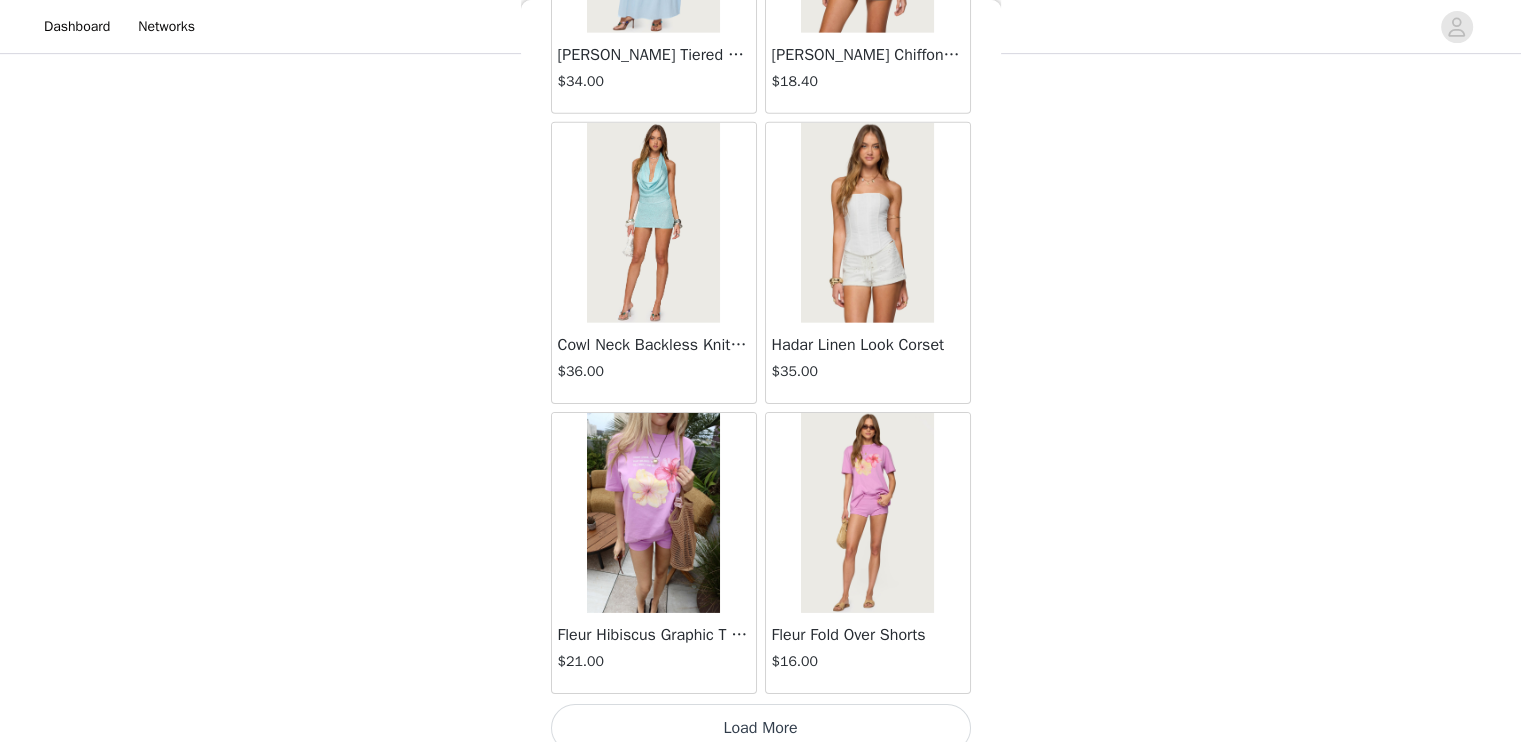 click on "Load More" at bounding box center (761, 728) 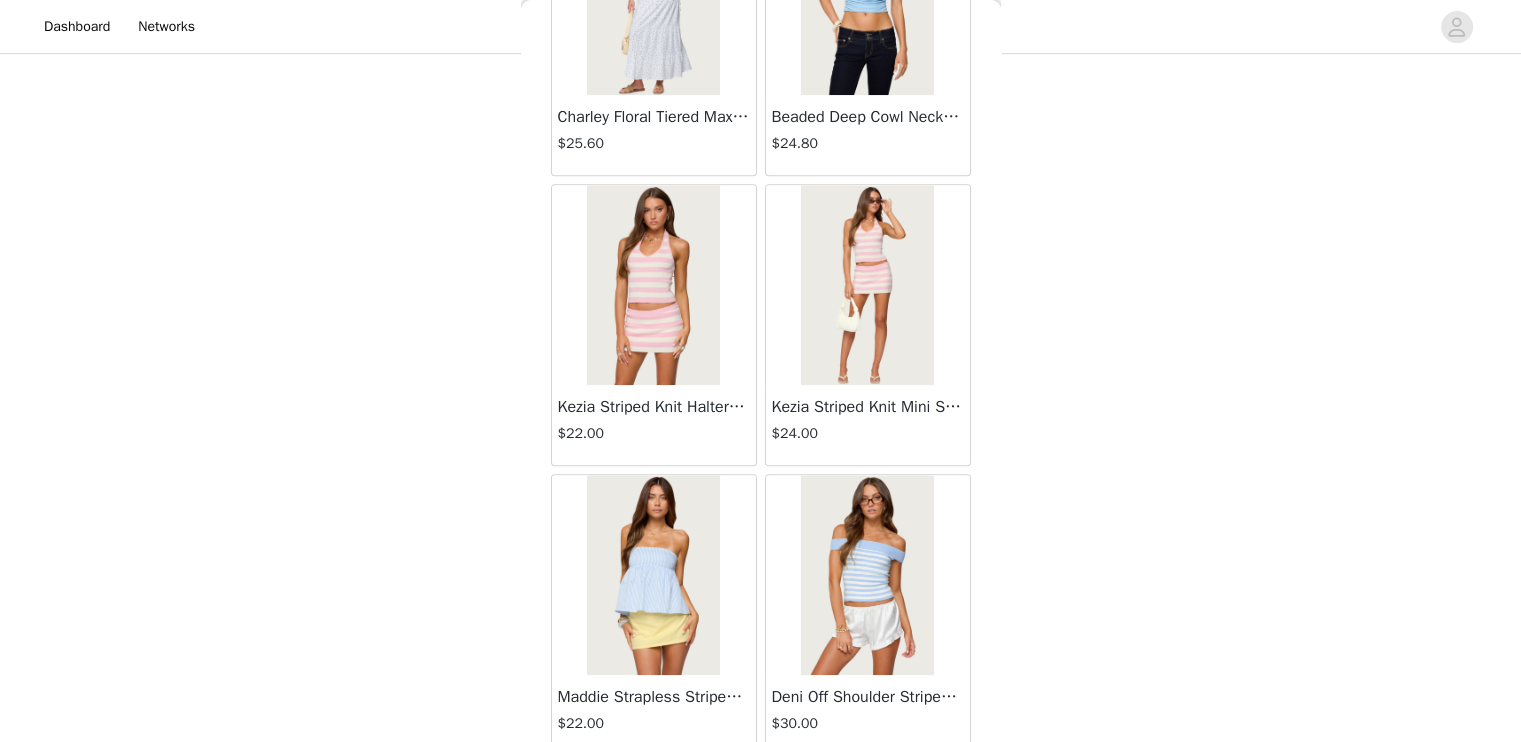 scroll, scrollTop: 16794, scrollLeft: 0, axis: vertical 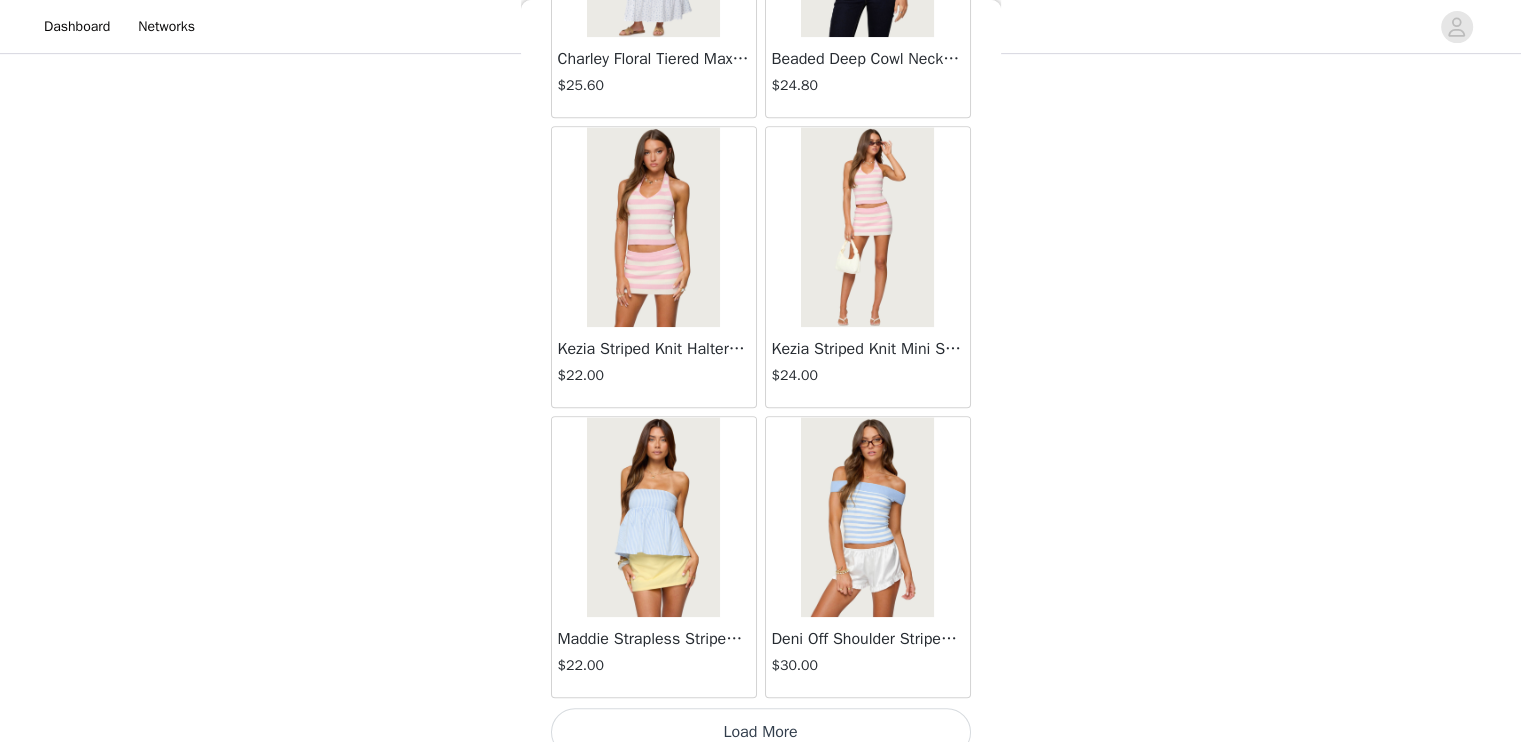 click on "Load More" at bounding box center (761, 732) 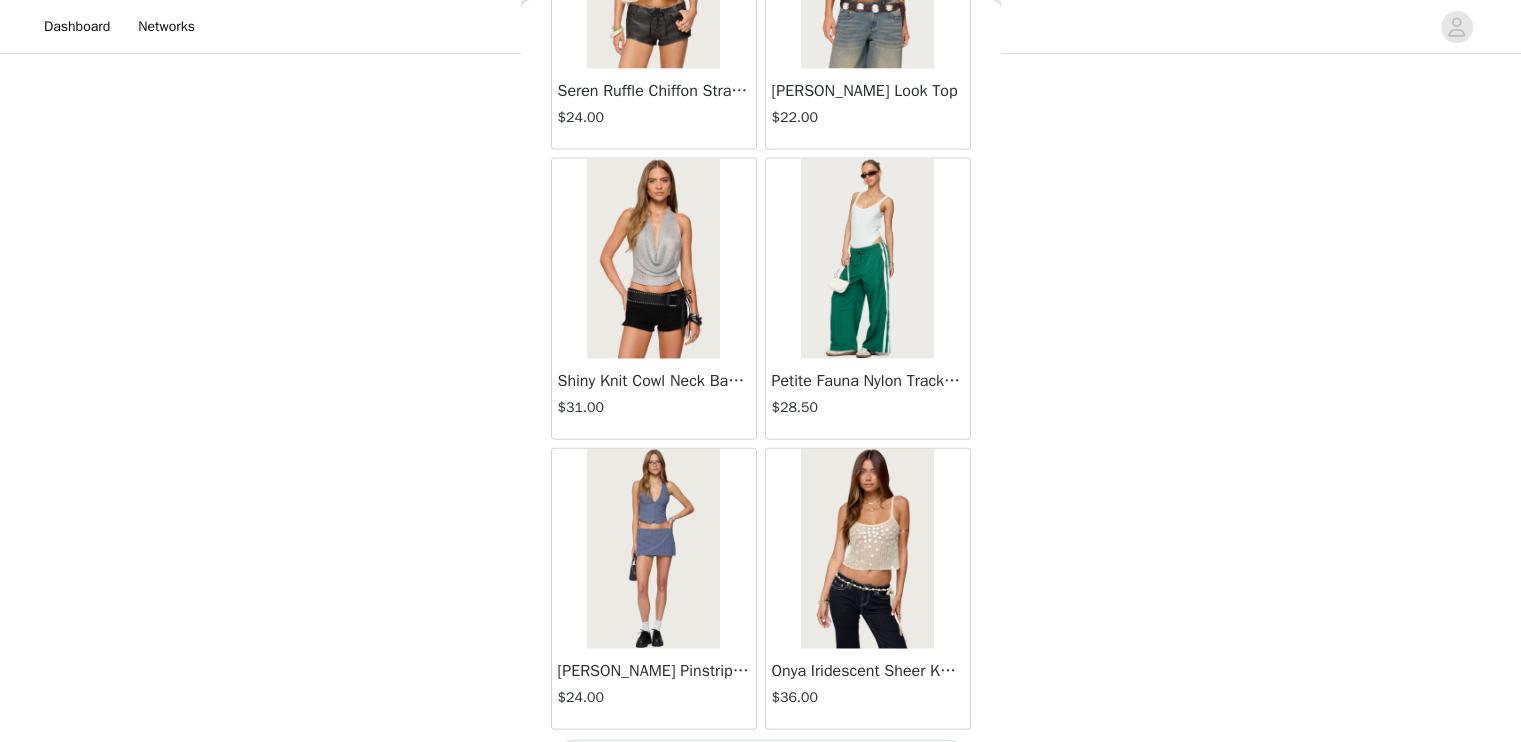 scroll, scrollTop: 19690, scrollLeft: 0, axis: vertical 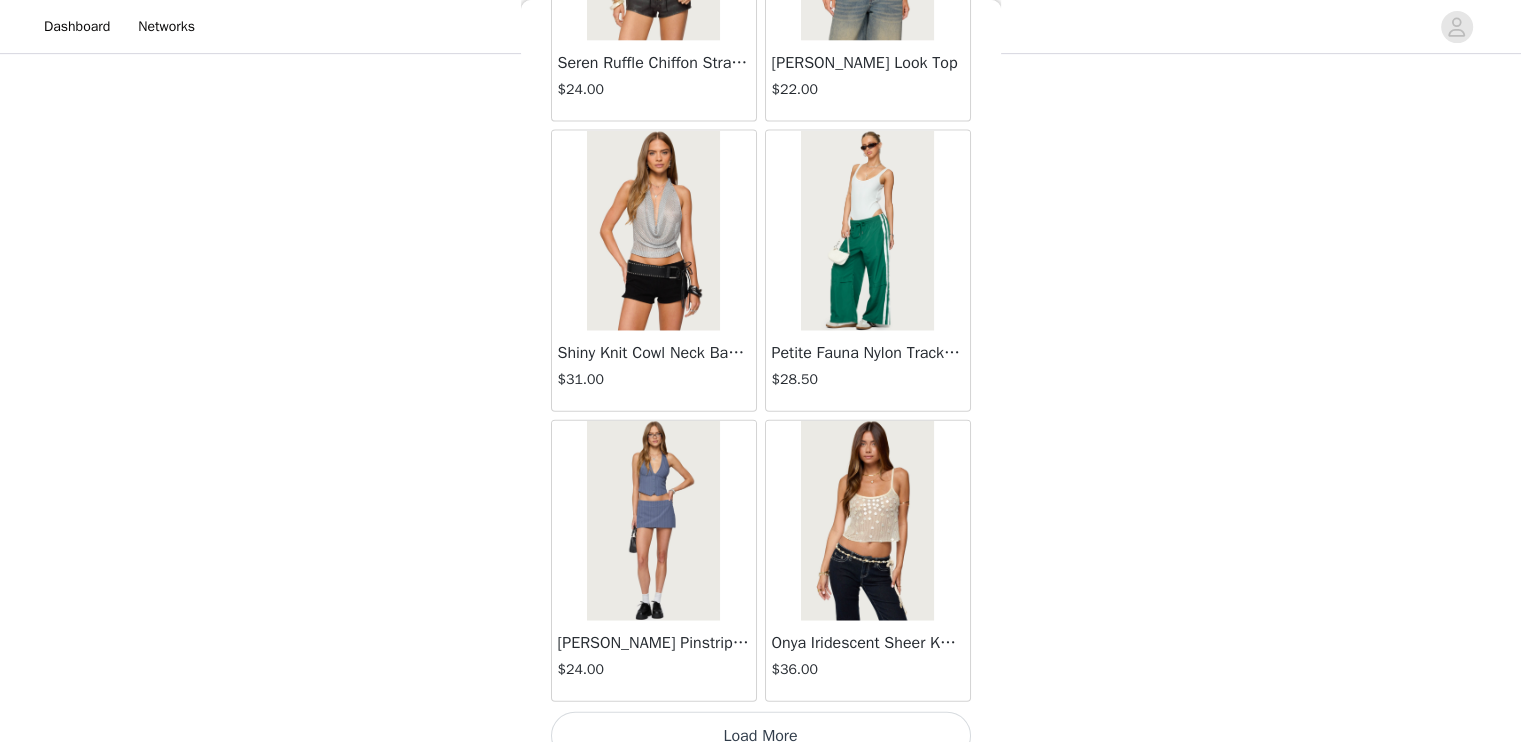 click on "Load More" at bounding box center (761, 736) 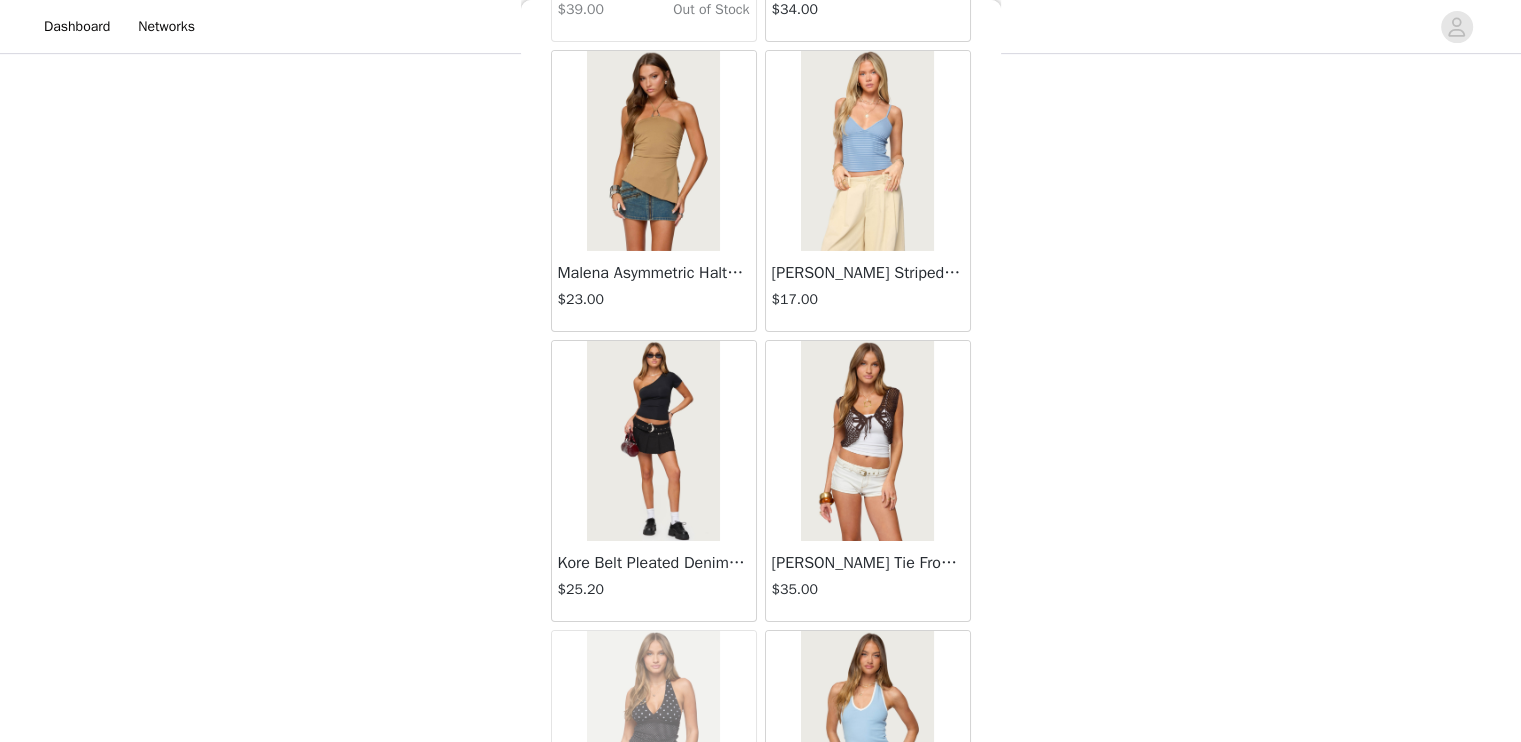 scroll, scrollTop: 22586, scrollLeft: 0, axis: vertical 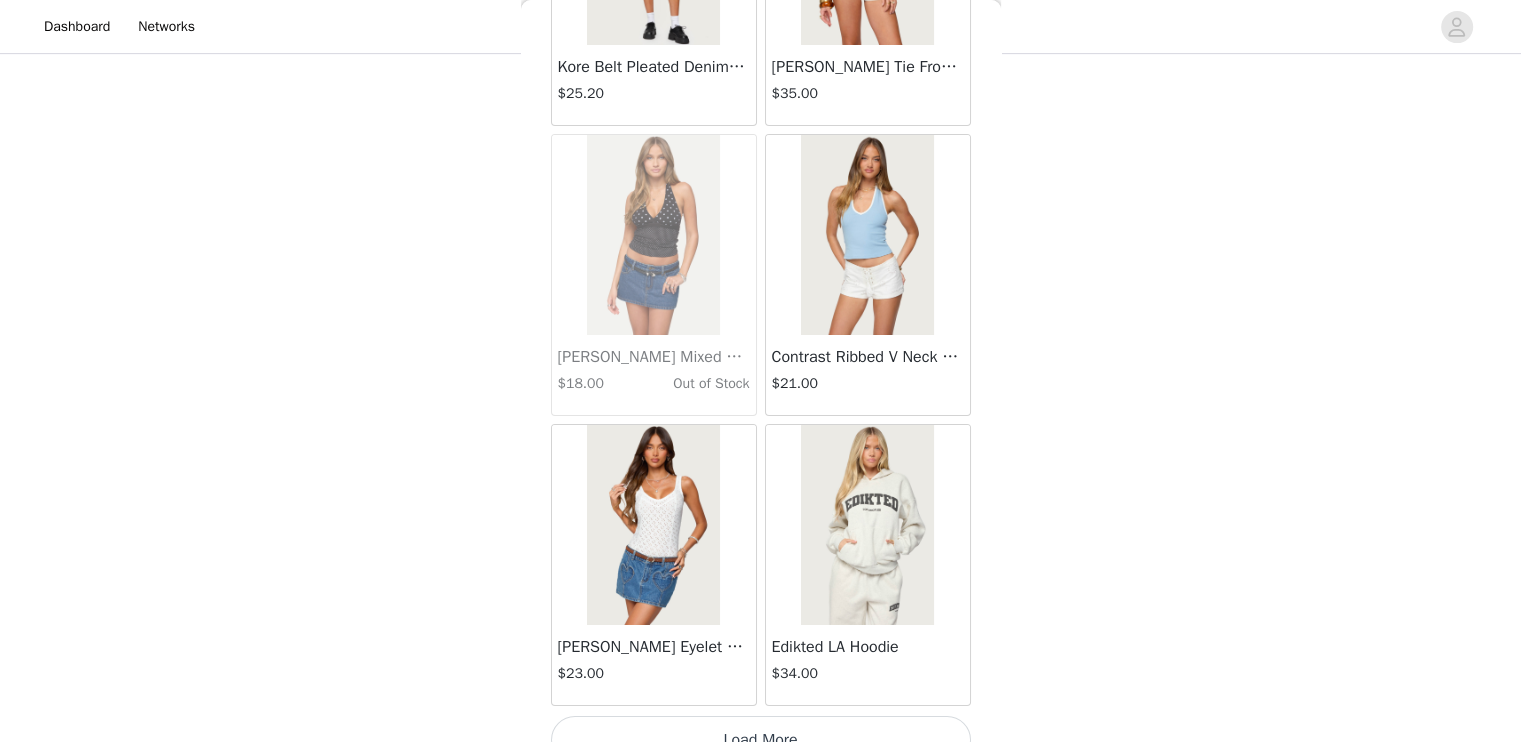 click on "Load More" at bounding box center [761, 740] 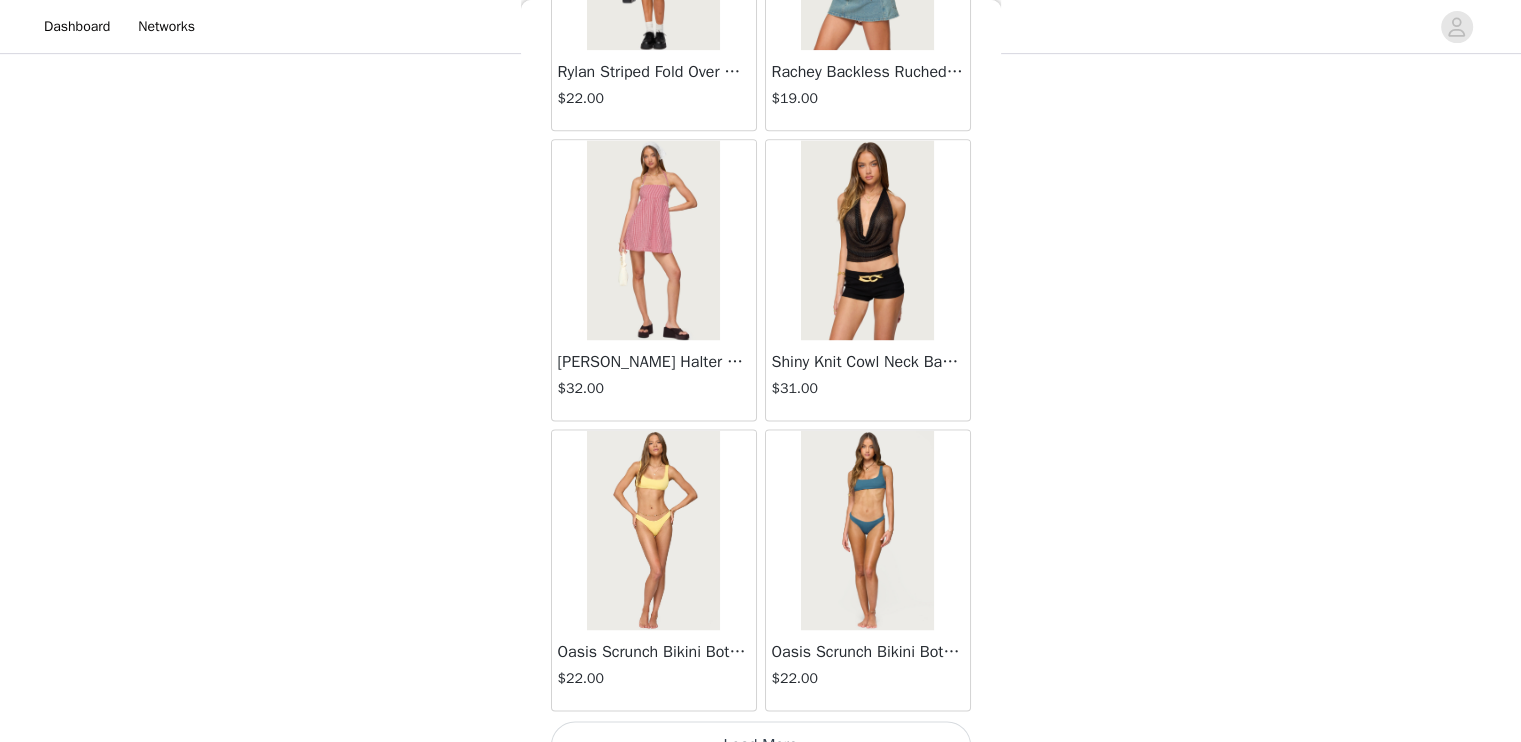 scroll, scrollTop: 25482, scrollLeft: 0, axis: vertical 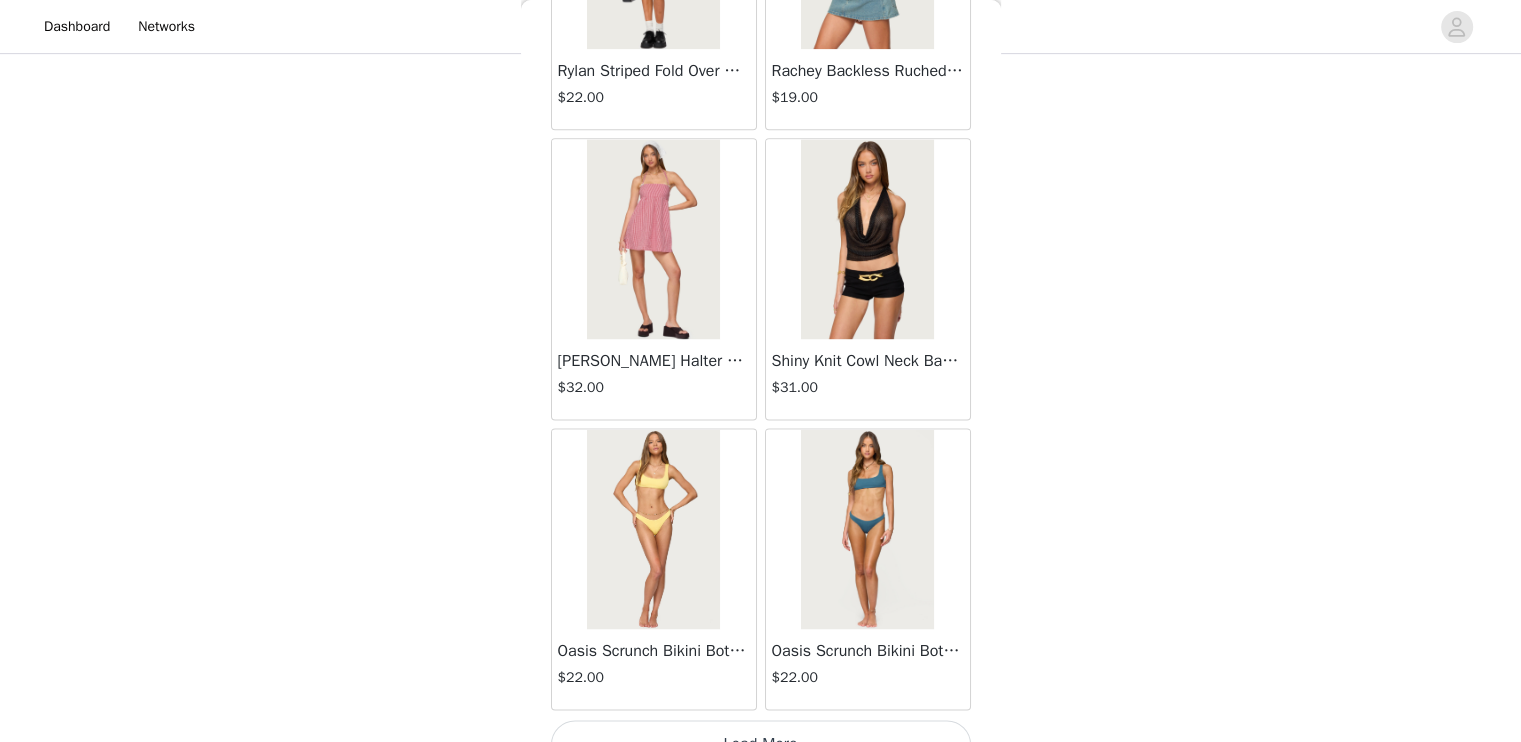 click on "Load More" at bounding box center [761, 744] 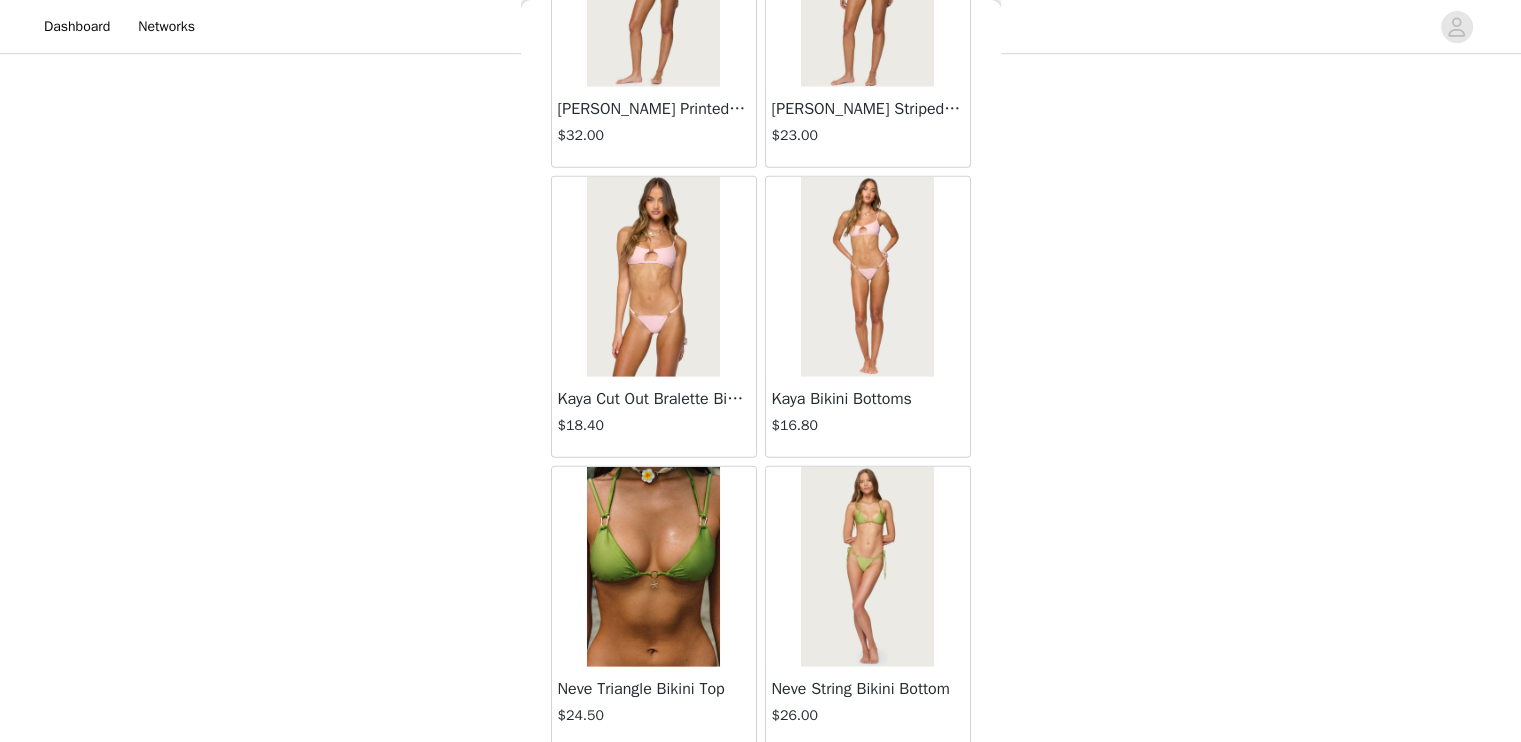 scroll, scrollTop: 28378, scrollLeft: 0, axis: vertical 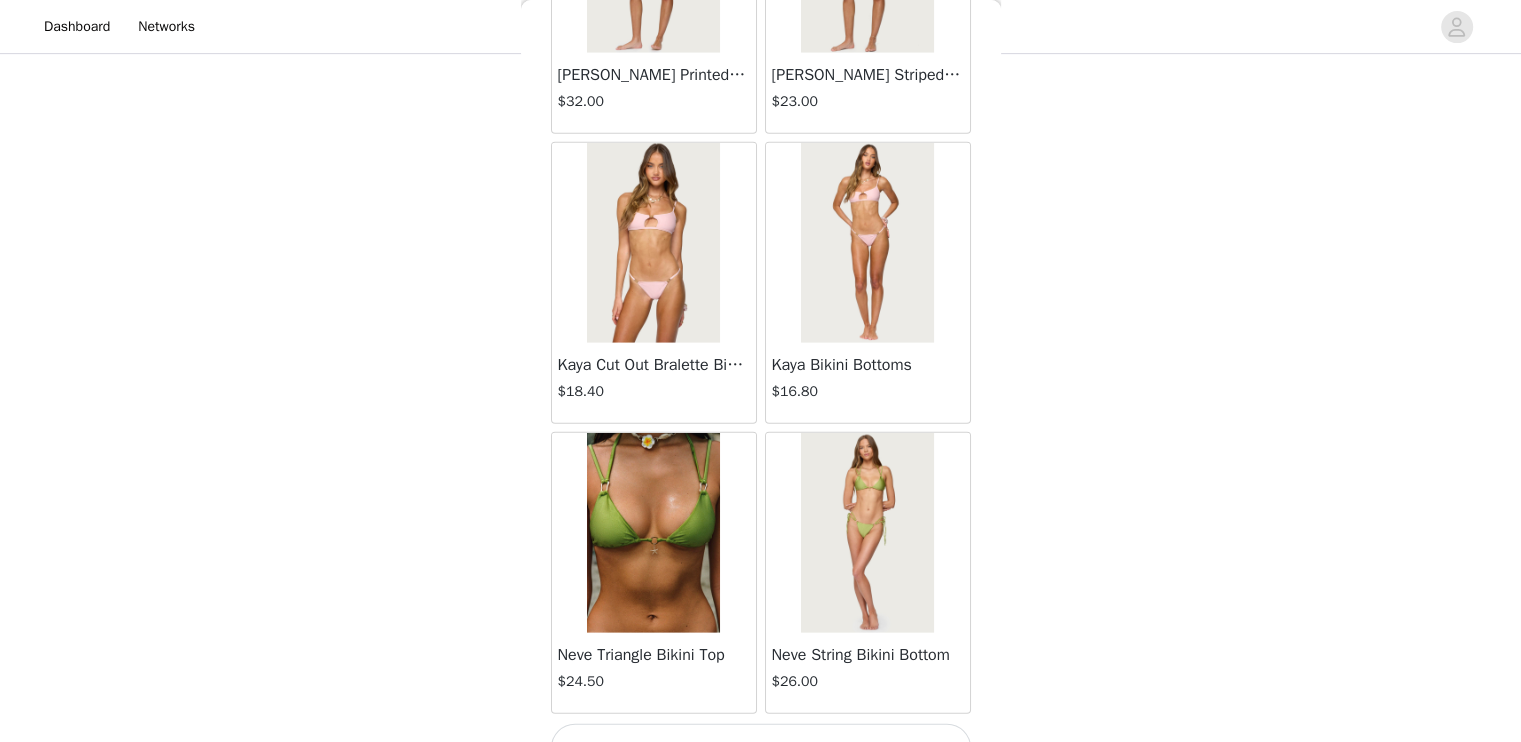 click on "Load More" at bounding box center (761, 748) 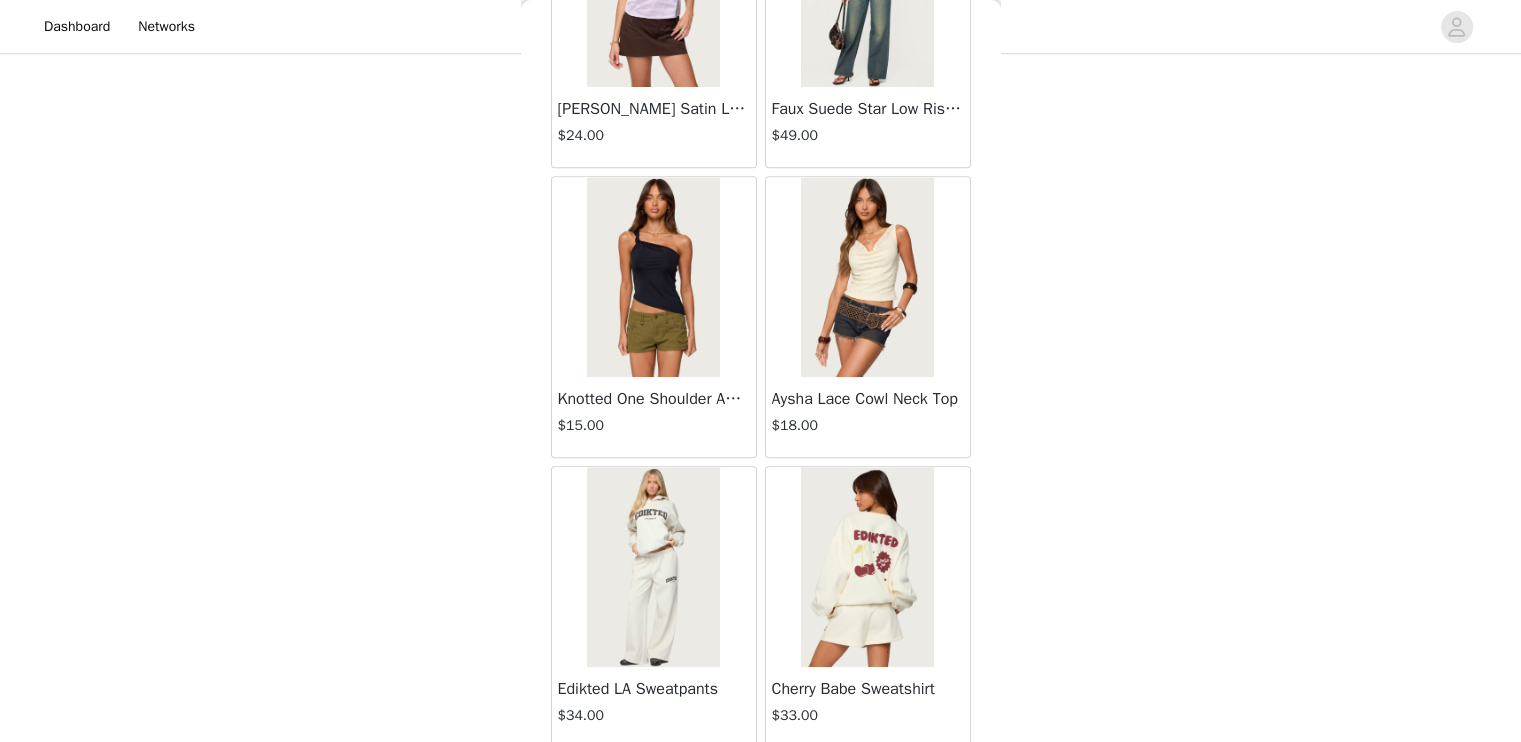 scroll, scrollTop: 31274, scrollLeft: 0, axis: vertical 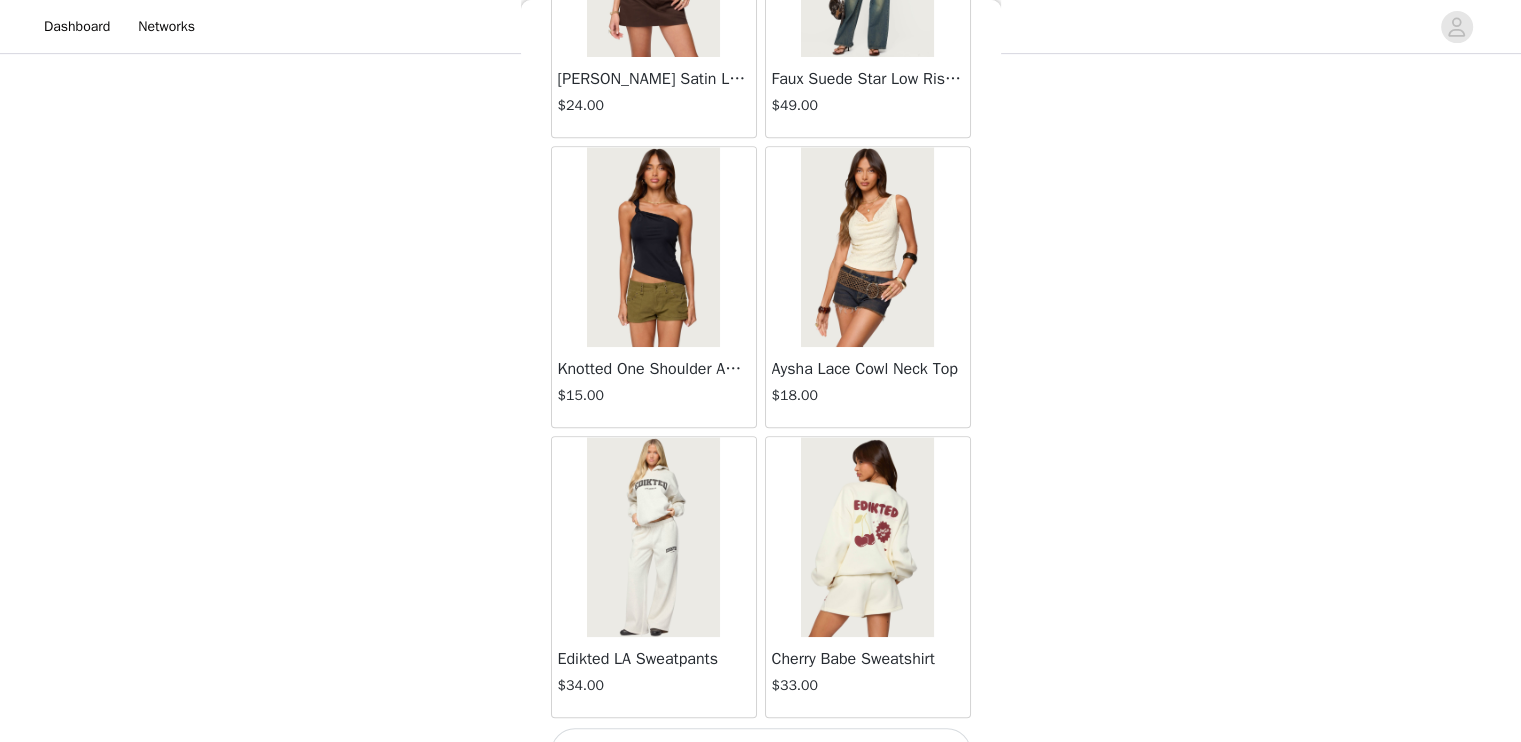 click on "Load More" at bounding box center (761, 752) 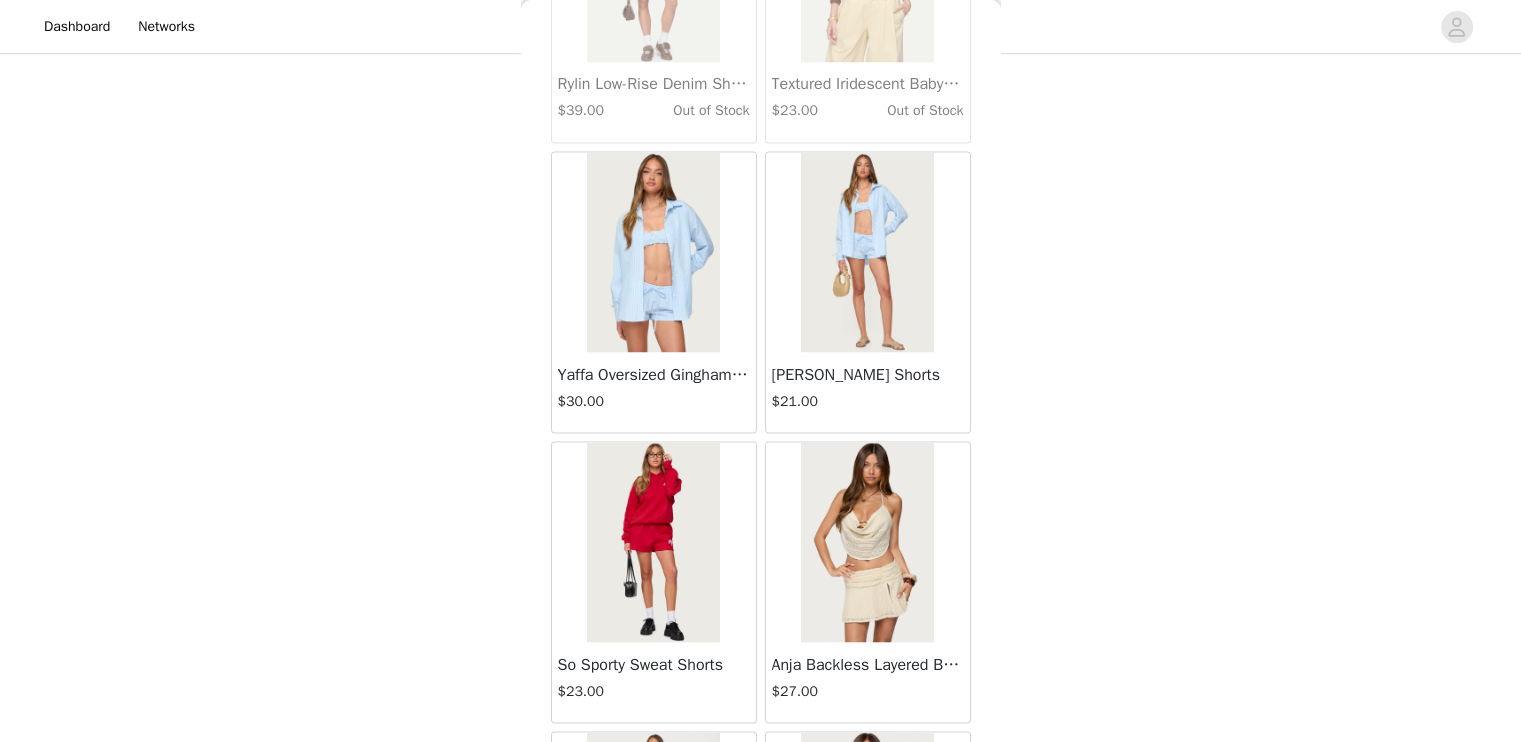 scroll, scrollTop: 34170, scrollLeft: 0, axis: vertical 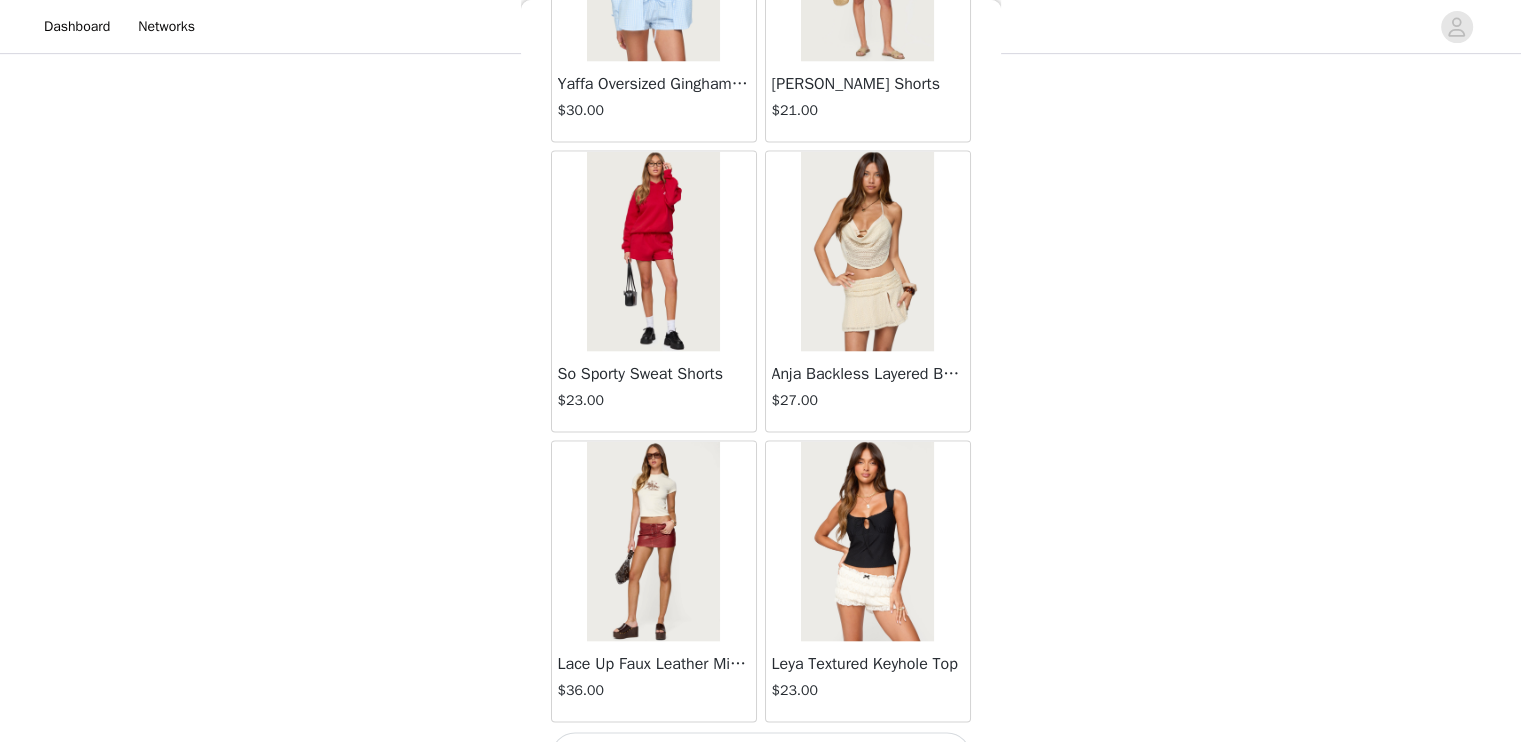 click on "Load More" at bounding box center [761, 756] 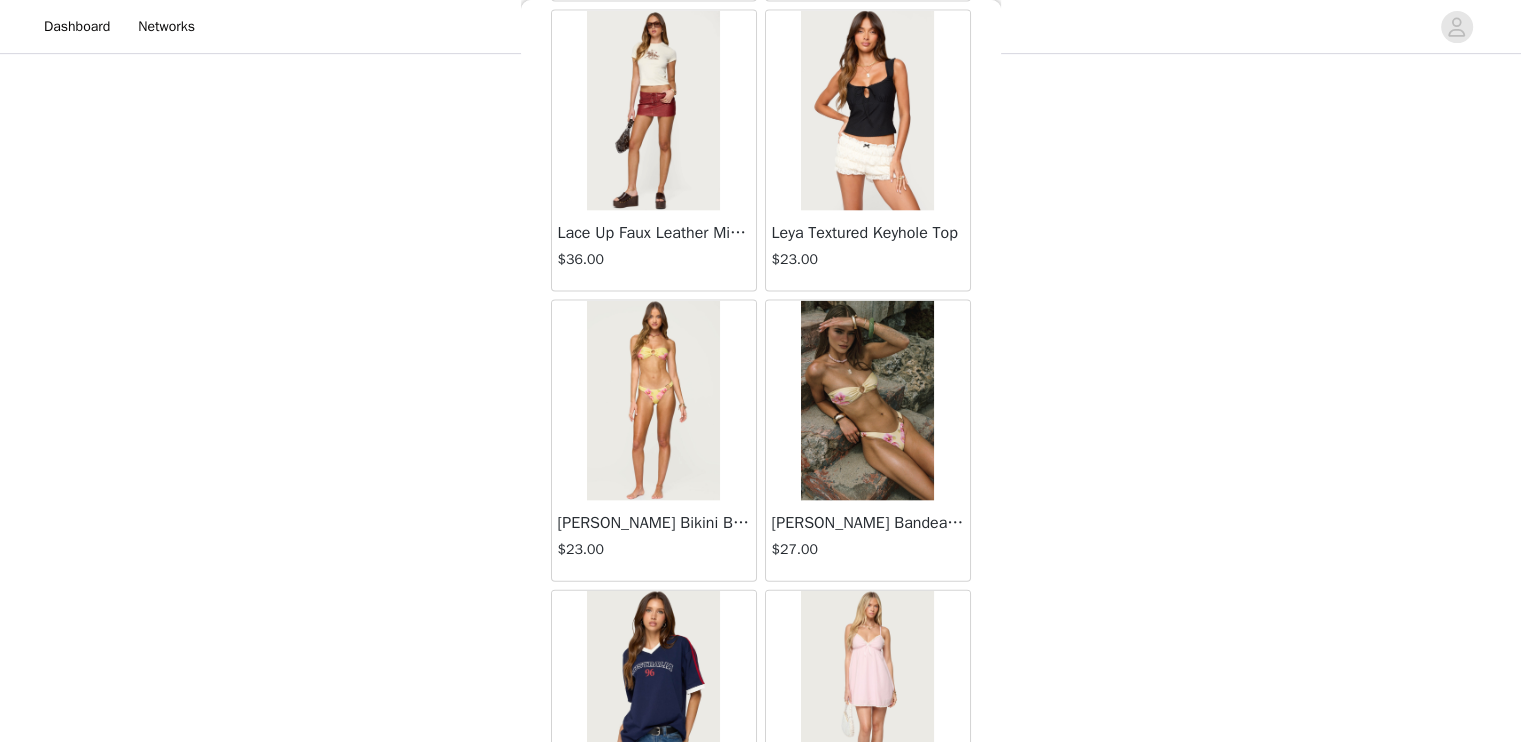 scroll, scrollTop: 34570, scrollLeft: 0, axis: vertical 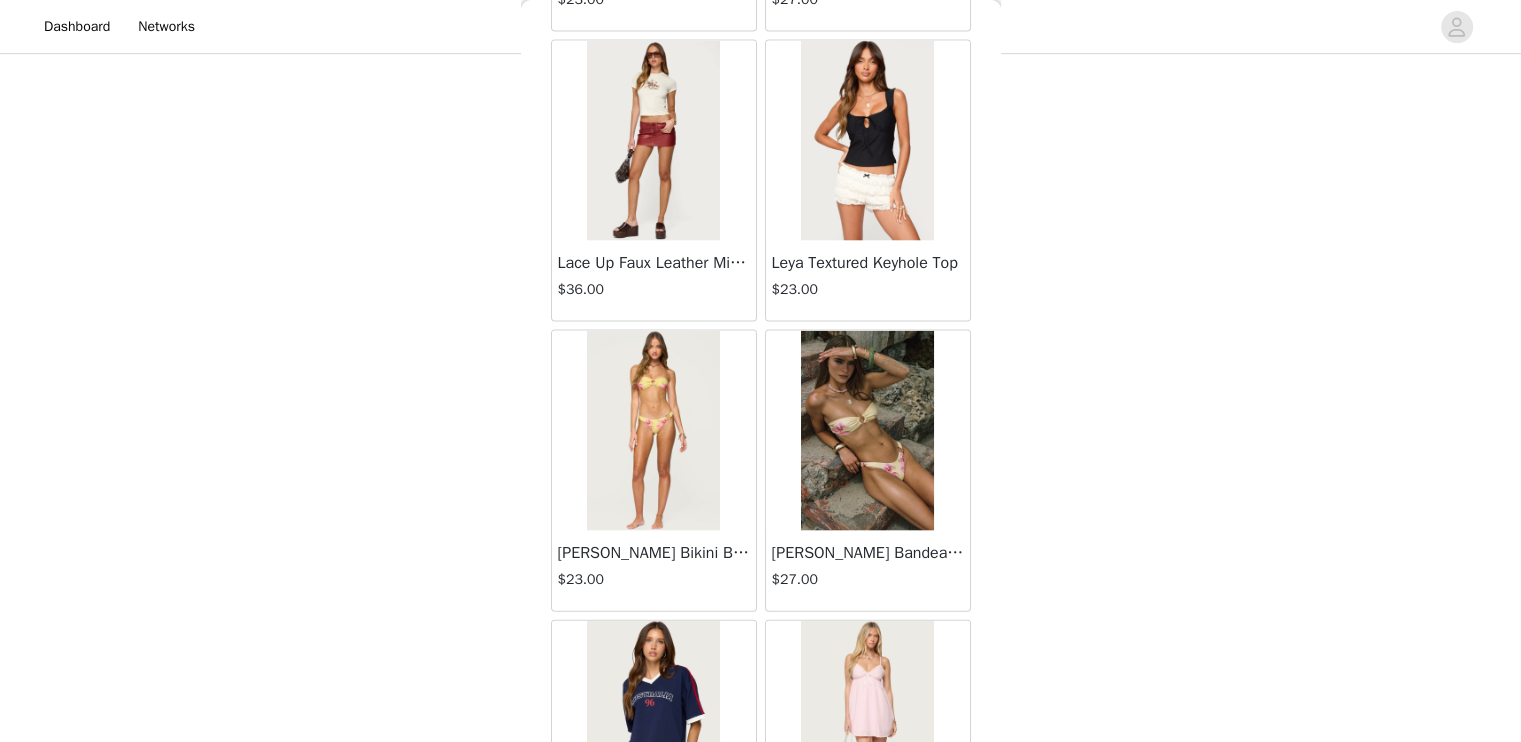 click at bounding box center (868, 431) 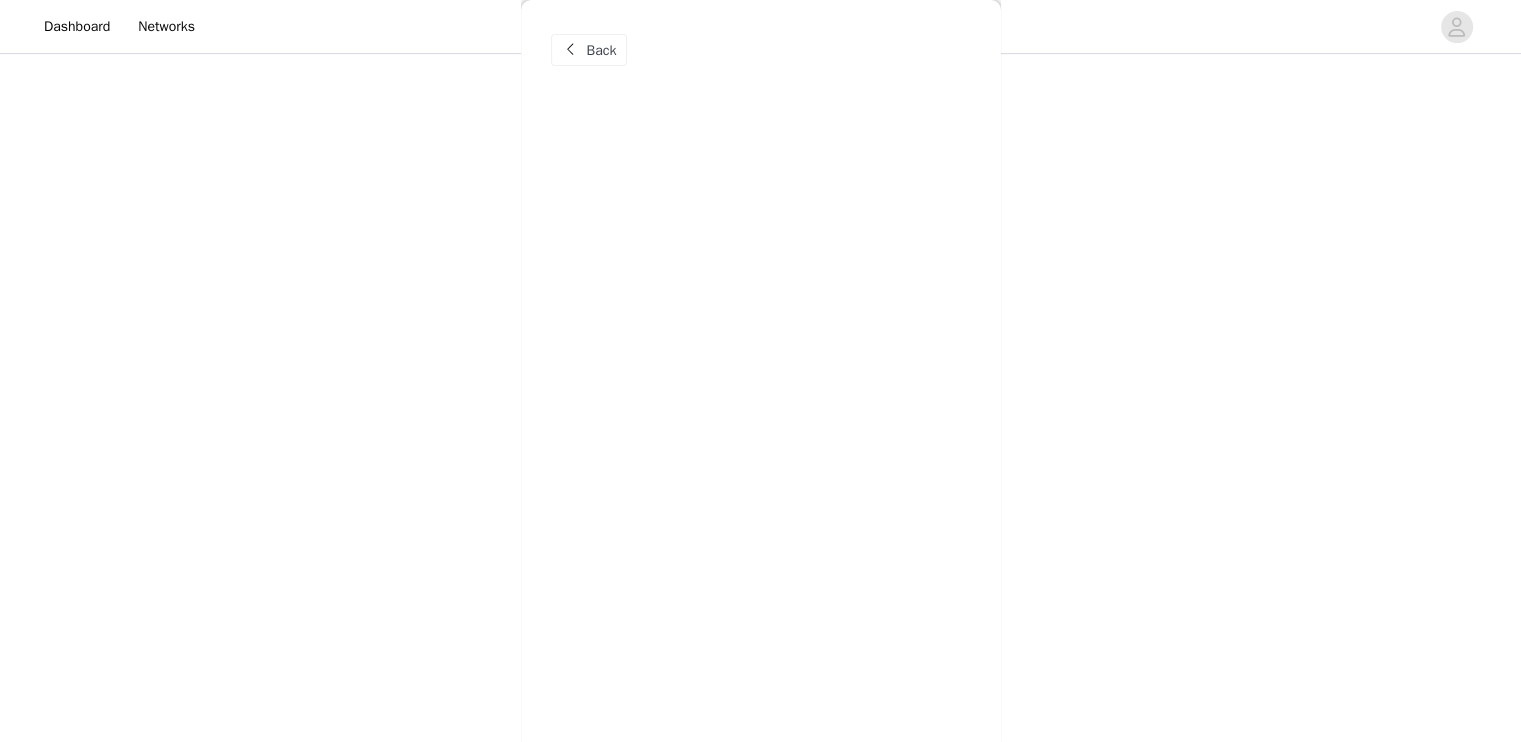 scroll, scrollTop: 0, scrollLeft: 0, axis: both 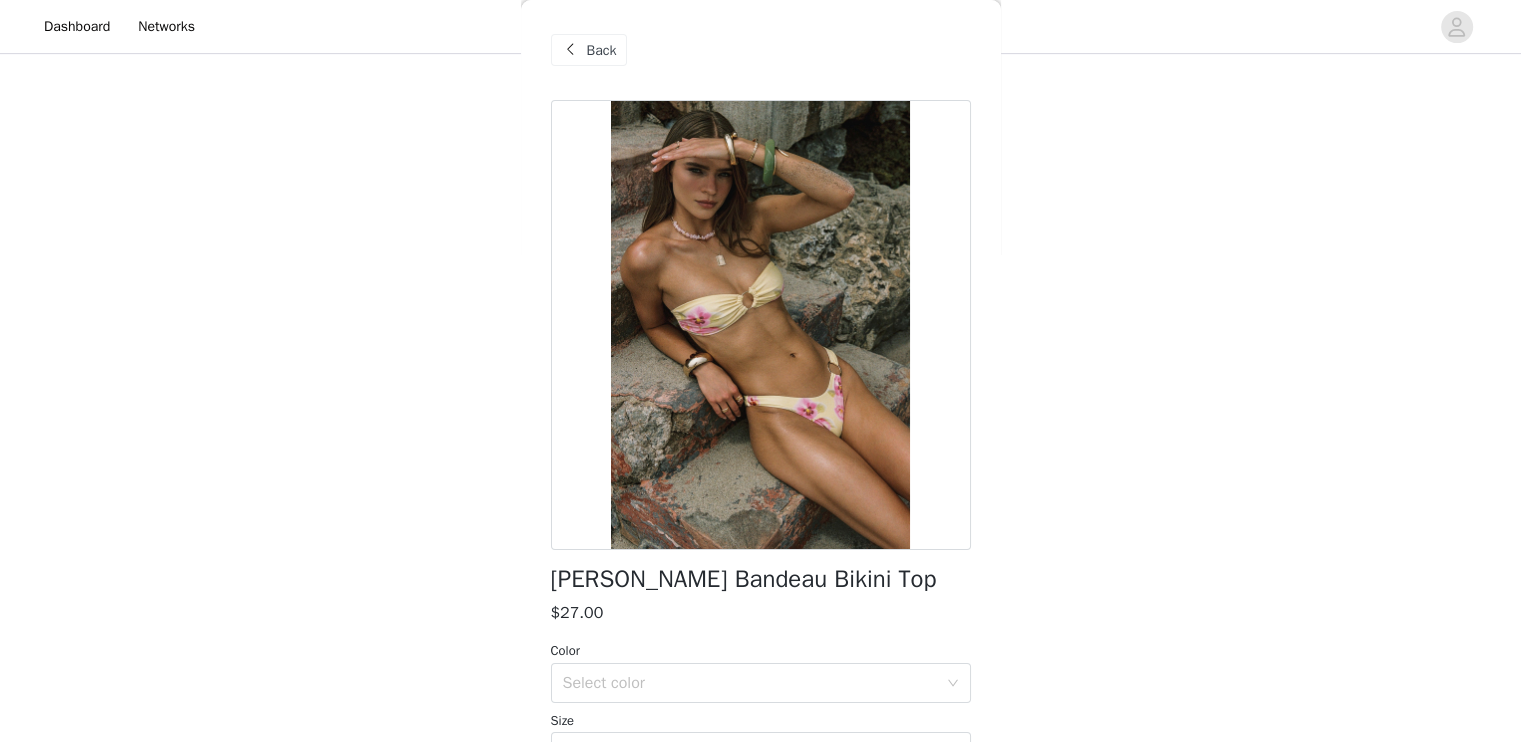 click on "Back" at bounding box center (602, 50) 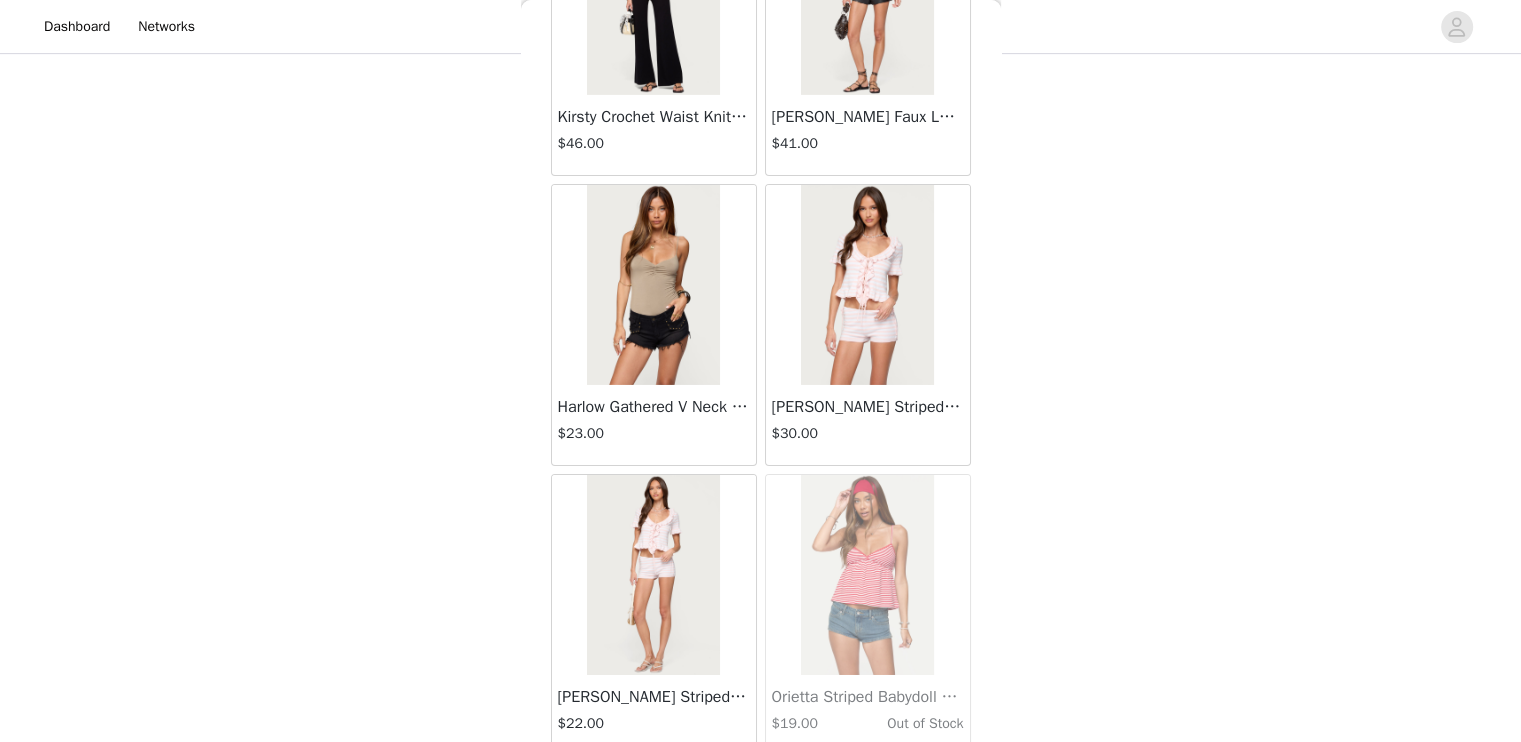 scroll, scrollTop: 37066, scrollLeft: 0, axis: vertical 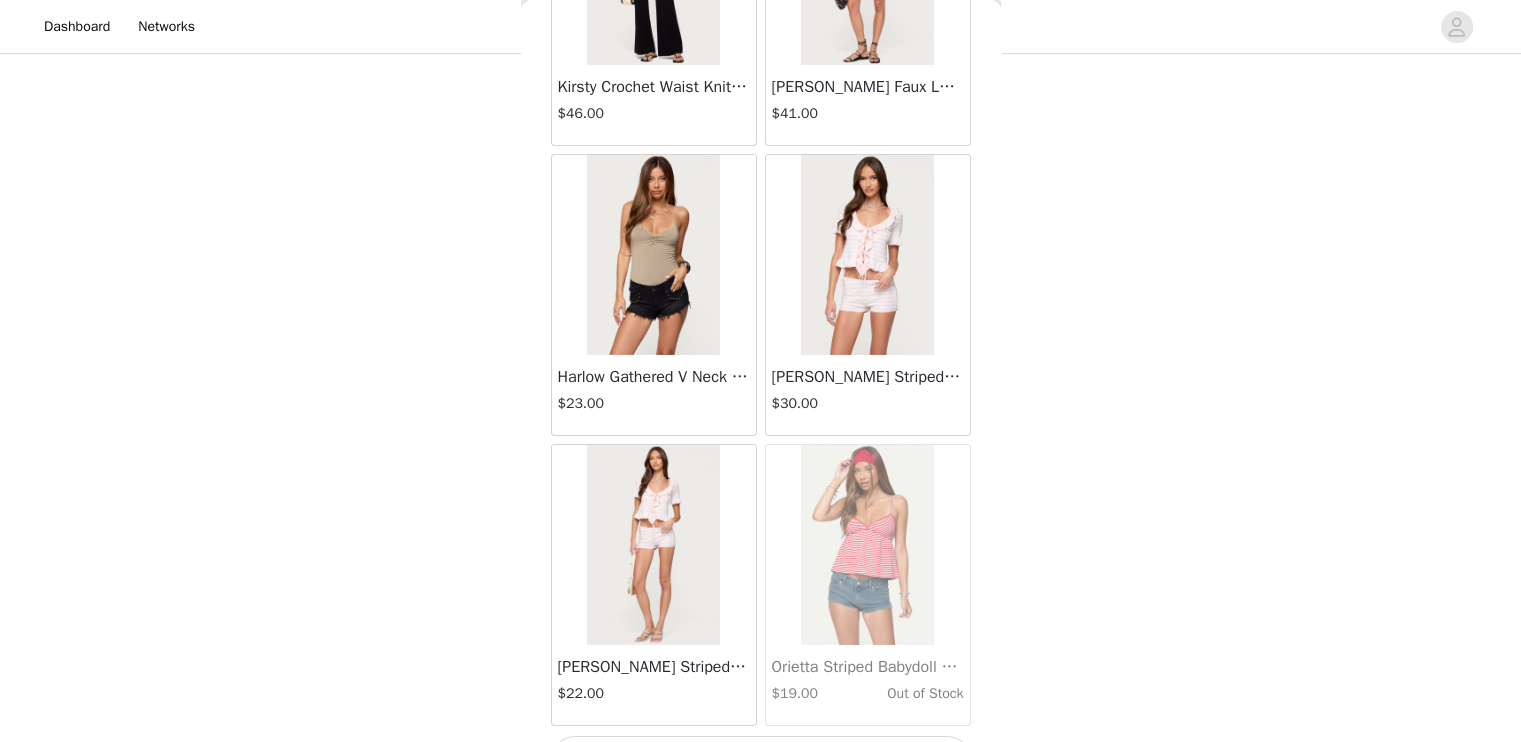 click on "Load More" at bounding box center (761, 760) 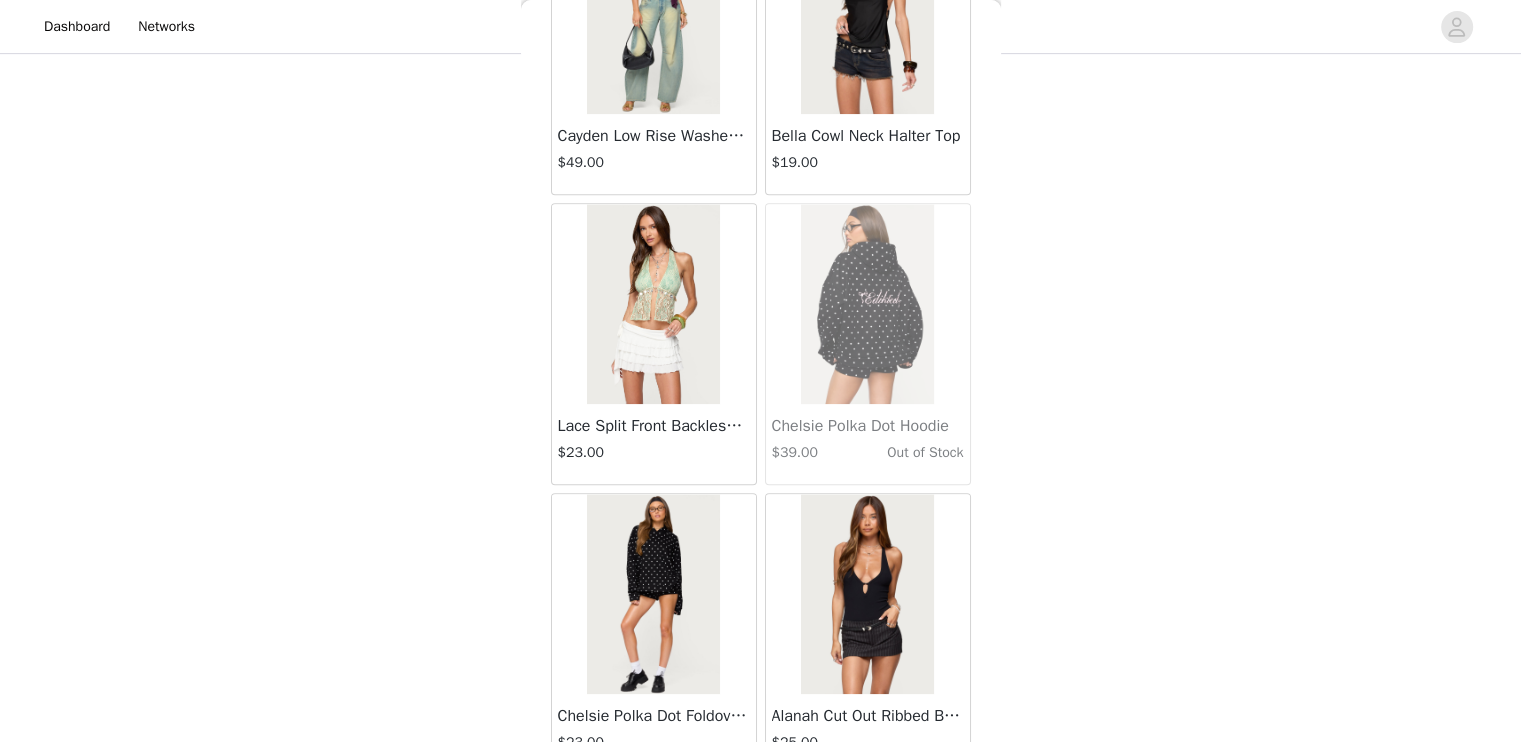 scroll, scrollTop: 39962, scrollLeft: 0, axis: vertical 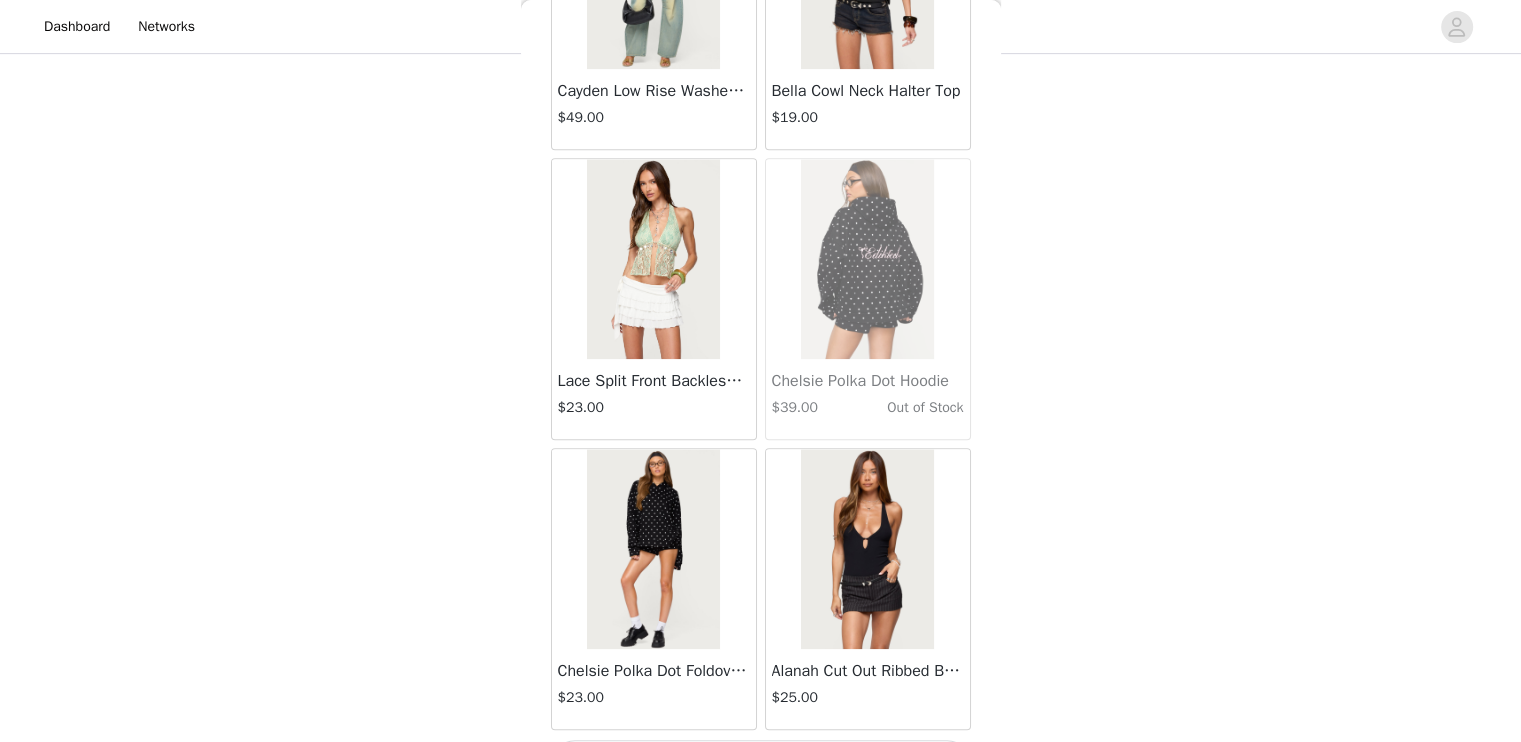 click on "Load More" at bounding box center (761, 764) 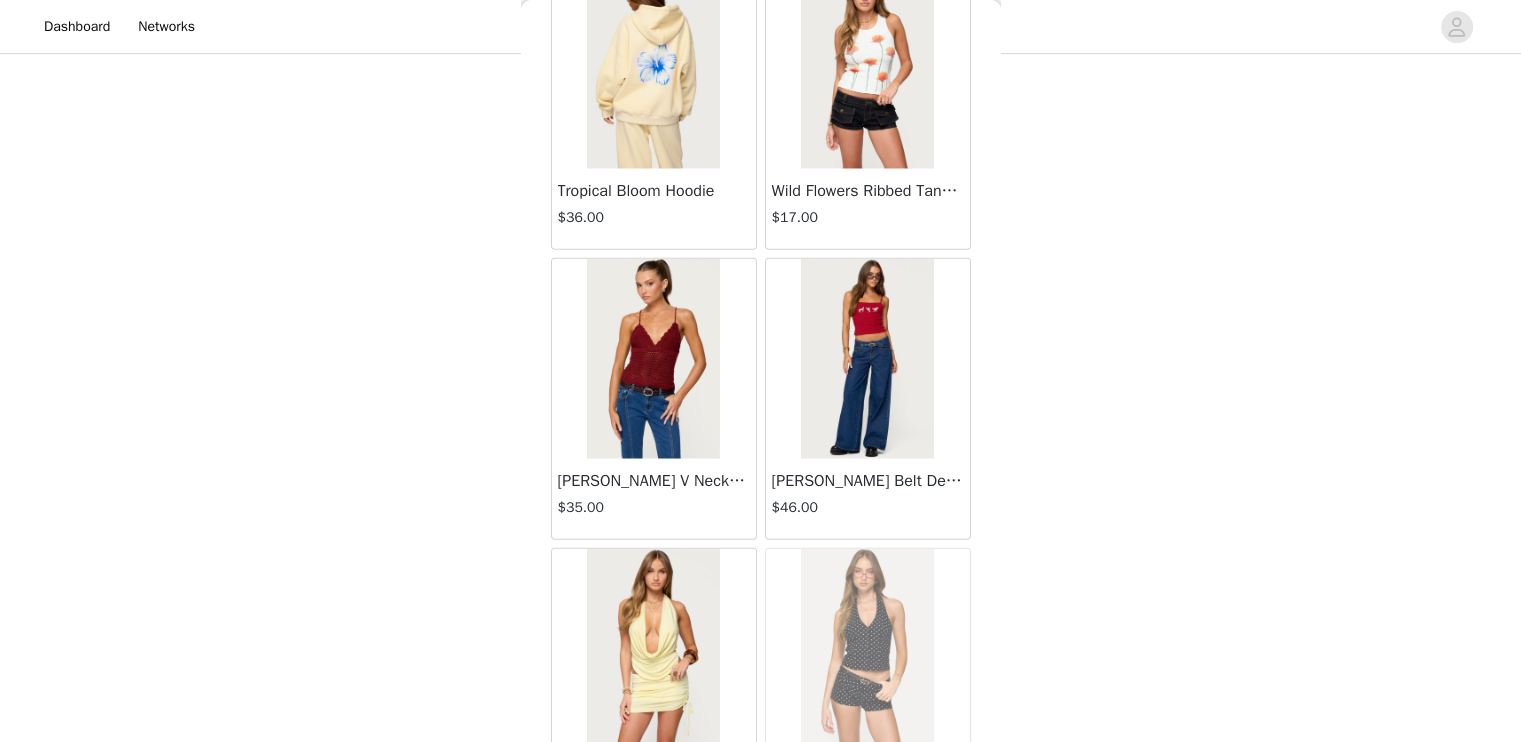 scroll, scrollTop: 42858, scrollLeft: 0, axis: vertical 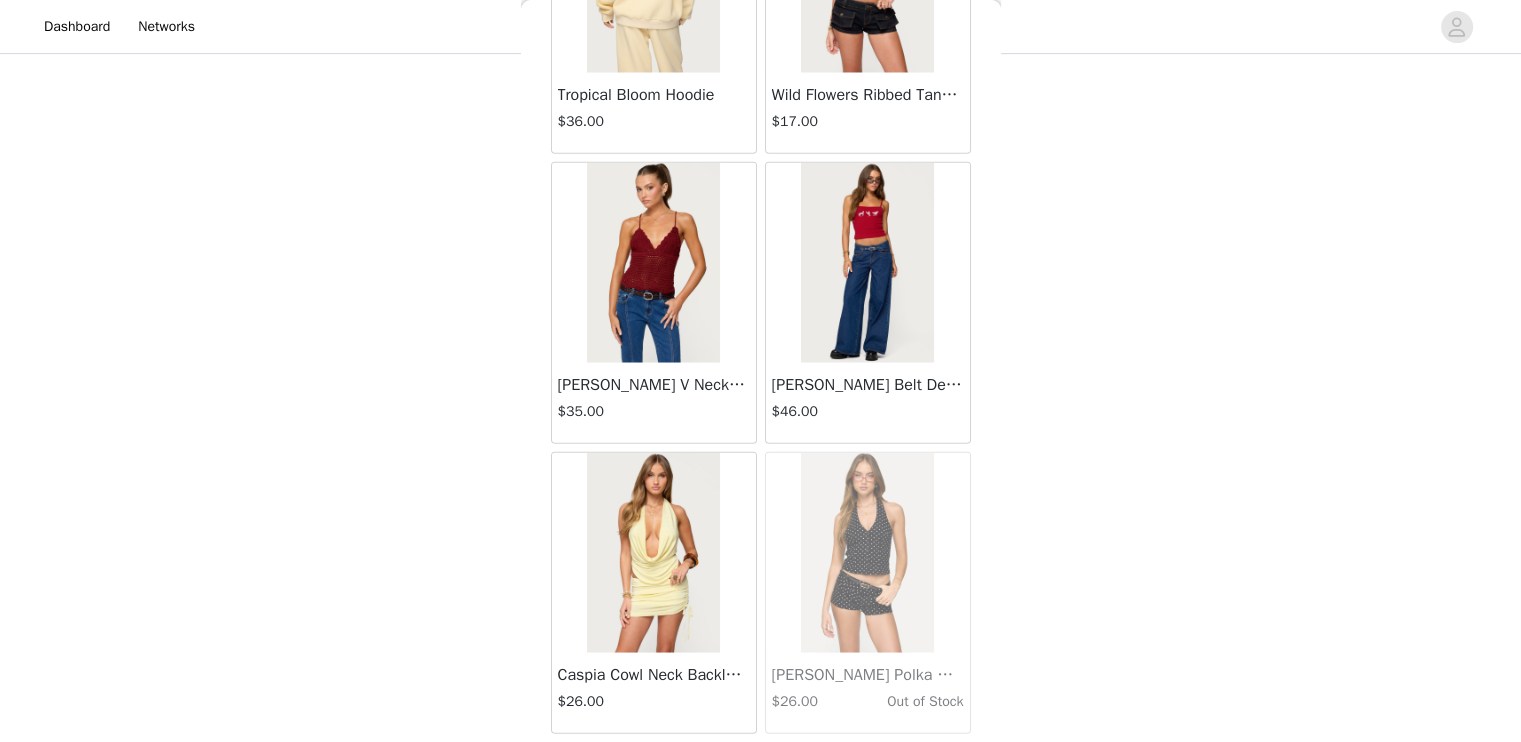 click on "Load More" at bounding box center (761, 768) 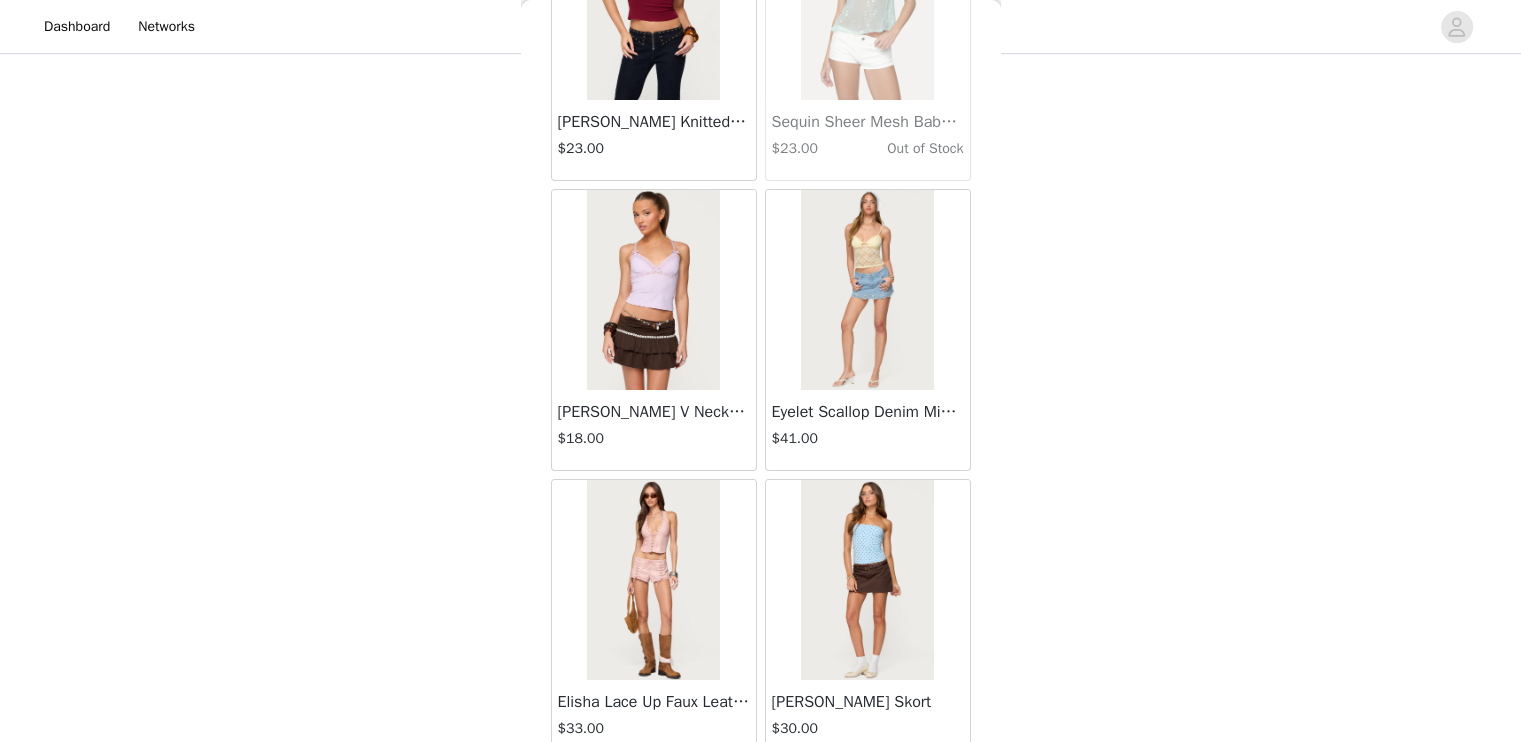 scroll, scrollTop: 45754, scrollLeft: 0, axis: vertical 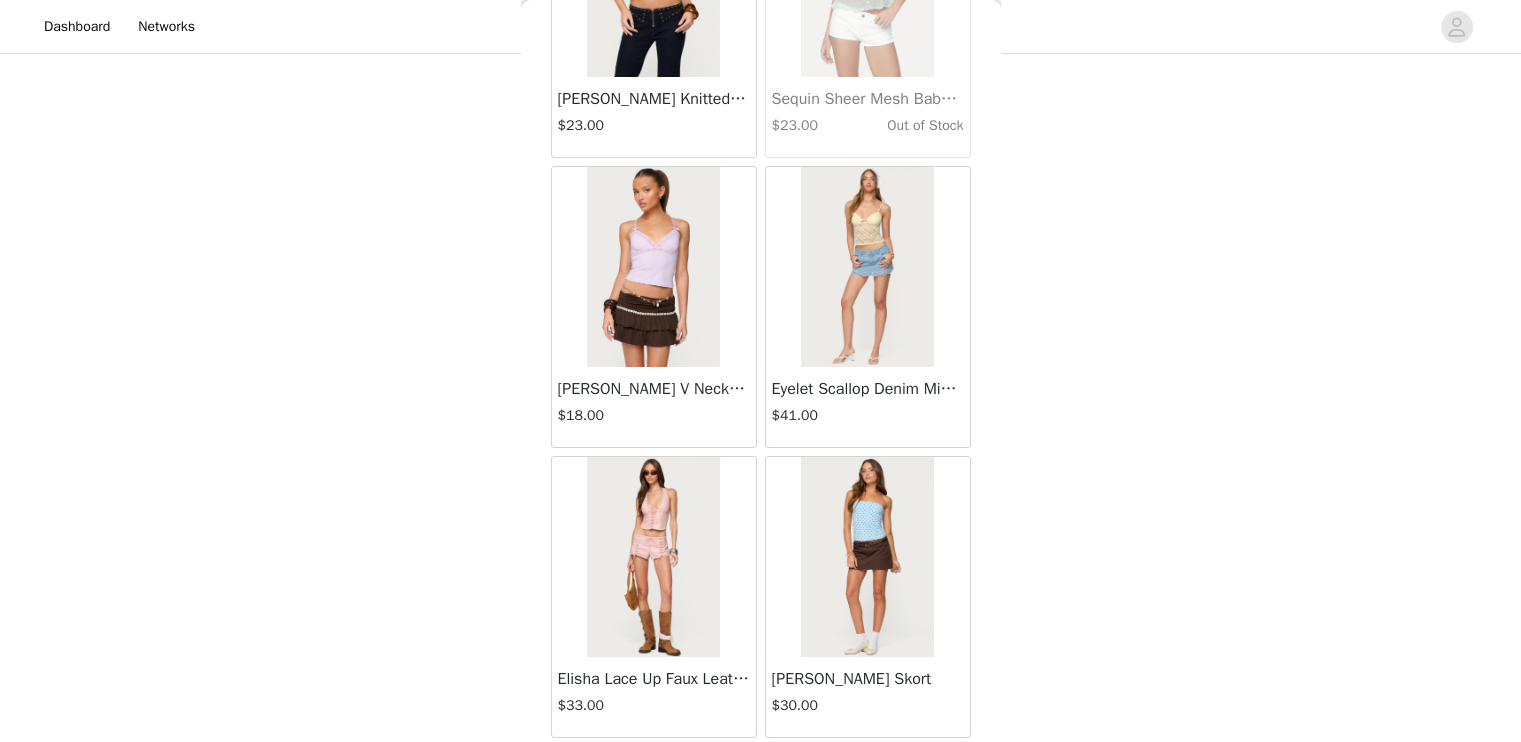 click on "Load More" at bounding box center [761, 772] 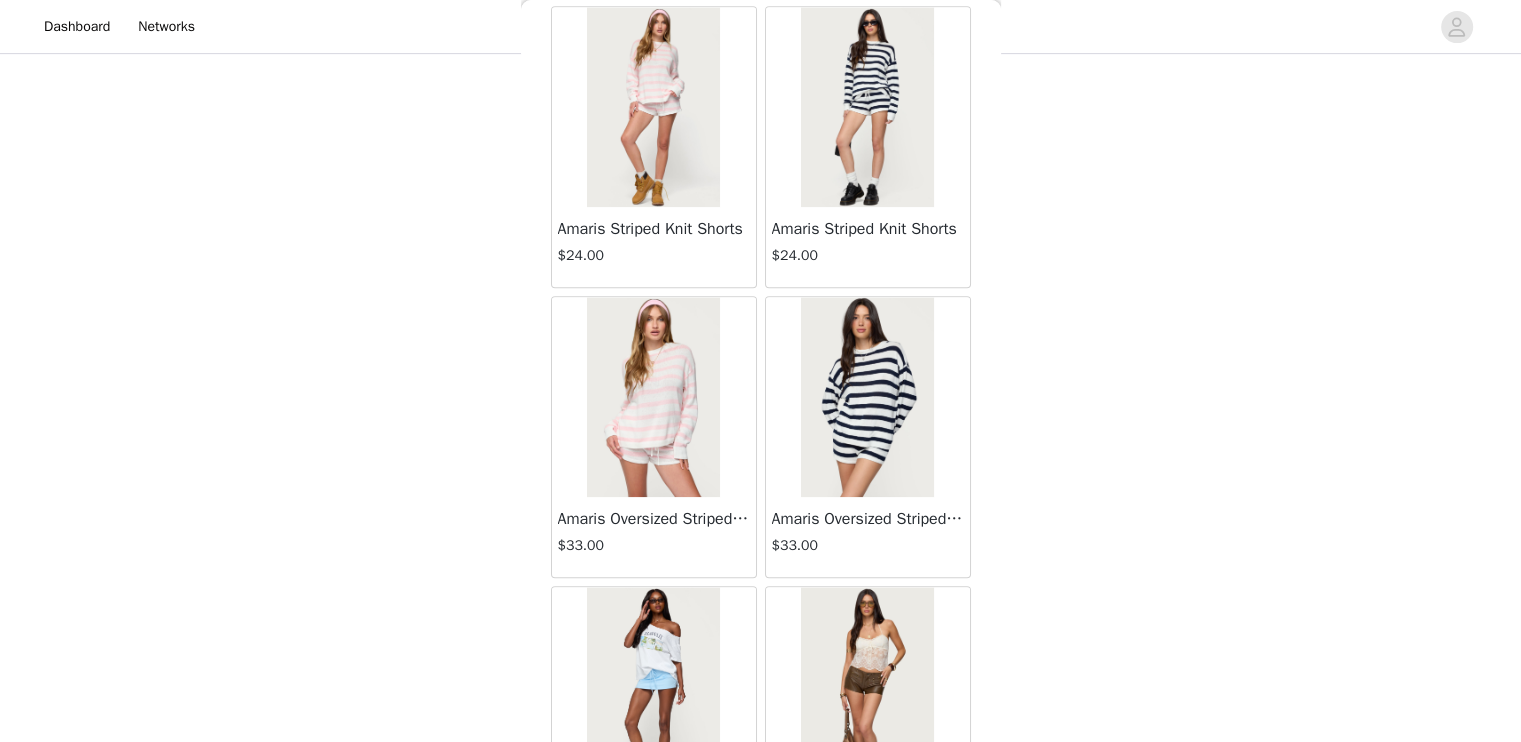 scroll, scrollTop: 47754, scrollLeft: 0, axis: vertical 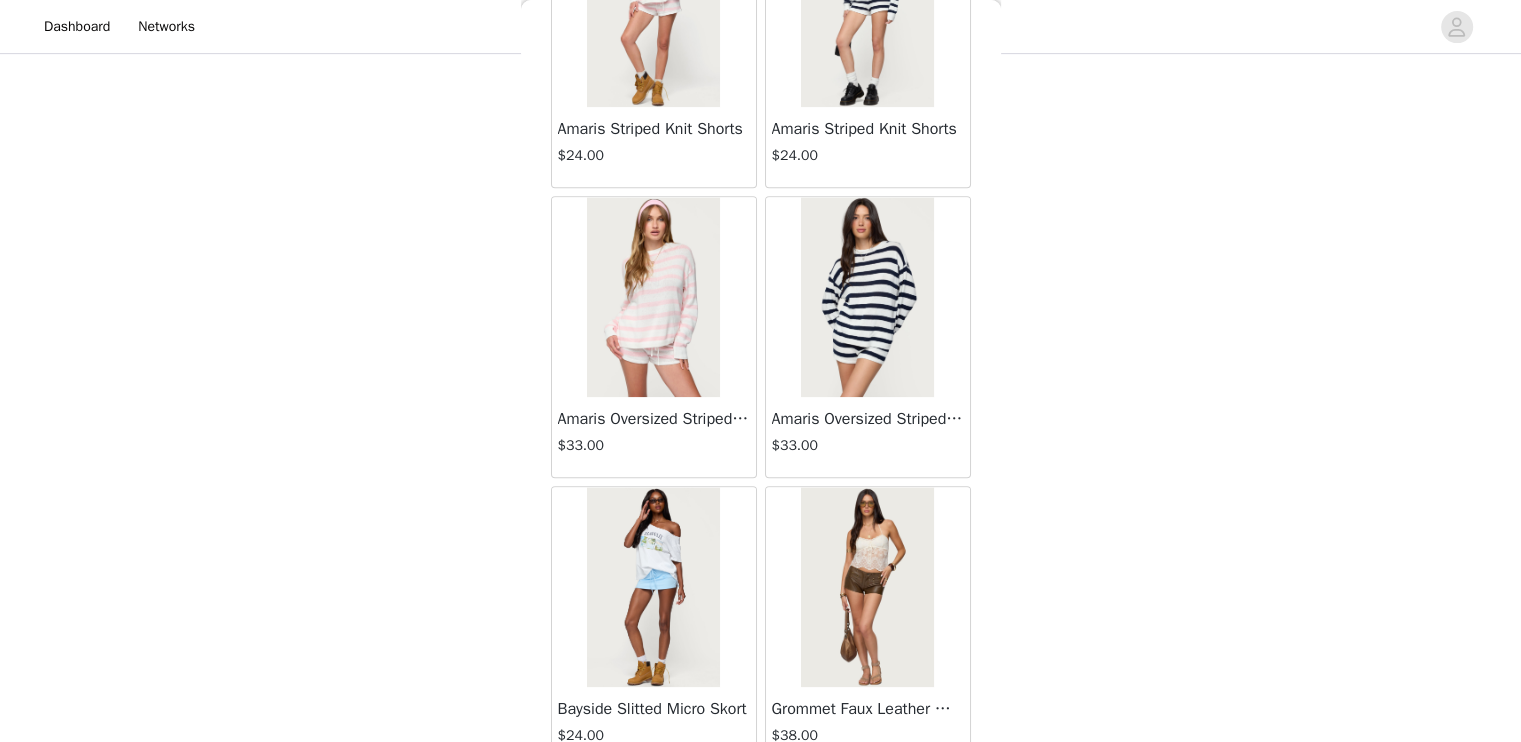 click at bounding box center [653, 587] 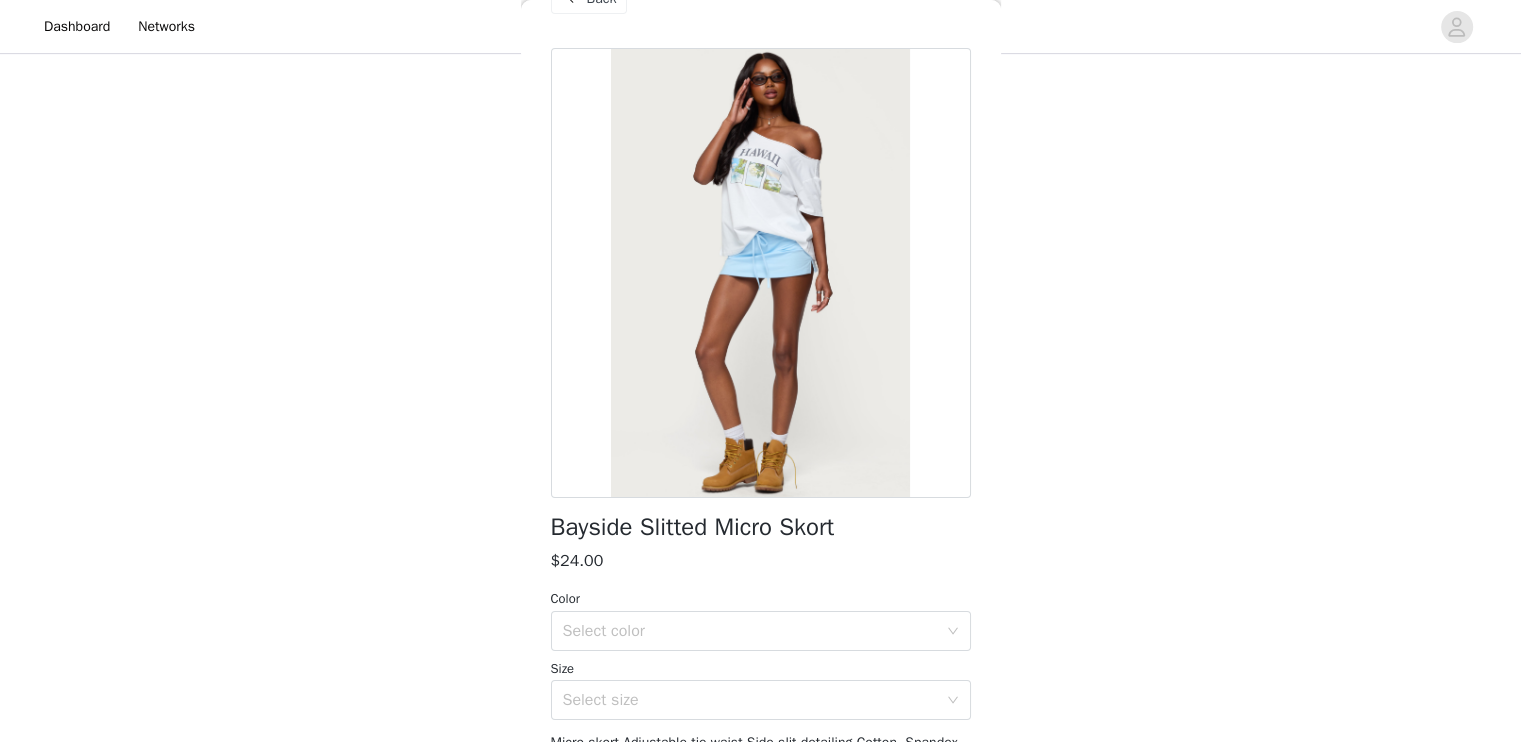 scroll, scrollTop: 0, scrollLeft: 0, axis: both 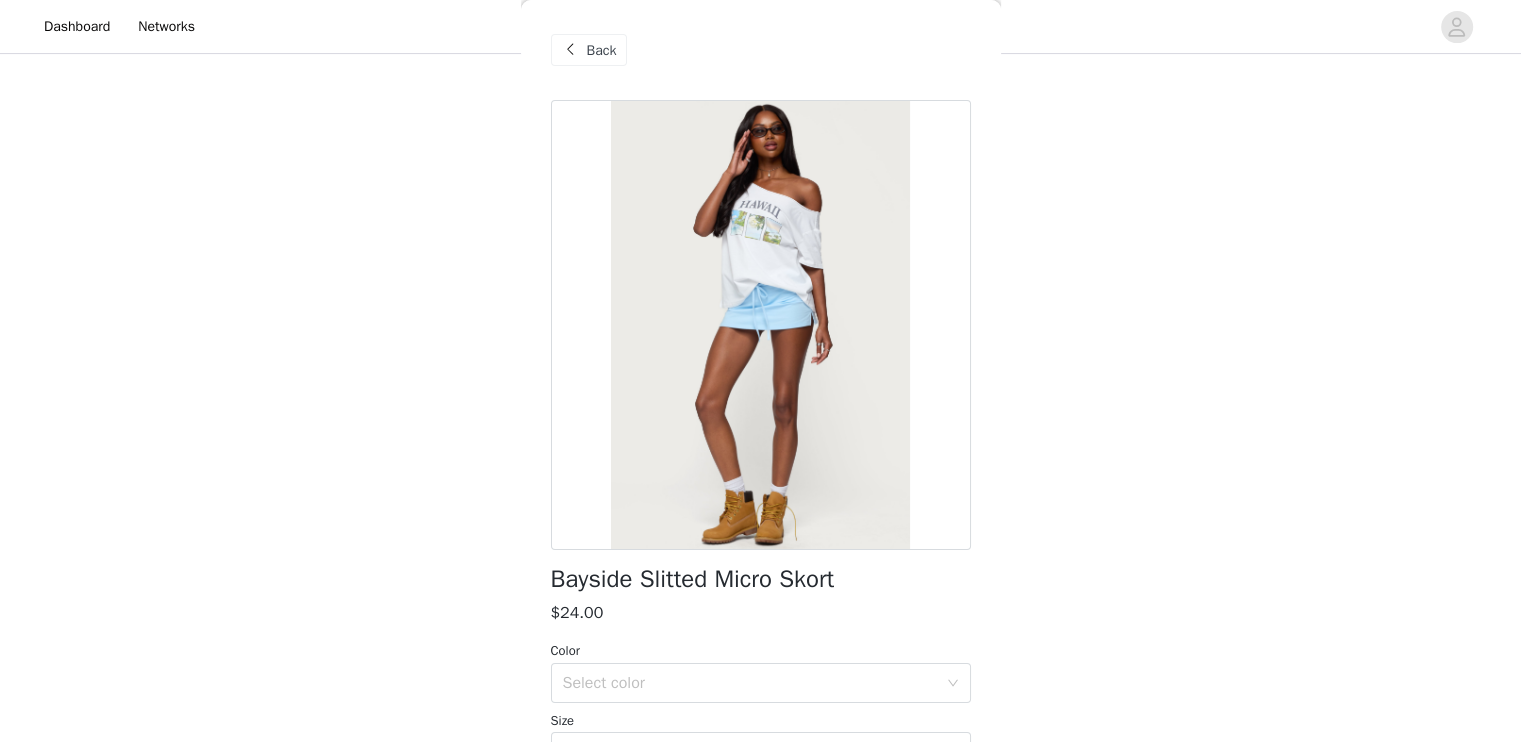 click on "Back" at bounding box center (602, 50) 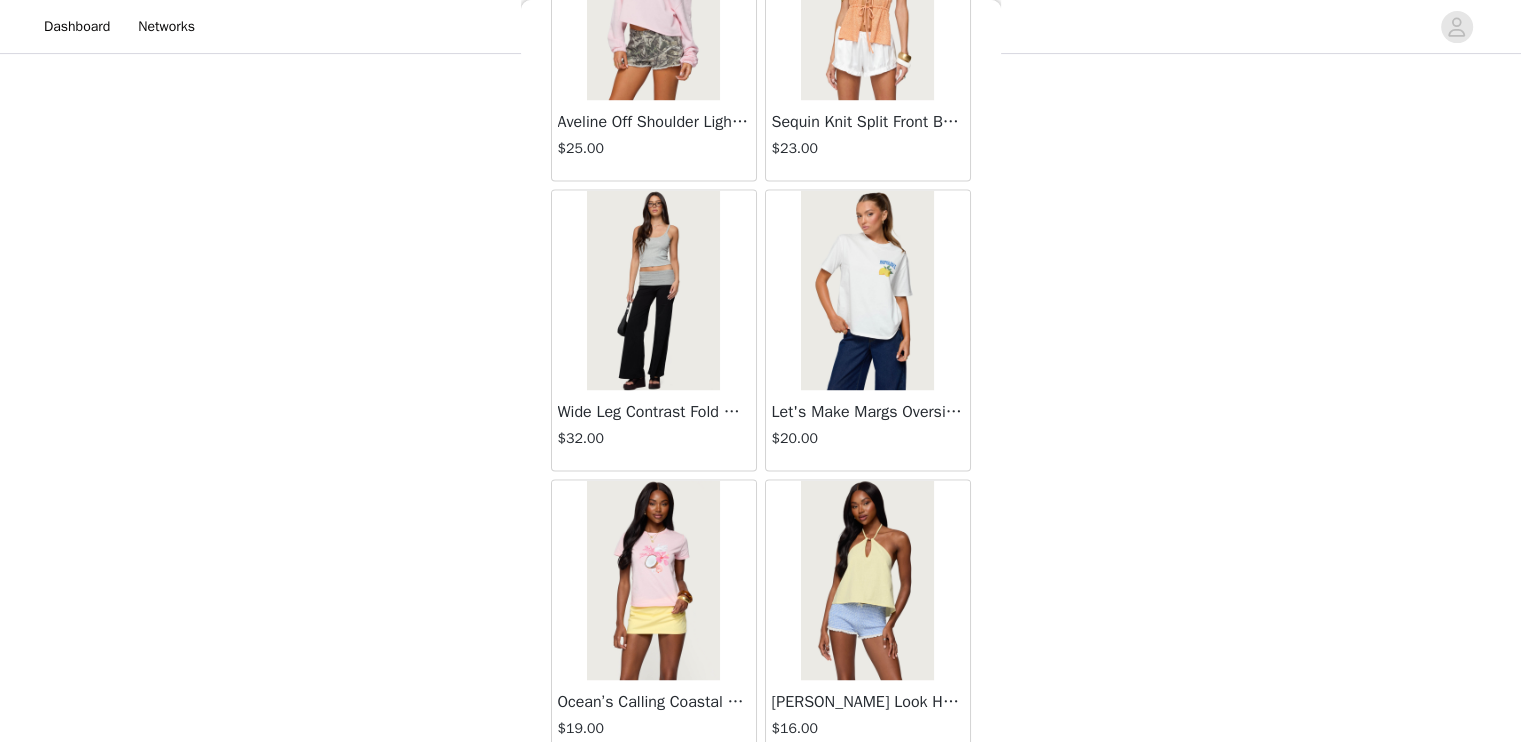 scroll, scrollTop: 48650, scrollLeft: 0, axis: vertical 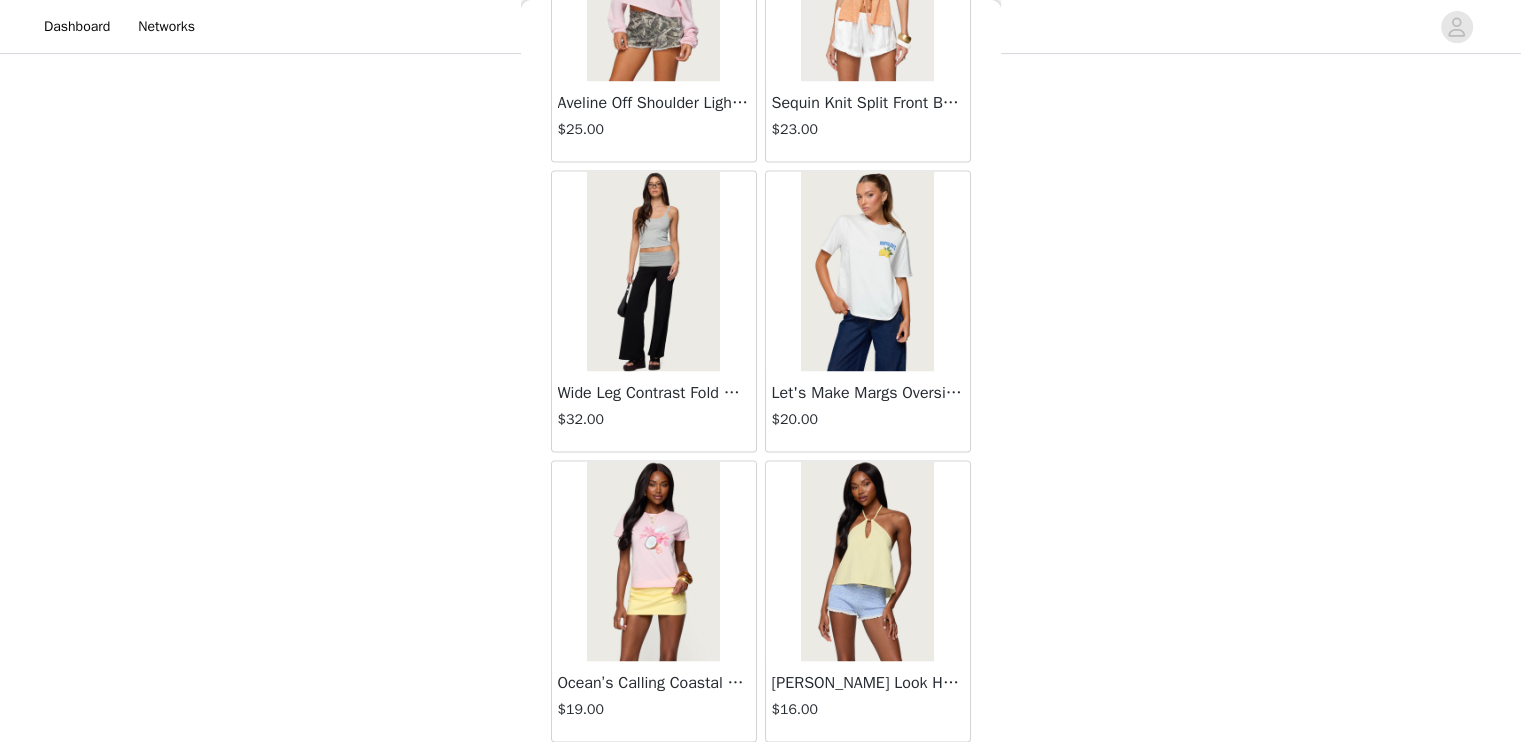 click on "Load More" at bounding box center (761, 776) 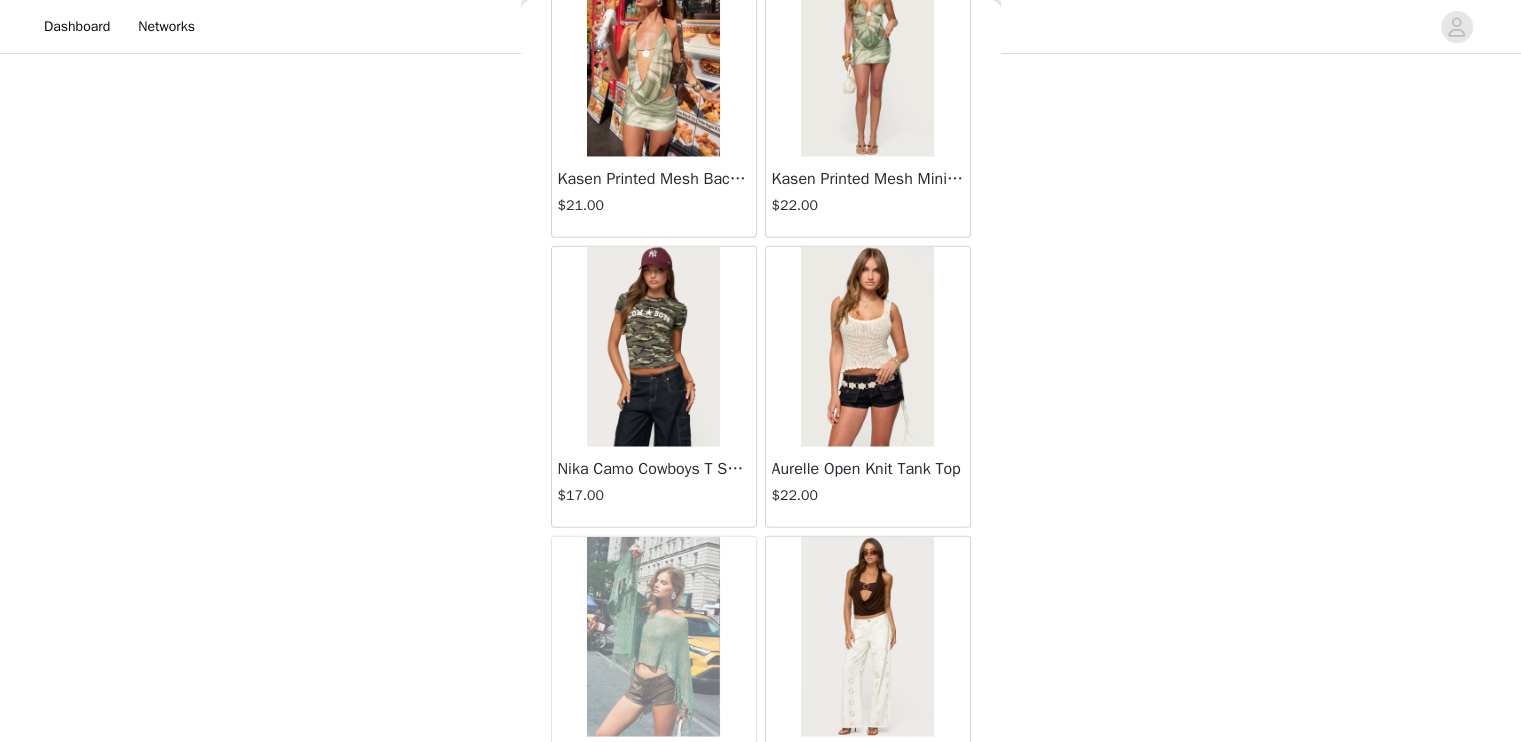 scroll, scrollTop: 50350, scrollLeft: 0, axis: vertical 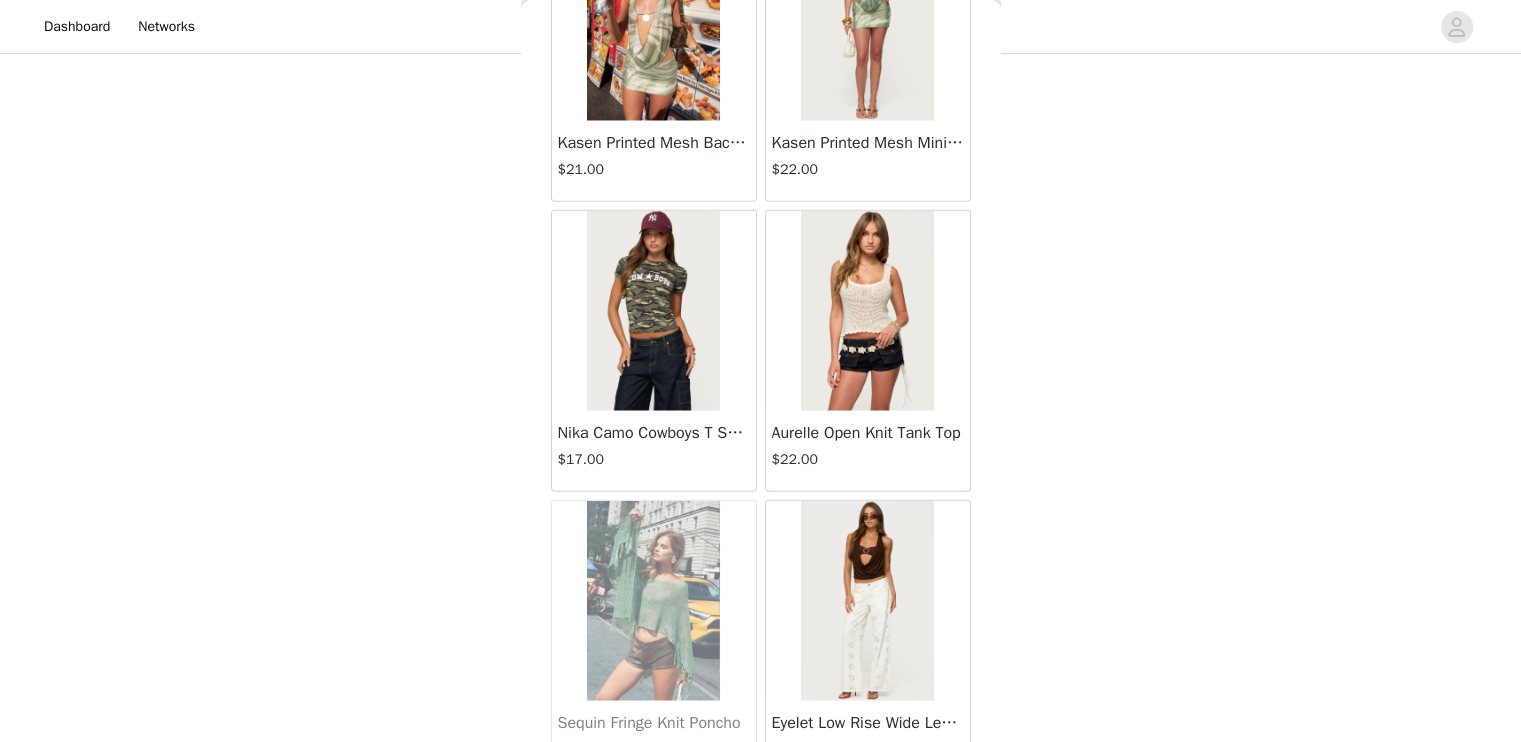 click at bounding box center [867, 311] 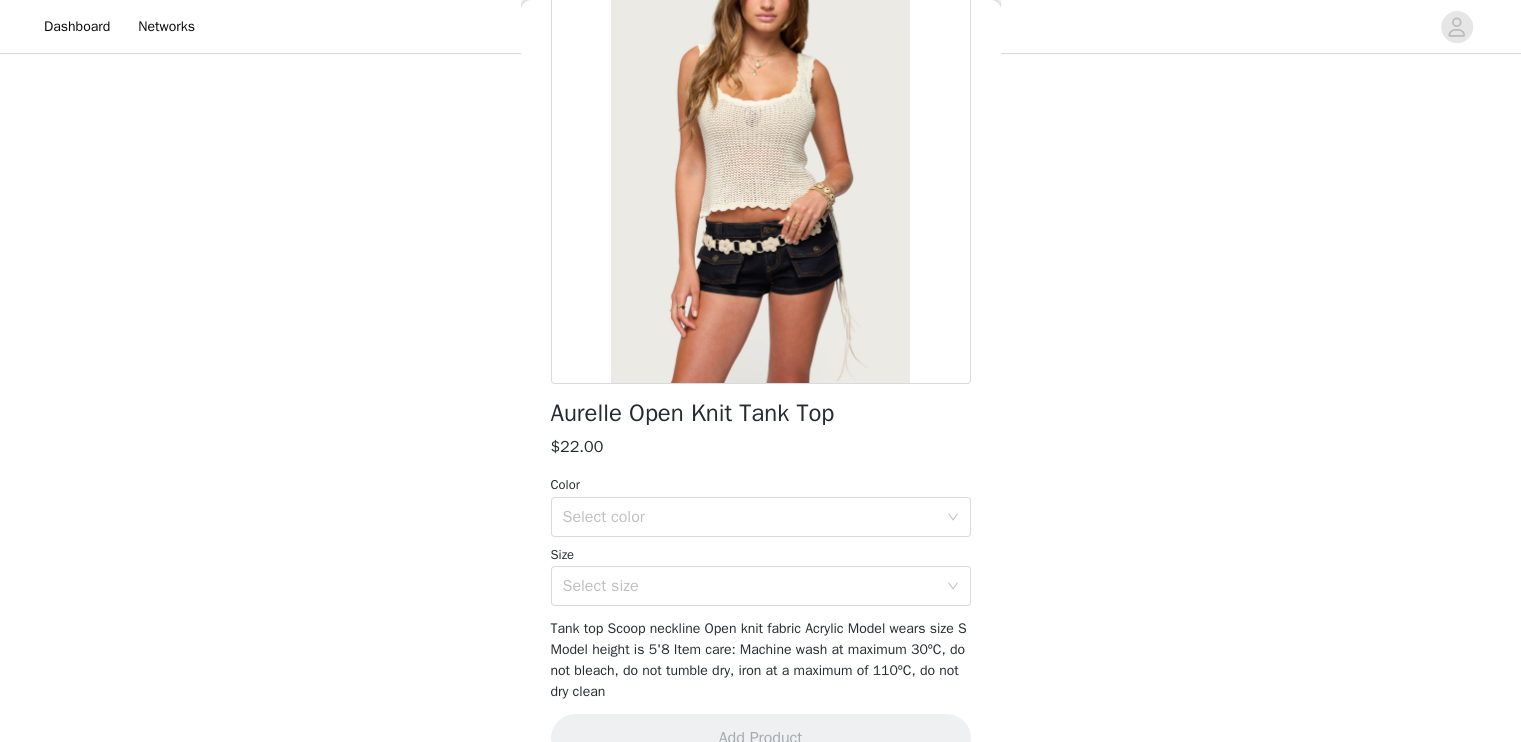 scroll, scrollTop: 200, scrollLeft: 0, axis: vertical 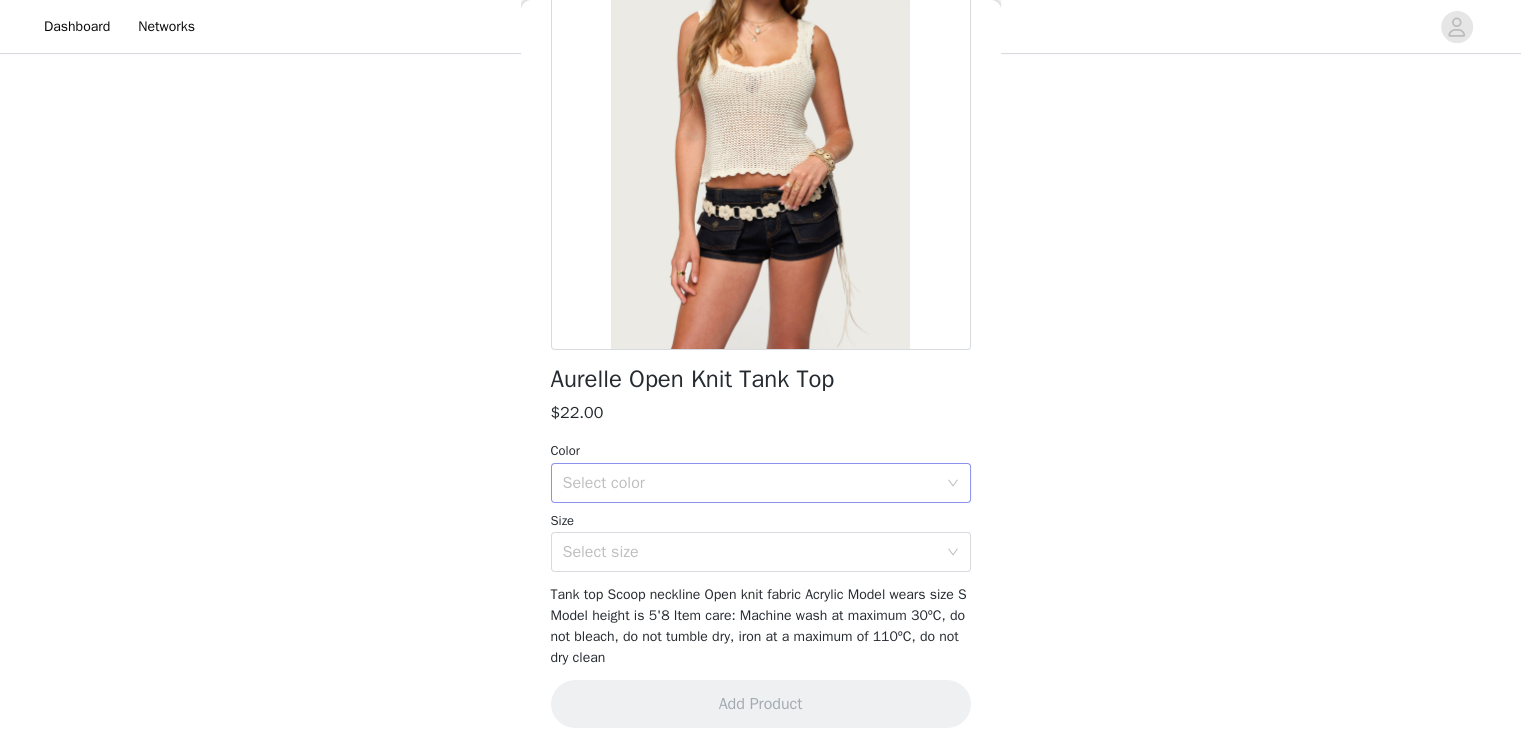 click on "Select color" at bounding box center (750, 483) 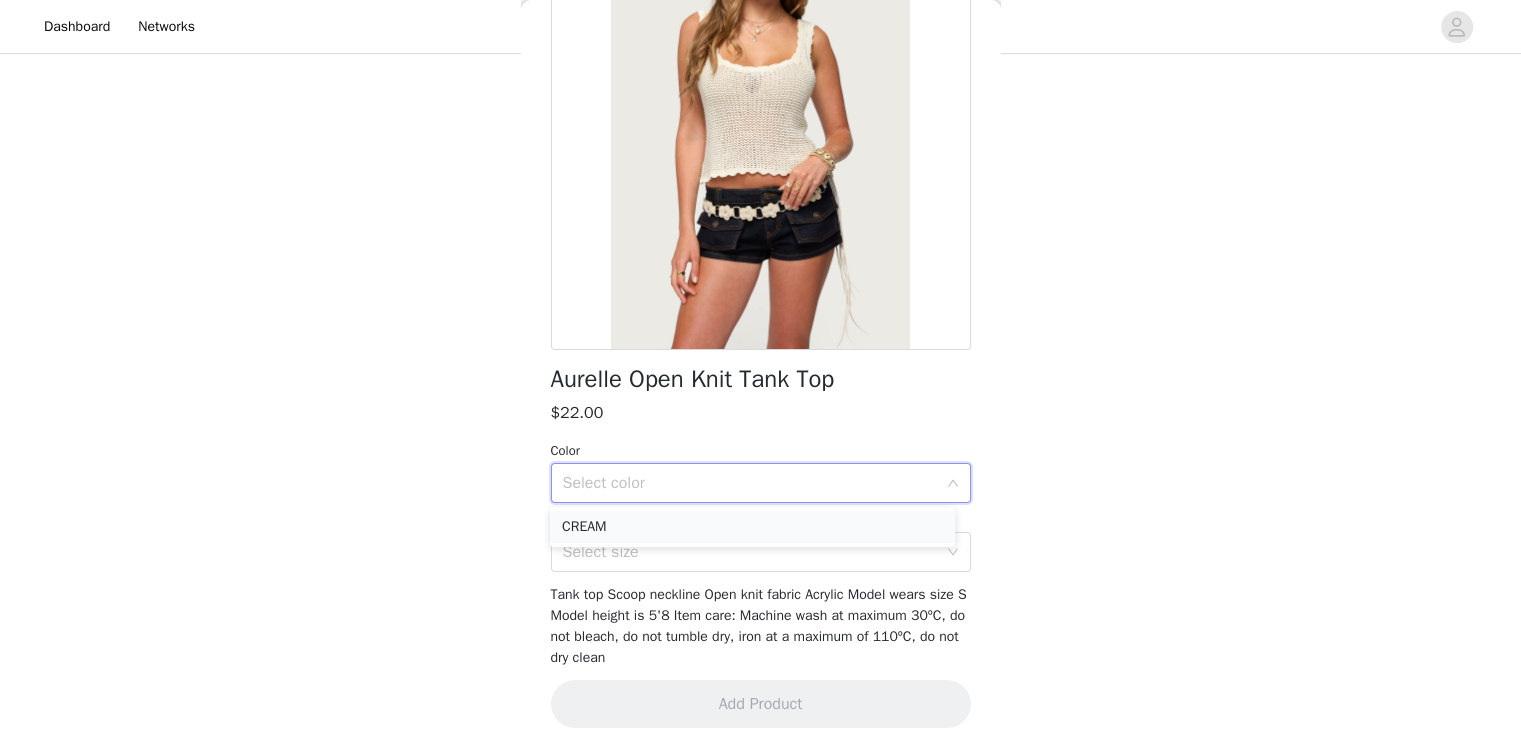 click on "CREAM" at bounding box center (752, 527) 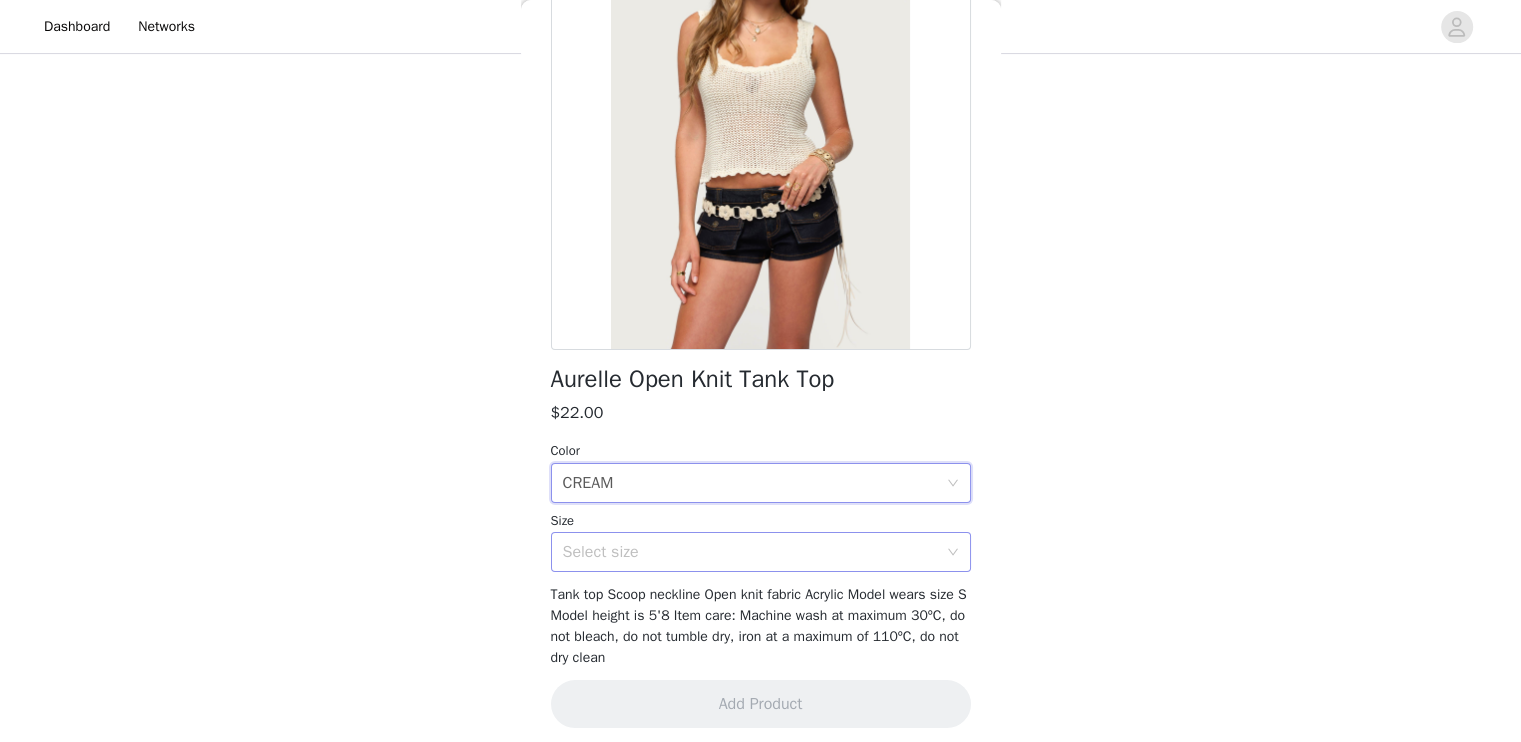 click on "Select size" at bounding box center (750, 552) 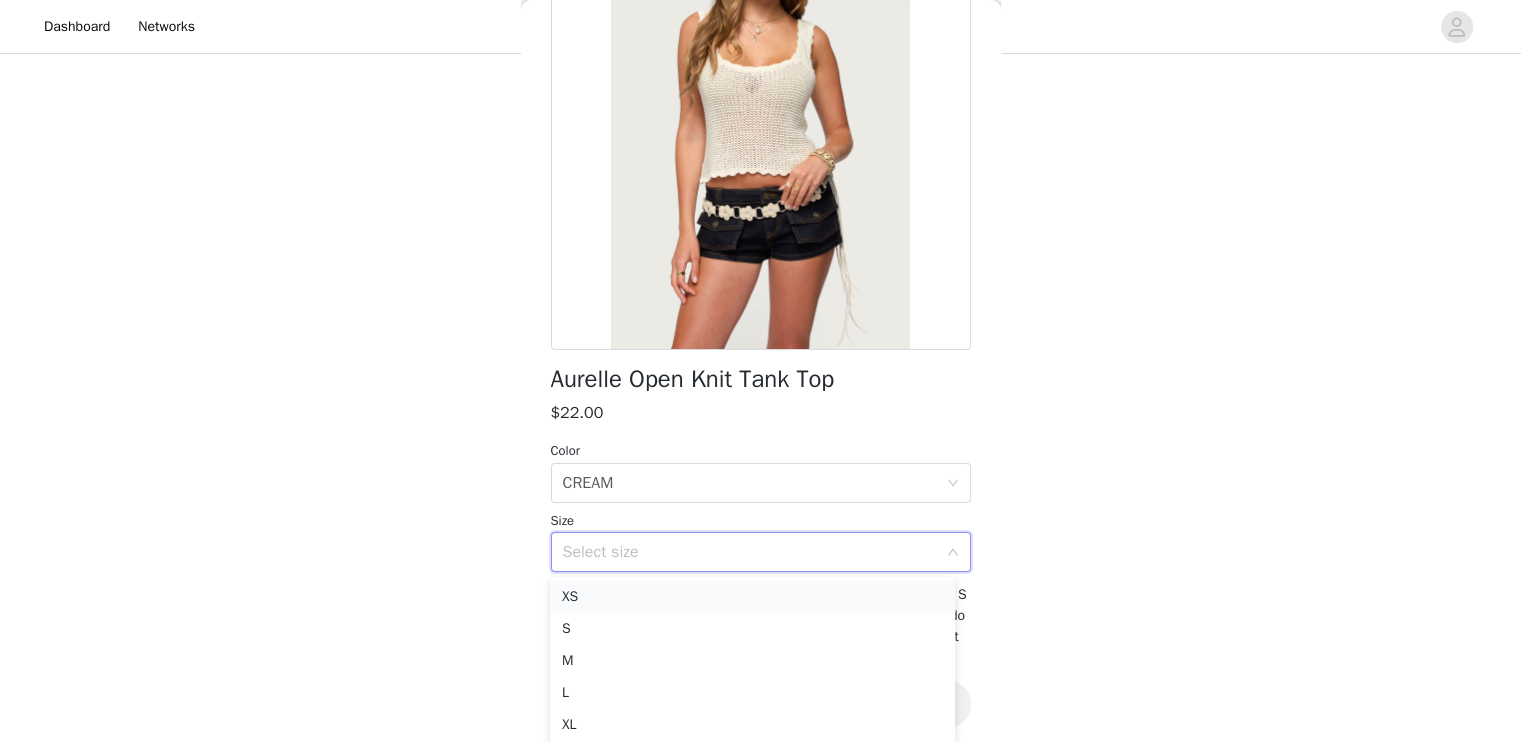 click on "XS" at bounding box center (752, 597) 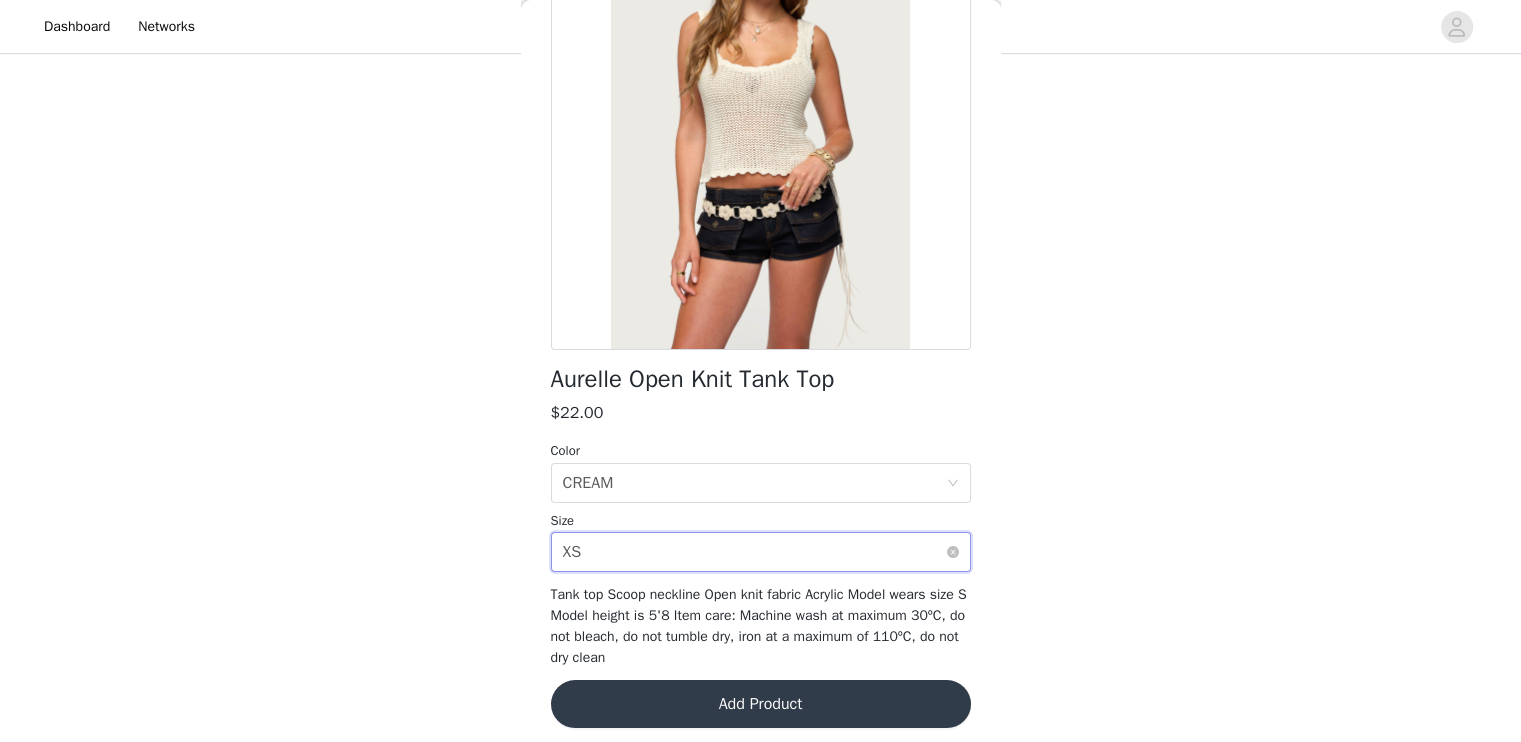 scroll, scrollTop: 210, scrollLeft: 0, axis: vertical 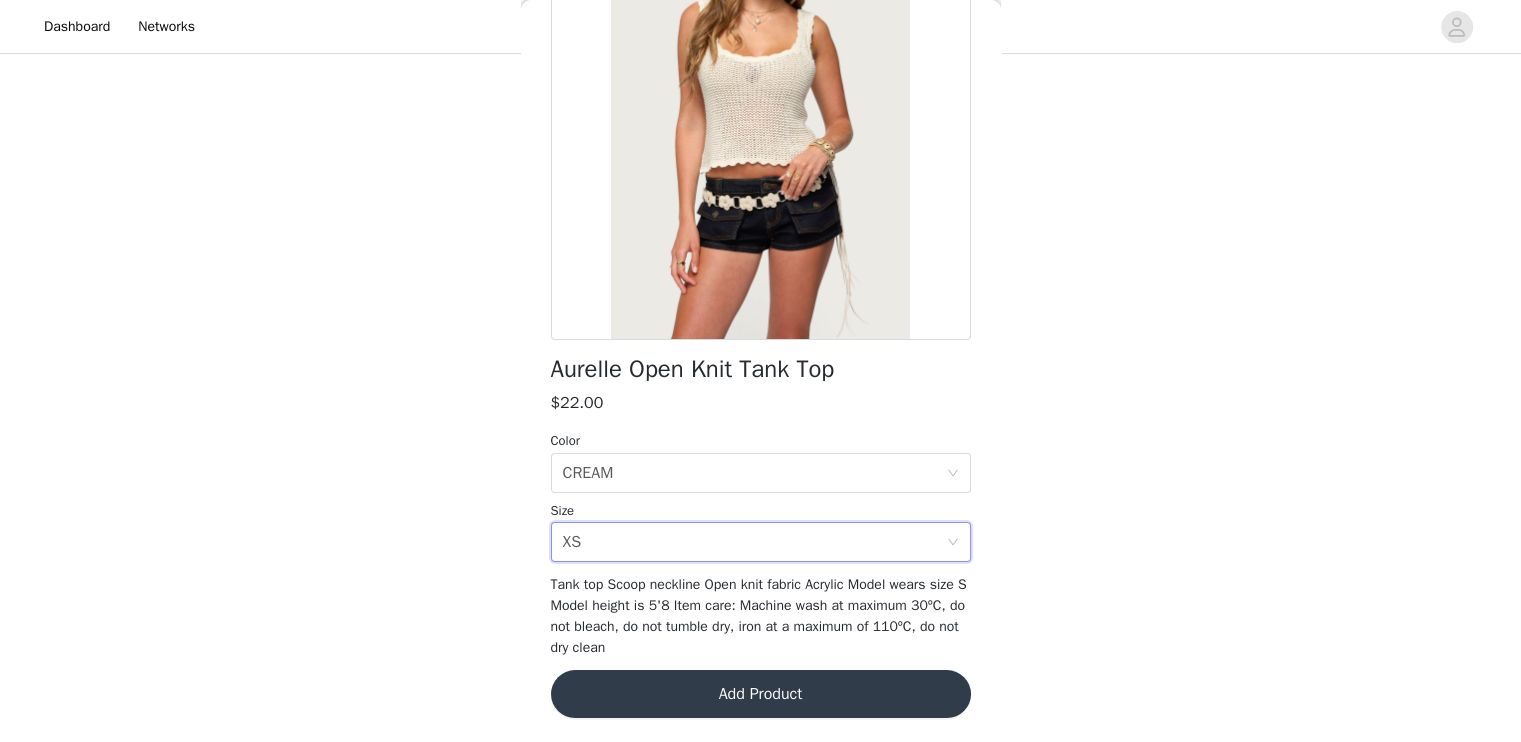 click on "Add Product" at bounding box center (761, 694) 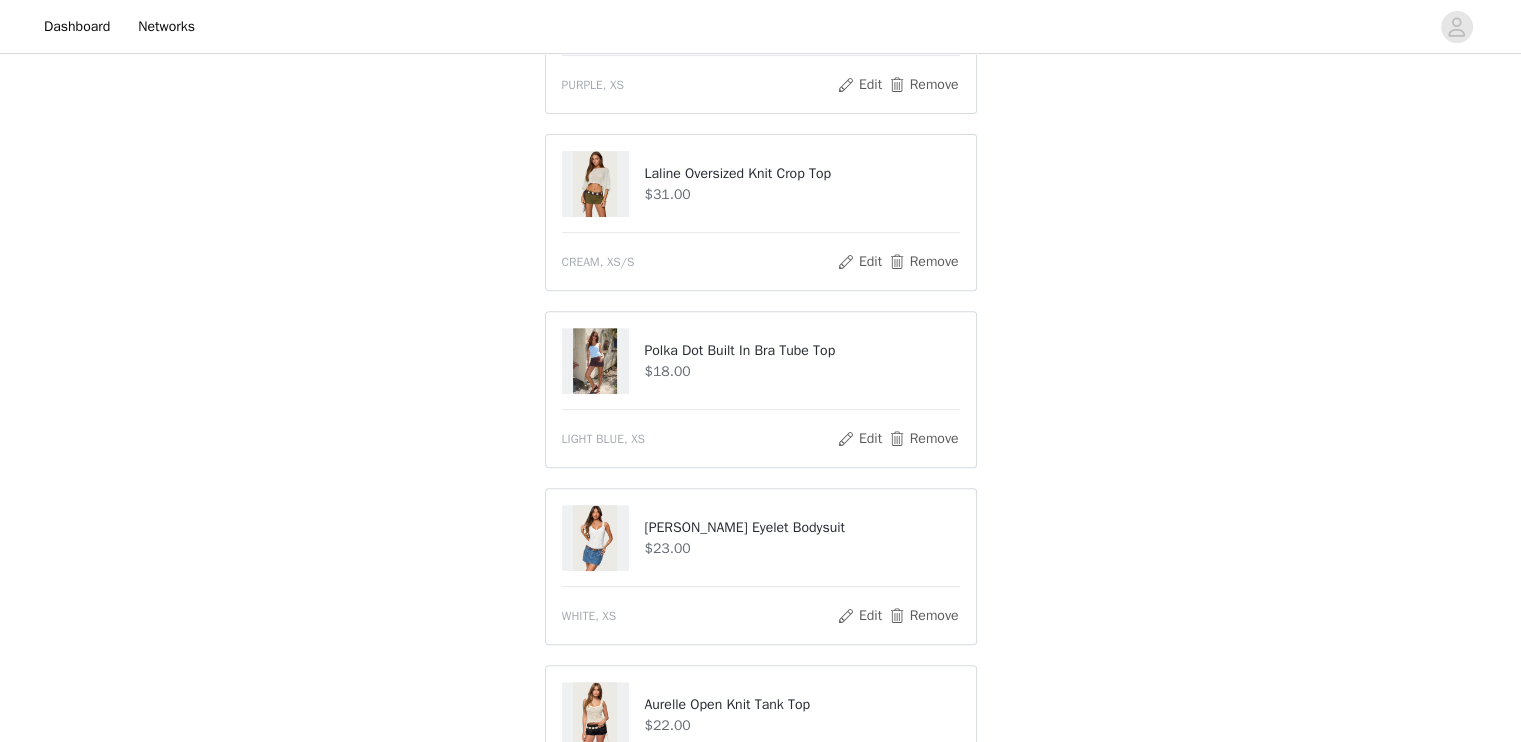 scroll, scrollTop: 773, scrollLeft: 0, axis: vertical 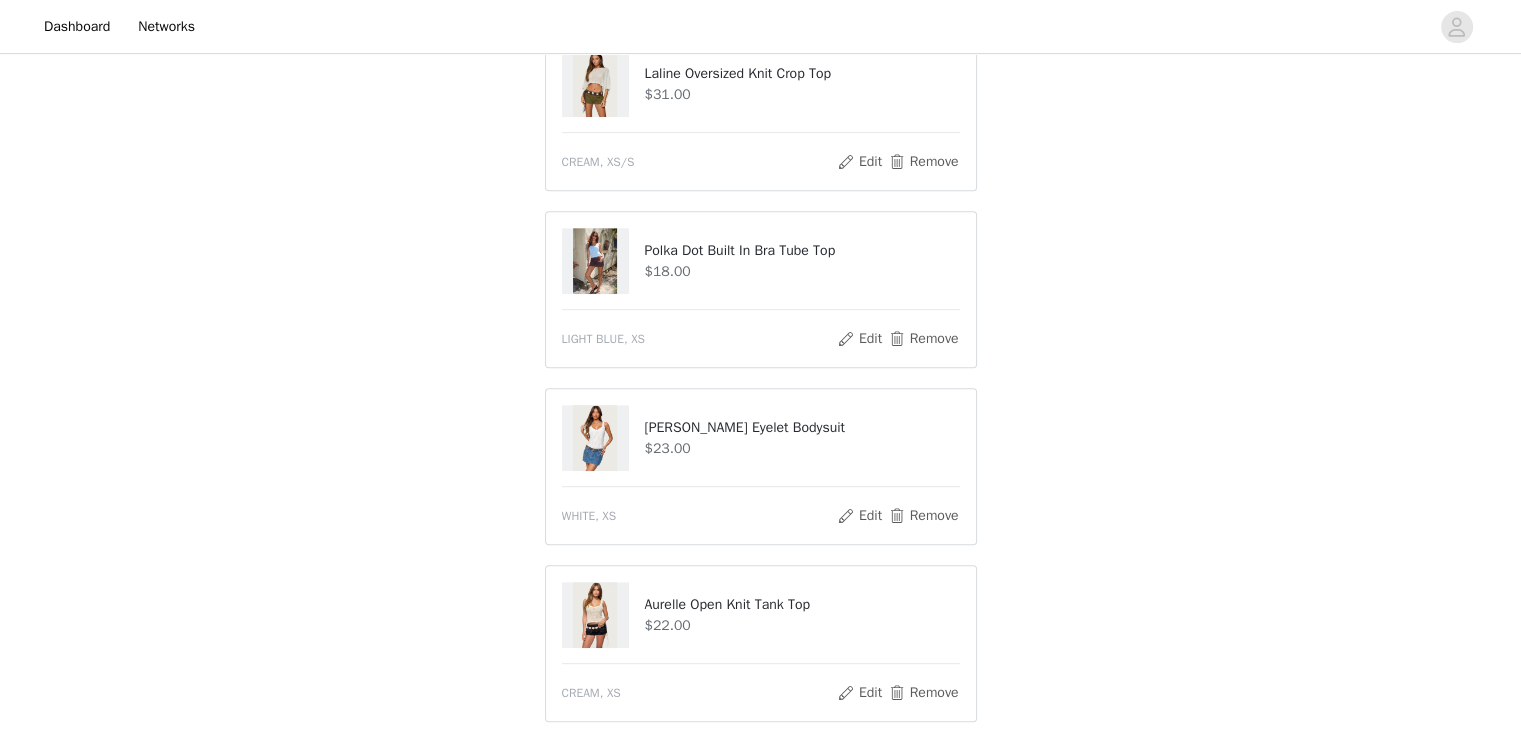 click at bounding box center [595, 438] 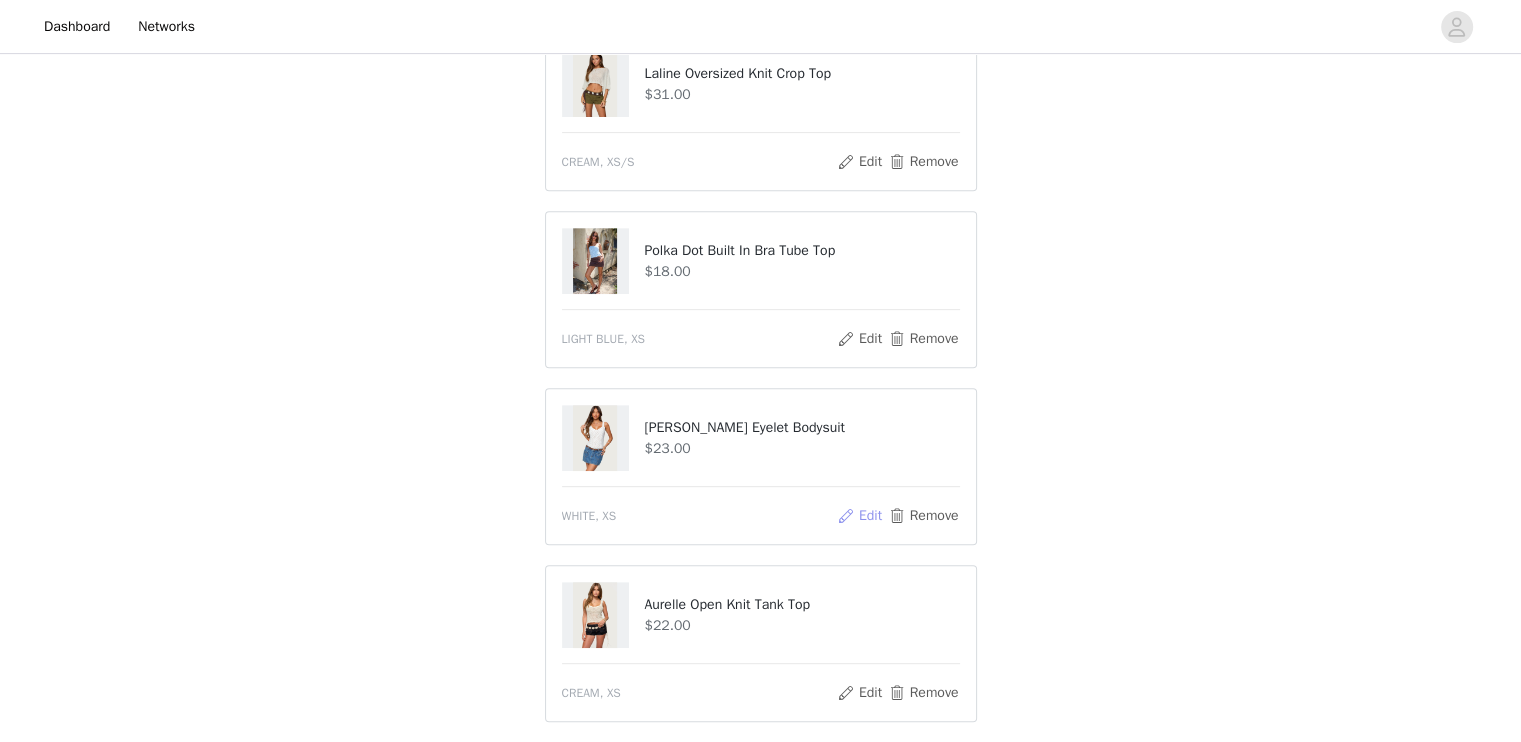 click on "Edit" at bounding box center (859, 516) 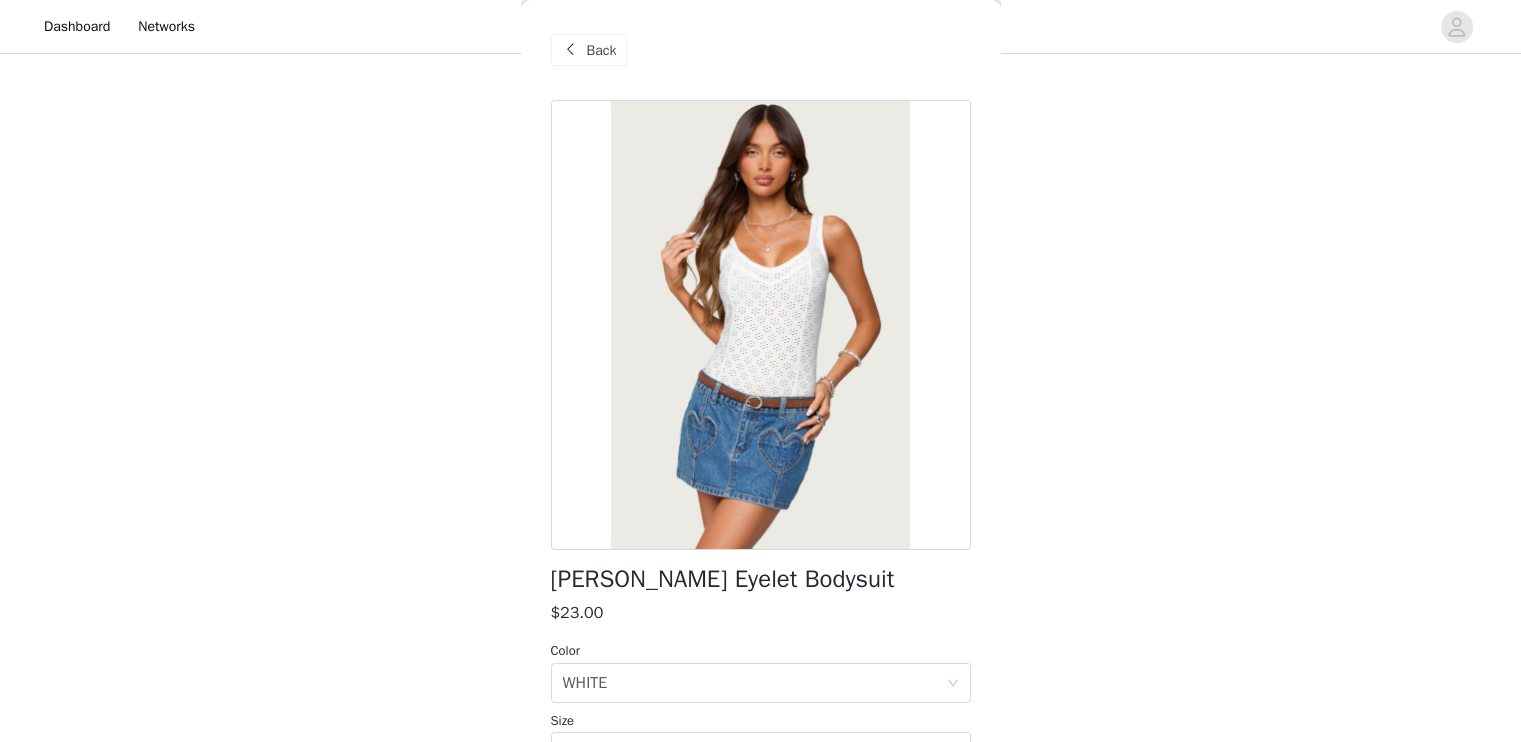 click on "Back" at bounding box center (602, 50) 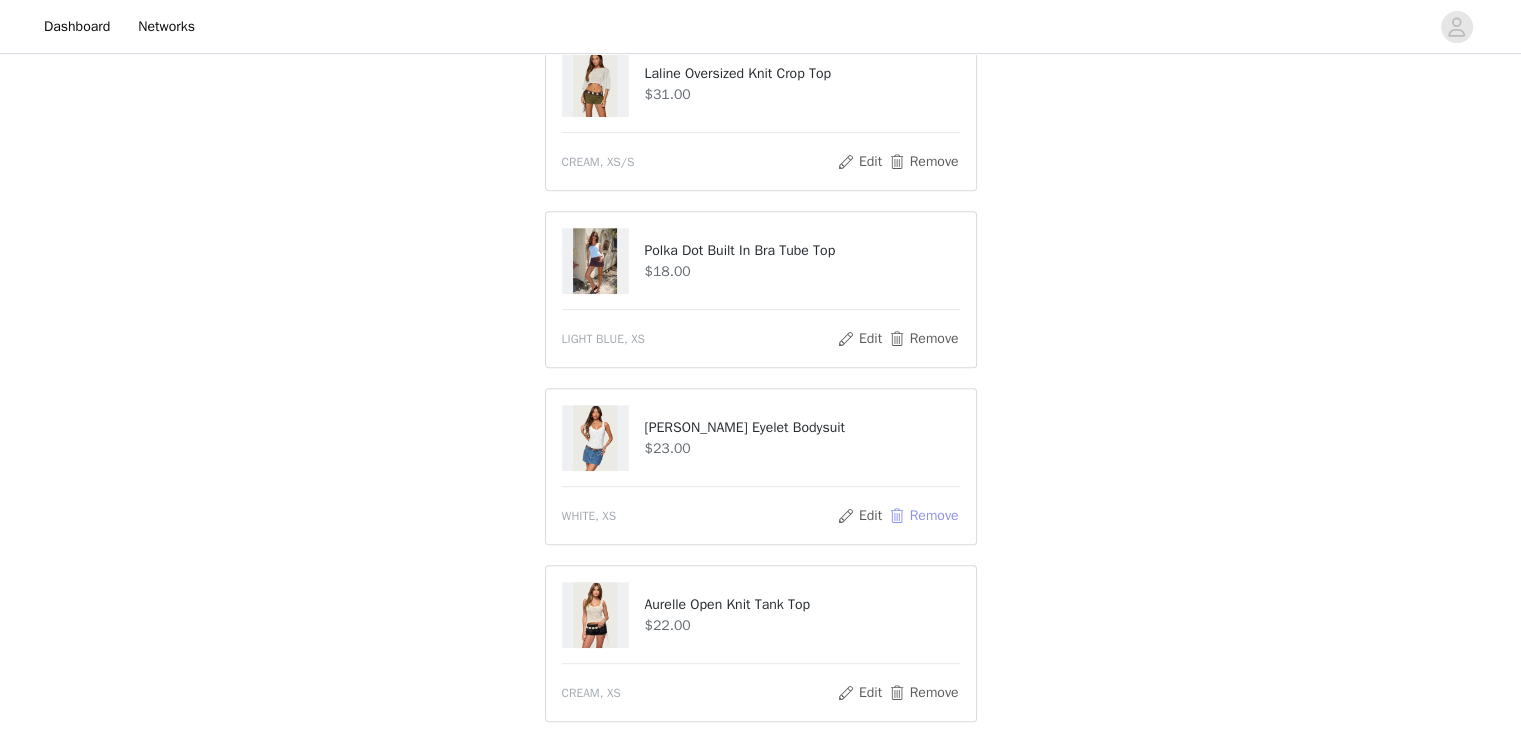 click on "Remove" at bounding box center [923, 516] 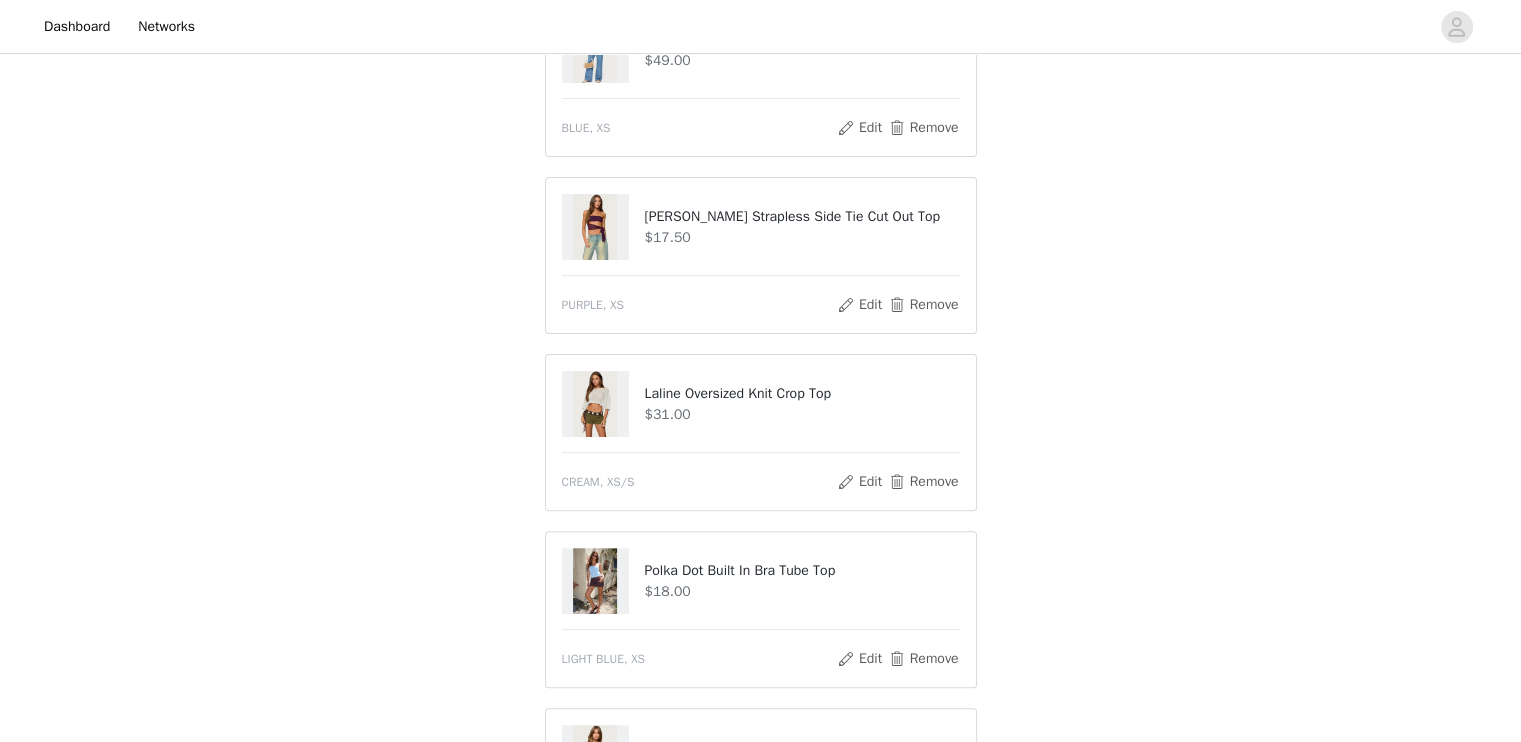 scroll, scrollTop: 173, scrollLeft: 0, axis: vertical 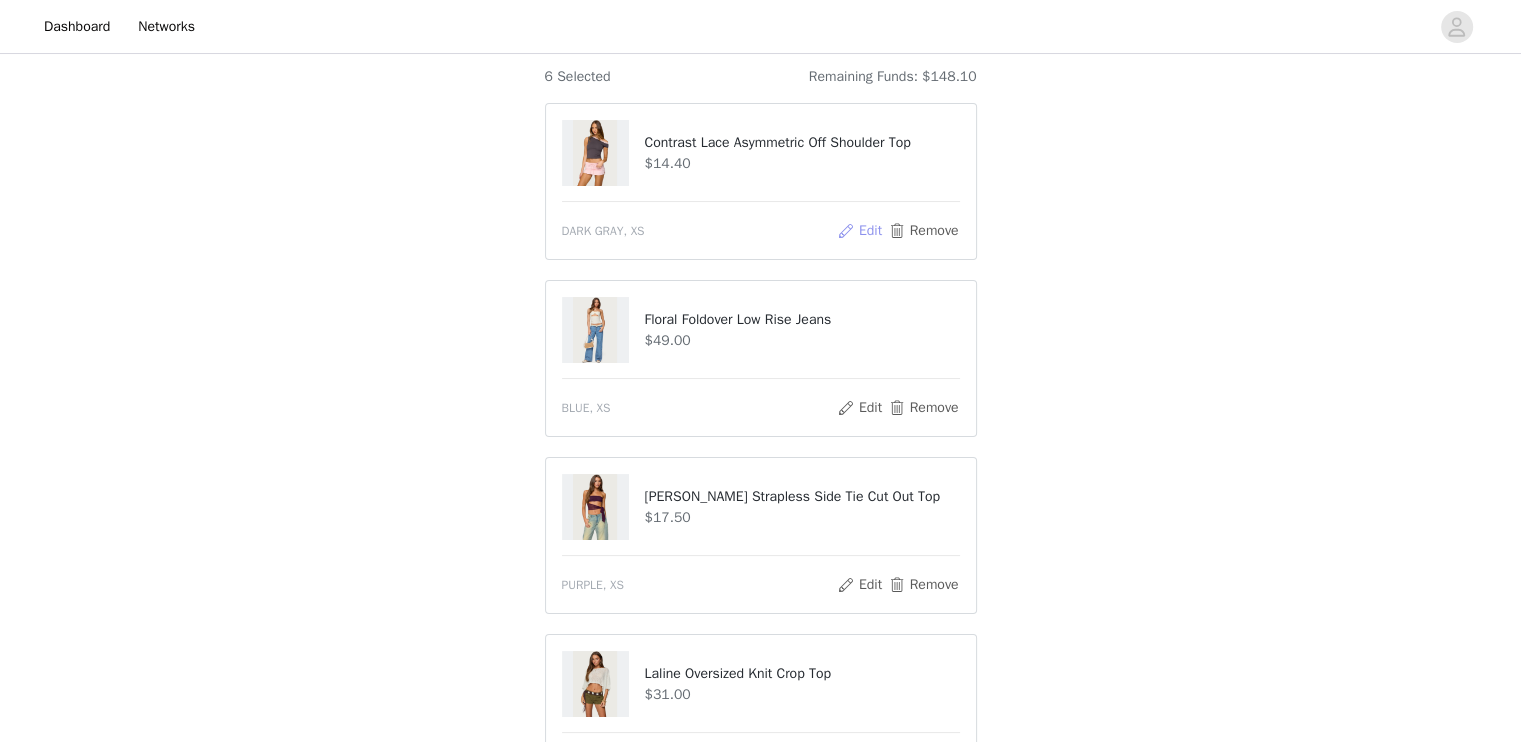 click on "Edit" at bounding box center [859, 231] 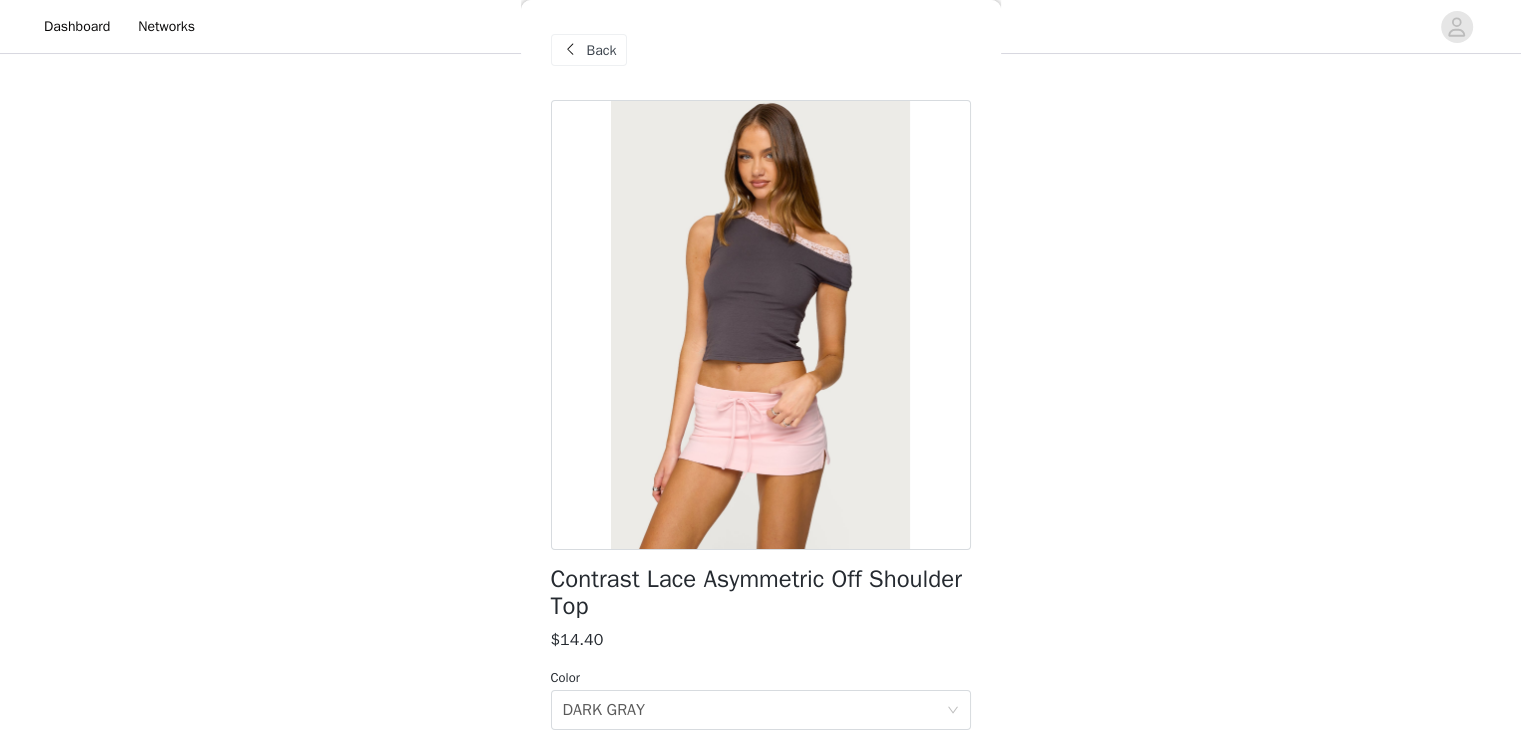 click on "Back" at bounding box center (602, 50) 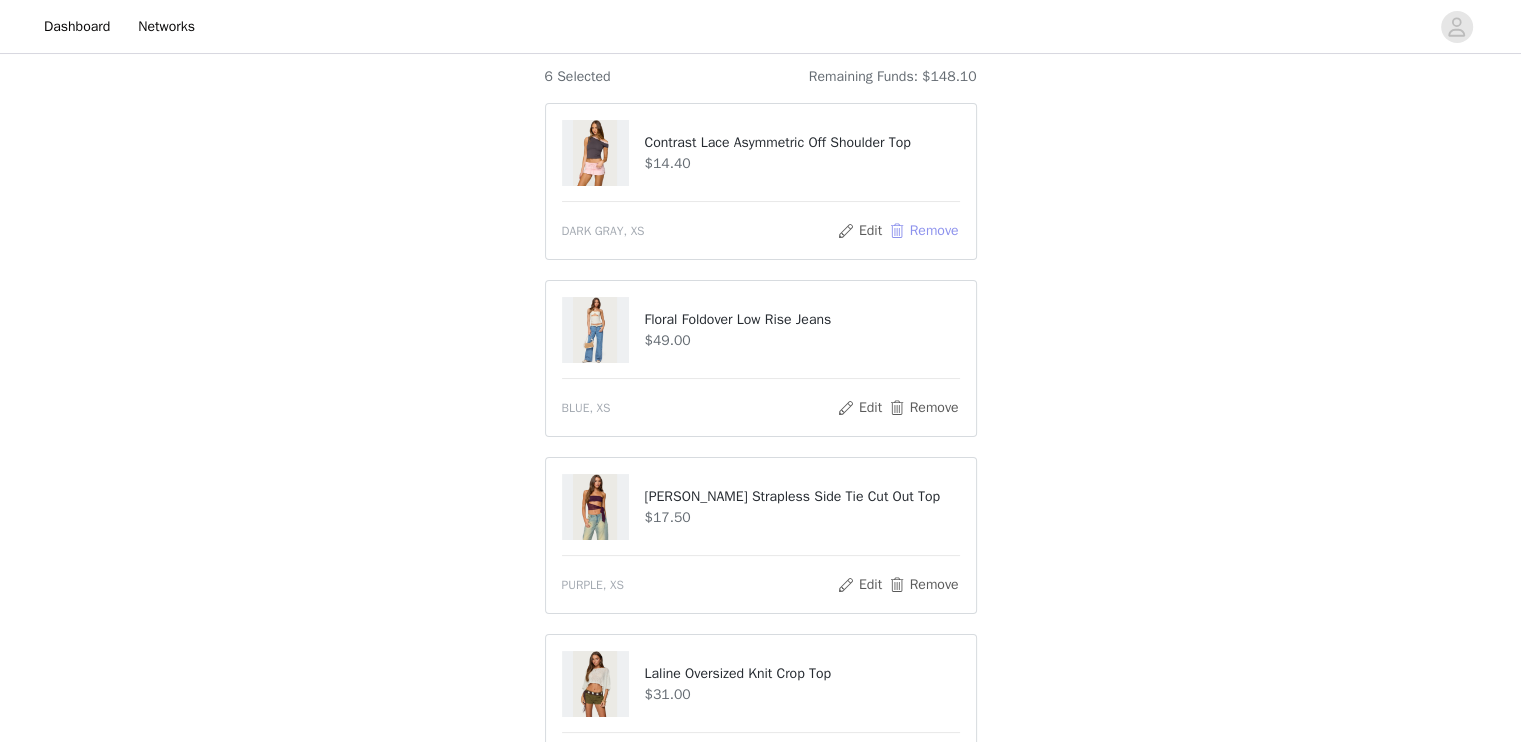 click on "Remove" at bounding box center (923, 231) 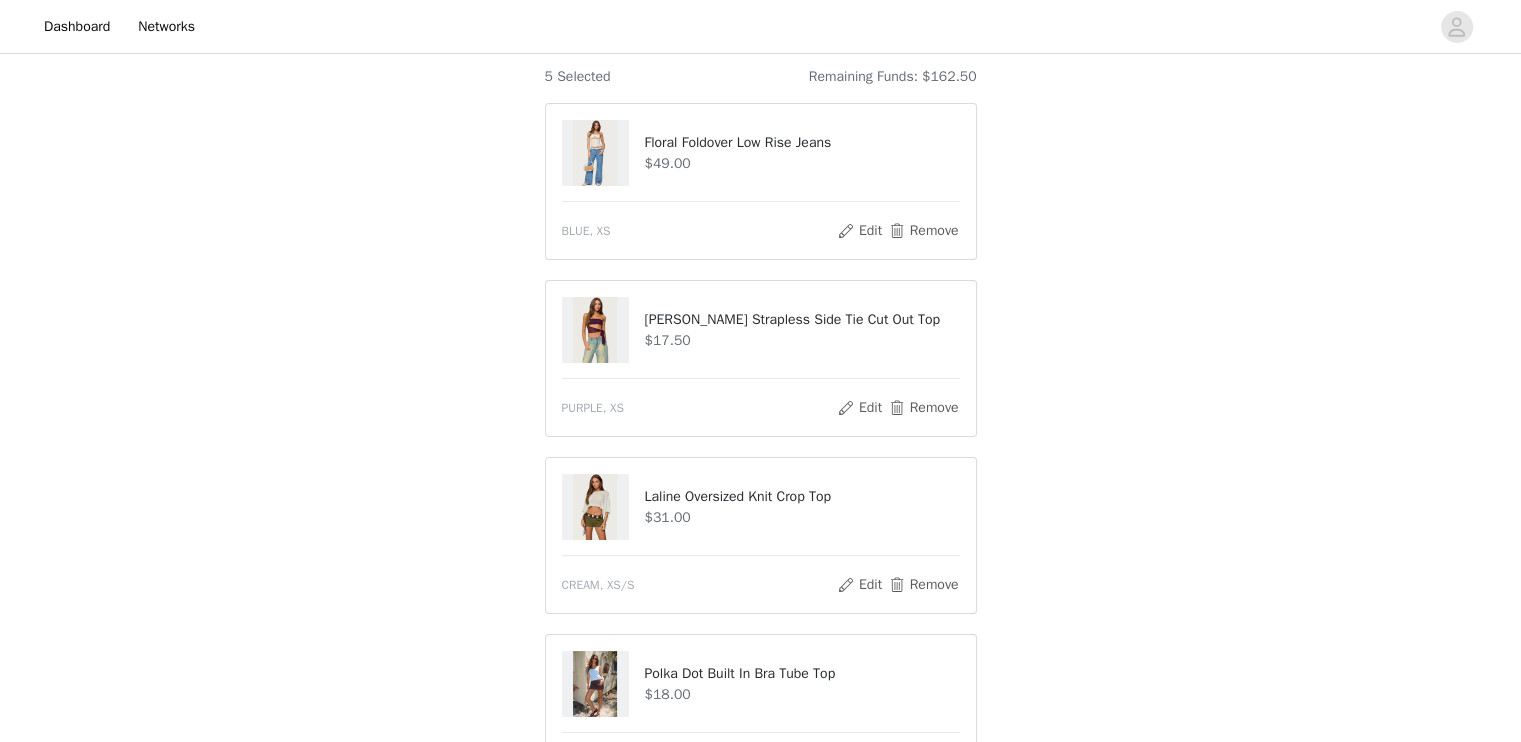 click at bounding box center (596, 153) 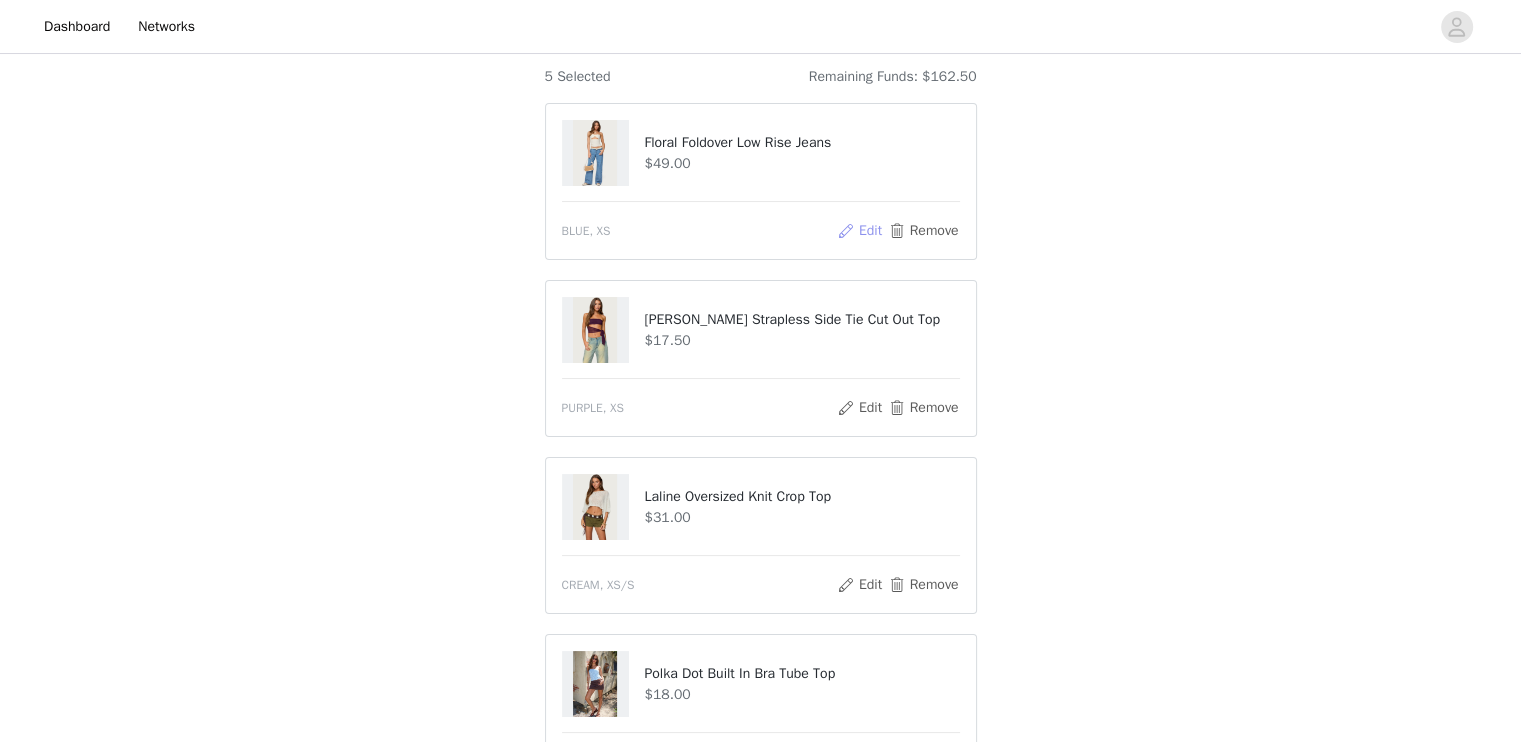 click on "Edit" at bounding box center (859, 231) 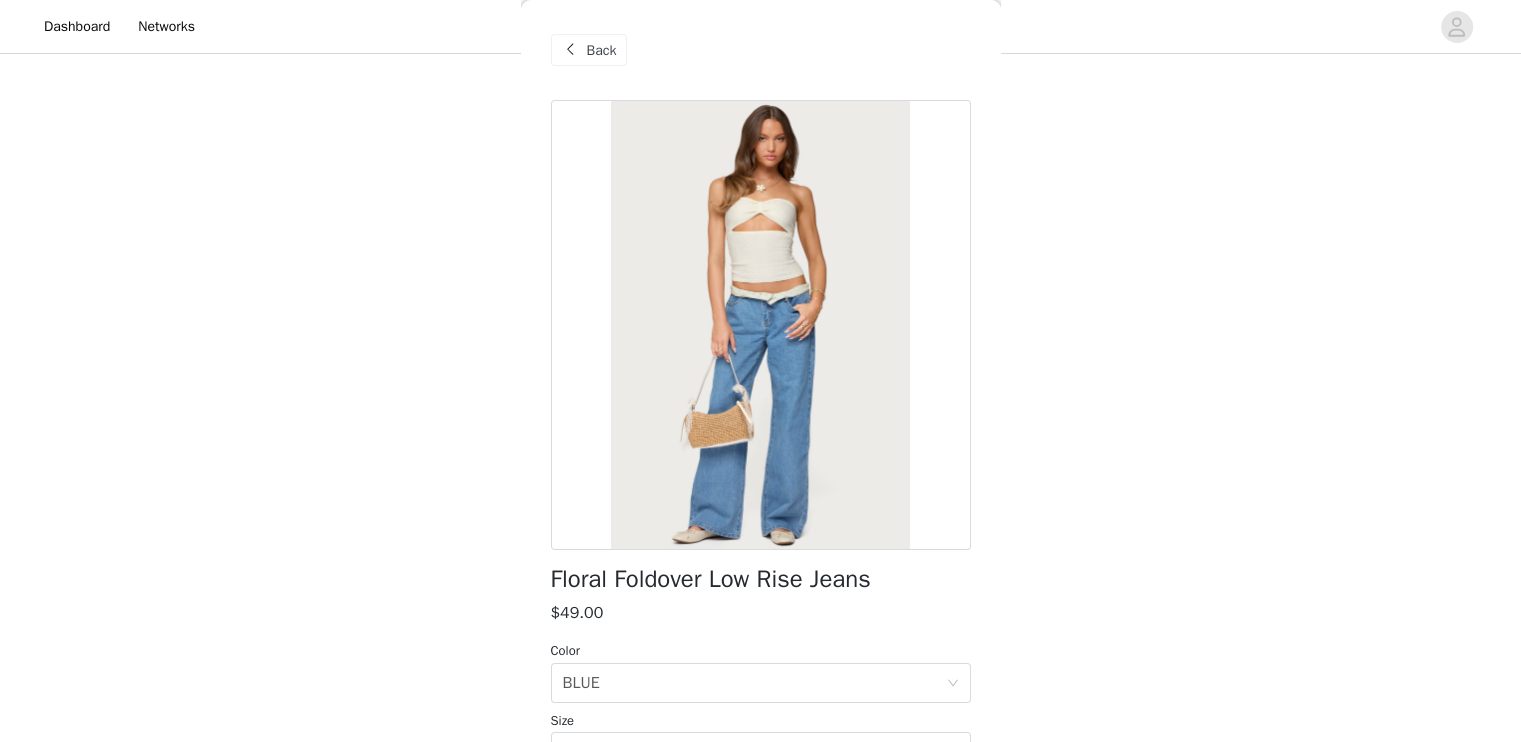 scroll, scrollTop: 173, scrollLeft: 0, axis: vertical 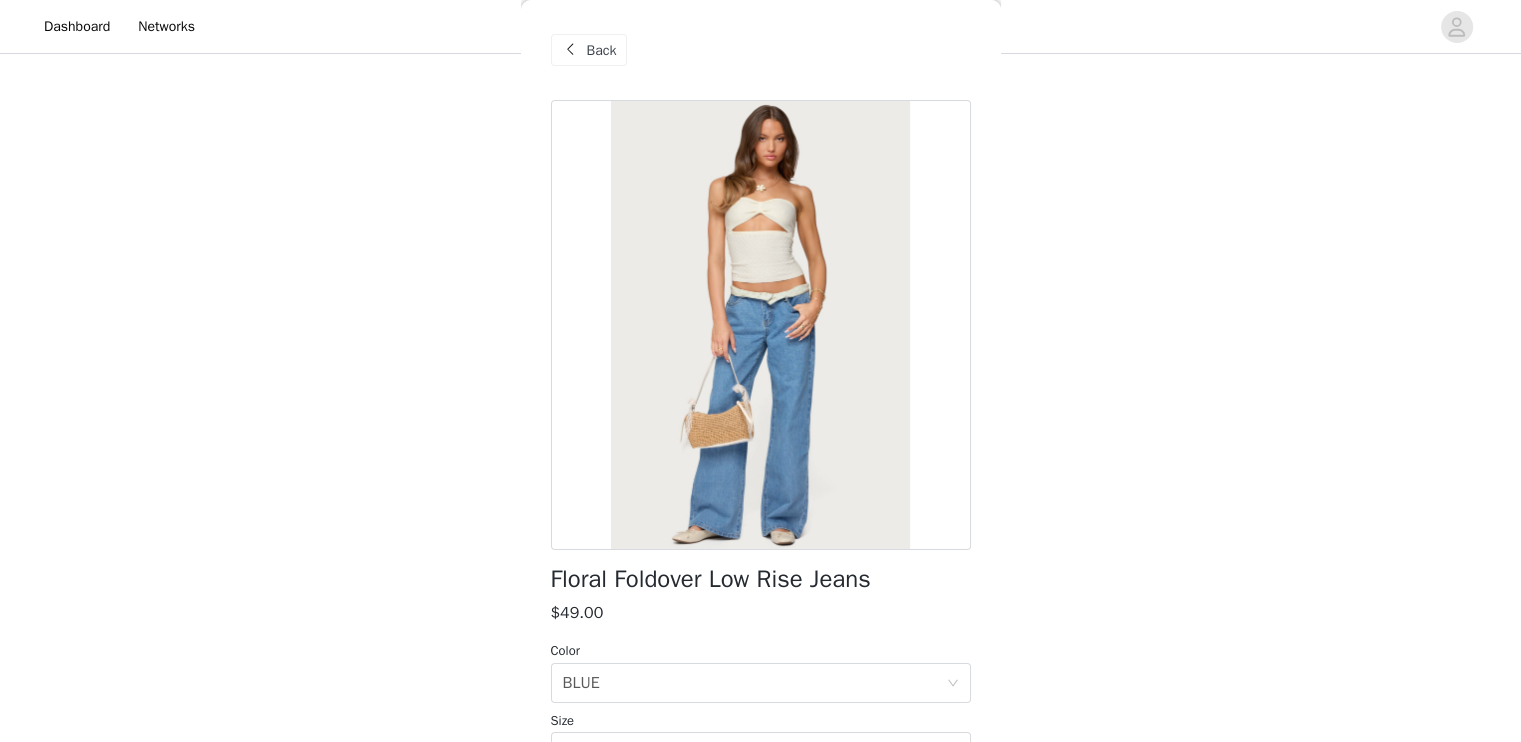 drag, startPoint x: 755, startPoint y: 360, endPoint x: 770, endPoint y: 354, distance: 16.155495 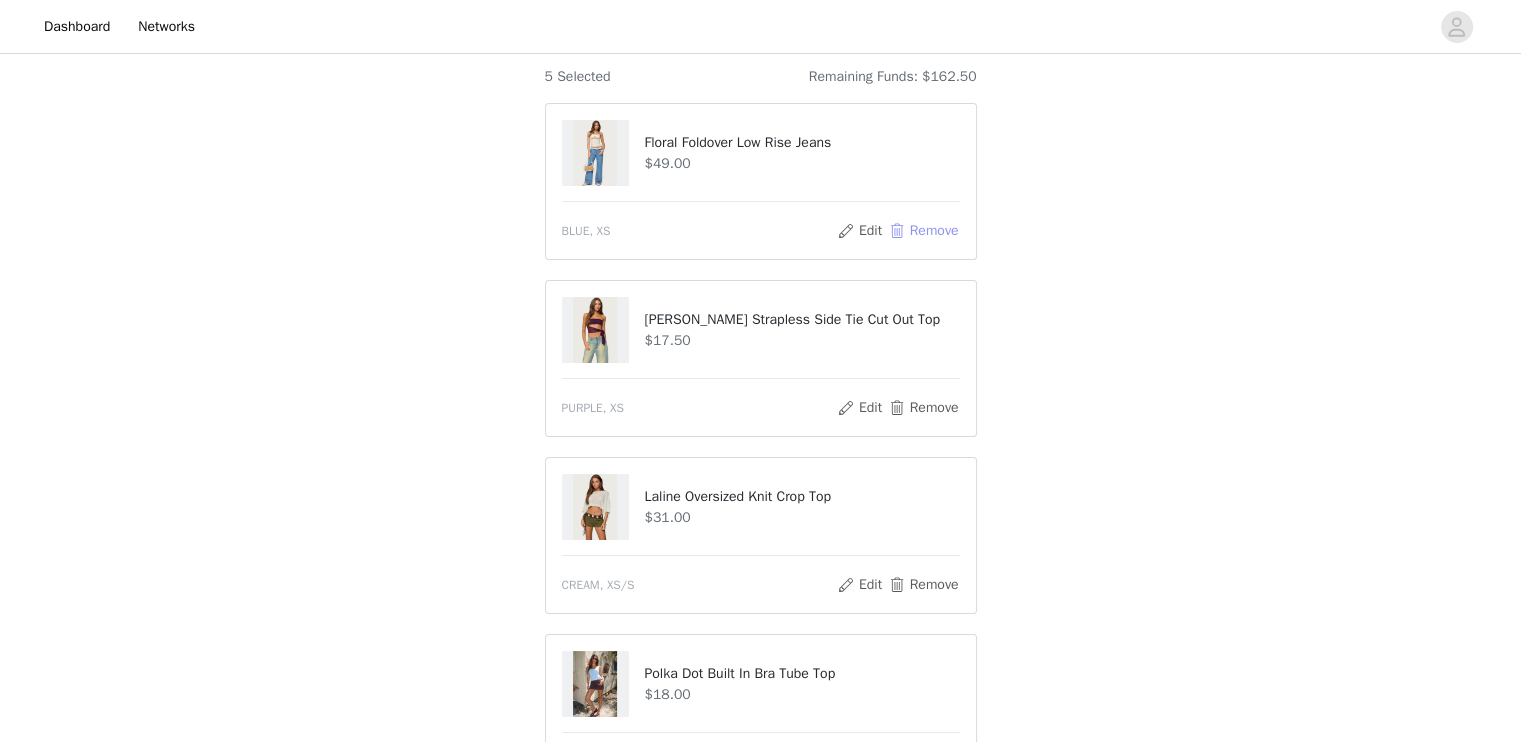 click on "Remove" at bounding box center (923, 231) 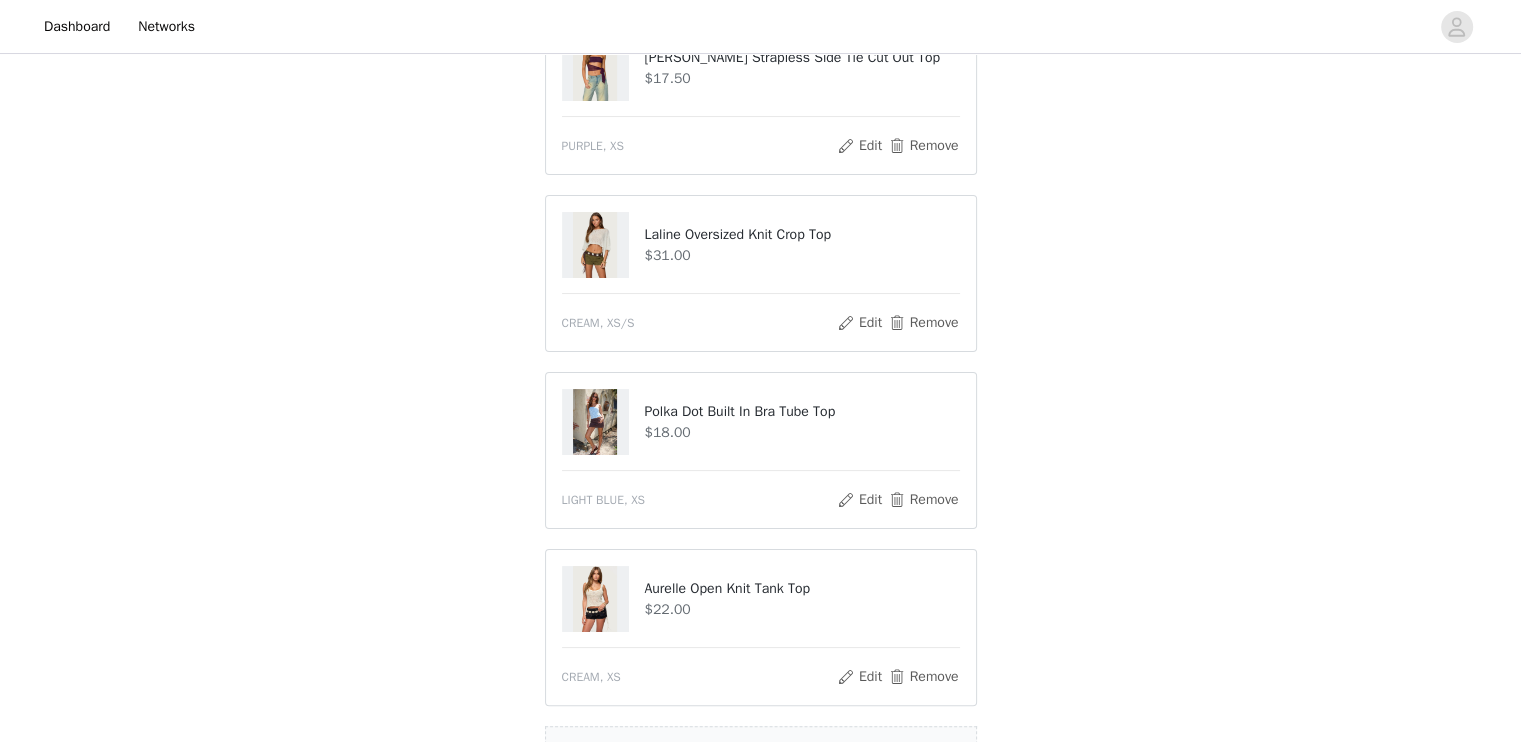 scroll, scrollTop: 373, scrollLeft: 0, axis: vertical 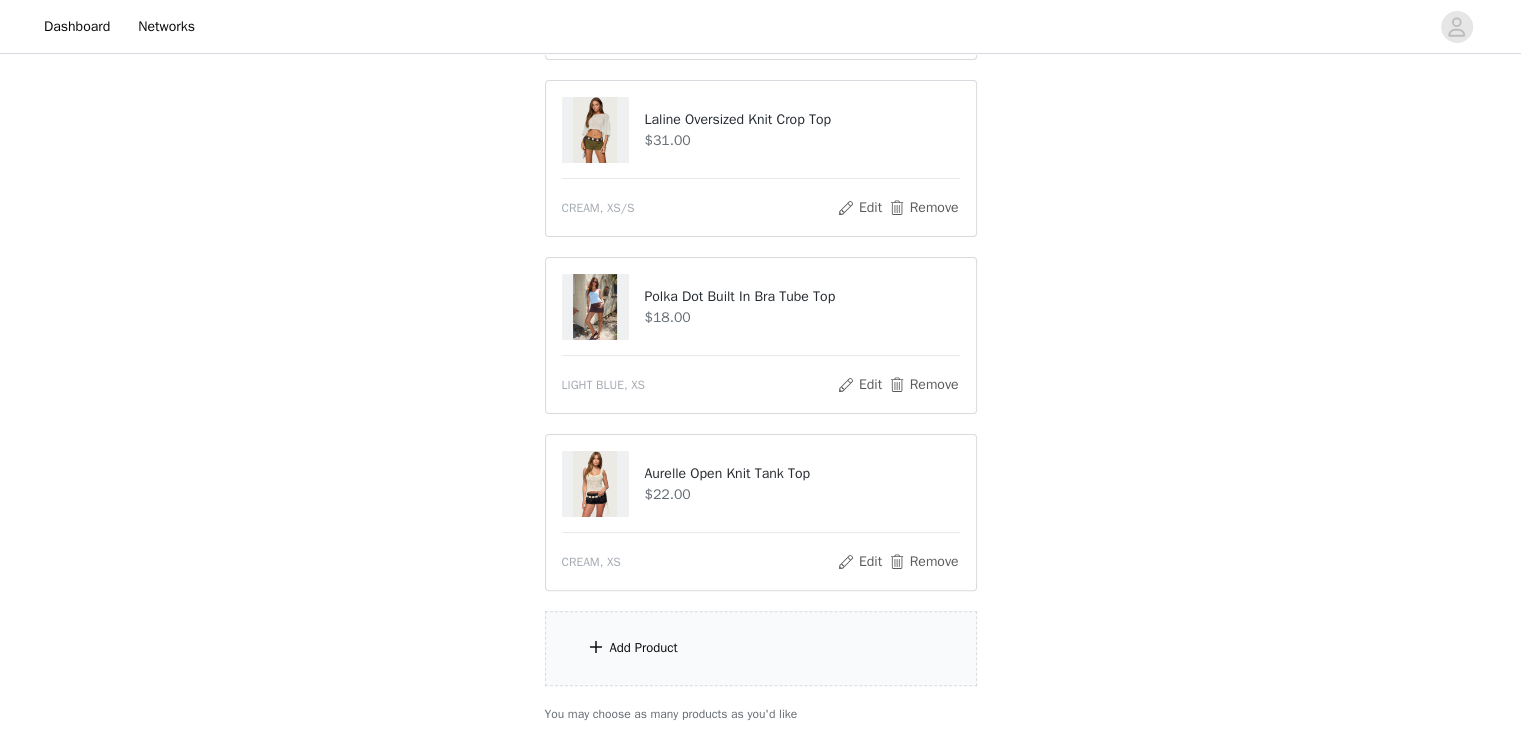 click on "Add Product" at bounding box center (761, 648) 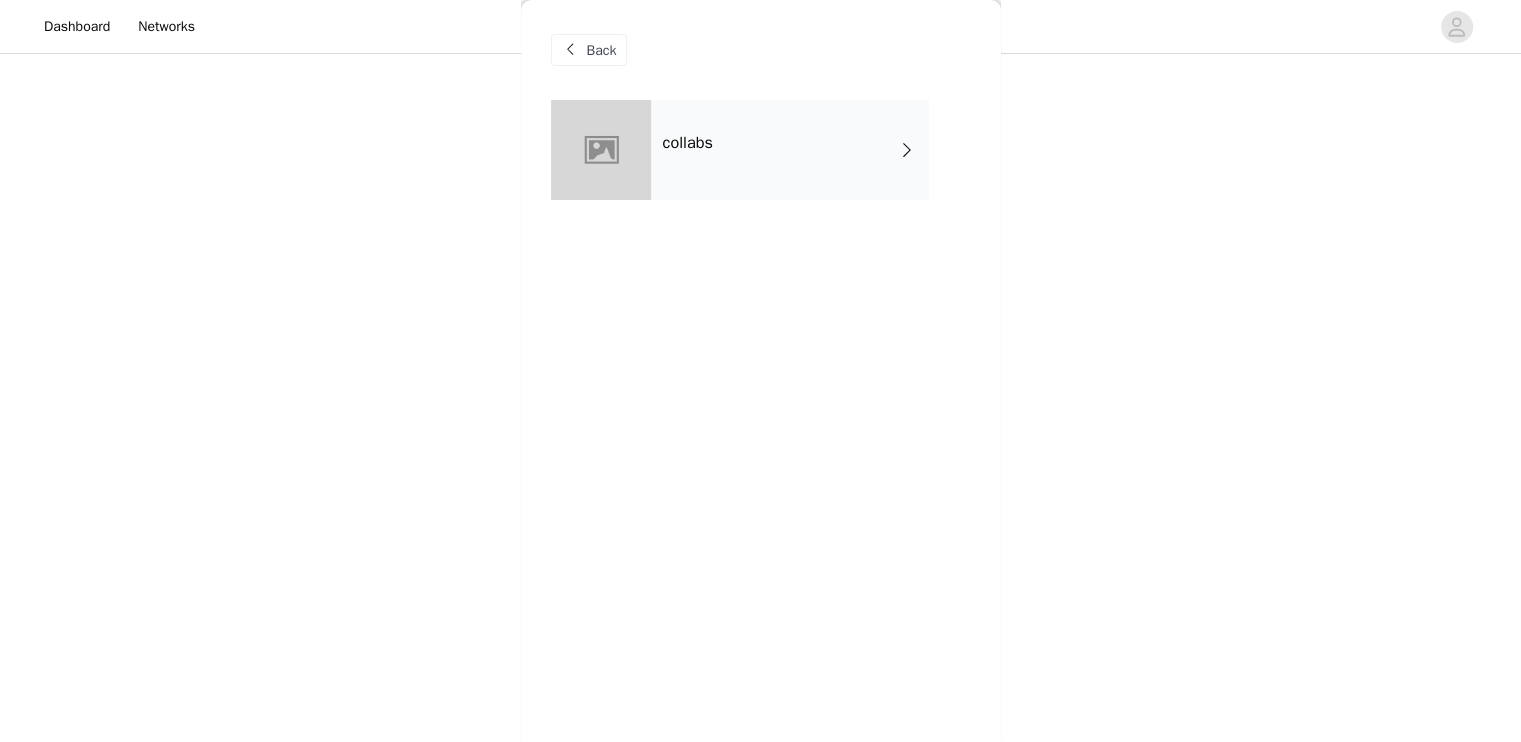 click on "collabs" at bounding box center (790, 150) 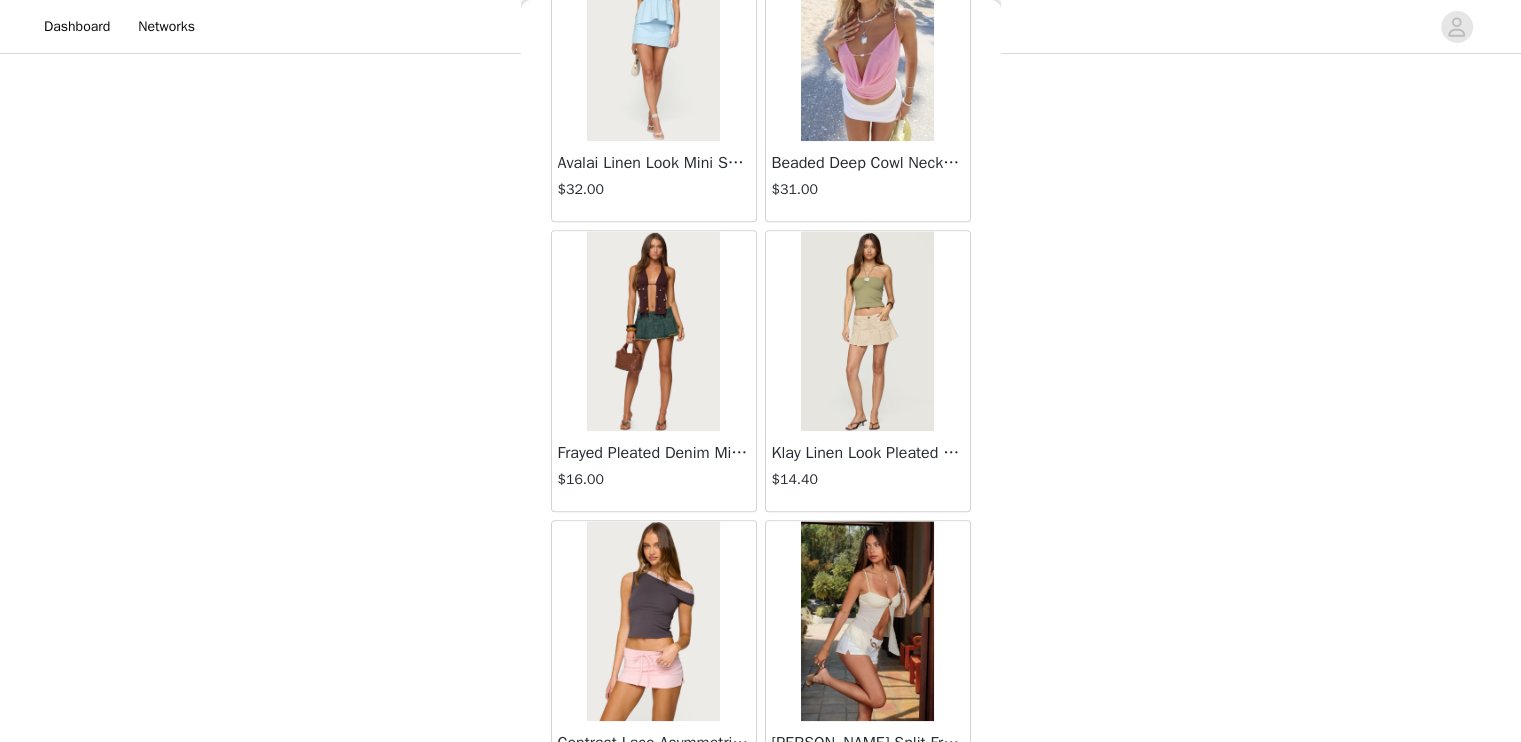 scroll, scrollTop: 2314, scrollLeft: 0, axis: vertical 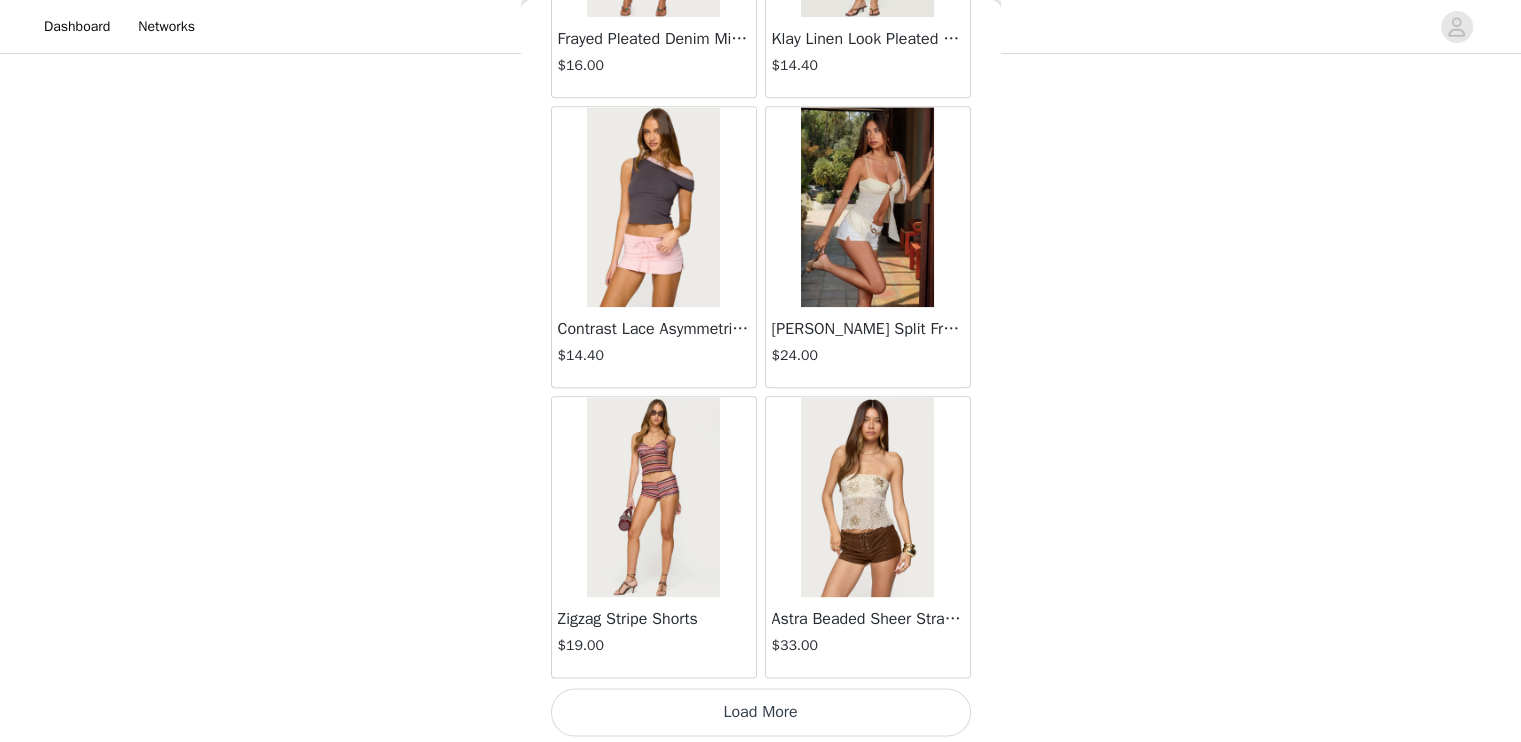 click at bounding box center [653, 497] 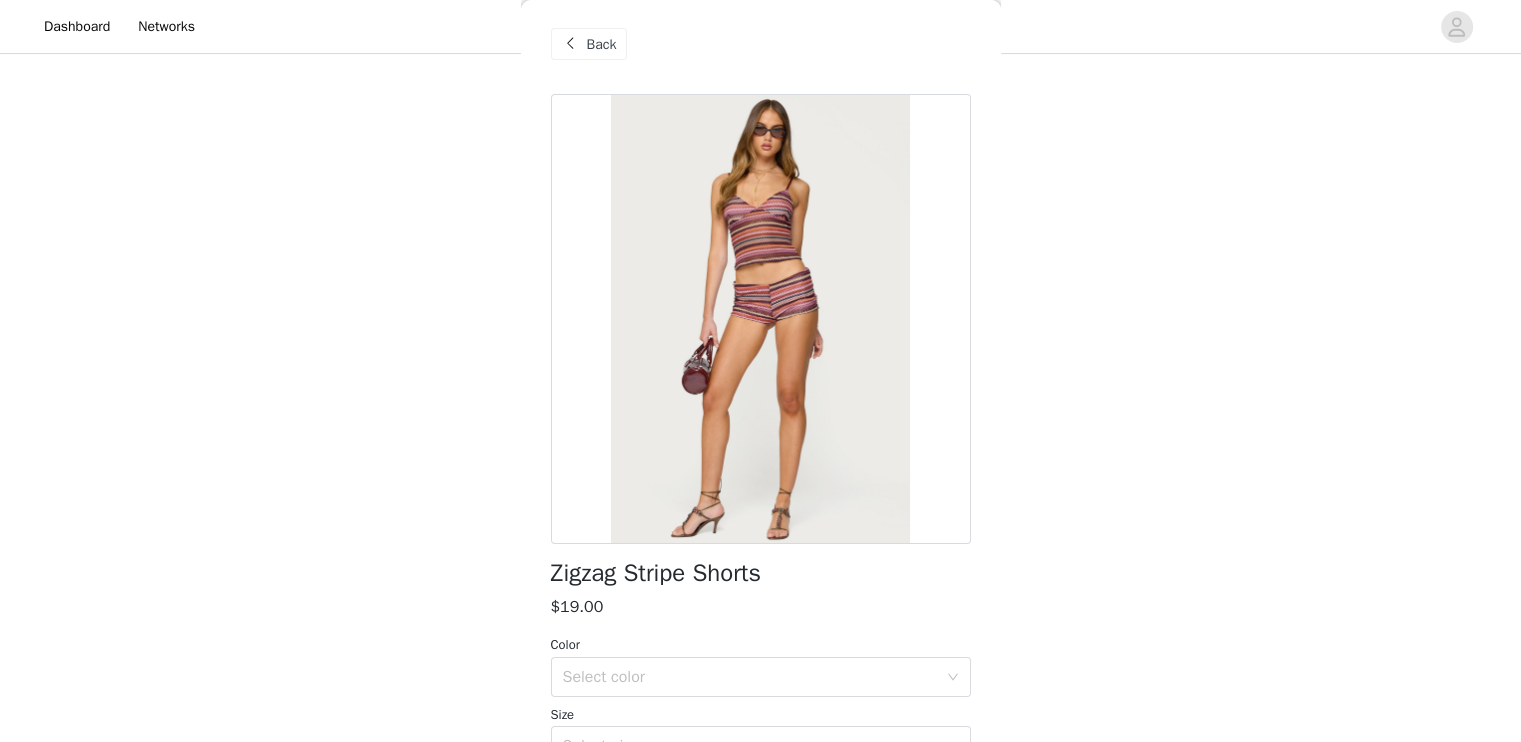 scroll, scrollTop: 0, scrollLeft: 0, axis: both 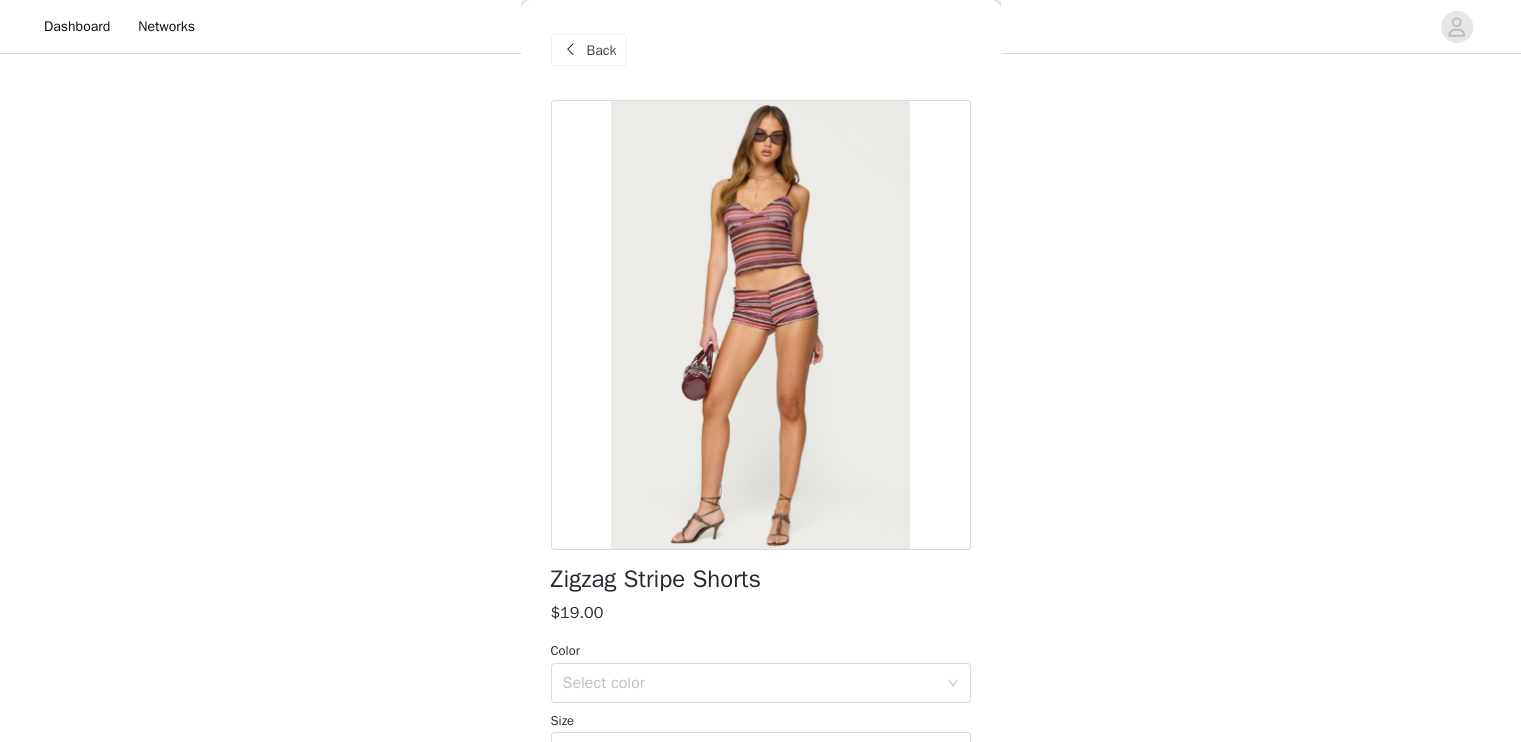 click on "Back" at bounding box center (602, 50) 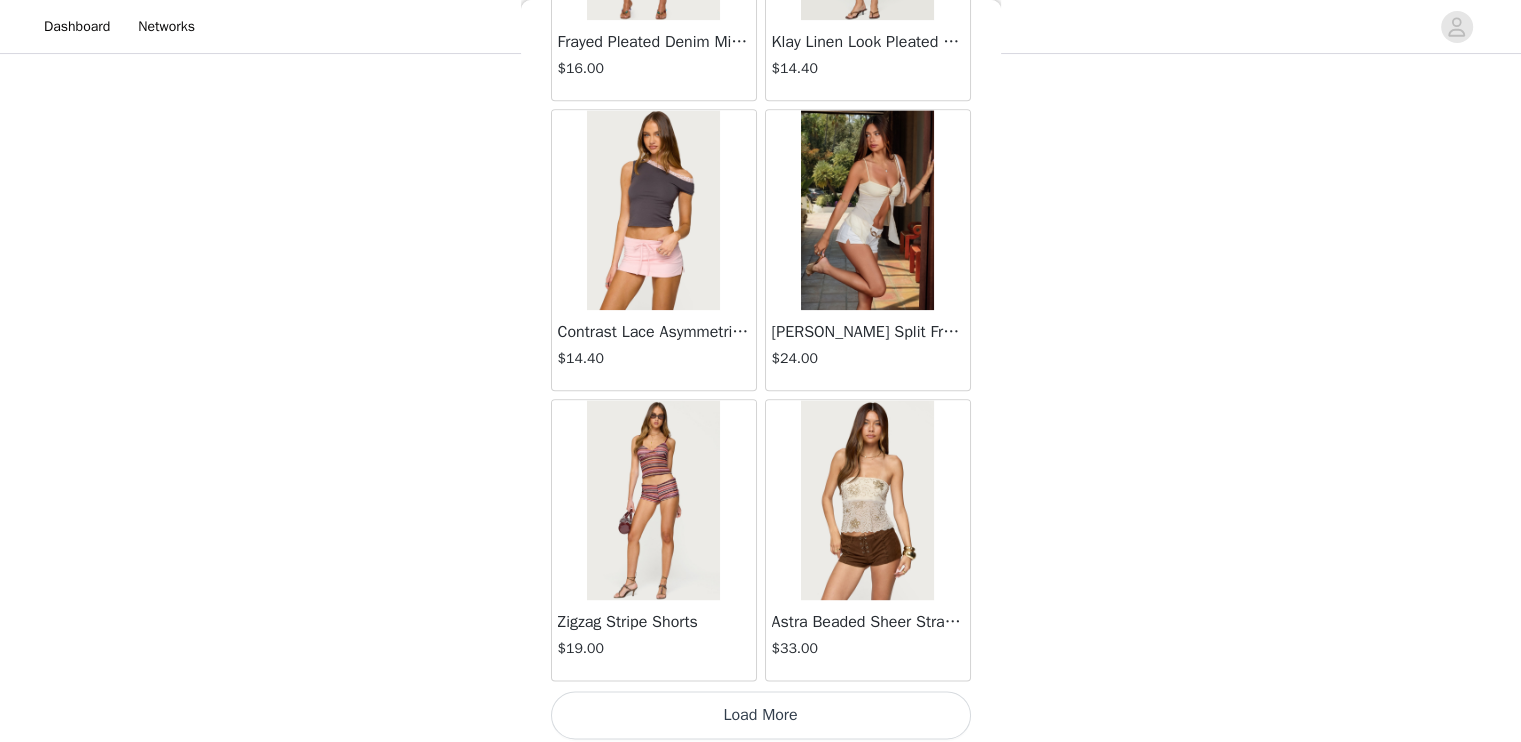 scroll, scrollTop: 2314, scrollLeft: 0, axis: vertical 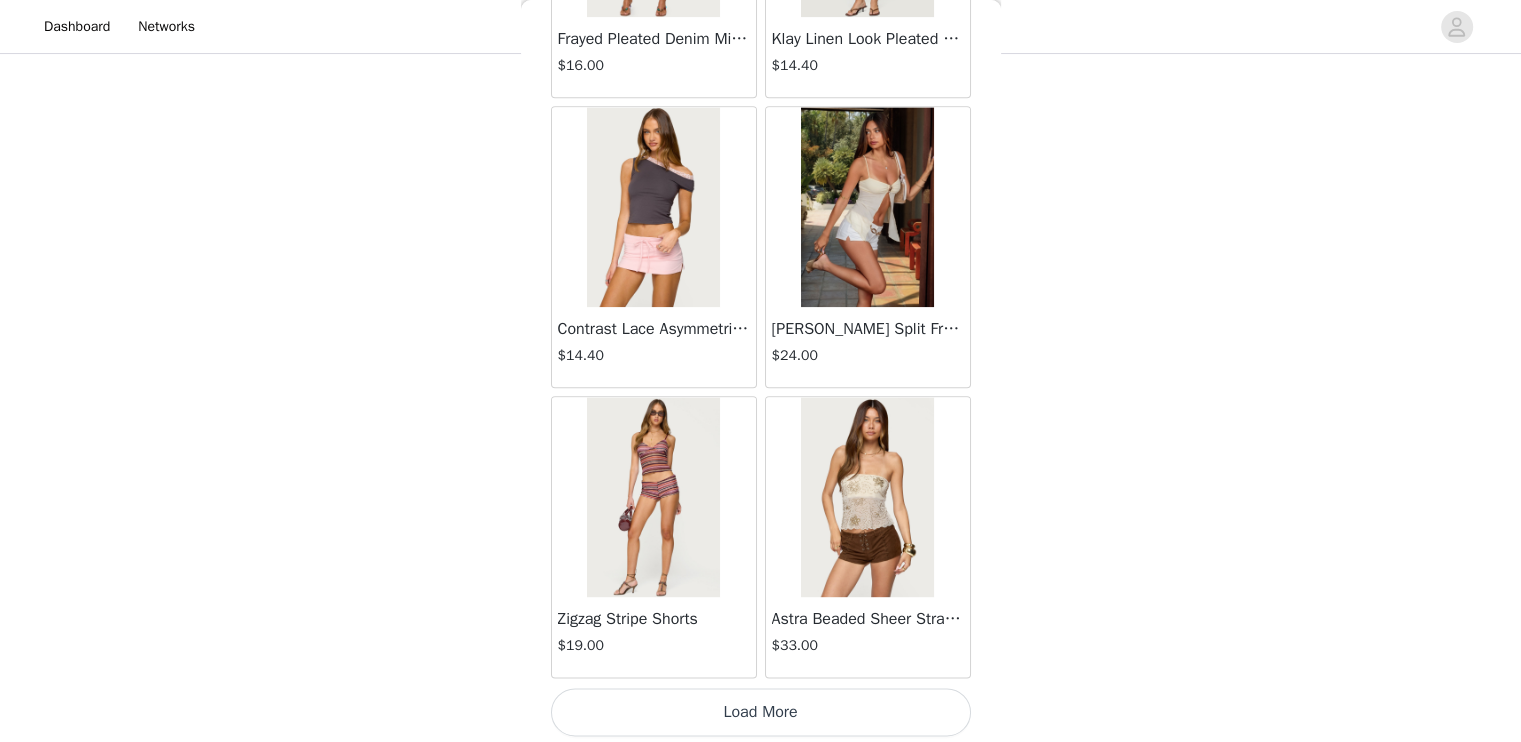 click on "Load More" at bounding box center (761, 712) 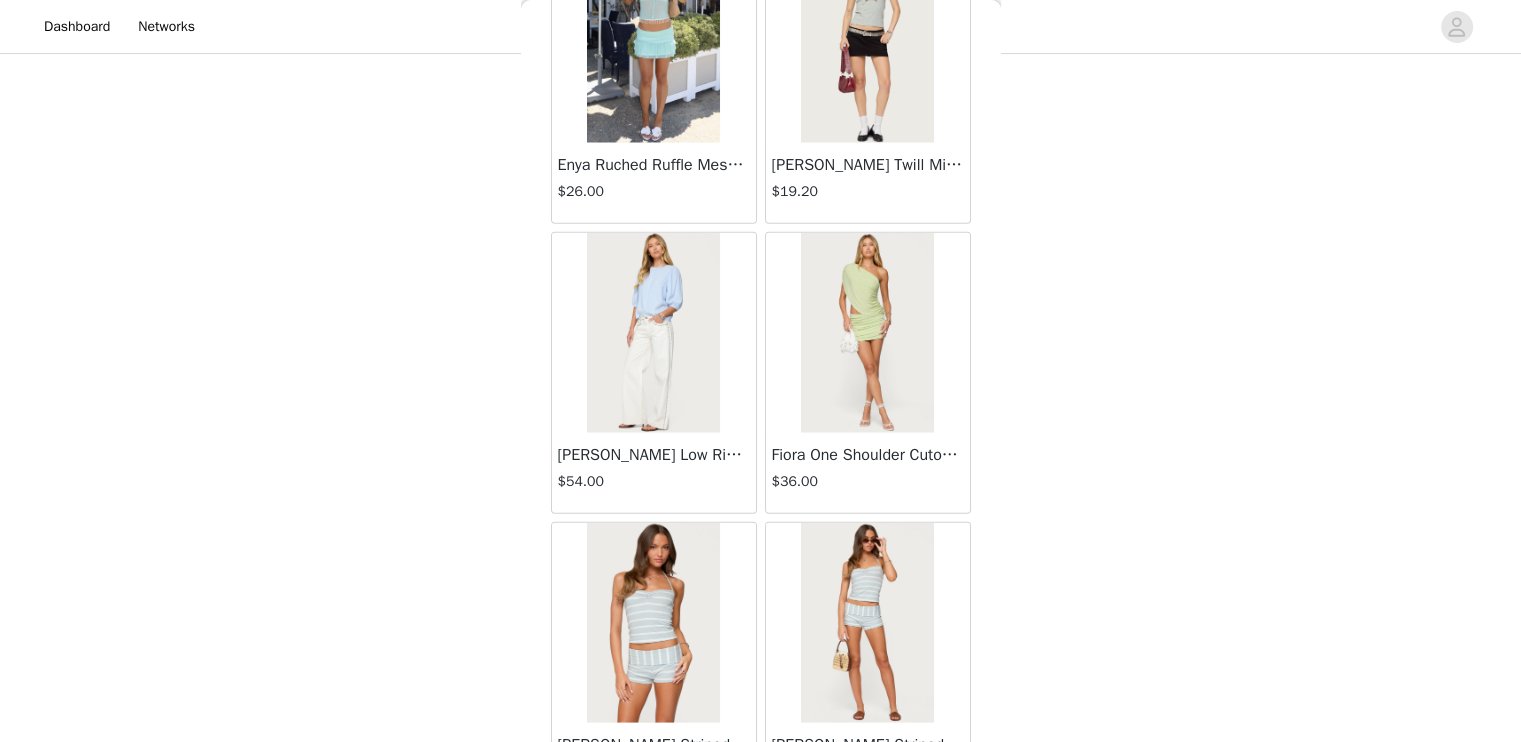 scroll, scrollTop: 5210, scrollLeft: 0, axis: vertical 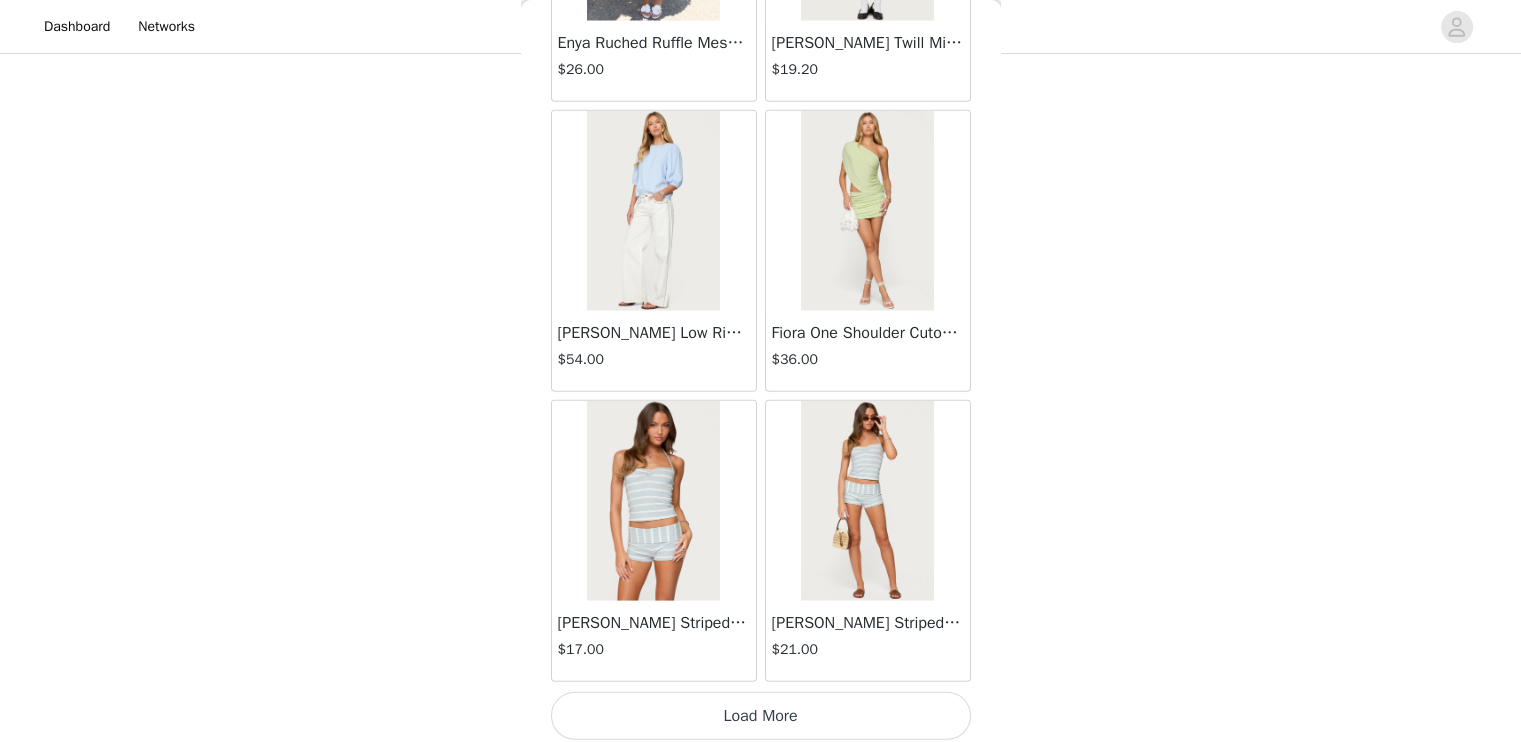 click on "Load More" at bounding box center [761, 716] 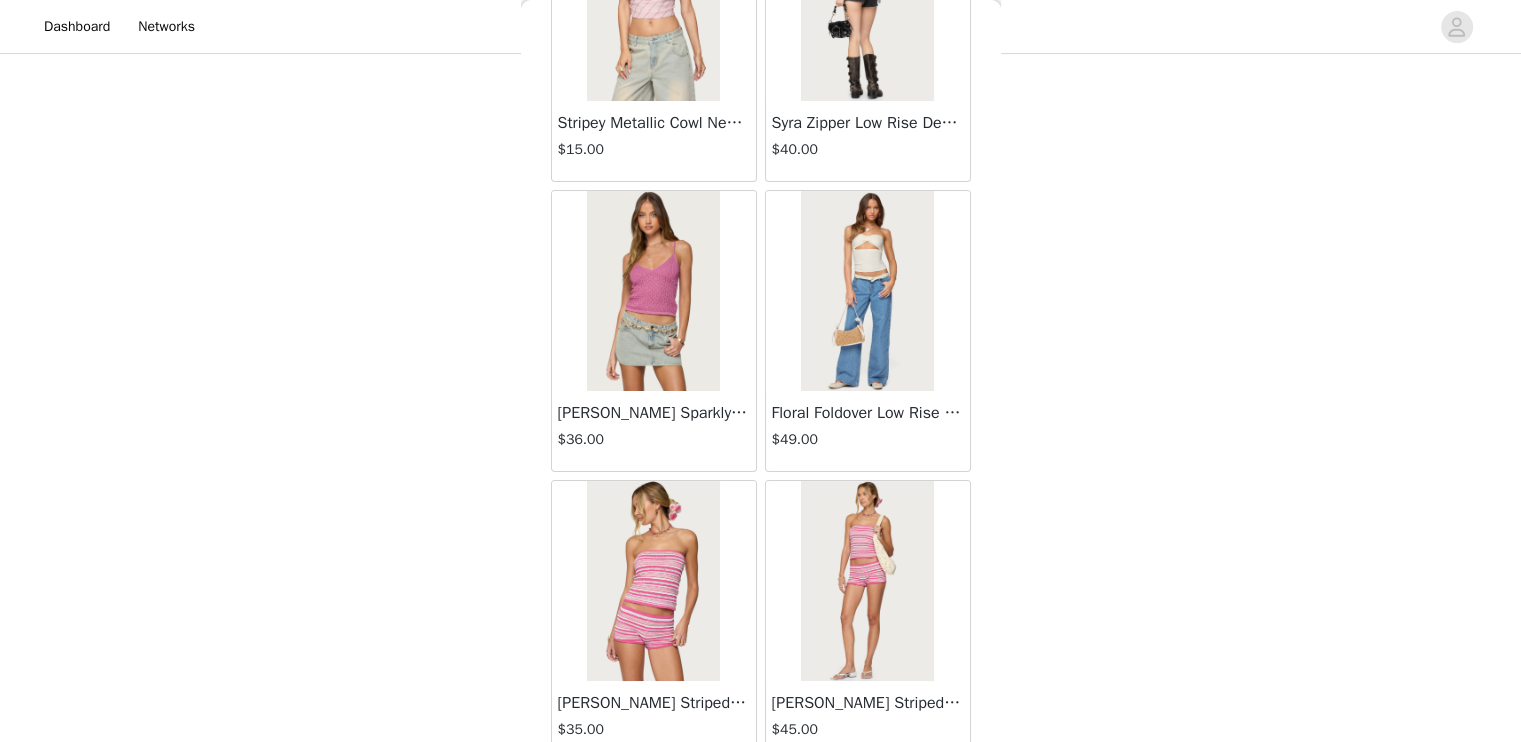 scroll, scrollTop: 8106, scrollLeft: 0, axis: vertical 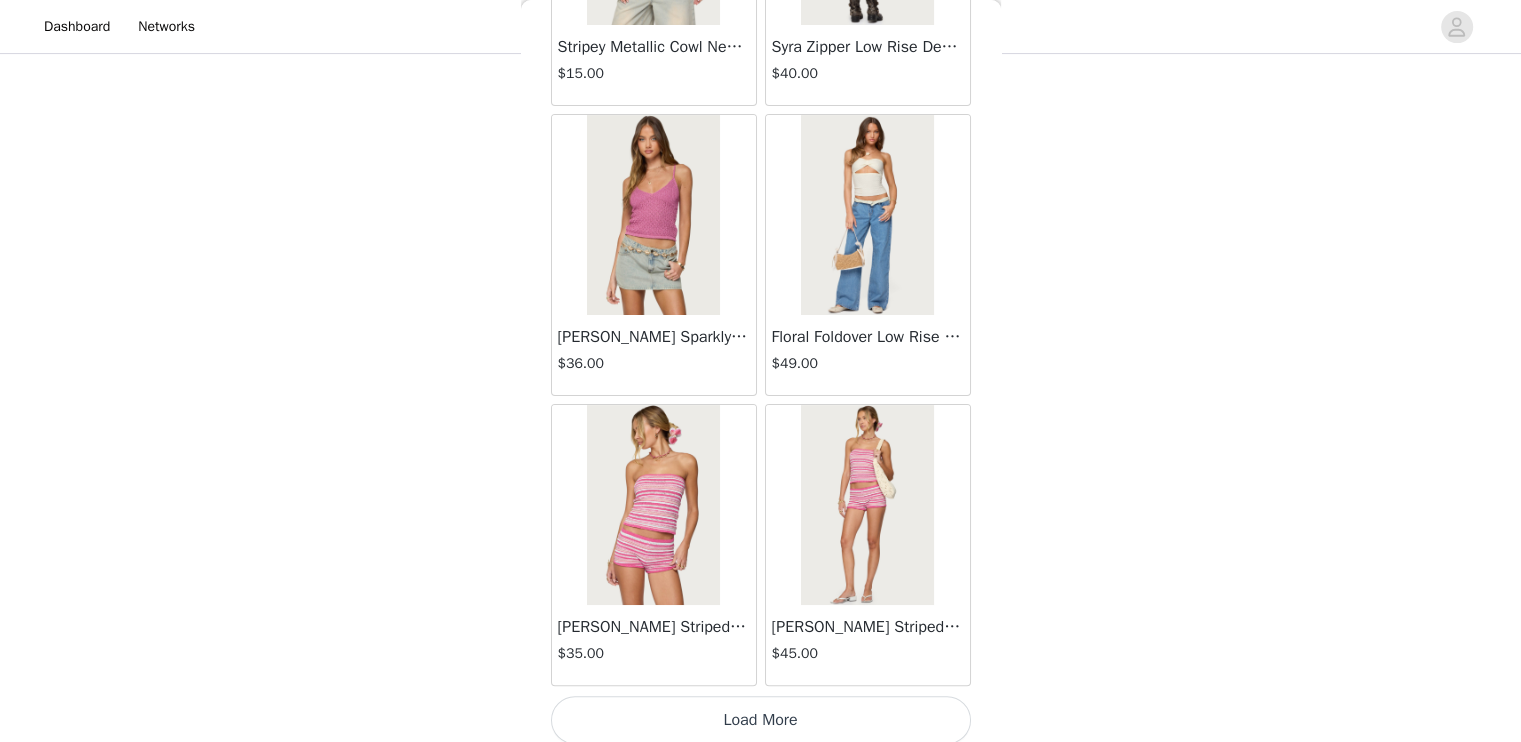 click on "Load More" at bounding box center (761, 720) 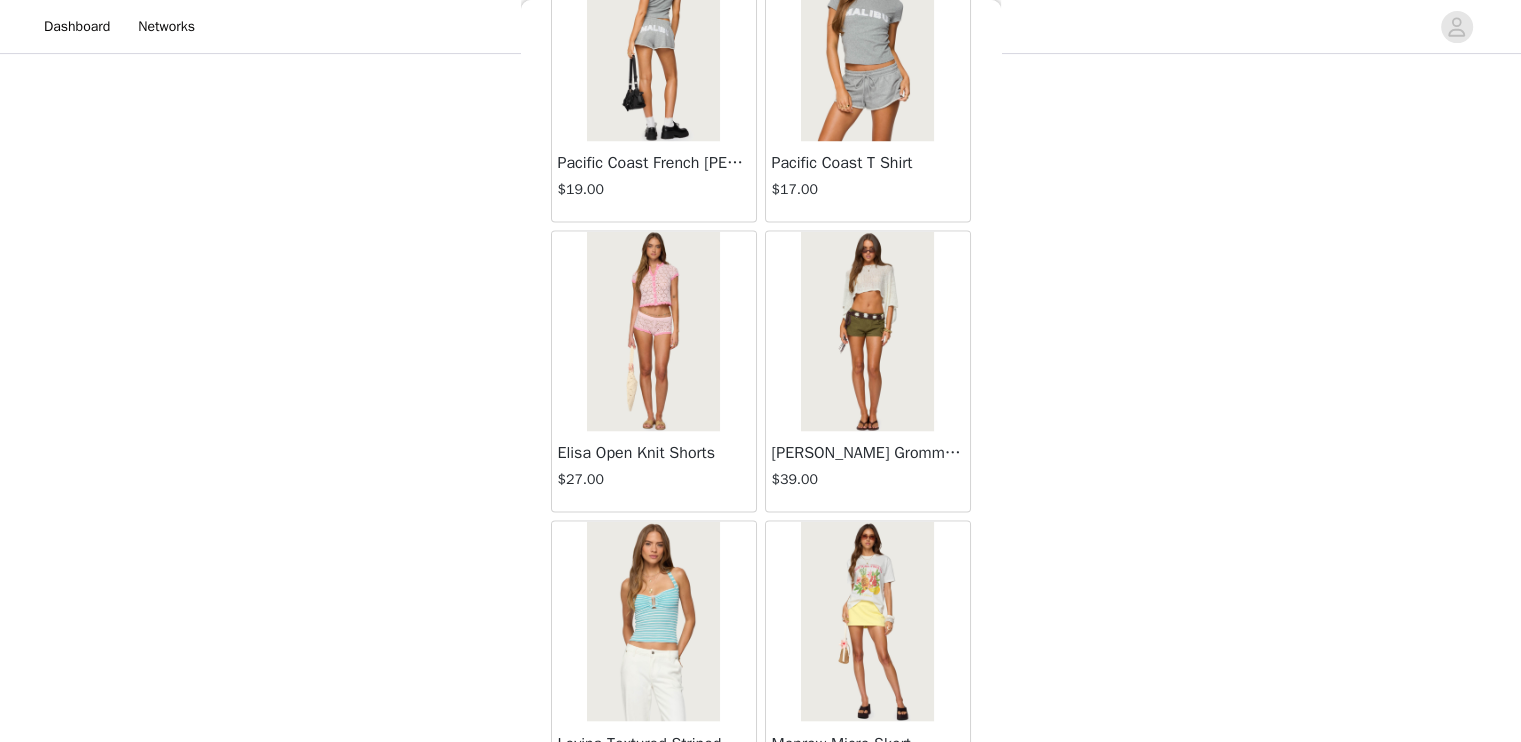 scroll, scrollTop: 11002, scrollLeft: 0, axis: vertical 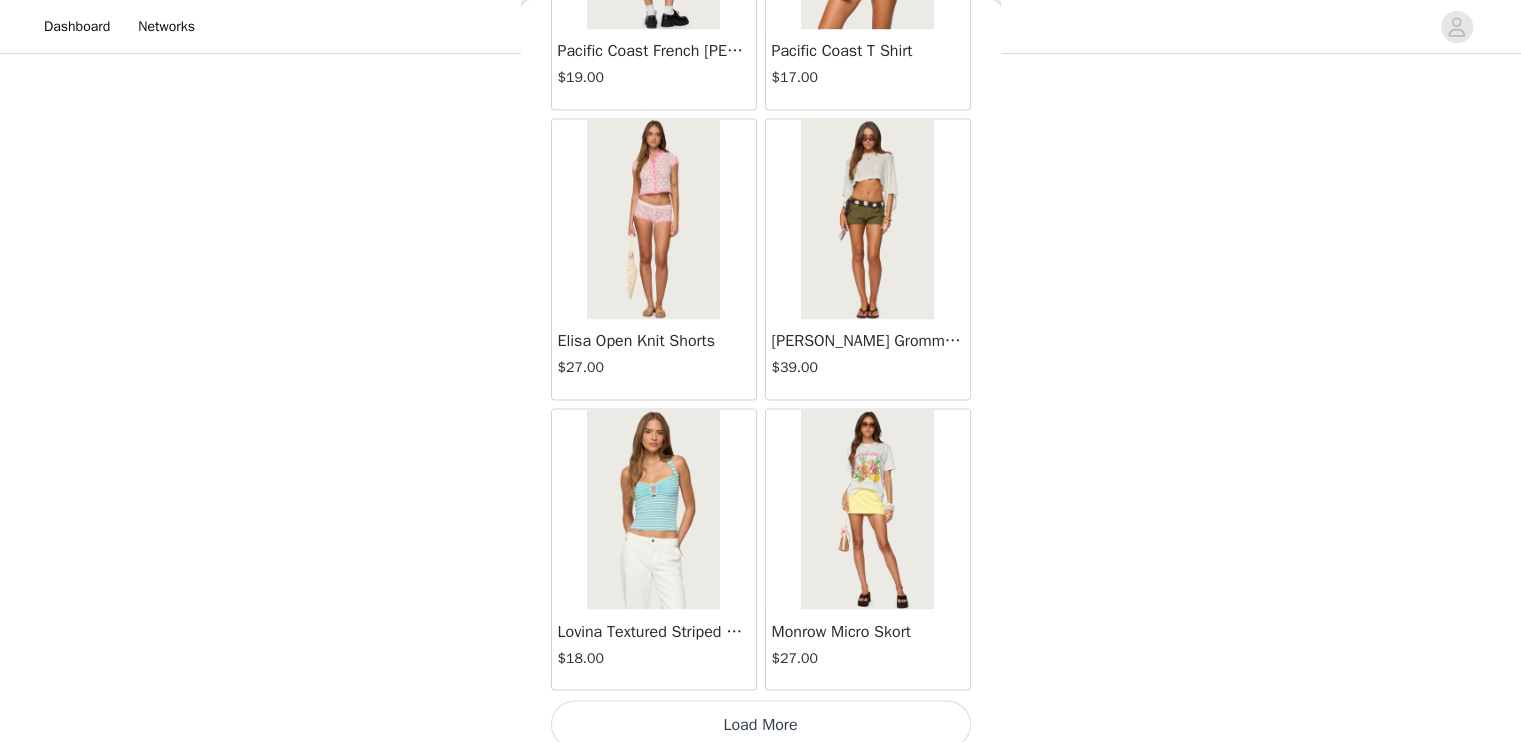 click on "Load More" at bounding box center (761, 724) 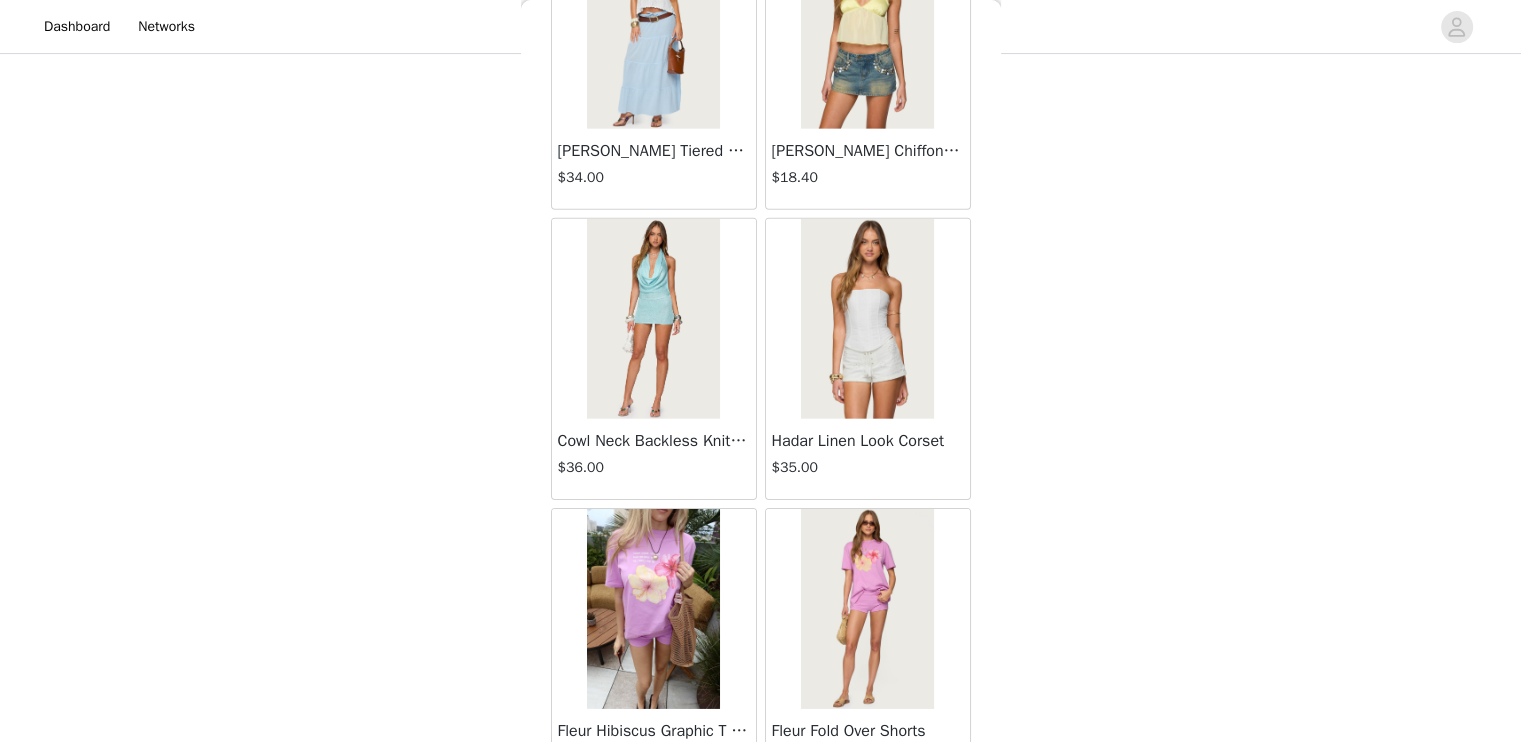 scroll, scrollTop: 13898, scrollLeft: 0, axis: vertical 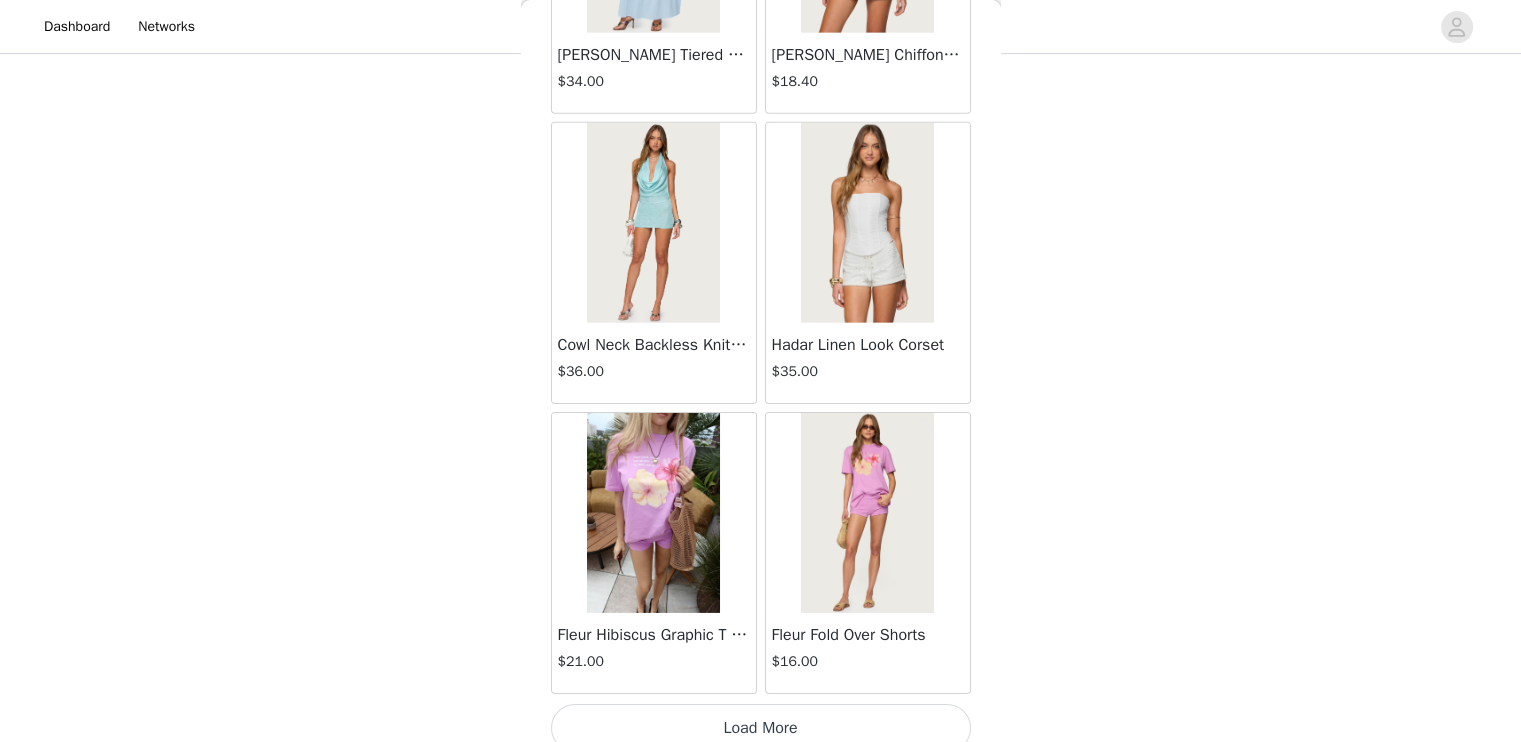 click on "Load More" at bounding box center (761, 728) 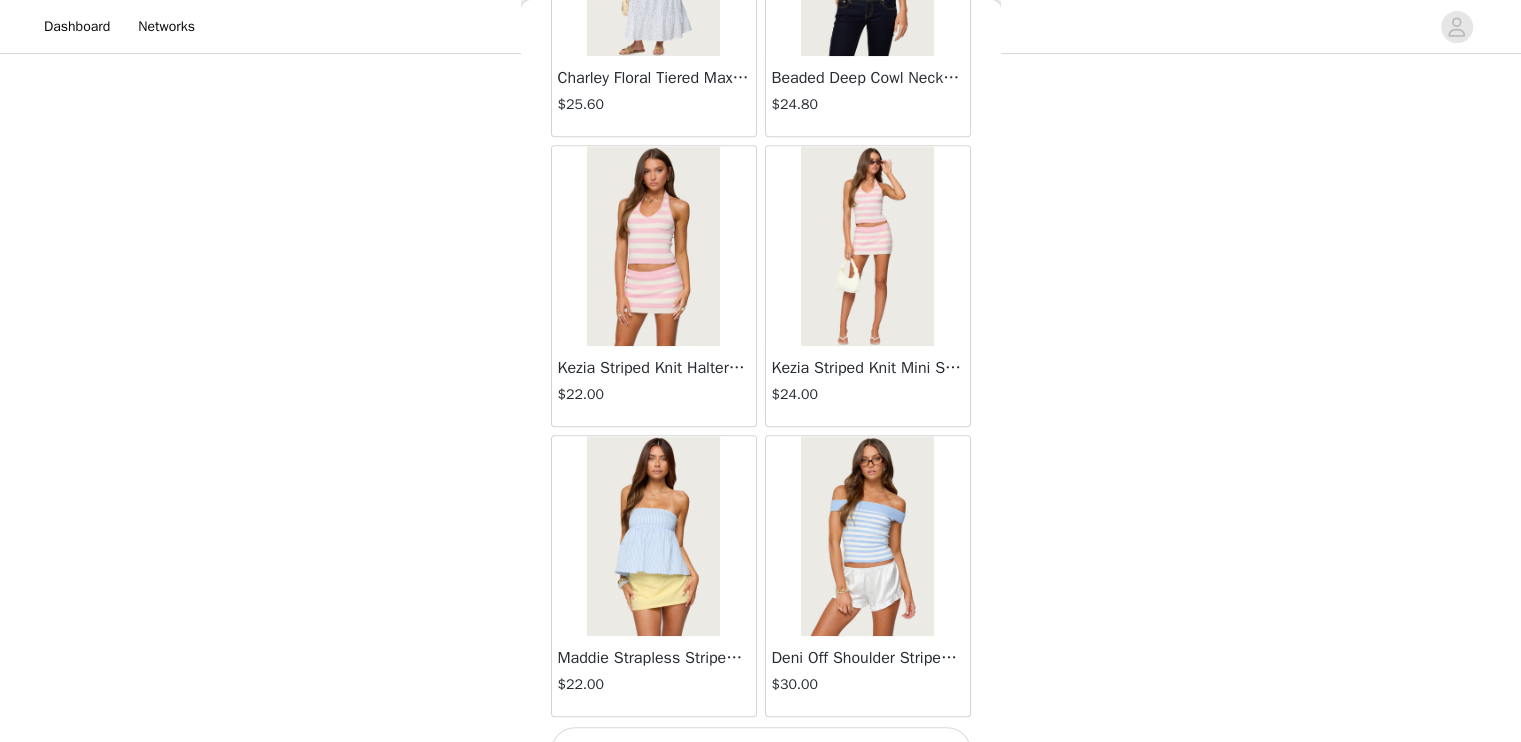 scroll, scrollTop: 16794, scrollLeft: 0, axis: vertical 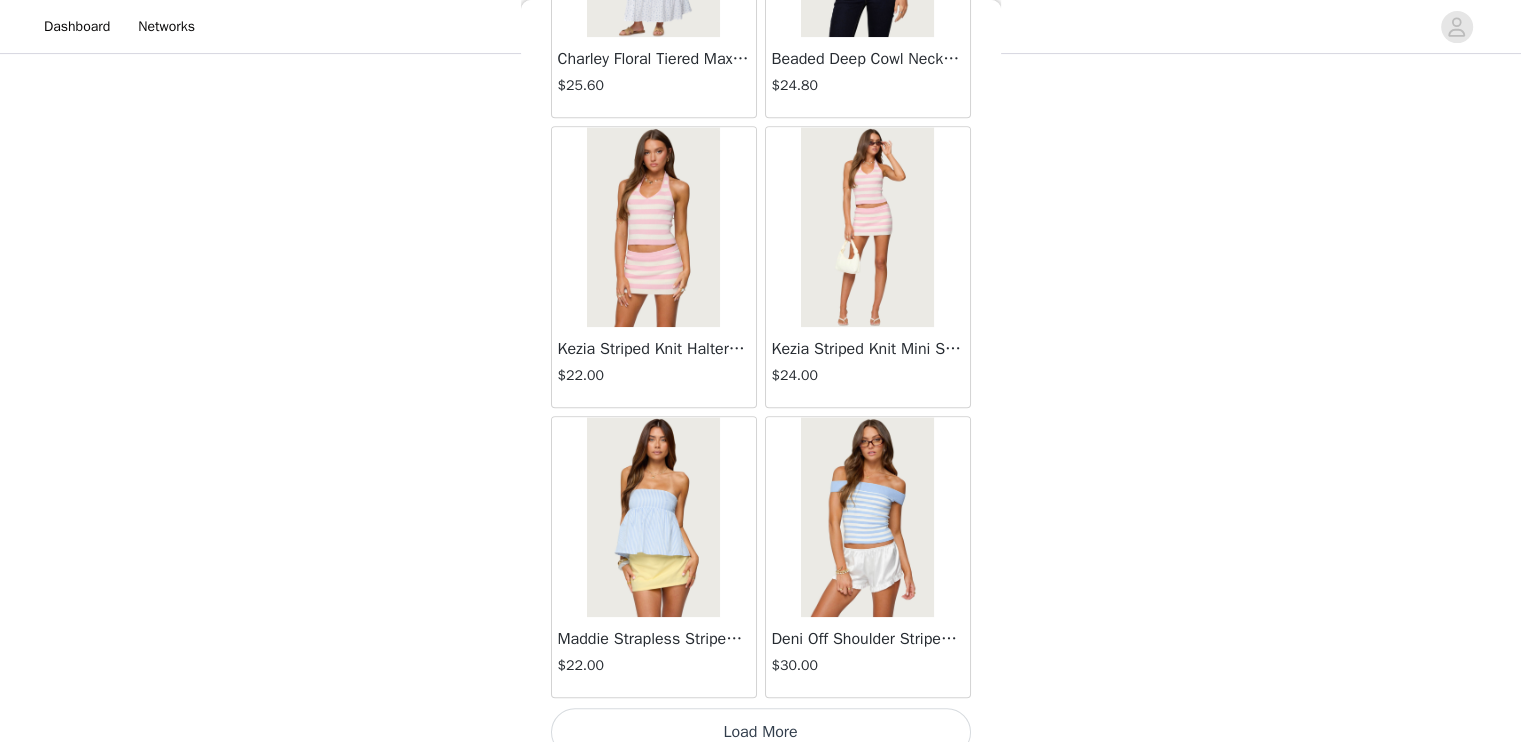 click on "Load More" at bounding box center (761, 732) 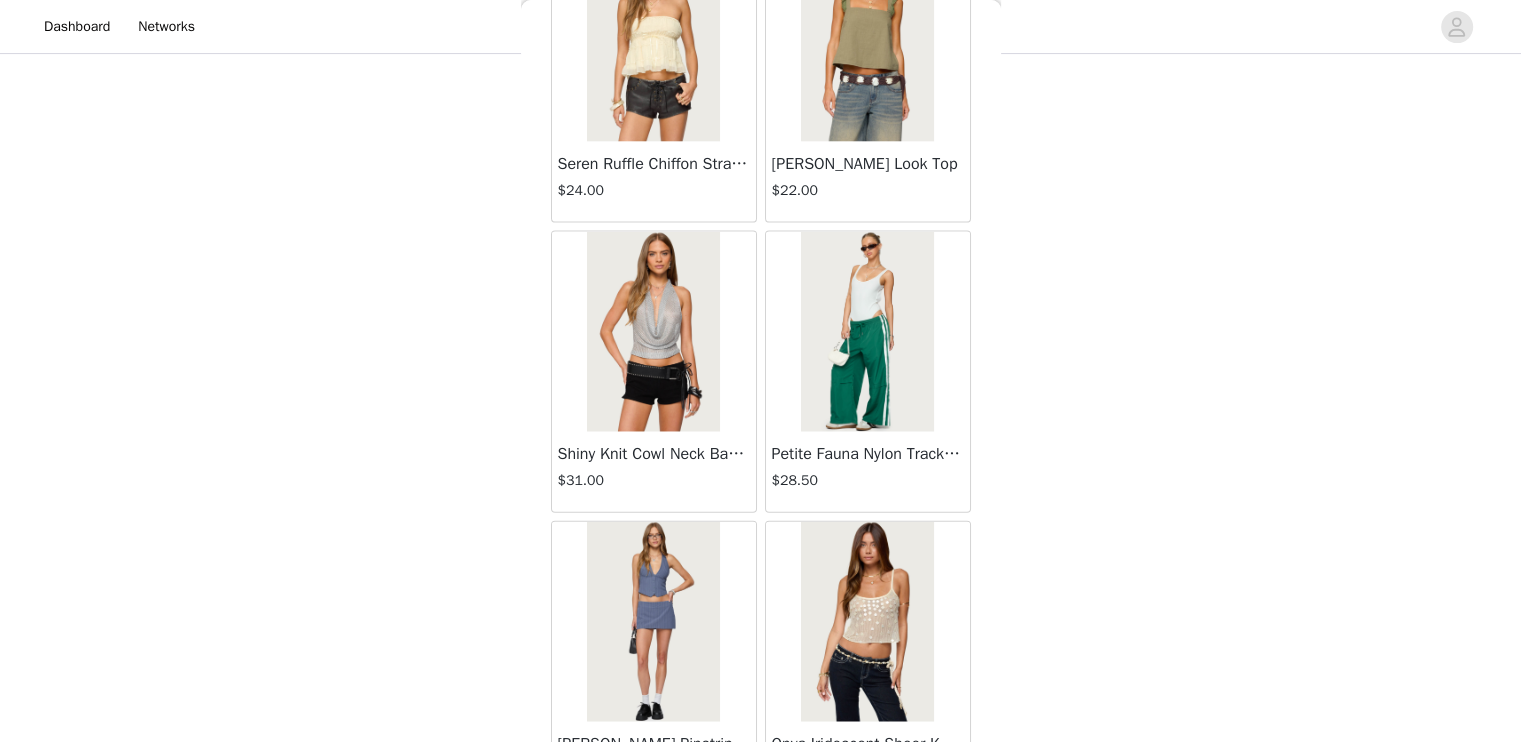 scroll, scrollTop: 19690, scrollLeft: 0, axis: vertical 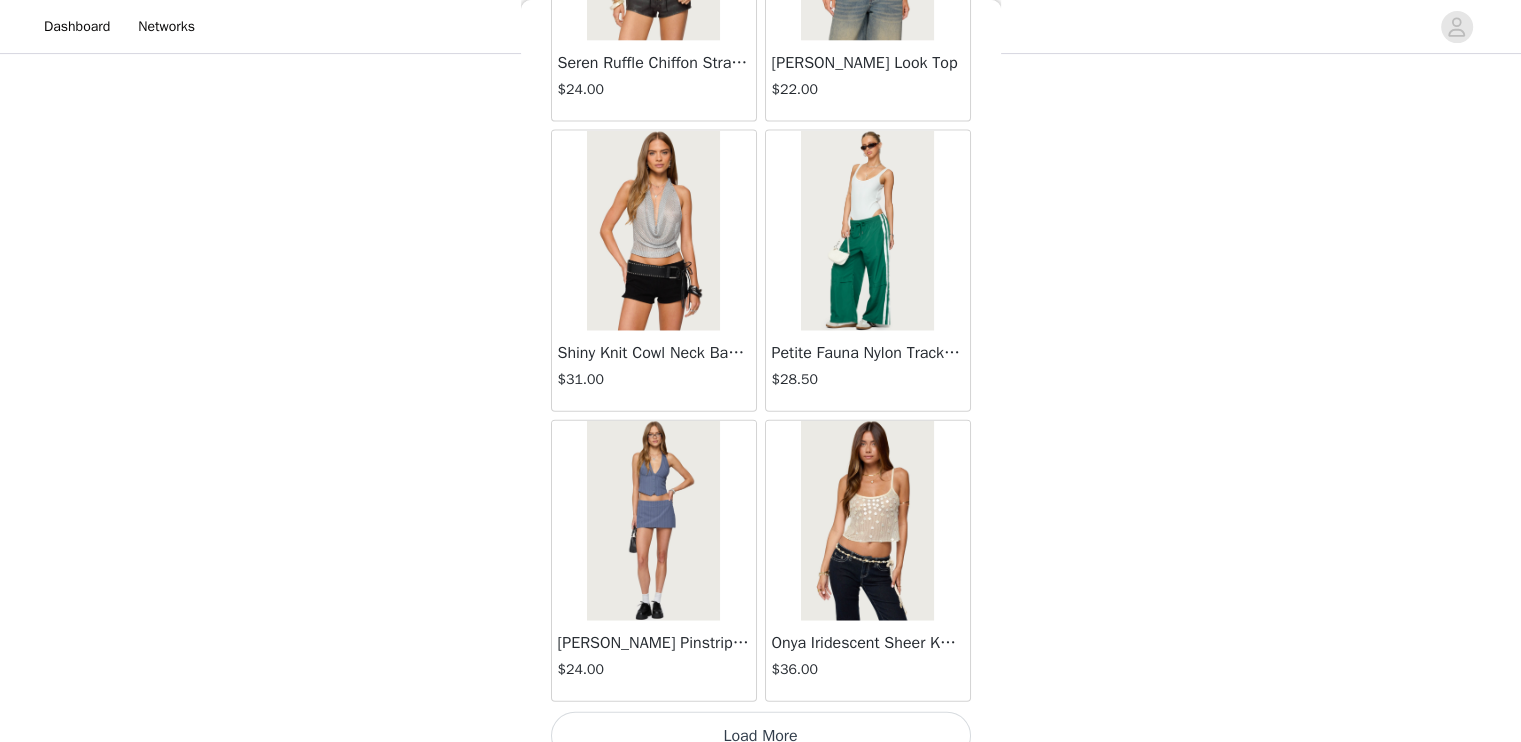 click on "Load More" at bounding box center [761, 736] 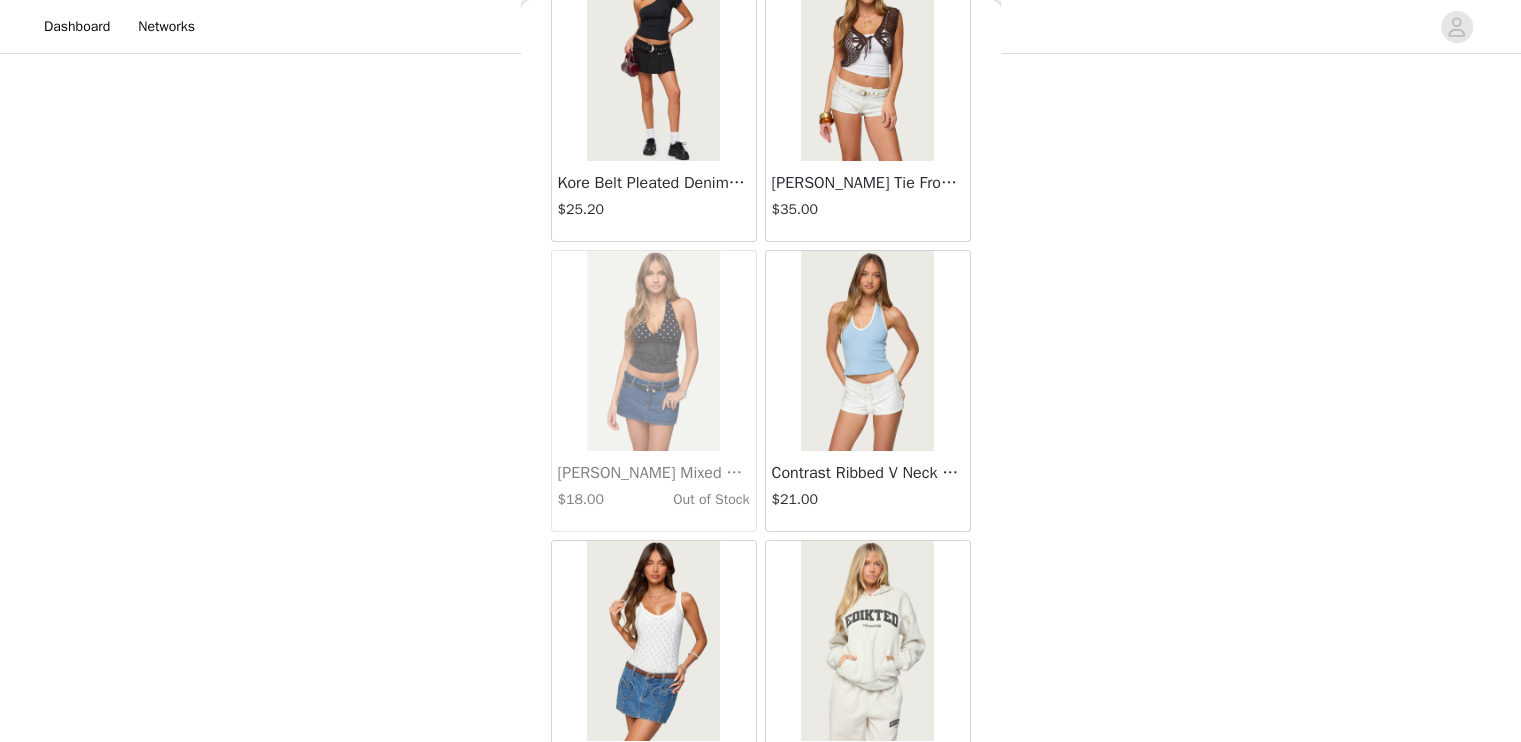 scroll, scrollTop: 22586, scrollLeft: 0, axis: vertical 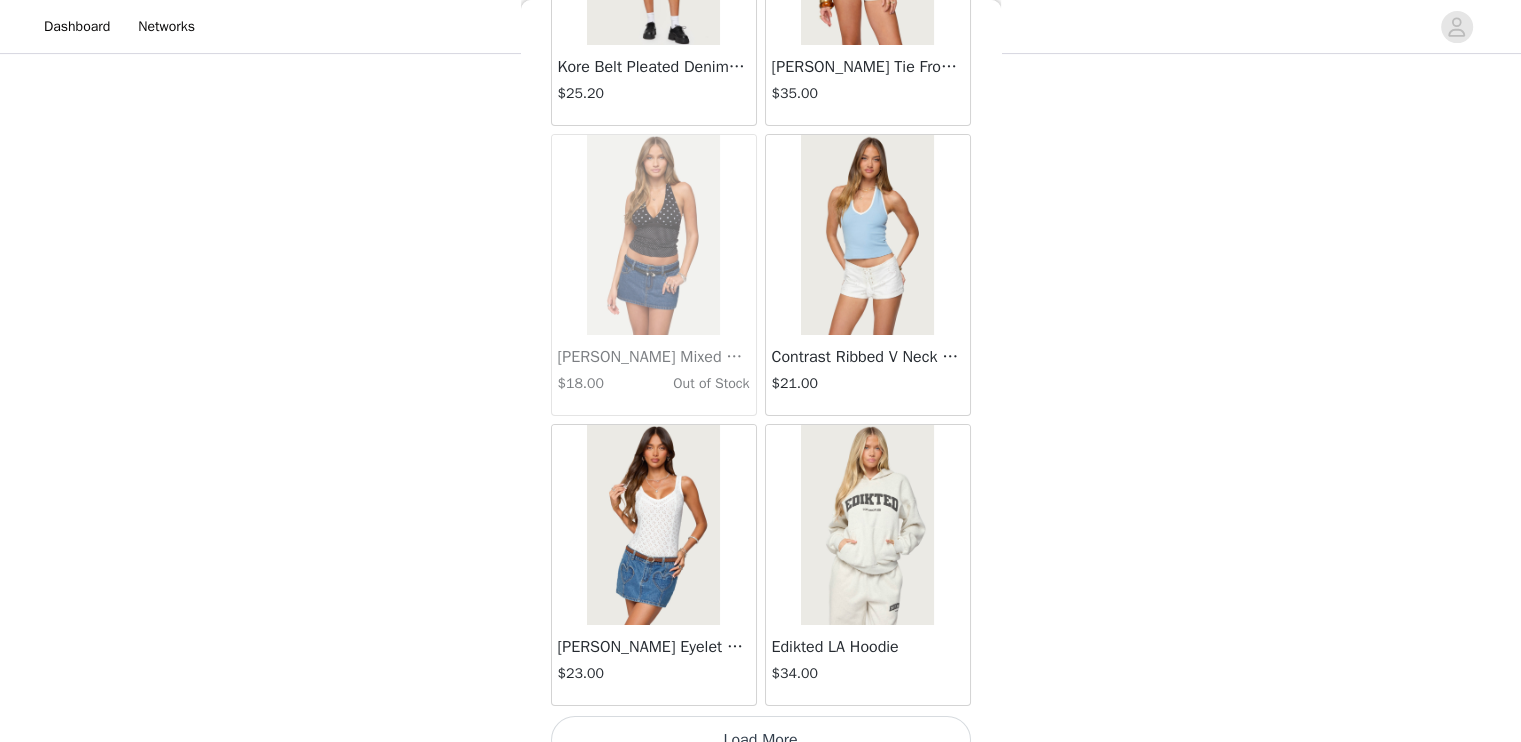 click on "Load More" at bounding box center [761, 740] 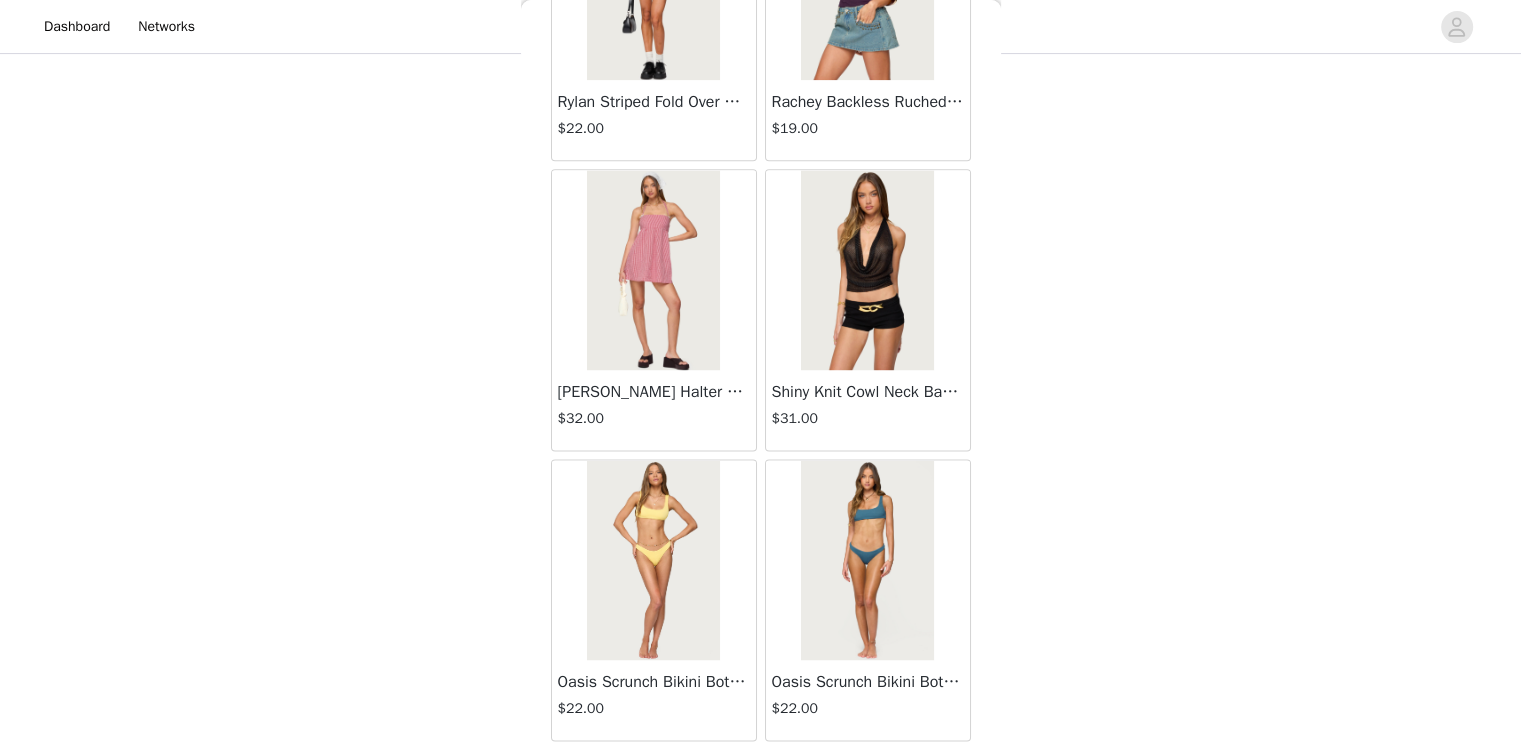 scroll, scrollTop: 25482, scrollLeft: 0, axis: vertical 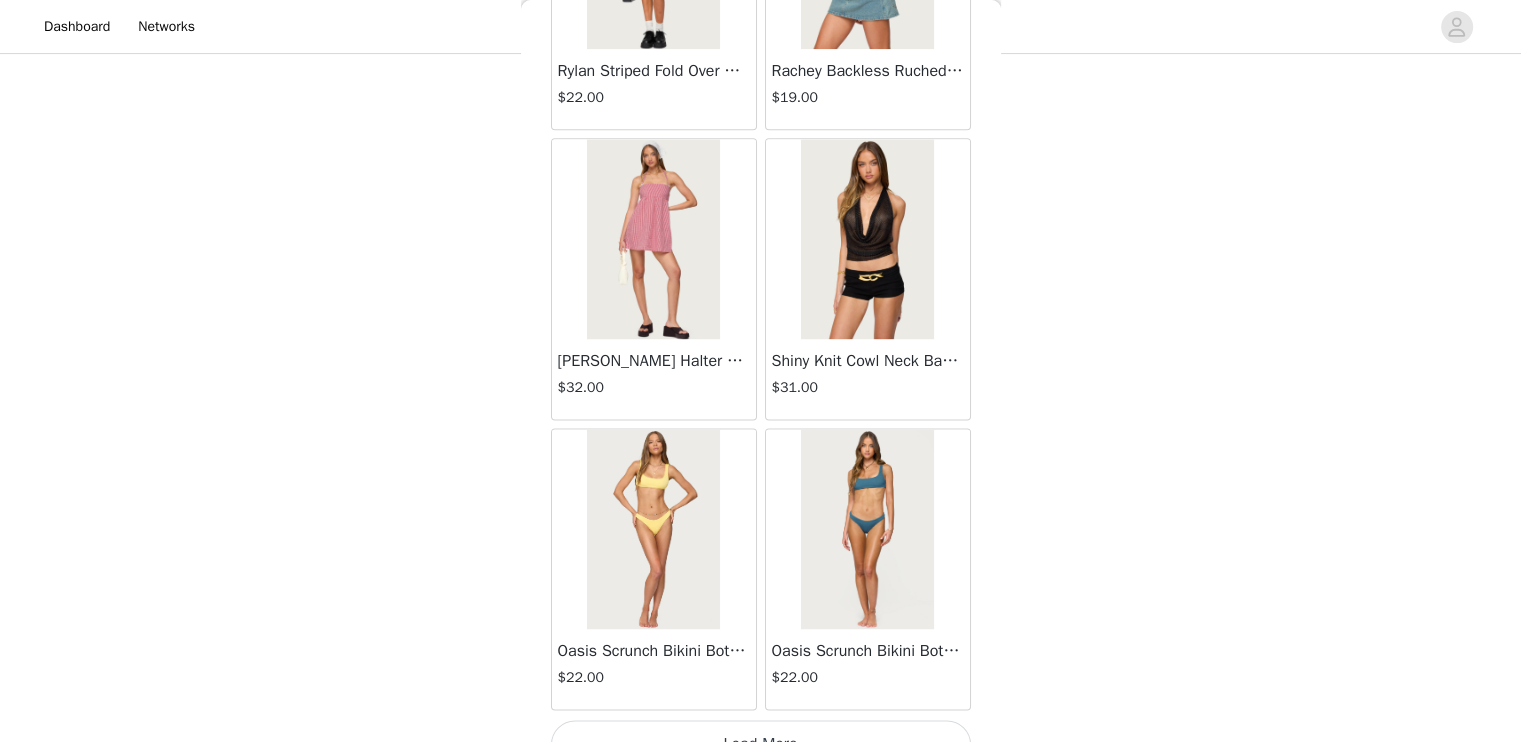 drag, startPoint x: 924, startPoint y: 709, endPoint x: 929, endPoint y: 689, distance: 20.615528 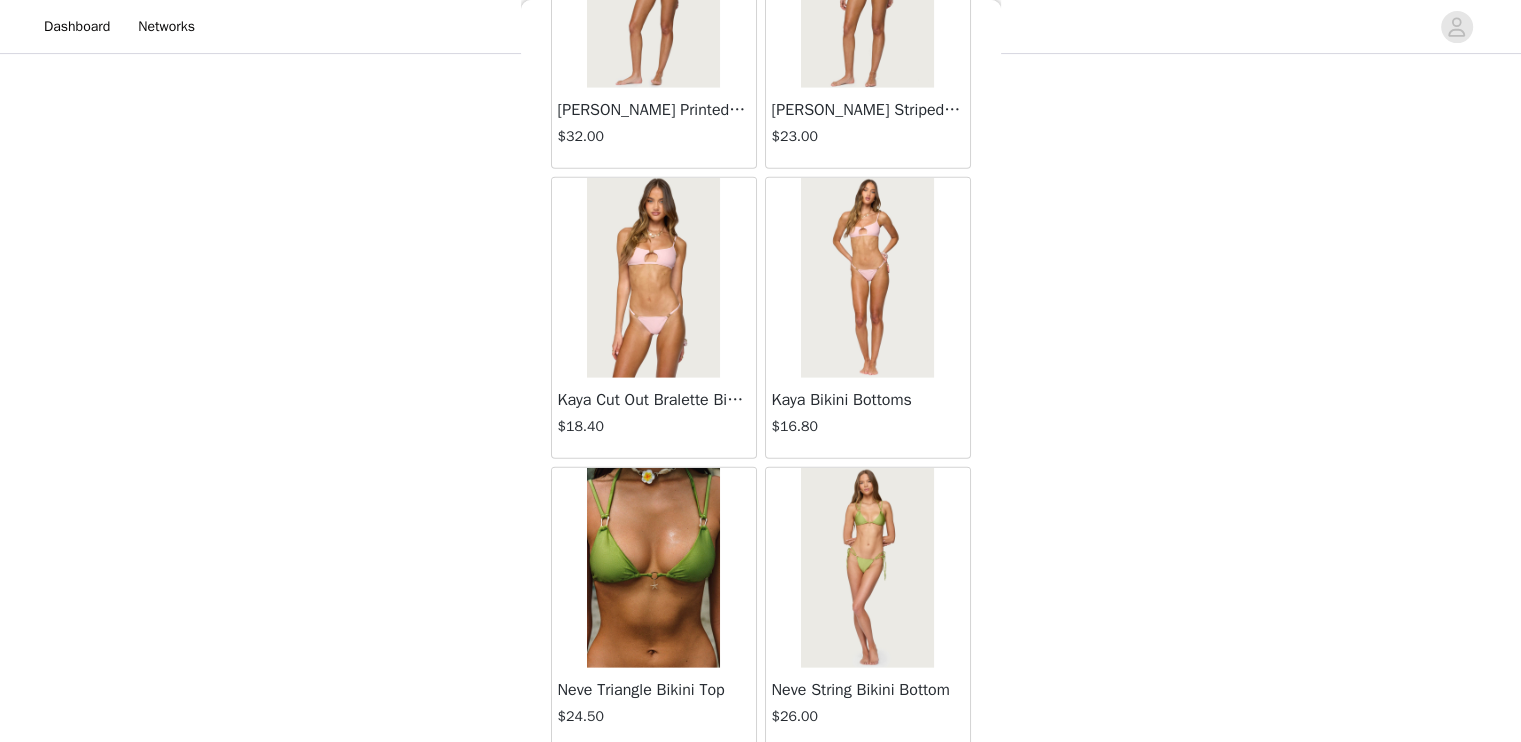 scroll, scrollTop: 28378, scrollLeft: 0, axis: vertical 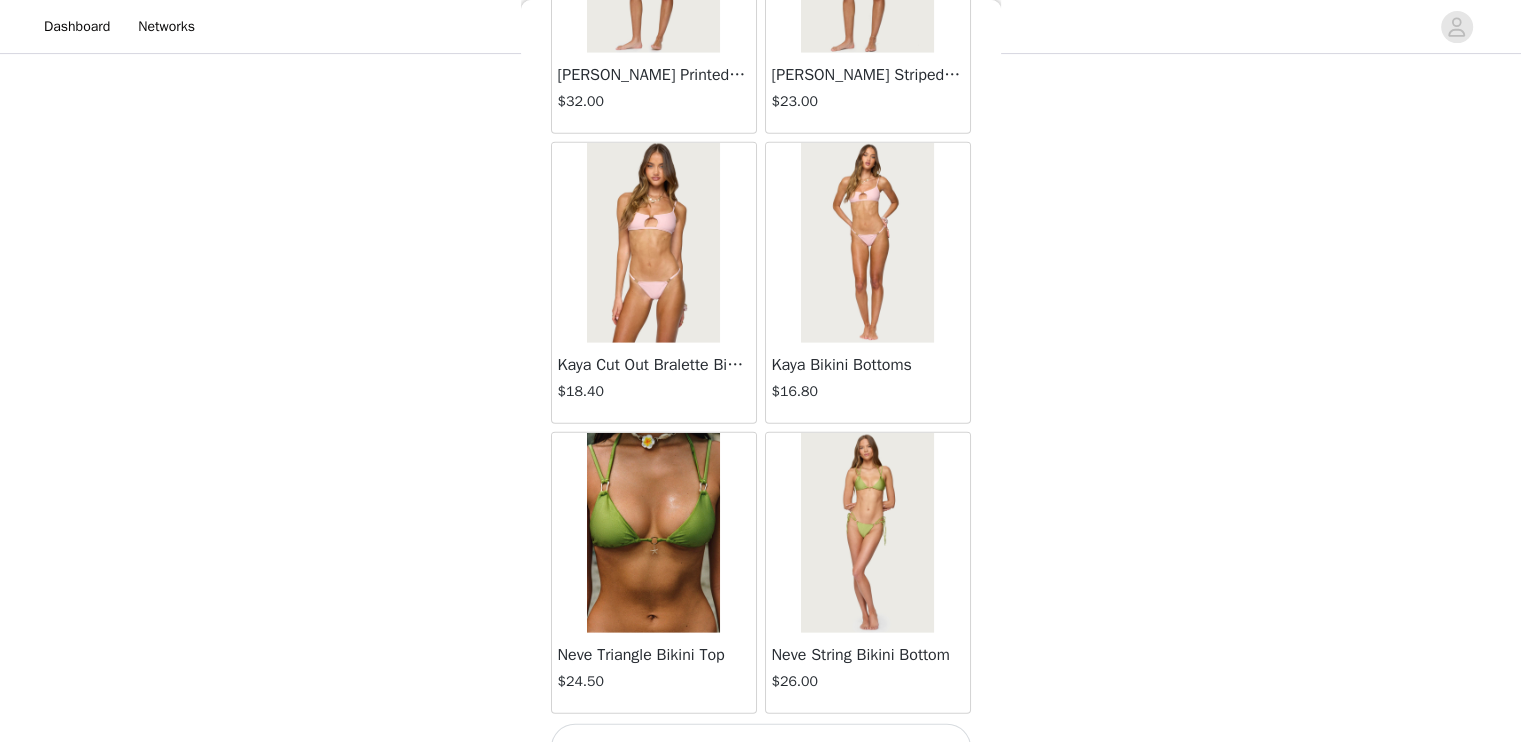 click on "Load More" at bounding box center [761, 748] 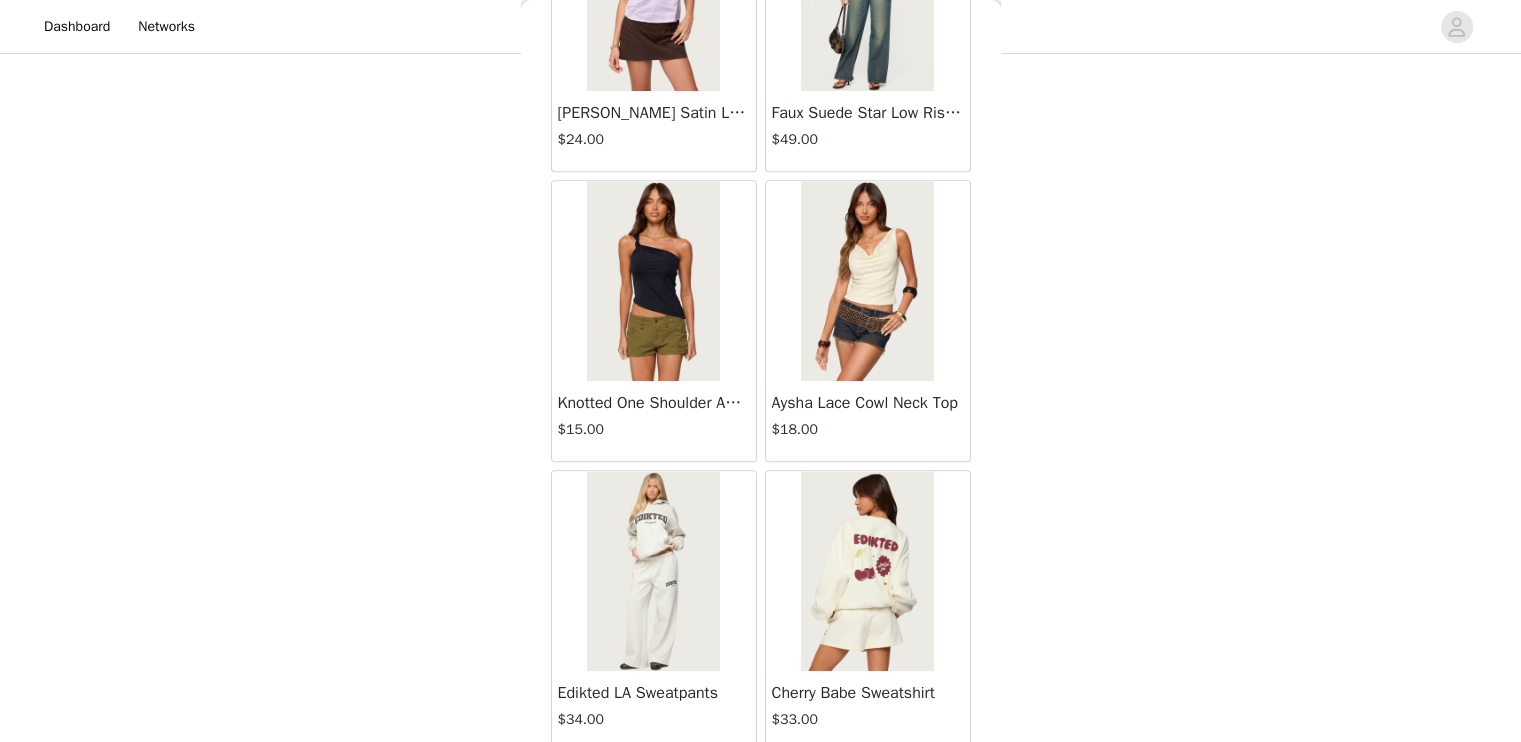 scroll, scrollTop: 31274, scrollLeft: 0, axis: vertical 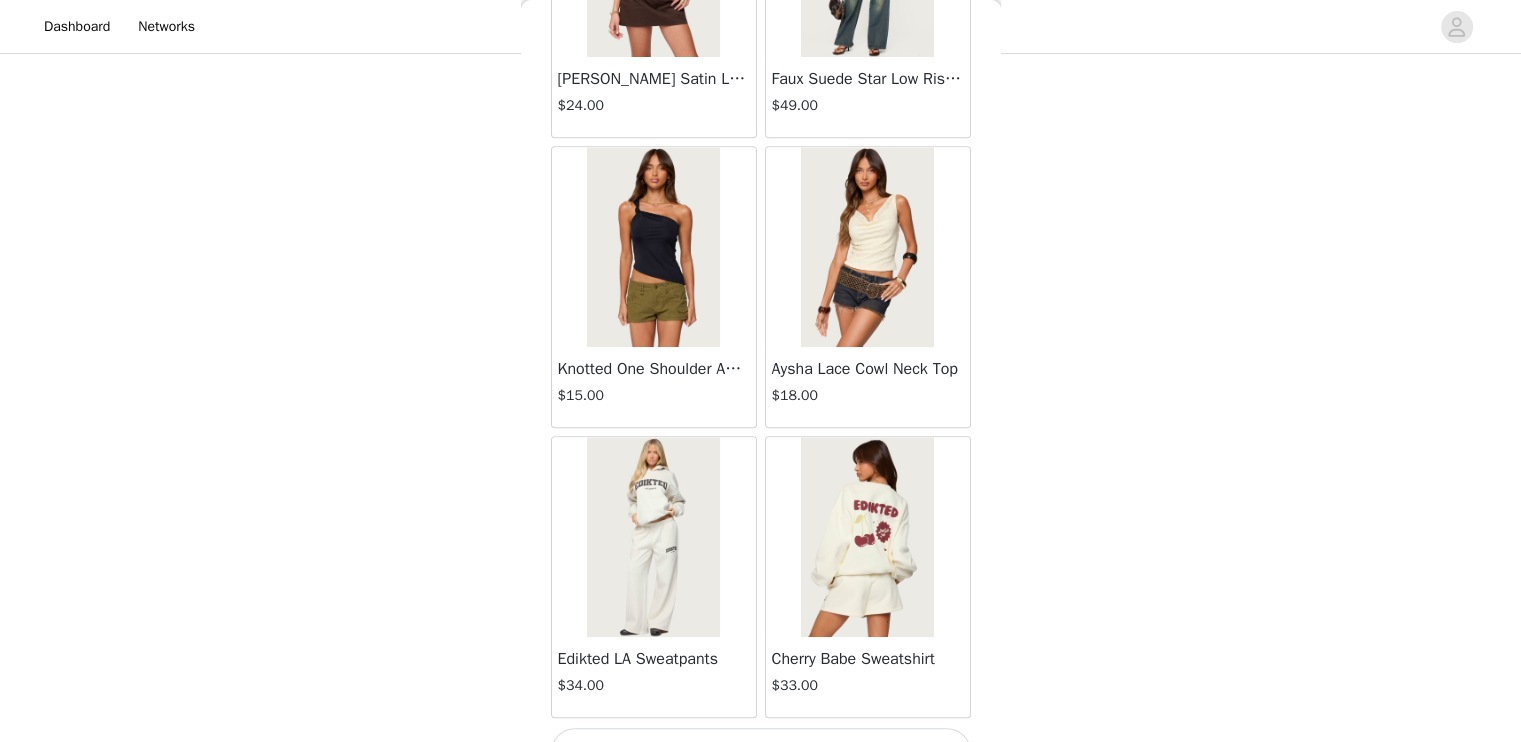 click on "Load More" at bounding box center (761, 752) 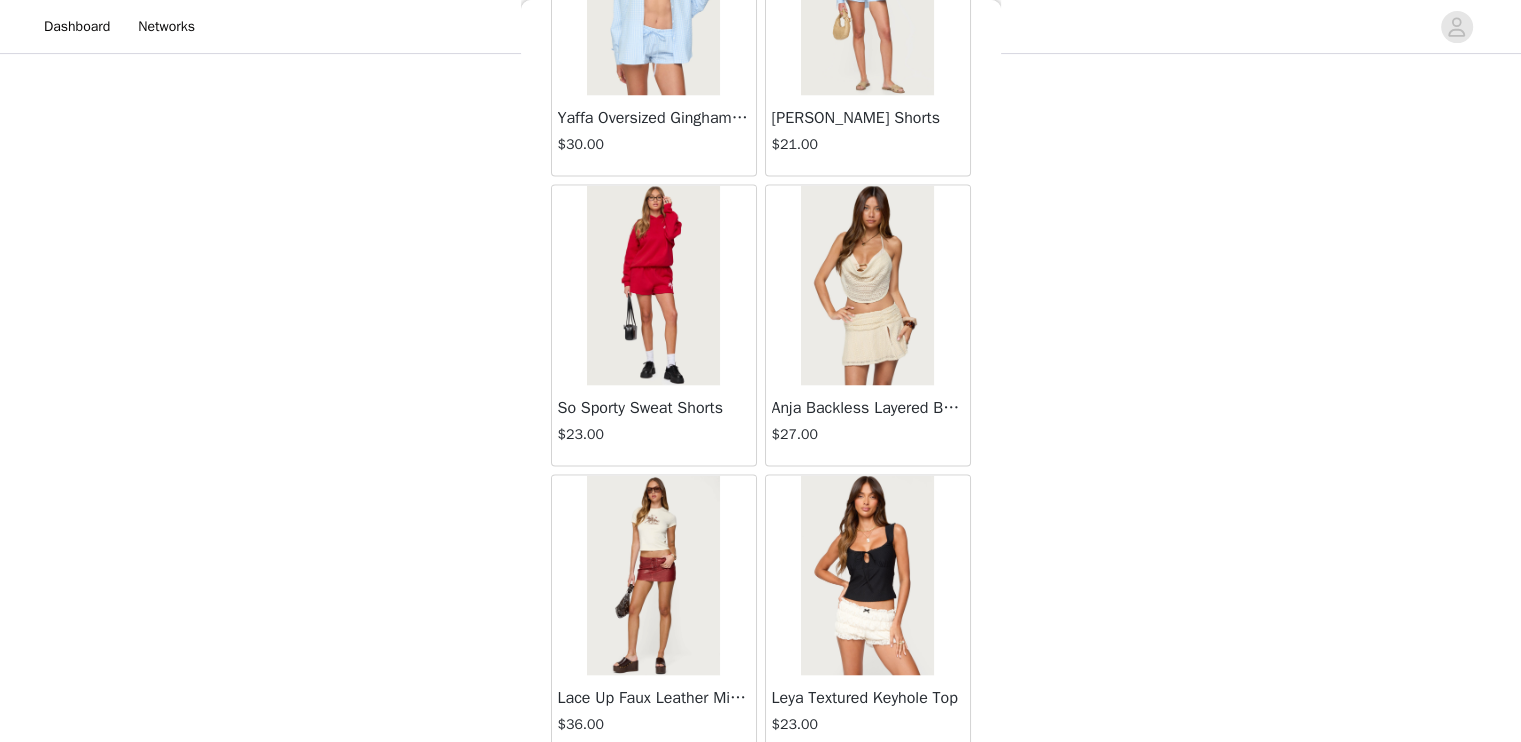 scroll, scrollTop: 34170, scrollLeft: 0, axis: vertical 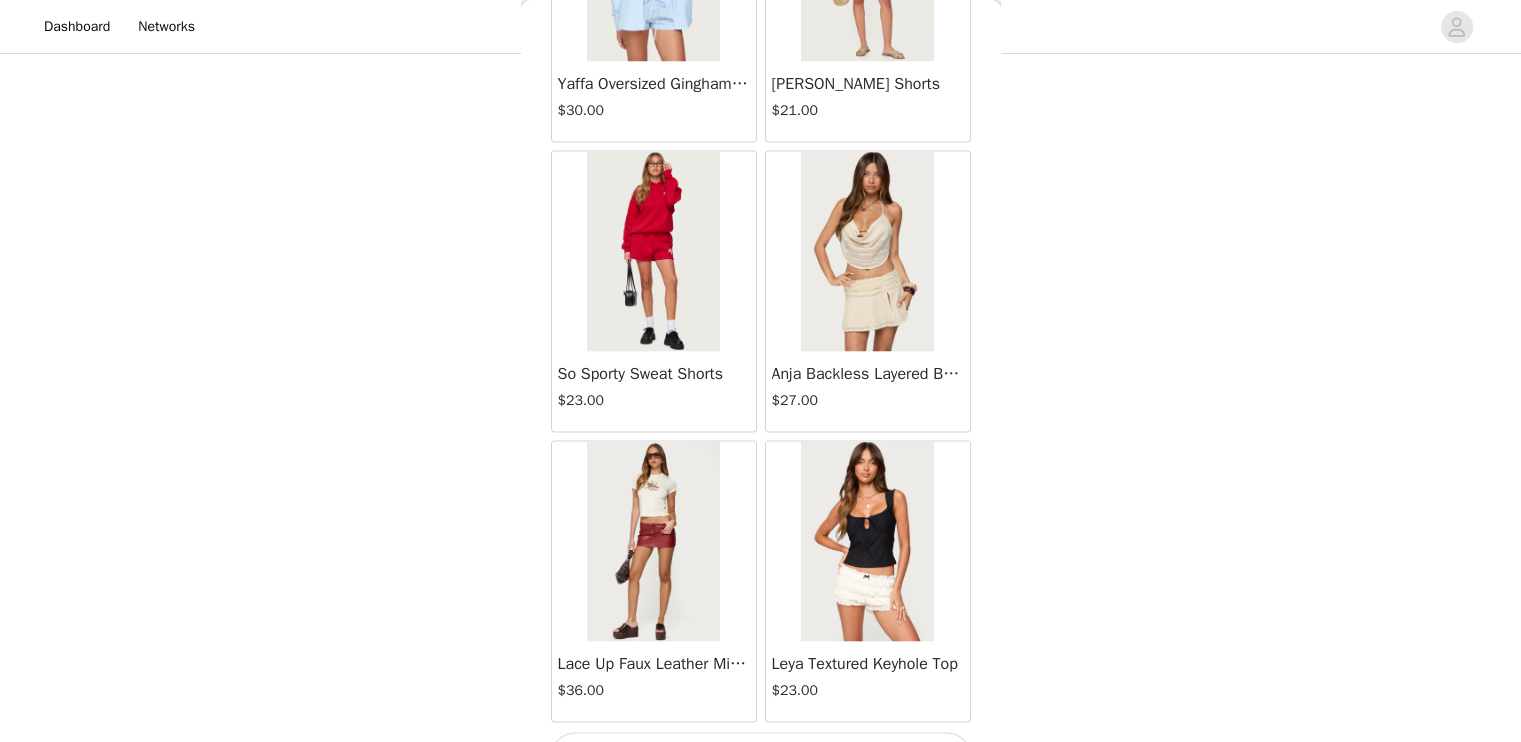 click on "Load More" at bounding box center (761, 756) 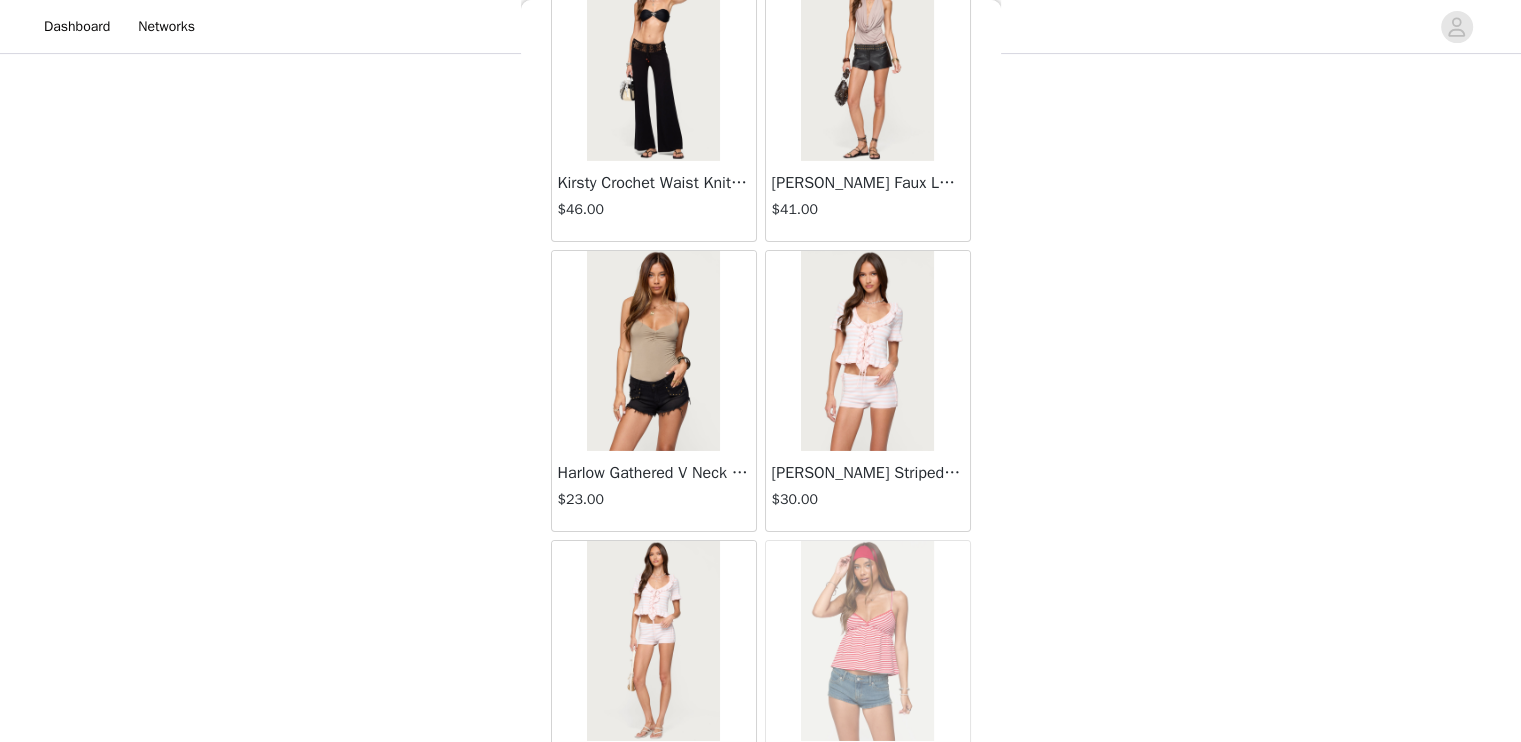 scroll, scrollTop: 37066, scrollLeft: 0, axis: vertical 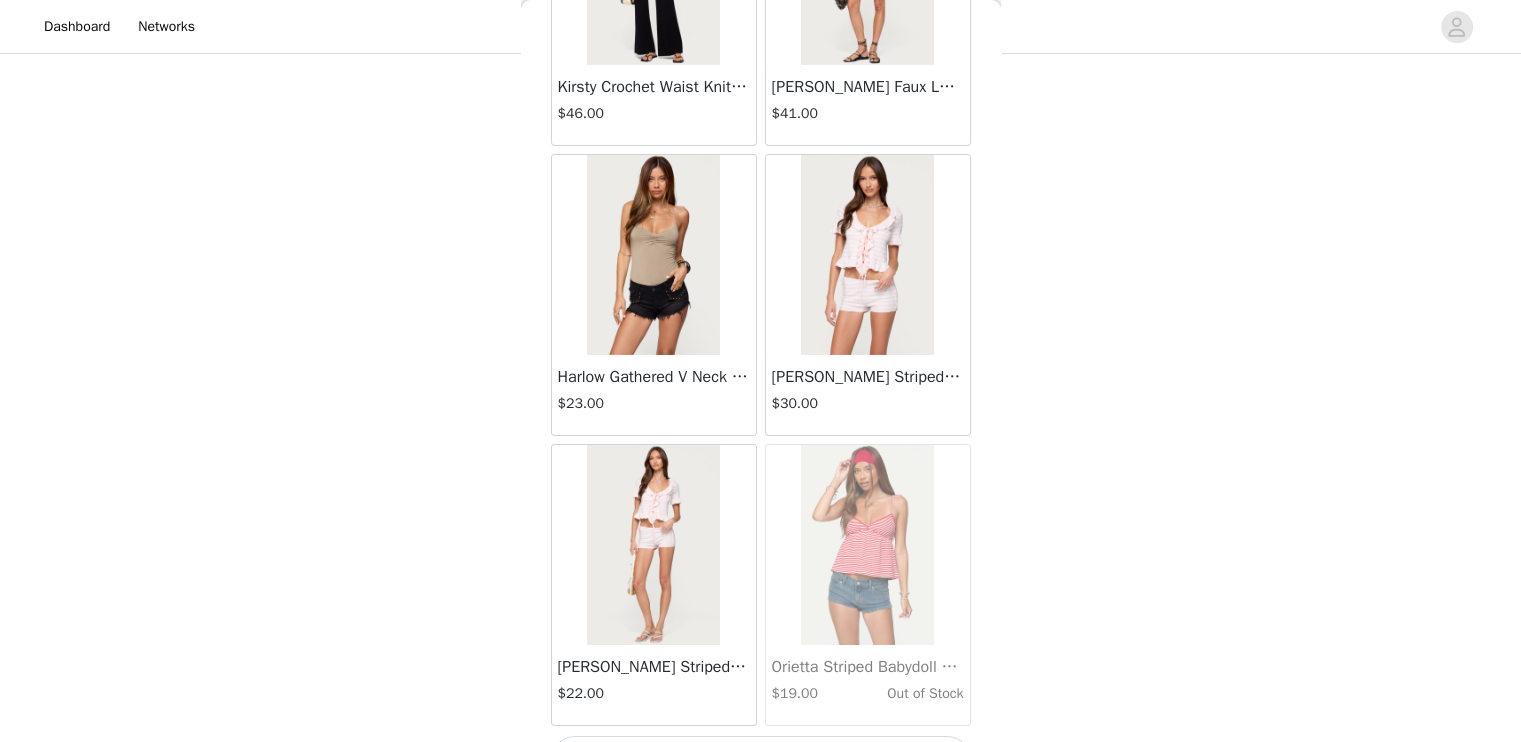 click on "Load More" at bounding box center (761, 760) 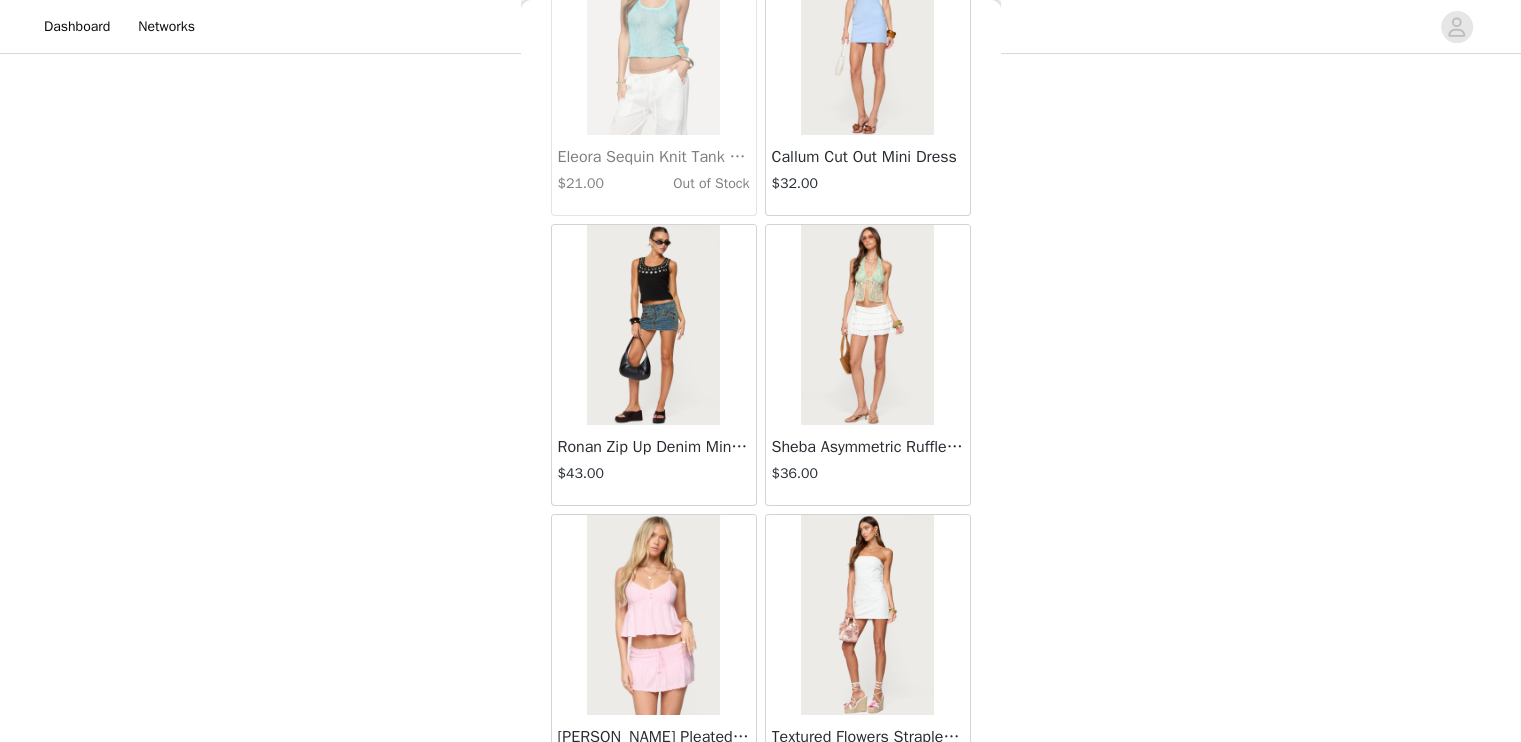 scroll, scrollTop: 38066, scrollLeft: 0, axis: vertical 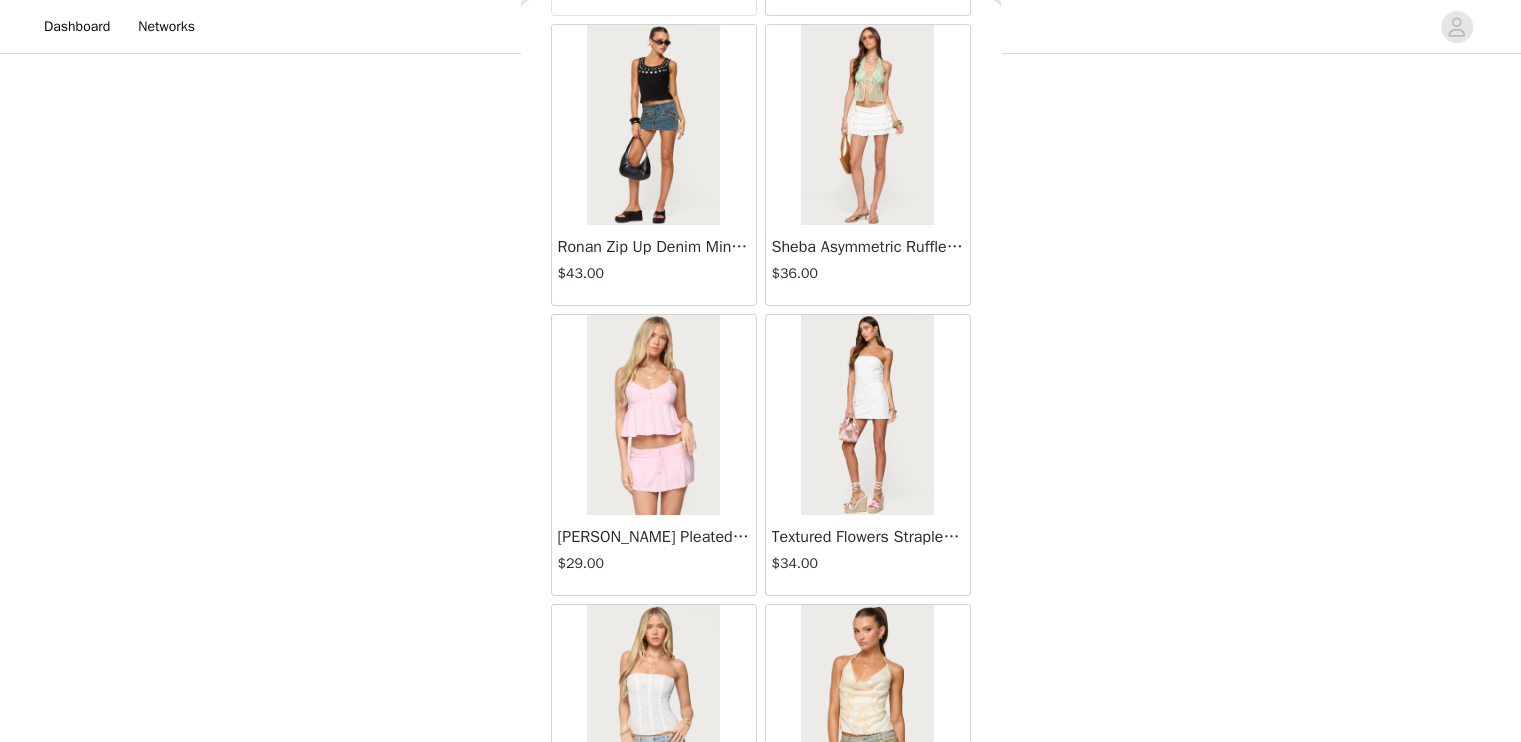 drag, startPoint x: 836, startPoint y: 368, endPoint x: 825, endPoint y: 369, distance: 11.045361 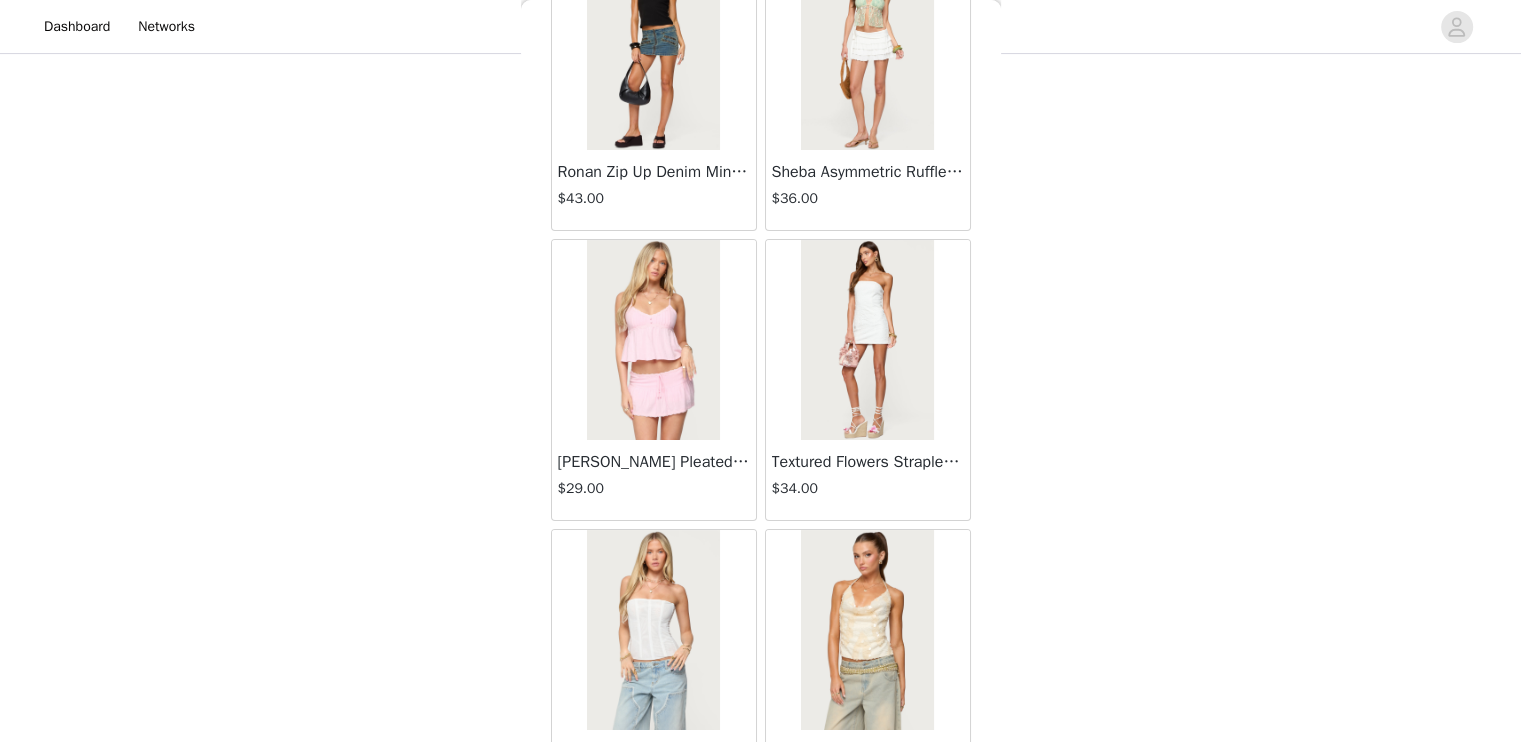 scroll, scrollTop: 38160, scrollLeft: 0, axis: vertical 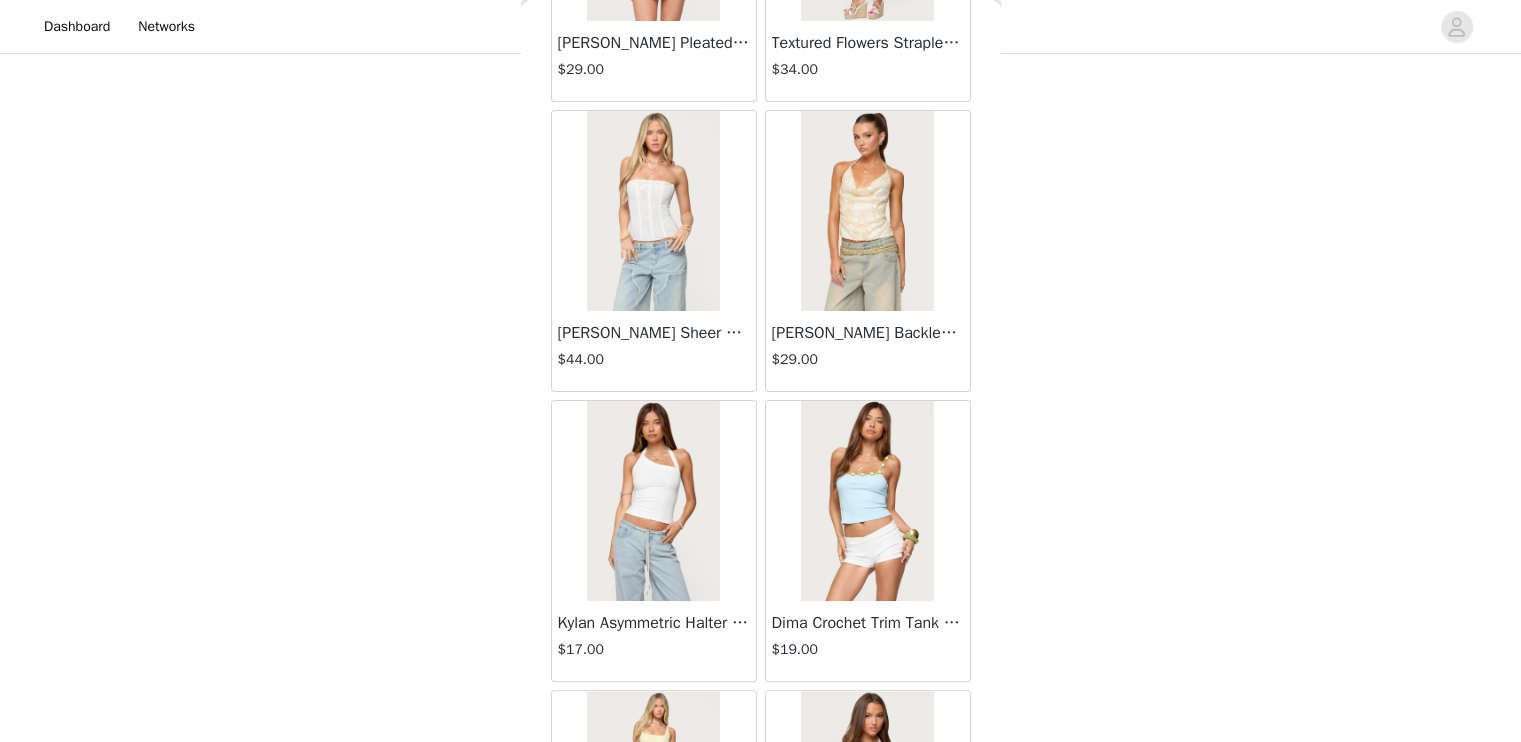 click at bounding box center (867, 501) 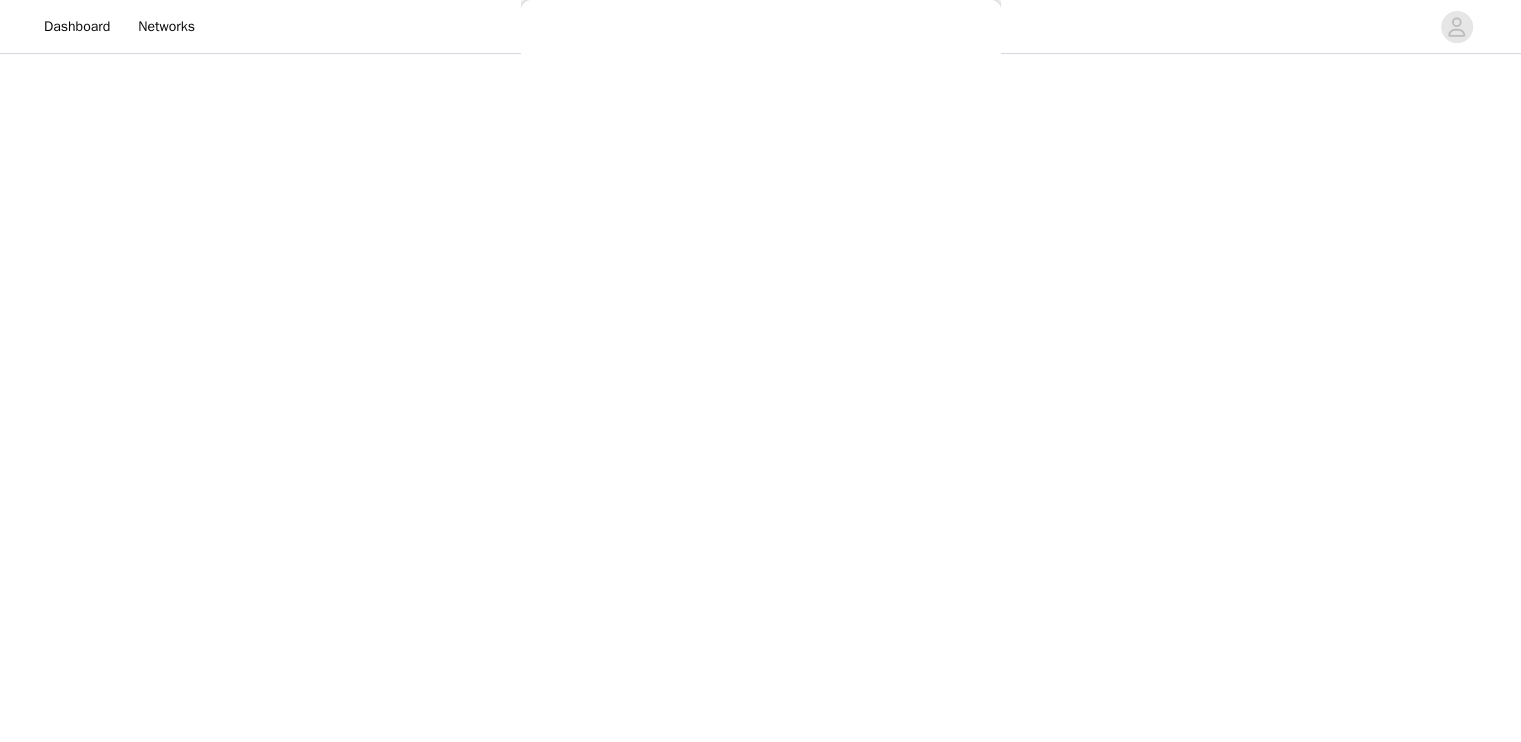 scroll, scrollTop: 210, scrollLeft: 0, axis: vertical 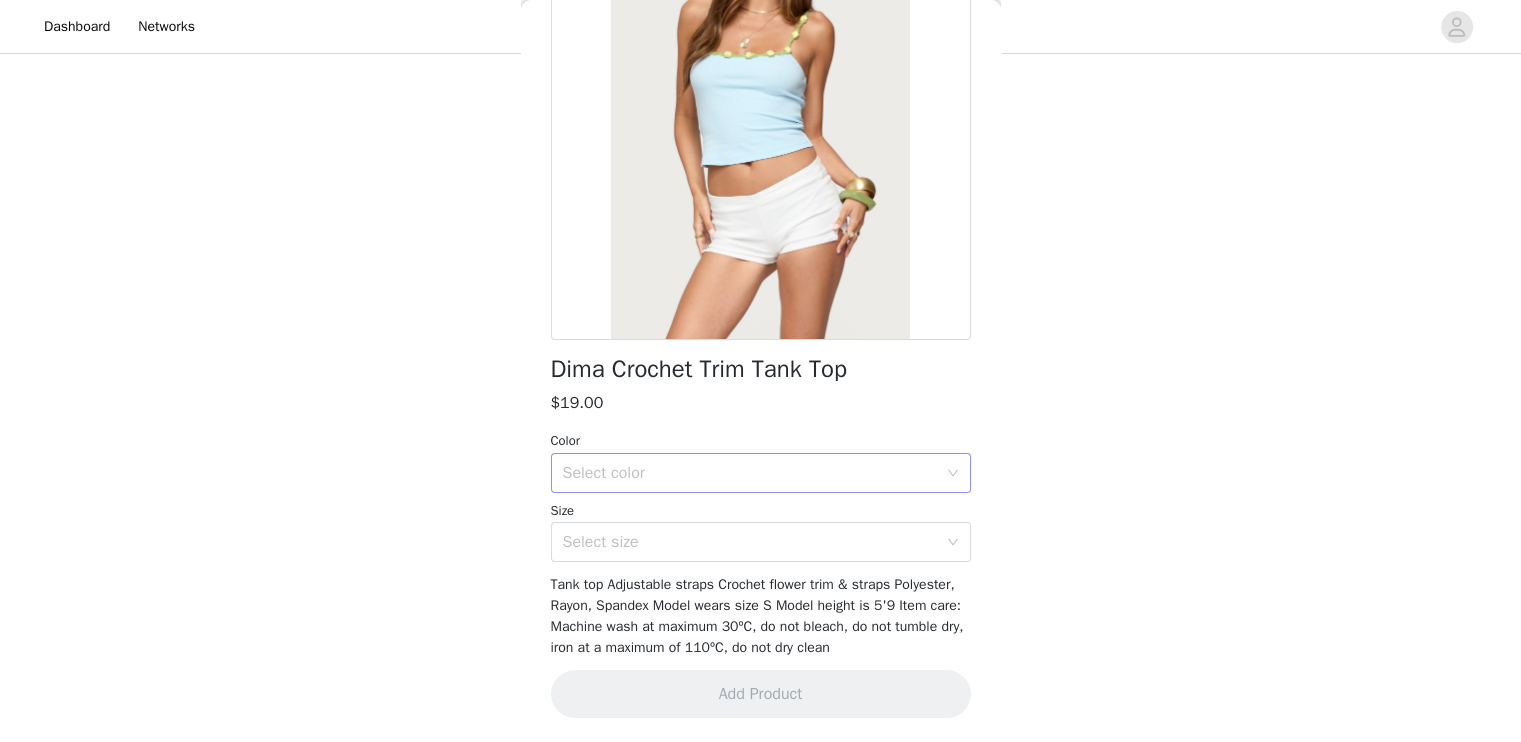 click on "Select color" at bounding box center (754, 473) 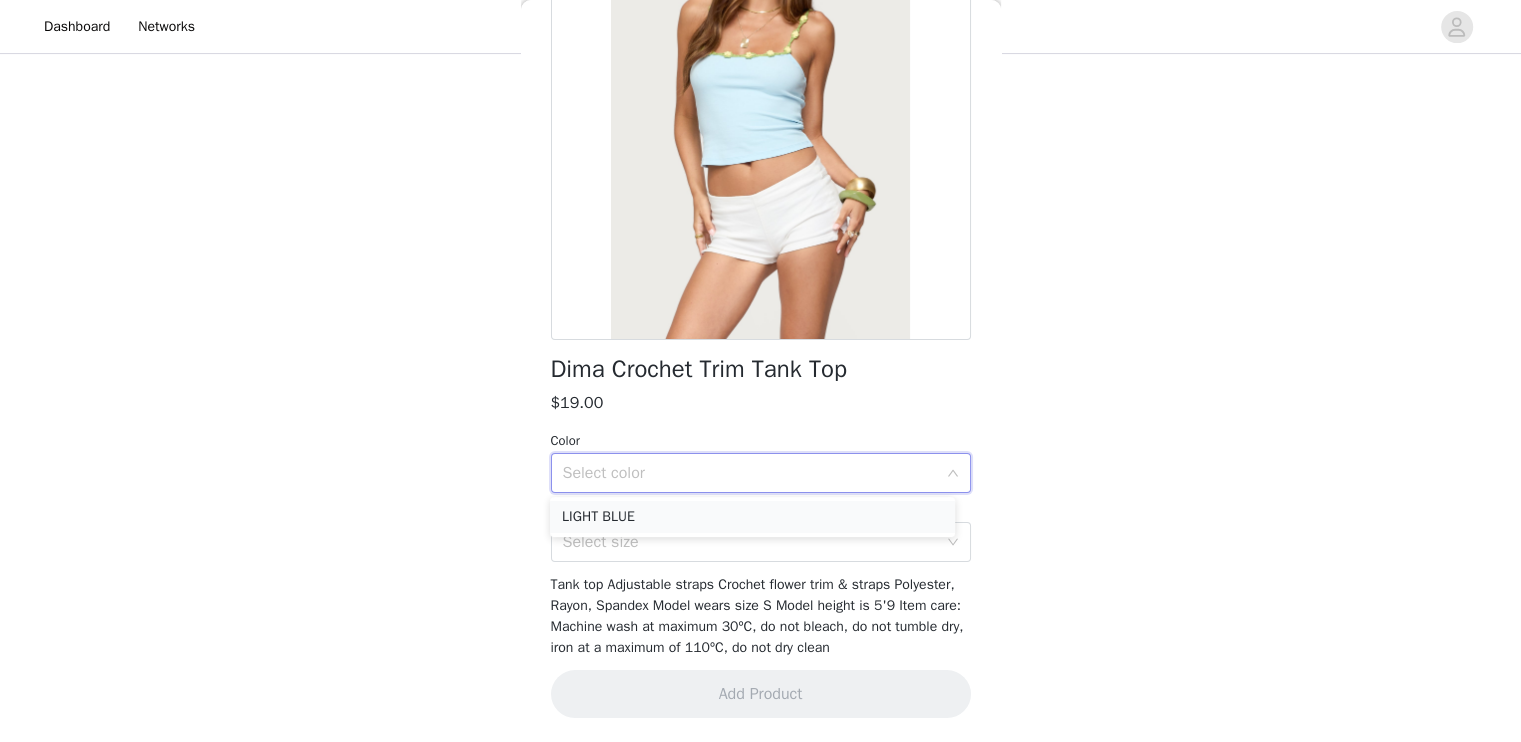 click on "LIGHT BLUE" at bounding box center (752, 517) 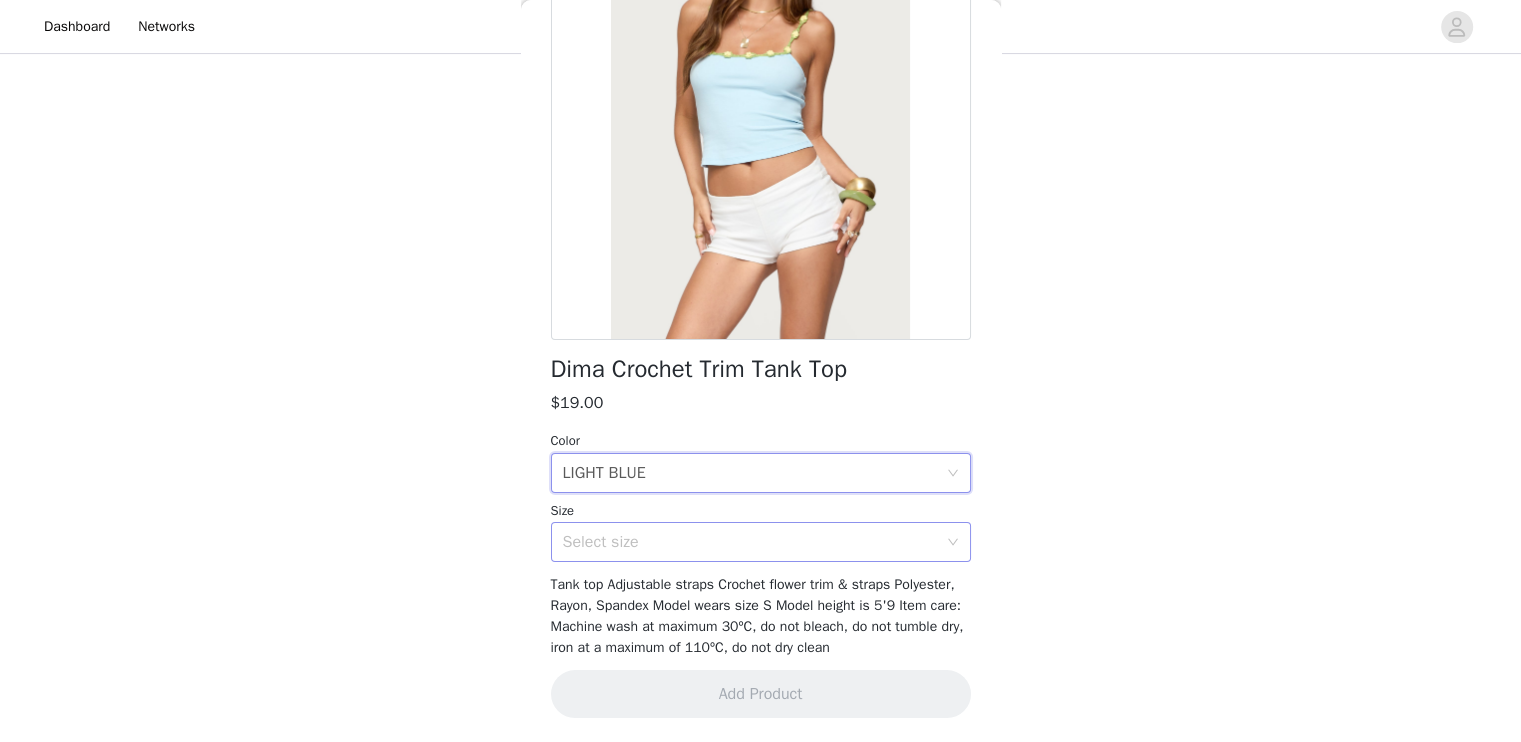 click on "Select size" at bounding box center [750, 542] 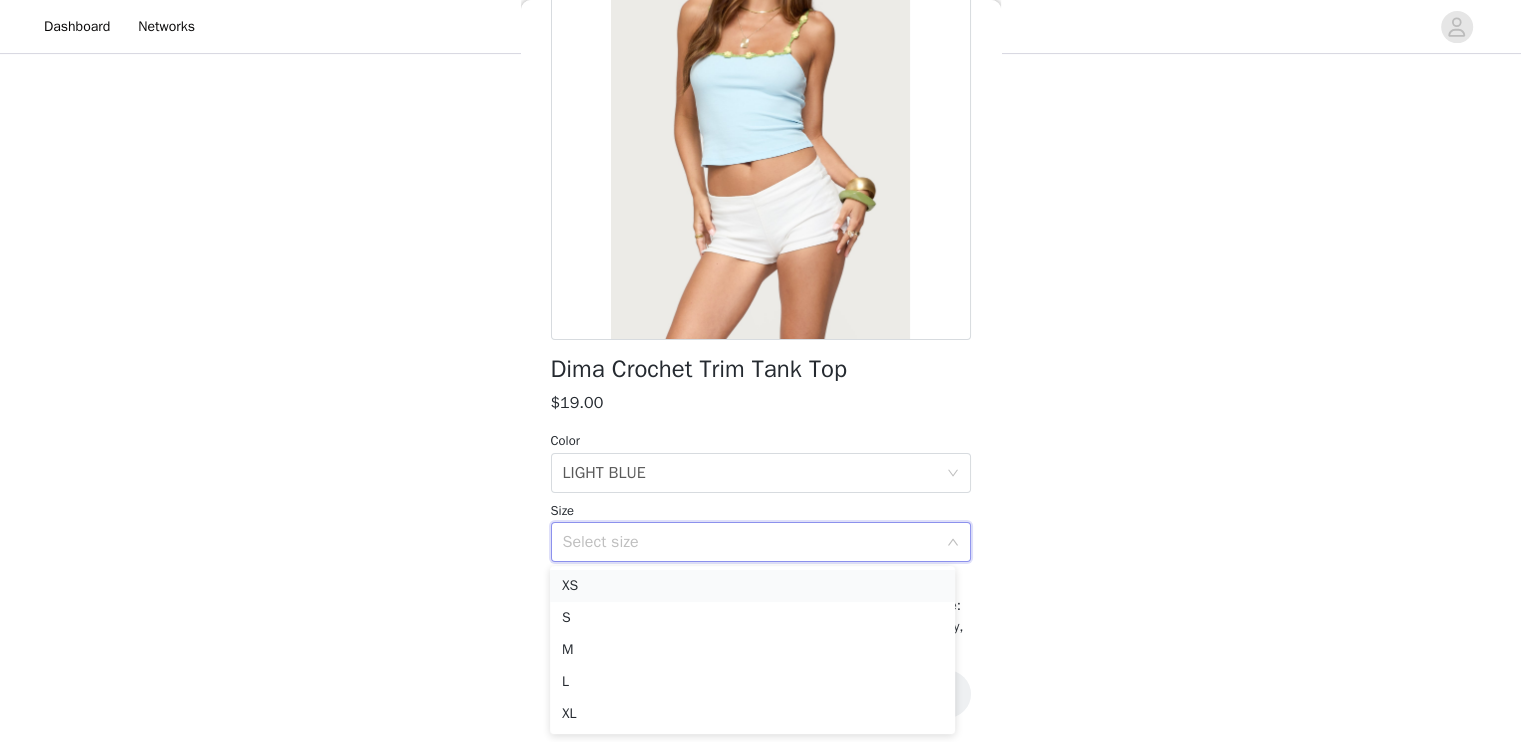 click on "XS" at bounding box center [752, 586] 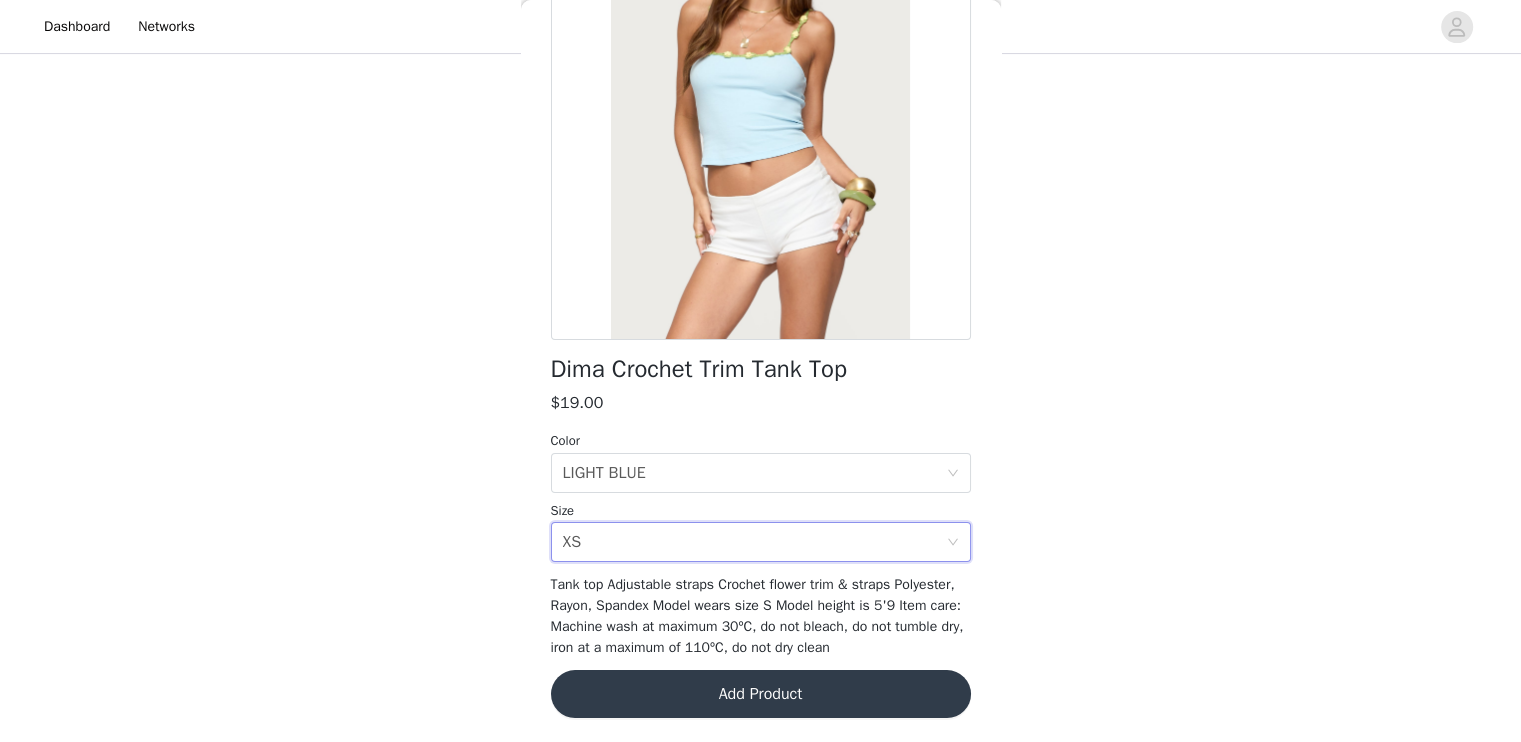 click on "Add Product" at bounding box center [761, 694] 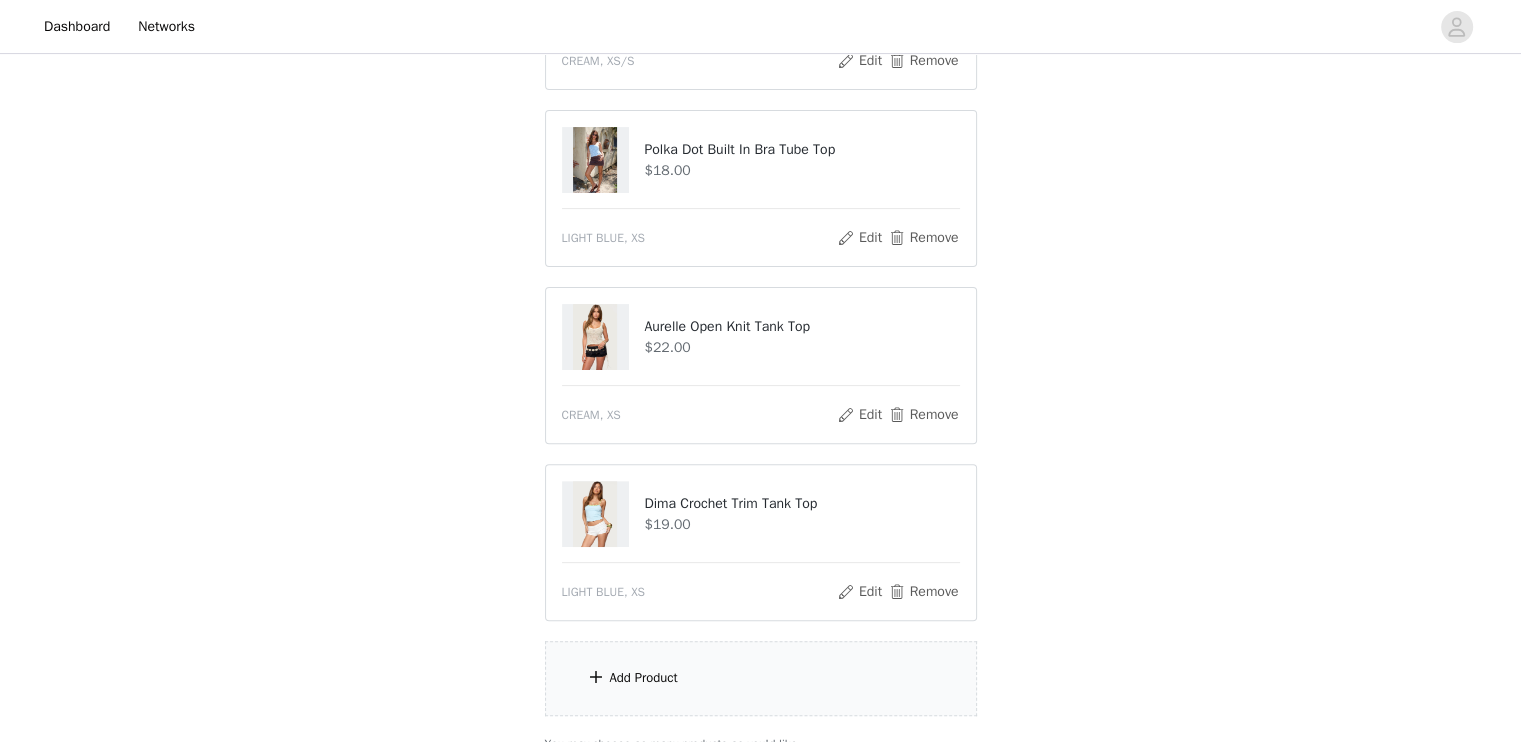 click on "Add Product" at bounding box center (761, 678) 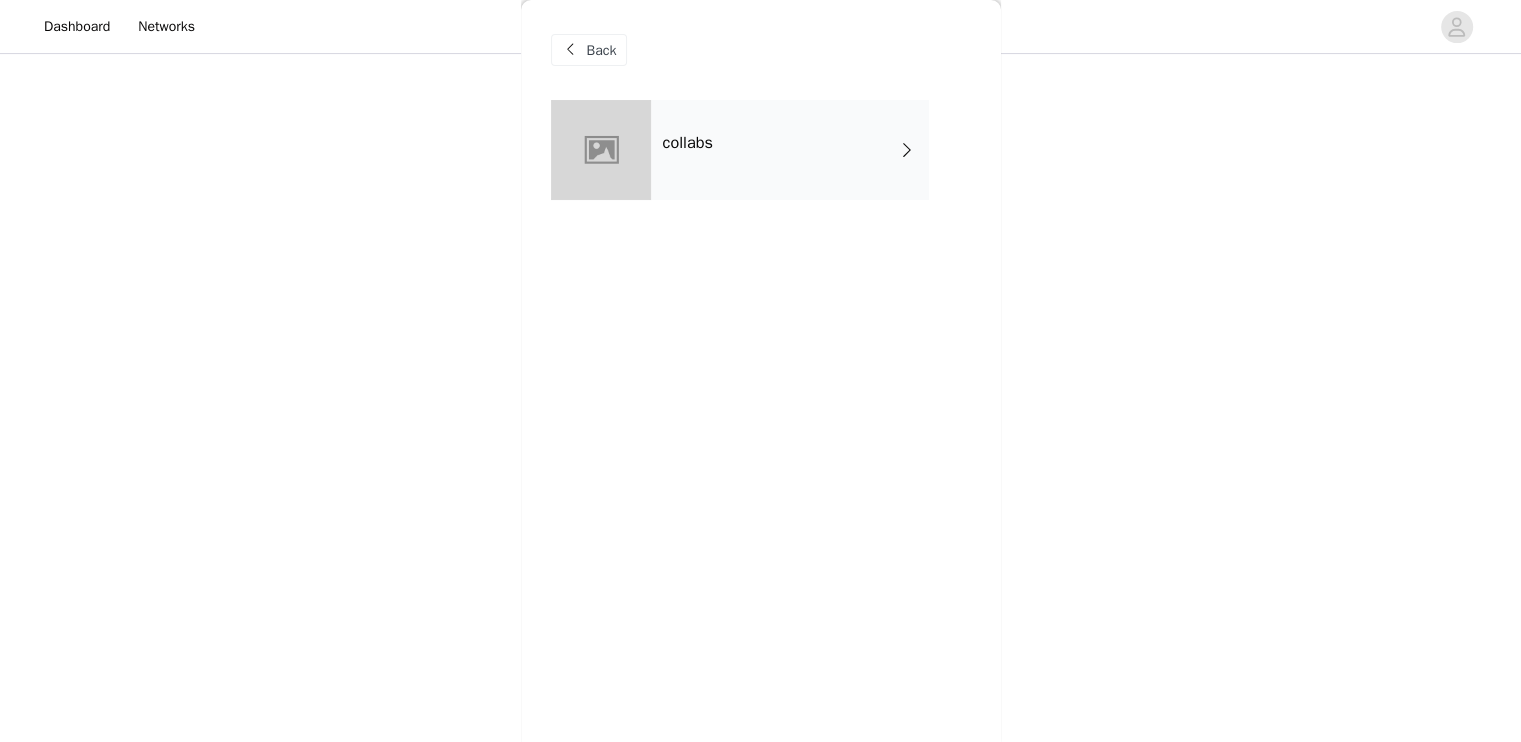 click on "collabs" at bounding box center (790, 150) 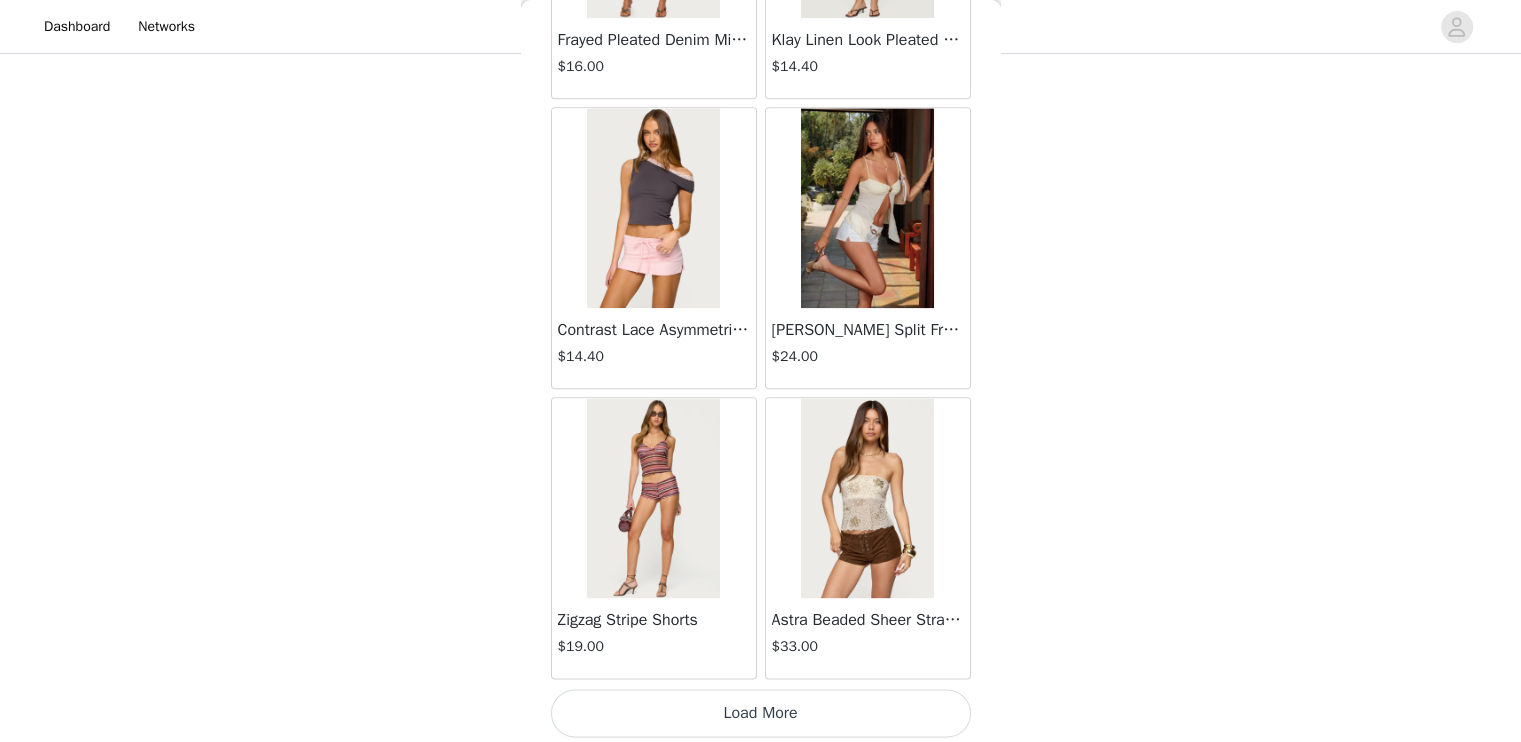 scroll, scrollTop: 2314, scrollLeft: 0, axis: vertical 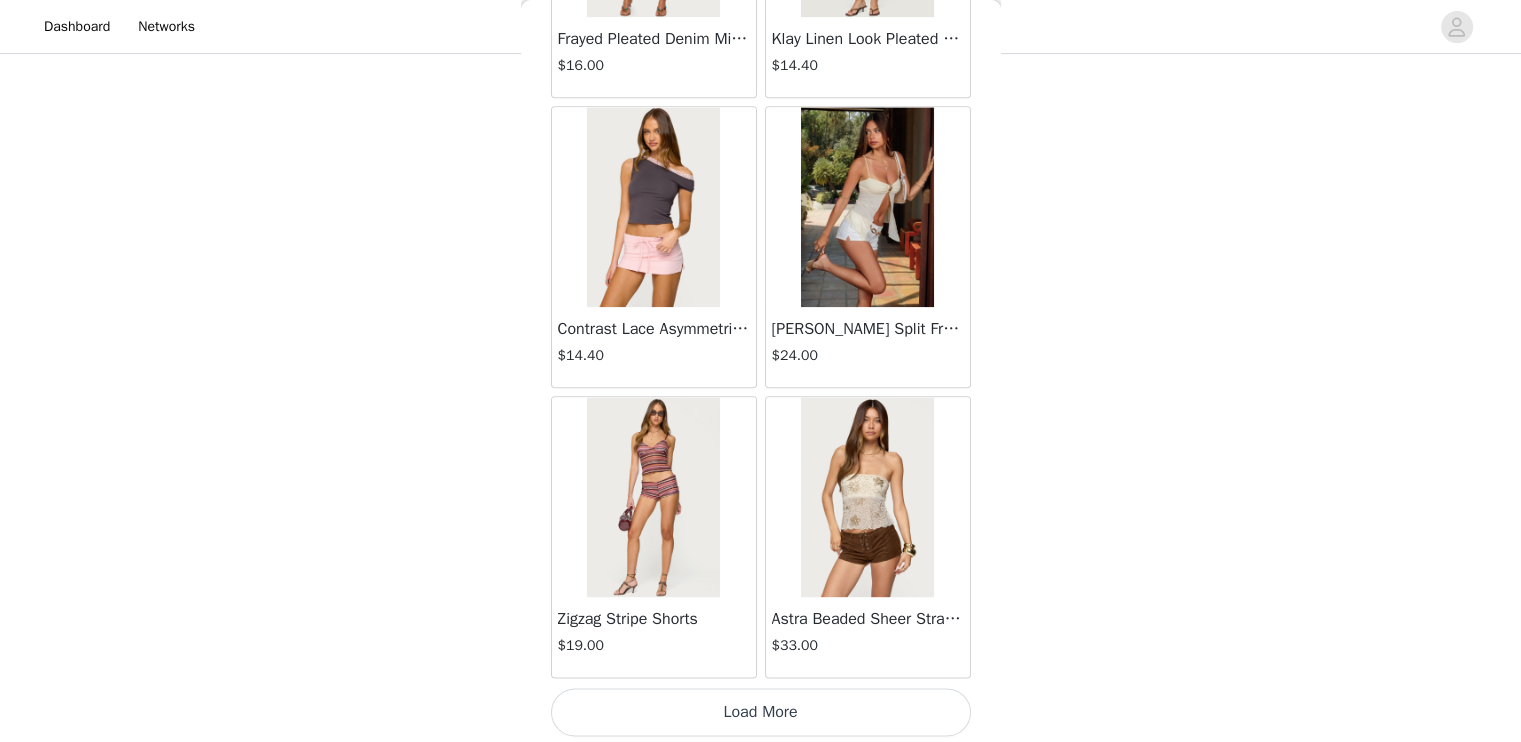 click on "Load More" at bounding box center (761, 712) 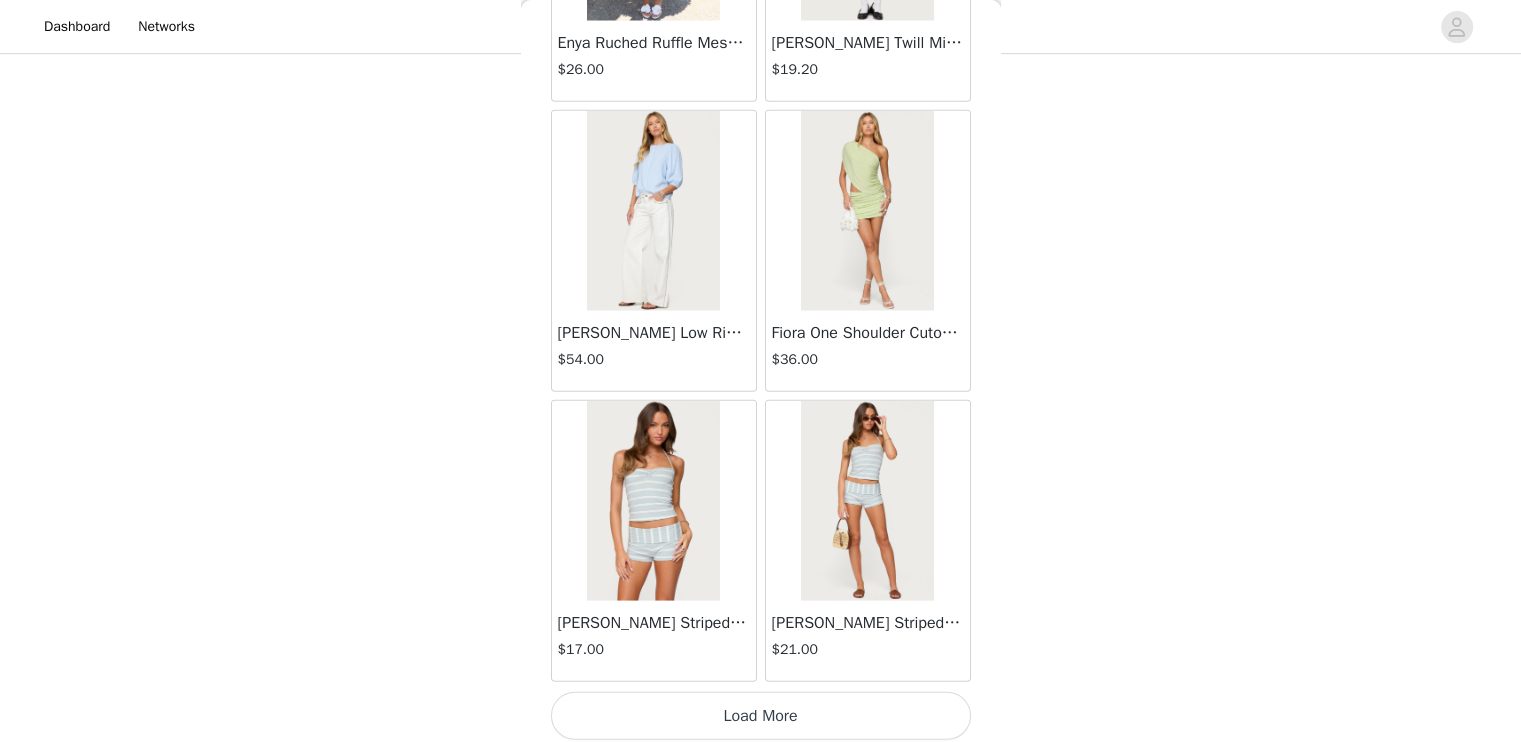 click on "Load More" at bounding box center (761, 716) 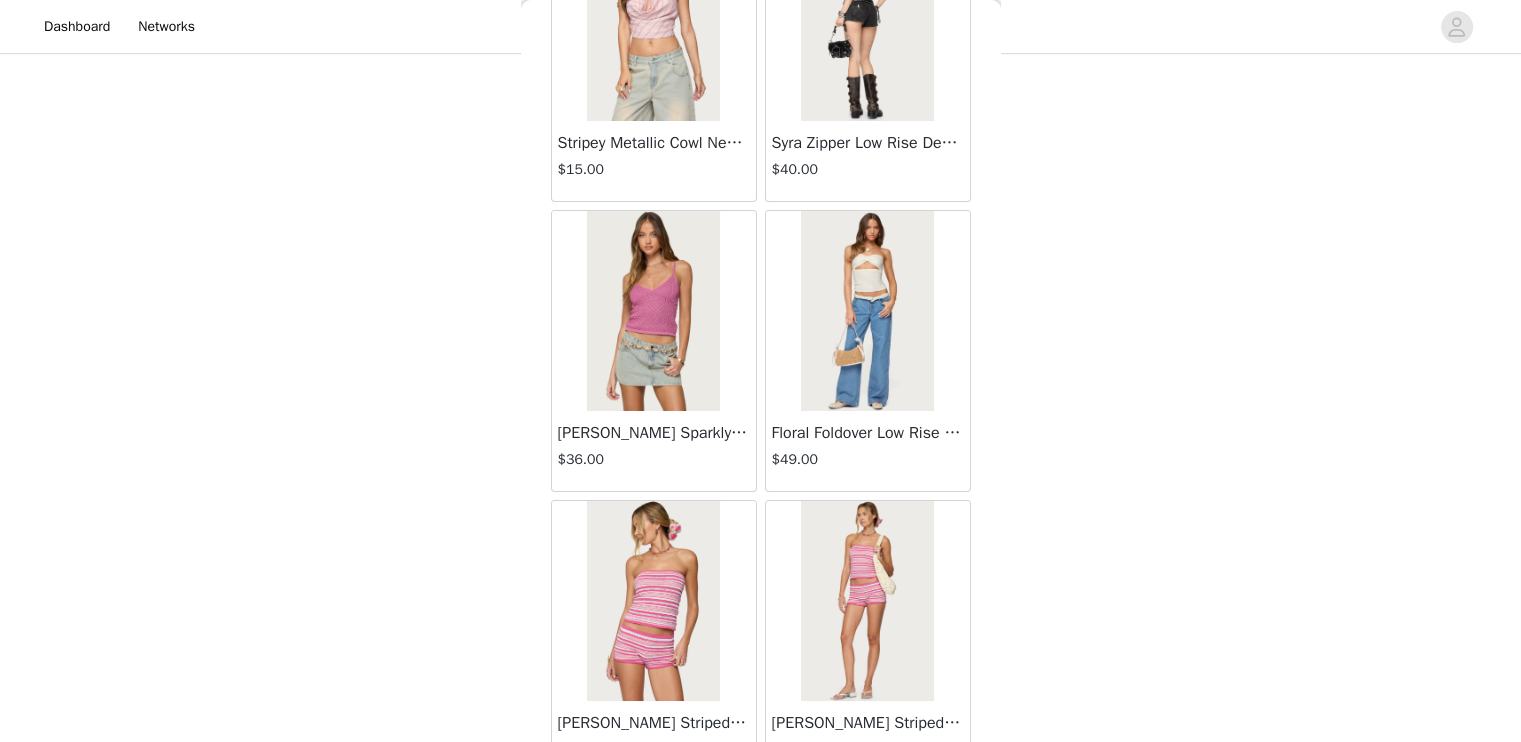 scroll, scrollTop: 8106, scrollLeft: 0, axis: vertical 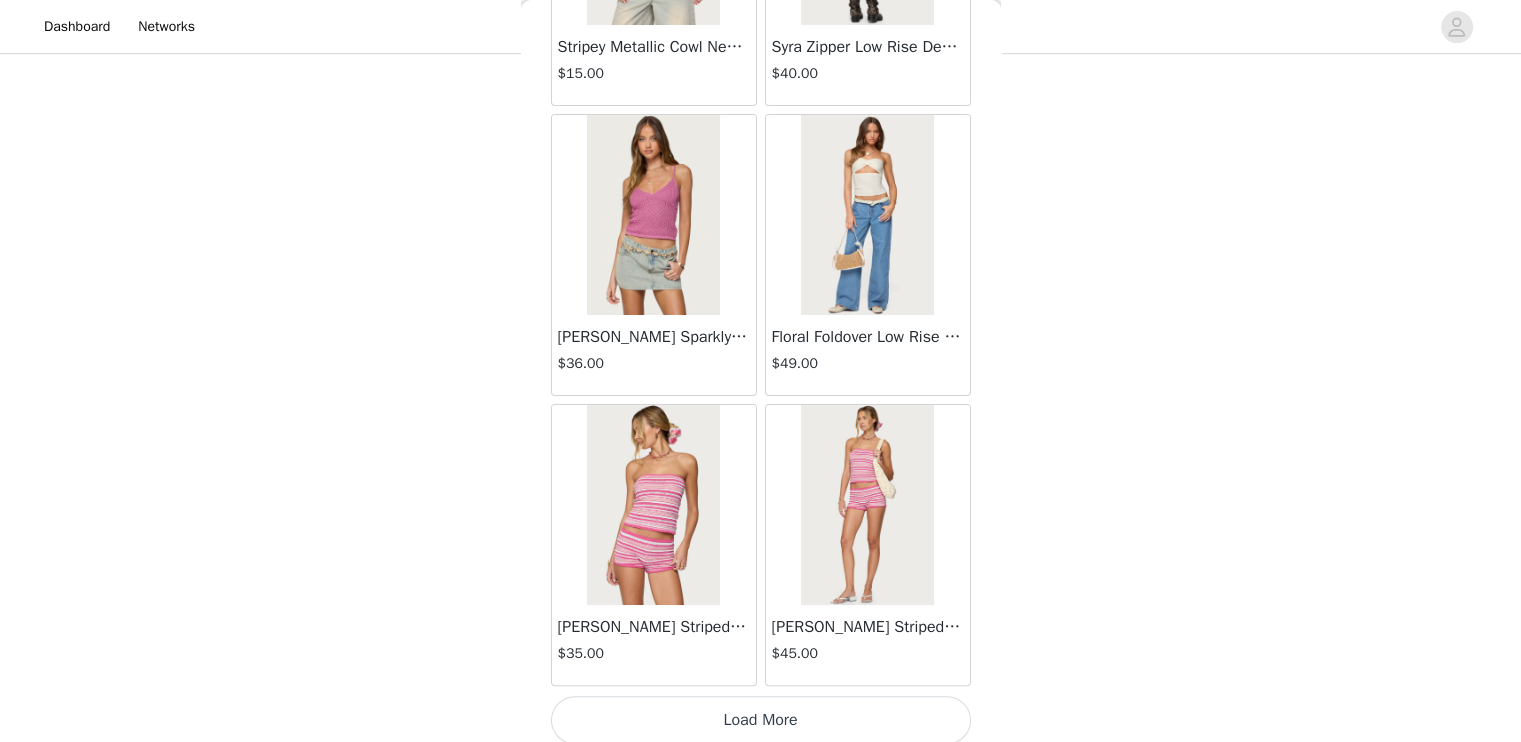 click on "Load More" at bounding box center (761, 720) 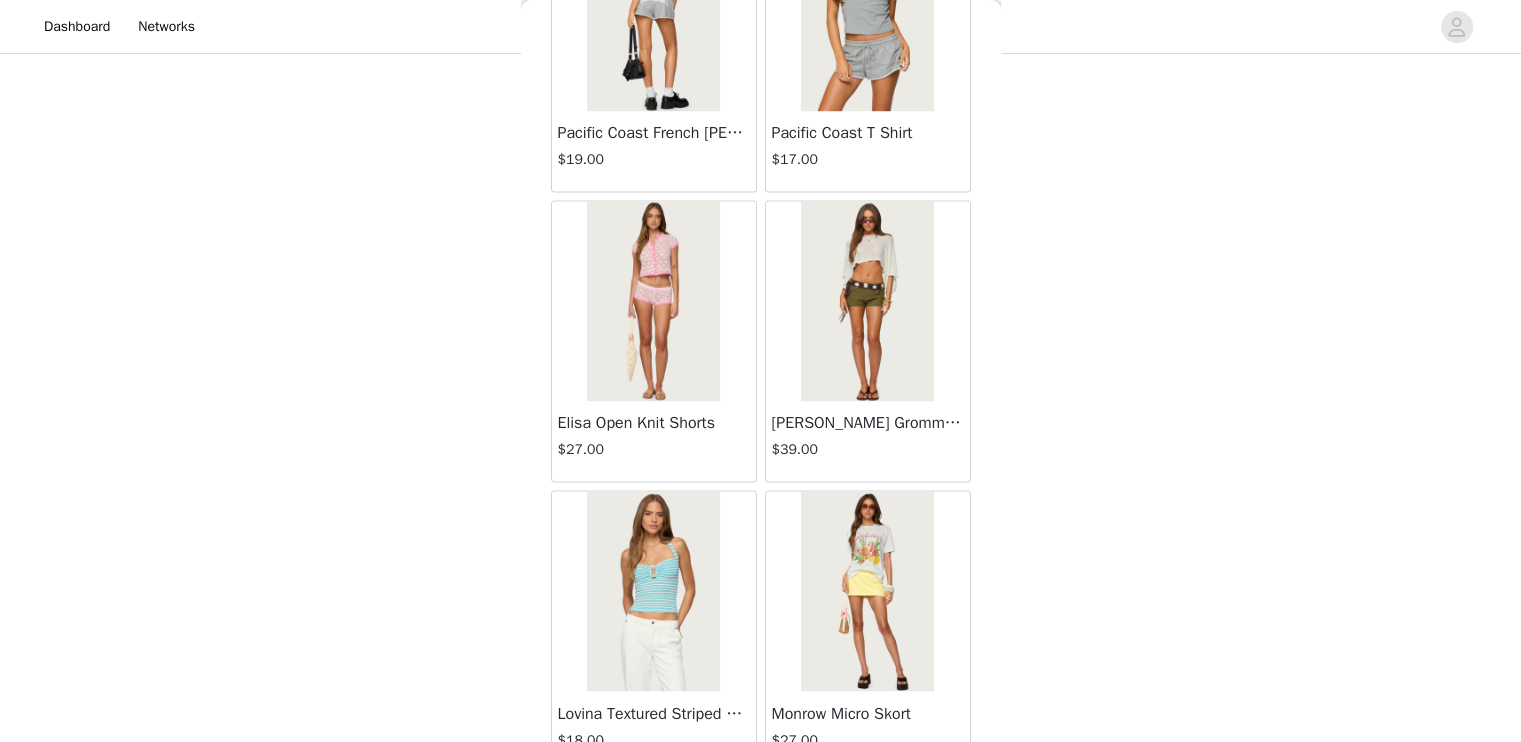scroll, scrollTop: 11002, scrollLeft: 0, axis: vertical 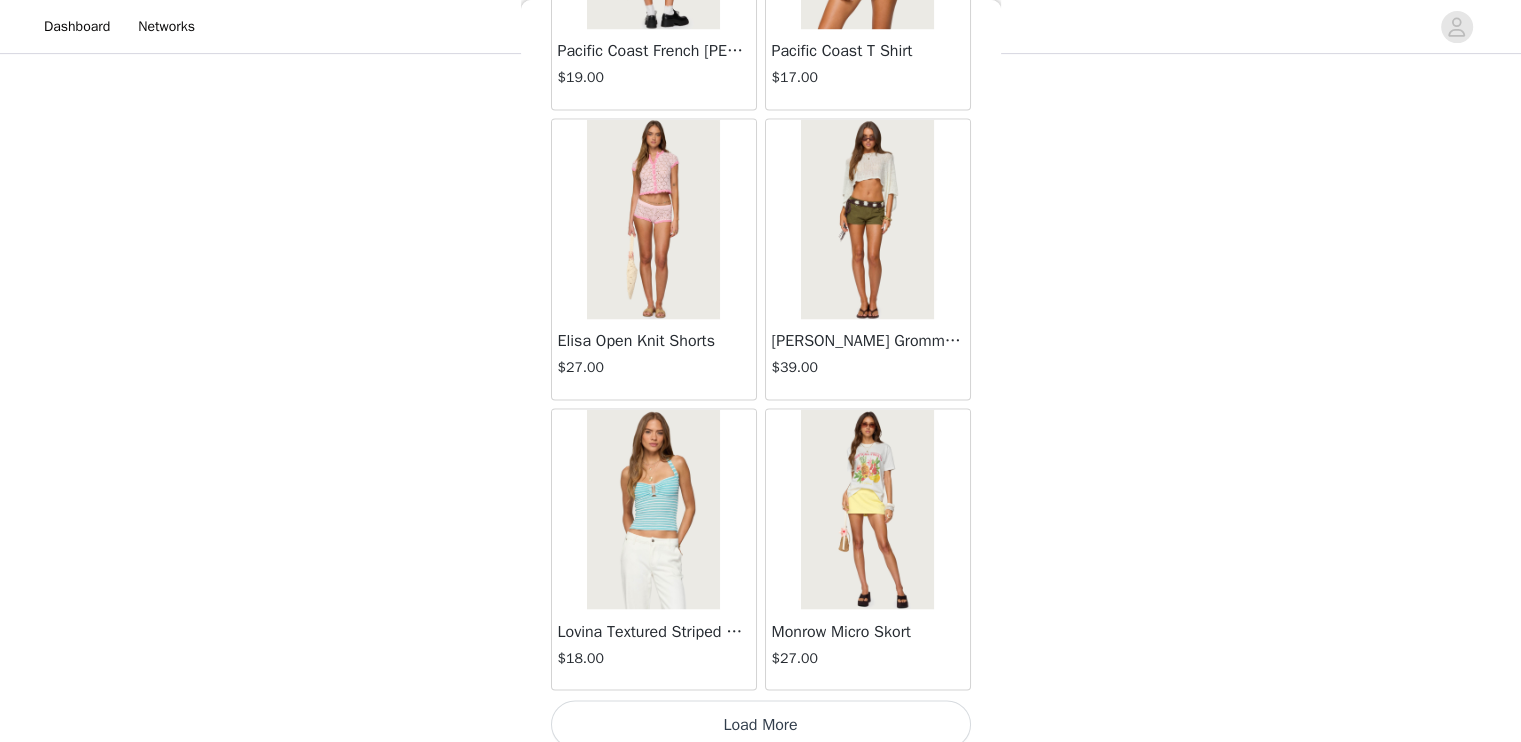 click on "Load More" at bounding box center (761, 724) 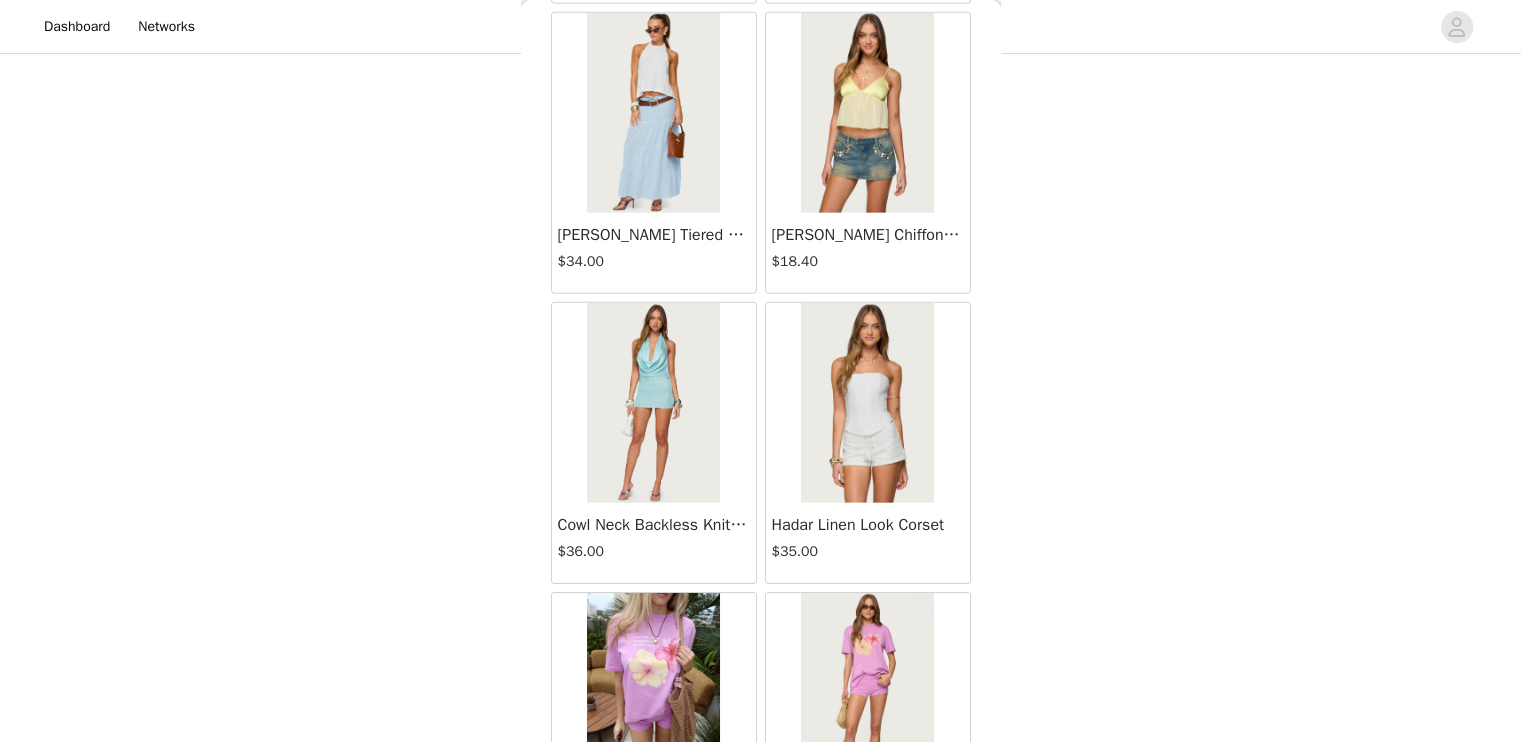 scroll, scrollTop: 13898, scrollLeft: 0, axis: vertical 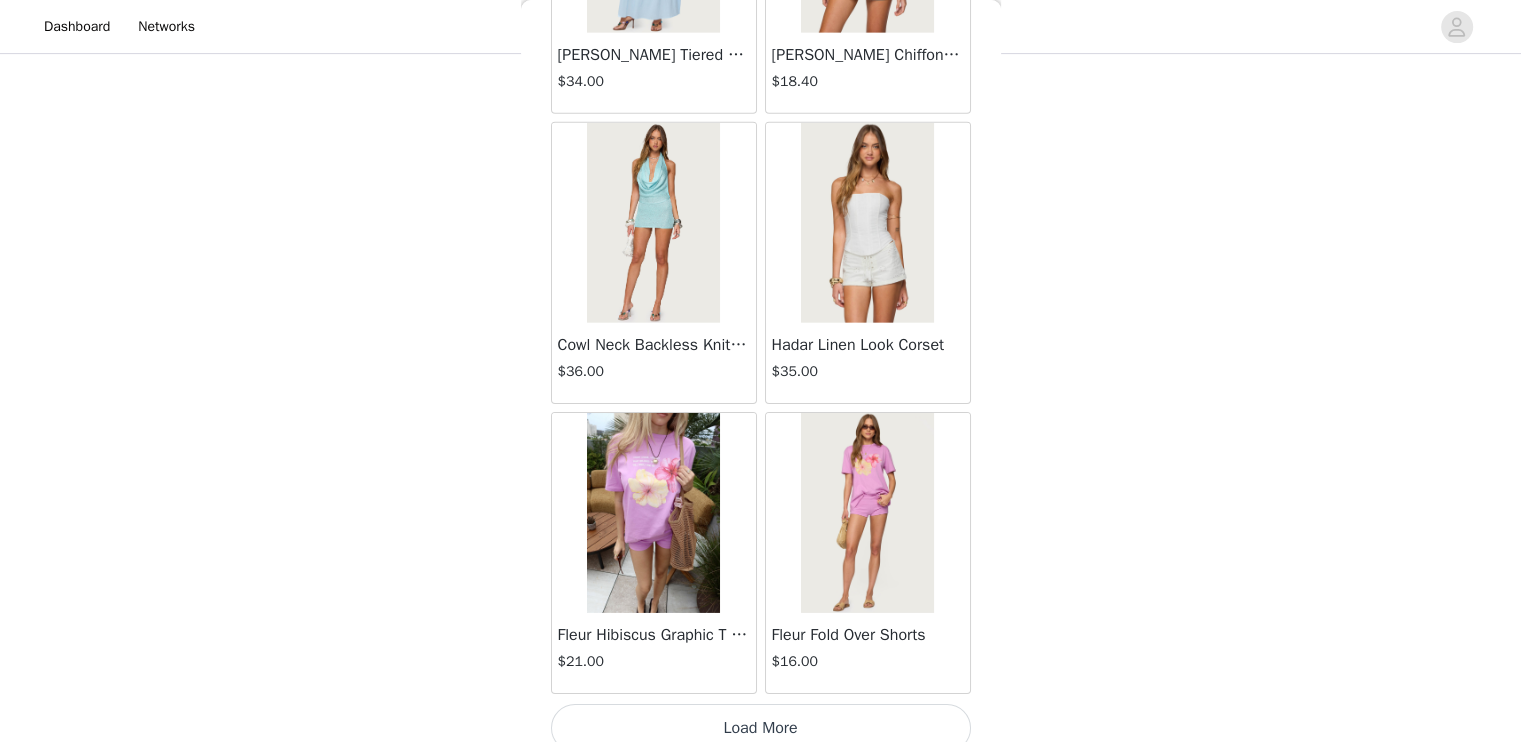 click on "Load More" at bounding box center (761, 728) 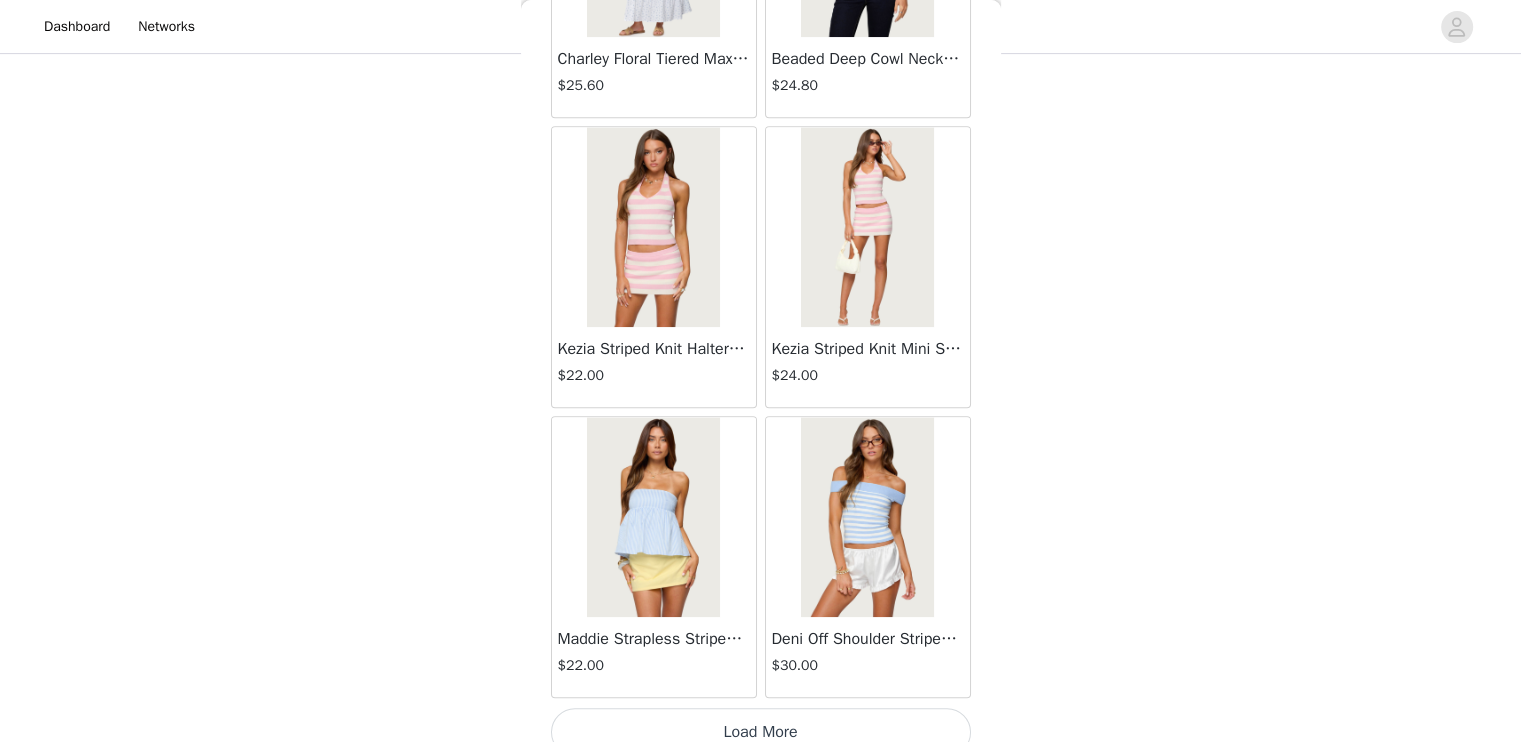 click on "Load More" at bounding box center [761, 732] 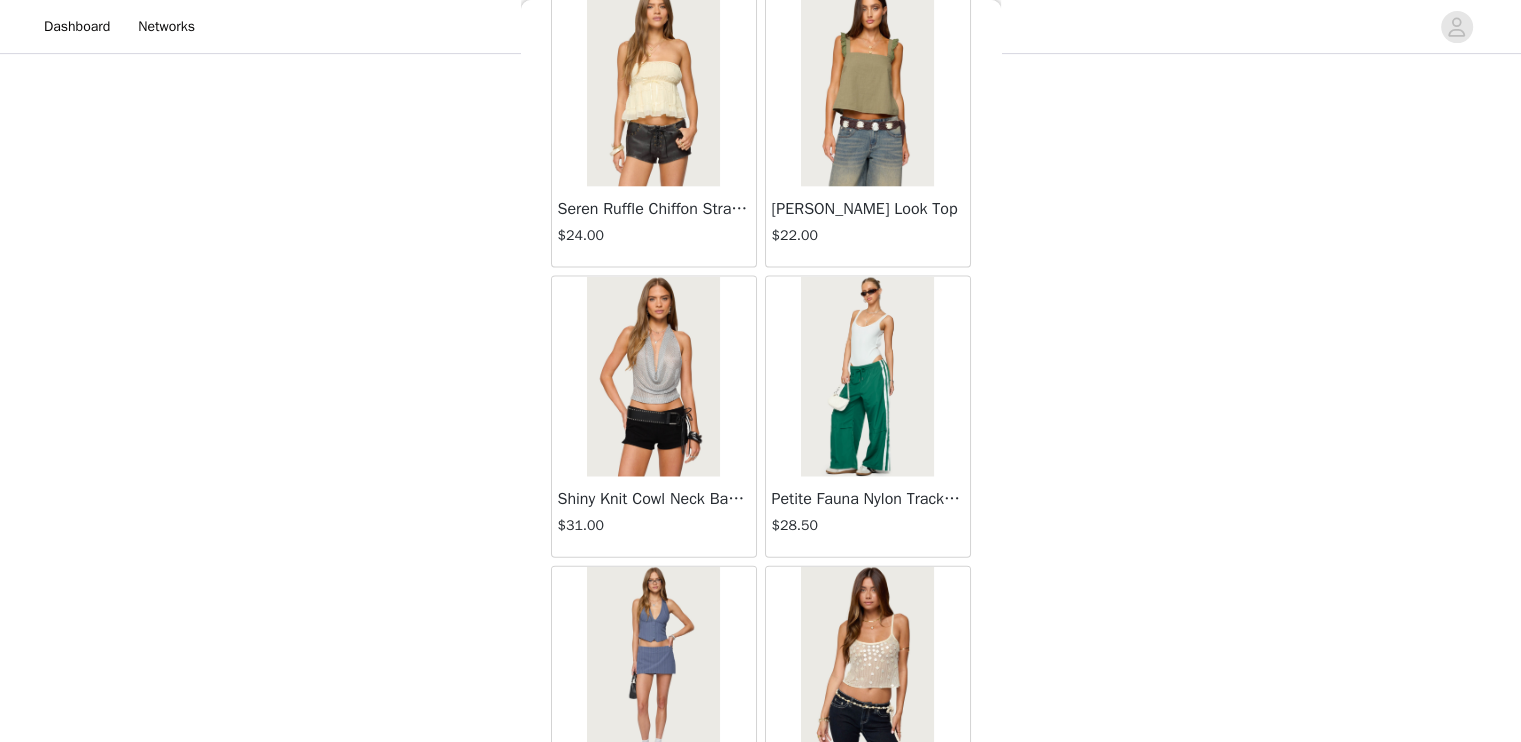 scroll, scrollTop: 19690, scrollLeft: 0, axis: vertical 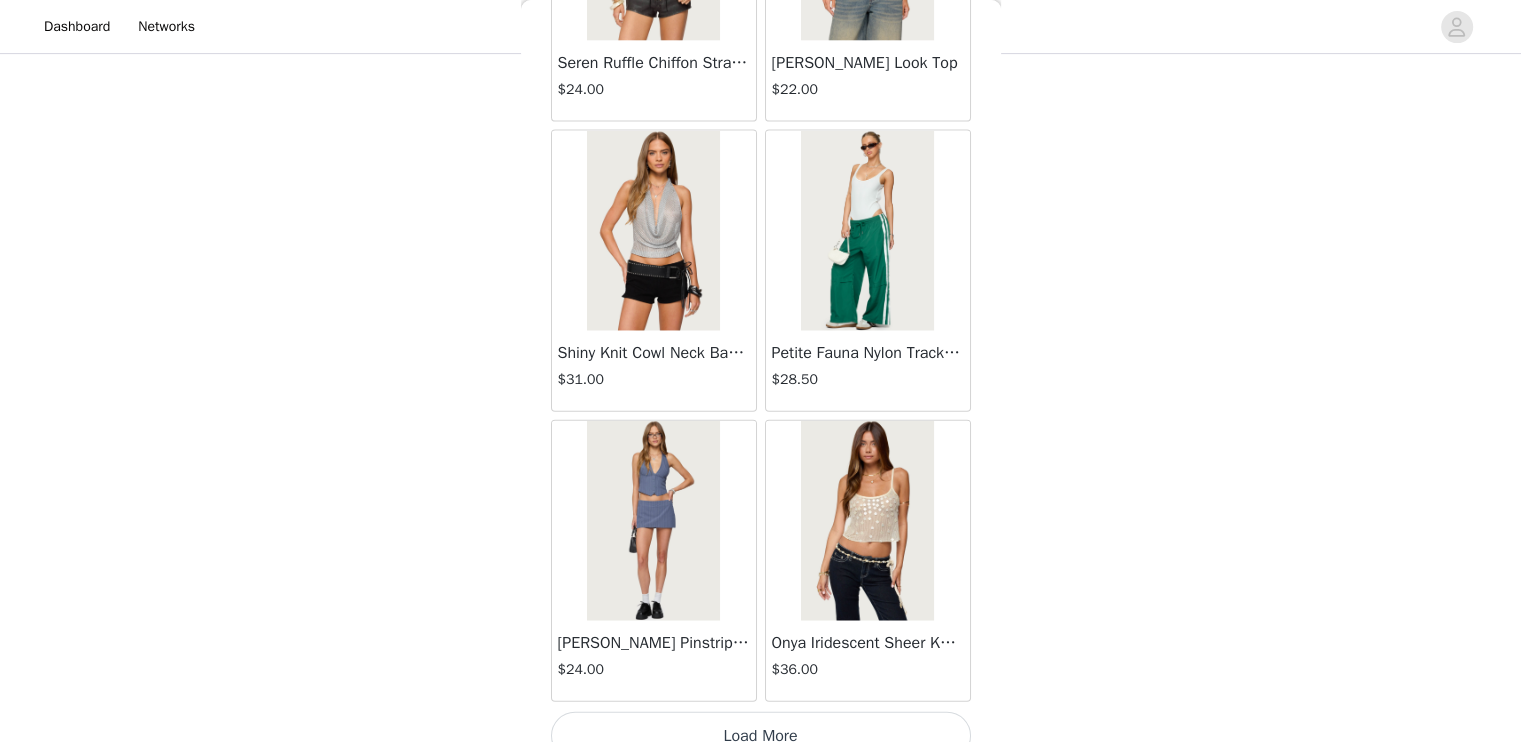 click on "Load More" at bounding box center (761, 736) 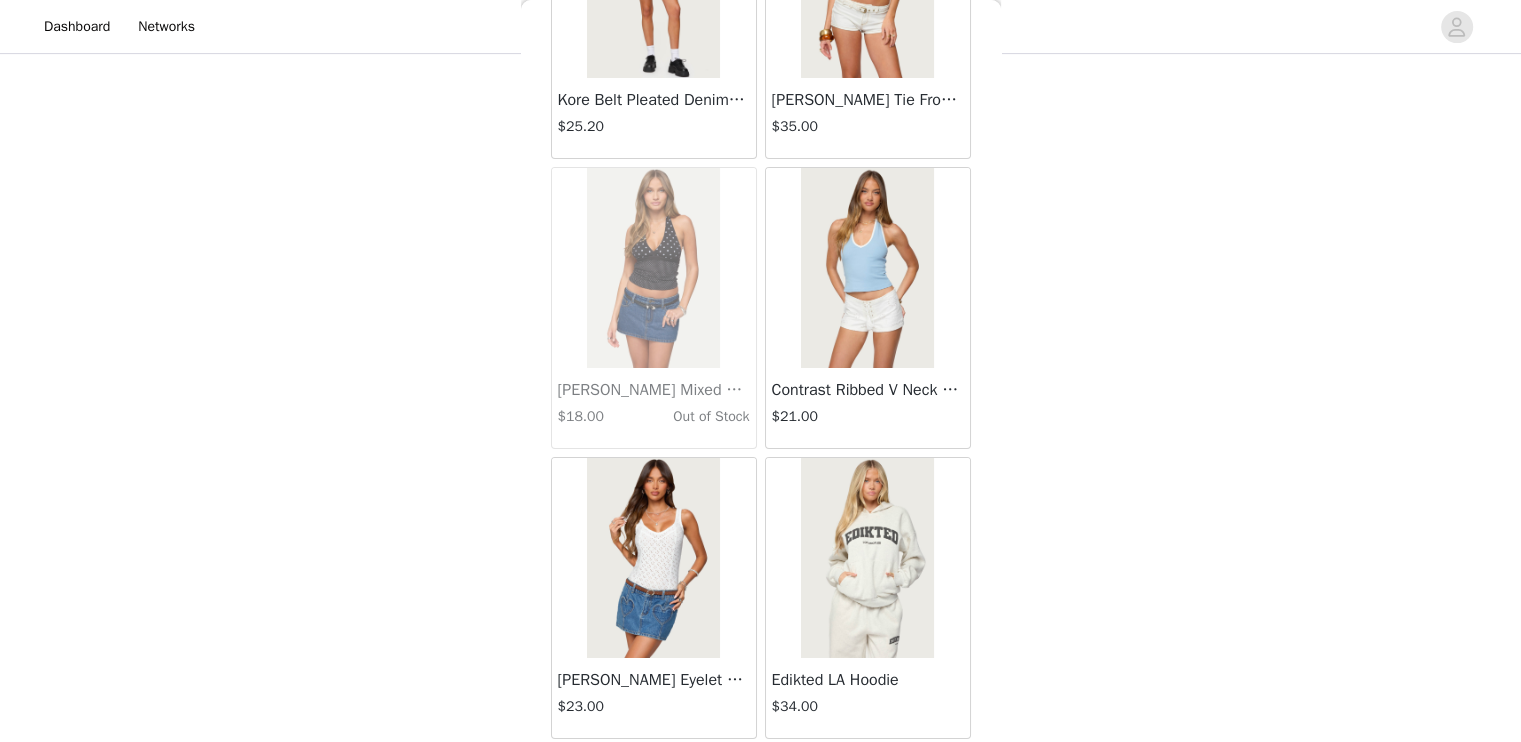 scroll, scrollTop: 22586, scrollLeft: 0, axis: vertical 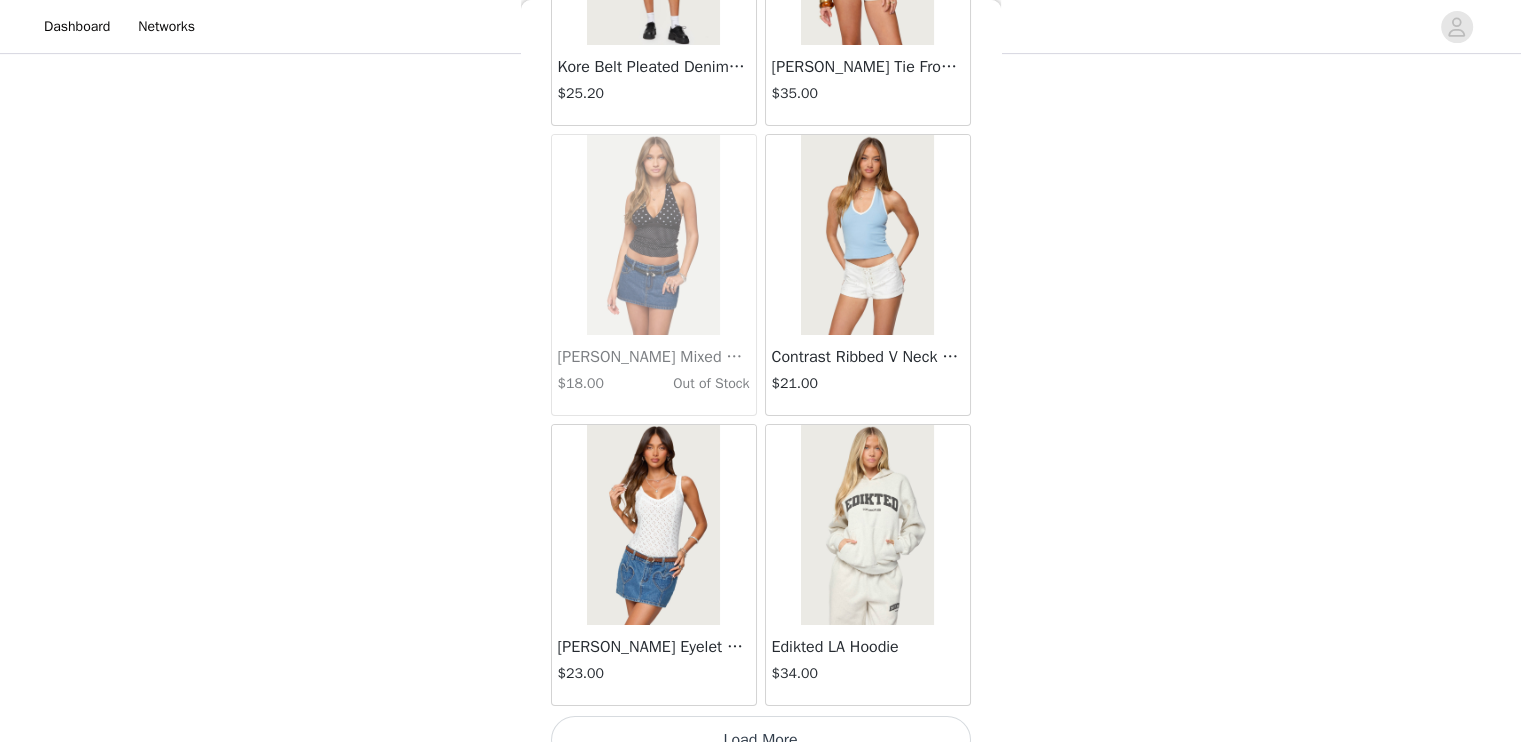 click on "Load More" at bounding box center (761, 740) 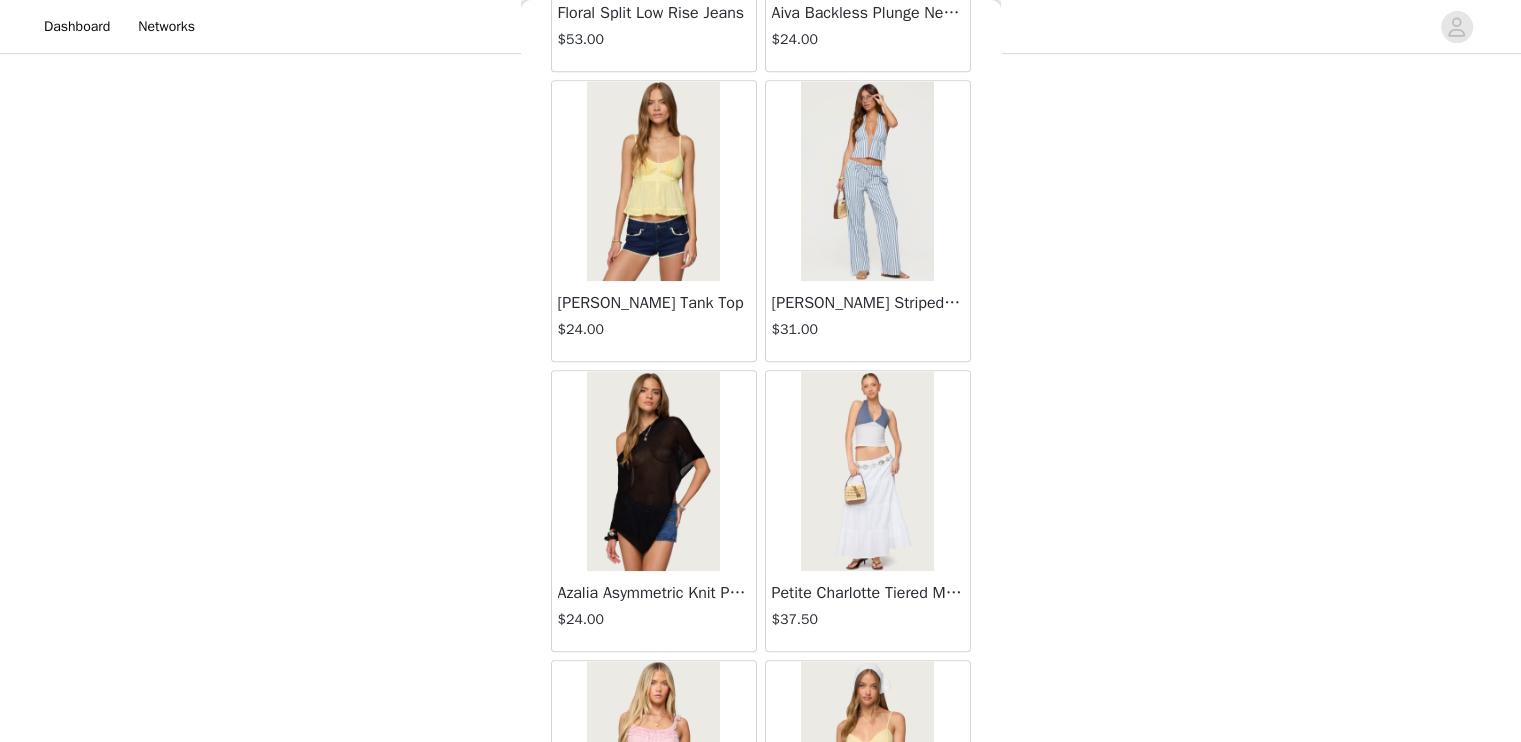 scroll, scrollTop: 24386, scrollLeft: 0, axis: vertical 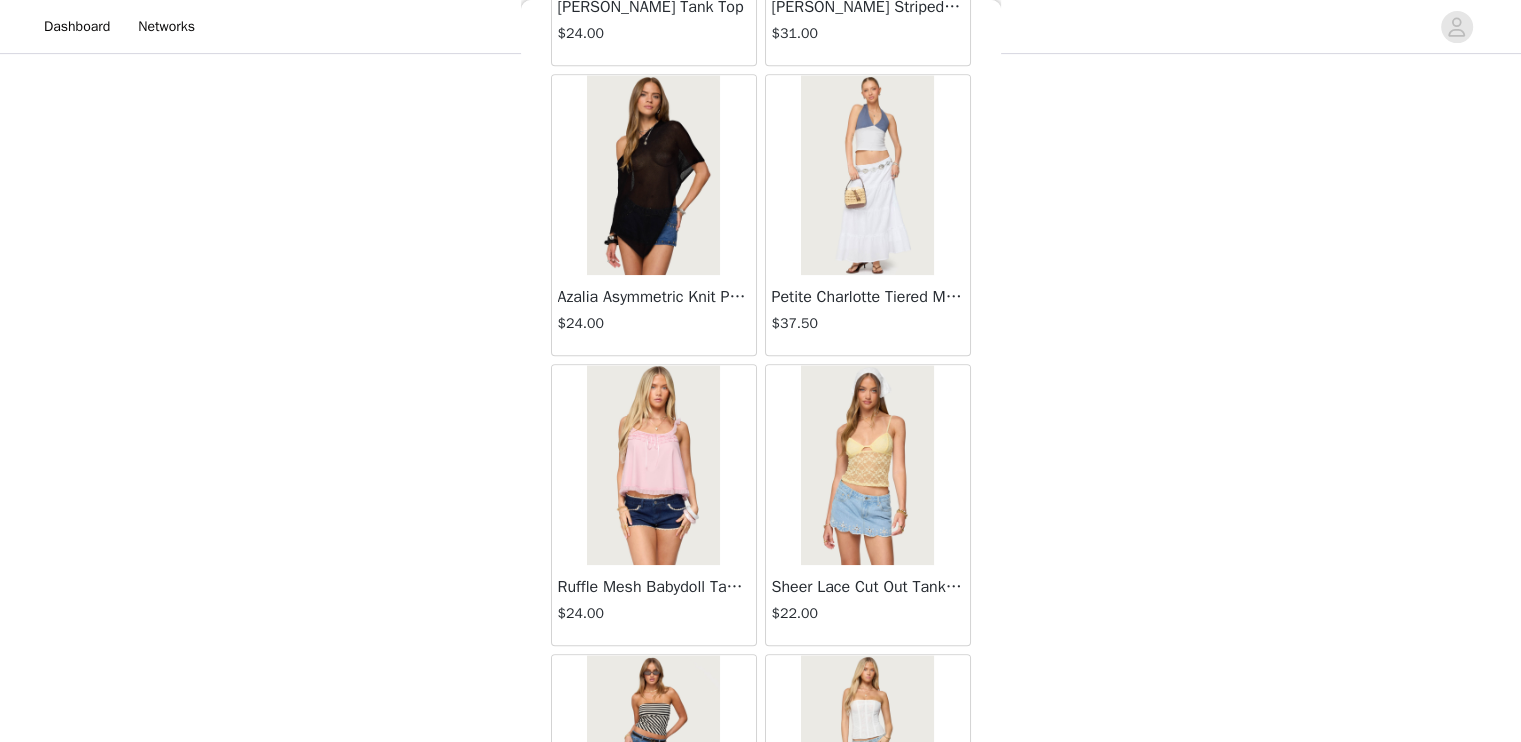click at bounding box center [653, 175] 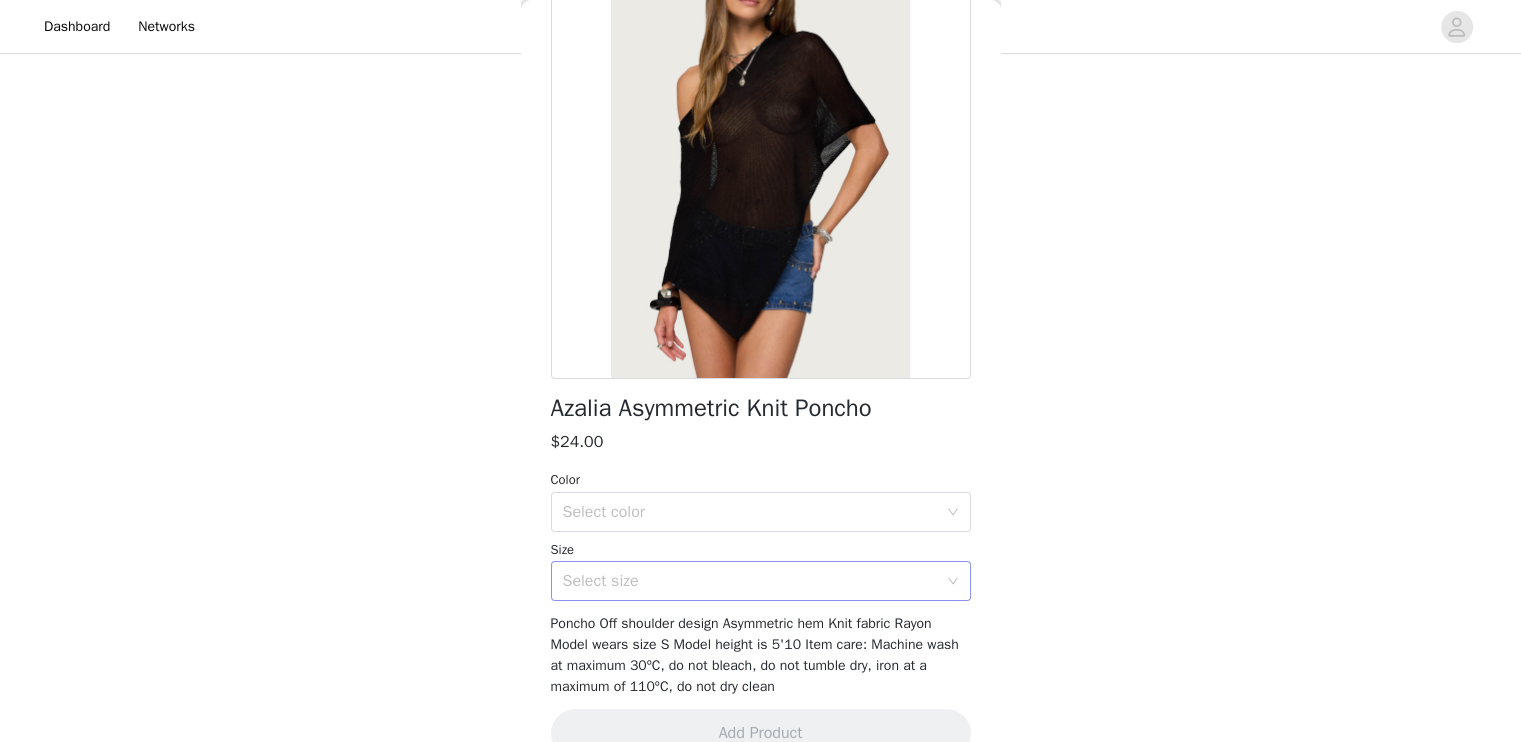 scroll, scrollTop: 200, scrollLeft: 0, axis: vertical 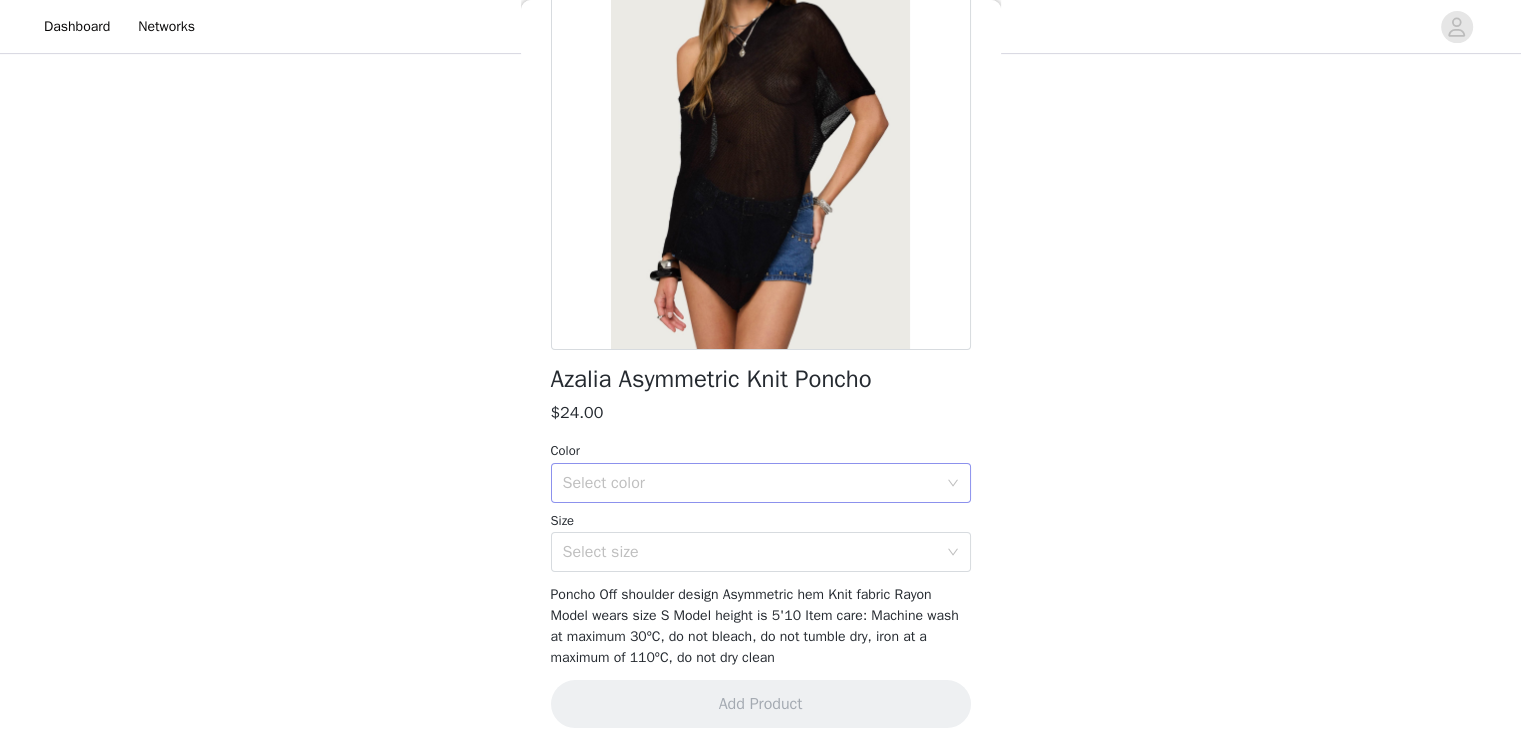 click on "Select color" at bounding box center [750, 483] 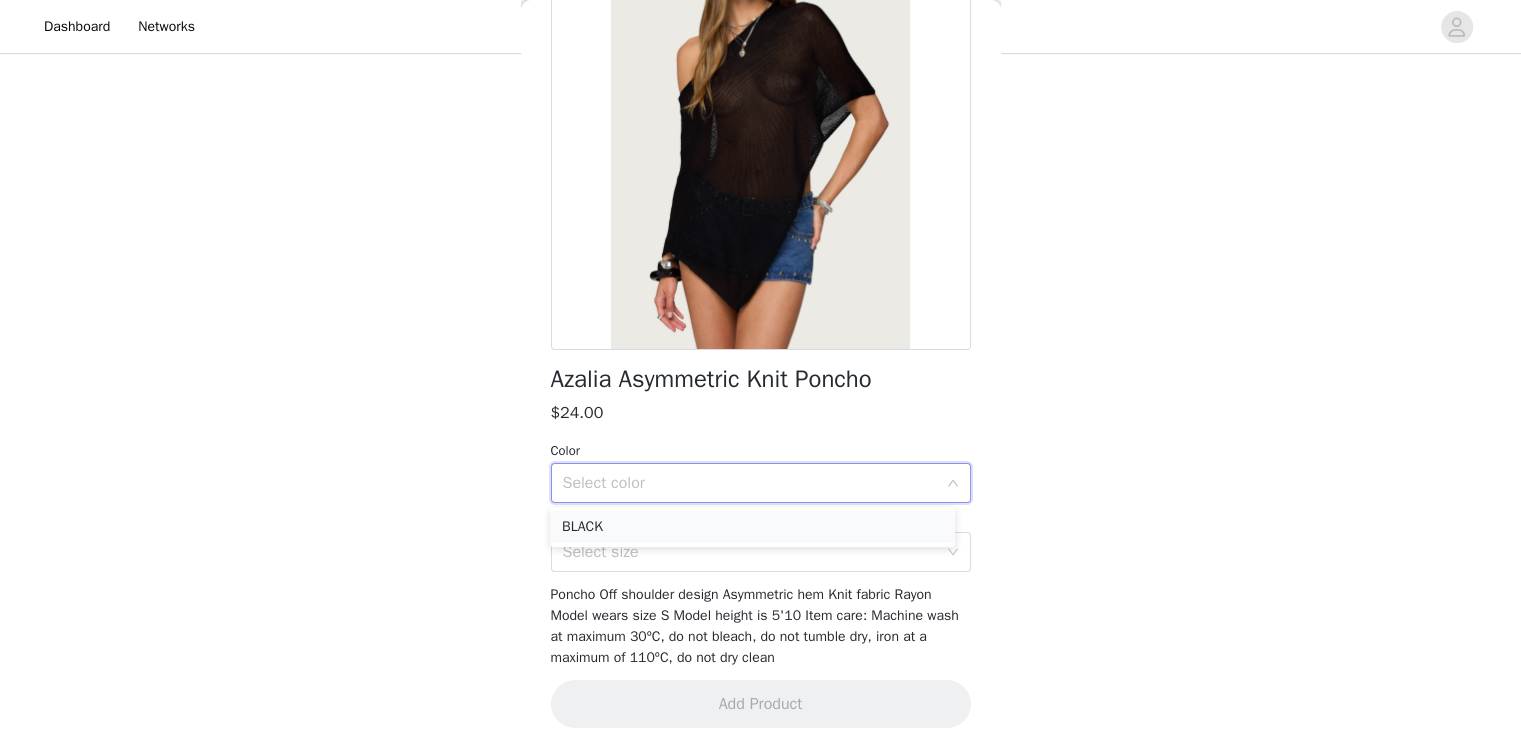 click on "BLACK" at bounding box center [752, 527] 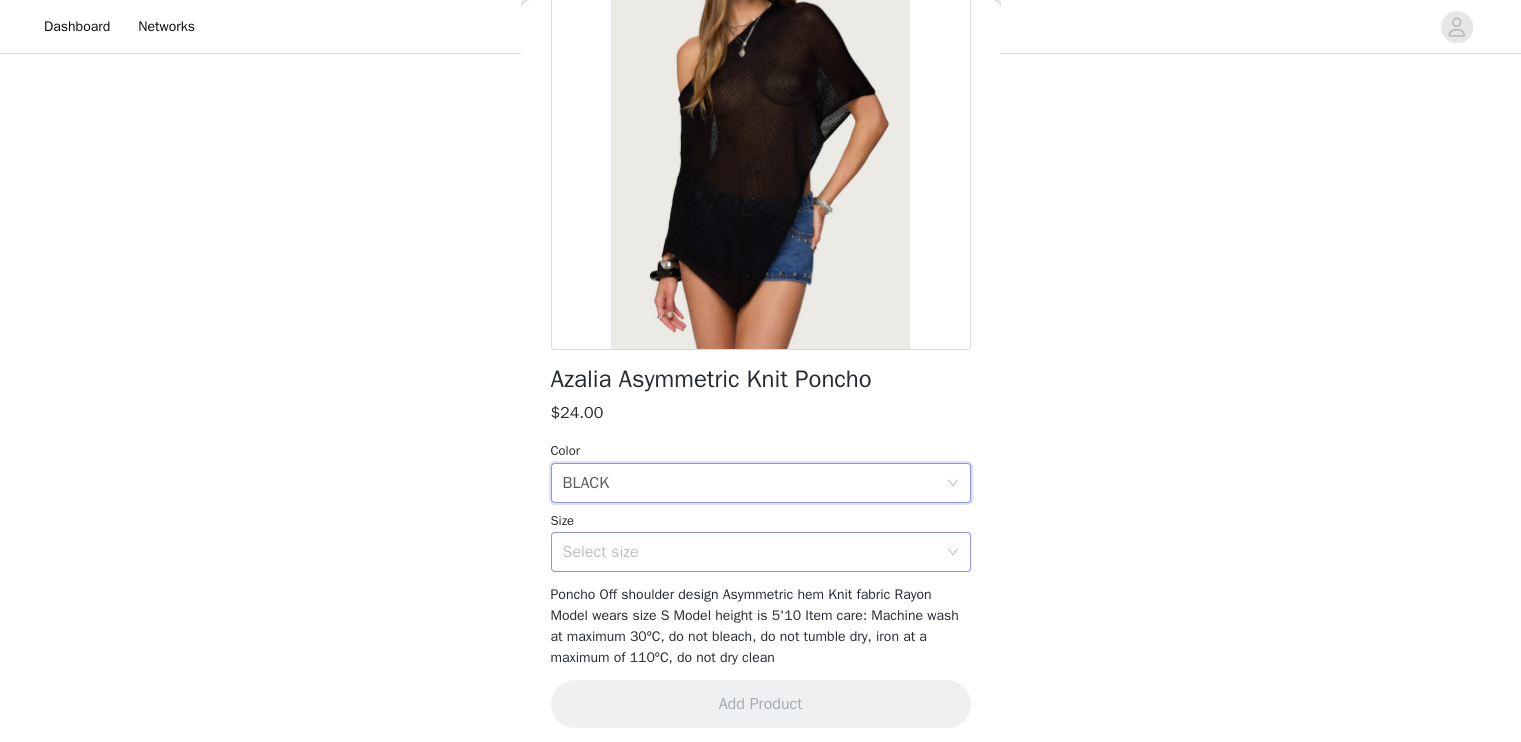click on "Select size" at bounding box center [750, 552] 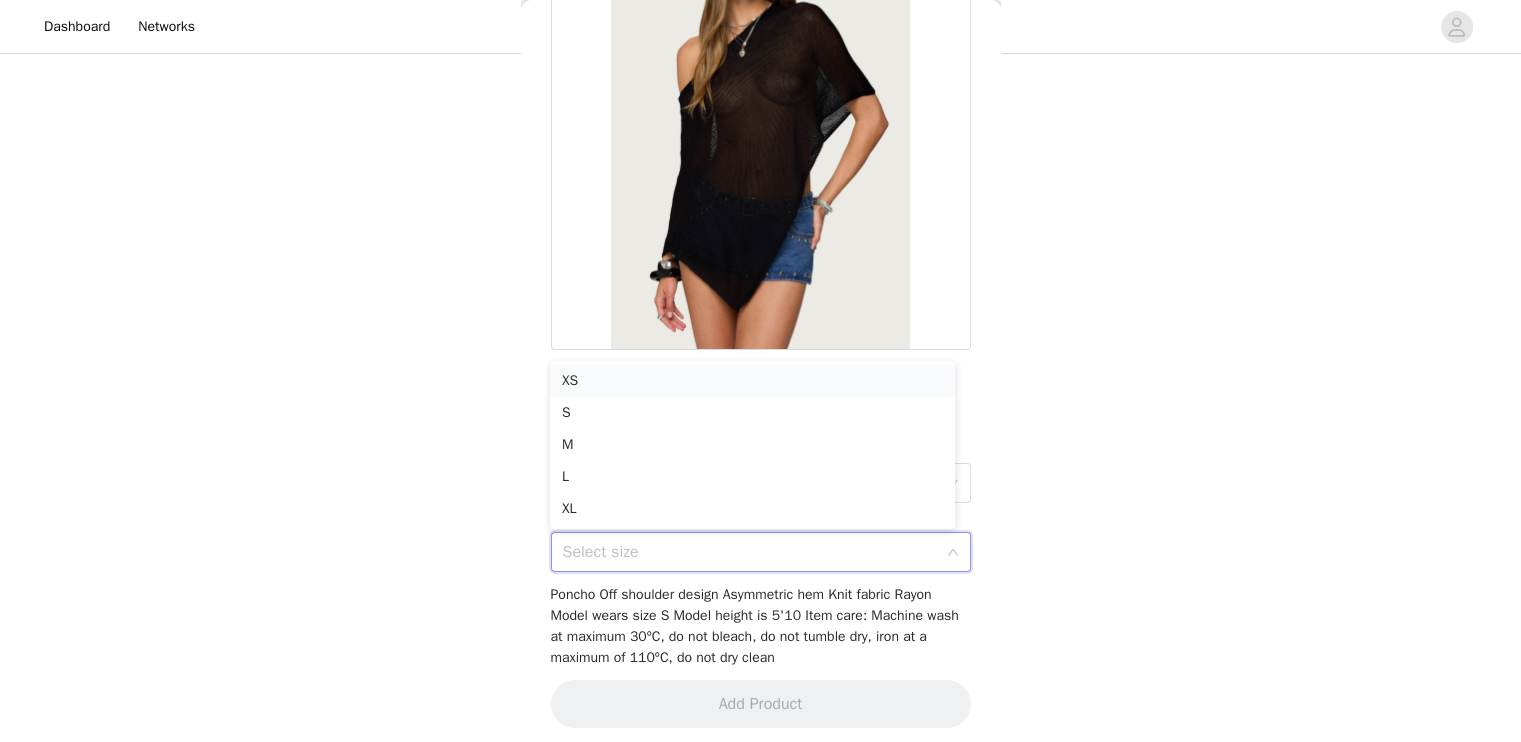 click on "XS" at bounding box center [752, 381] 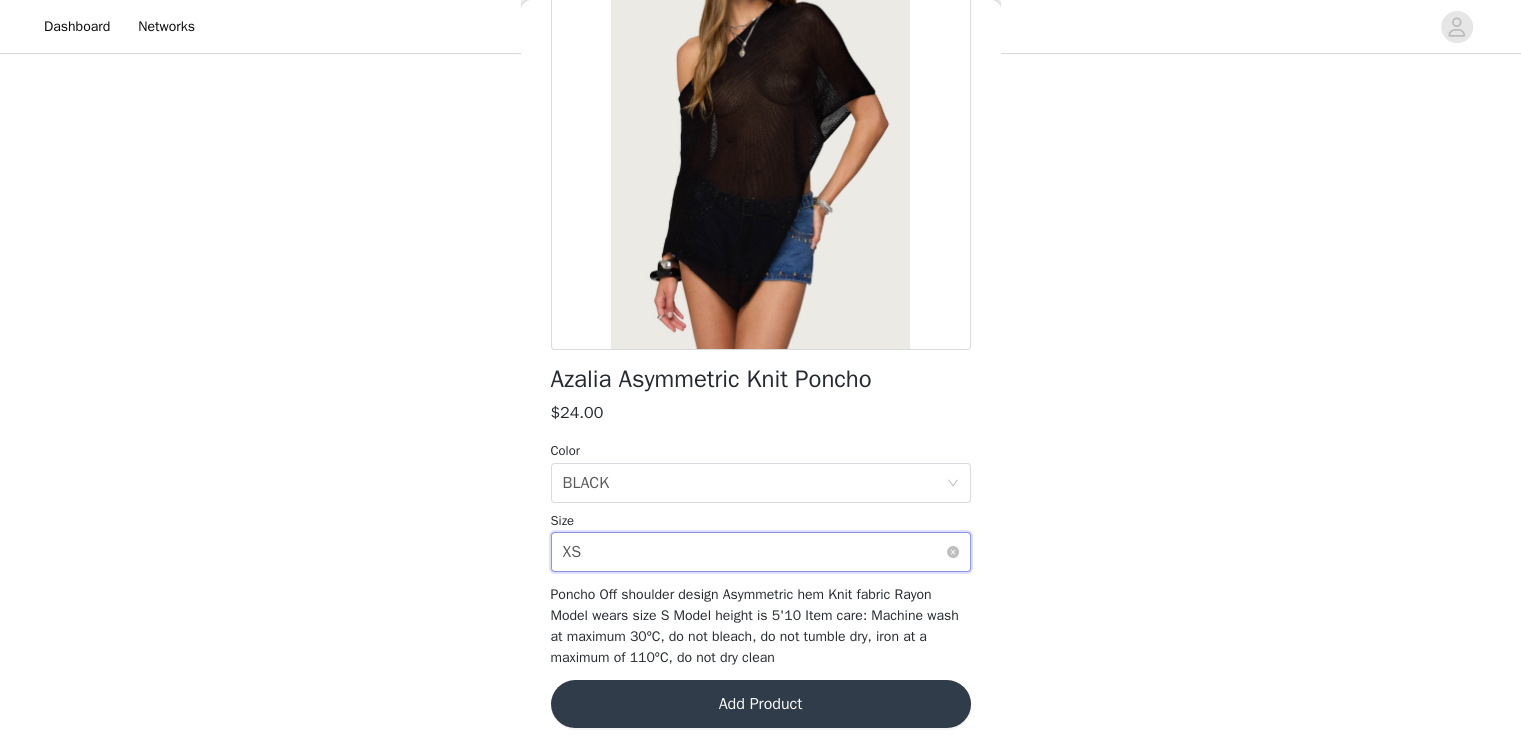 click on "Select size XS" at bounding box center (754, 552) 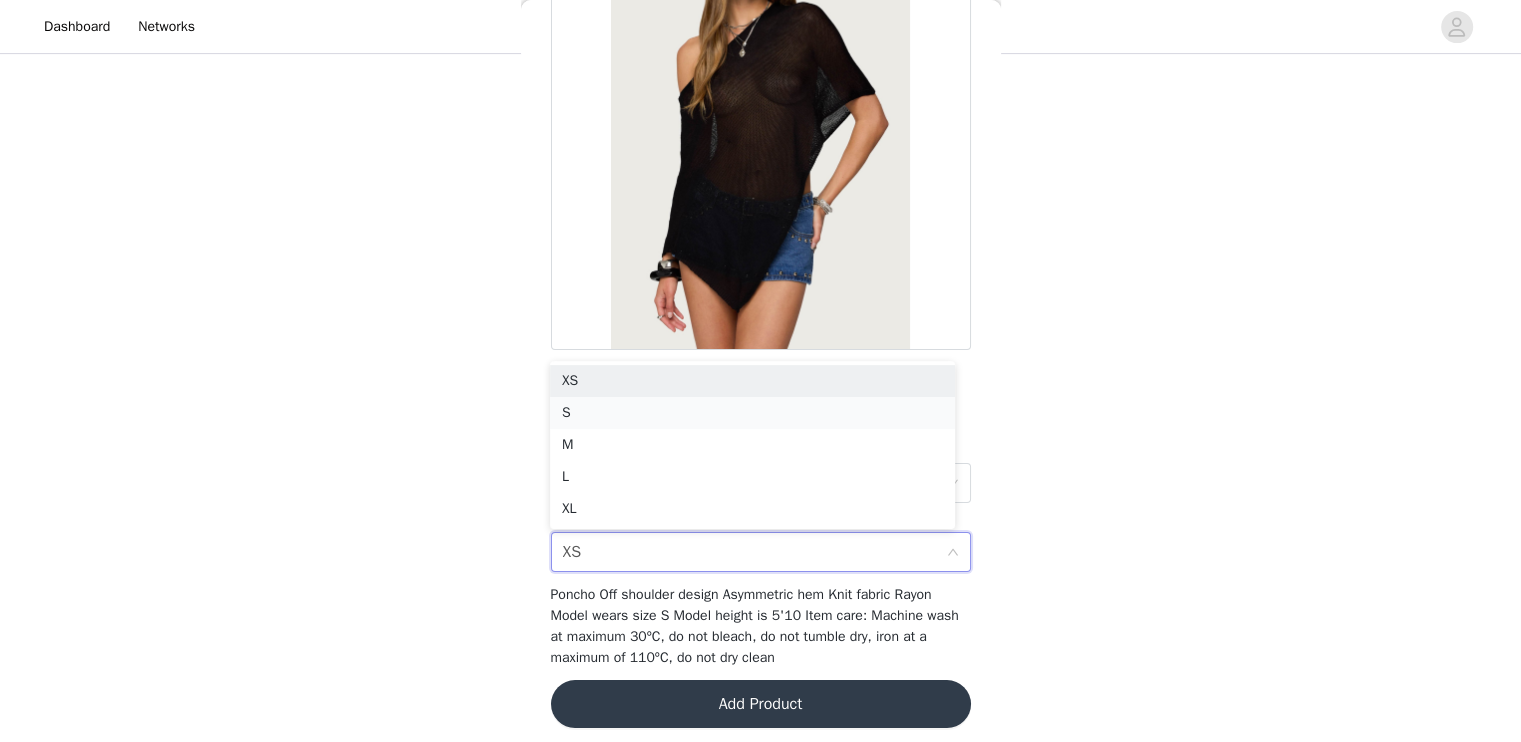 click on "S" at bounding box center [752, 413] 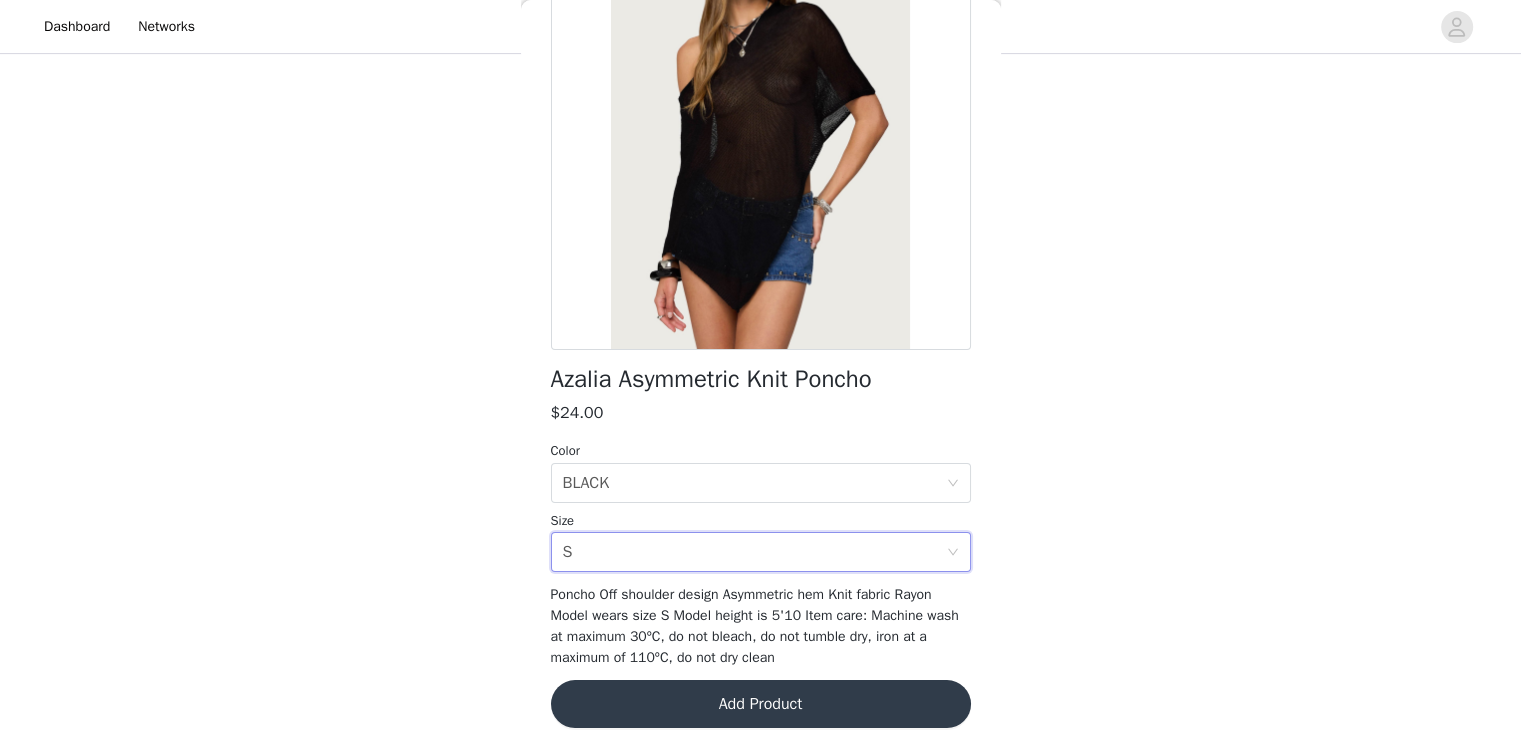 click on "Add Product" at bounding box center (761, 704) 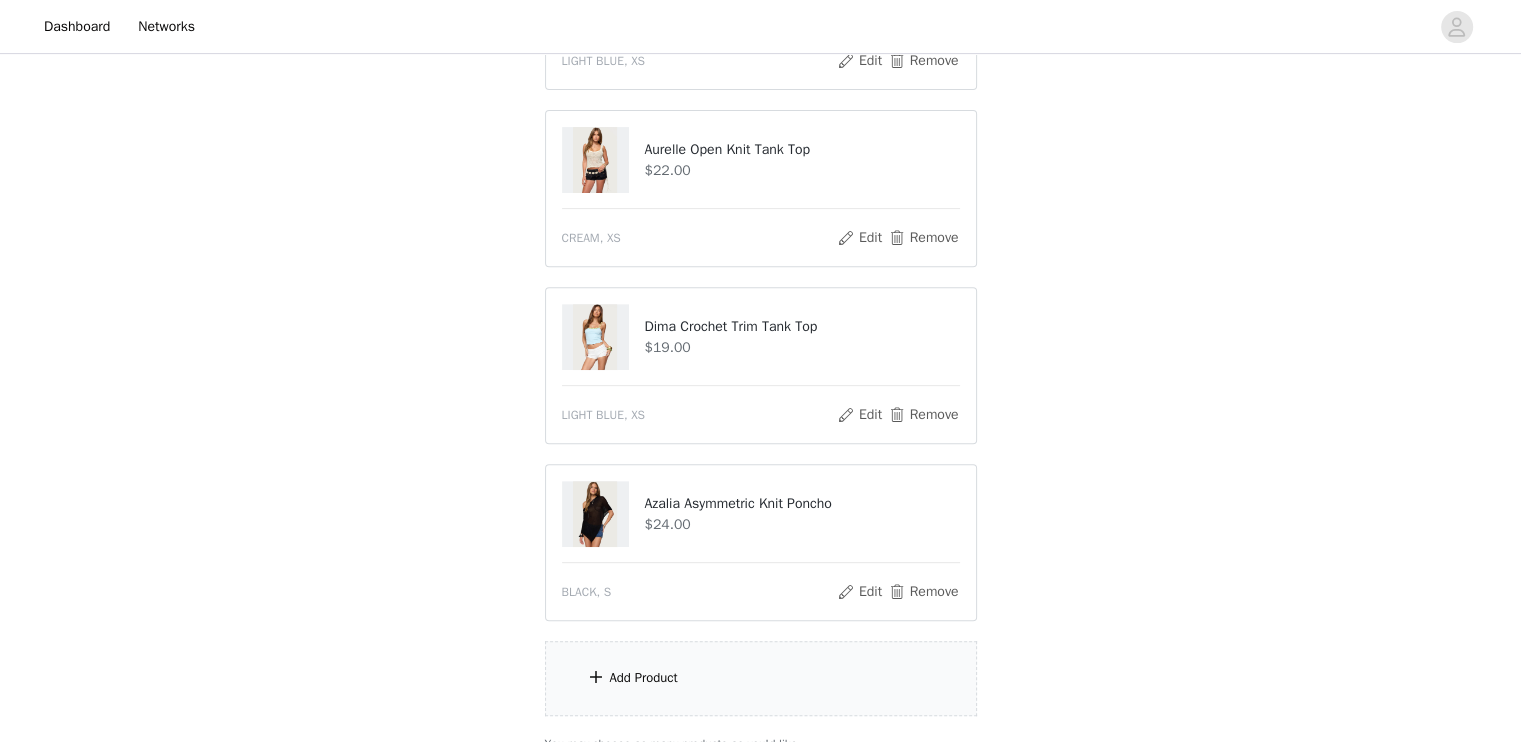 click on "Add Product" at bounding box center [761, 678] 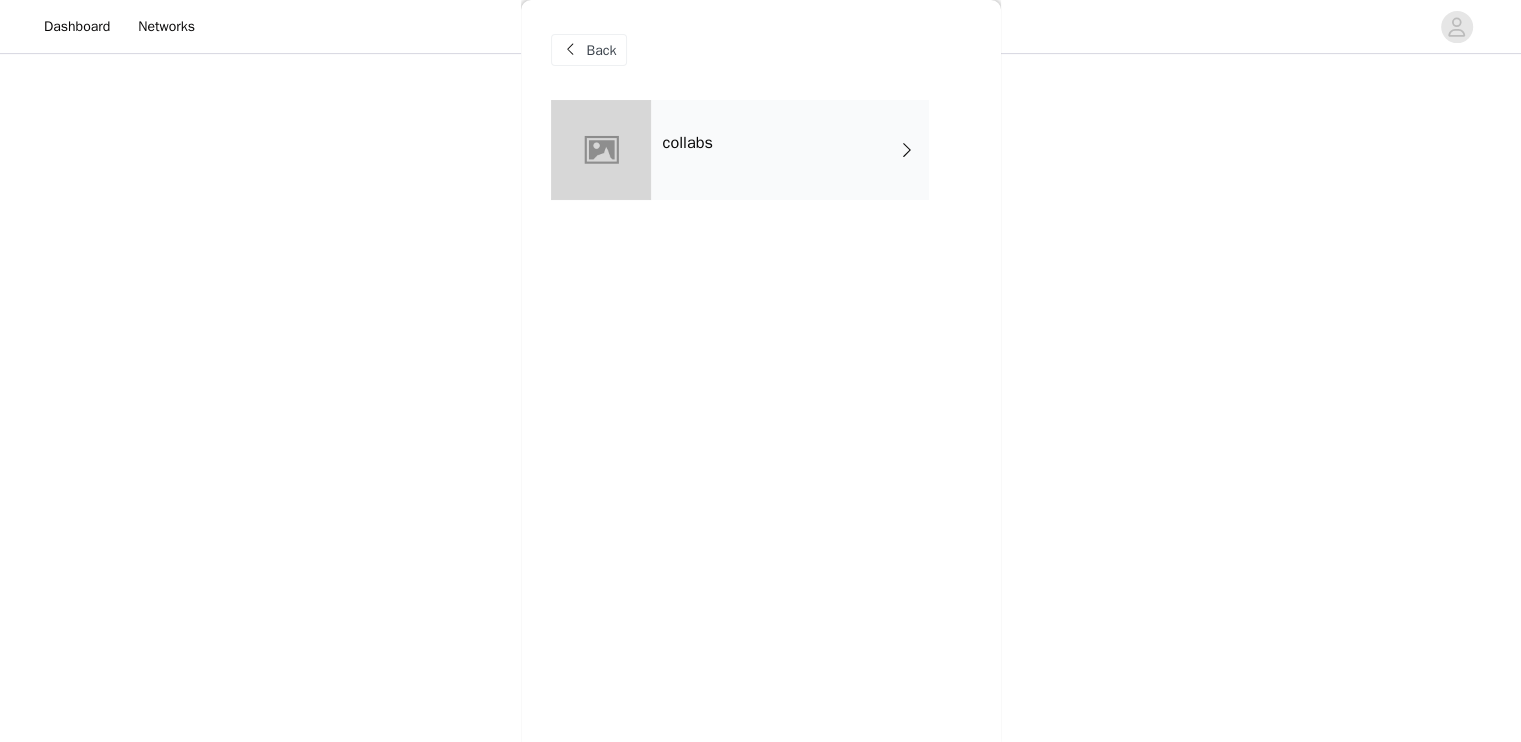 click on "collabs" at bounding box center (790, 150) 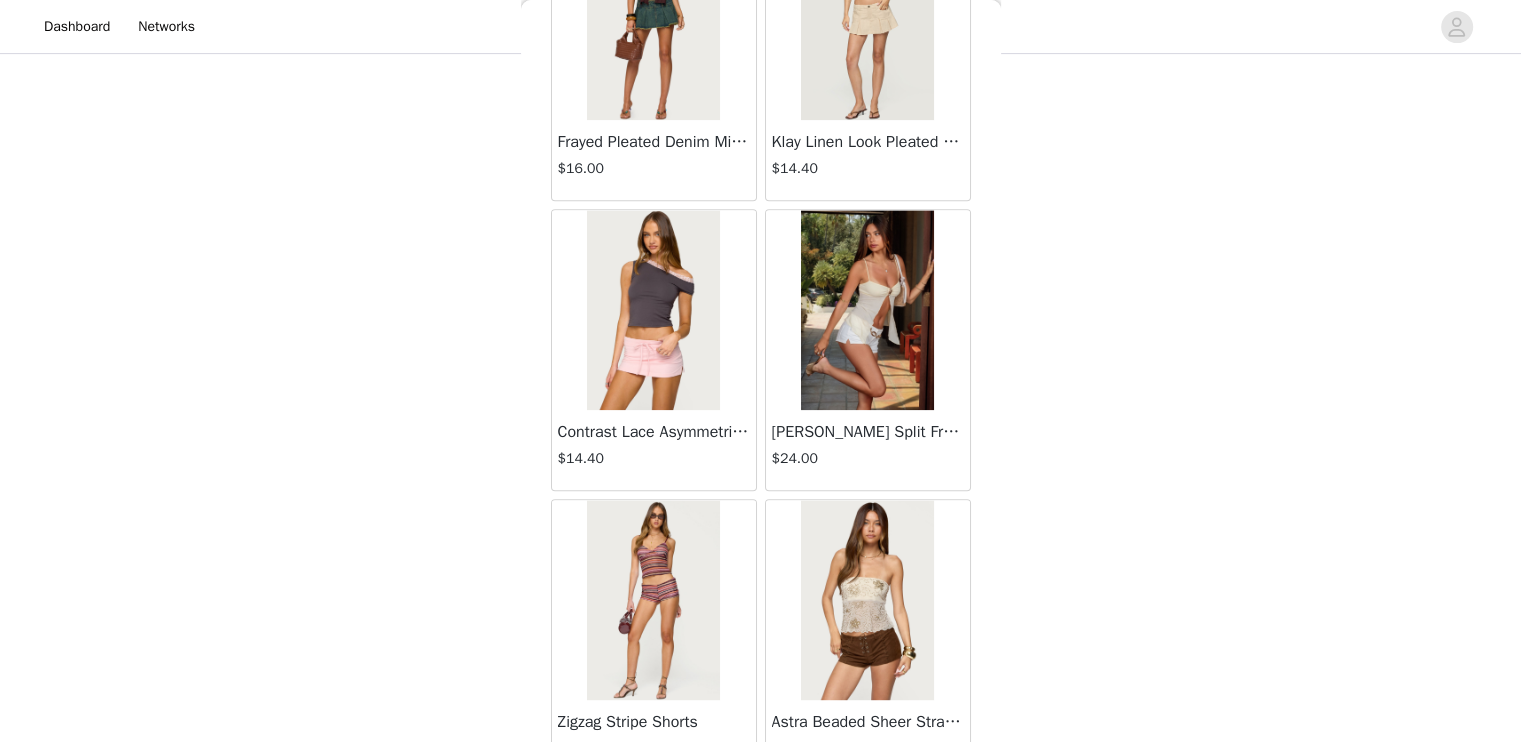 scroll, scrollTop: 2314, scrollLeft: 0, axis: vertical 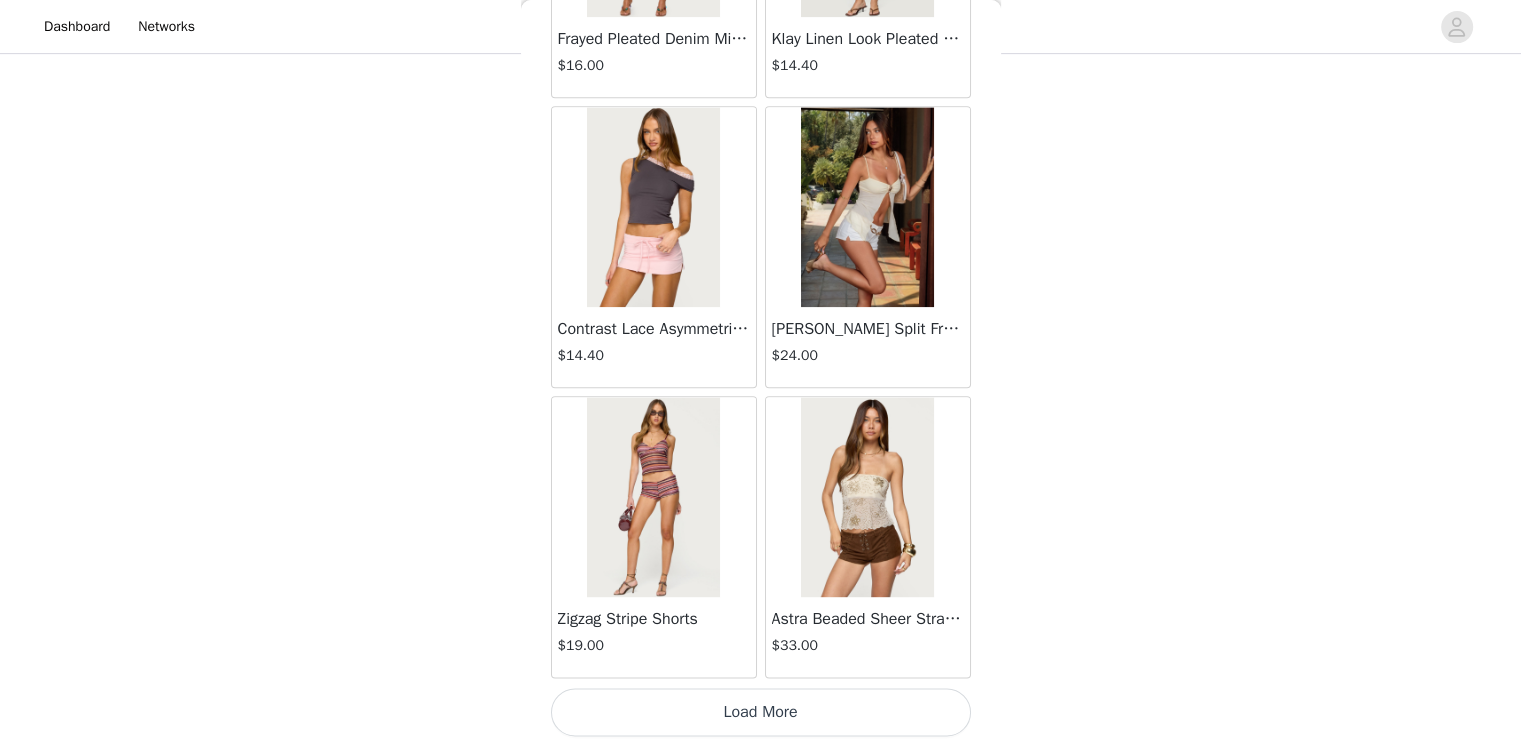 click on "Load More" at bounding box center [761, 712] 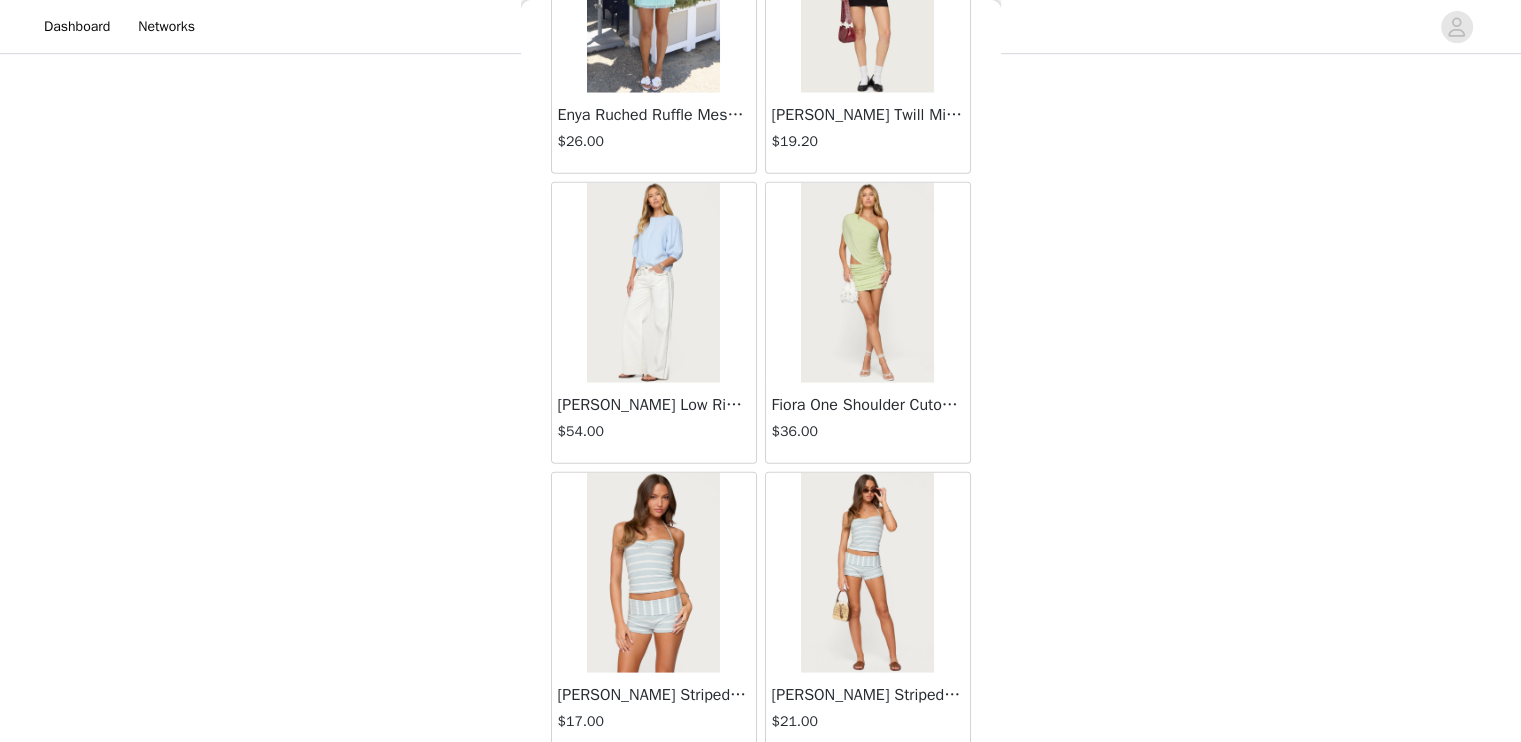scroll, scrollTop: 5210, scrollLeft: 0, axis: vertical 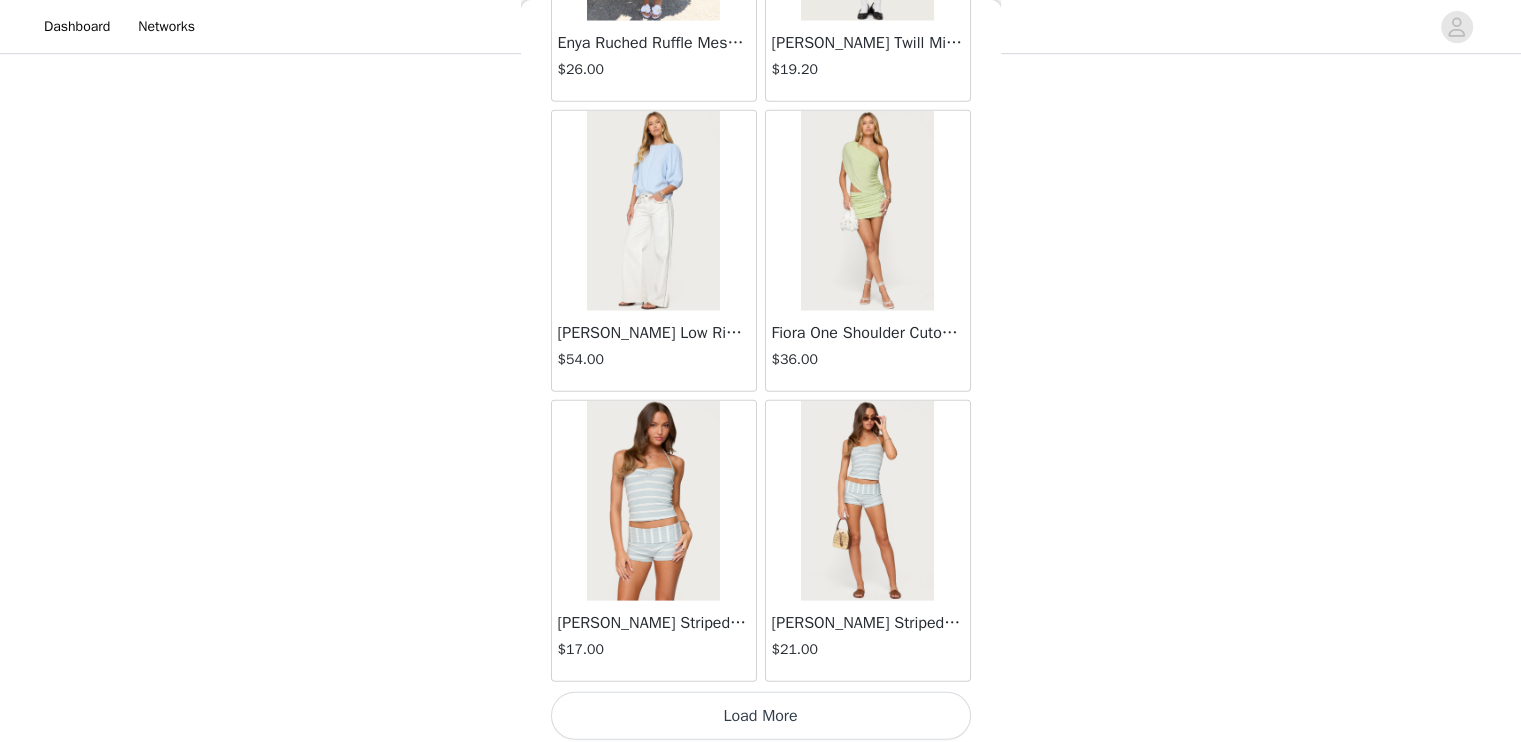 click on "Load More" at bounding box center [761, 716] 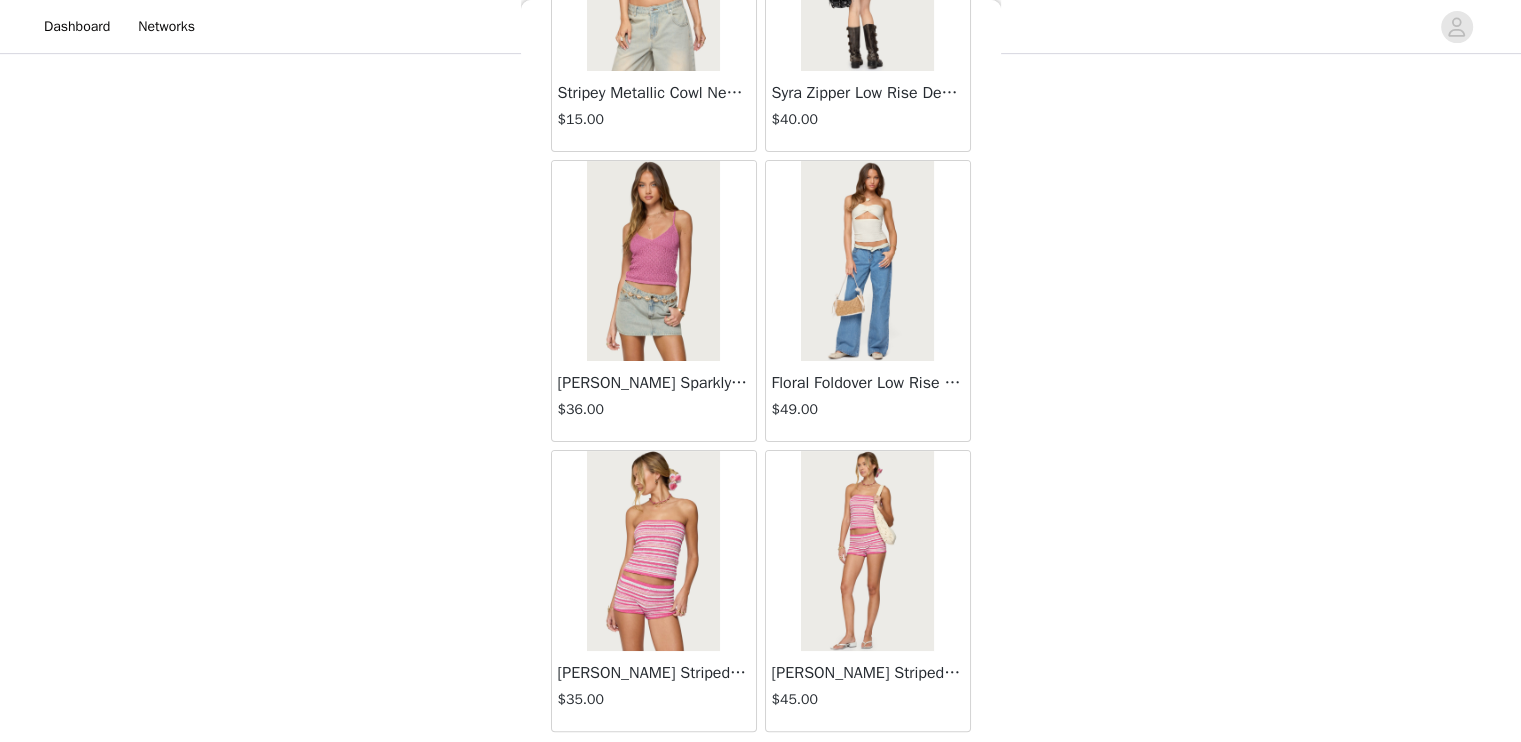 scroll, scrollTop: 8106, scrollLeft: 0, axis: vertical 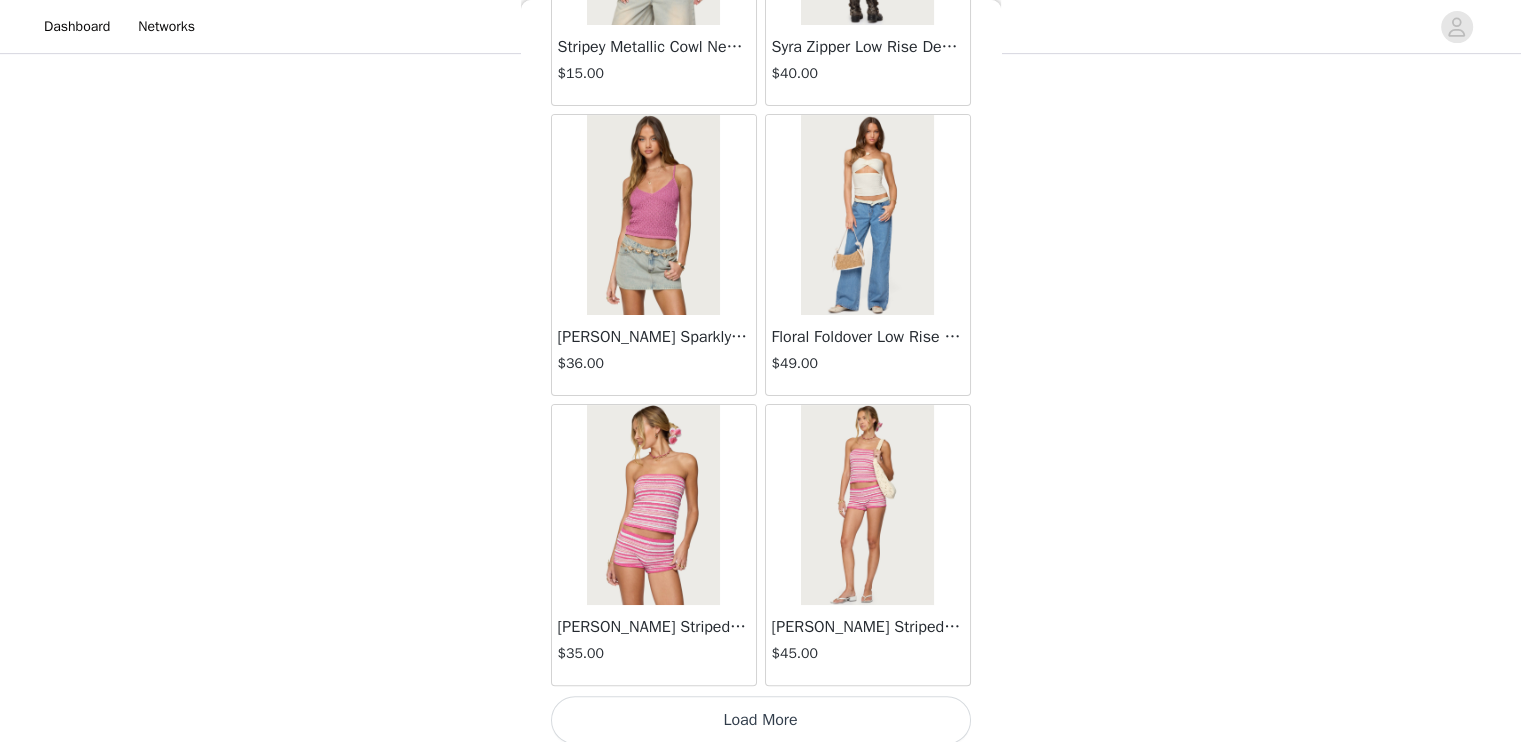 click on "Load More" at bounding box center [761, 720] 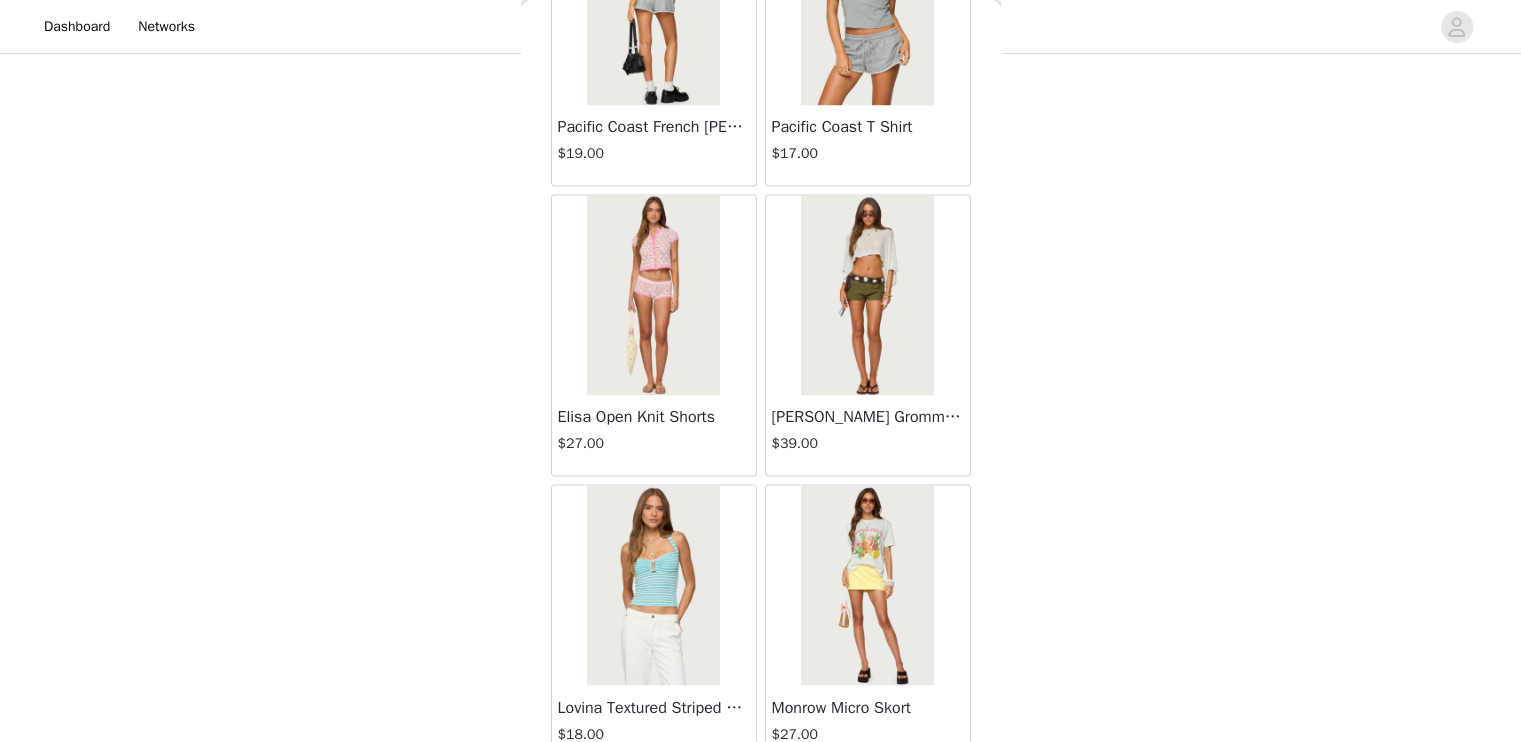 scroll, scrollTop: 11002, scrollLeft: 0, axis: vertical 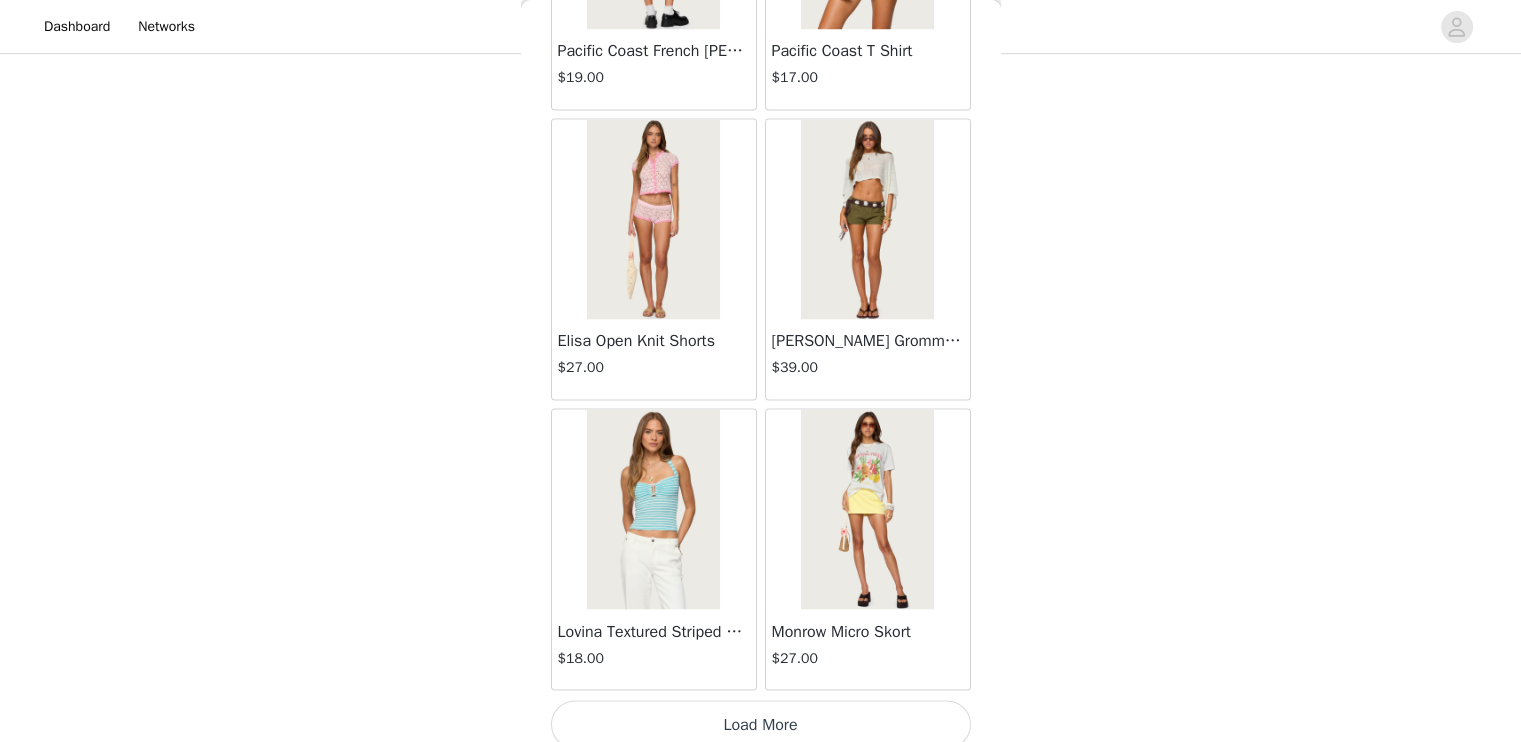 click on "Load More" at bounding box center (761, 724) 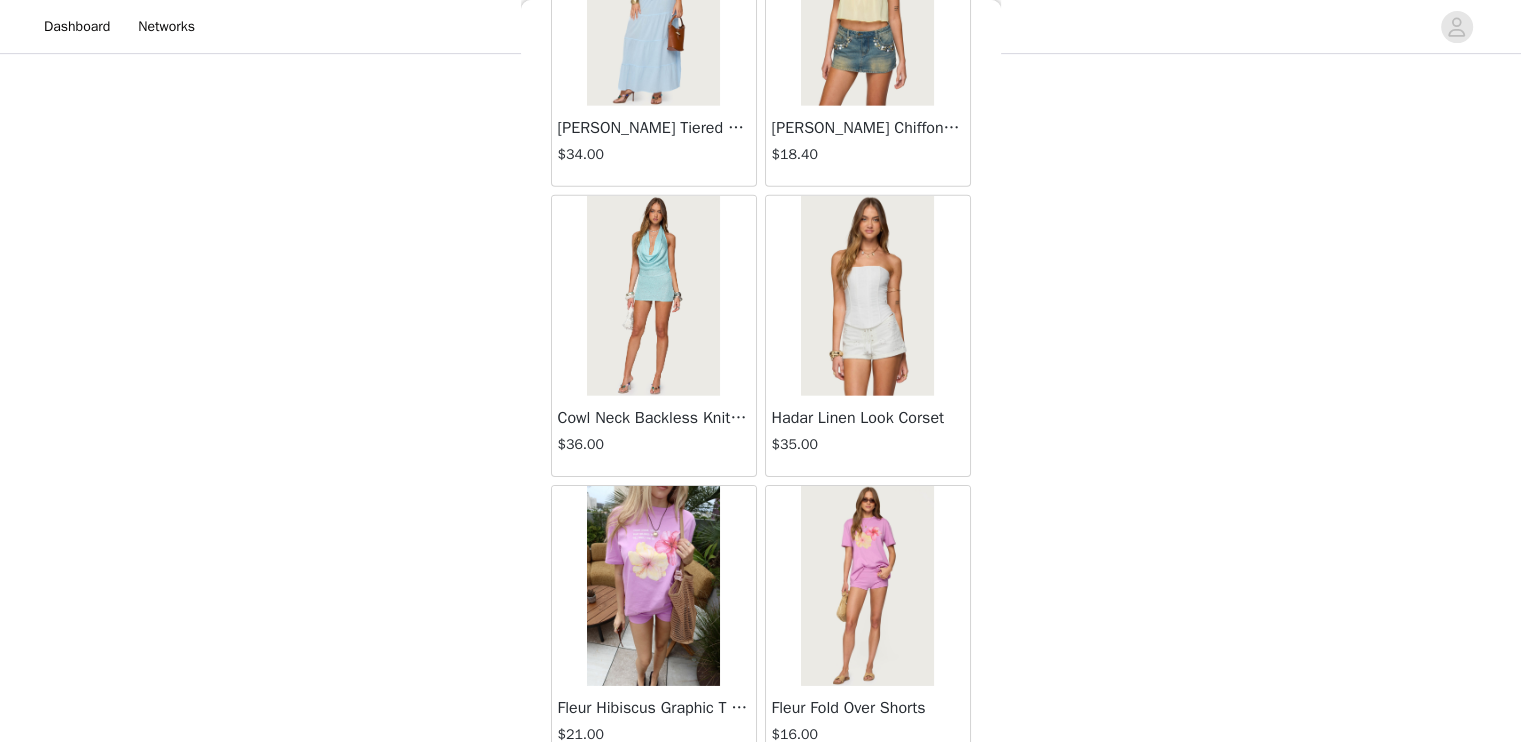 scroll, scrollTop: 13898, scrollLeft: 0, axis: vertical 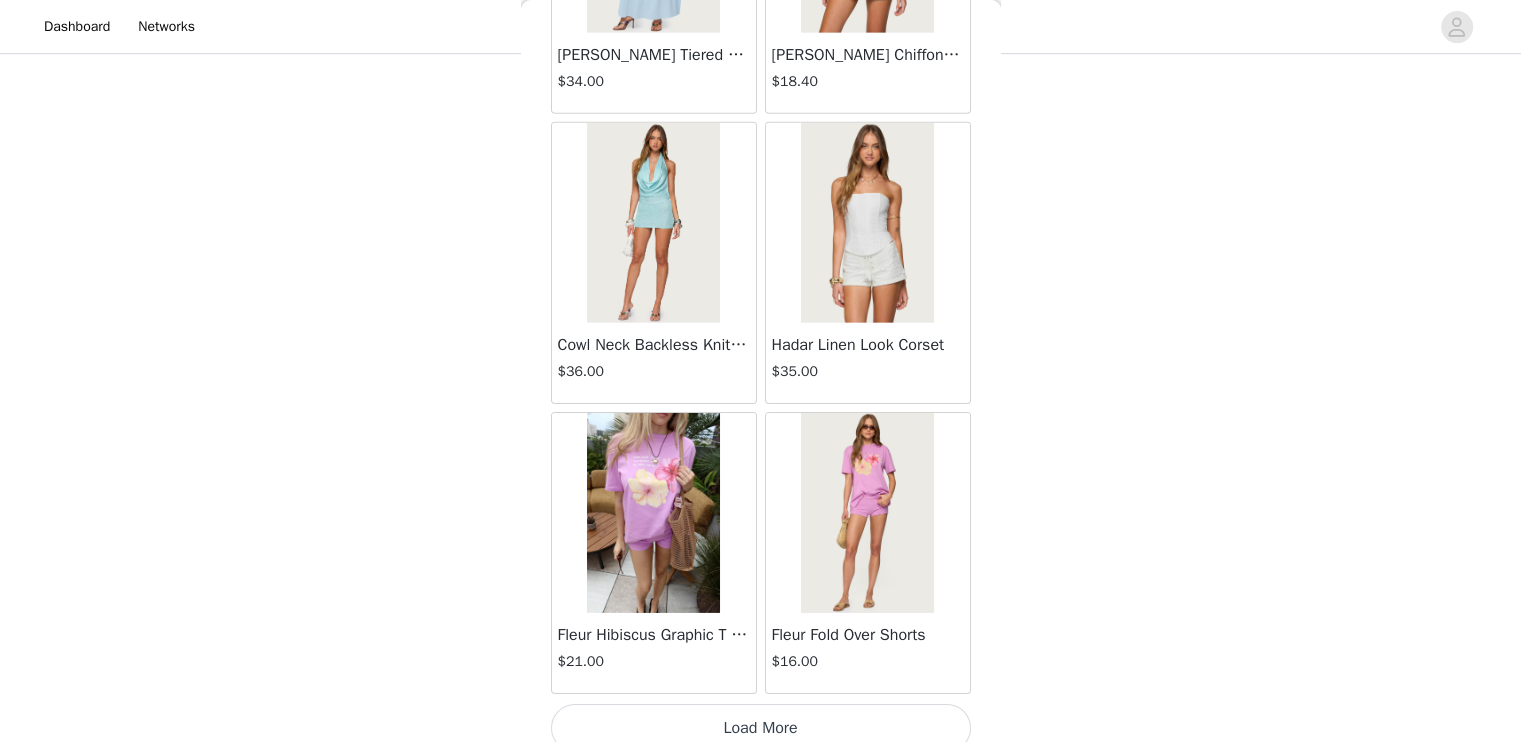 click on "Load More" at bounding box center [761, 728] 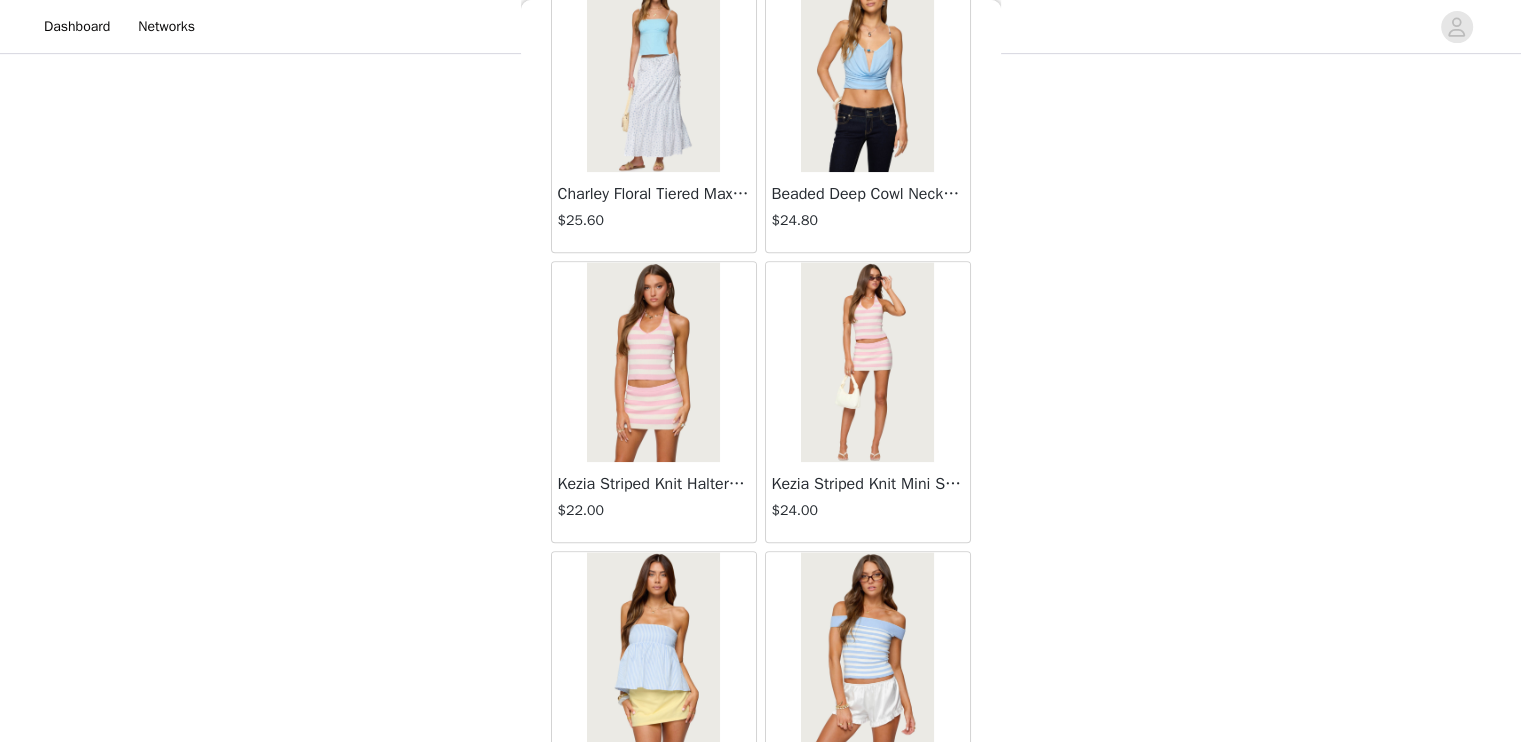 scroll, scrollTop: 16794, scrollLeft: 0, axis: vertical 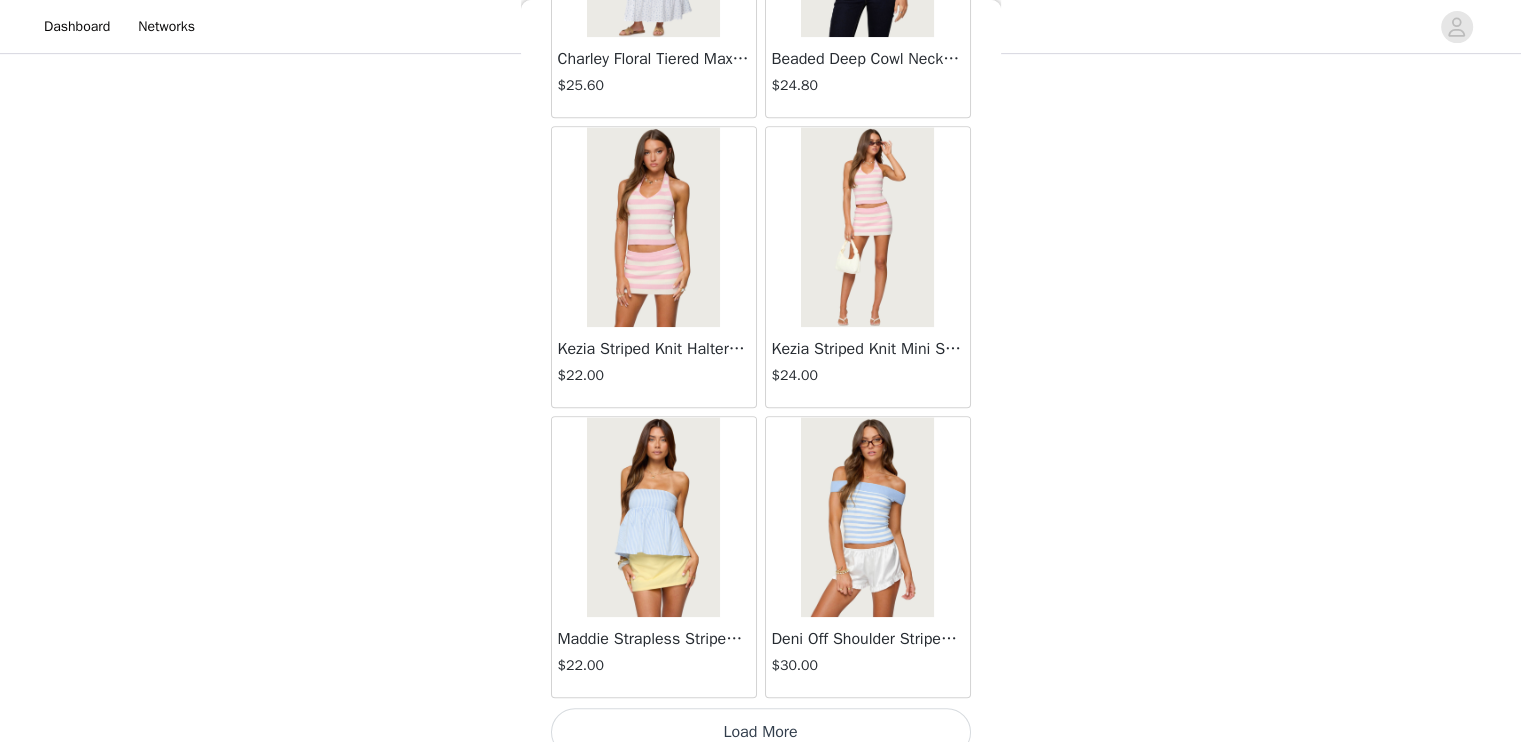 click on "Load More" at bounding box center [761, 732] 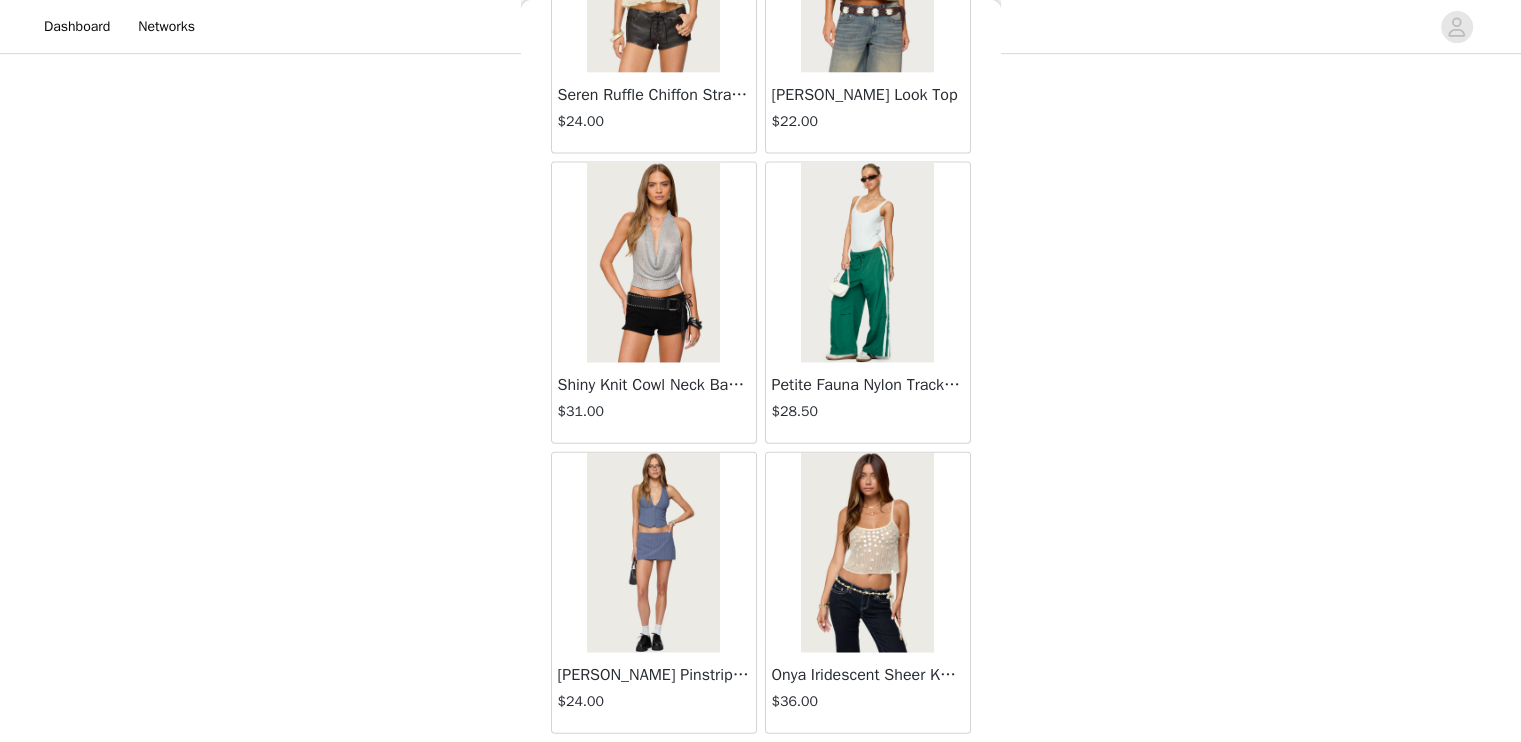 scroll, scrollTop: 19690, scrollLeft: 0, axis: vertical 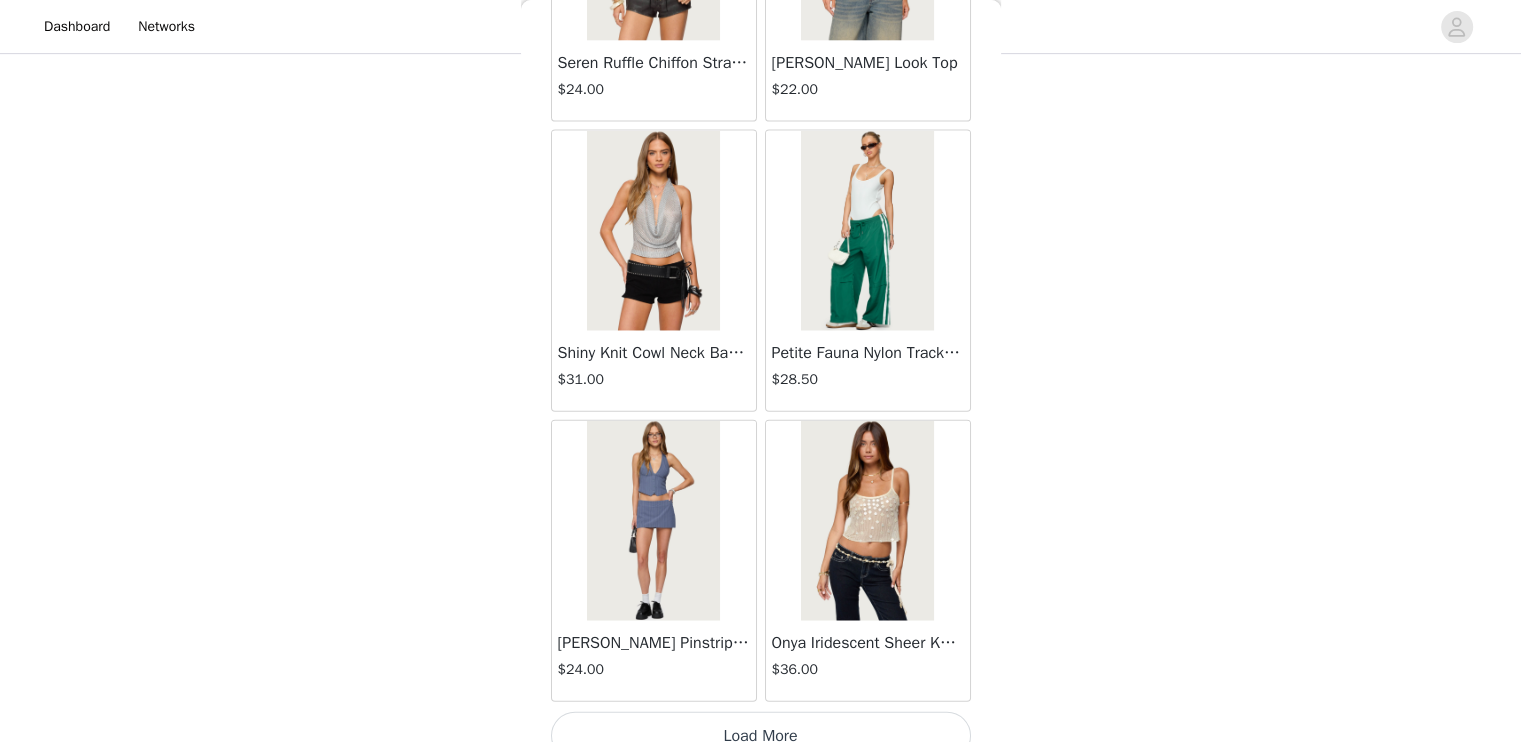 click on "Load More" at bounding box center [761, 736] 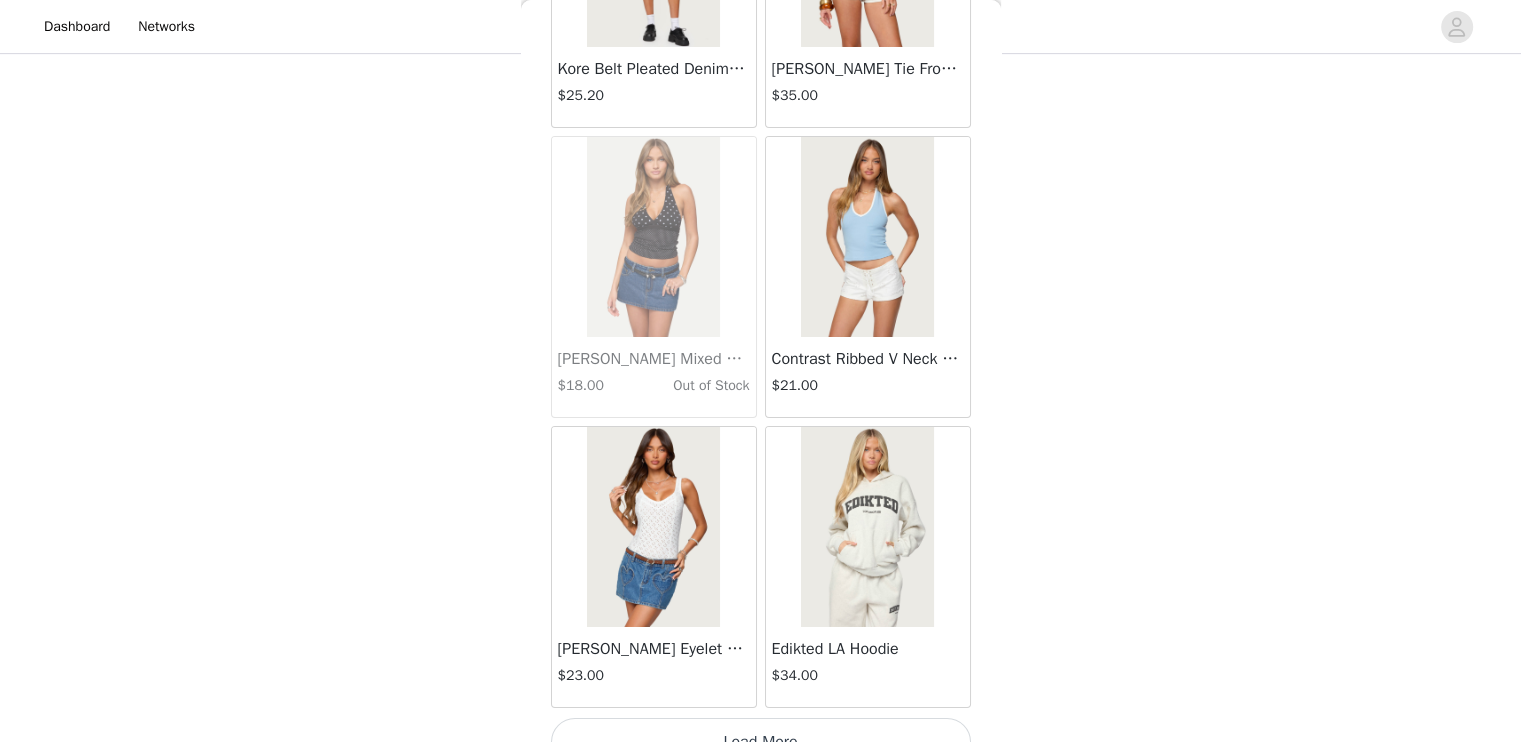 scroll, scrollTop: 22586, scrollLeft: 0, axis: vertical 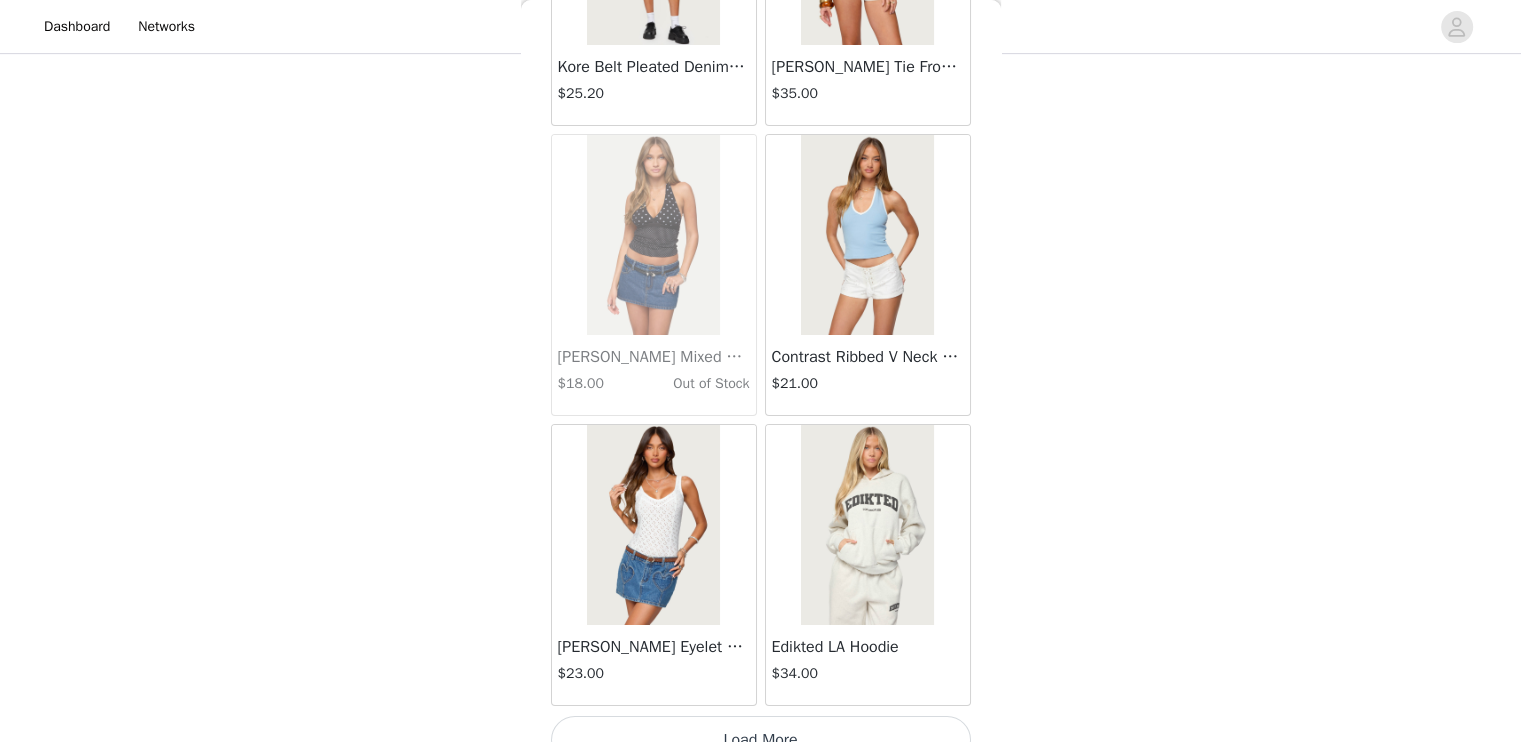 click on "Load More" at bounding box center (761, 740) 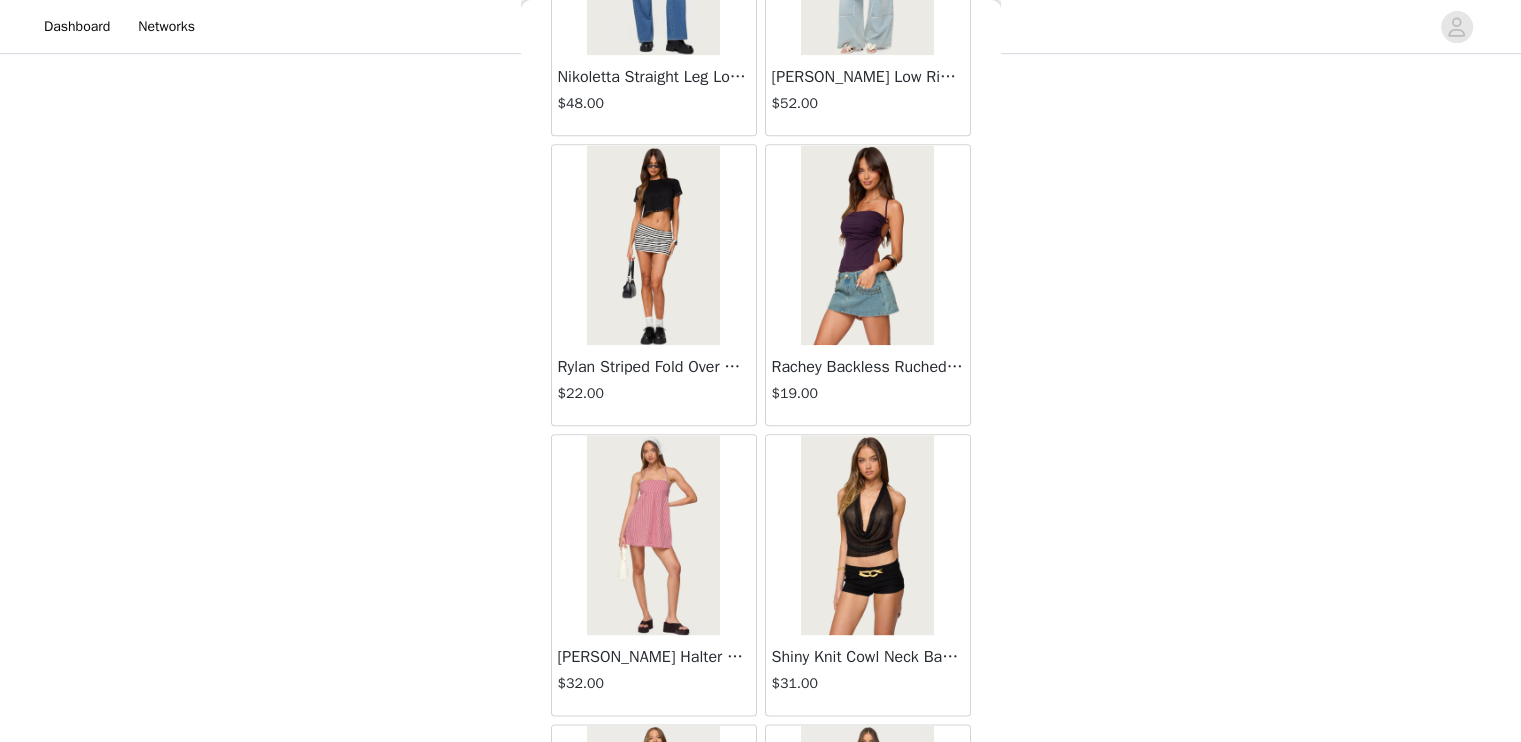 scroll, scrollTop: 25482, scrollLeft: 0, axis: vertical 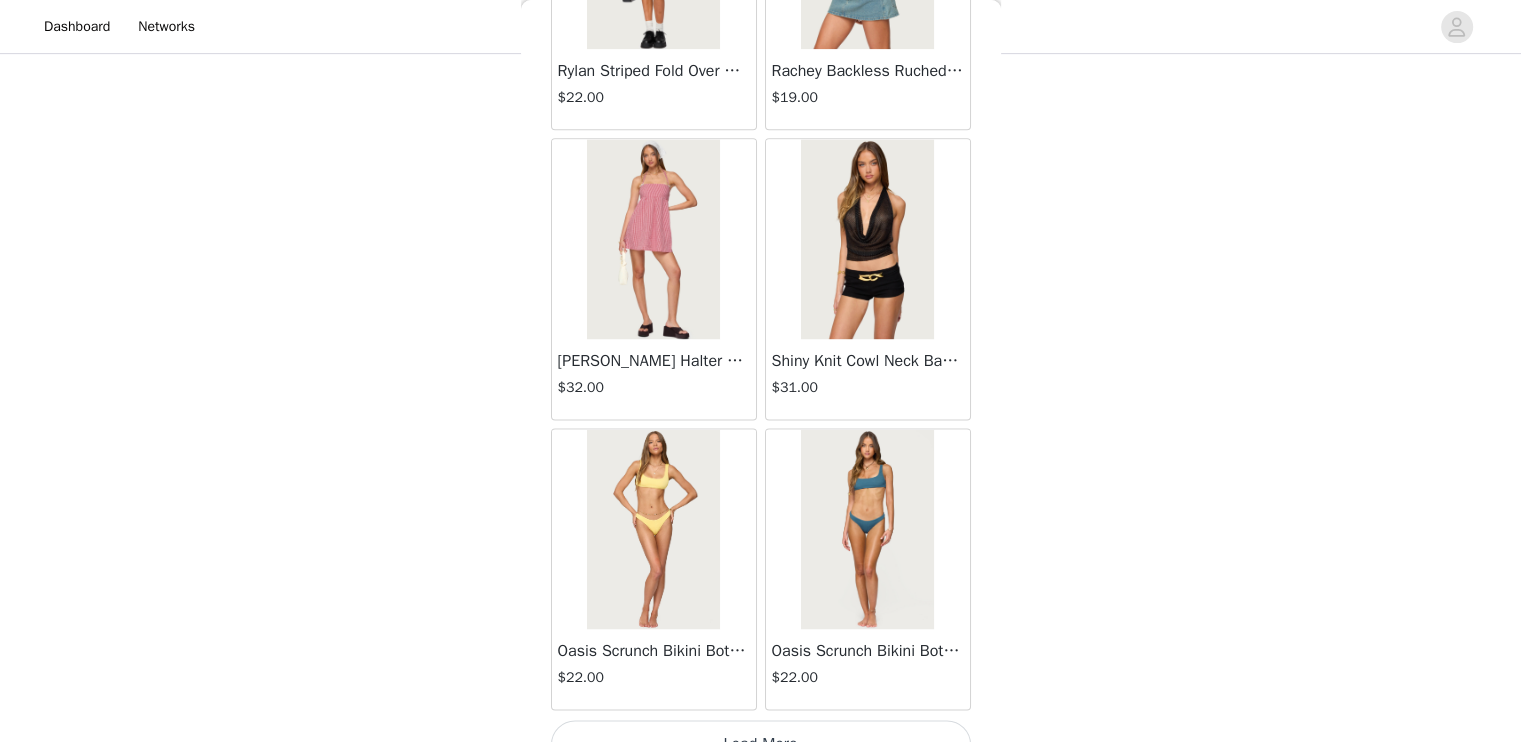 click on "Load More" at bounding box center (761, 744) 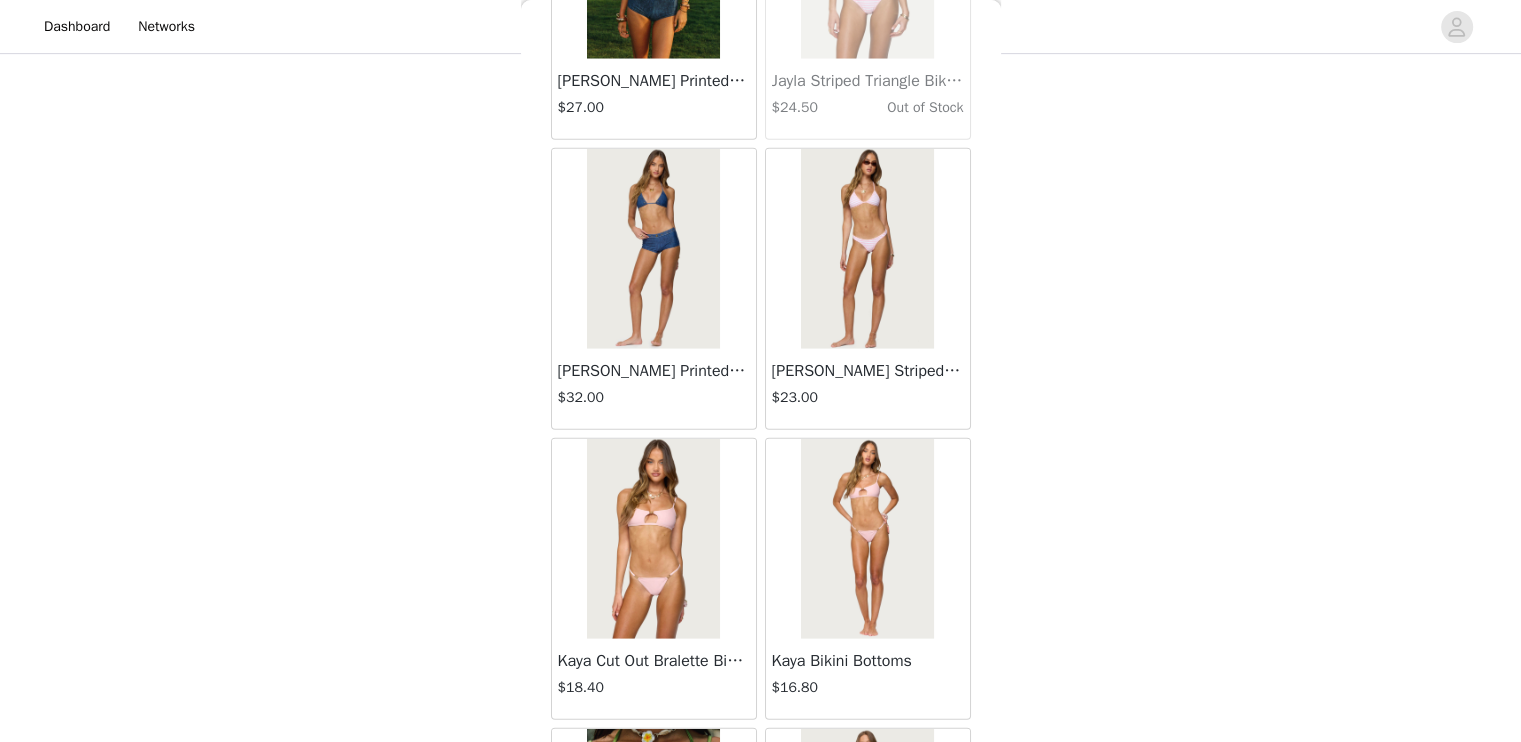 scroll, scrollTop: 28378, scrollLeft: 0, axis: vertical 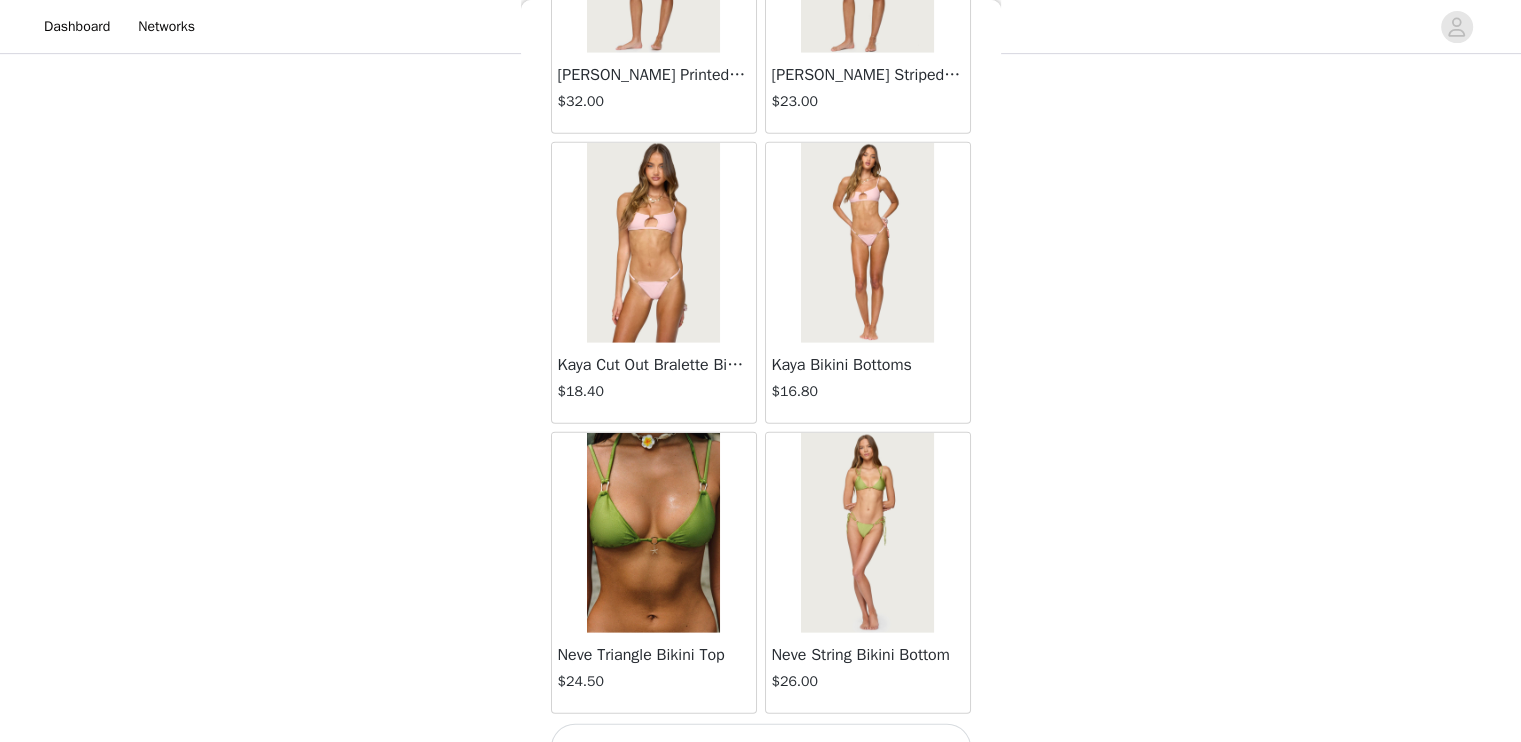 click on "Load More" at bounding box center (761, 748) 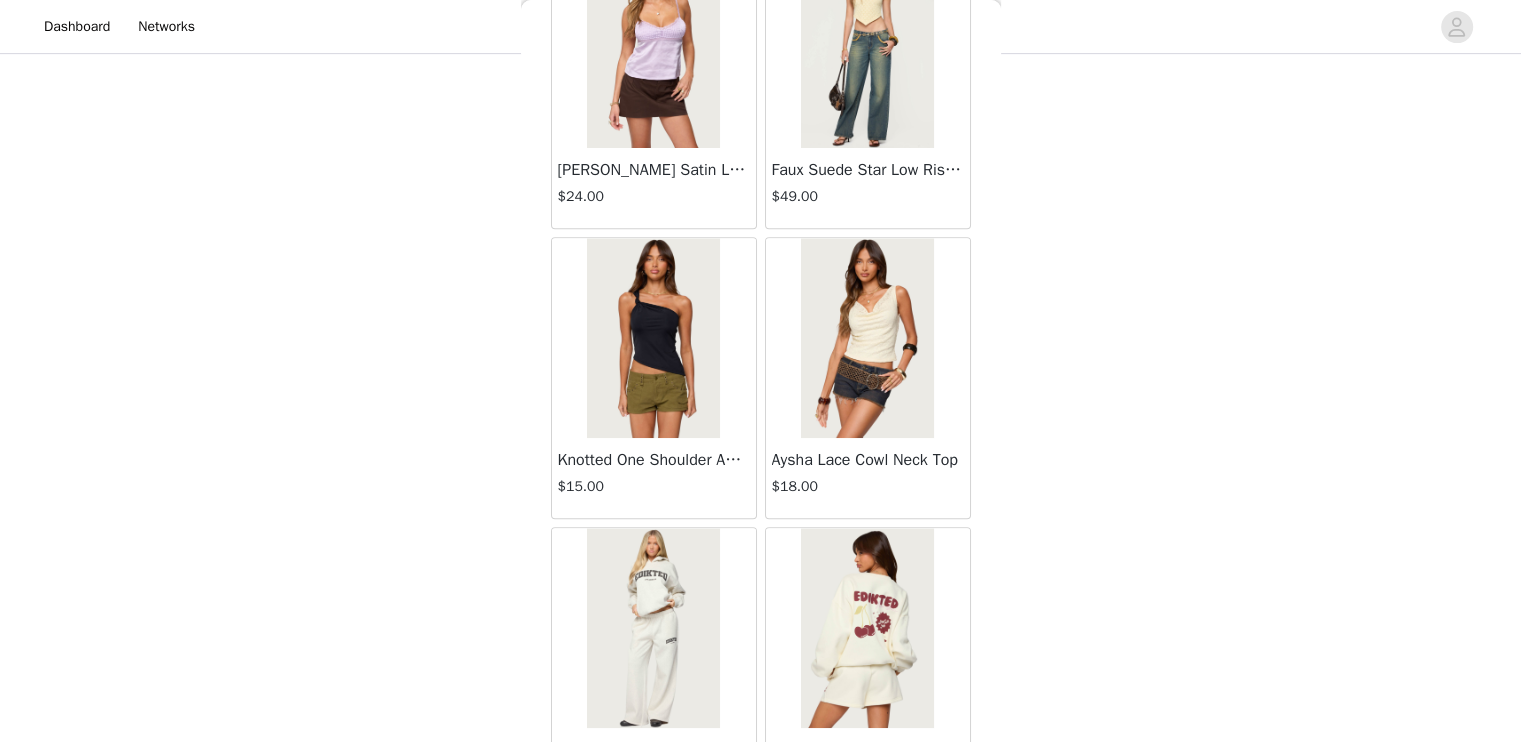 scroll, scrollTop: 31274, scrollLeft: 0, axis: vertical 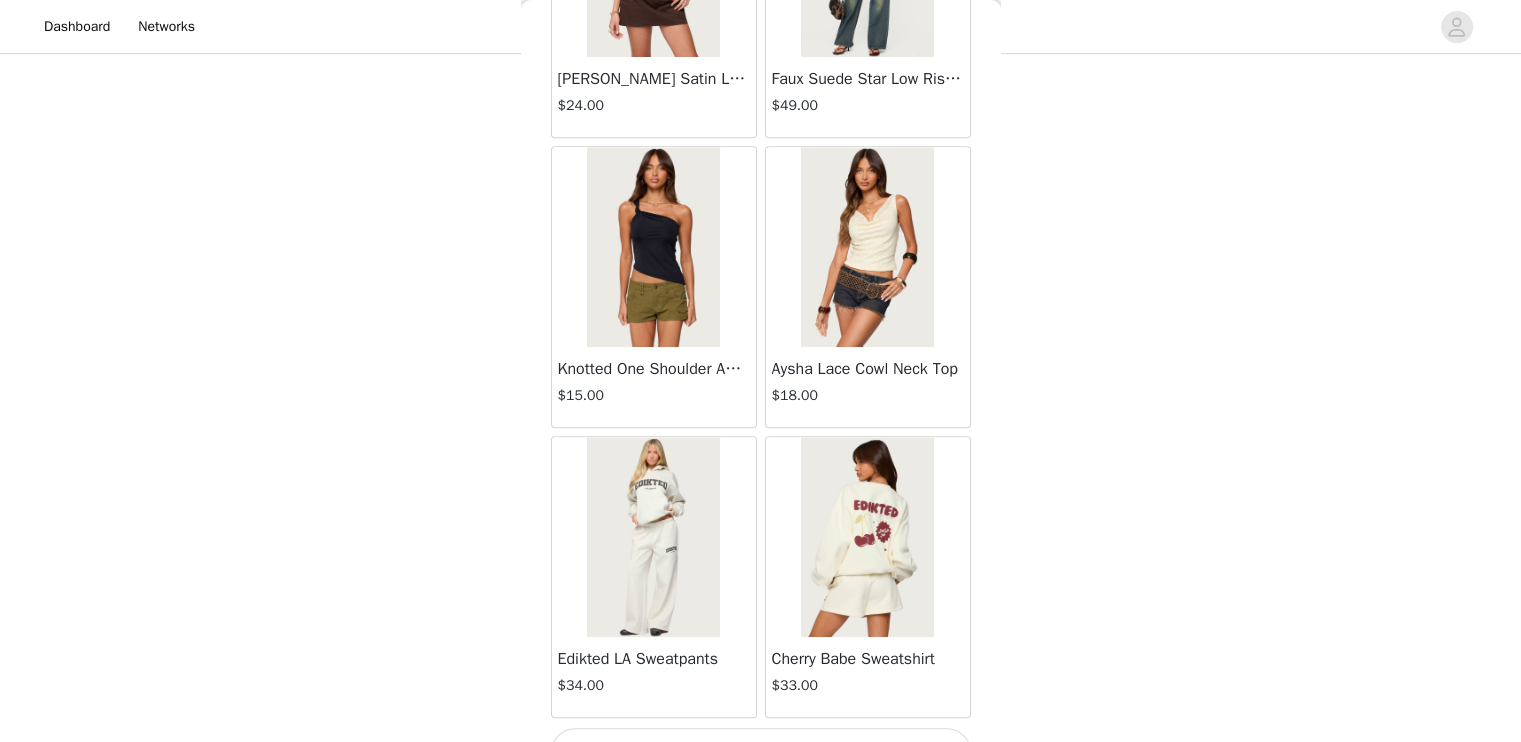 click on "Load More" at bounding box center [761, 752] 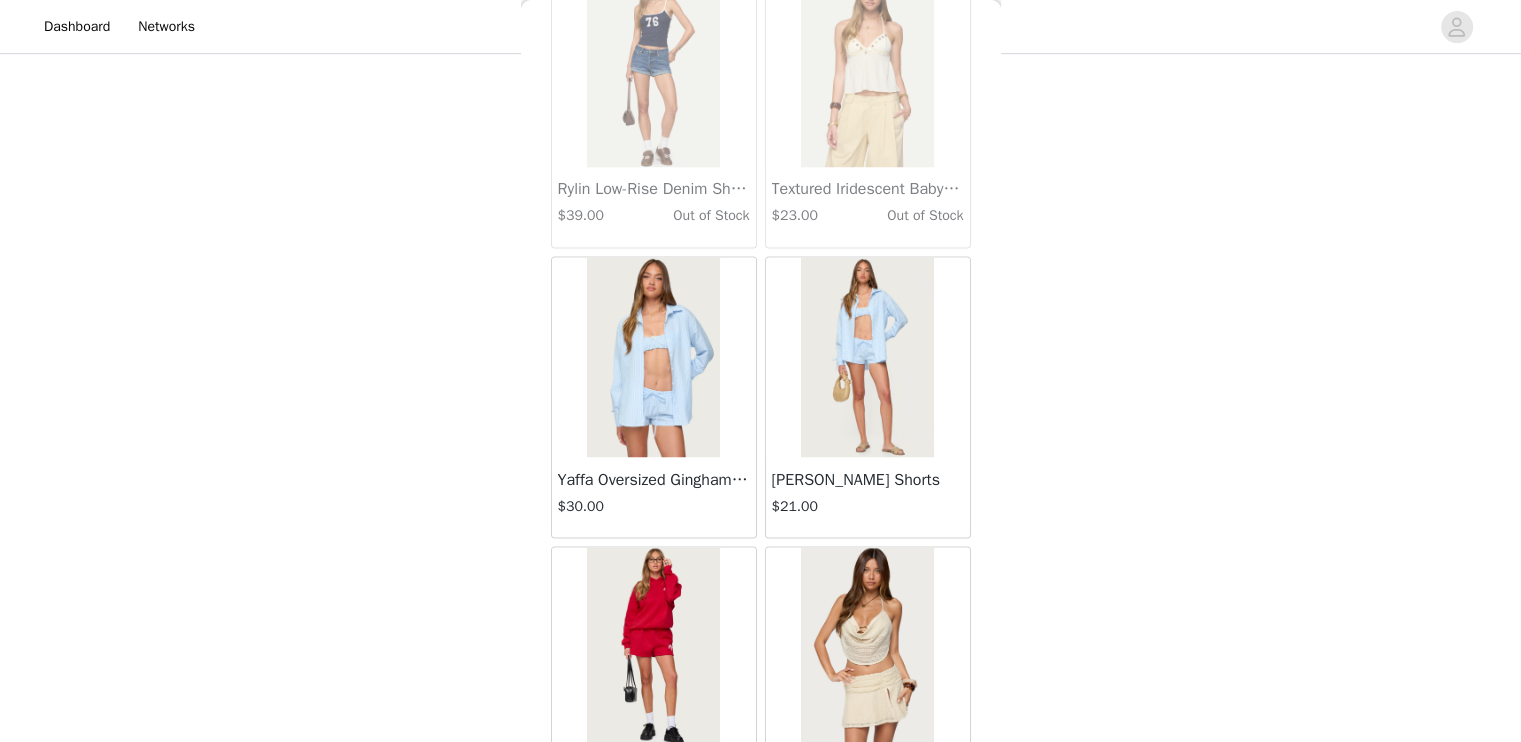 scroll, scrollTop: 34170, scrollLeft: 0, axis: vertical 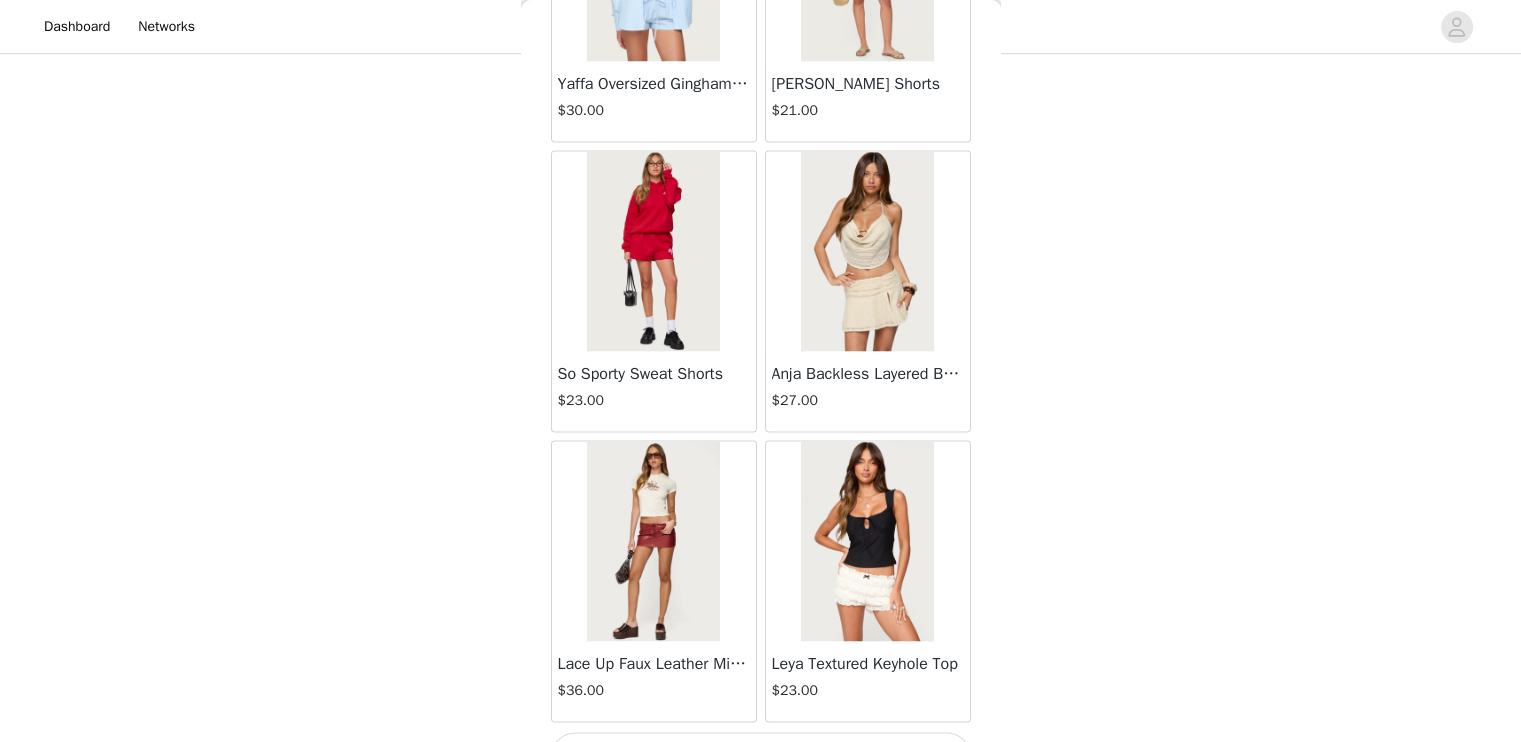 click on "Load More" at bounding box center [761, 756] 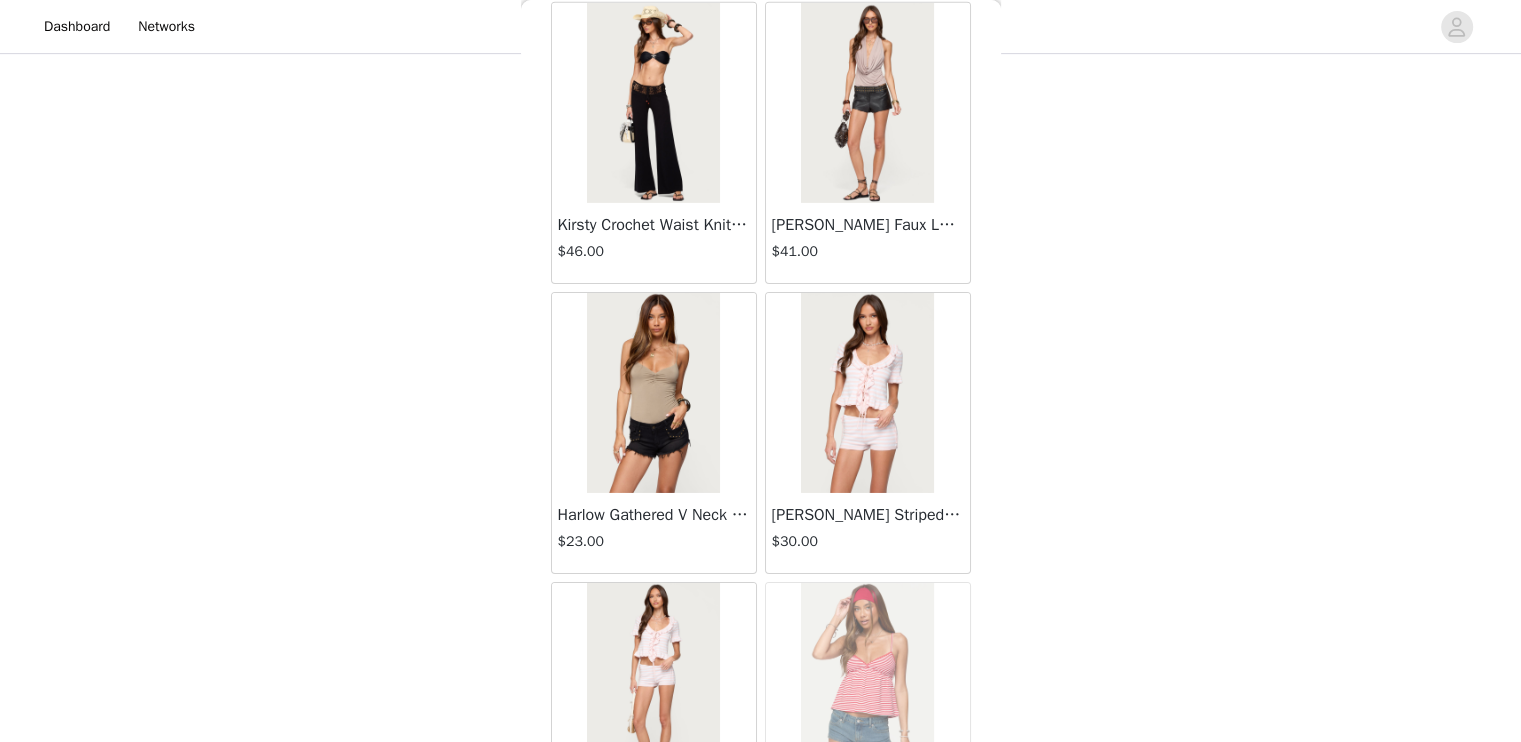 scroll, scrollTop: 37066, scrollLeft: 0, axis: vertical 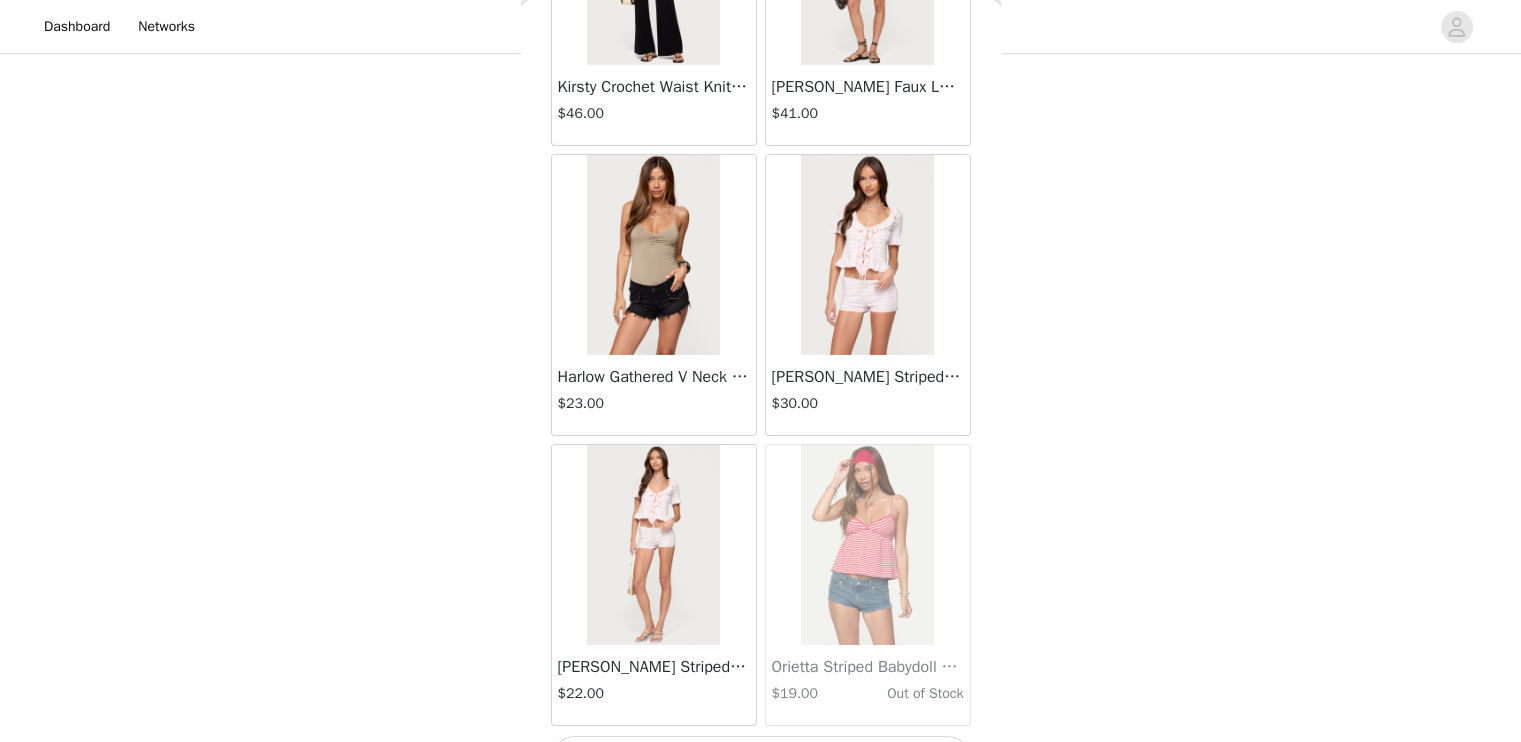 click on "Load More" at bounding box center (761, 760) 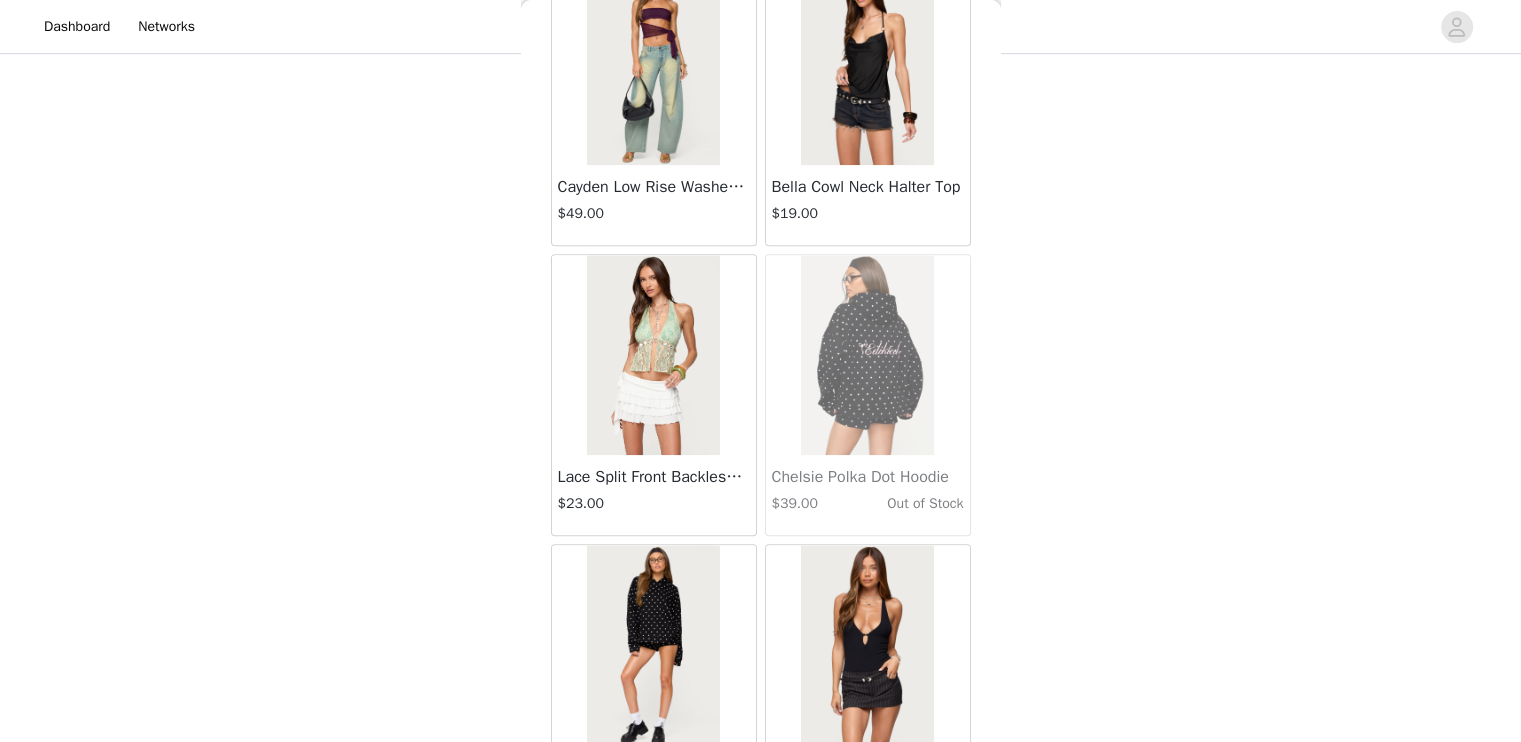 scroll, scrollTop: 39962, scrollLeft: 0, axis: vertical 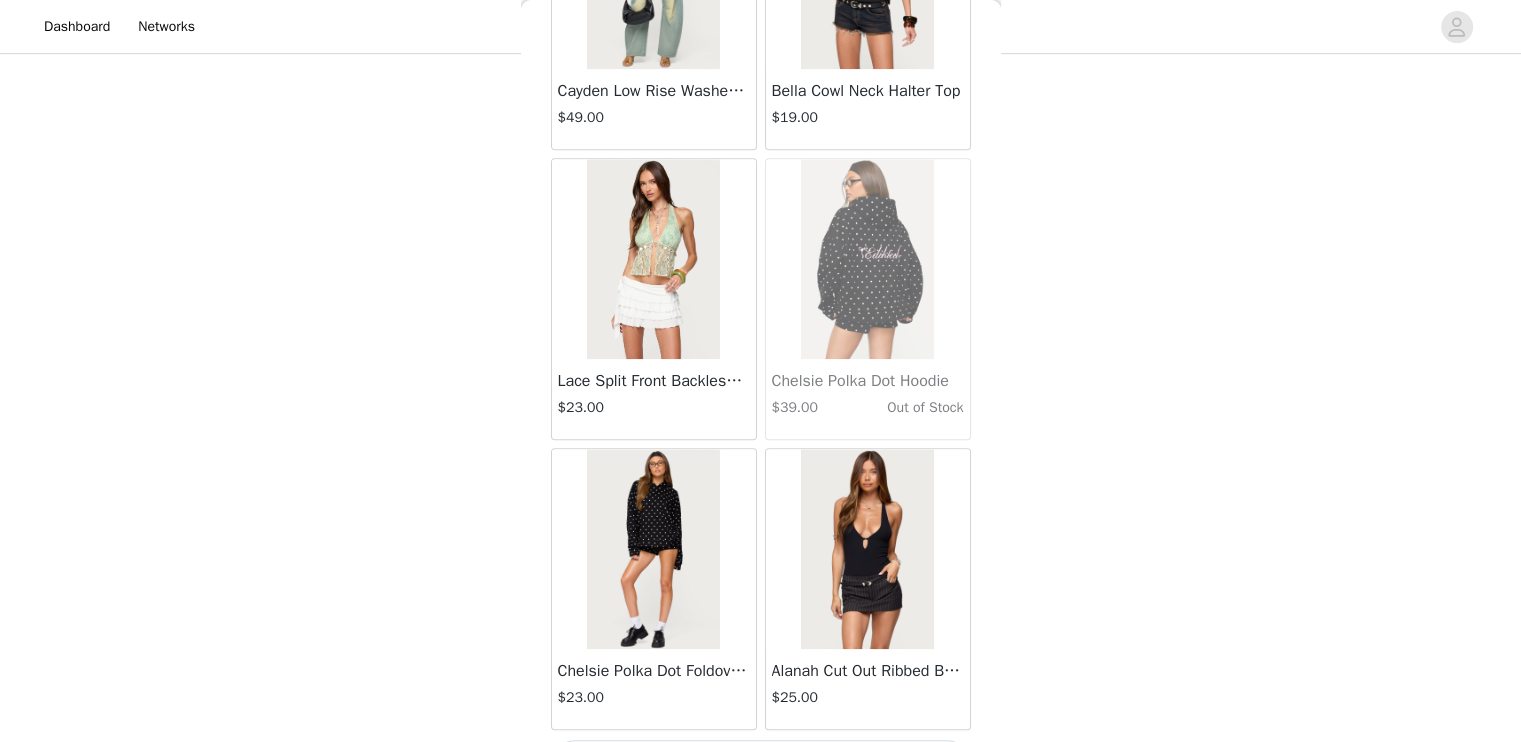 click on "Load More" at bounding box center [761, 764] 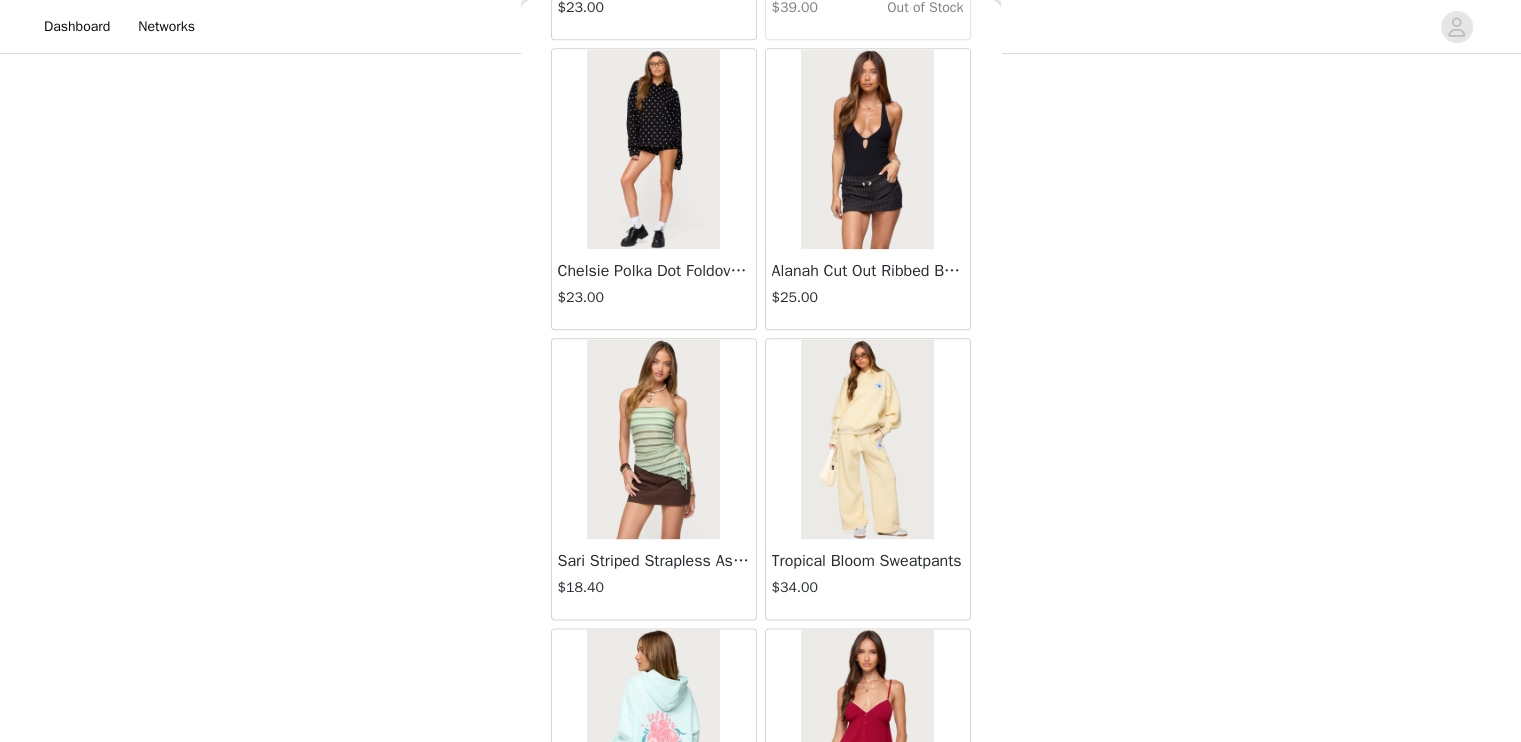scroll, scrollTop: 40462, scrollLeft: 0, axis: vertical 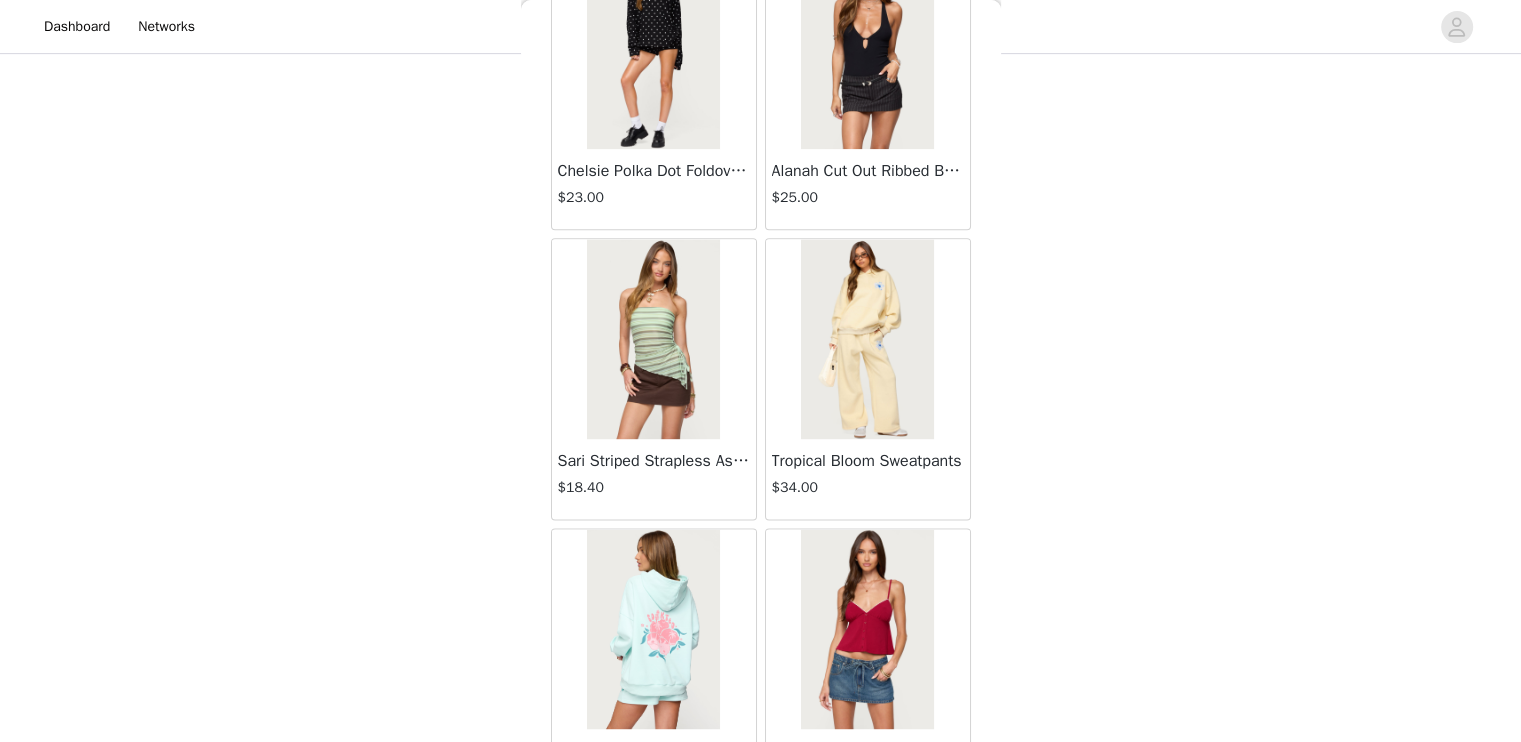 click at bounding box center (653, 629) 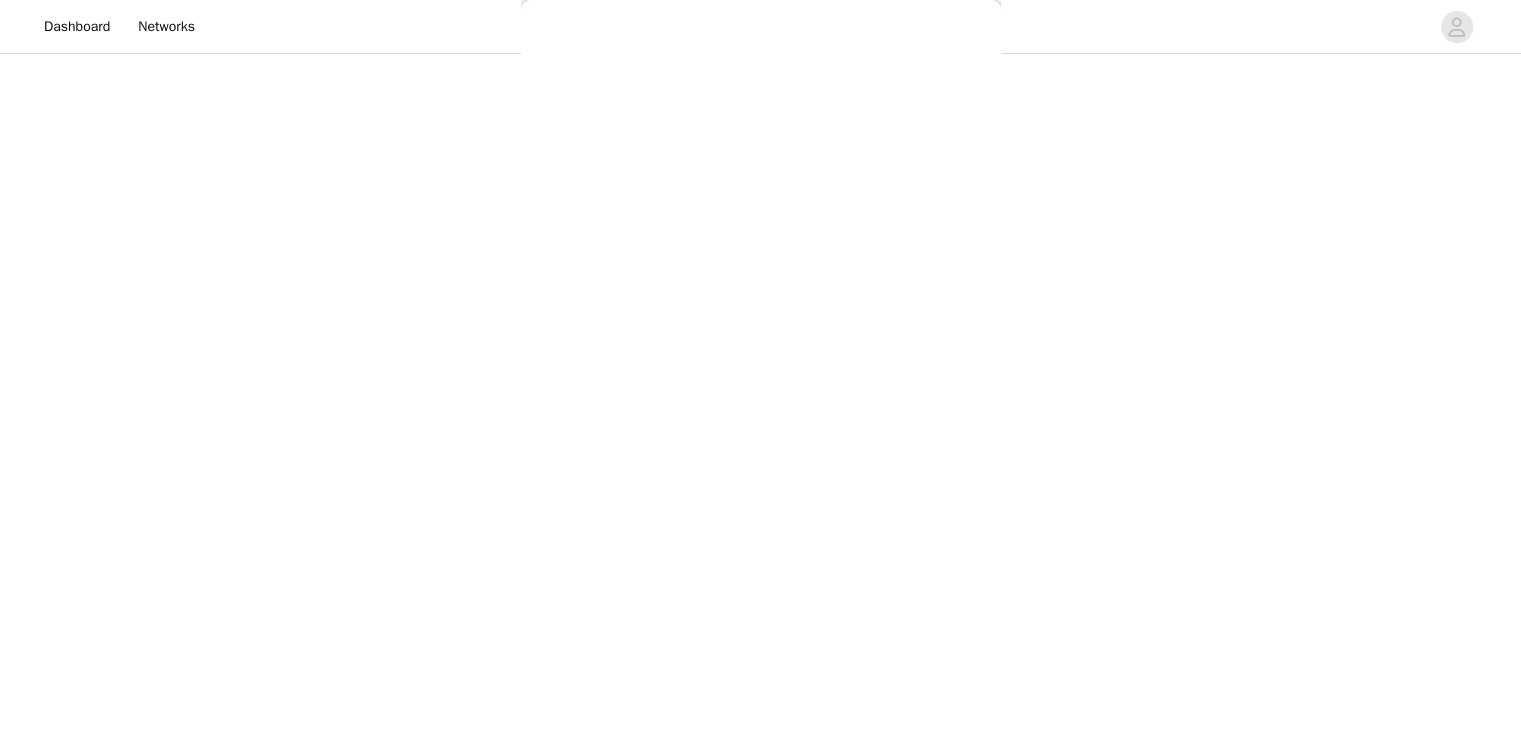 scroll, scrollTop: 231, scrollLeft: 0, axis: vertical 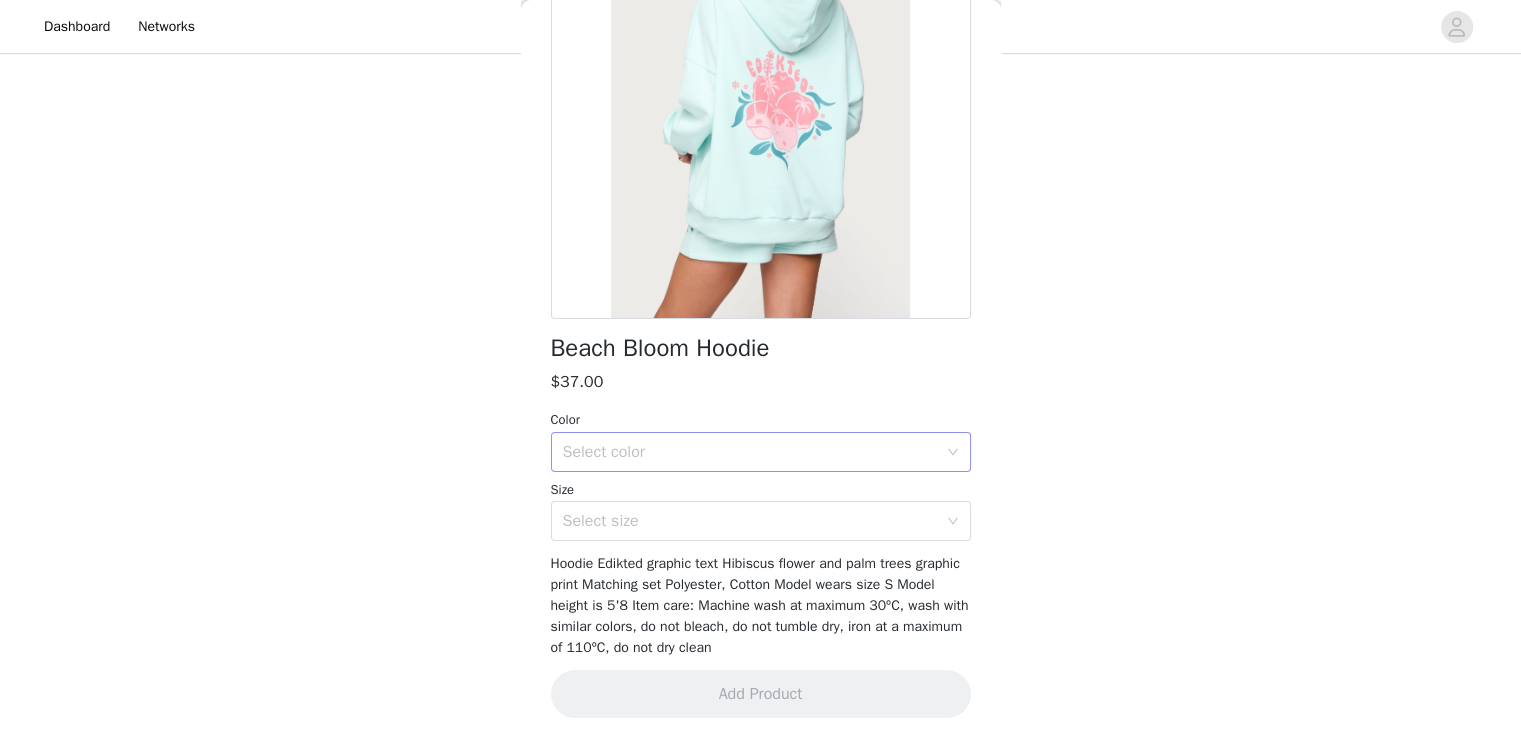 click on "Select color" at bounding box center (750, 452) 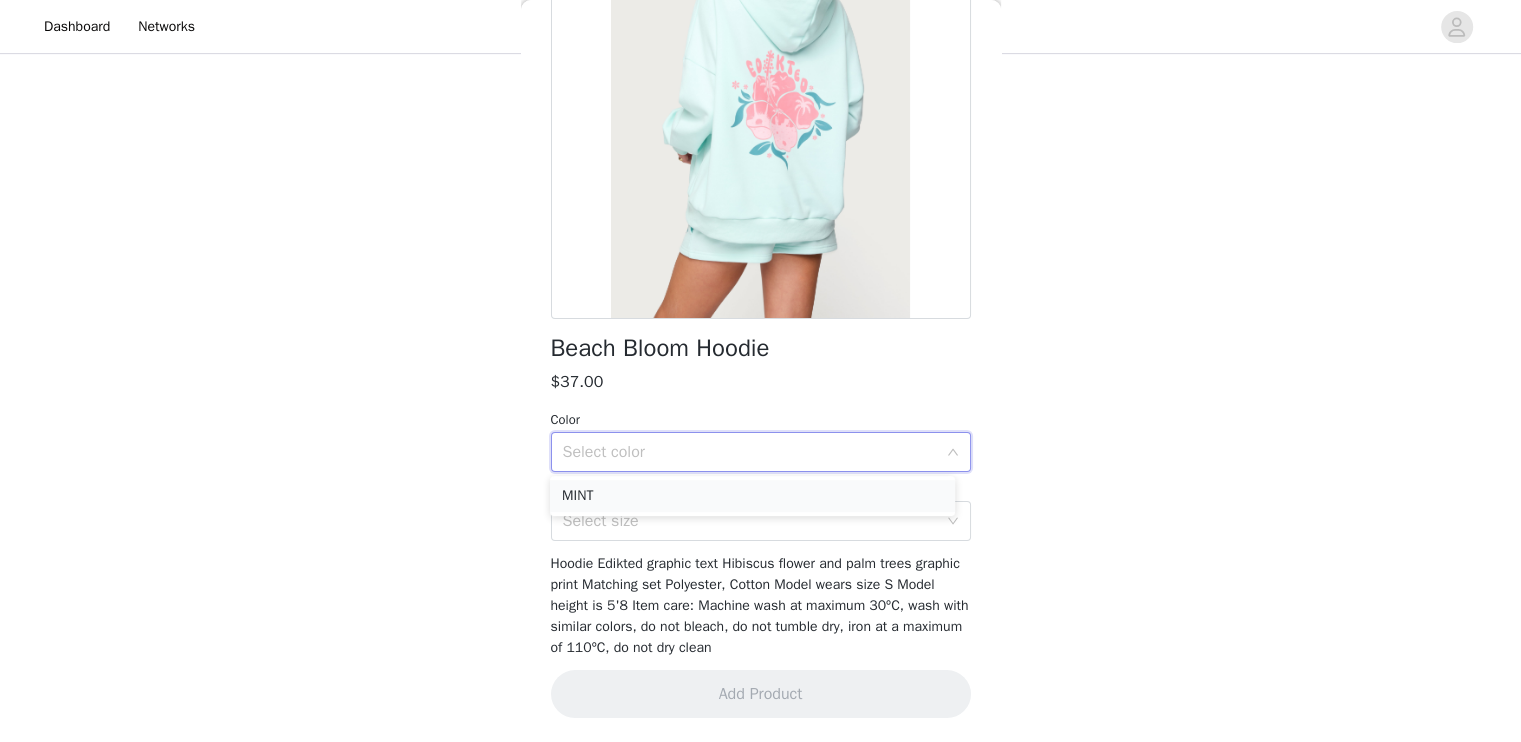 click on "MINT" at bounding box center (752, 496) 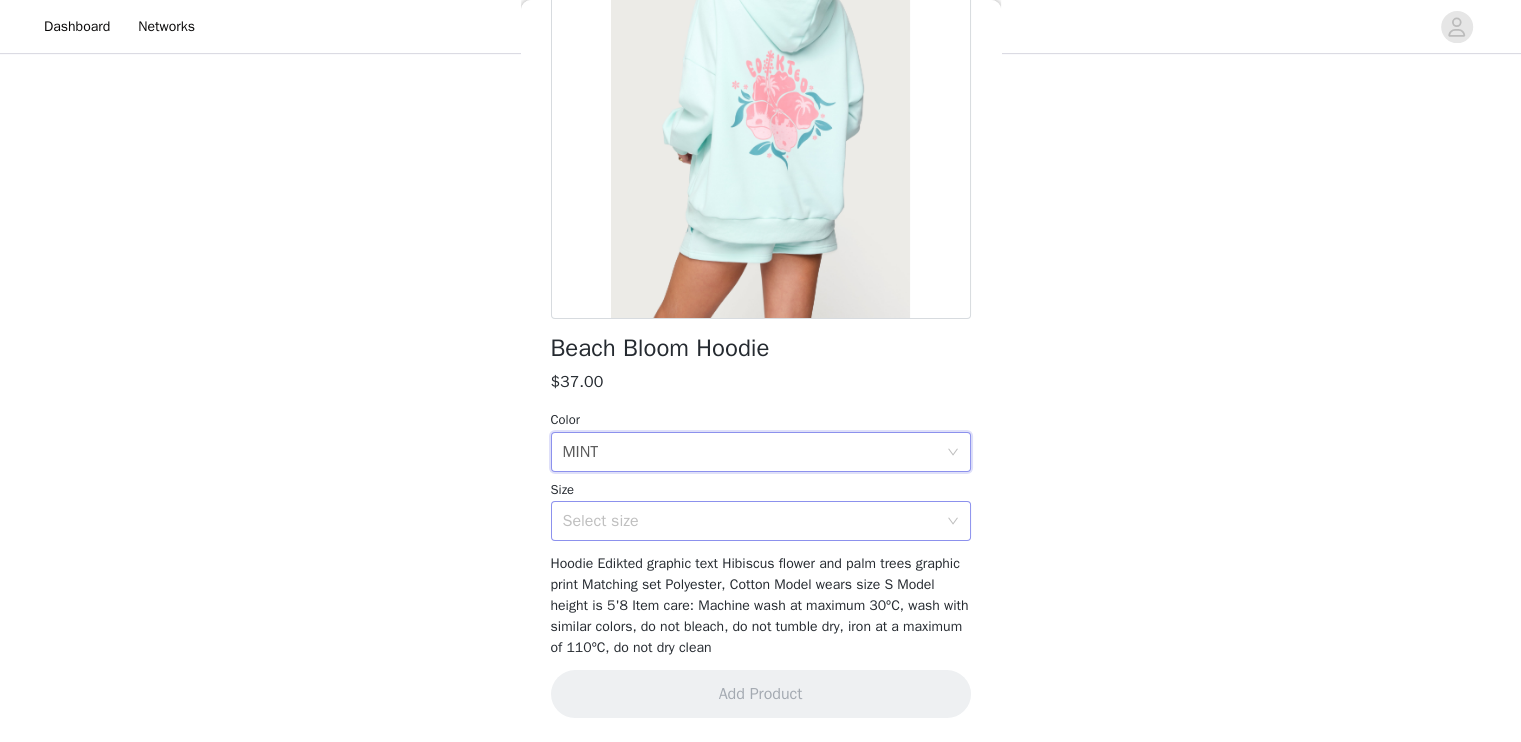 click on "Select size" at bounding box center (750, 521) 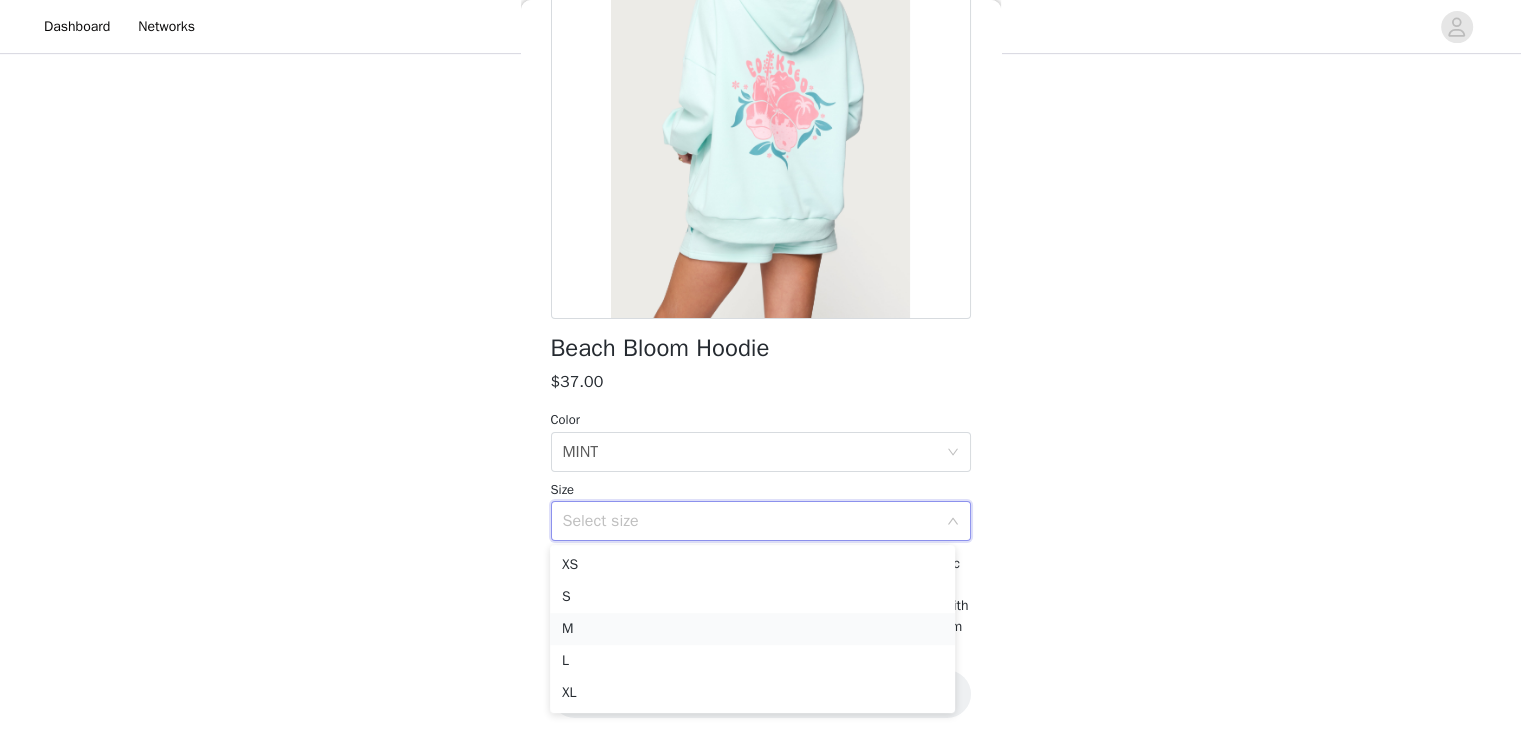 click on "M" at bounding box center [752, 629] 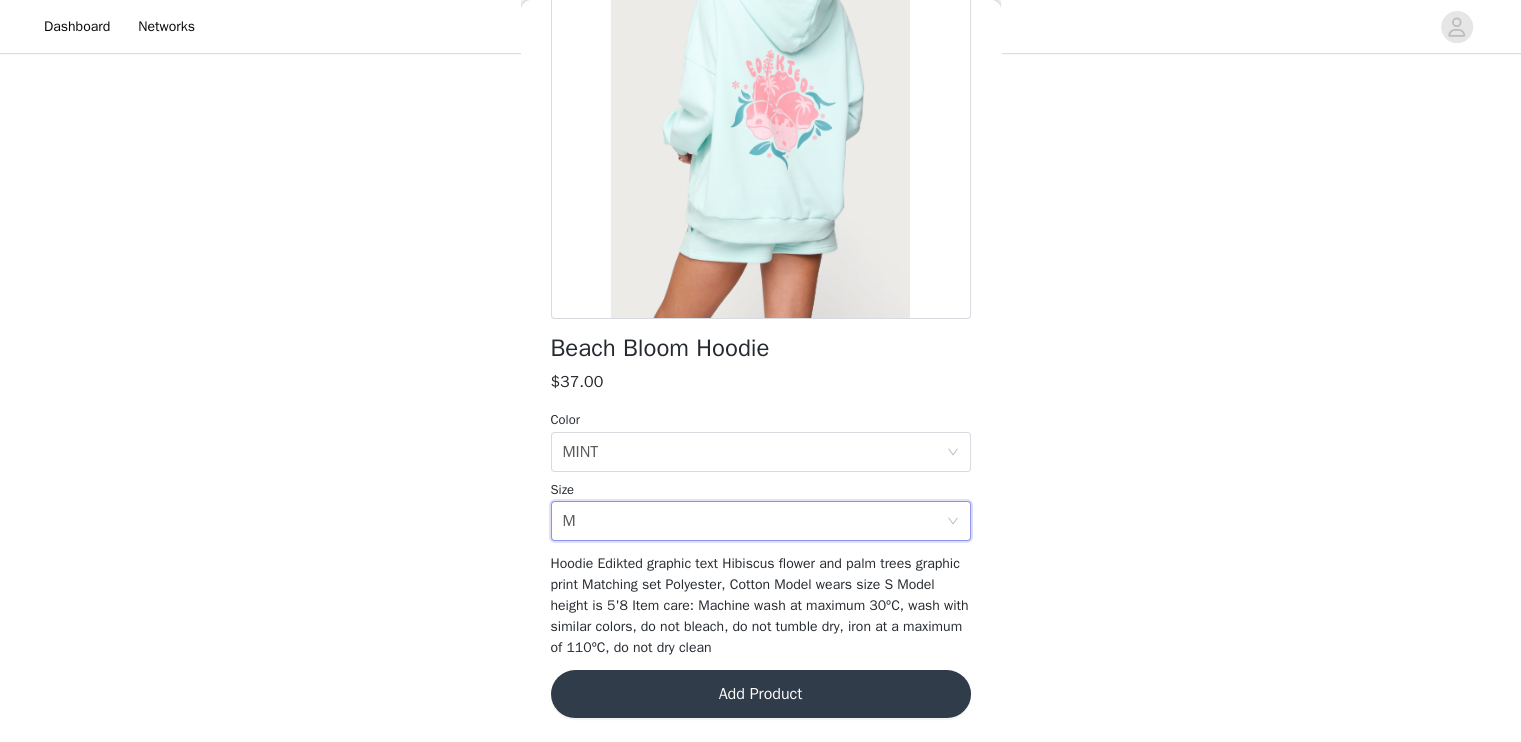 click on "Add Product" at bounding box center [761, 694] 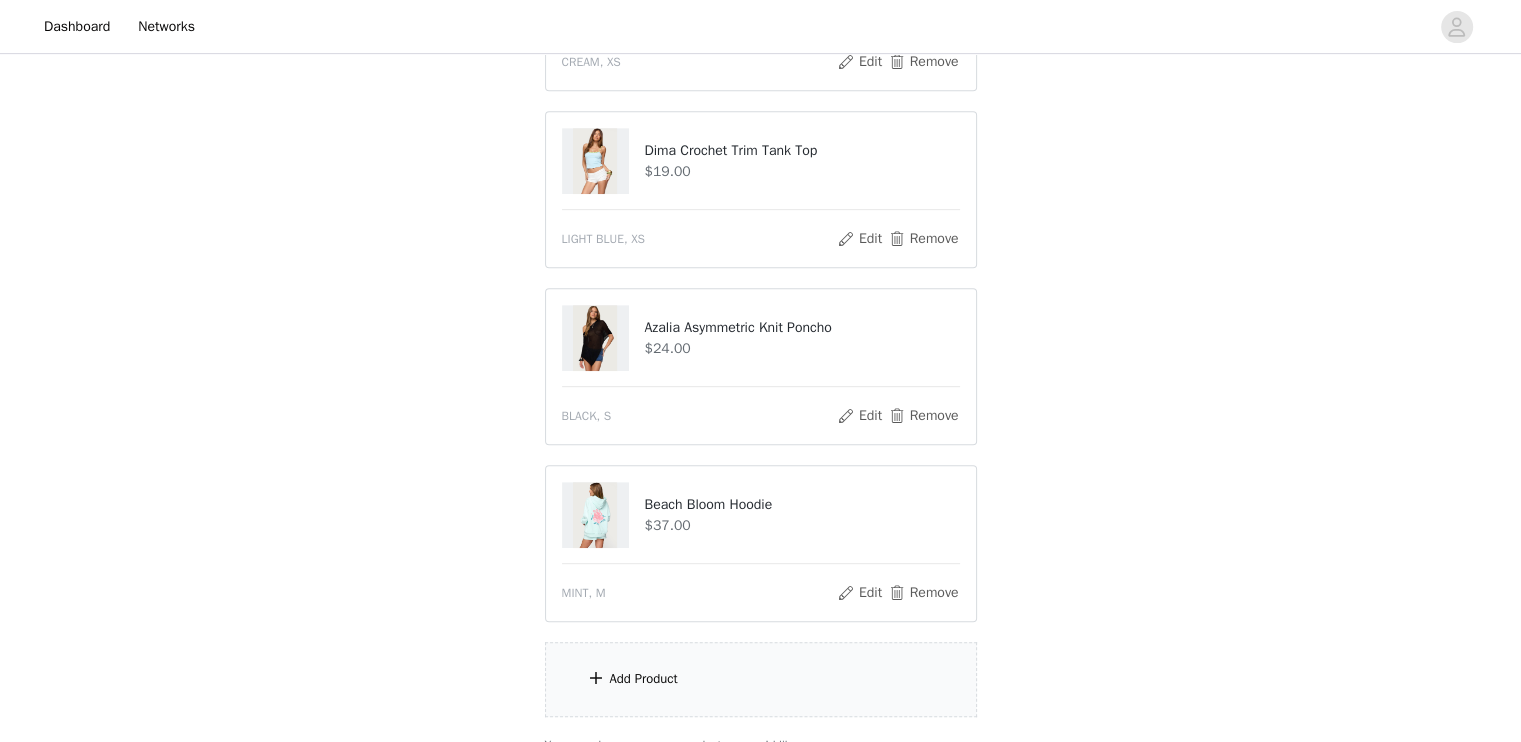 click on "Add Product" at bounding box center (761, 679) 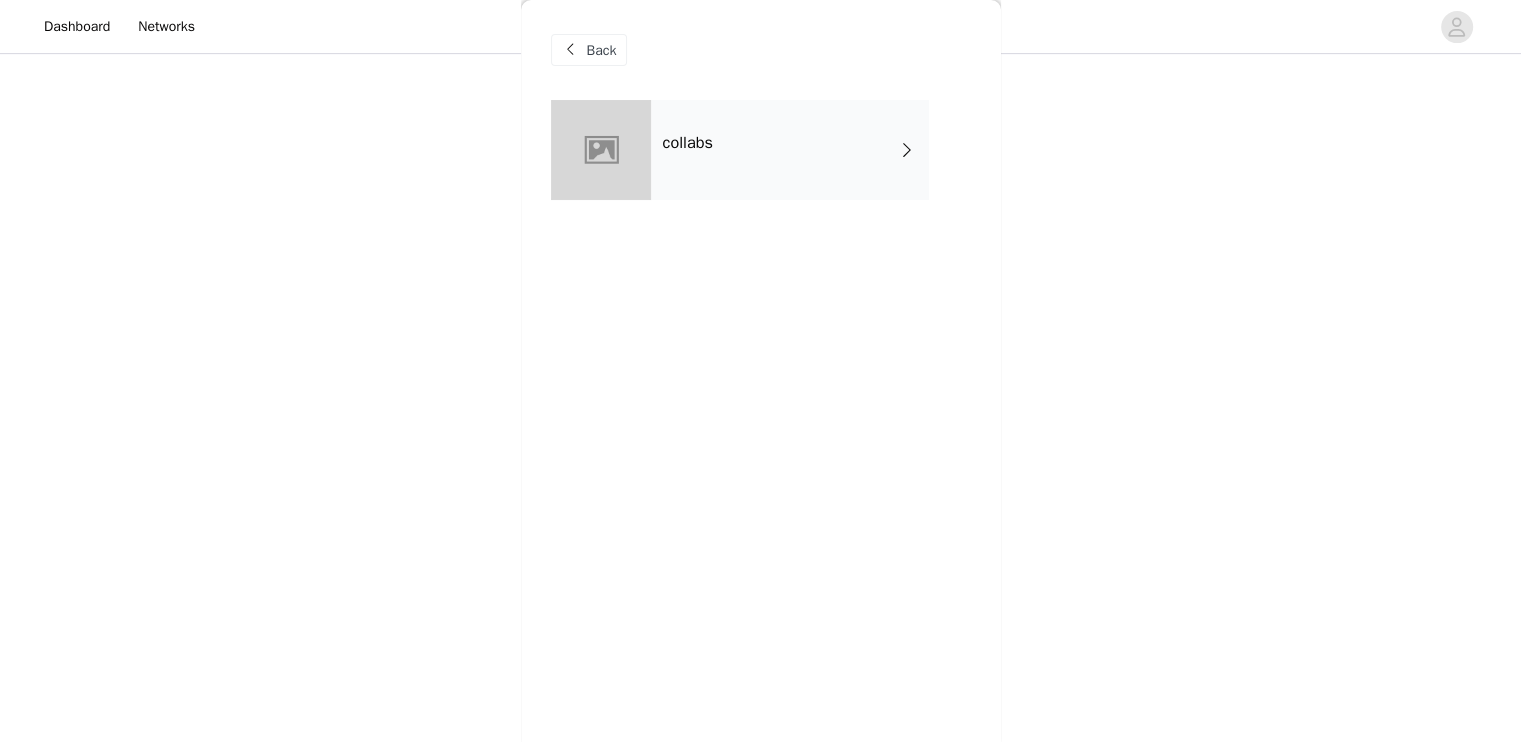 click on "collabs" at bounding box center [790, 150] 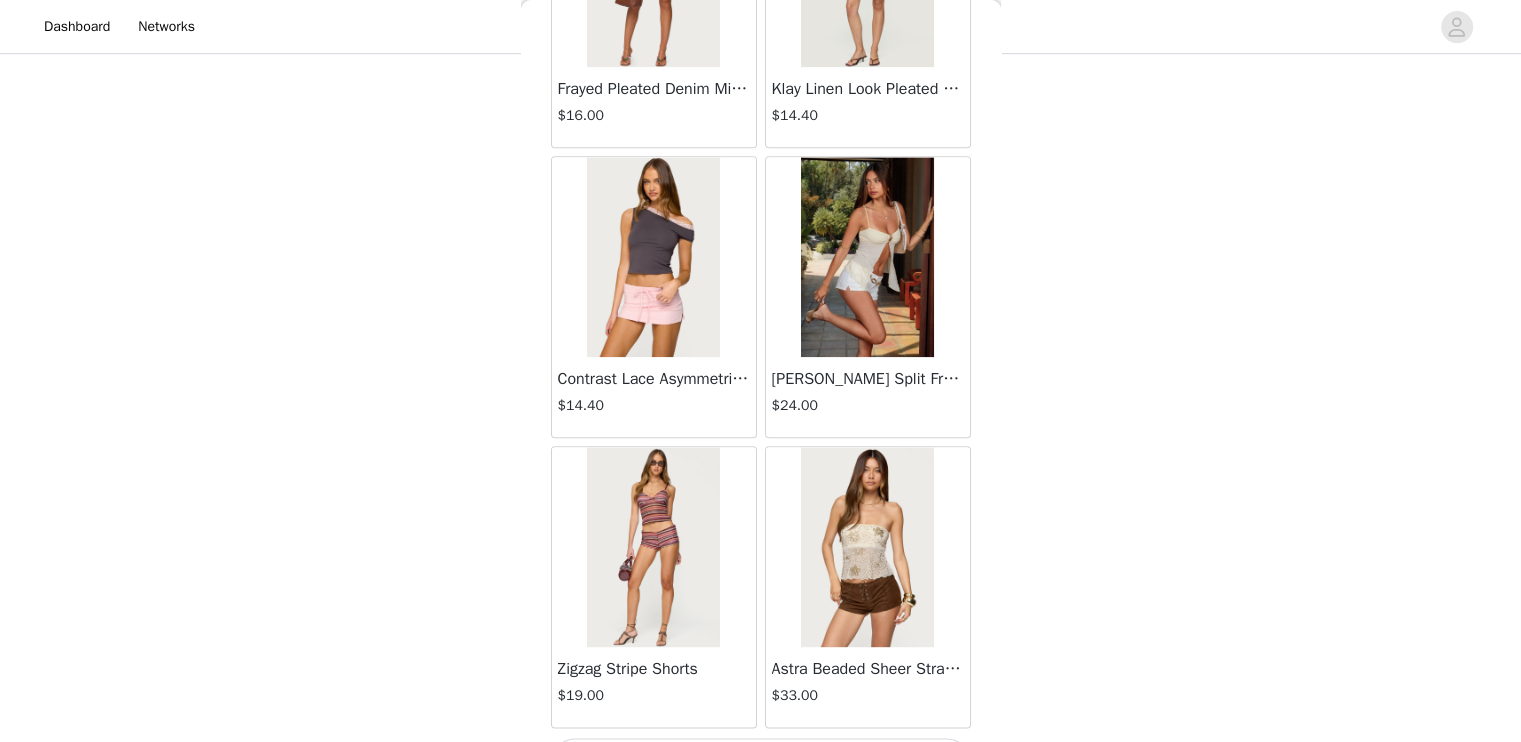 scroll, scrollTop: 2314, scrollLeft: 0, axis: vertical 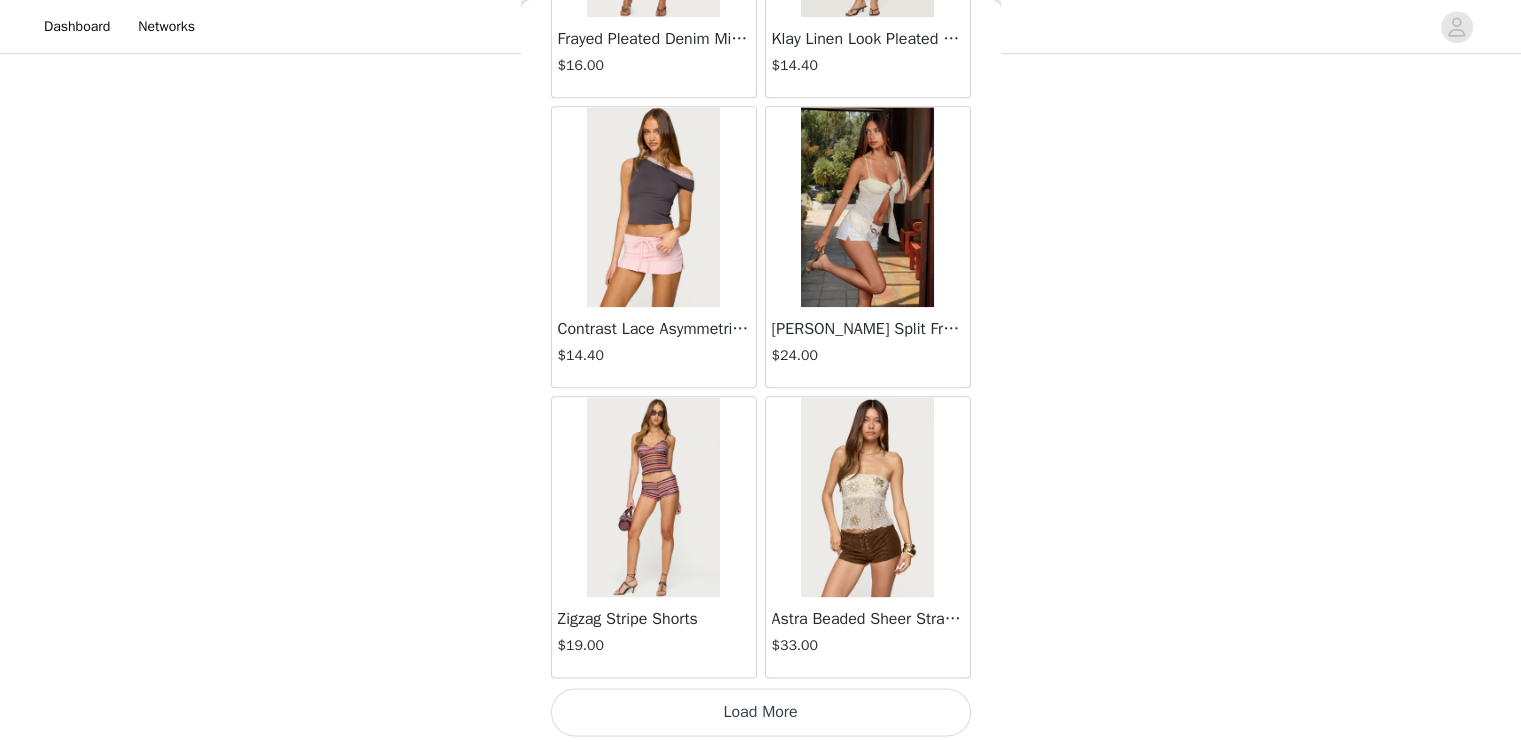 click on "Load More" at bounding box center [761, 712] 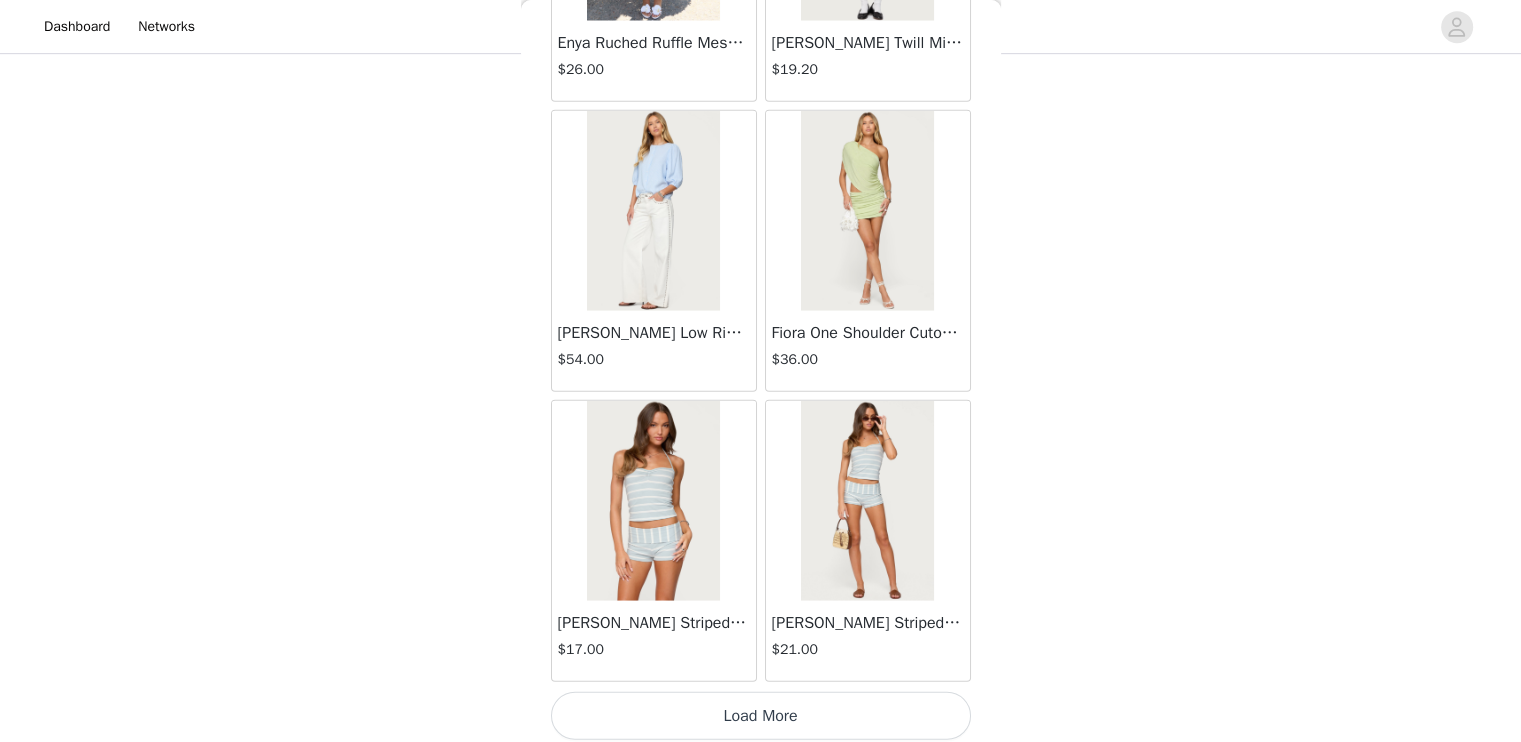 click on "Load More" at bounding box center [761, 716] 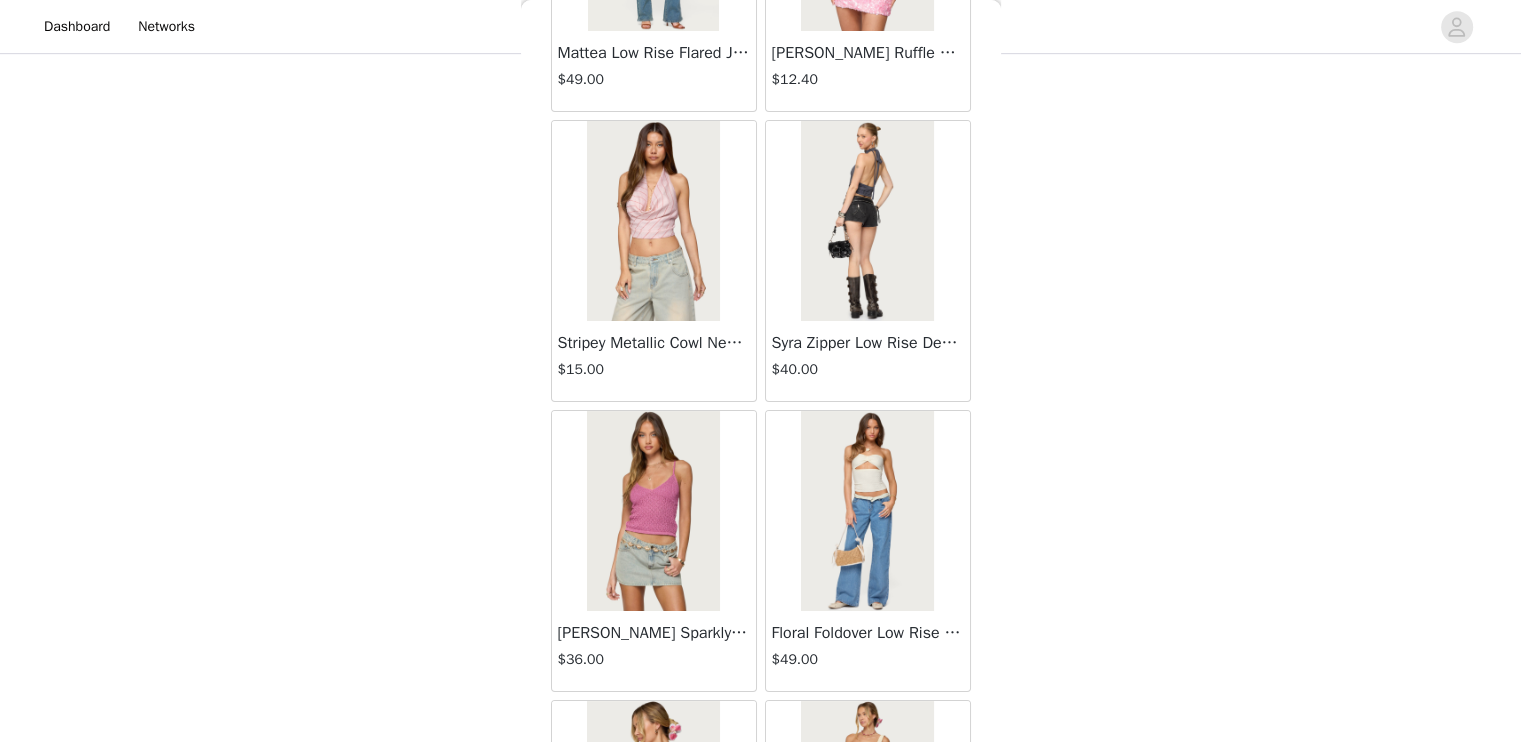 scroll, scrollTop: 8106, scrollLeft: 0, axis: vertical 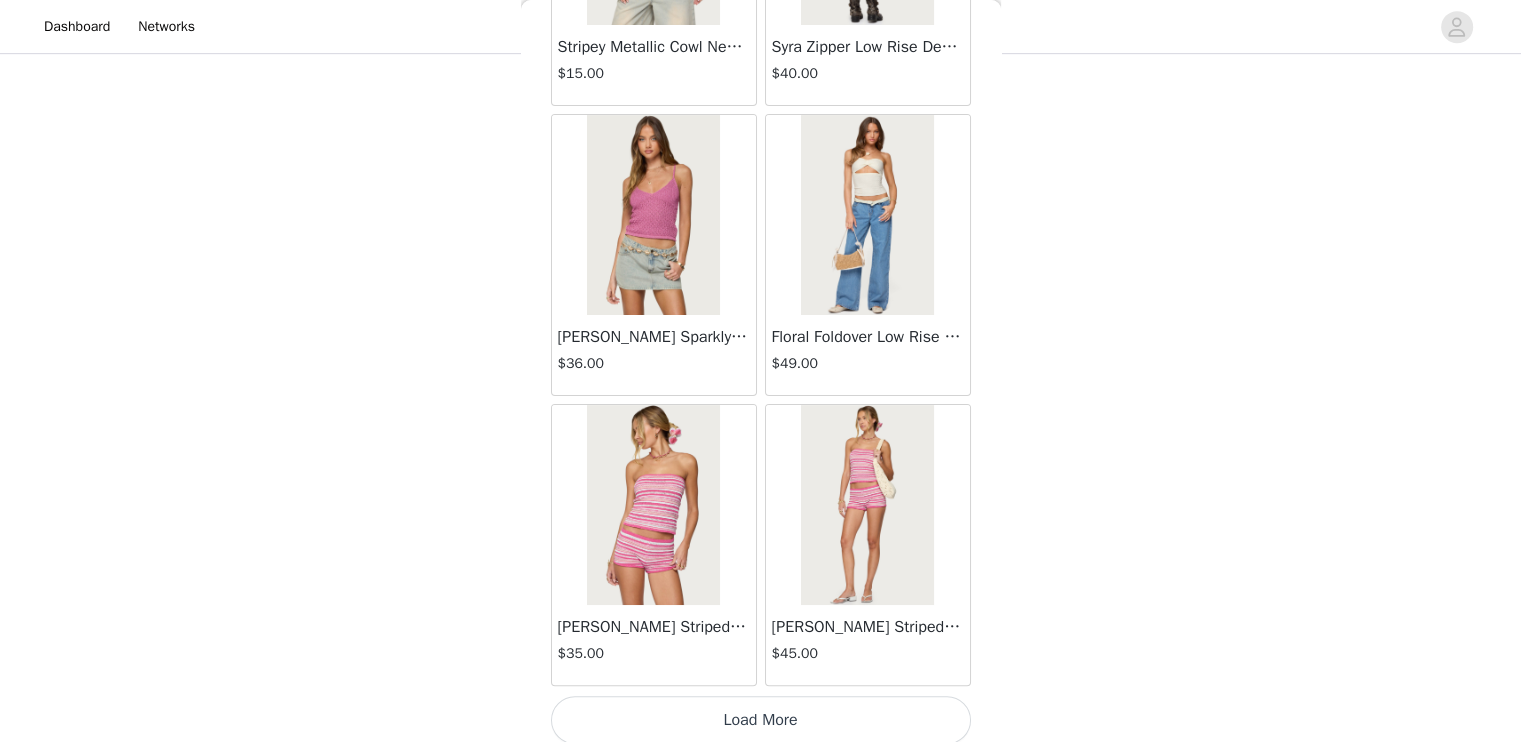 click on "Load More" at bounding box center [761, 720] 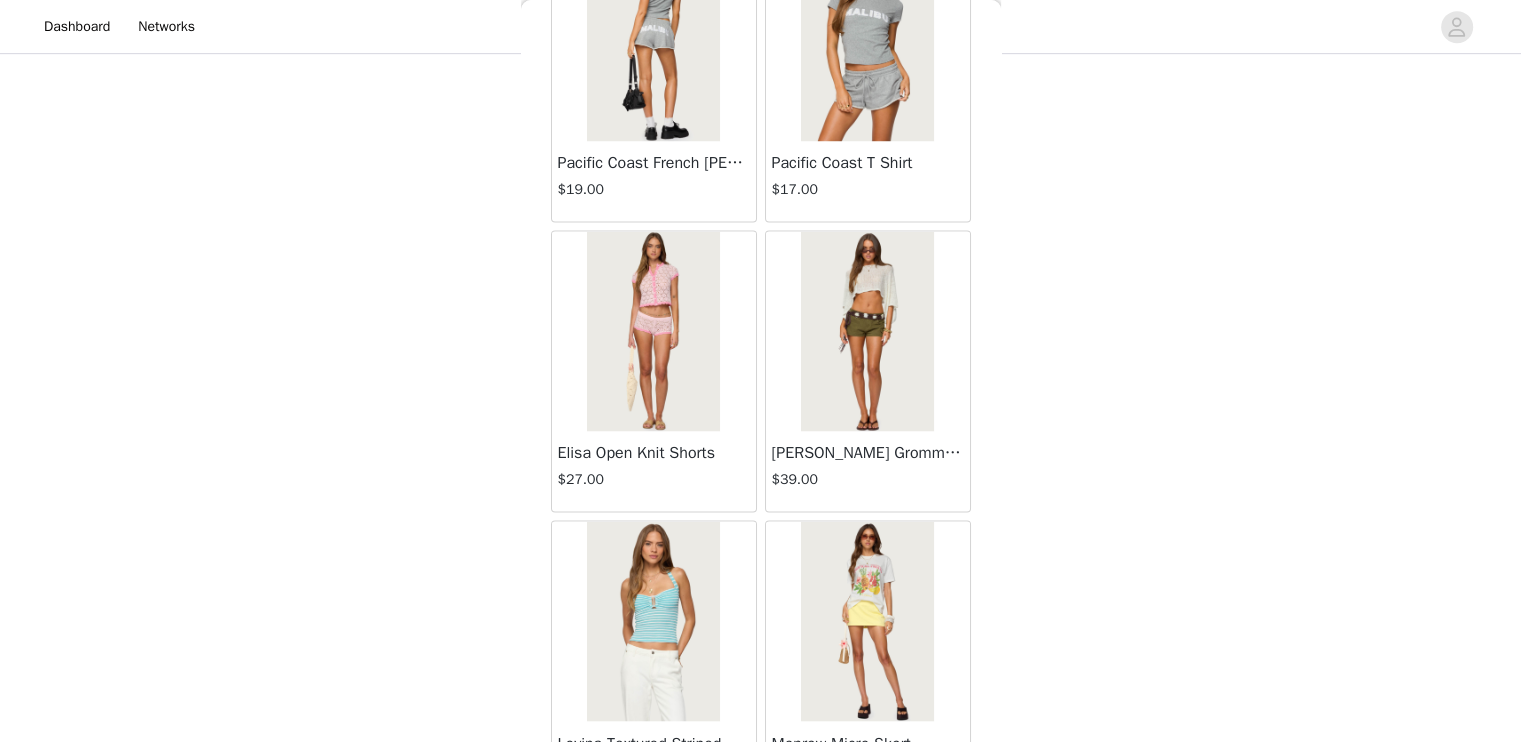 scroll, scrollTop: 11002, scrollLeft: 0, axis: vertical 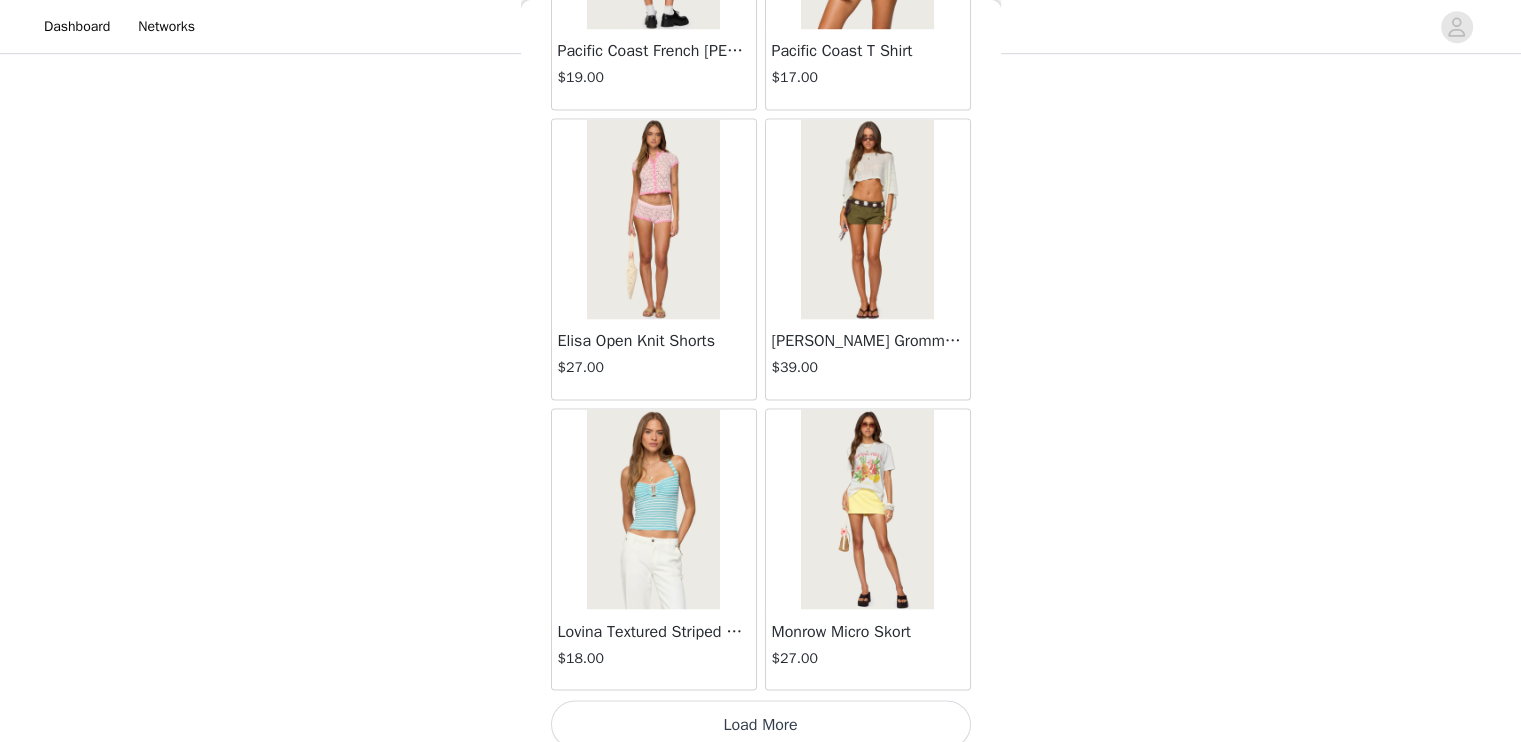 click on "Load More" at bounding box center [761, 724] 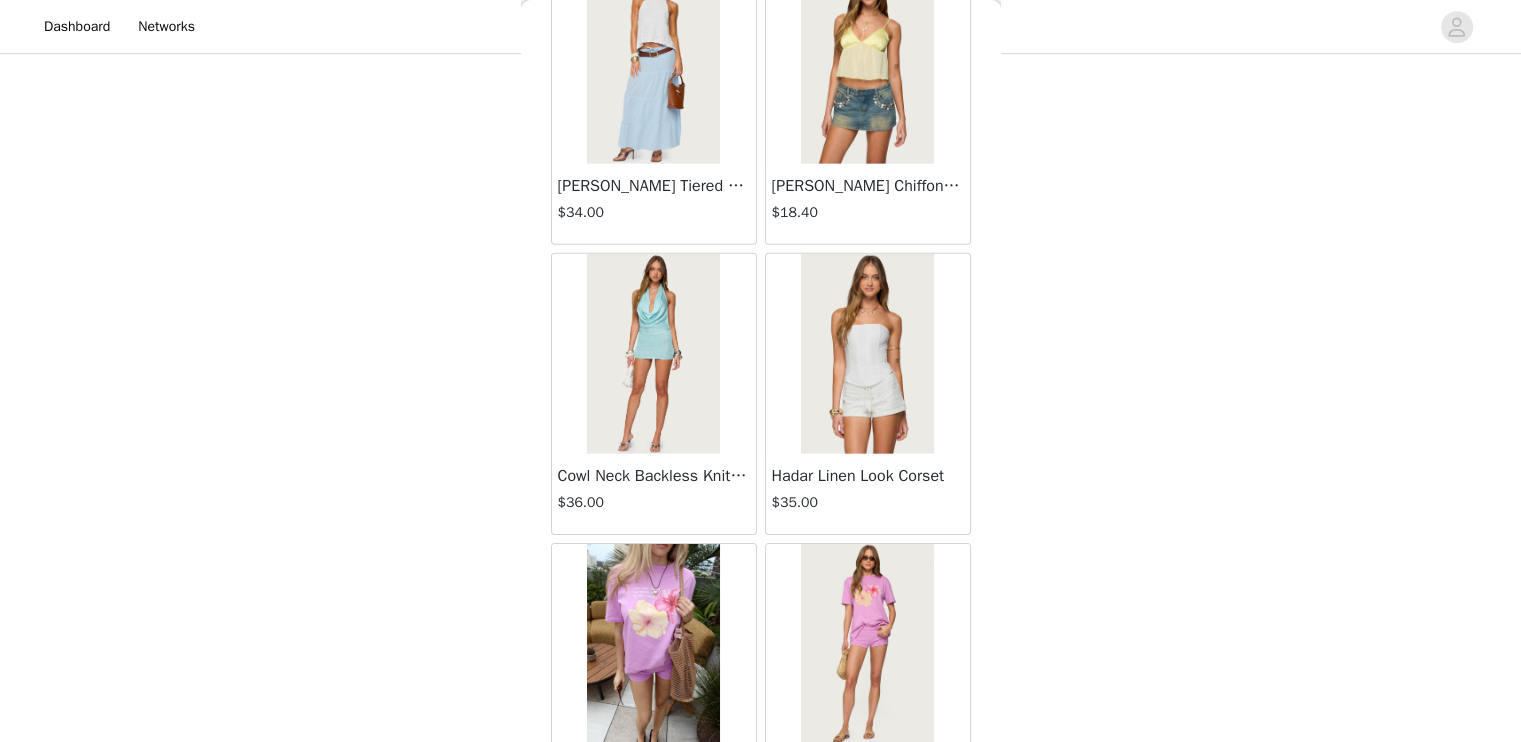 scroll, scrollTop: 13898, scrollLeft: 0, axis: vertical 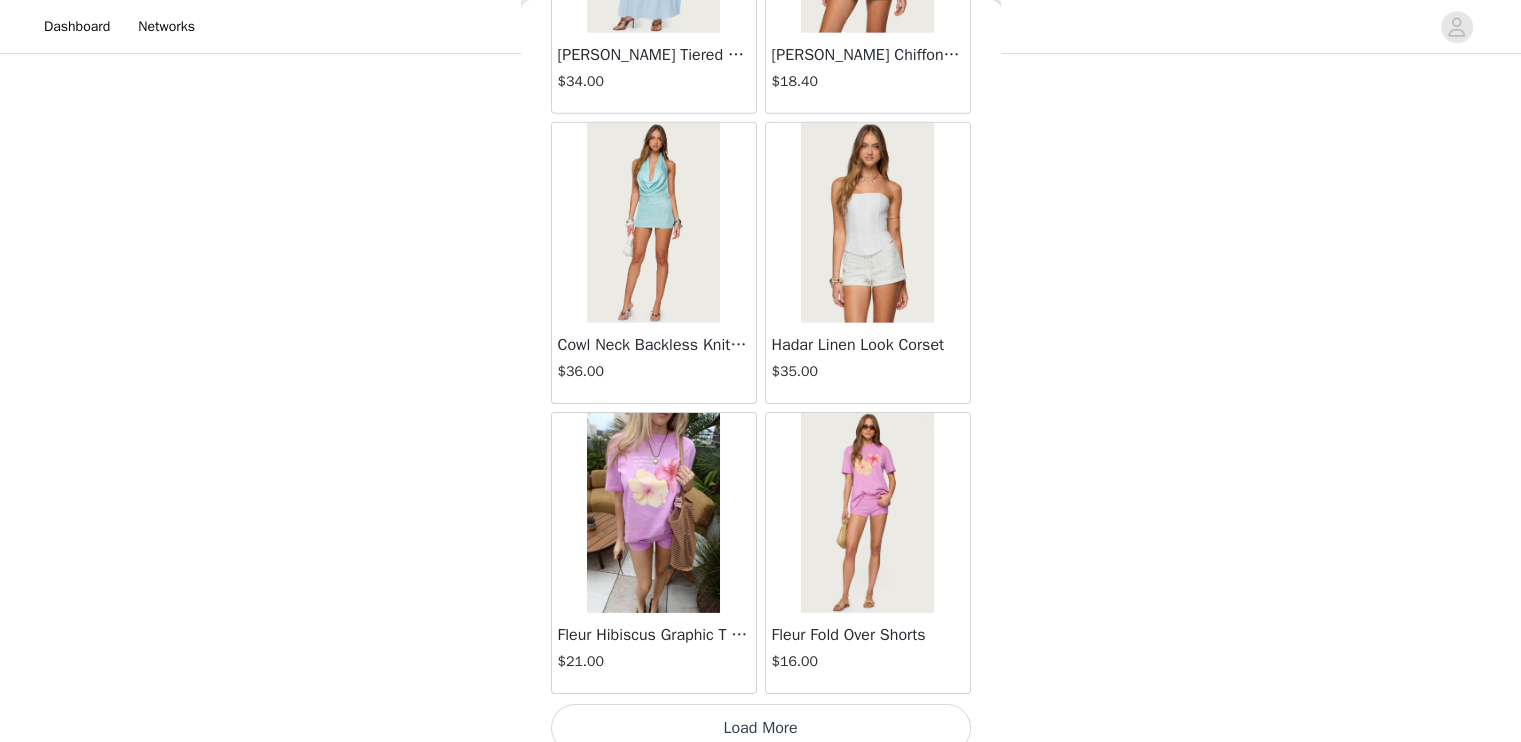click on "Load More" at bounding box center (761, 728) 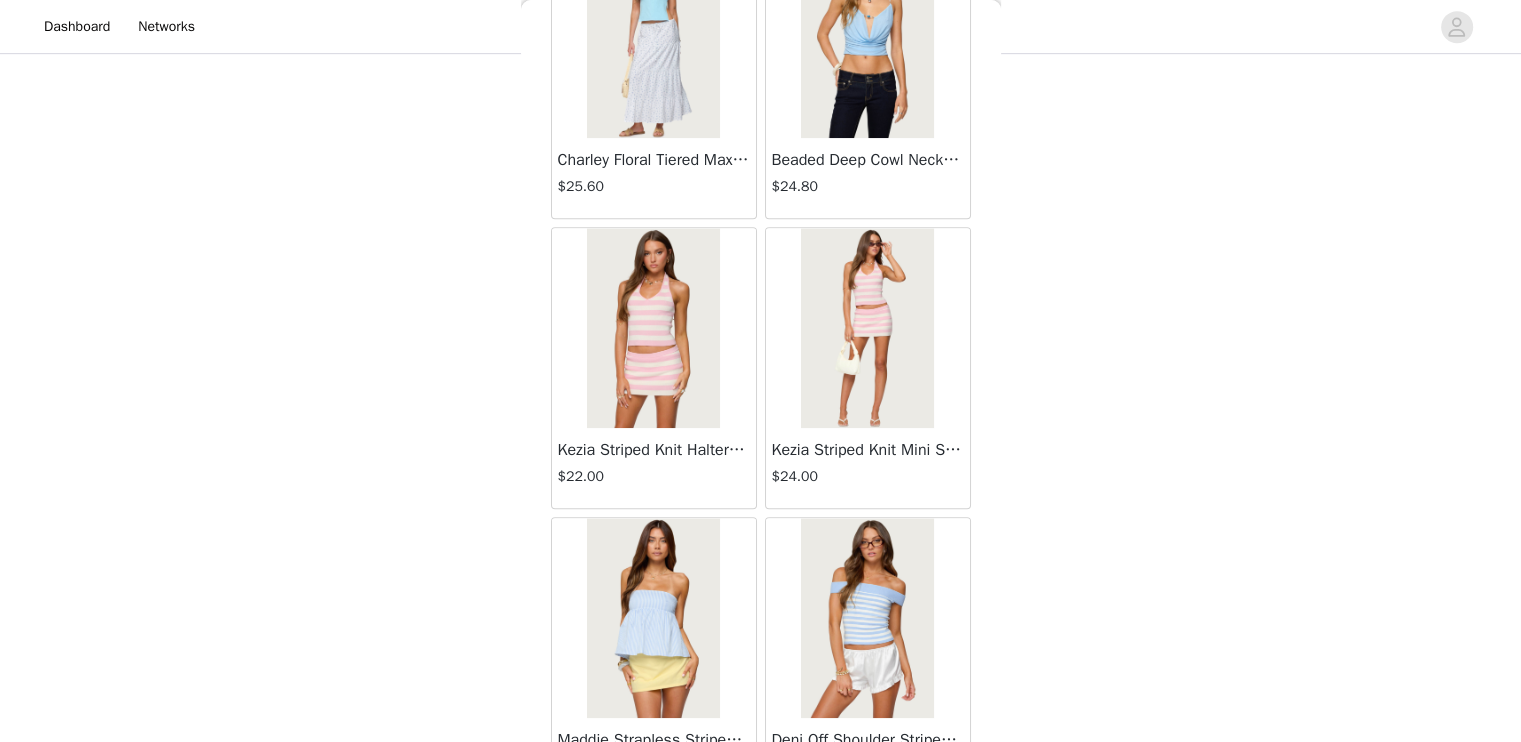 scroll, scrollTop: 16794, scrollLeft: 0, axis: vertical 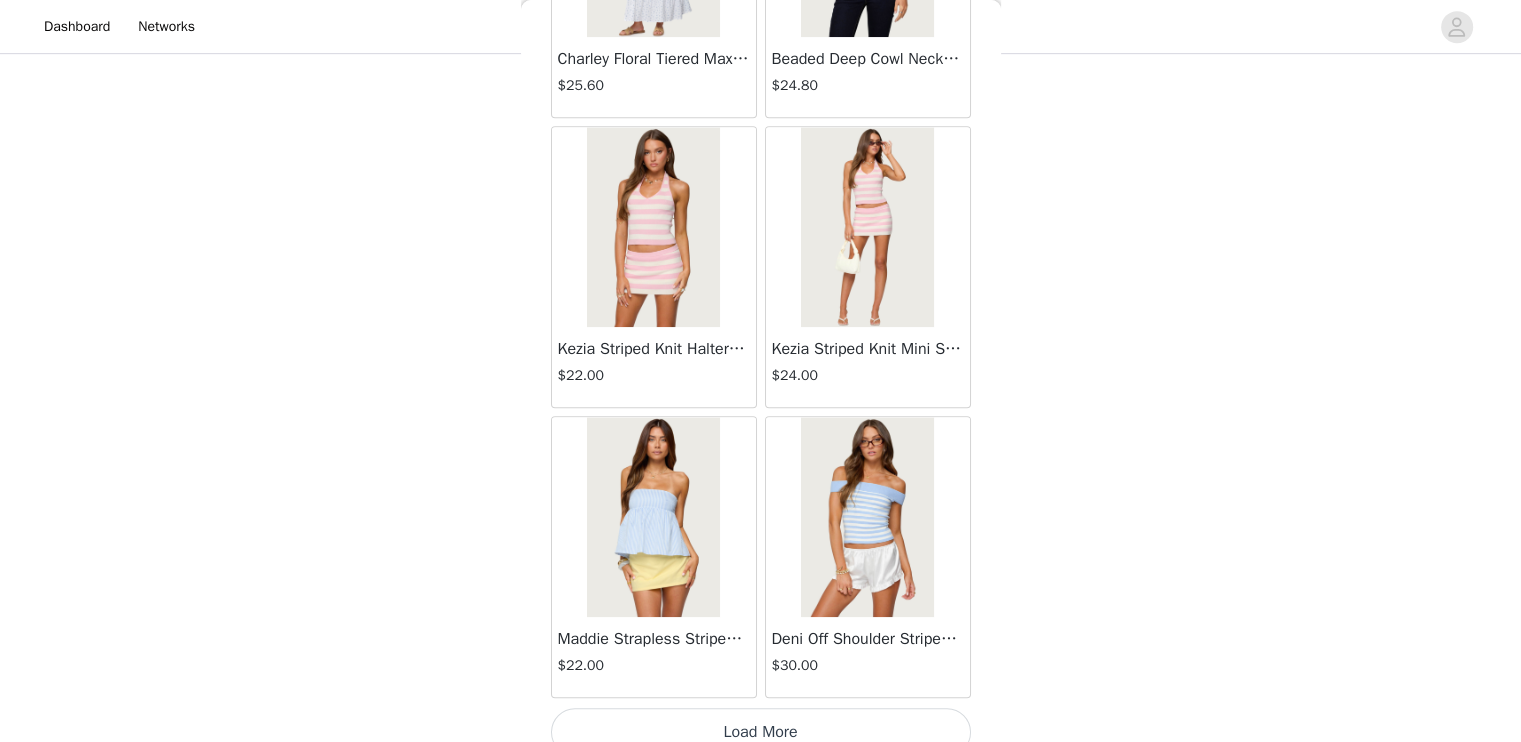click on "Load More" at bounding box center (761, 732) 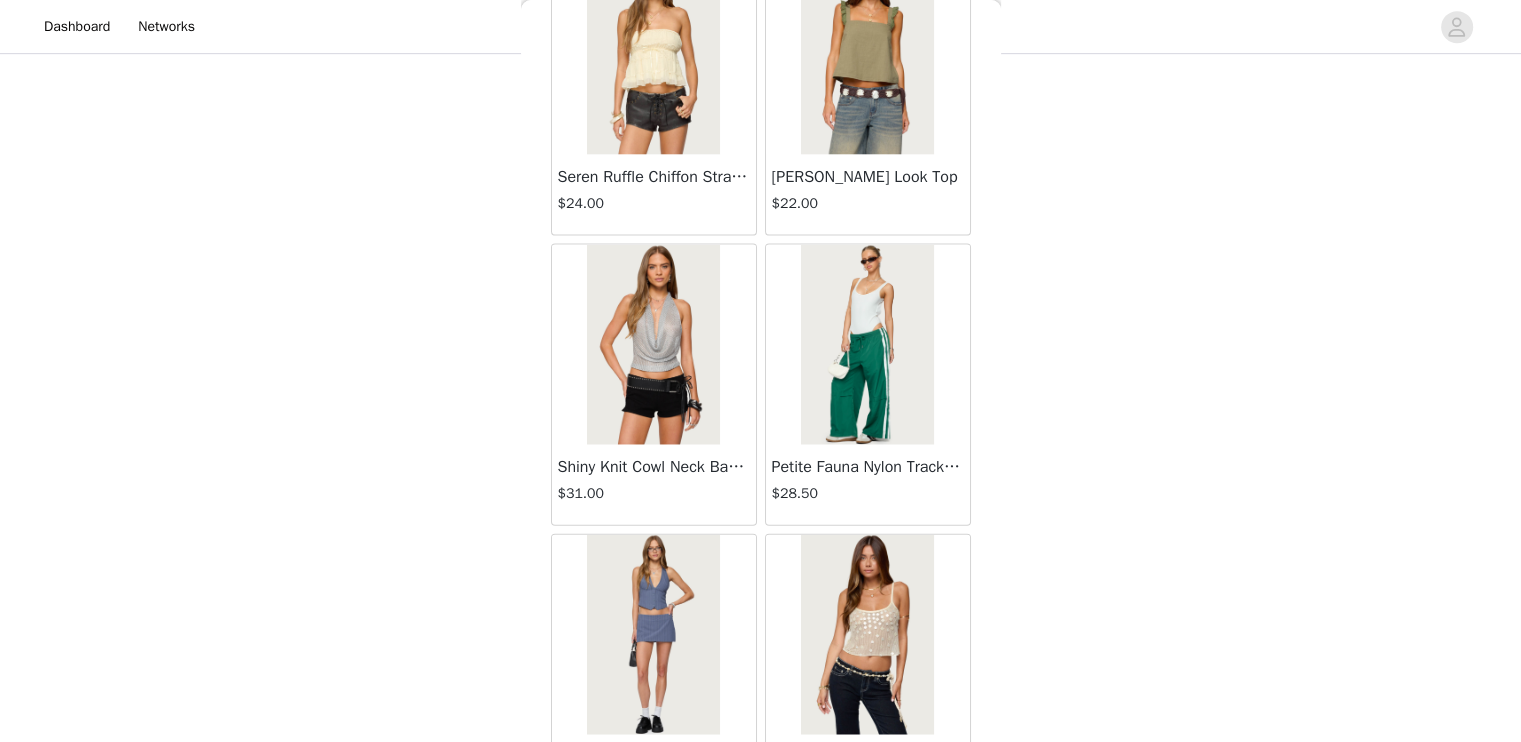 scroll, scrollTop: 19690, scrollLeft: 0, axis: vertical 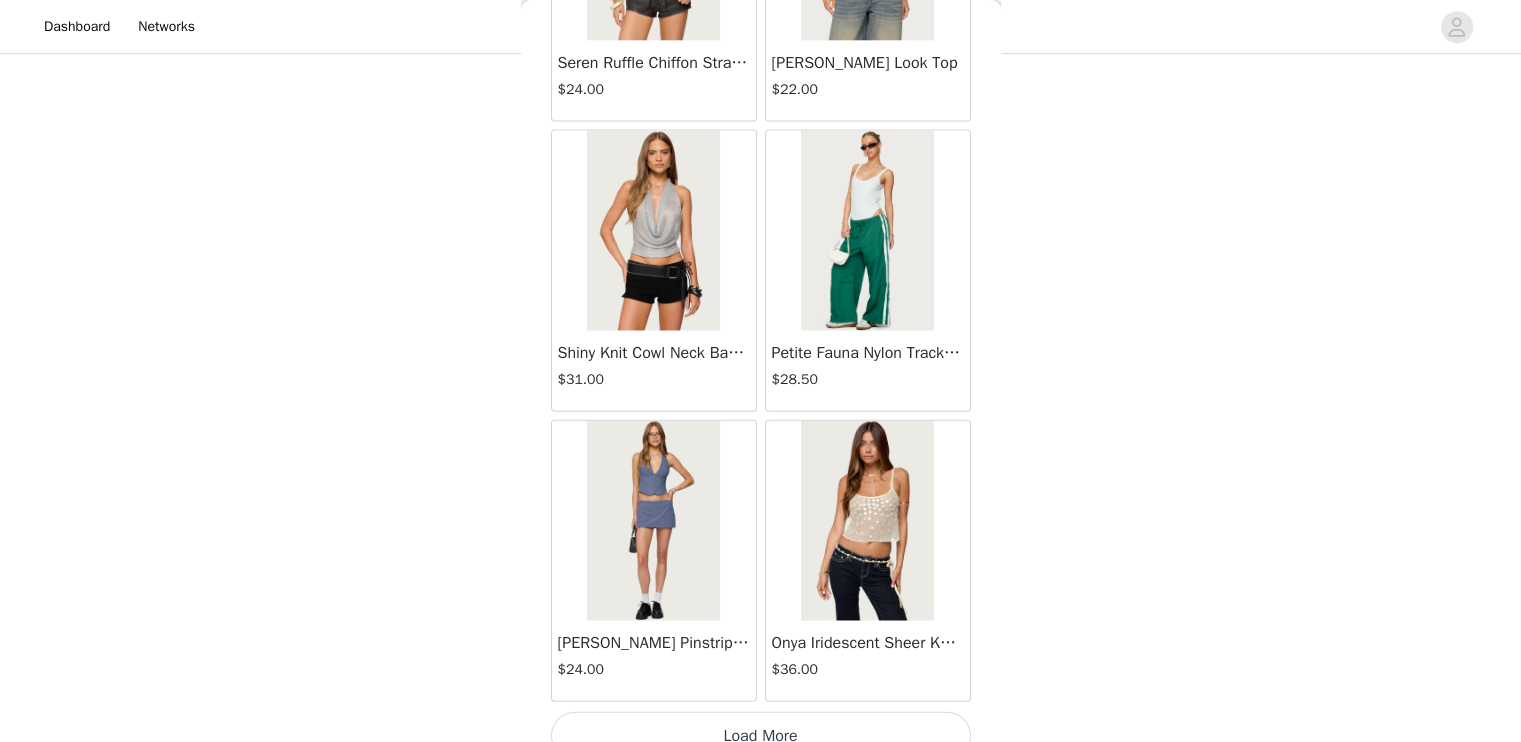 click on "Load More" at bounding box center [761, 736] 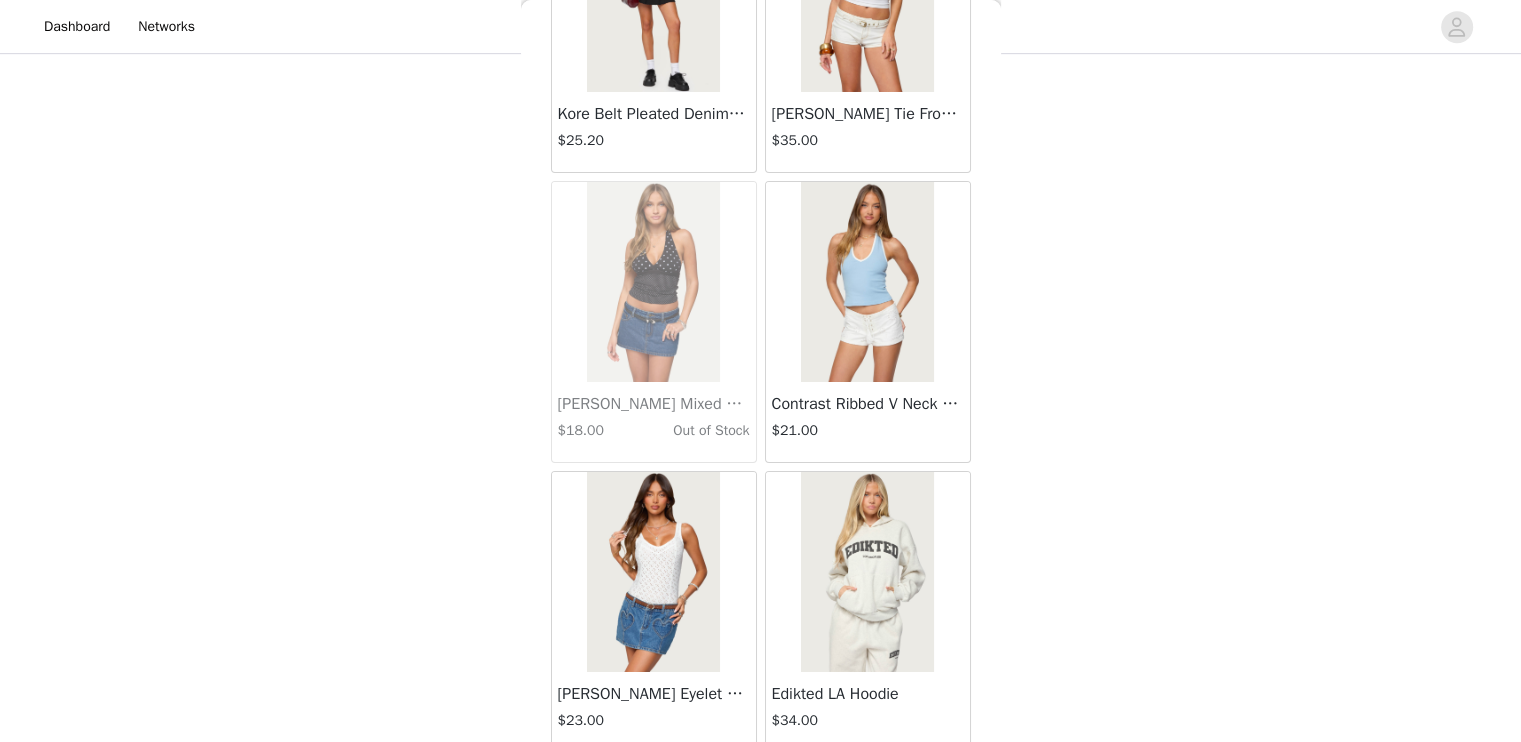scroll, scrollTop: 22586, scrollLeft: 0, axis: vertical 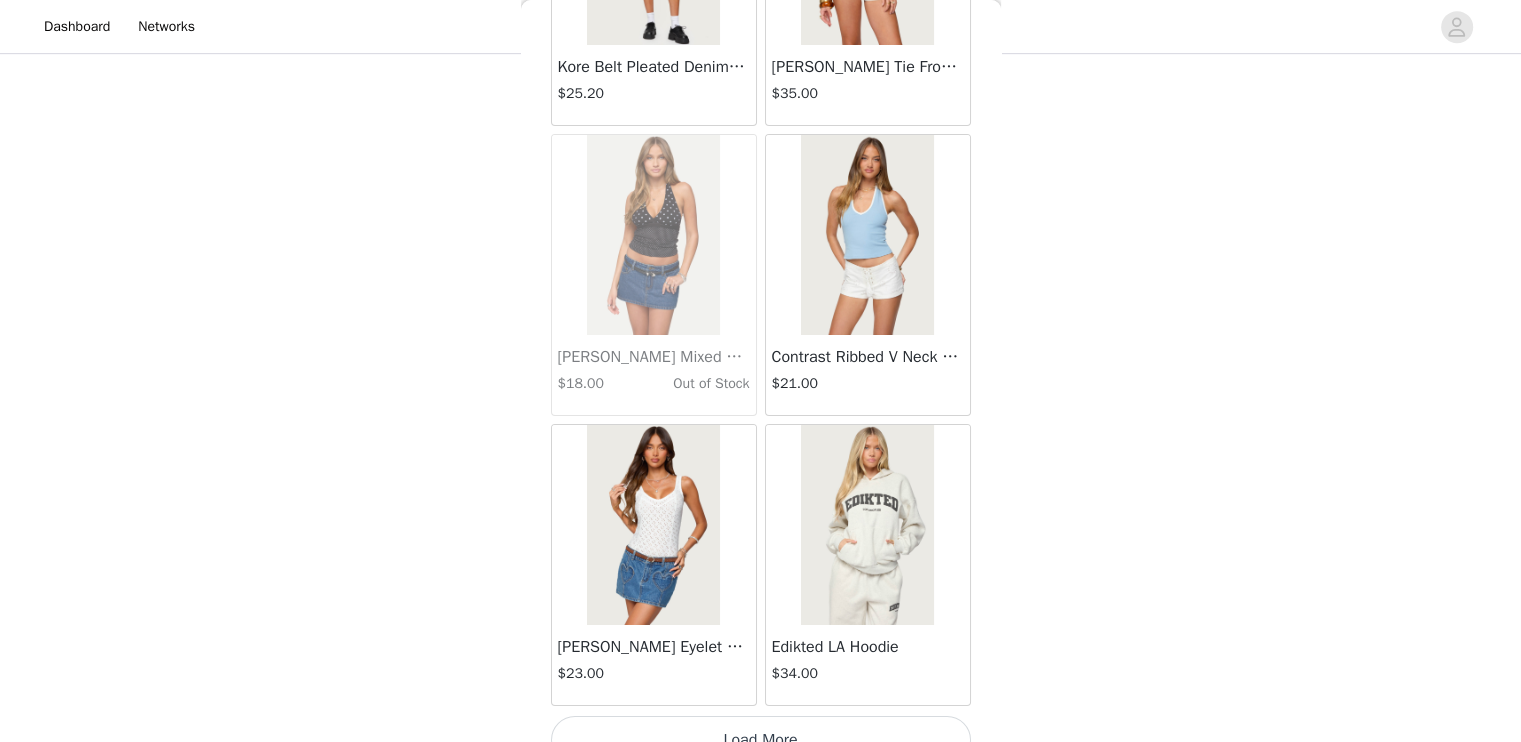 click on "Load More" at bounding box center (761, 740) 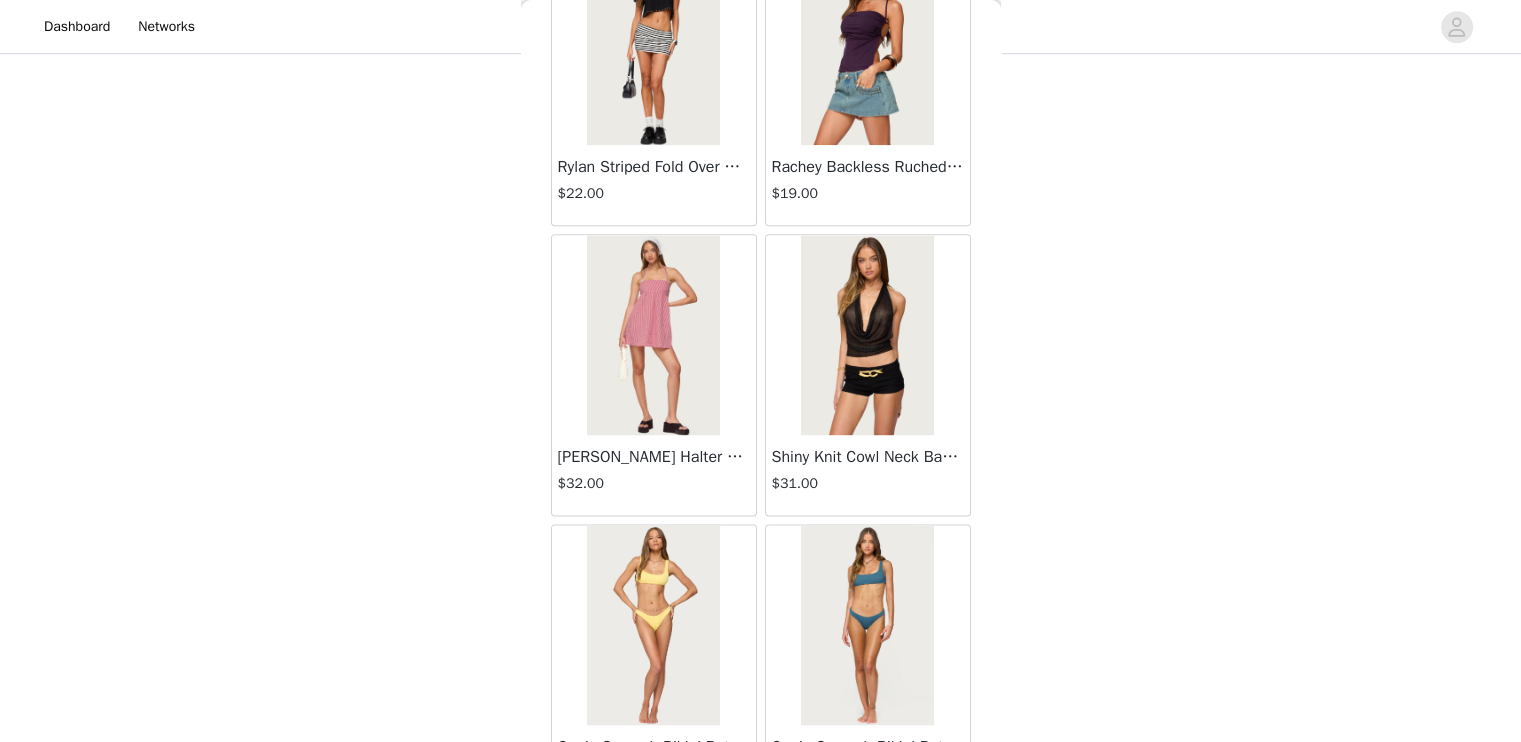 scroll, scrollTop: 25482, scrollLeft: 0, axis: vertical 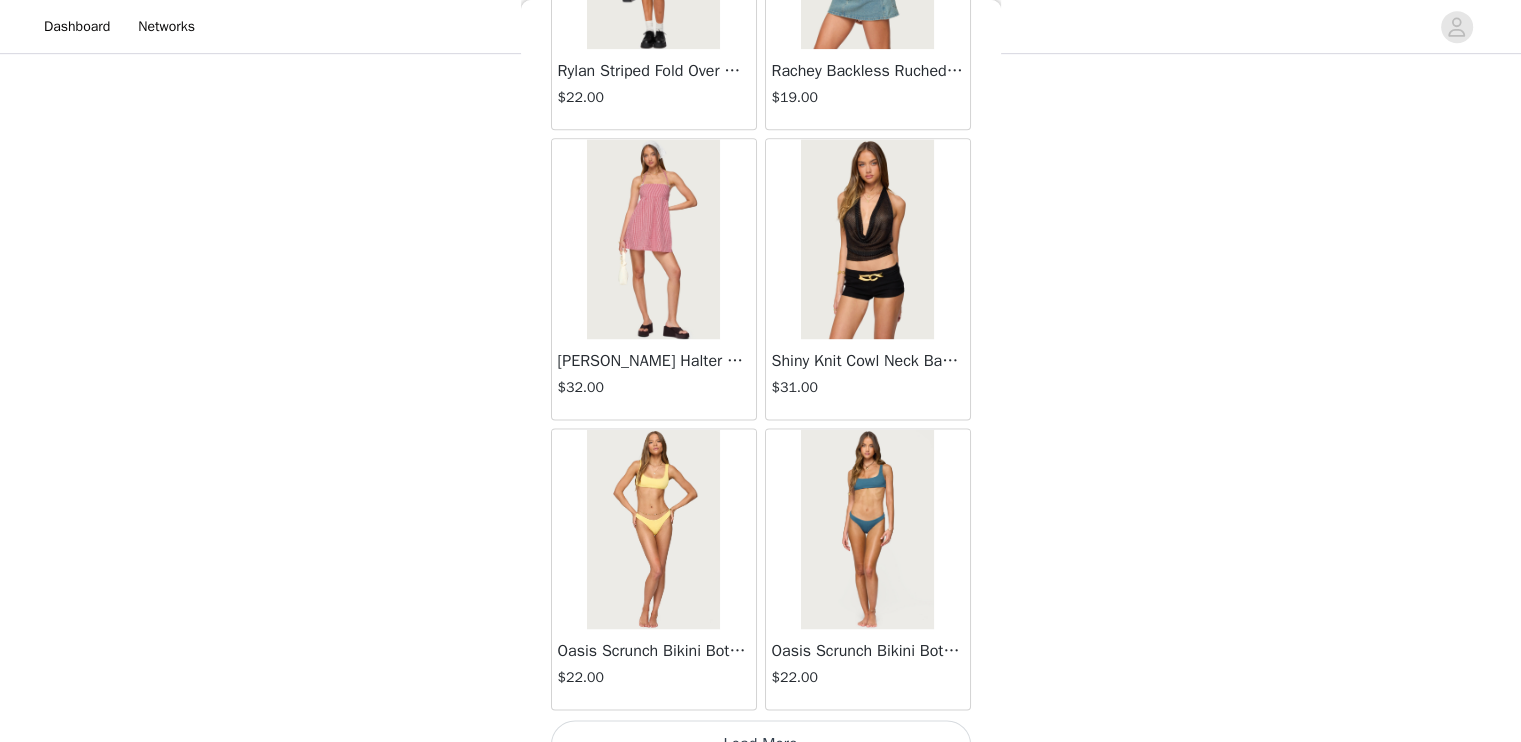 click on "Load More" at bounding box center [761, 744] 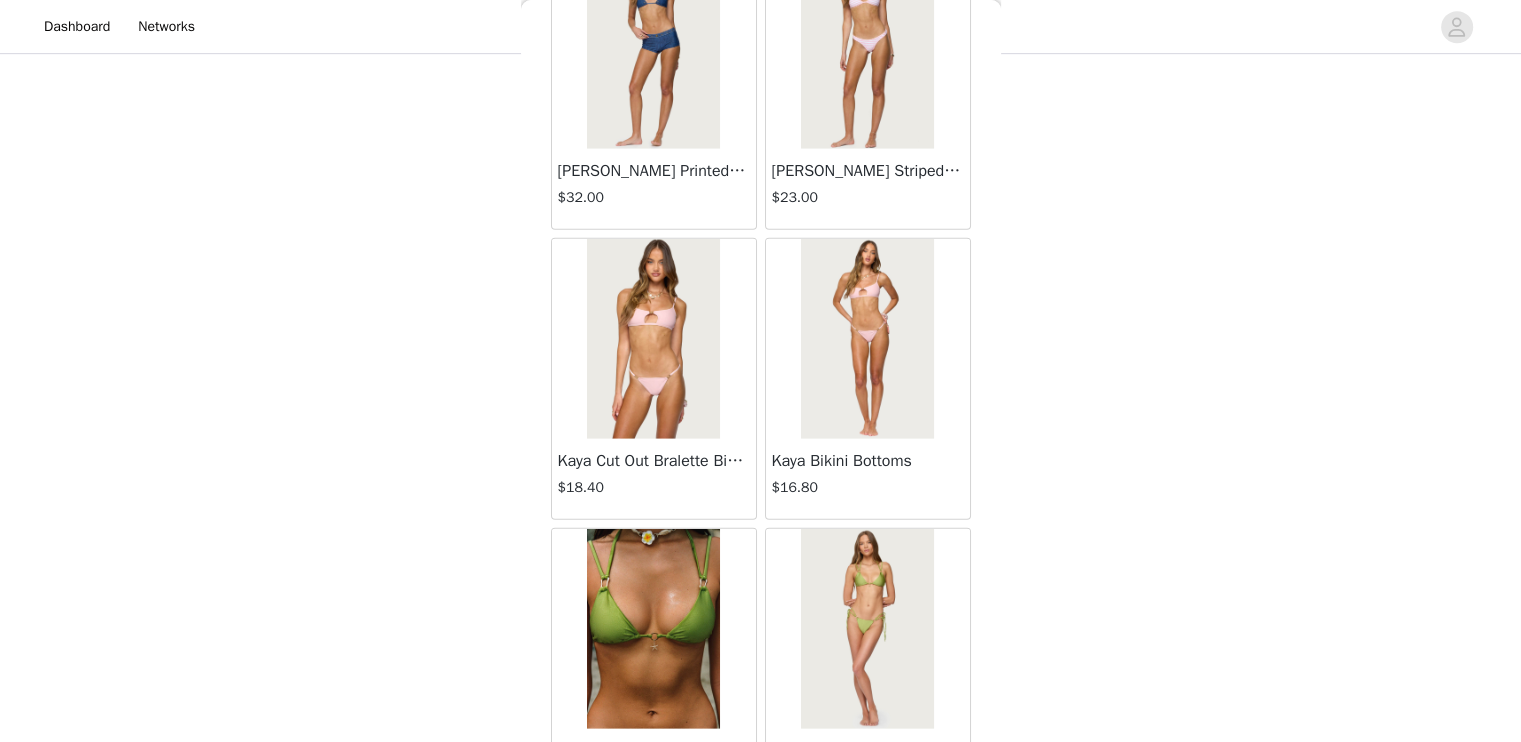 scroll, scrollTop: 28378, scrollLeft: 0, axis: vertical 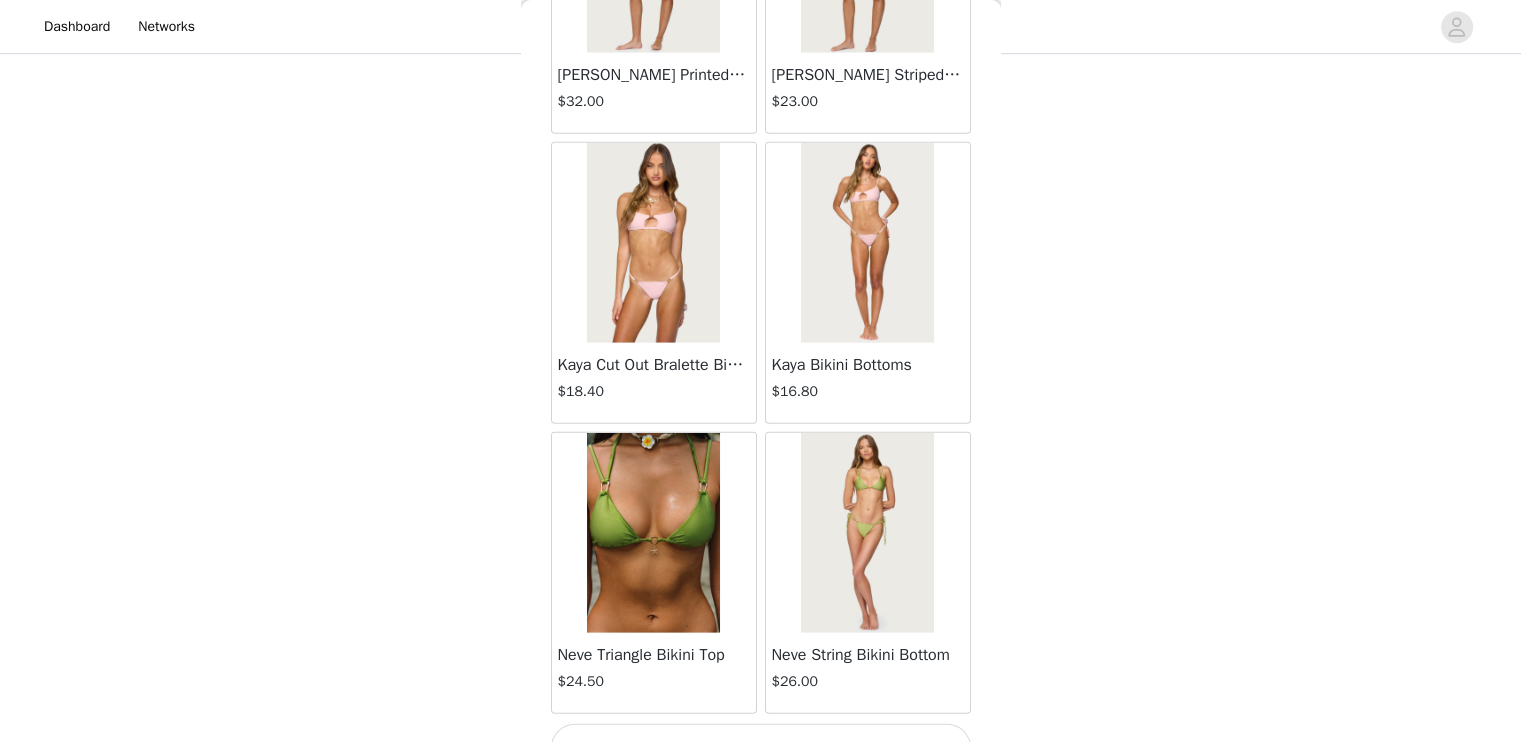 click on "Load More" at bounding box center (761, 748) 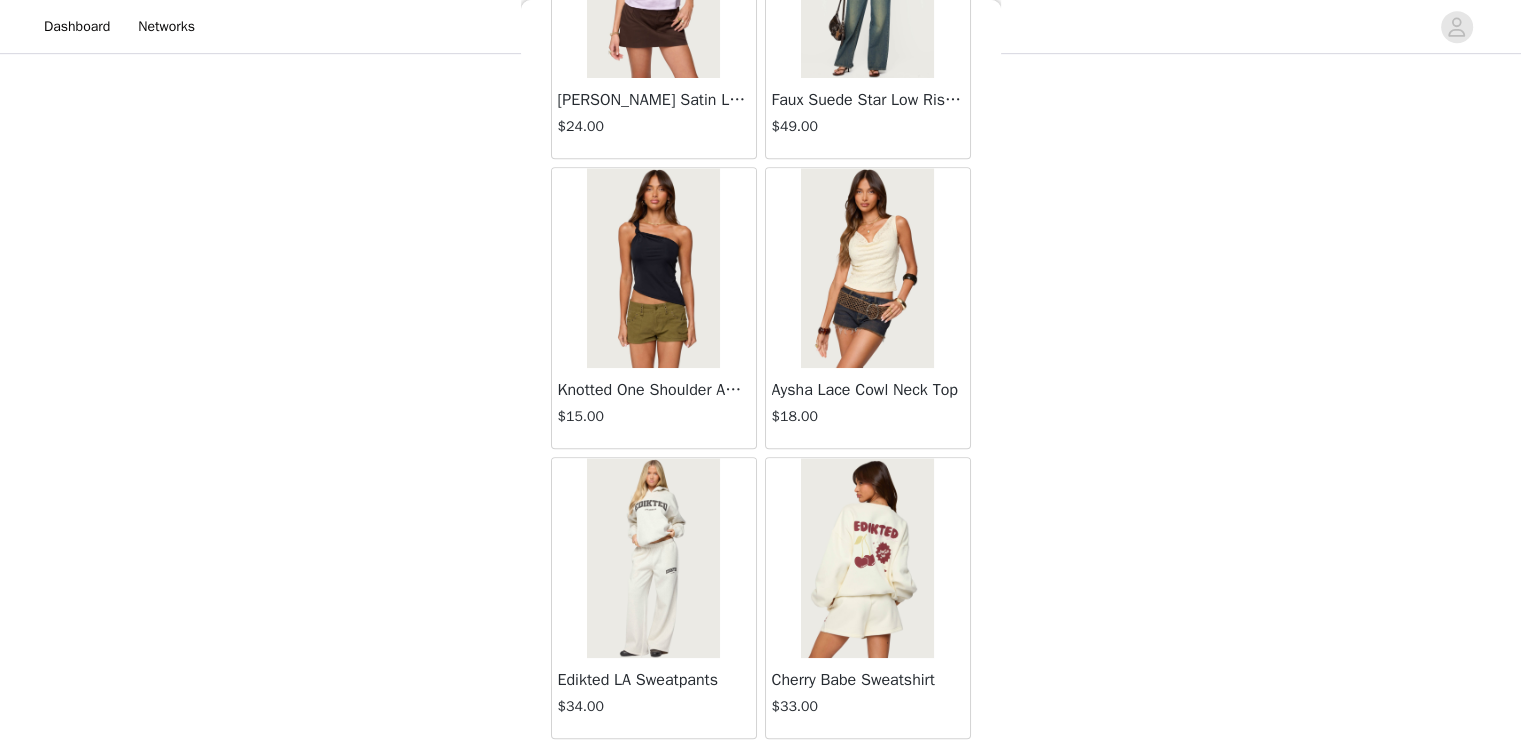 scroll, scrollTop: 31274, scrollLeft: 0, axis: vertical 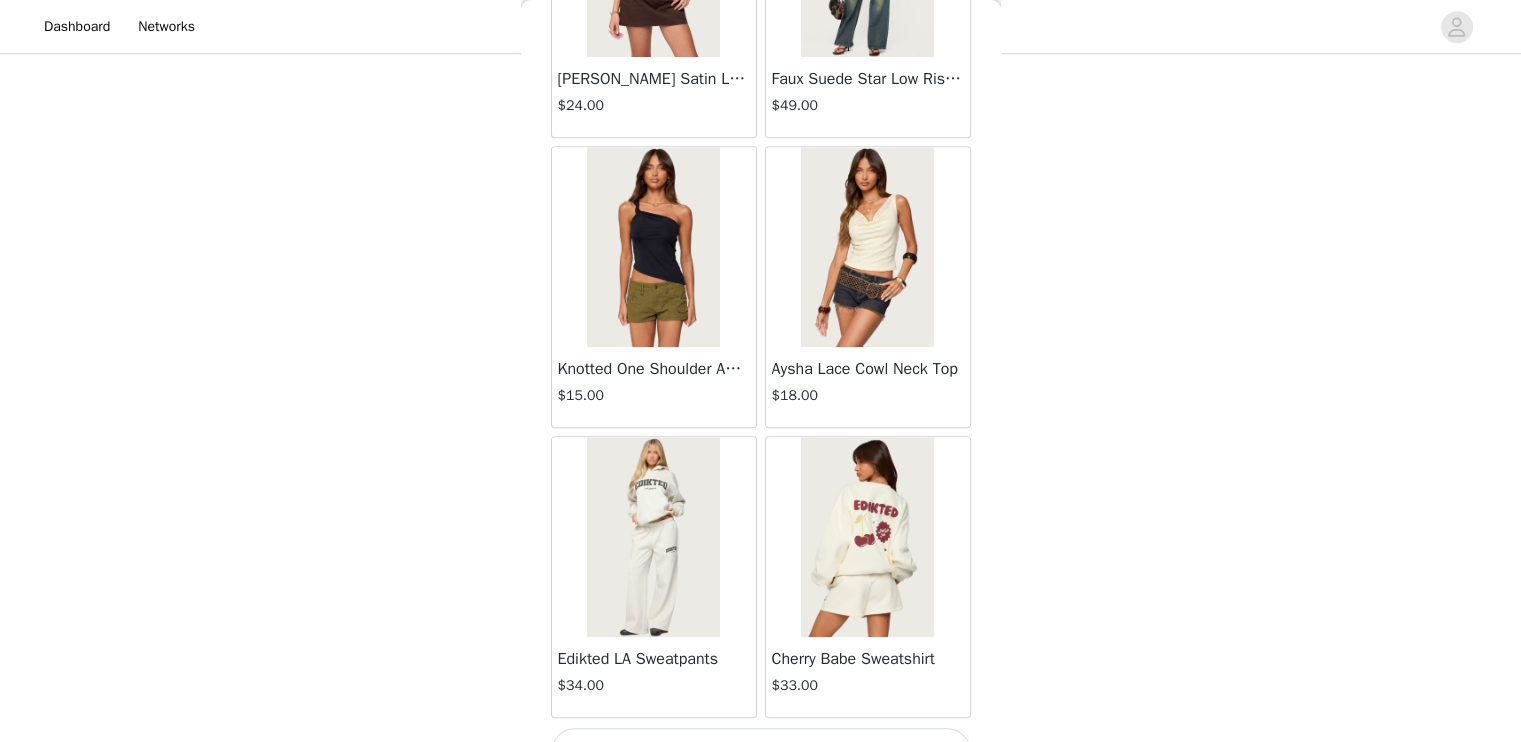 click on "Load More" at bounding box center (761, 752) 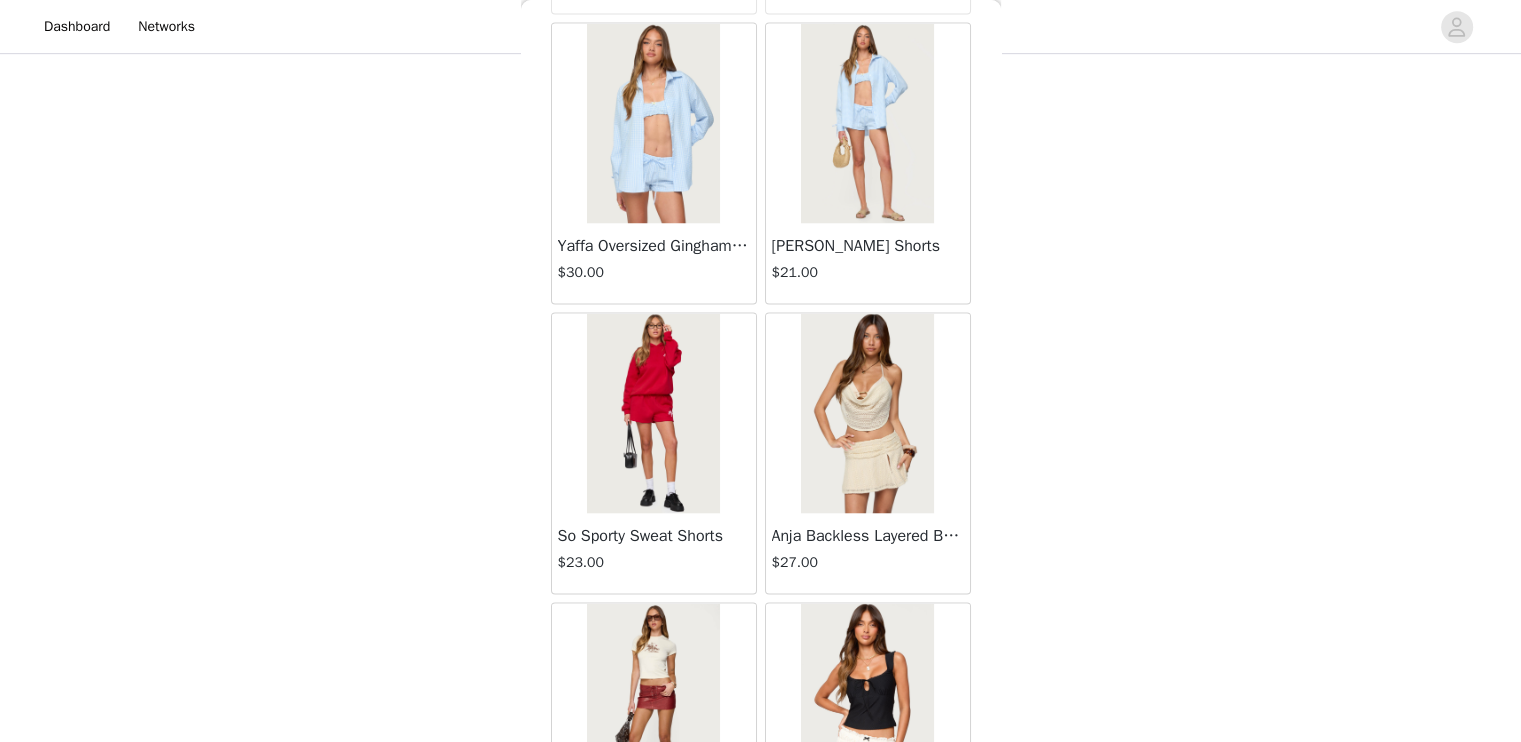 scroll, scrollTop: 34170, scrollLeft: 0, axis: vertical 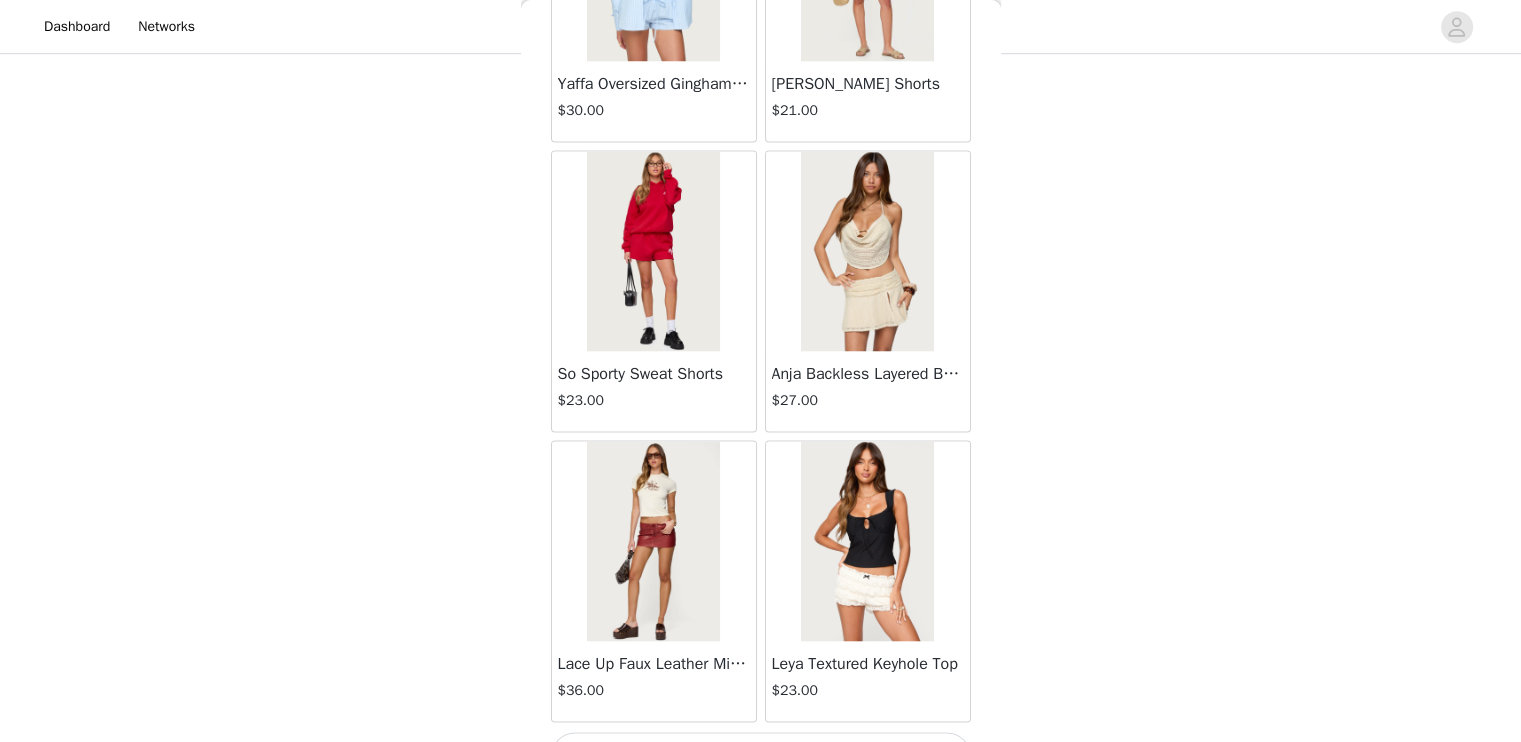 click on "Load More" at bounding box center [761, 756] 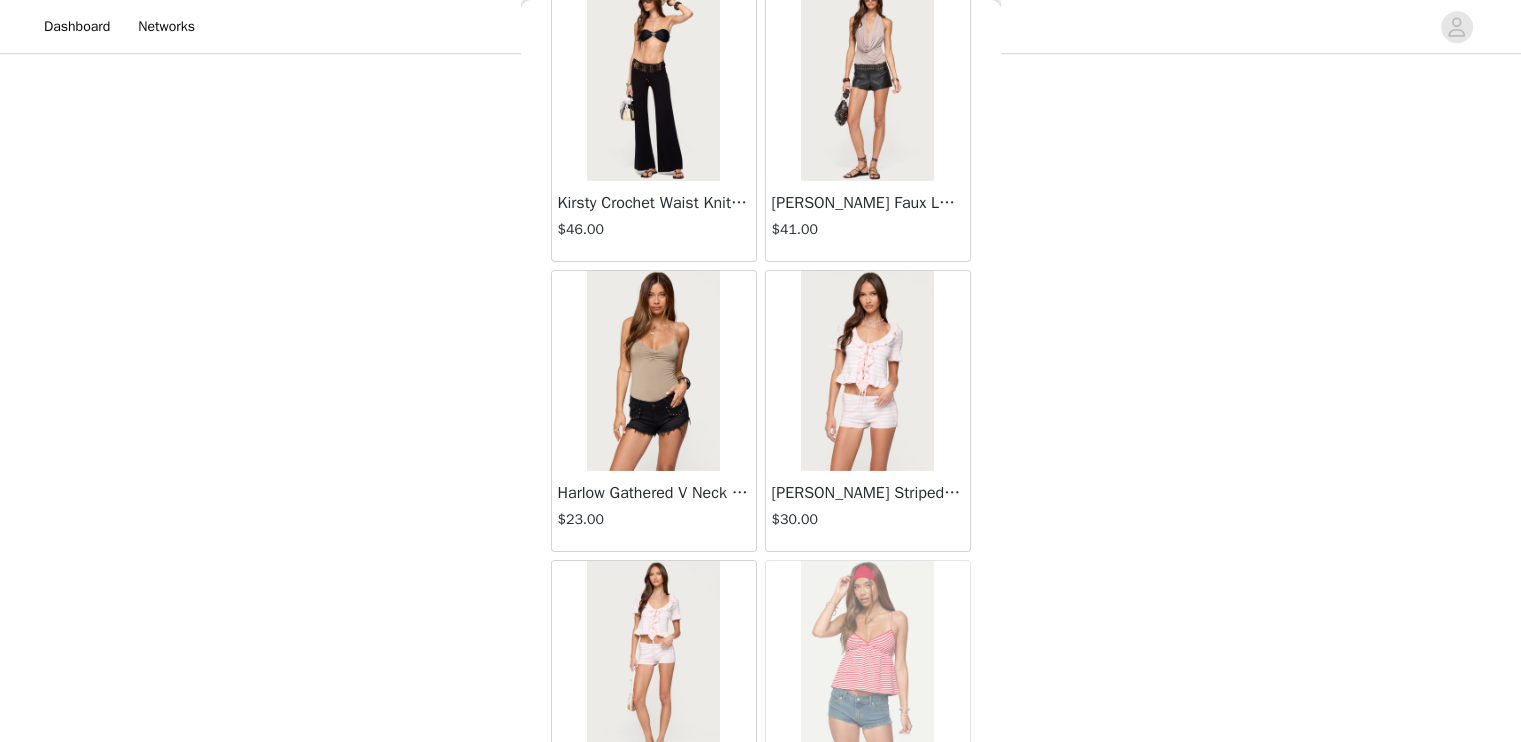 scroll, scrollTop: 37066, scrollLeft: 0, axis: vertical 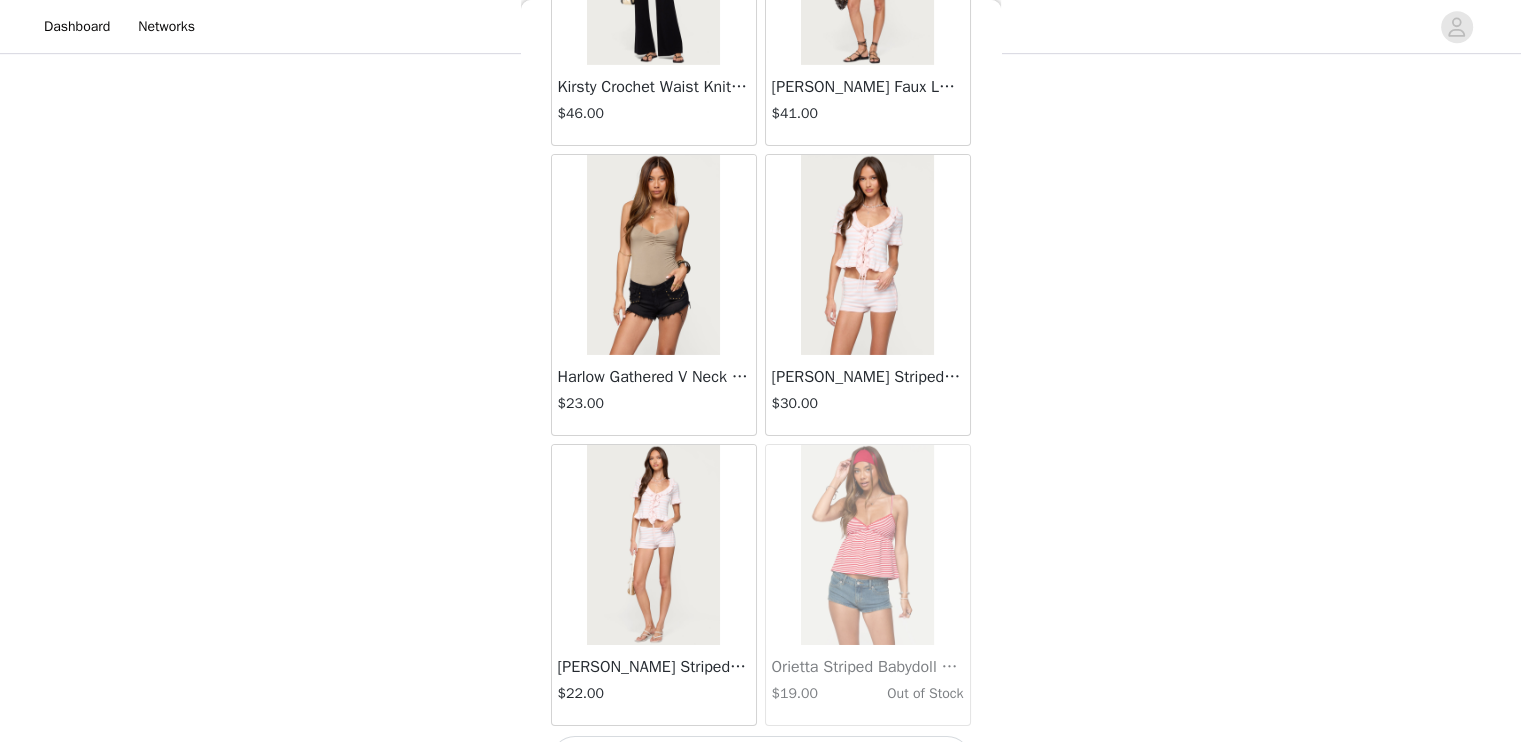 click on "Load More" at bounding box center (761, 760) 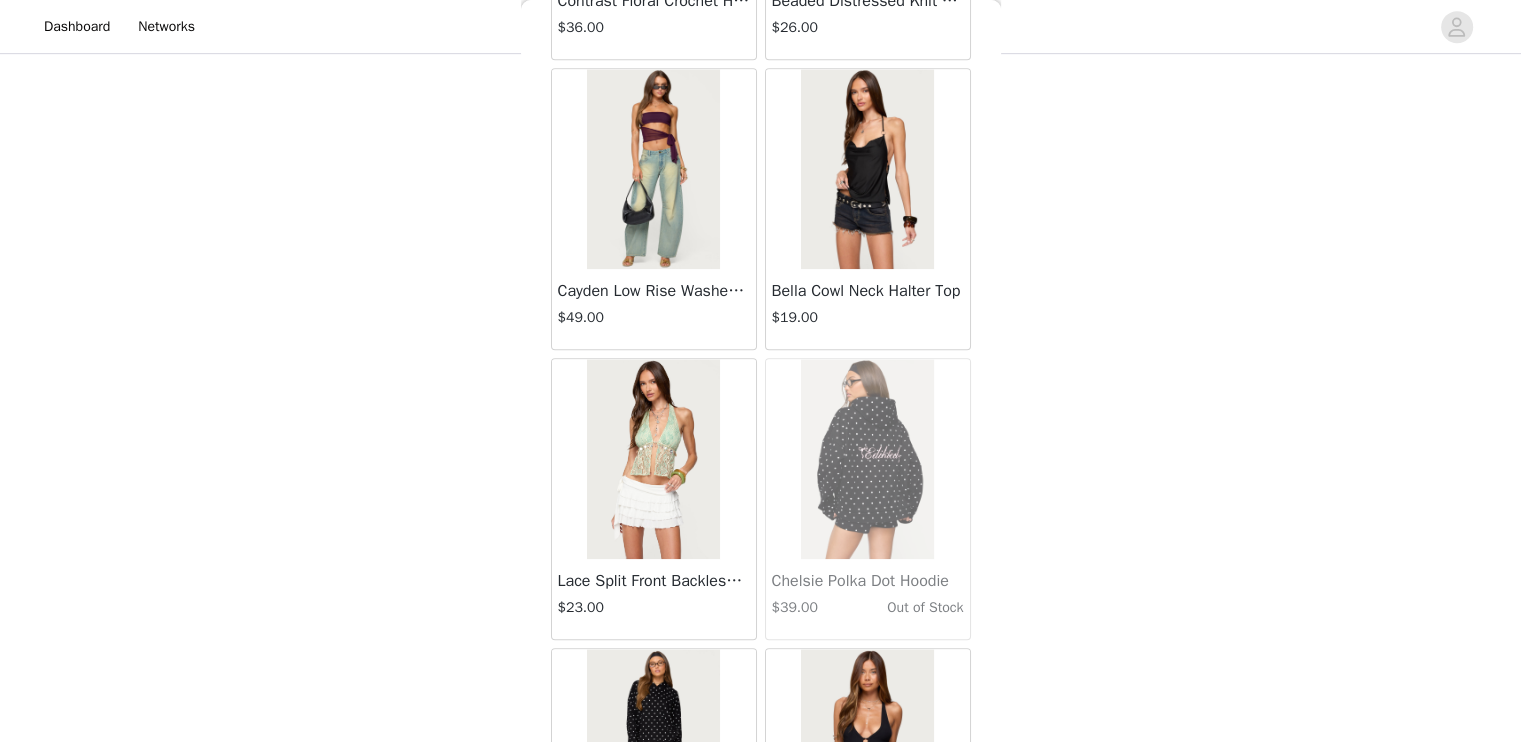 scroll, scrollTop: 39662, scrollLeft: 0, axis: vertical 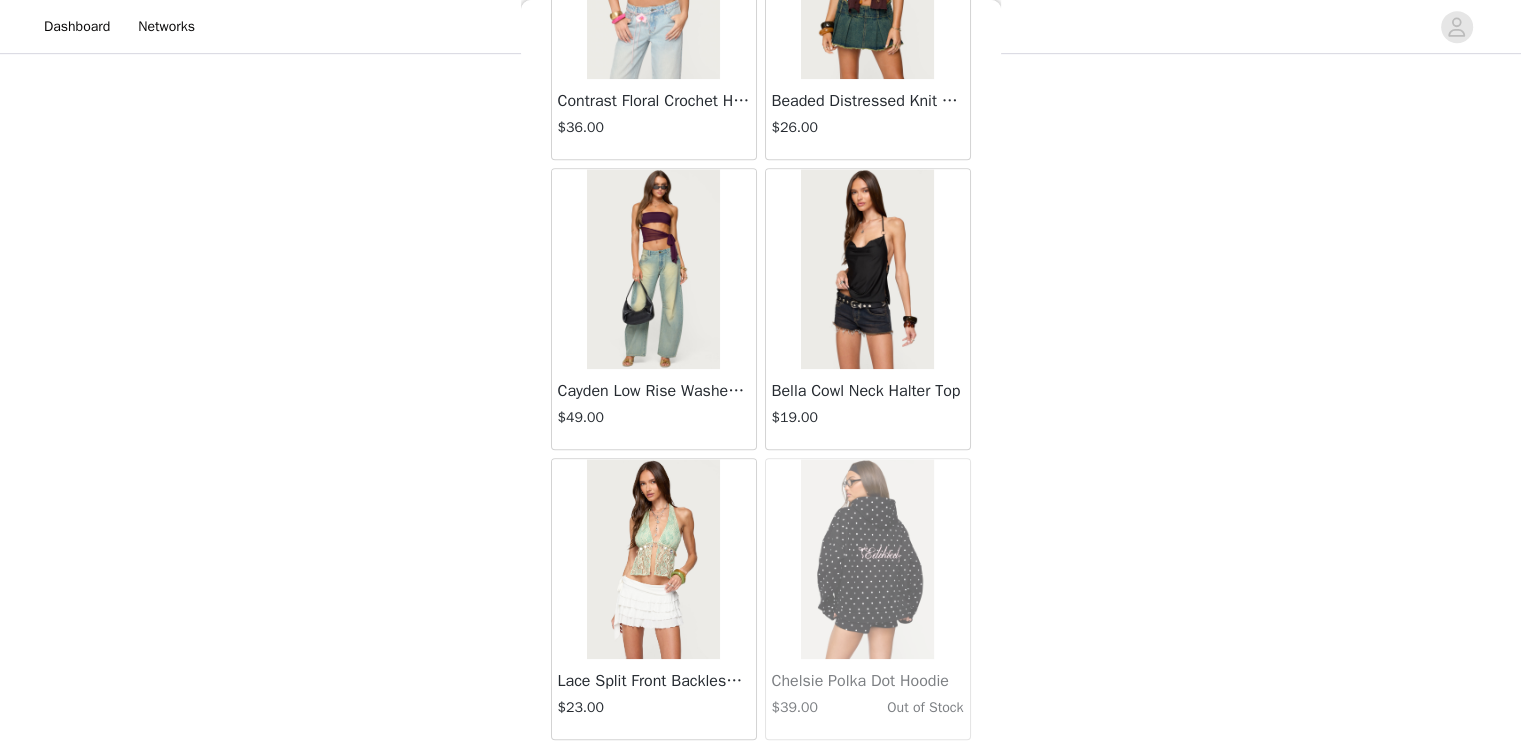 click at bounding box center (653, 269) 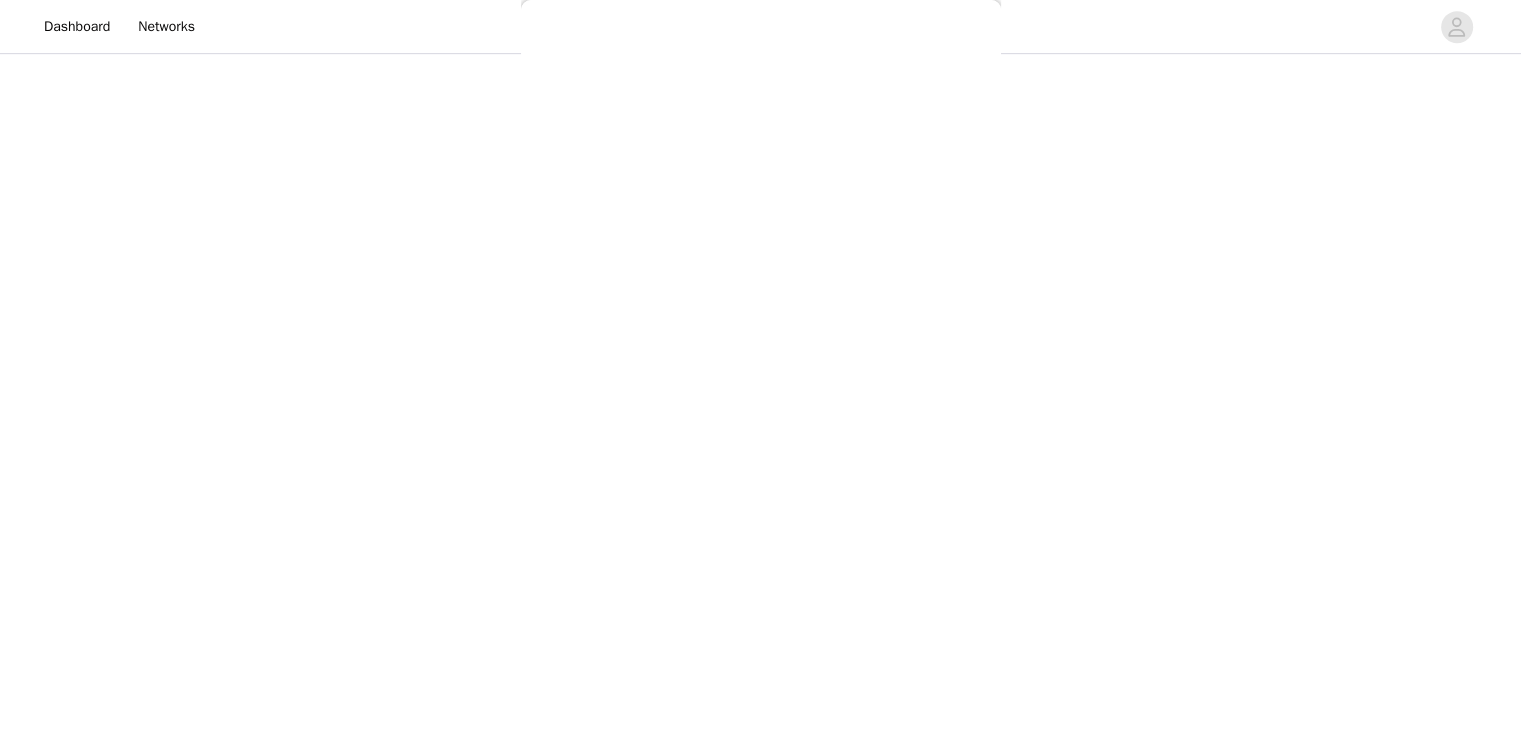 scroll, scrollTop: 237, scrollLeft: 0, axis: vertical 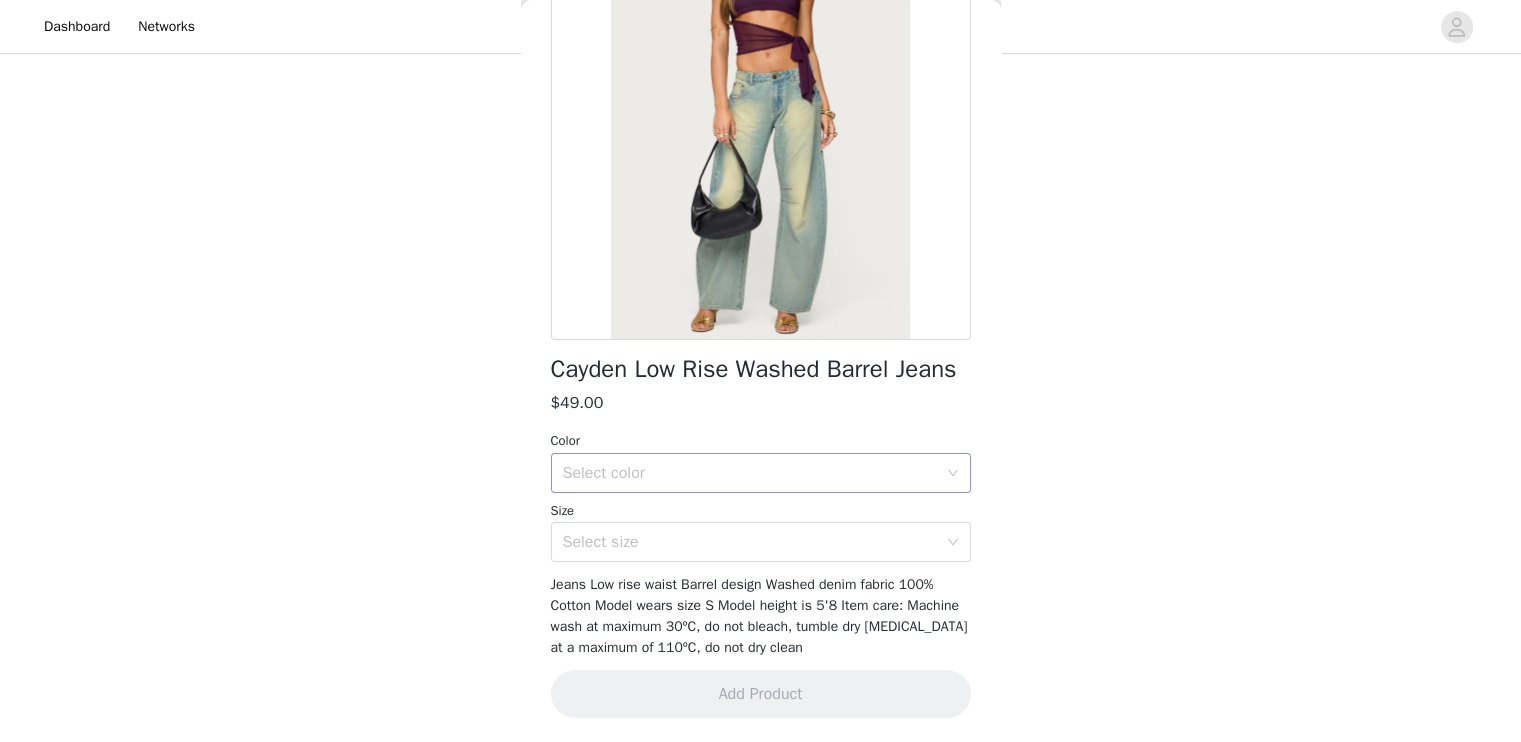 click on "Select color" at bounding box center (750, 473) 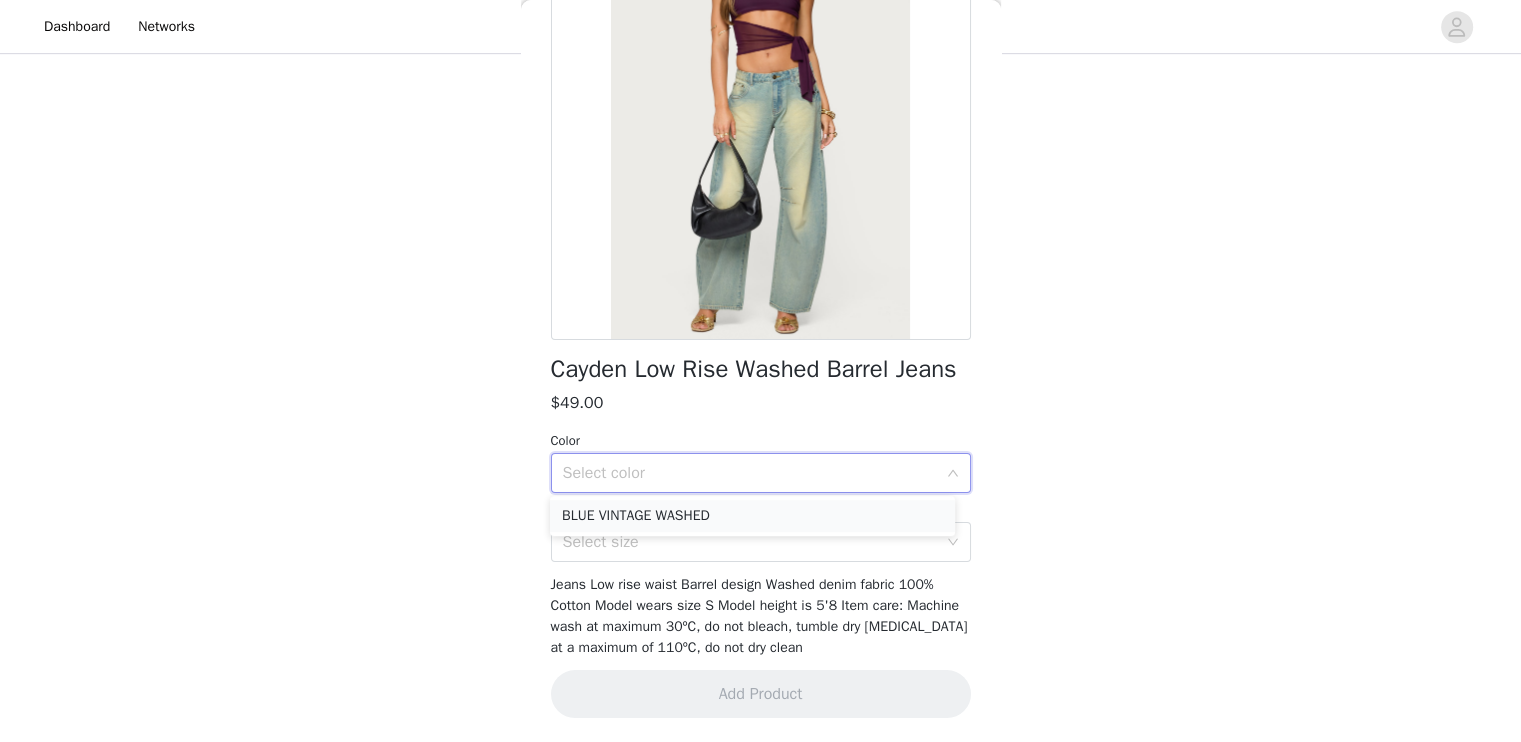 click on "BLUE VINTAGE WASHED" at bounding box center [752, 516] 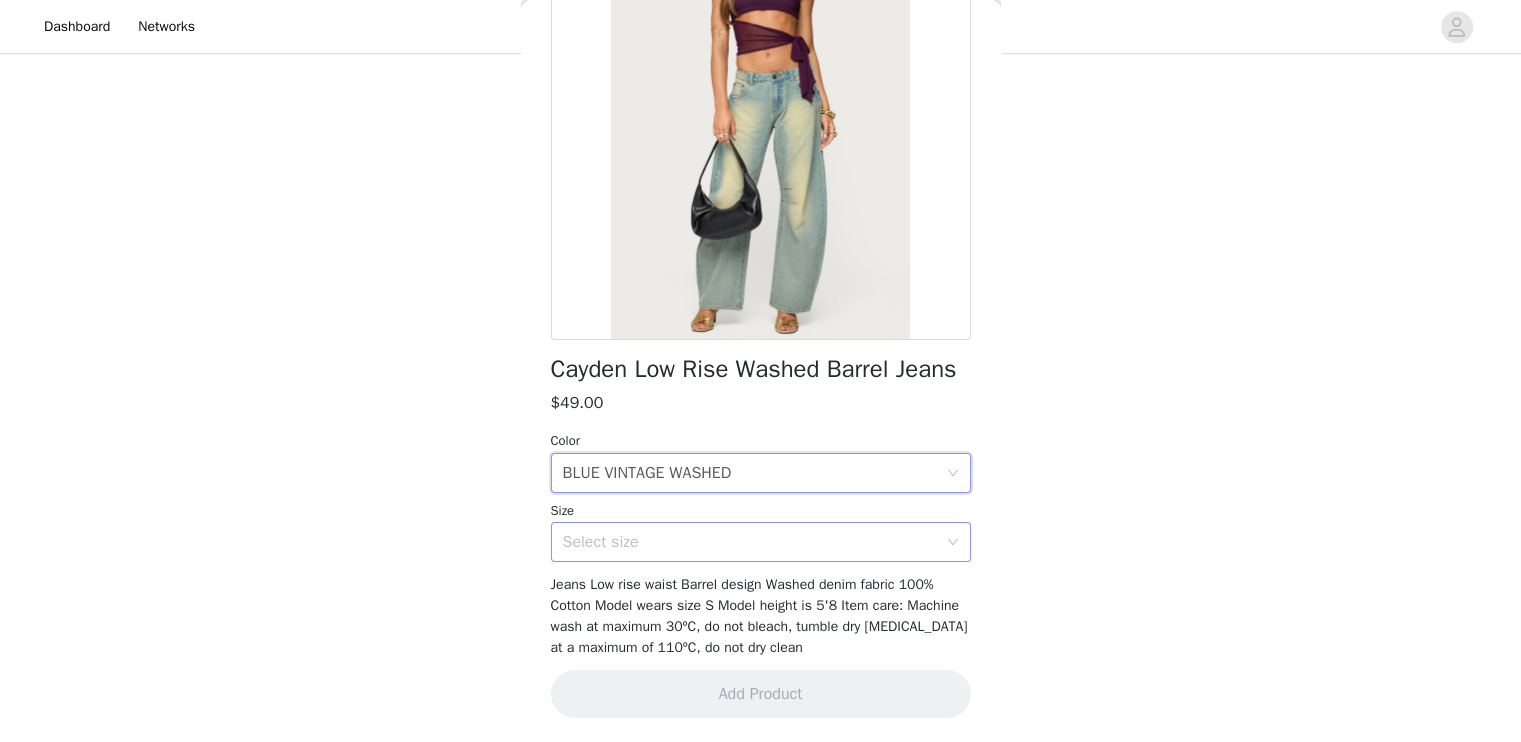 click on "Select size" at bounding box center [750, 542] 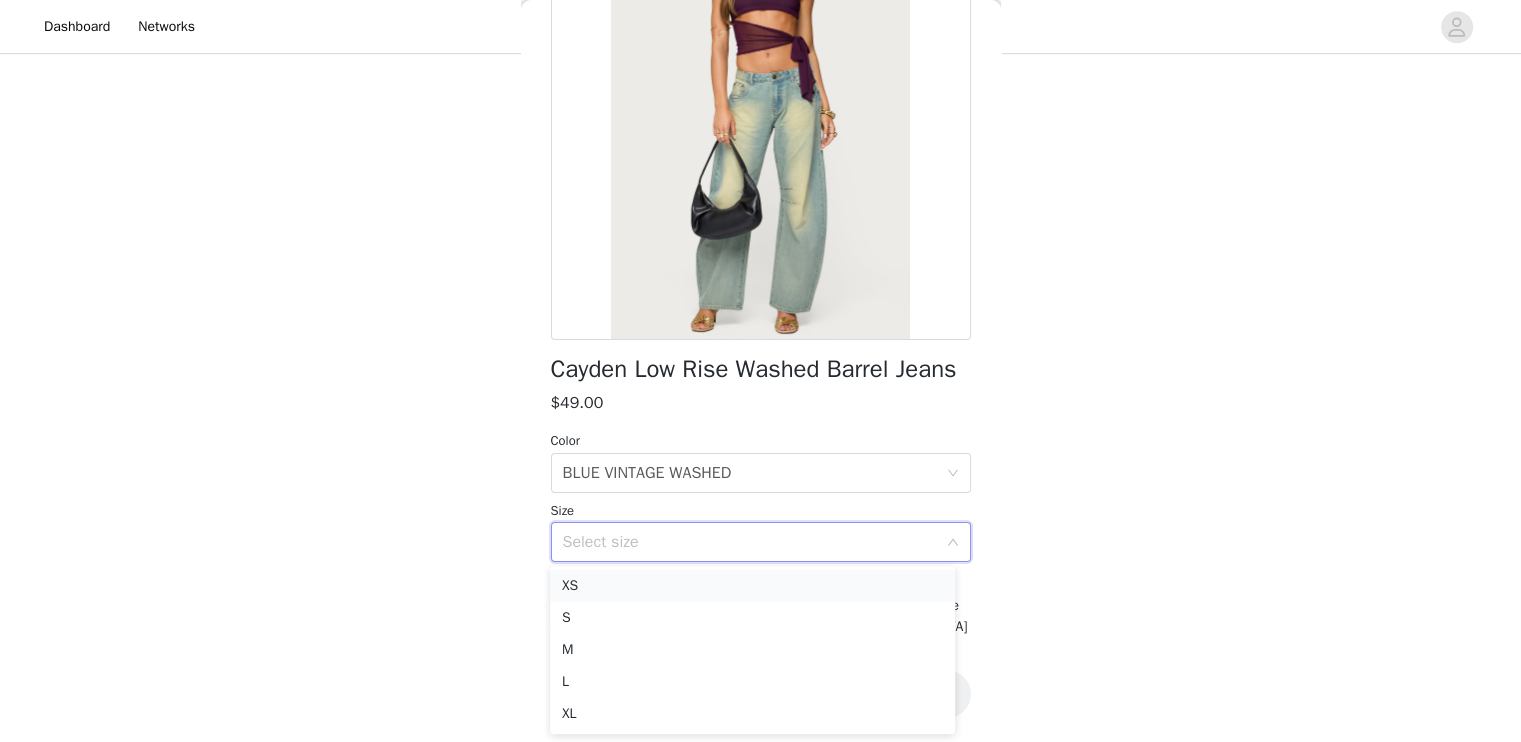 click on "XS" at bounding box center (752, 586) 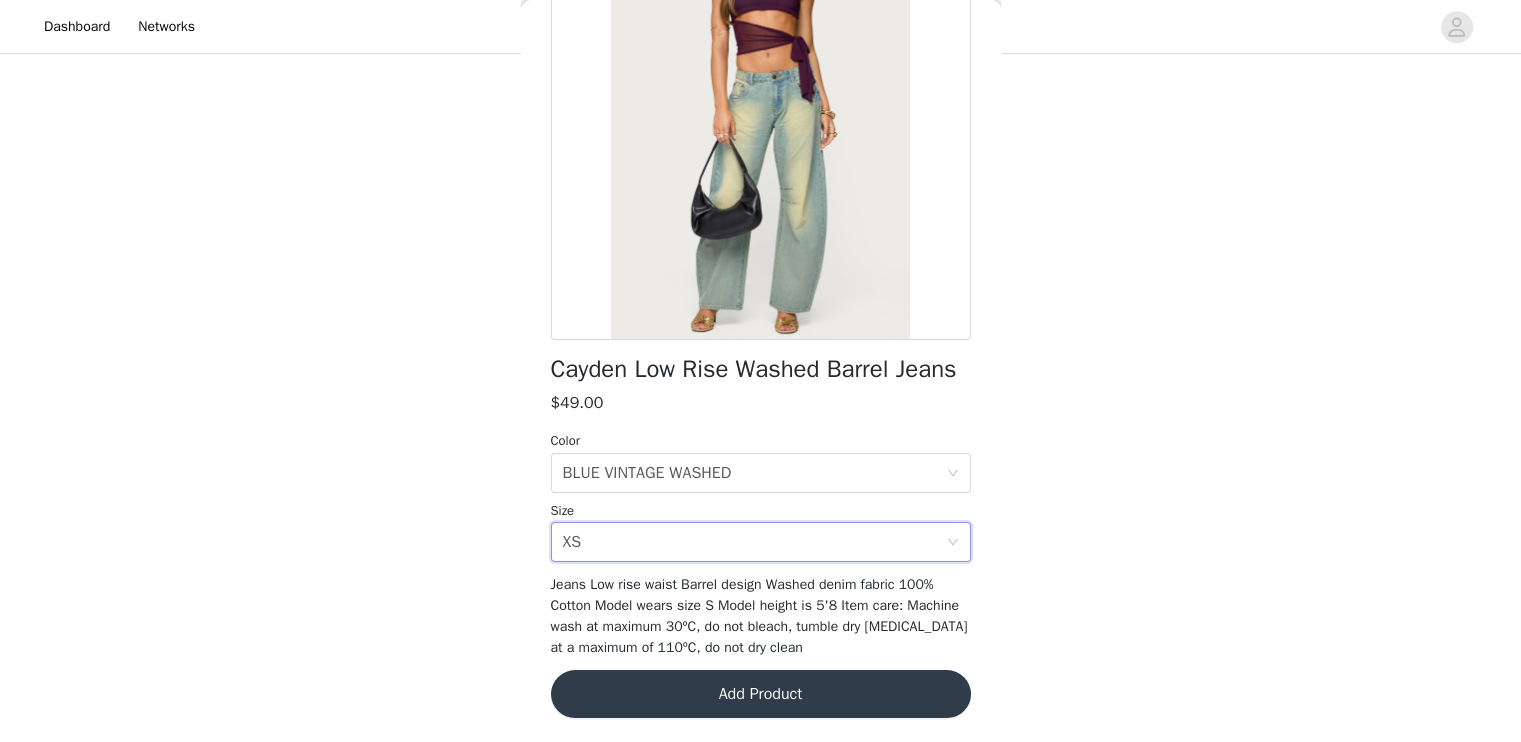 click on "Add Product" at bounding box center (761, 694) 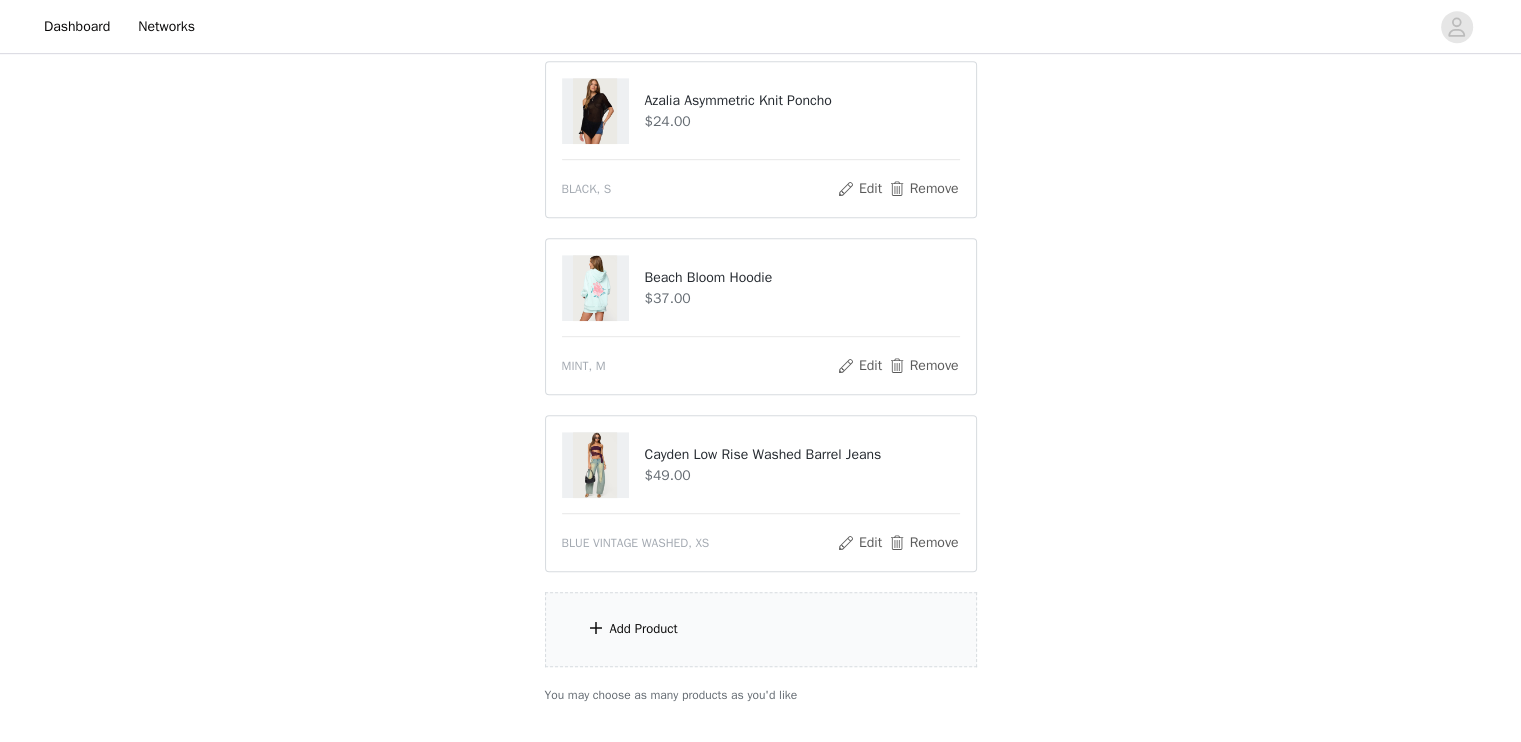 scroll, scrollTop: 1227, scrollLeft: 0, axis: vertical 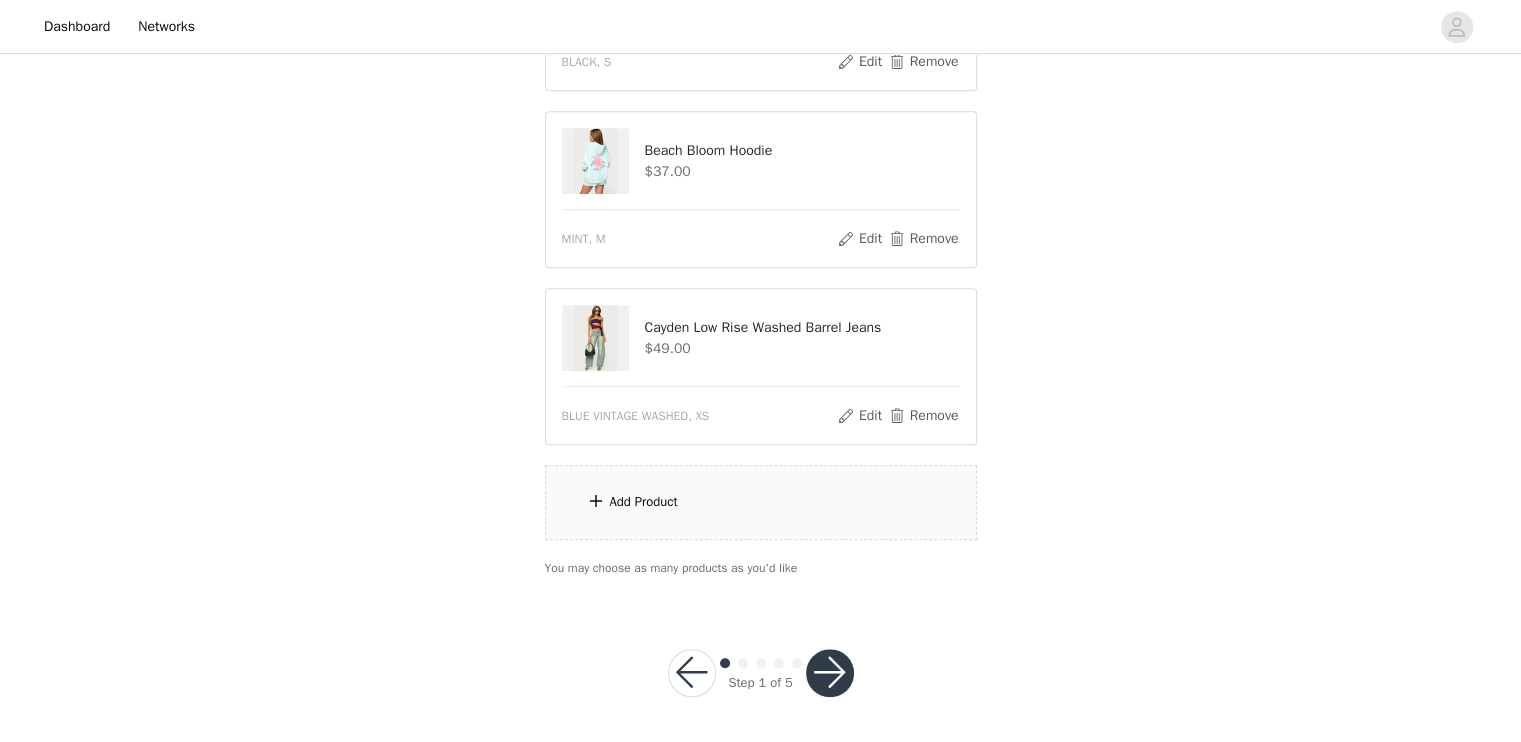 click on "Add Product" at bounding box center [761, 502] 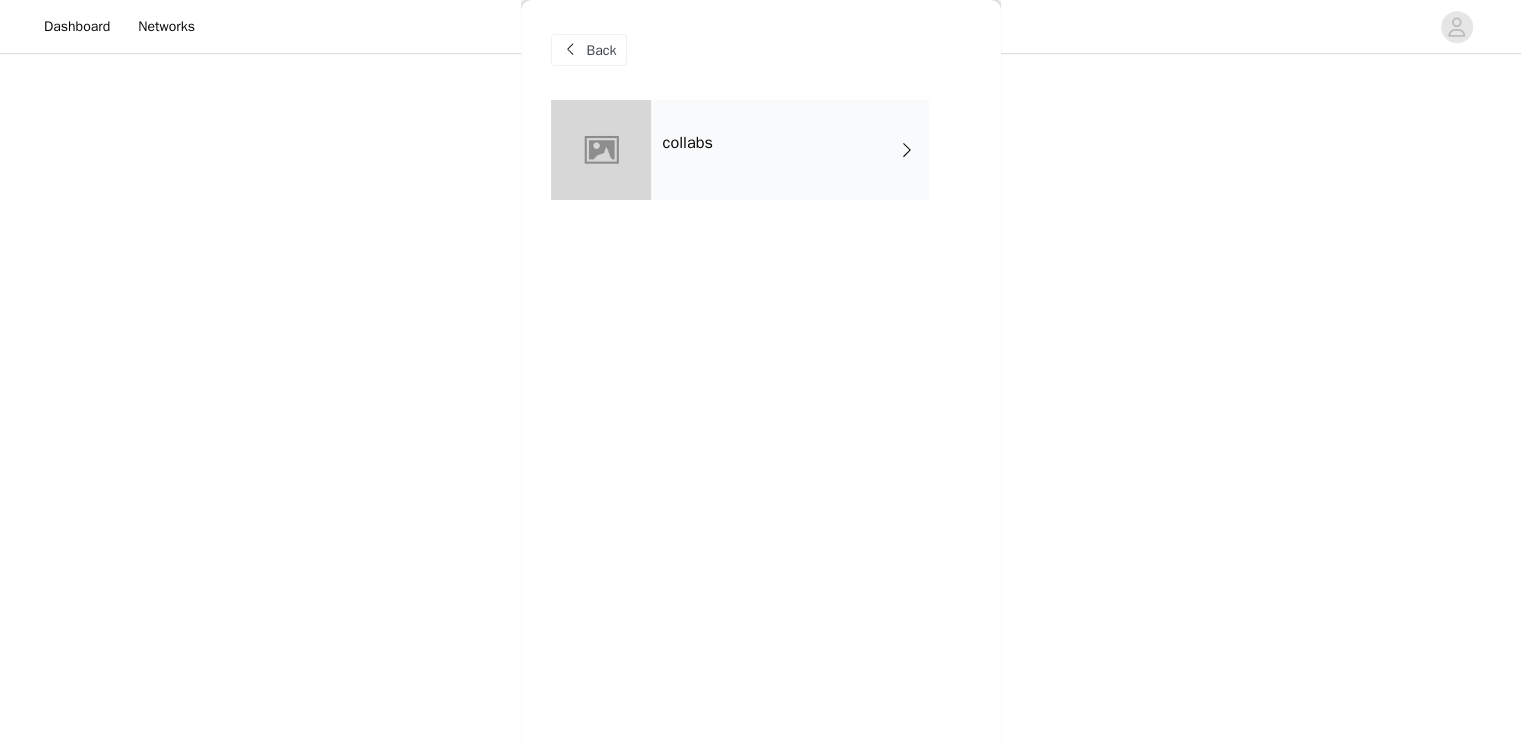 click on "collabs" at bounding box center [790, 150] 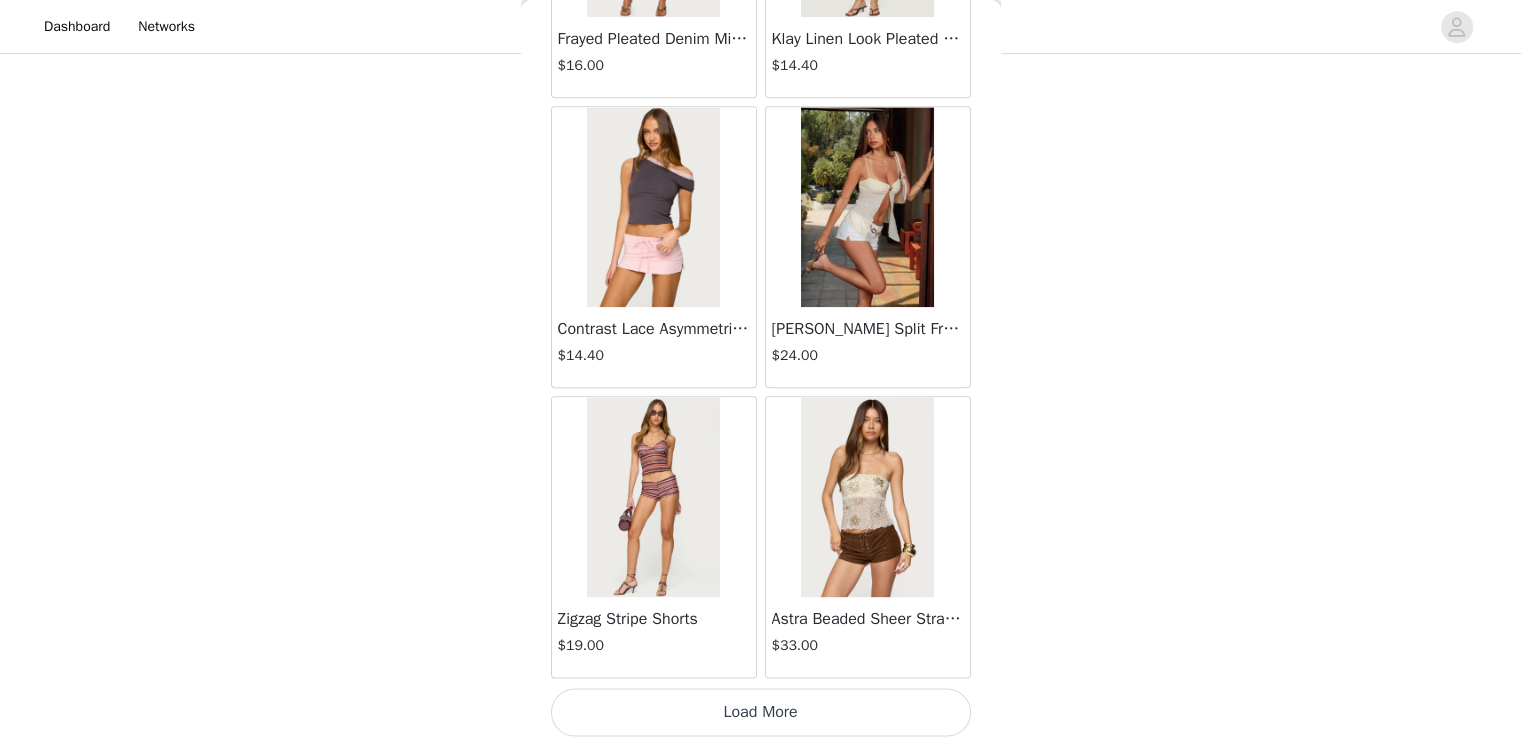 click on "Load More" at bounding box center (761, 712) 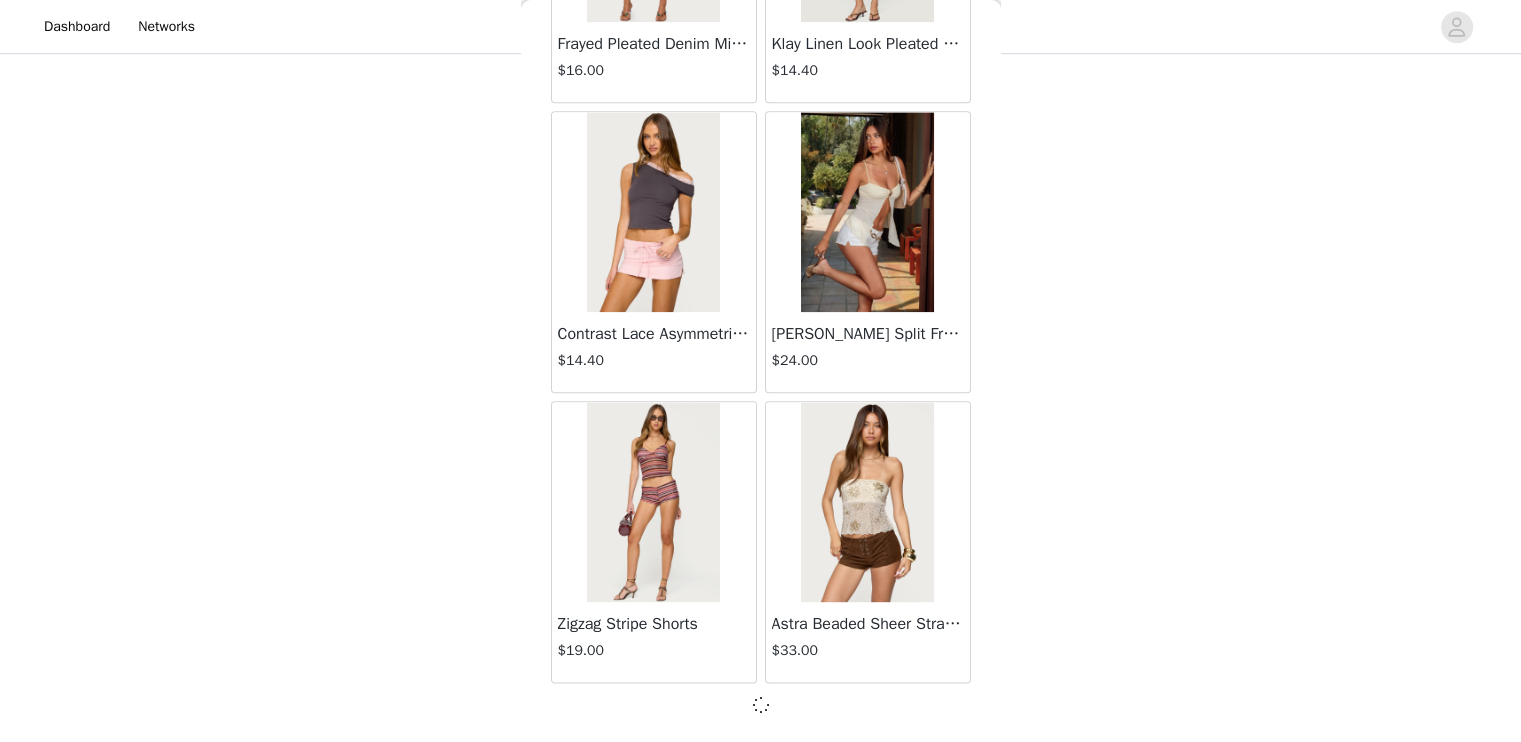 scroll, scrollTop: 2305, scrollLeft: 0, axis: vertical 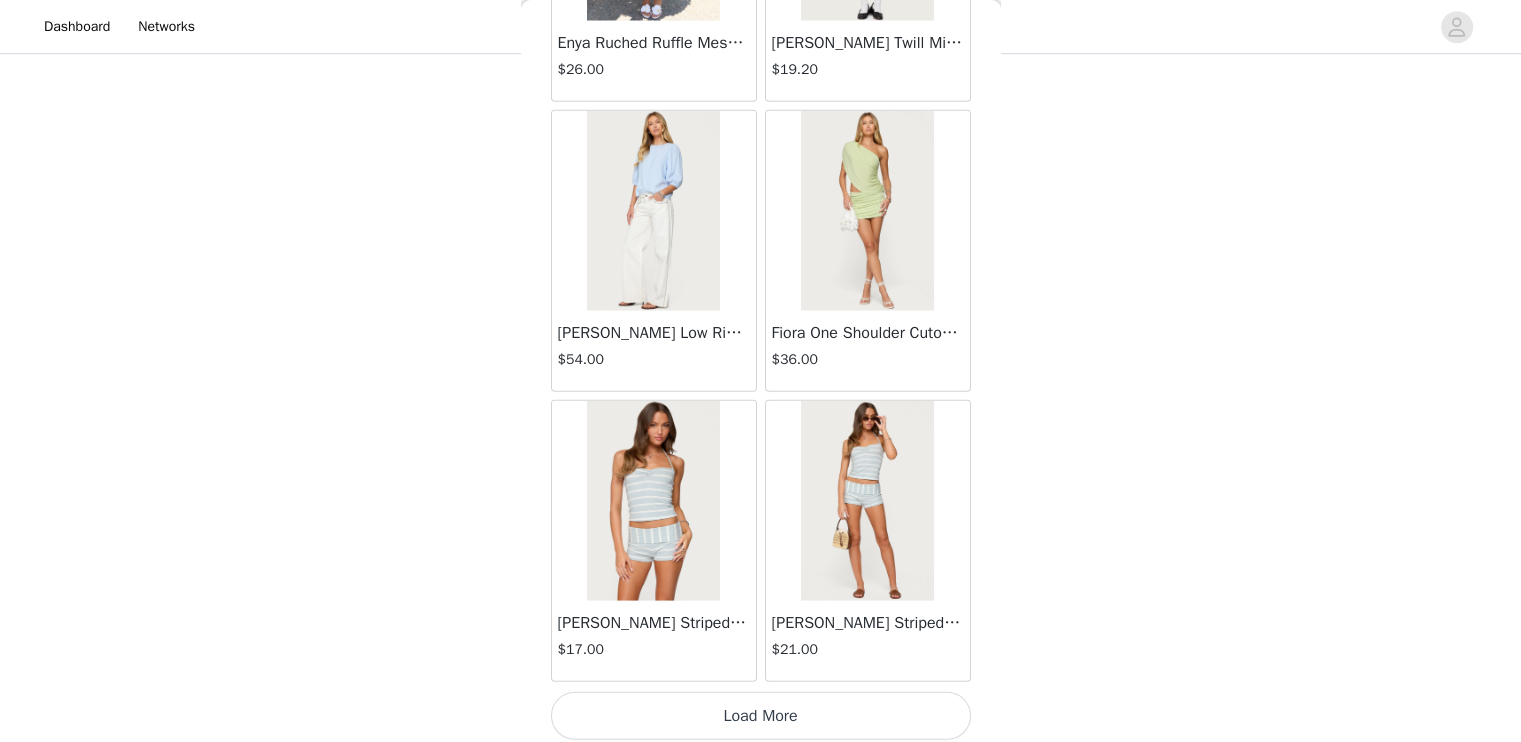 click on "Load More" at bounding box center [761, 716] 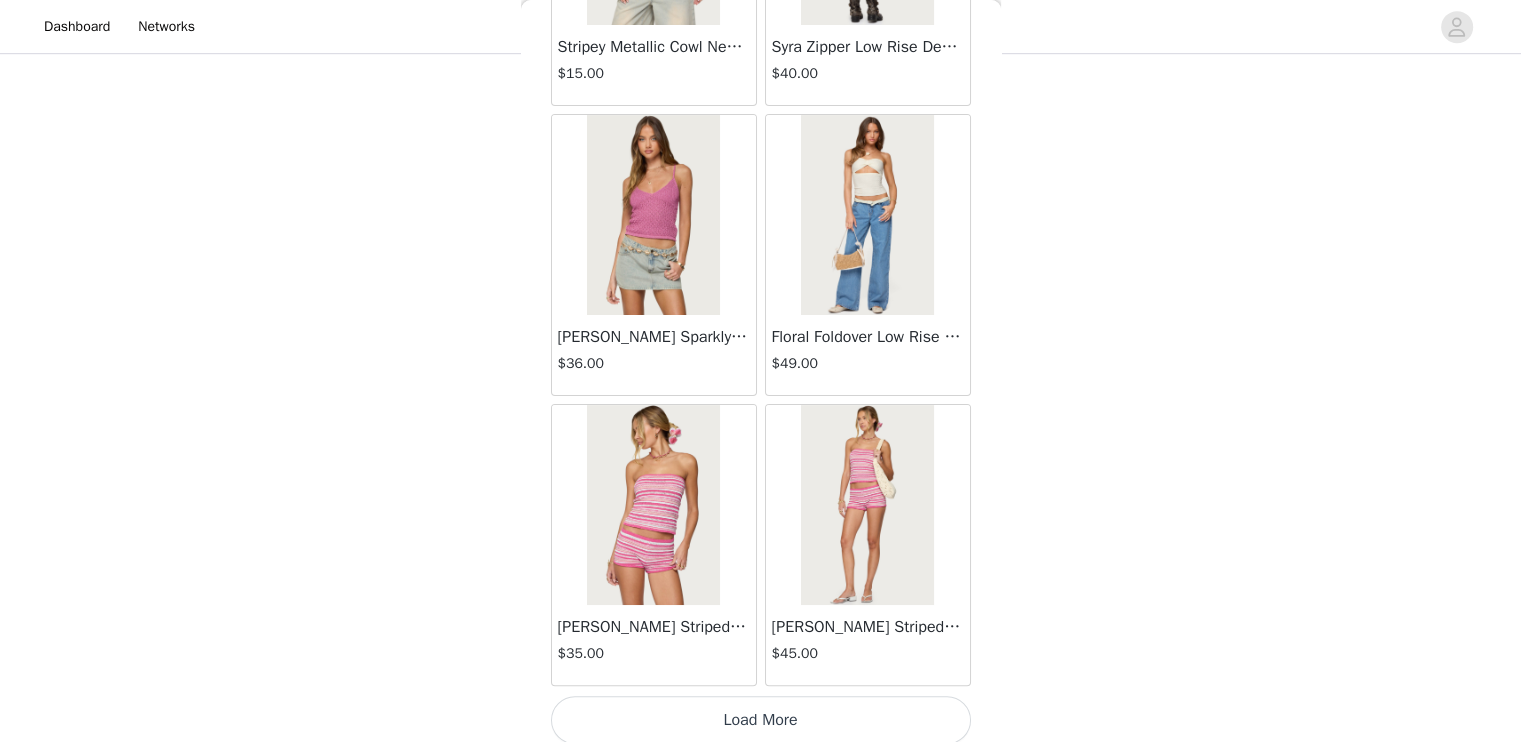 click on "Load More" at bounding box center (761, 720) 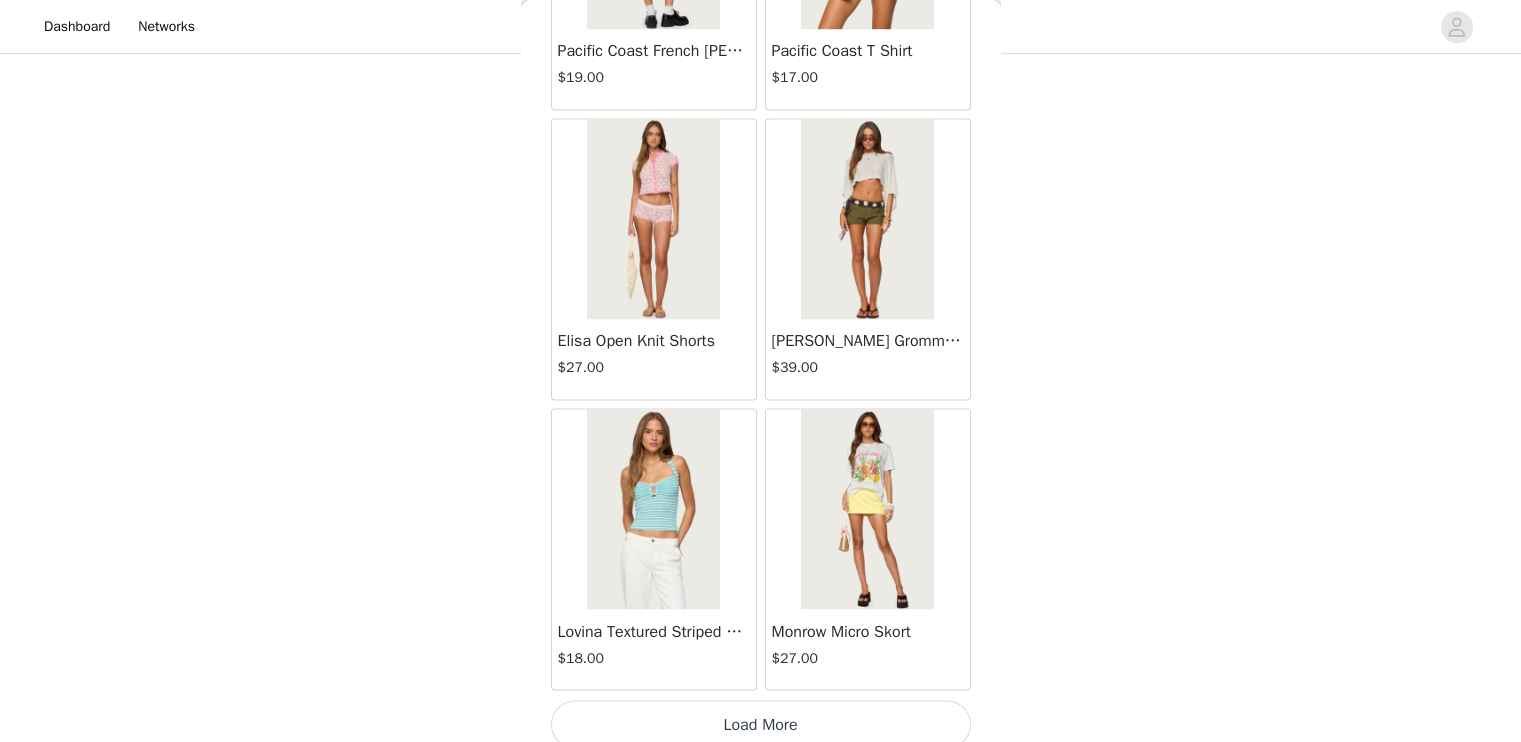 click on "Load More" at bounding box center (761, 724) 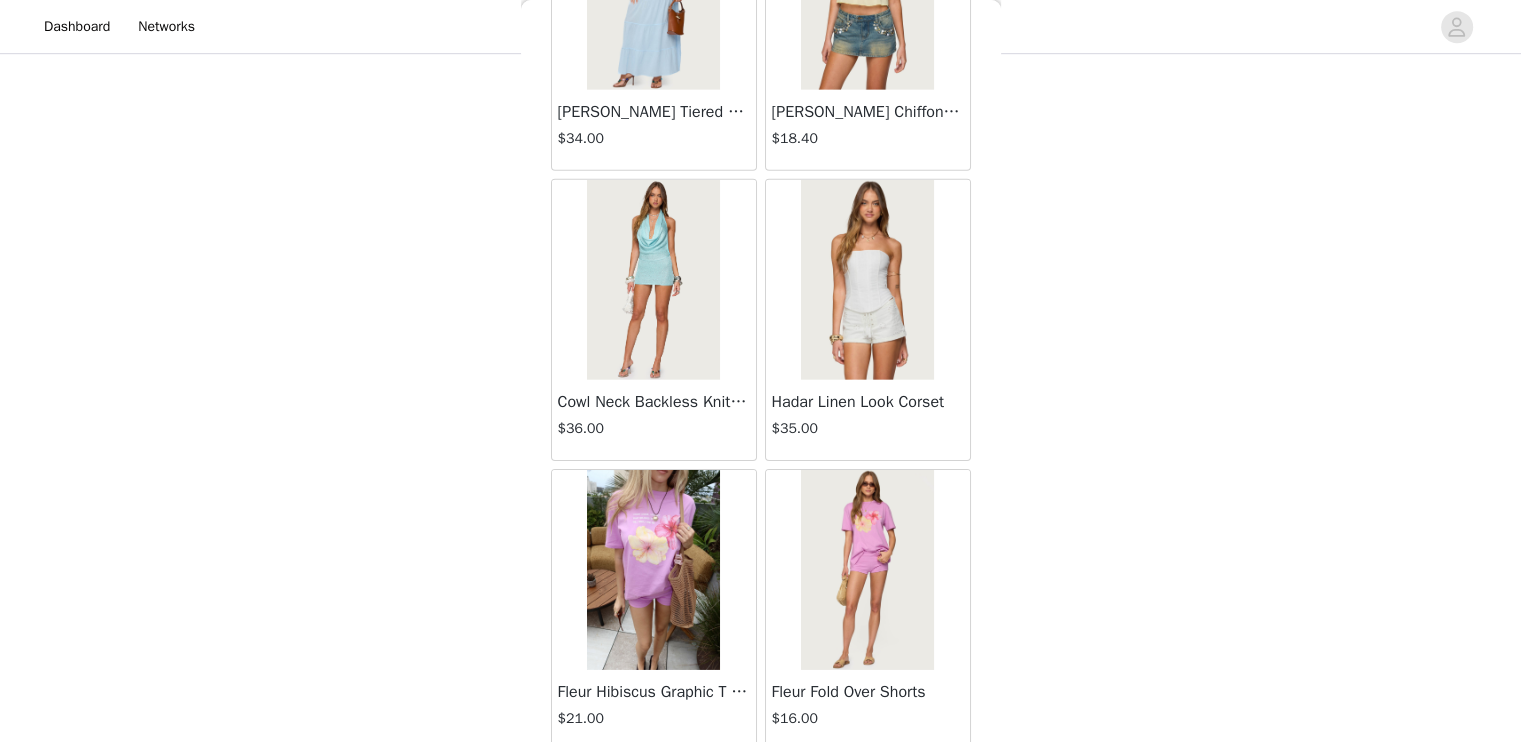 scroll, scrollTop: 13898, scrollLeft: 0, axis: vertical 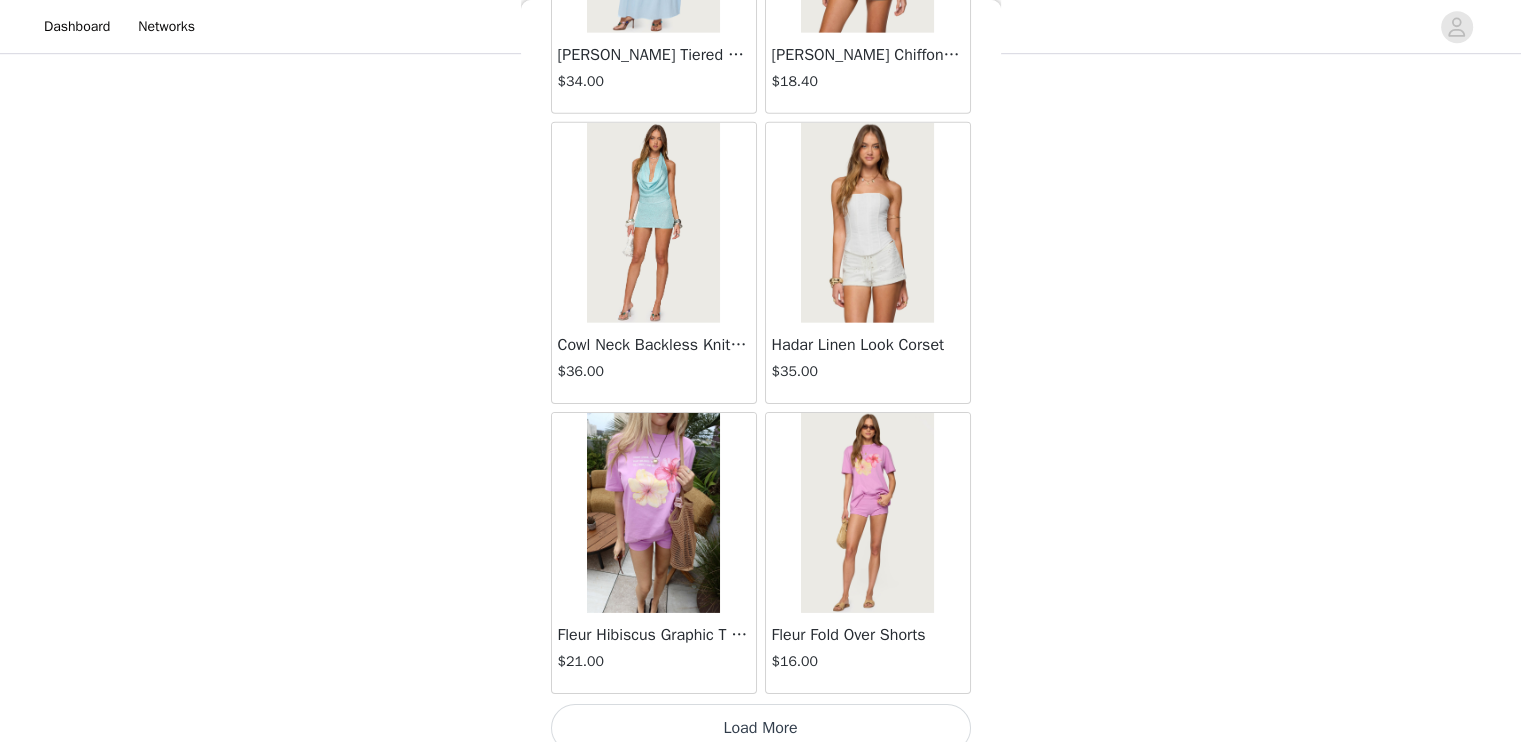 click on "Load More" at bounding box center [761, 728] 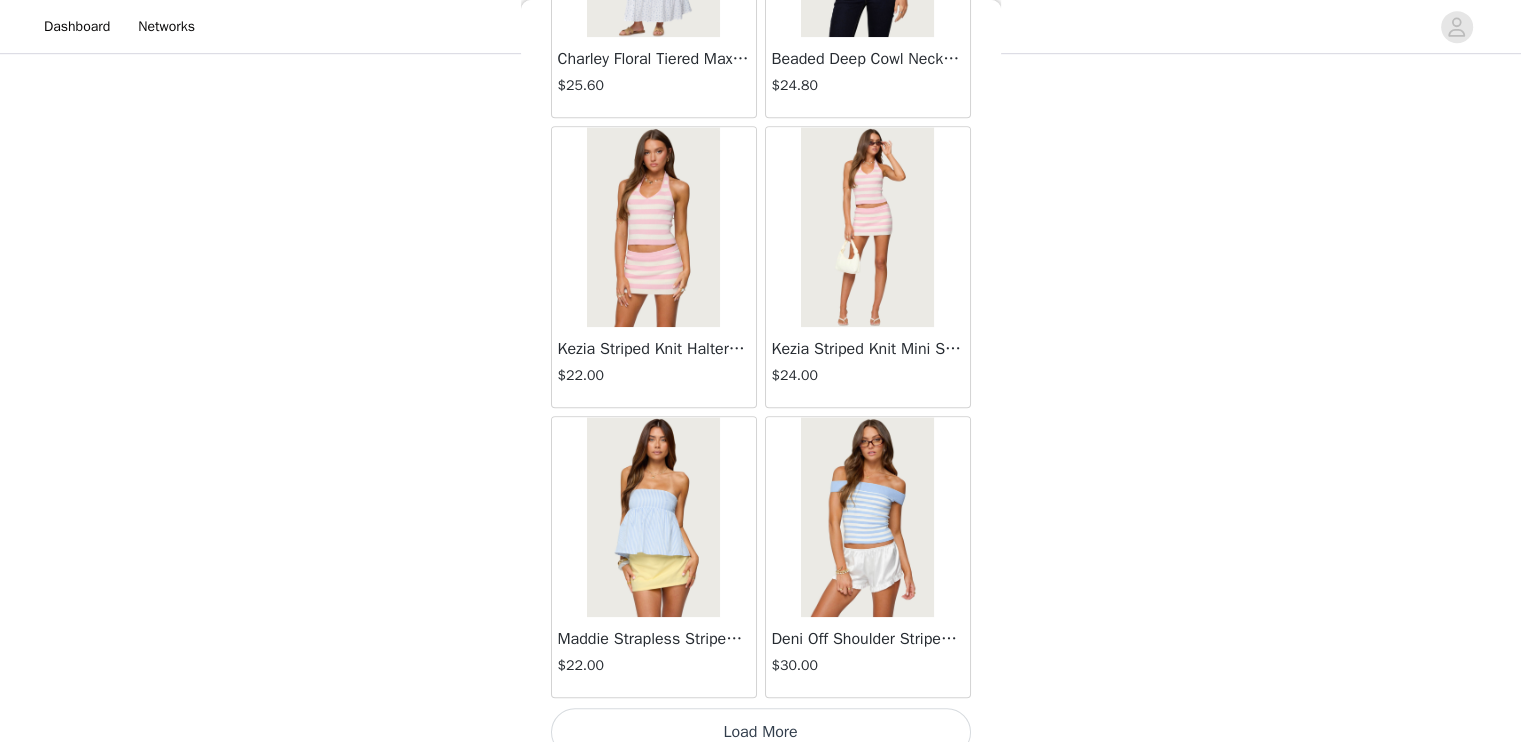 click on "Load More" at bounding box center (761, 732) 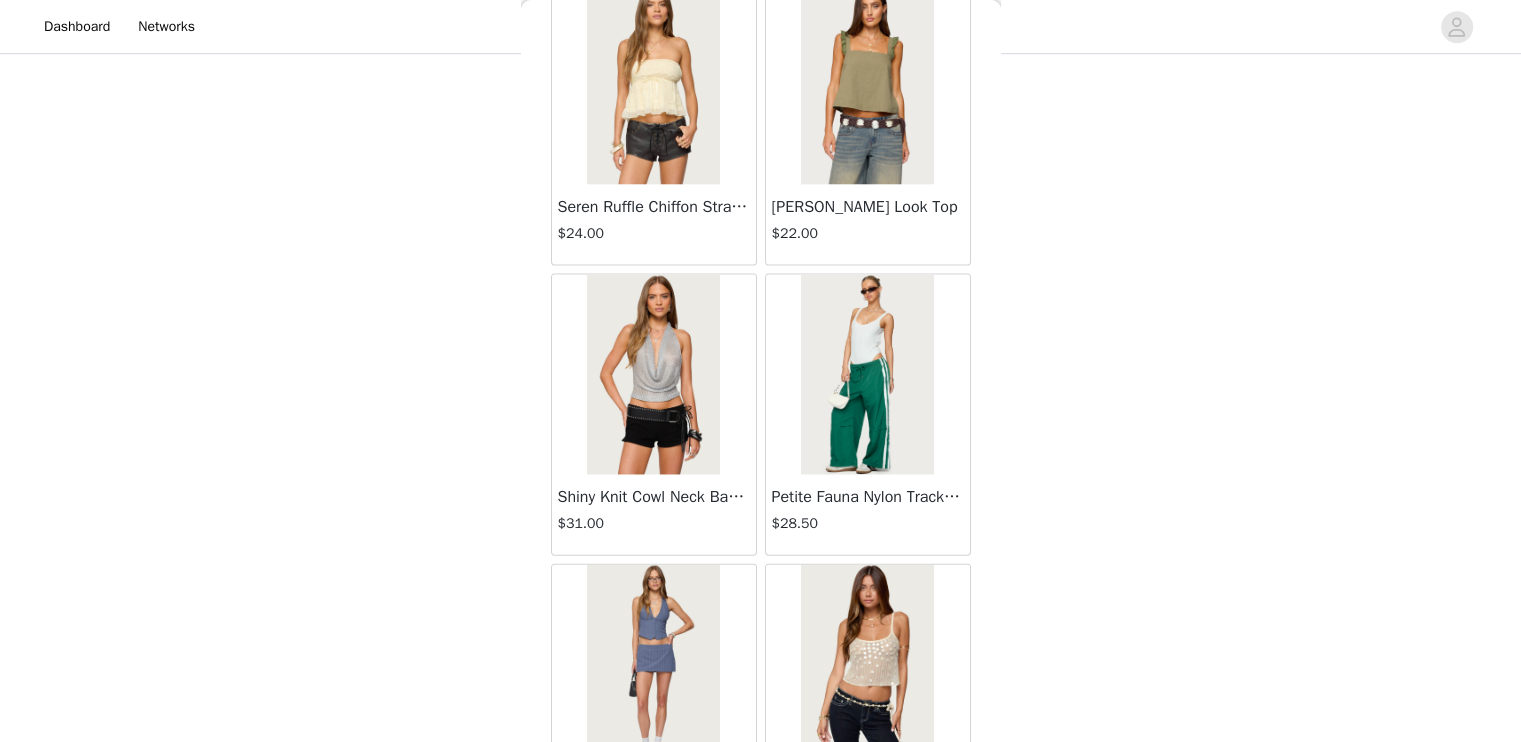 scroll, scrollTop: 19690, scrollLeft: 0, axis: vertical 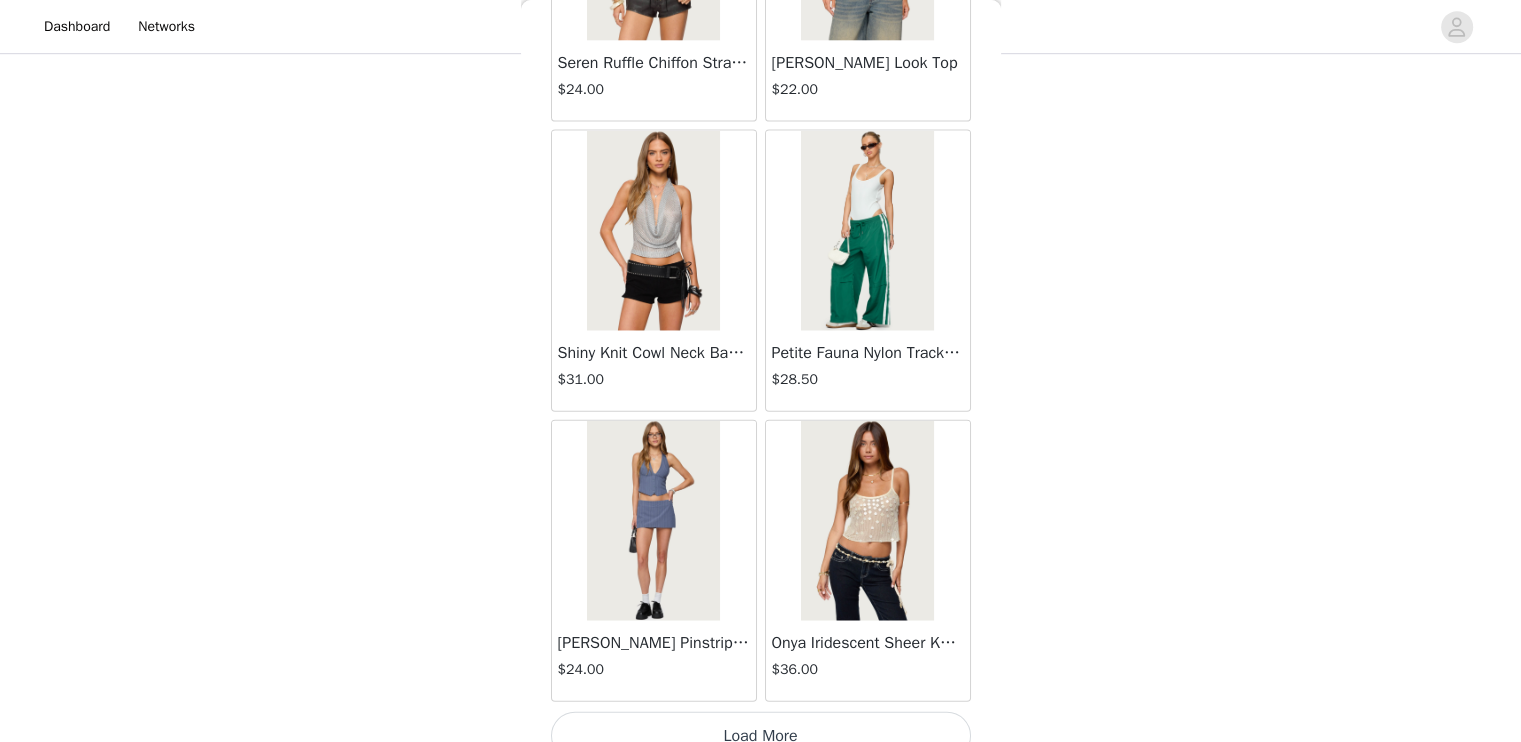 click on "Load More" at bounding box center [761, 736] 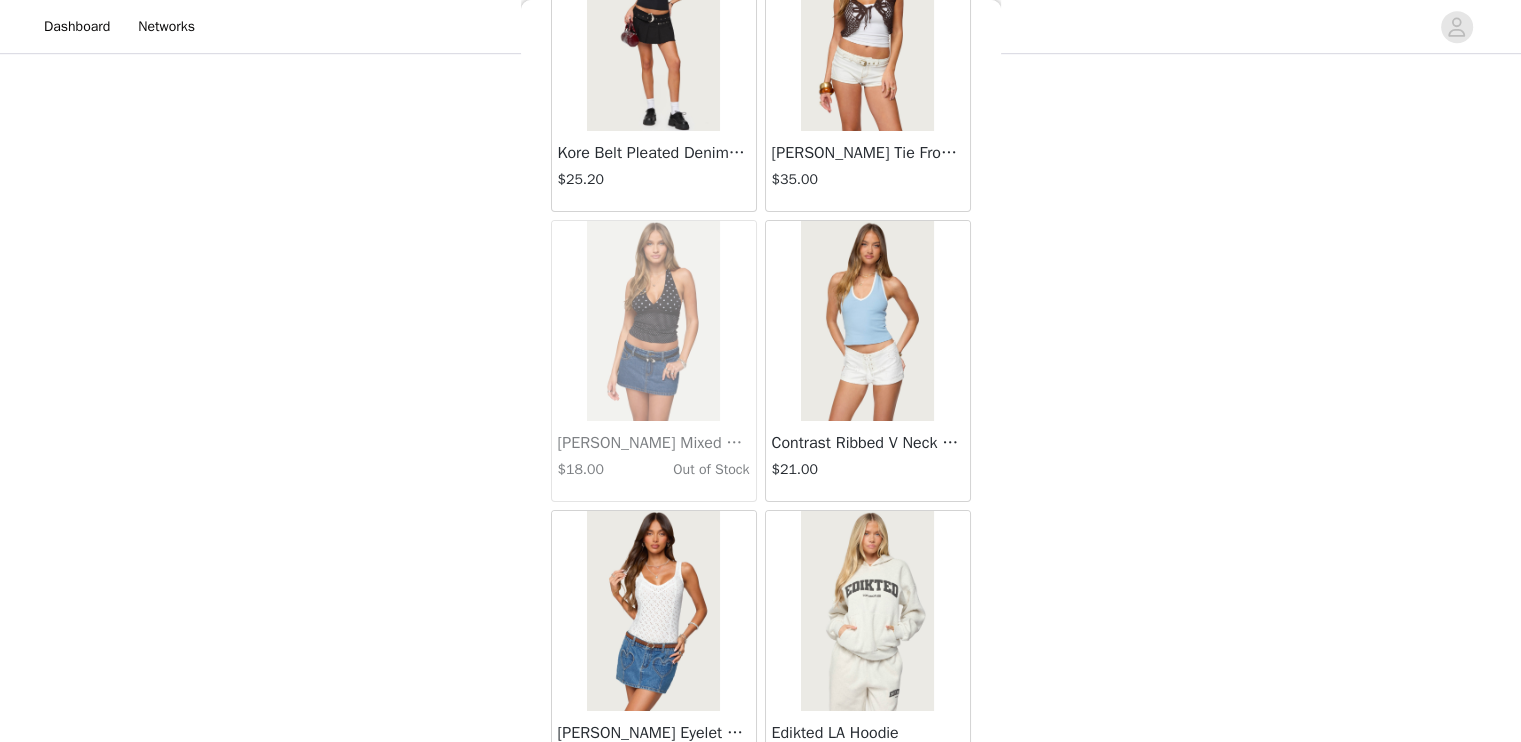 scroll, scrollTop: 22586, scrollLeft: 0, axis: vertical 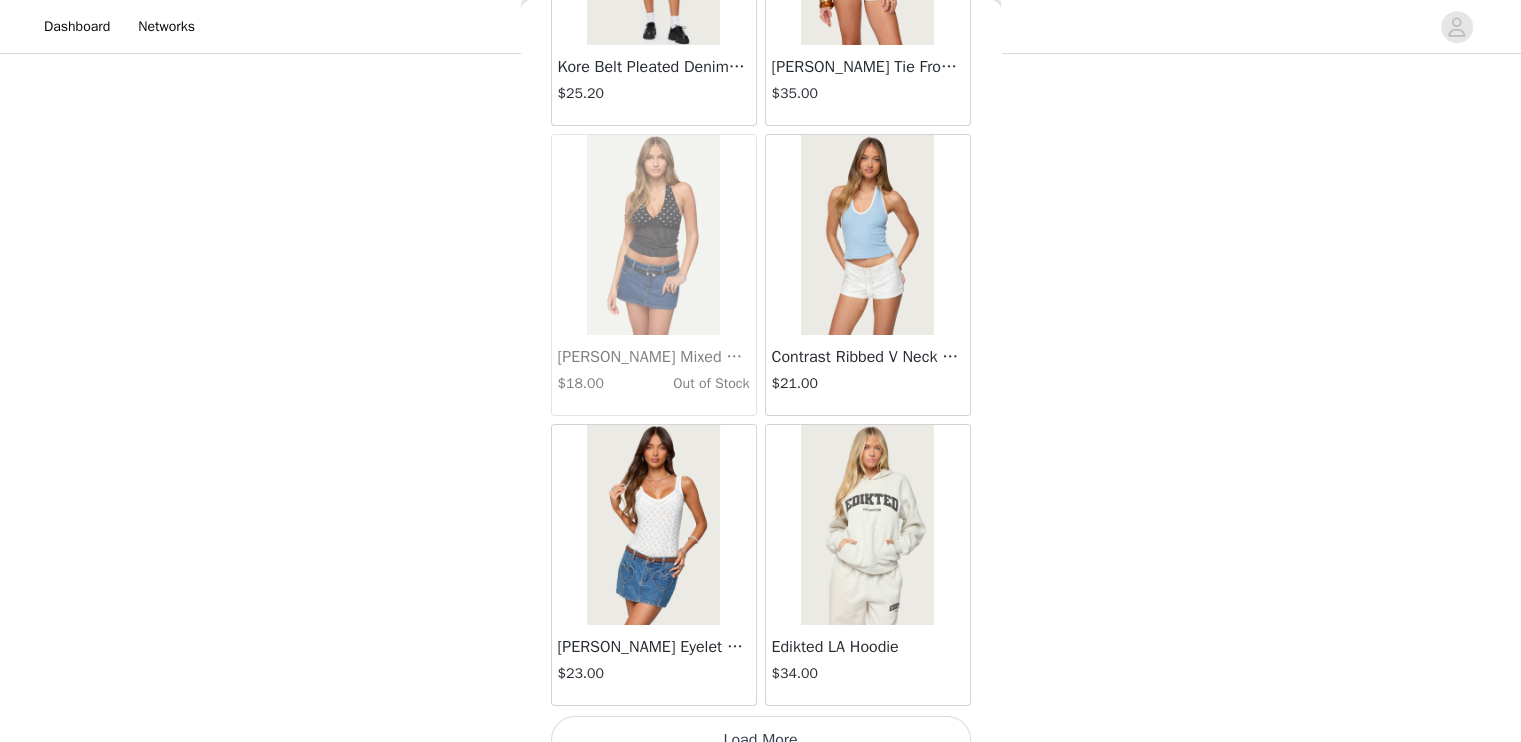 click on "Load More" at bounding box center [761, 740] 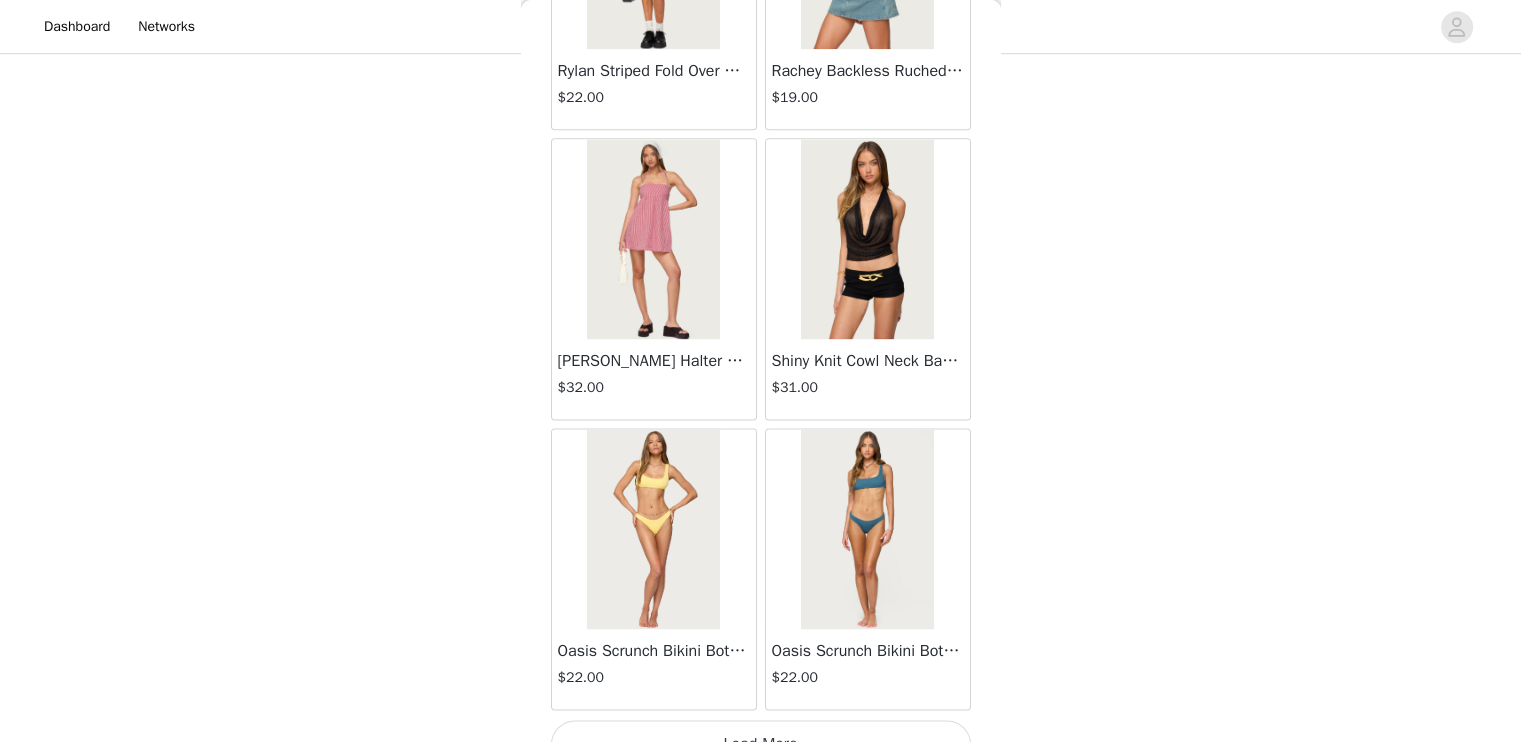 click on "Load More" at bounding box center (761, 744) 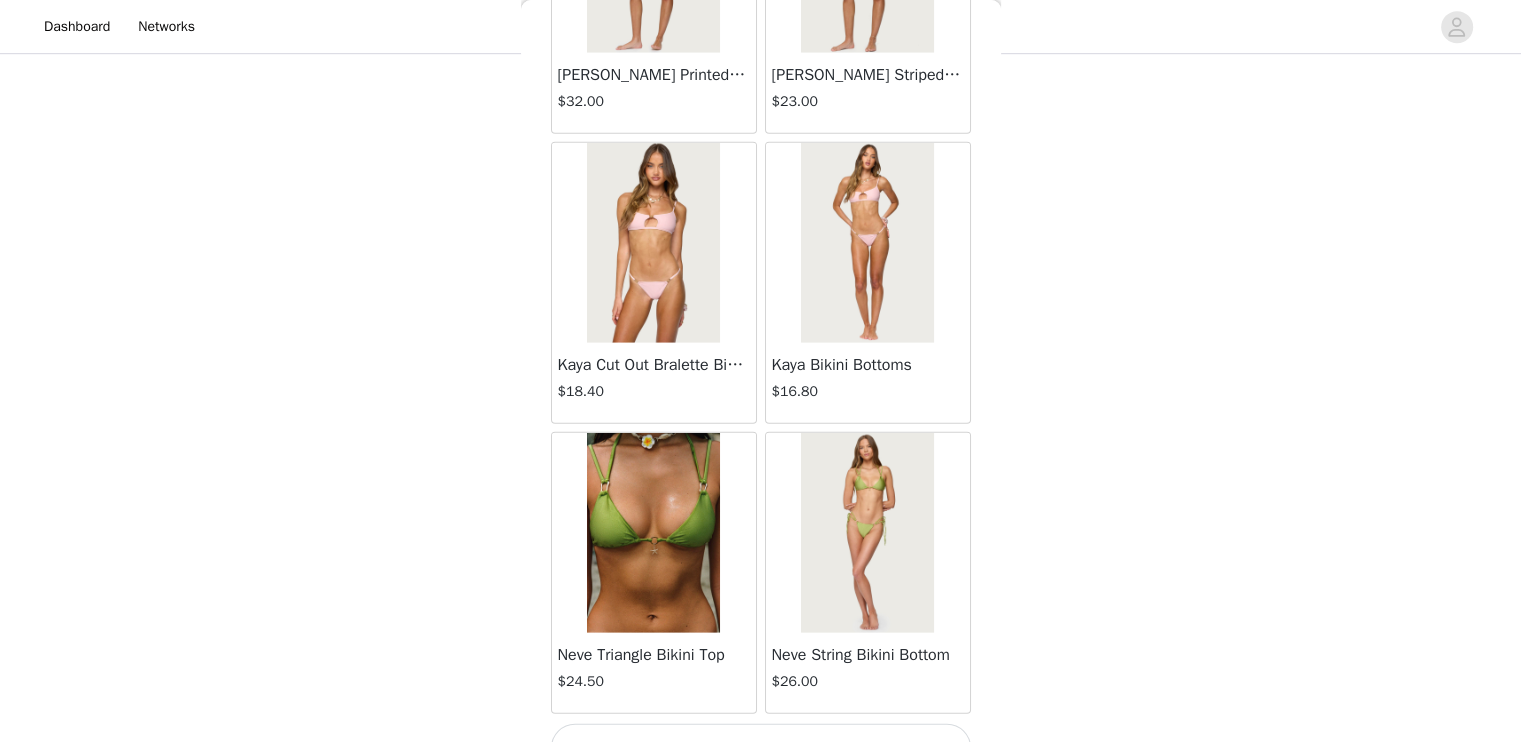 click on "Load More" at bounding box center [761, 748] 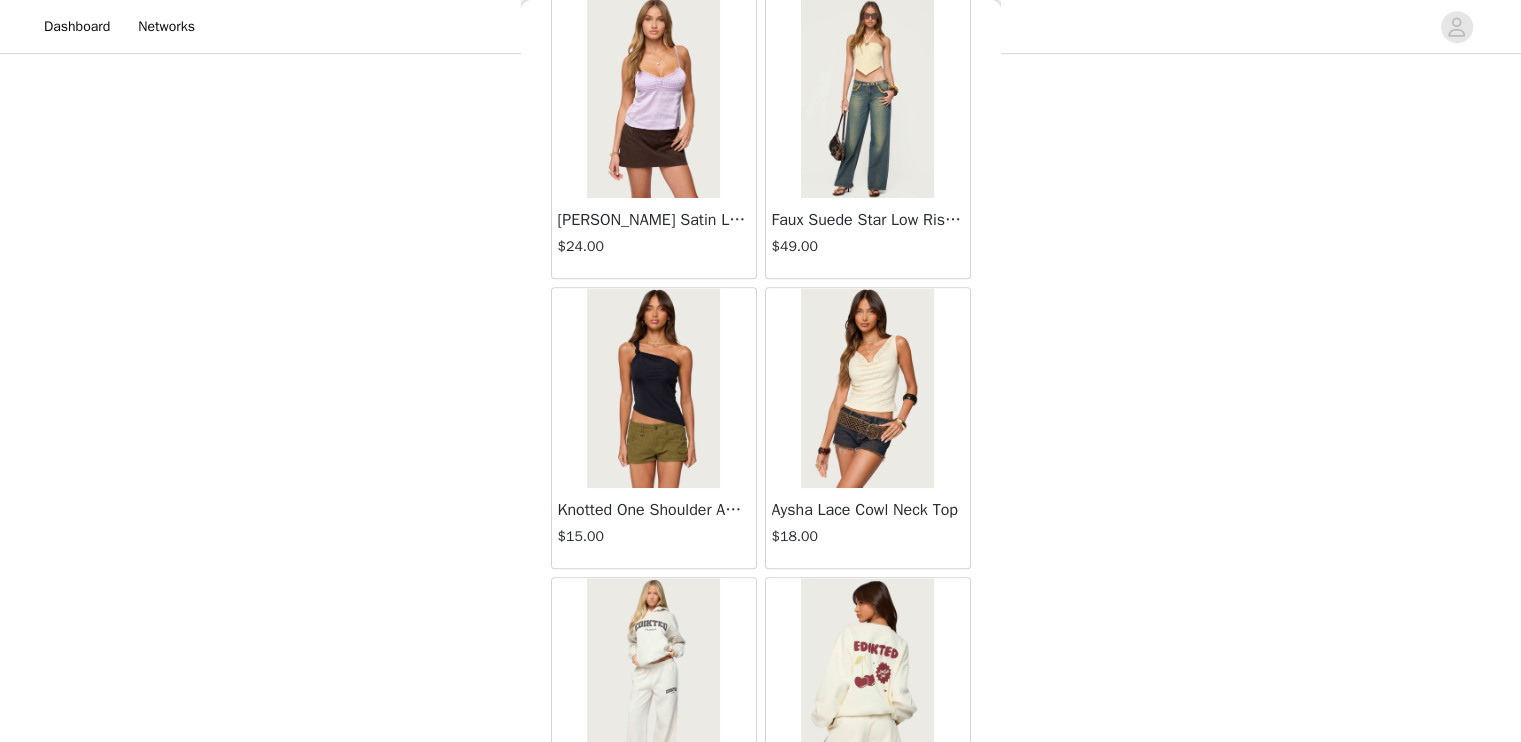 scroll, scrollTop: 31274, scrollLeft: 0, axis: vertical 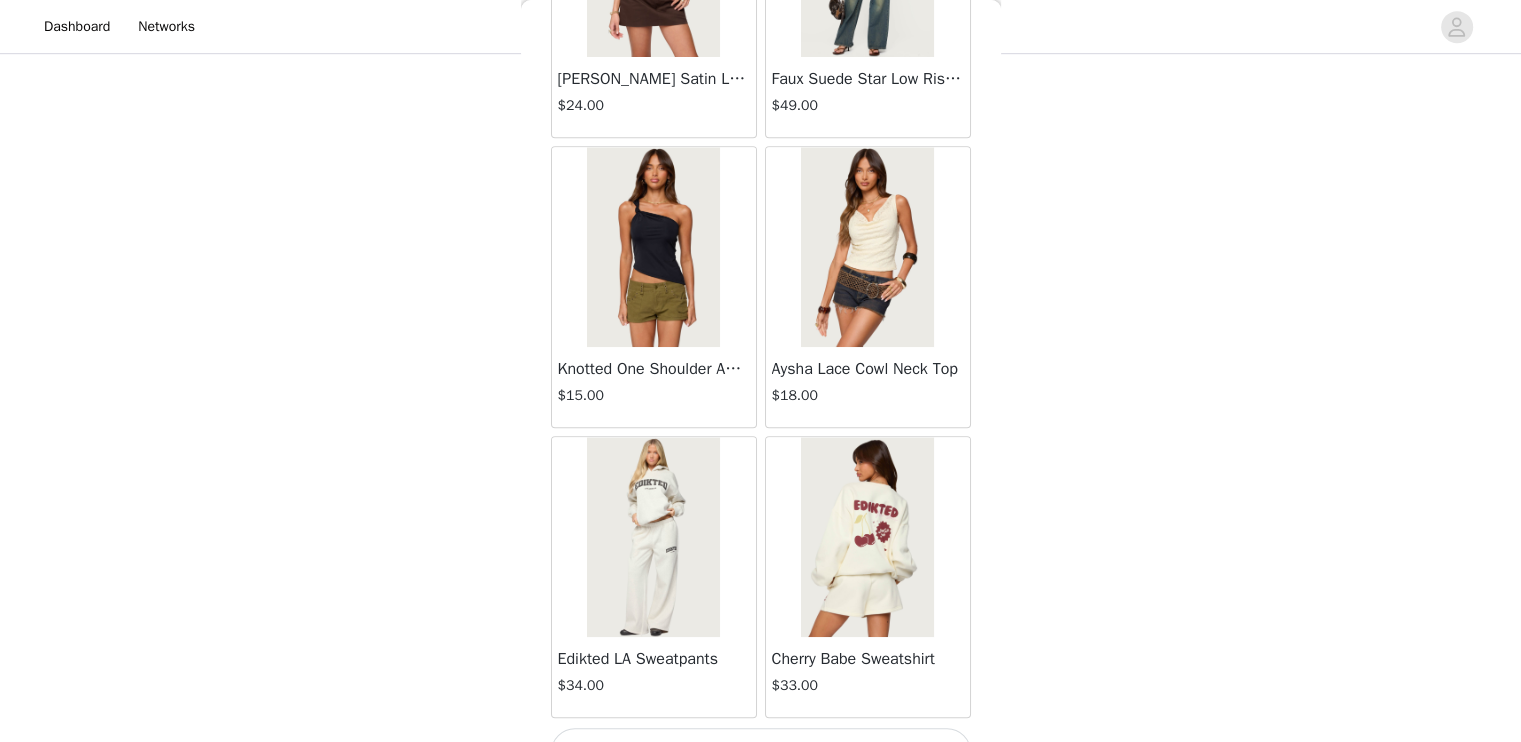 click on "Load More" at bounding box center [761, 752] 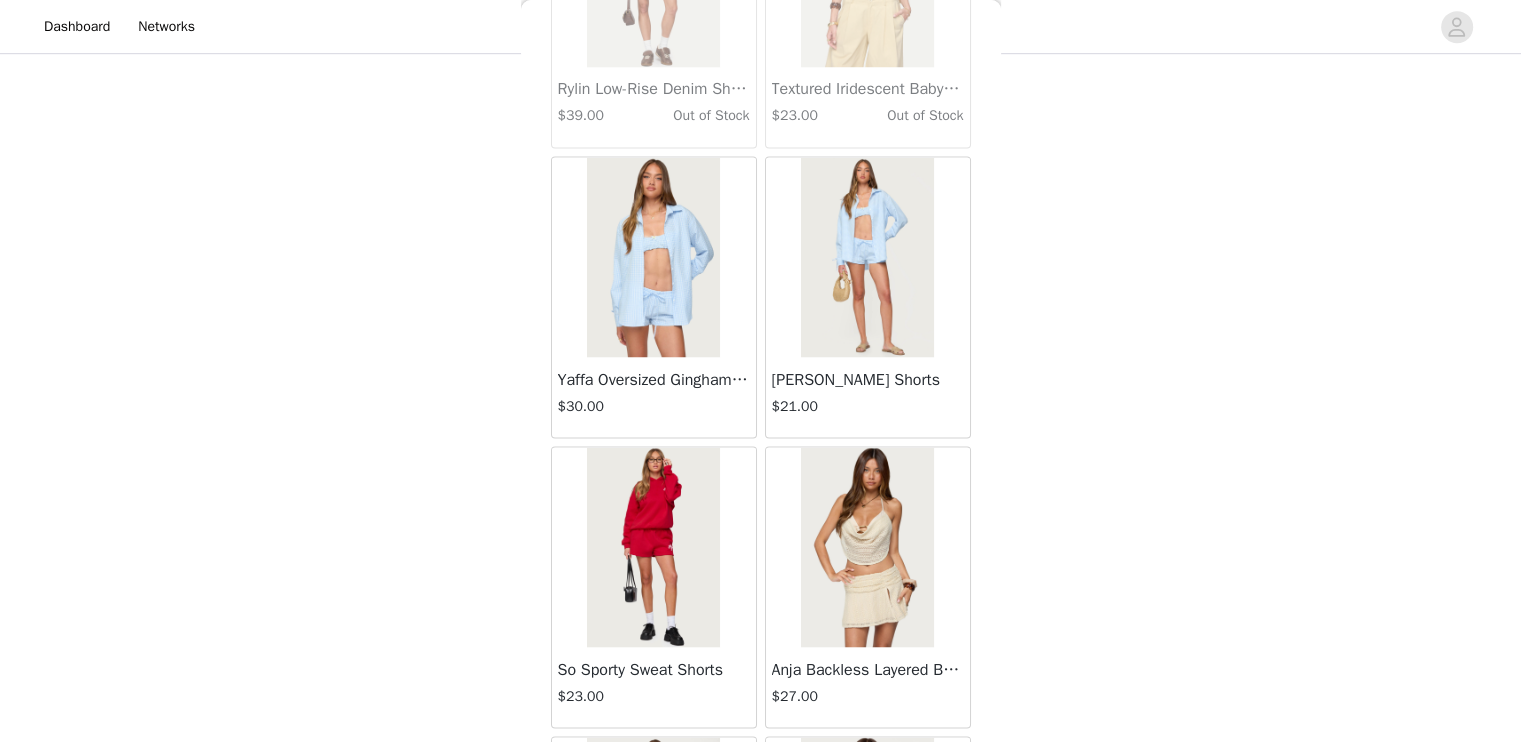 scroll, scrollTop: 34170, scrollLeft: 0, axis: vertical 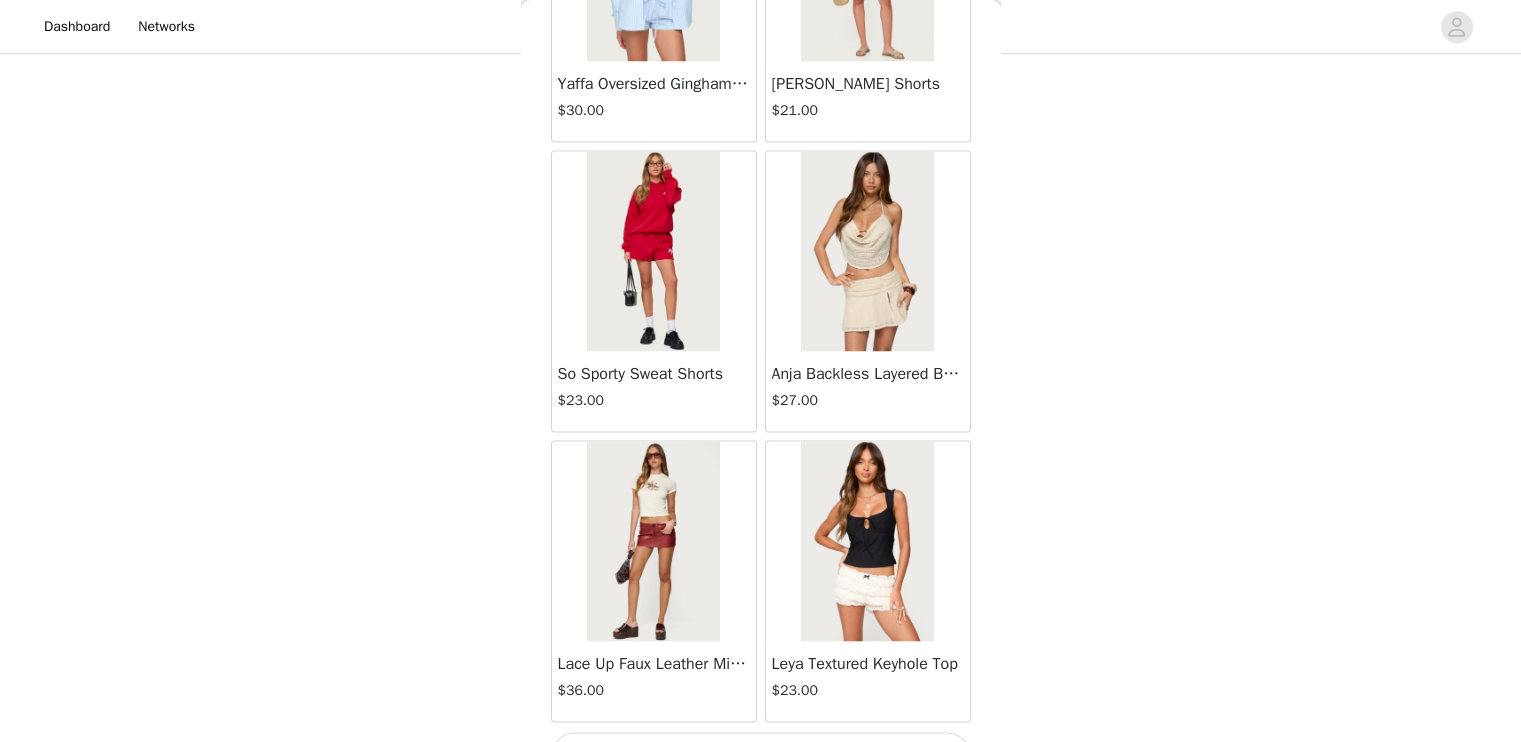 click on "Load More" at bounding box center [761, 756] 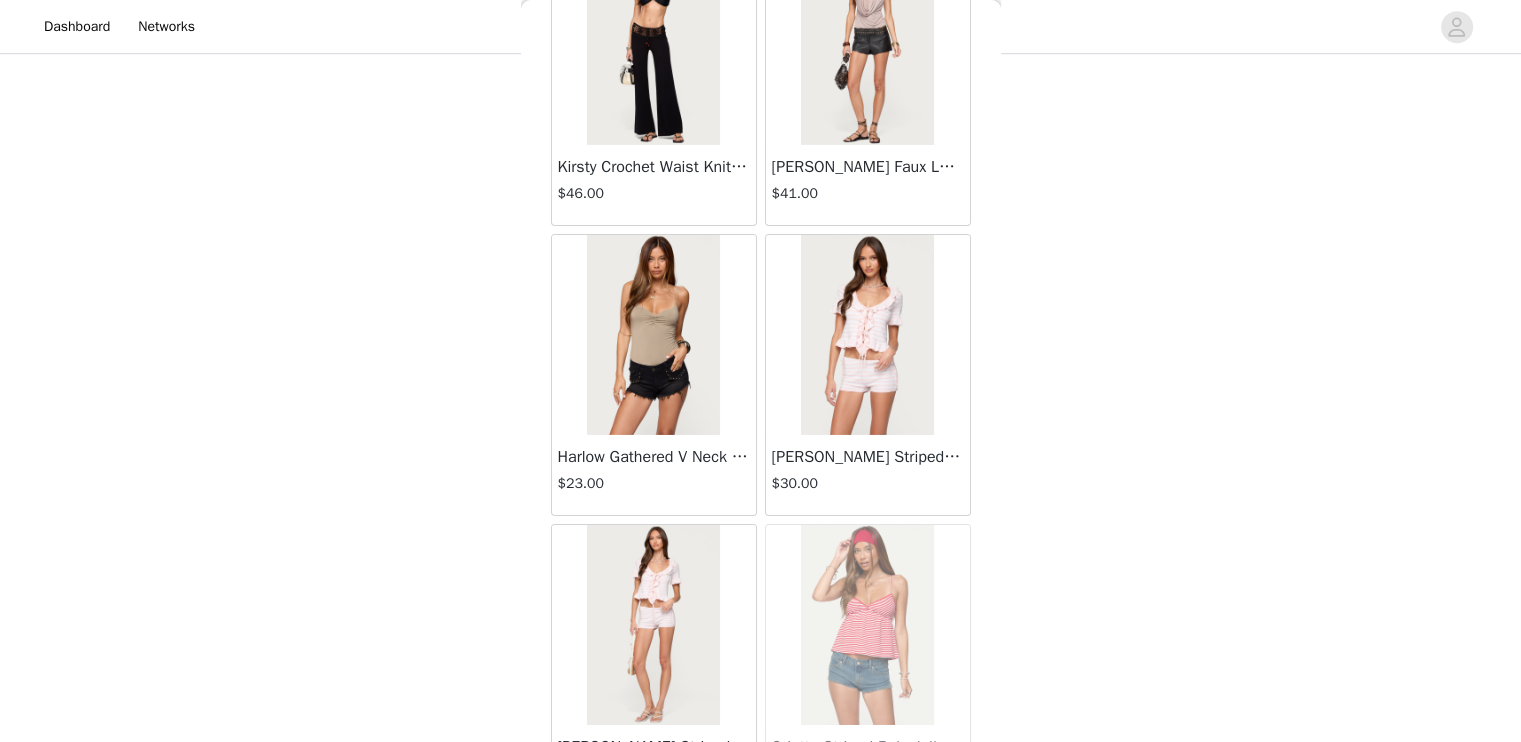 scroll, scrollTop: 37066, scrollLeft: 0, axis: vertical 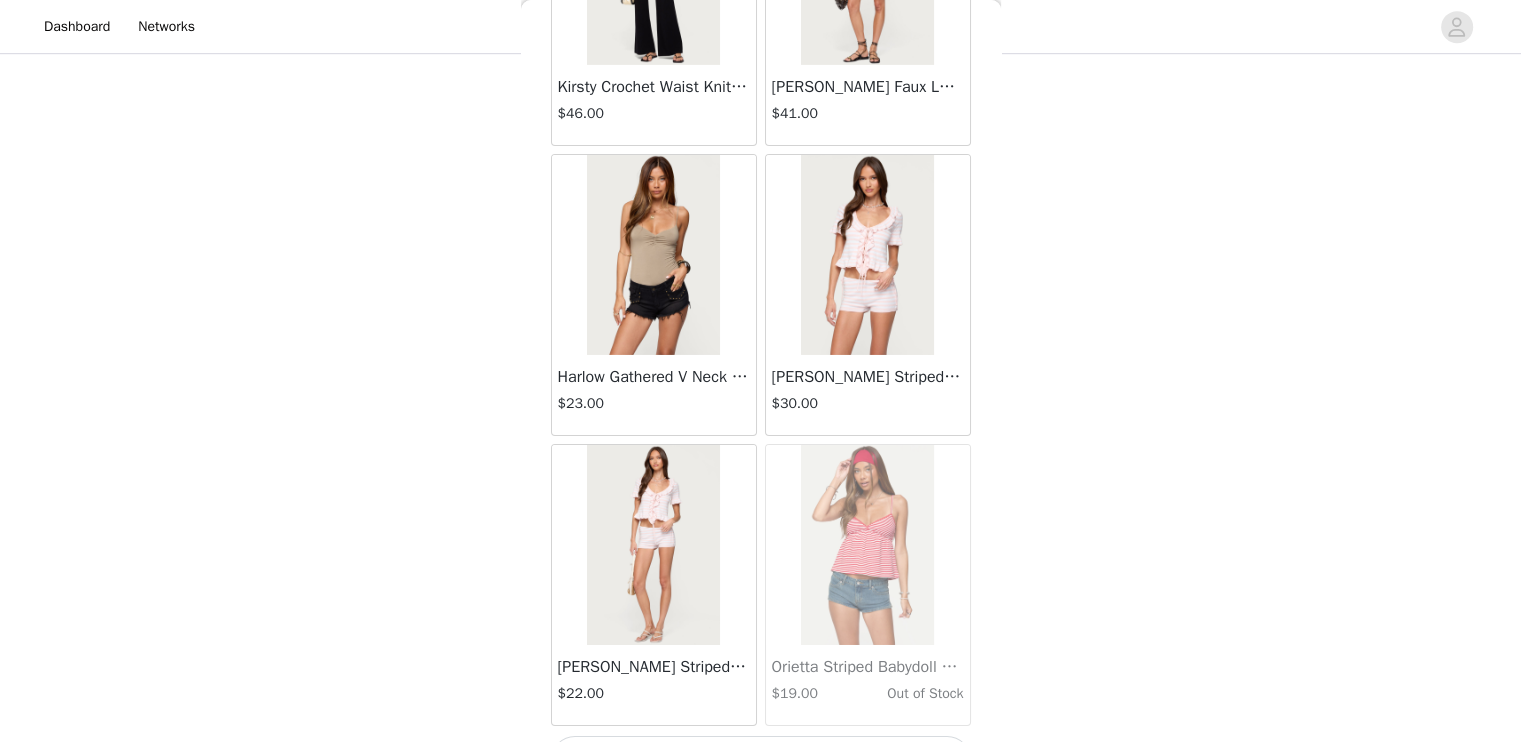 click on "Load More" at bounding box center [761, 760] 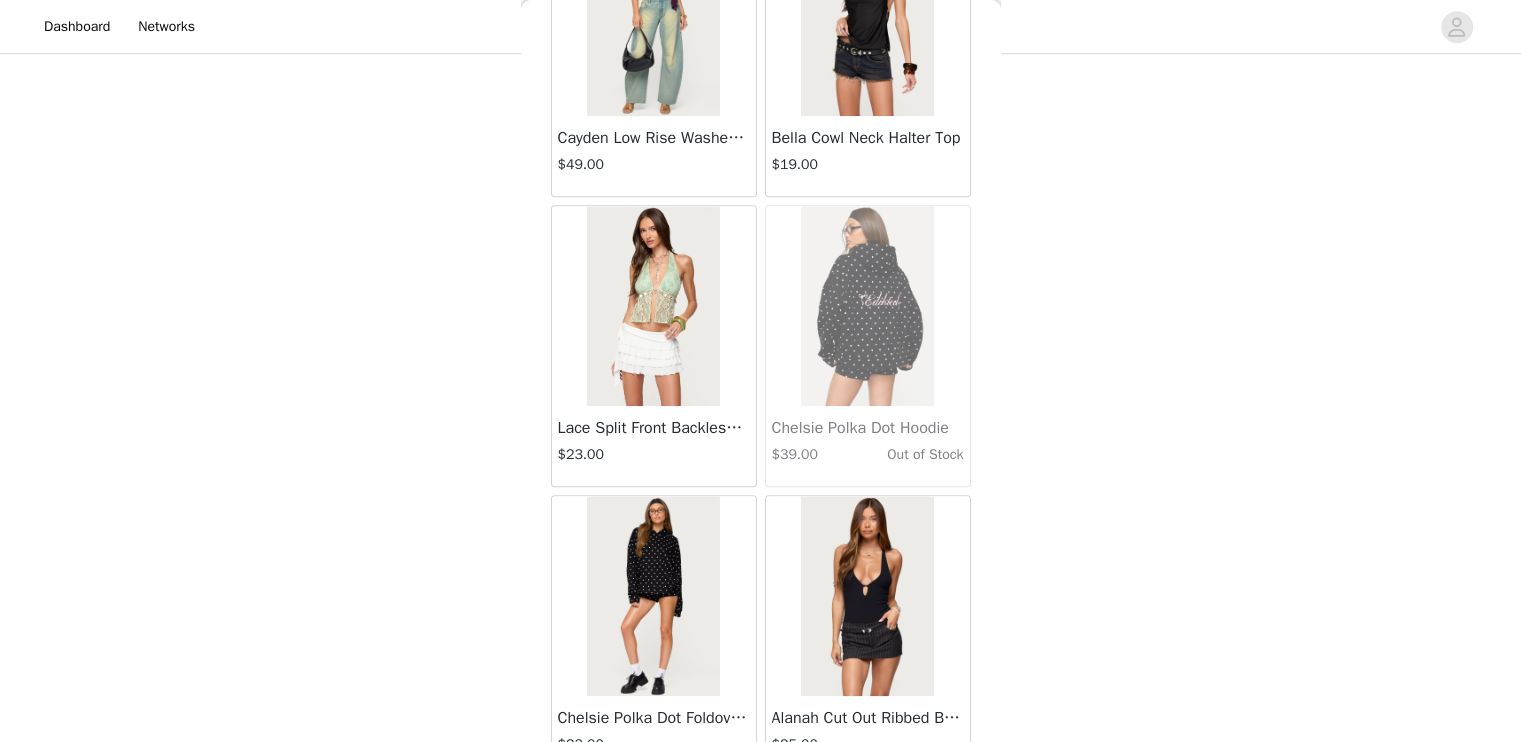 scroll, scrollTop: 39962, scrollLeft: 0, axis: vertical 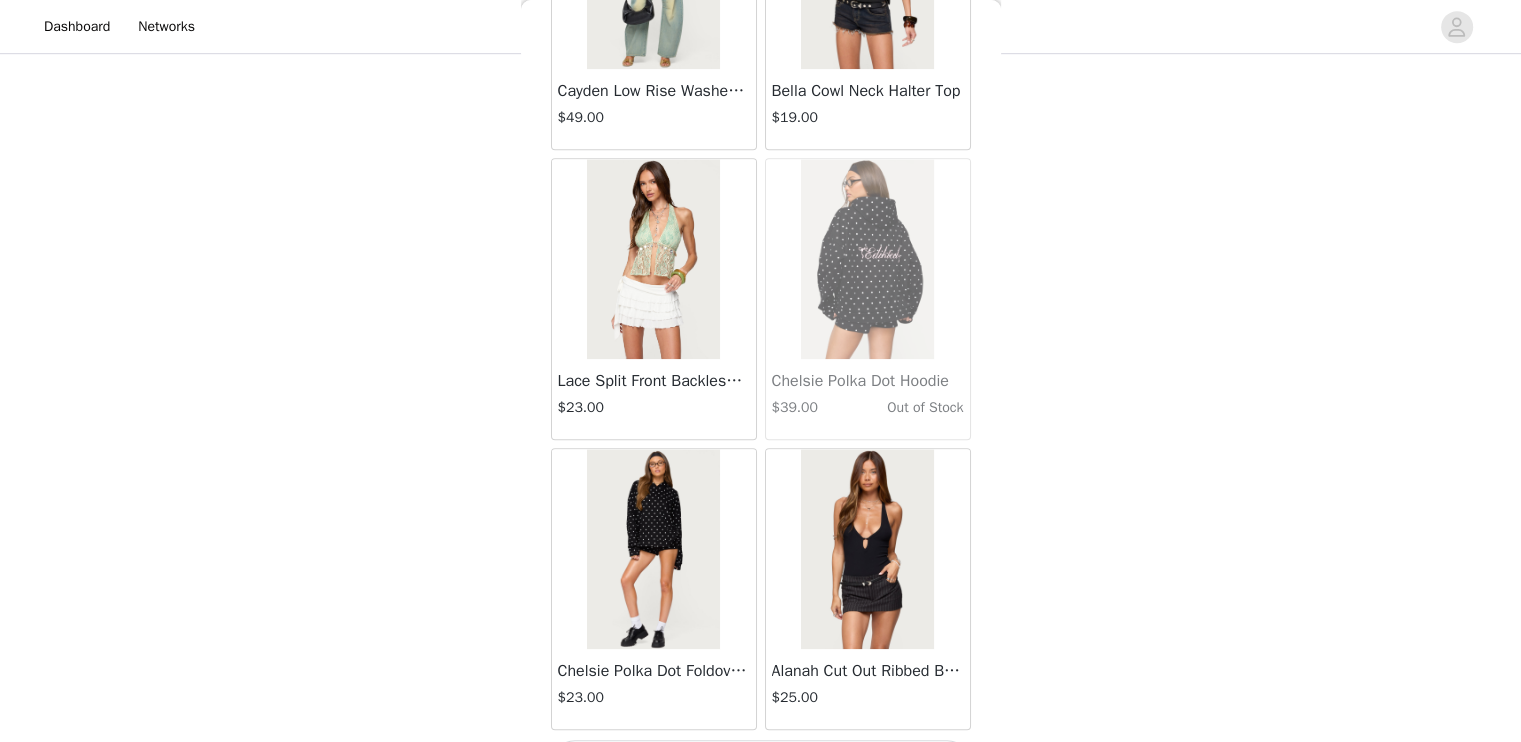 click on "Load More" at bounding box center (761, 764) 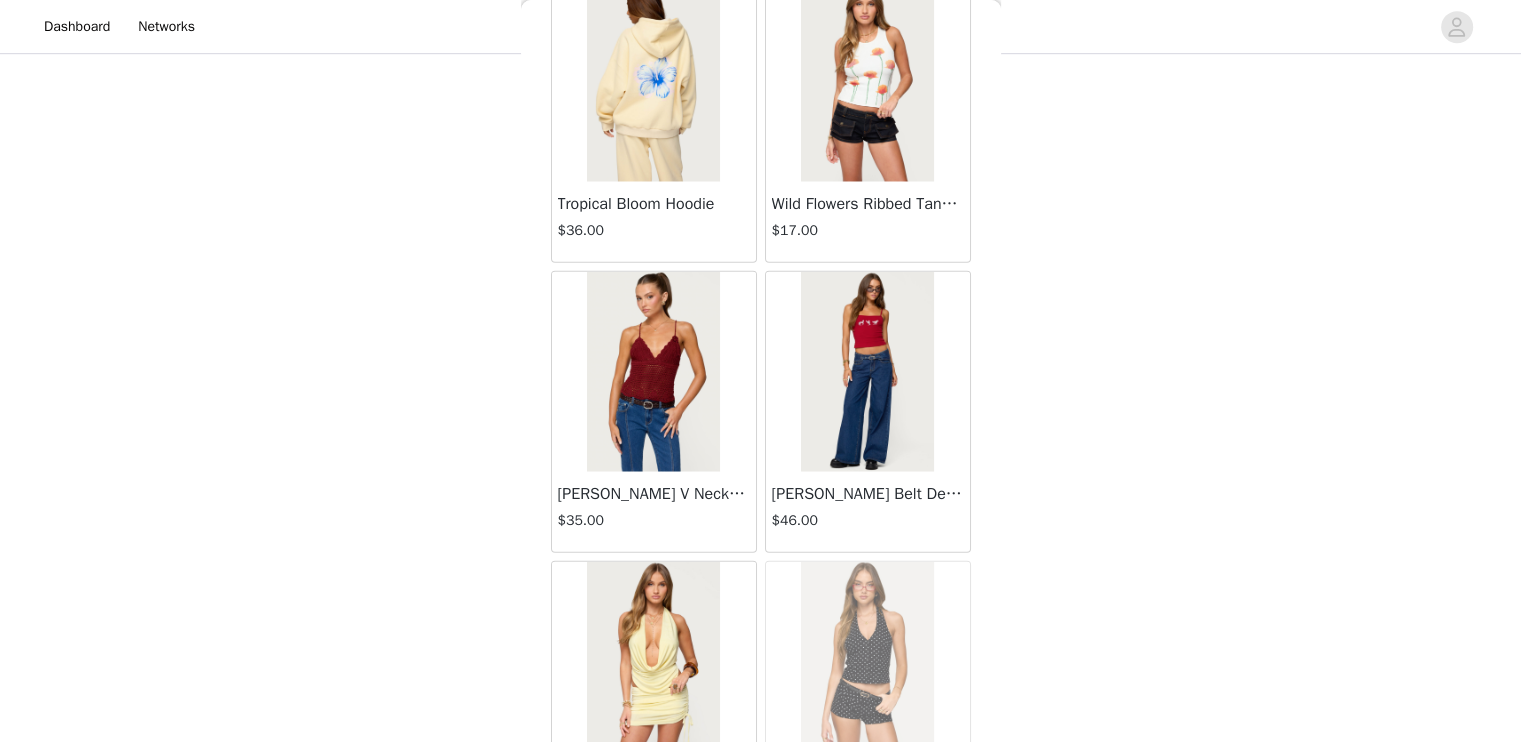 scroll, scrollTop: 42858, scrollLeft: 0, axis: vertical 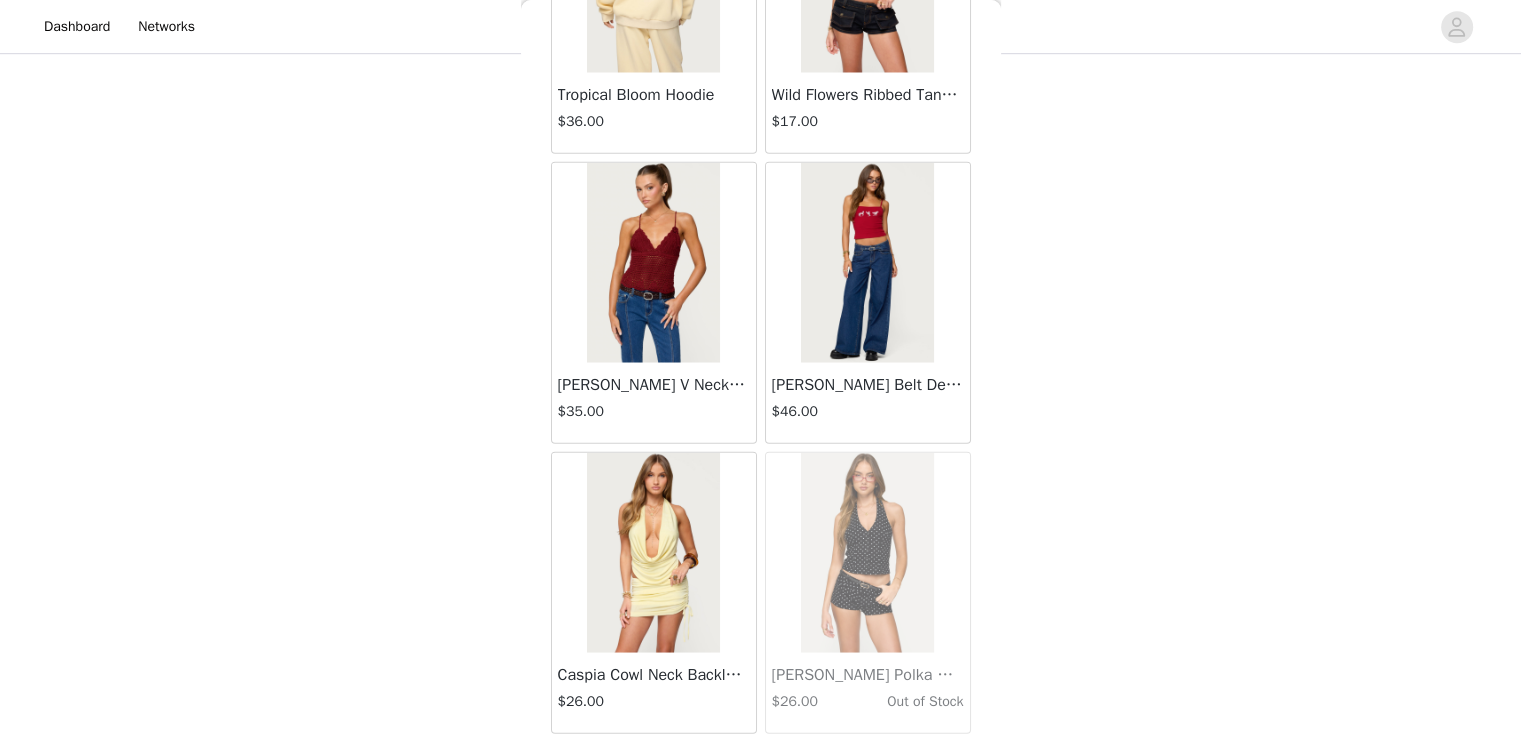 click on "Load More" at bounding box center [761, 768] 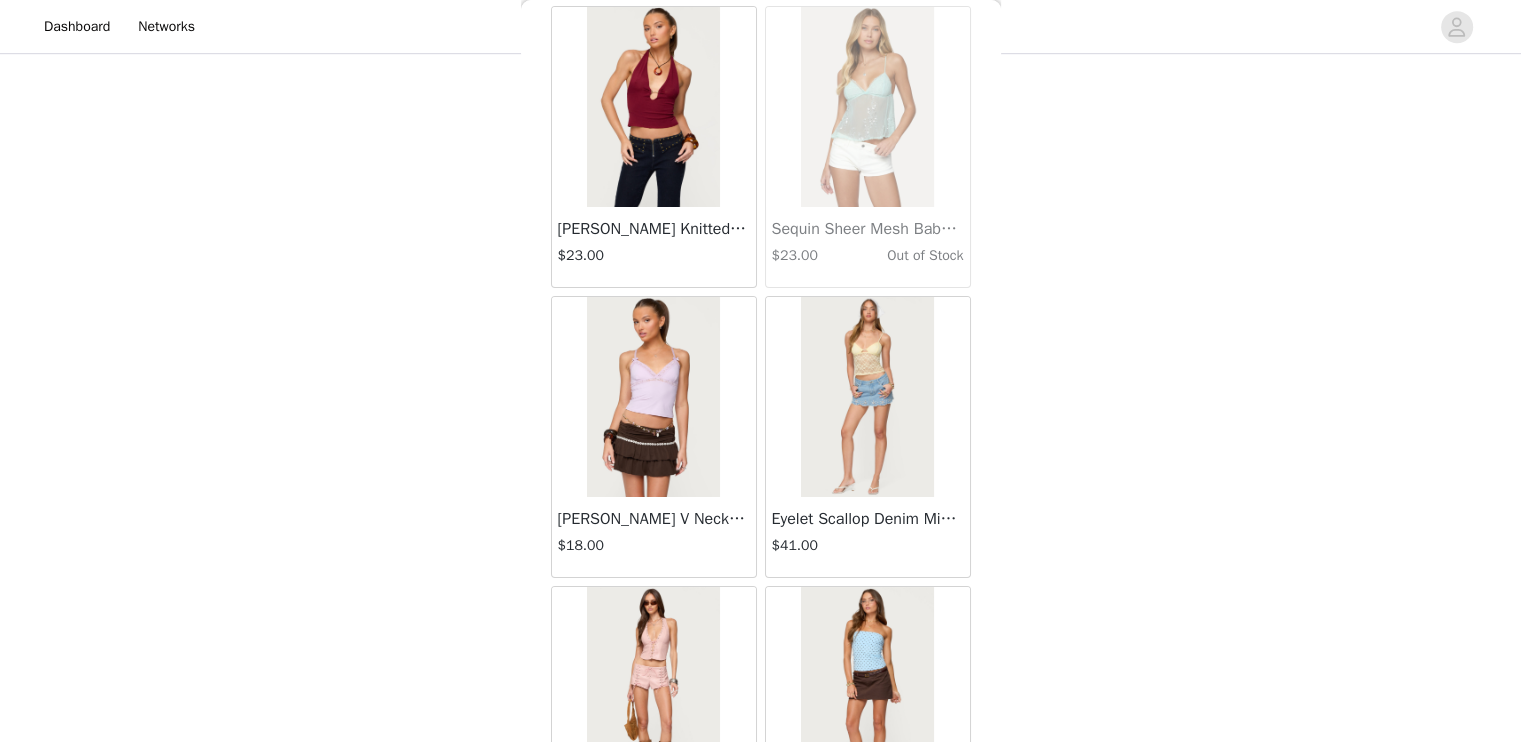 scroll, scrollTop: 45754, scrollLeft: 0, axis: vertical 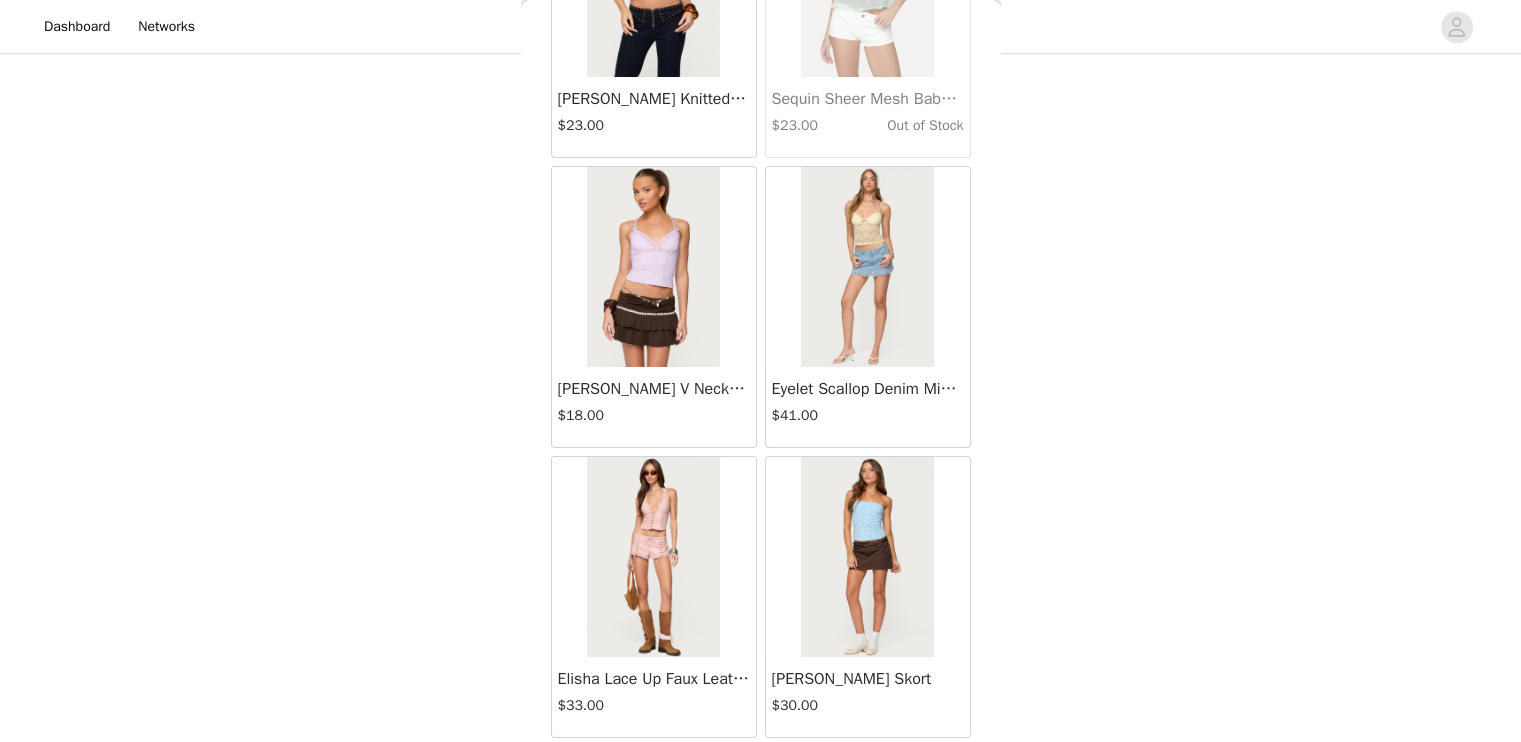 click on "Load More" at bounding box center [761, 772] 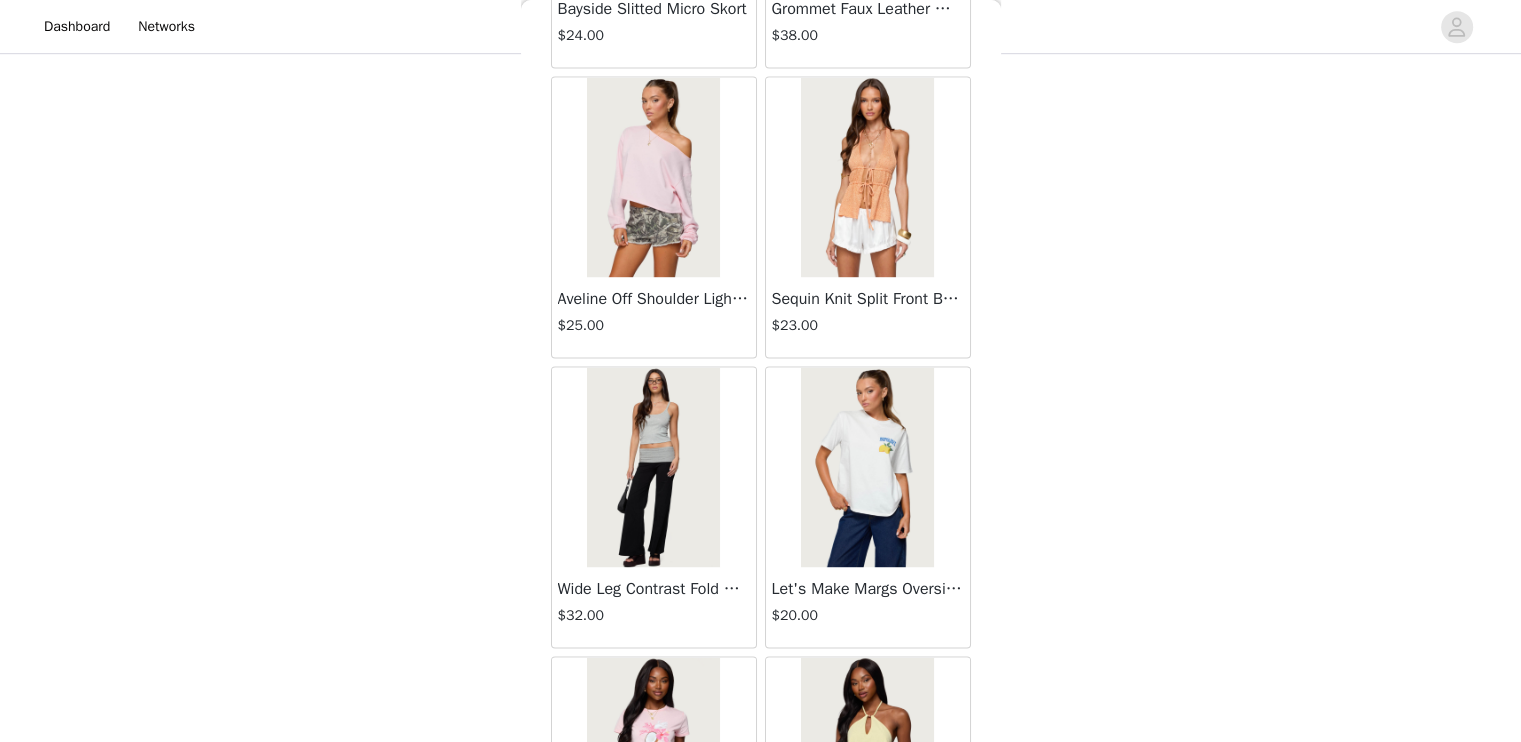 scroll, scrollTop: 48650, scrollLeft: 0, axis: vertical 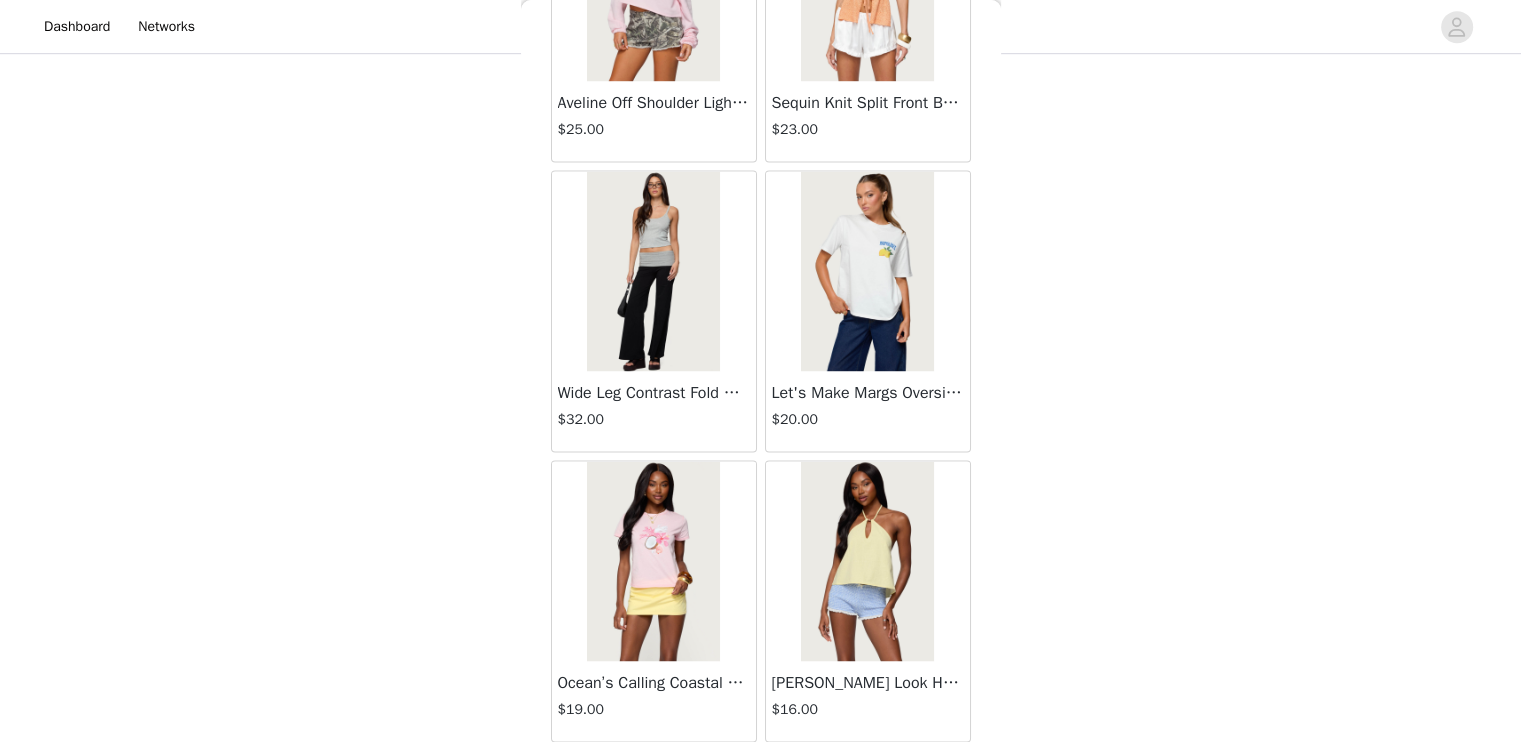 click on "Load More" at bounding box center [761, 776] 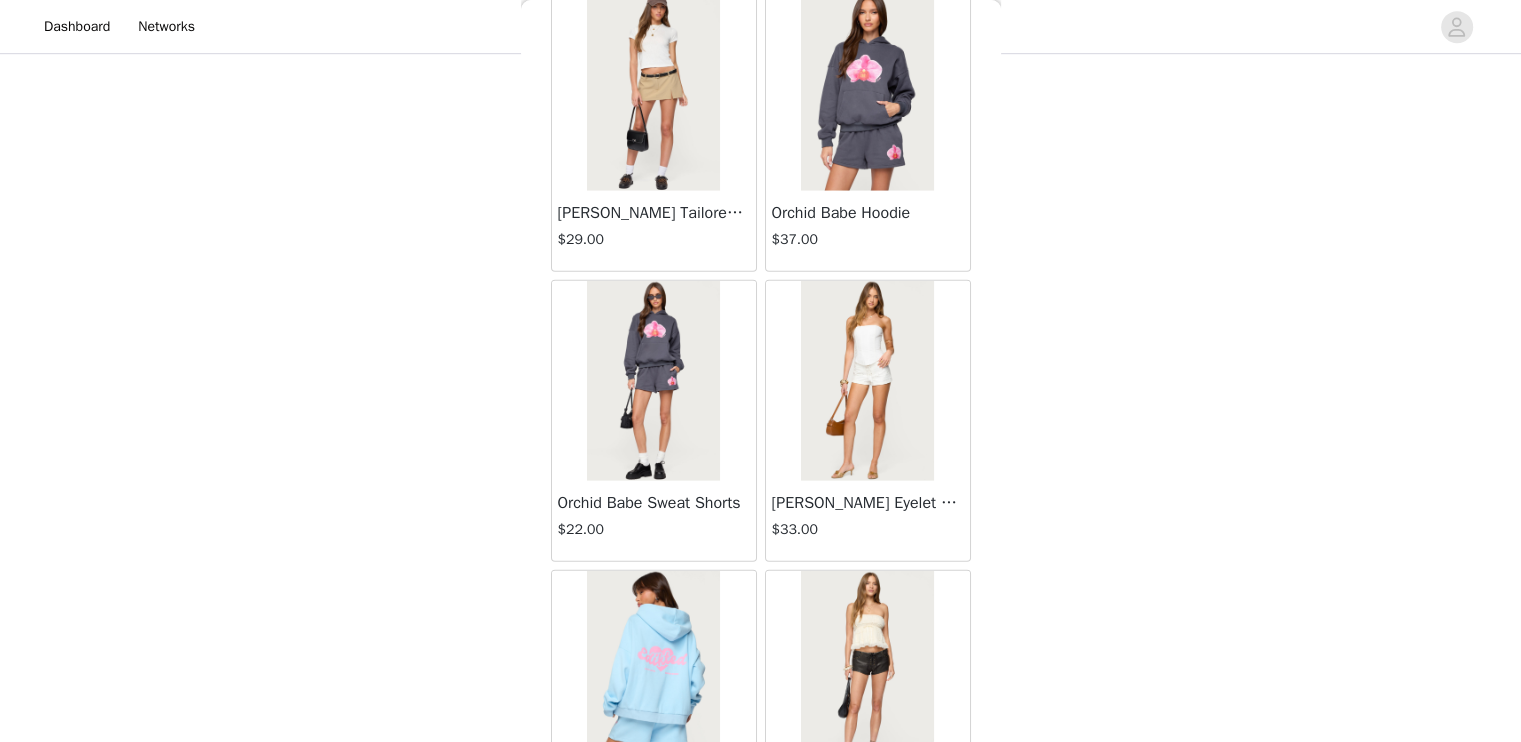 scroll, scrollTop: 51546, scrollLeft: 0, axis: vertical 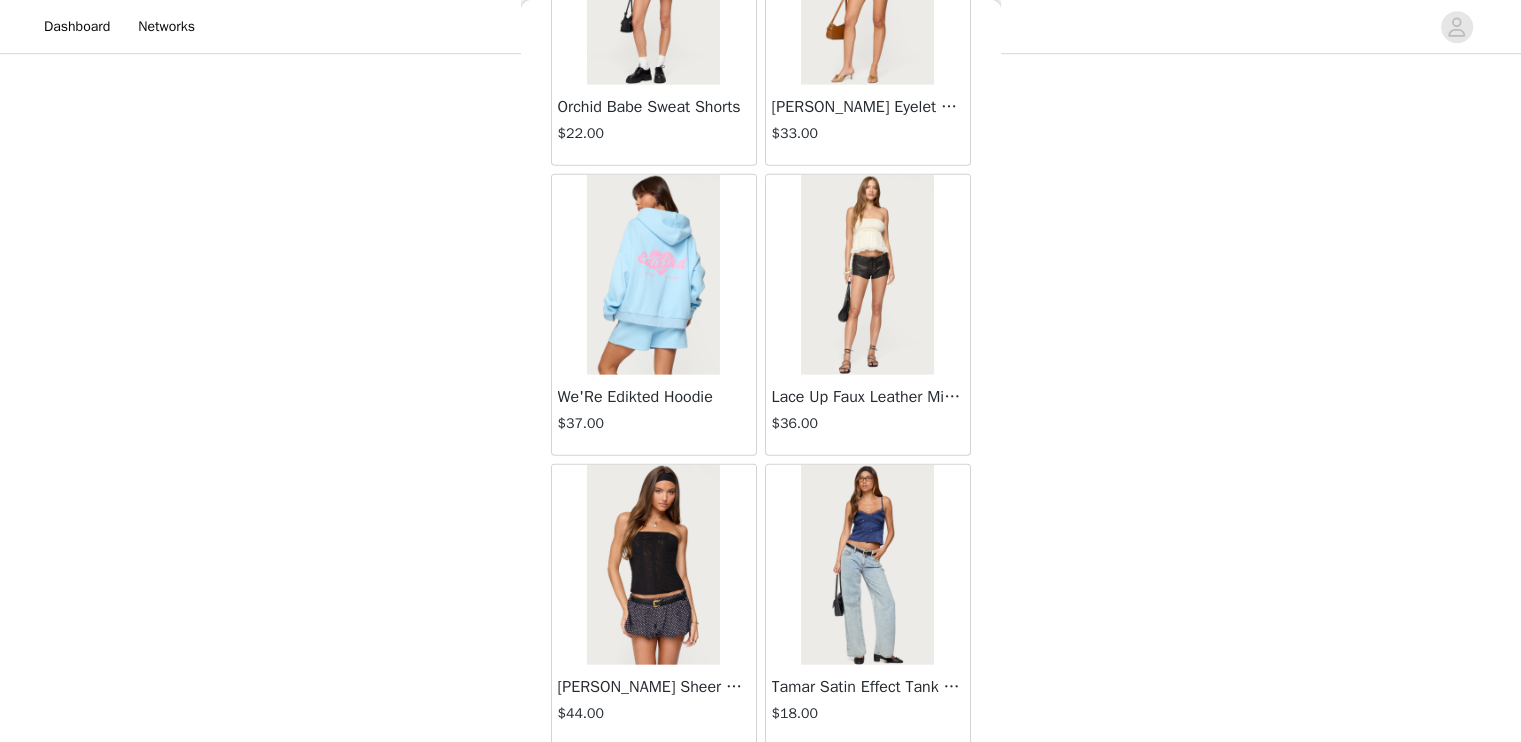 click on "Load More" at bounding box center (761, 780) 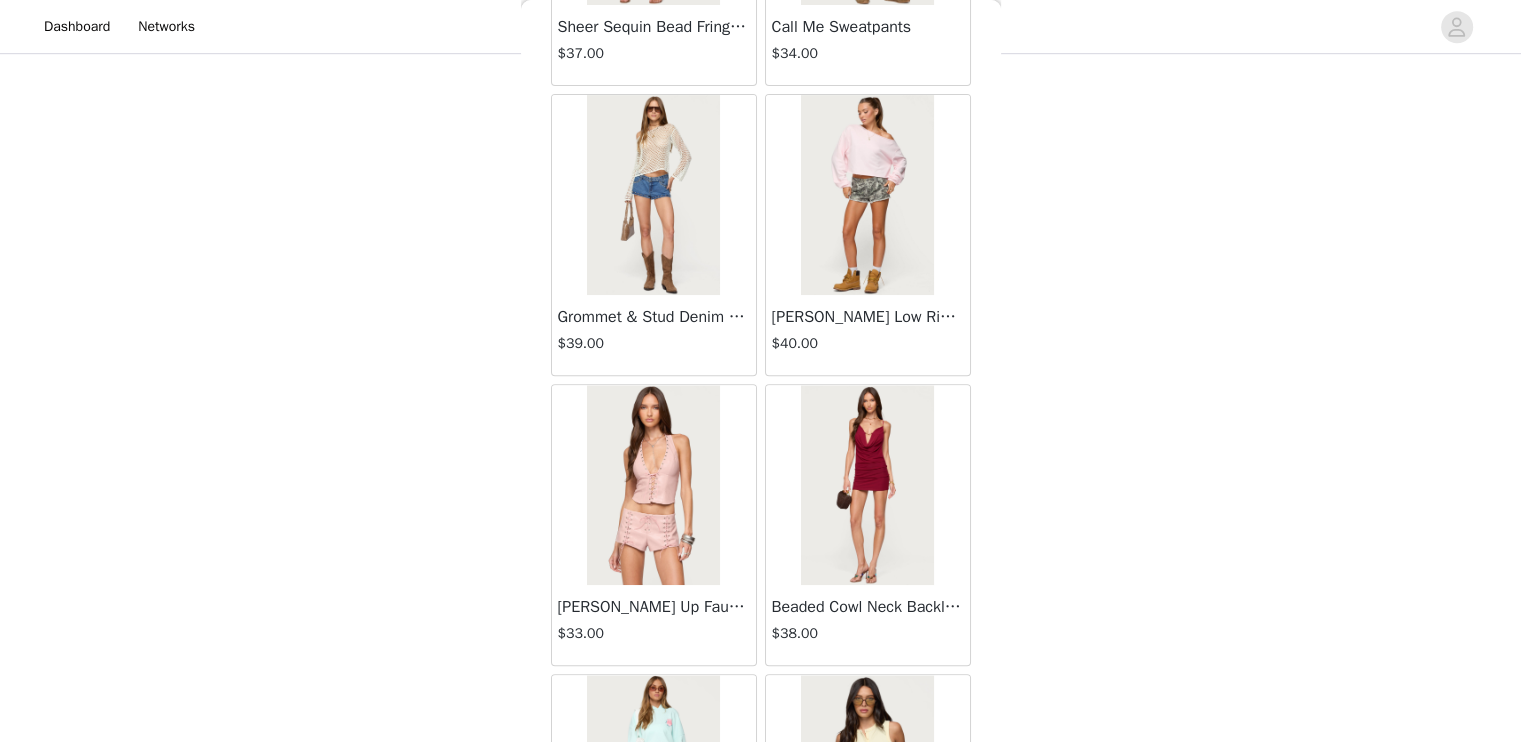 scroll, scrollTop: 54442, scrollLeft: 0, axis: vertical 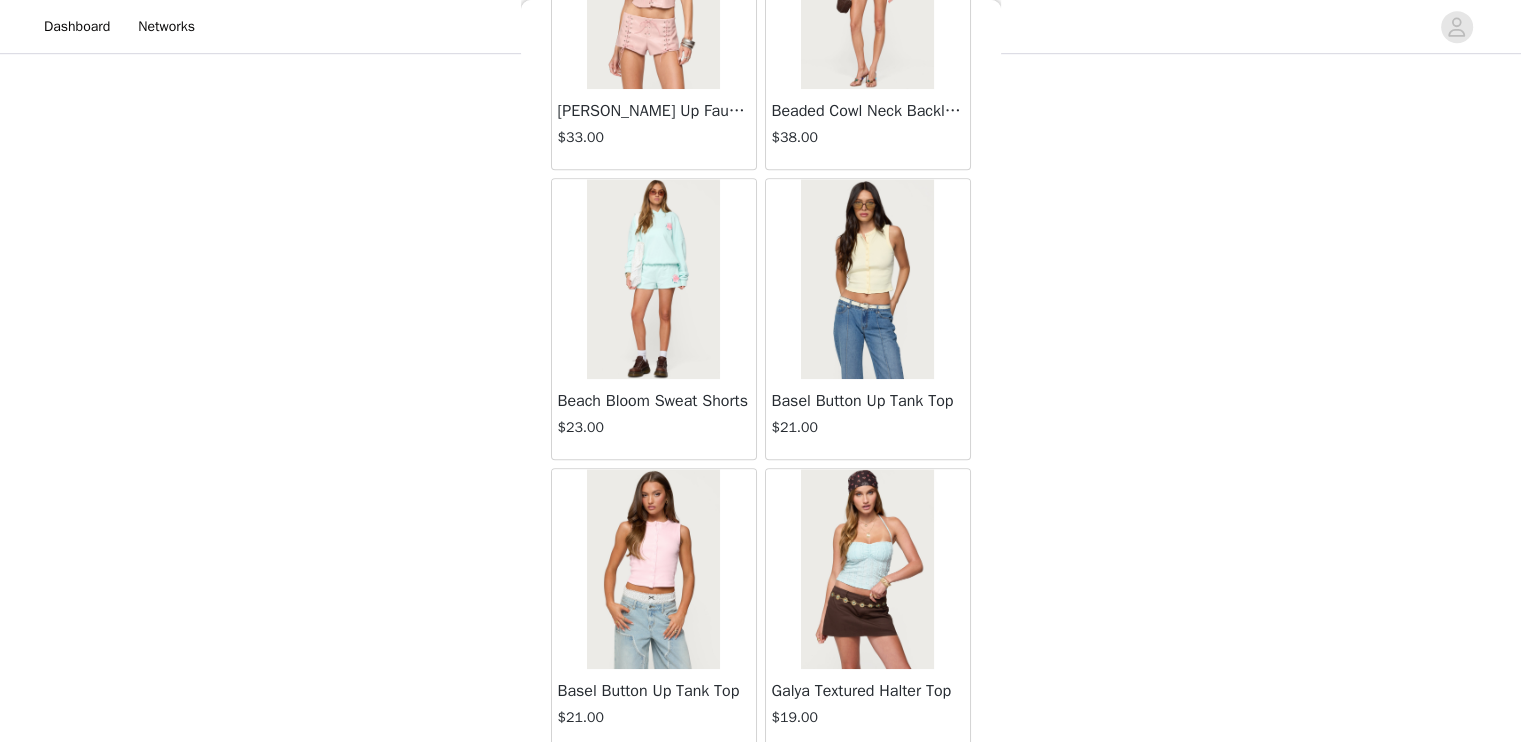 click on "Load More" at bounding box center [761, 784] 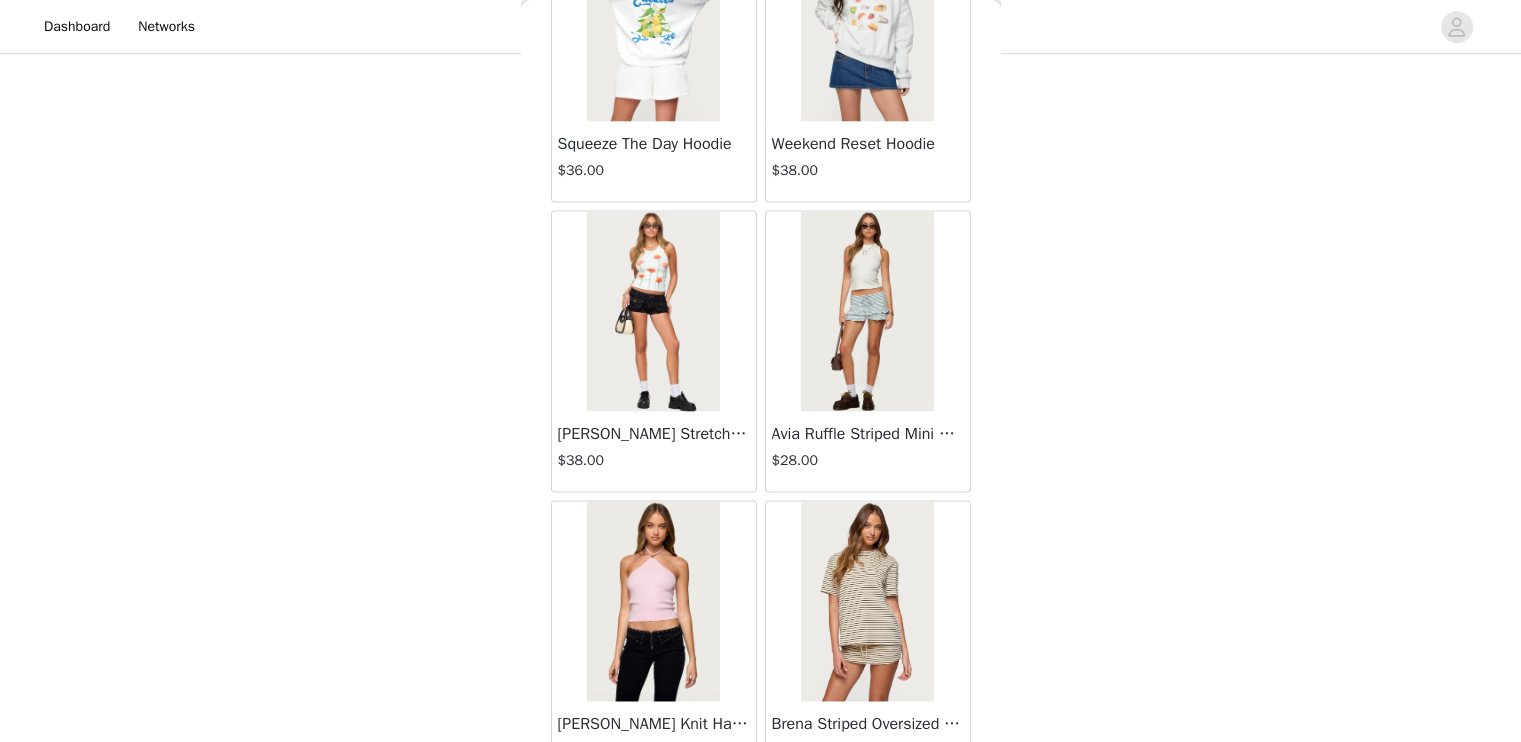 scroll, scrollTop: 57338, scrollLeft: 0, axis: vertical 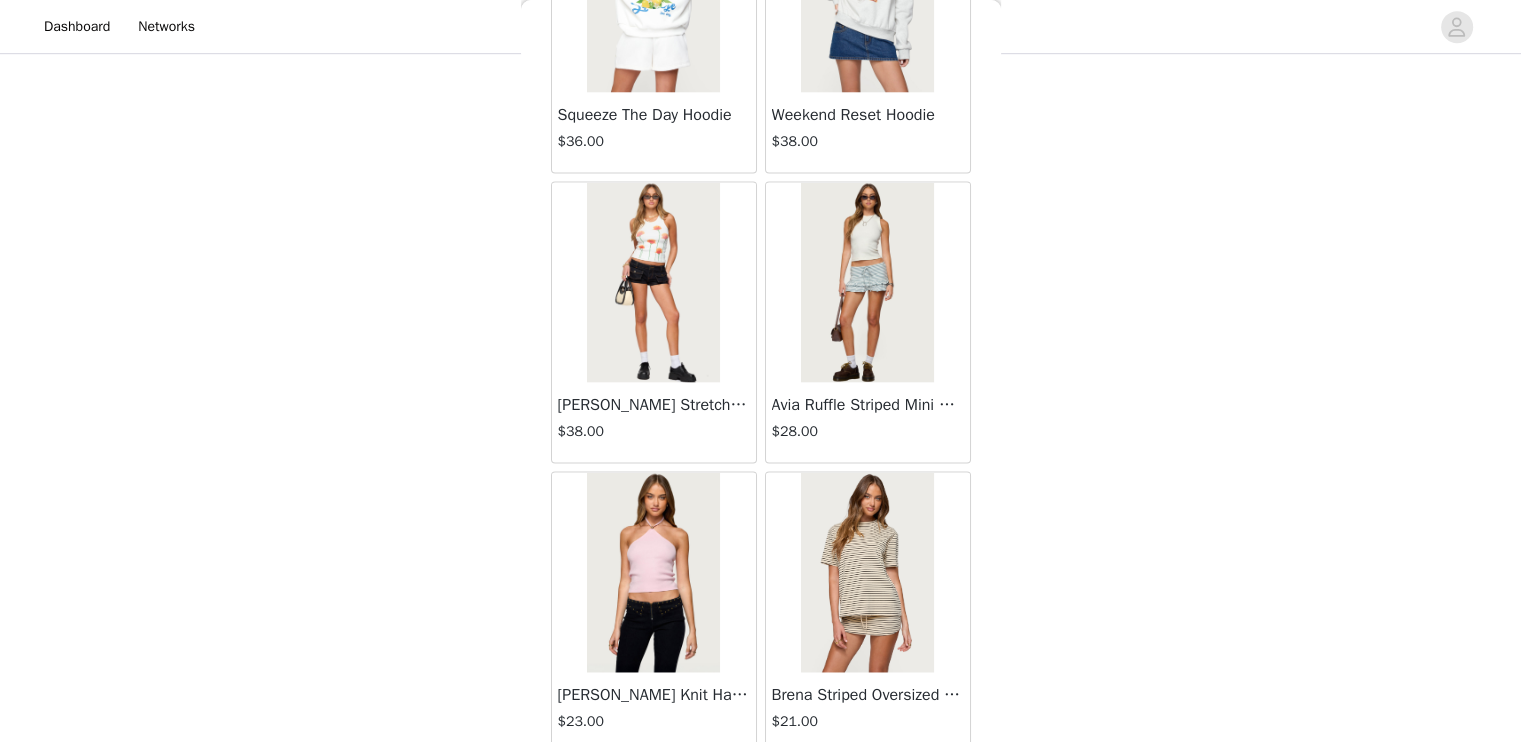 click on "Load More" at bounding box center (761, 788) 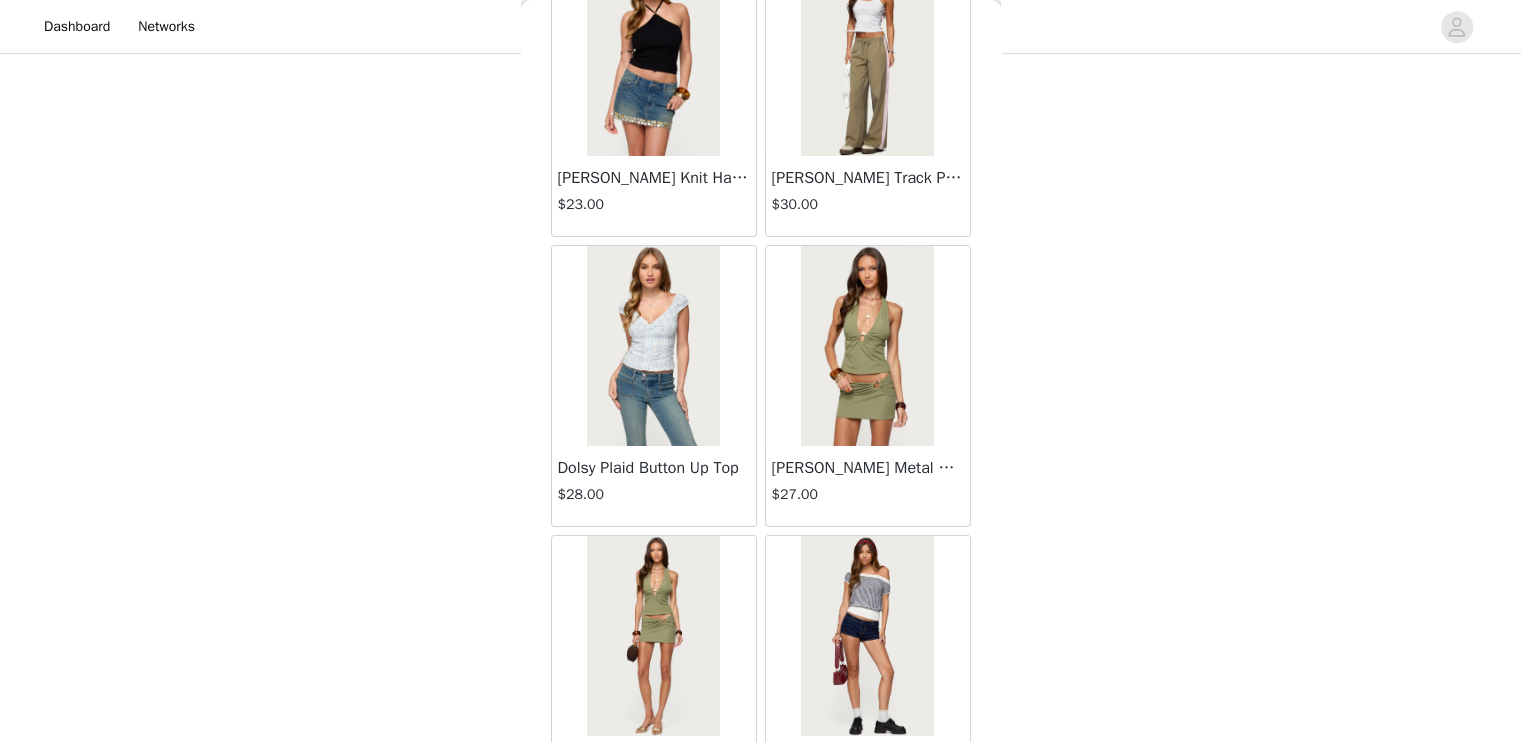 scroll, scrollTop: 60234, scrollLeft: 0, axis: vertical 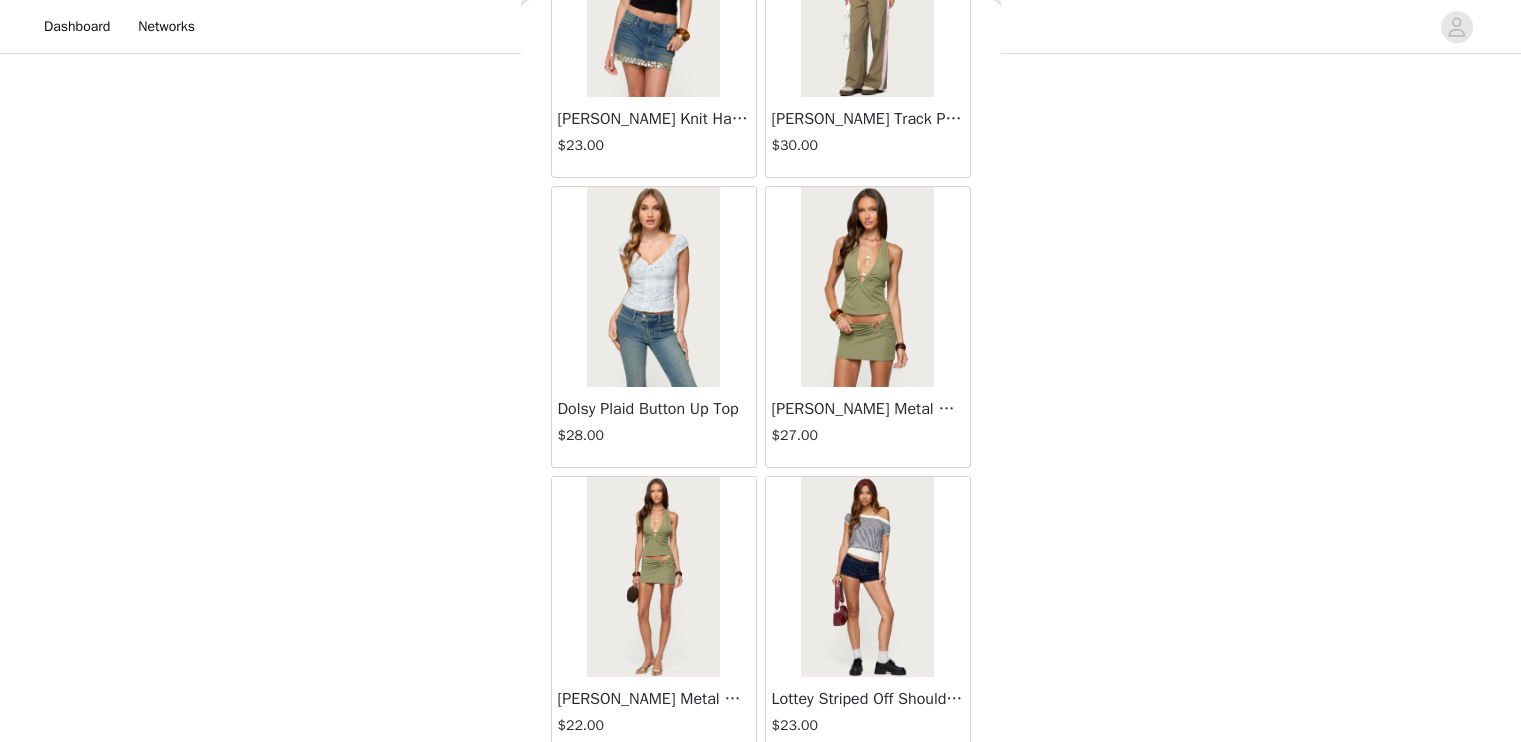 drag, startPoint x: 856, startPoint y: 696, endPoint x: 845, endPoint y: 661, distance: 36.687874 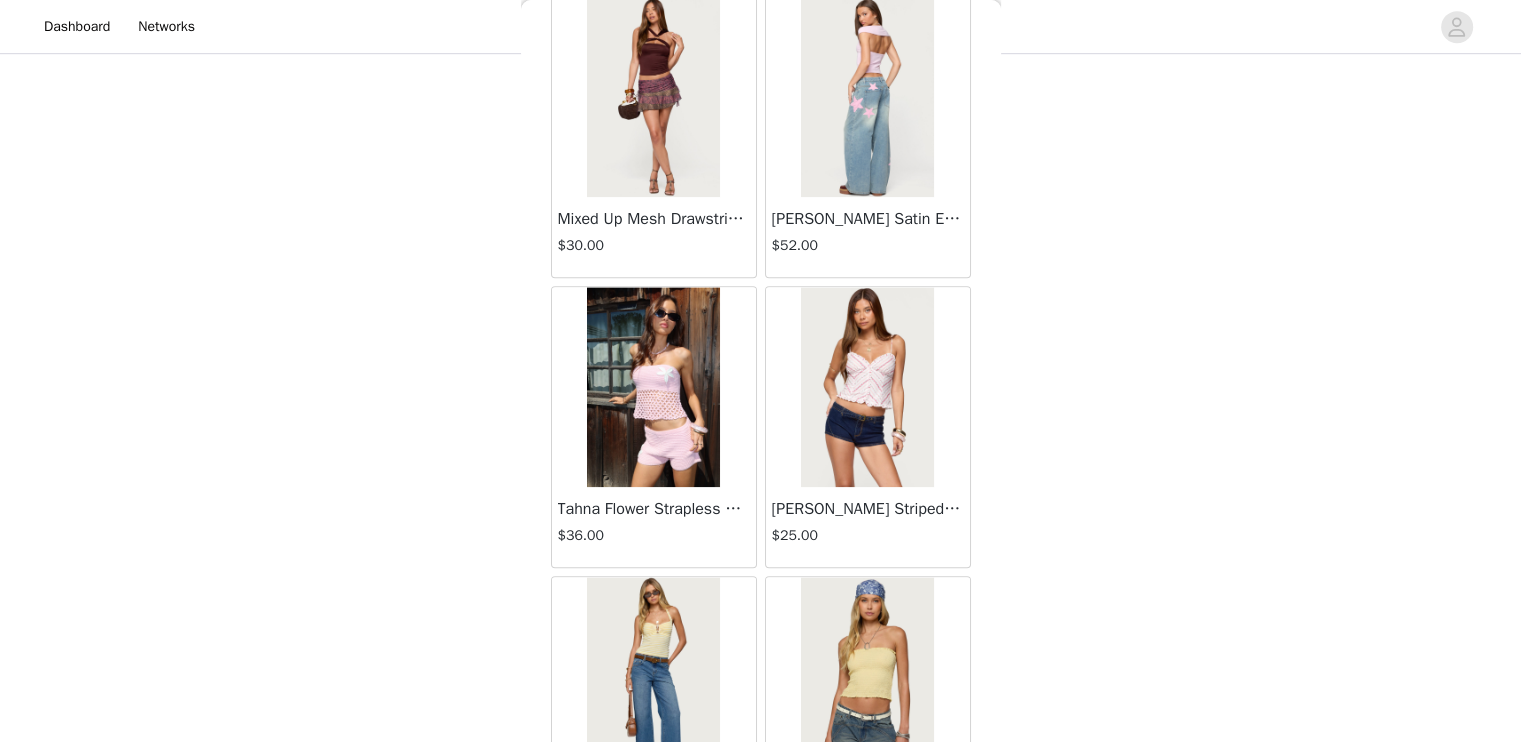 scroll, scrollTop: 63130, scrollLeft: 0, axis: vertical 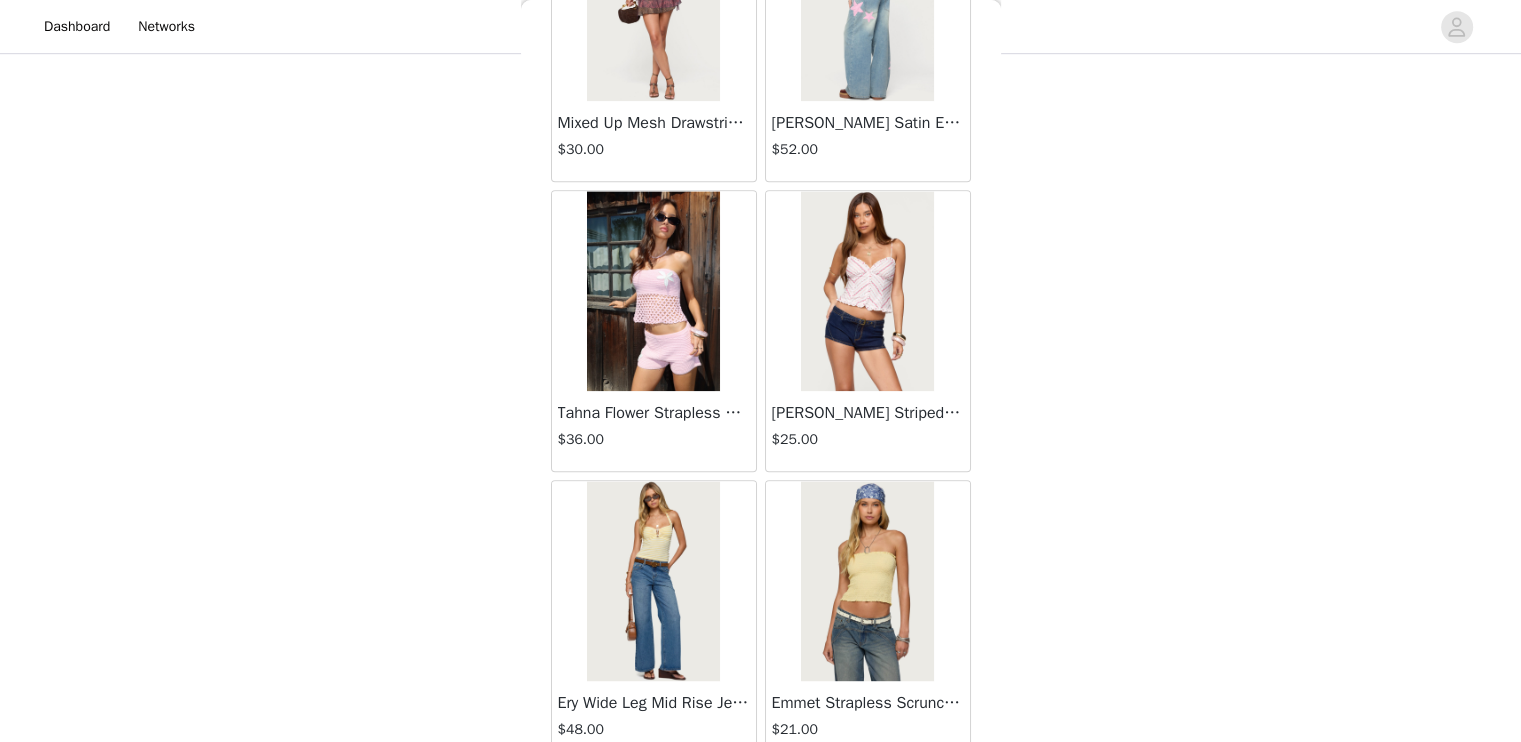 click on "Load More" at bounding box center (761, 796) 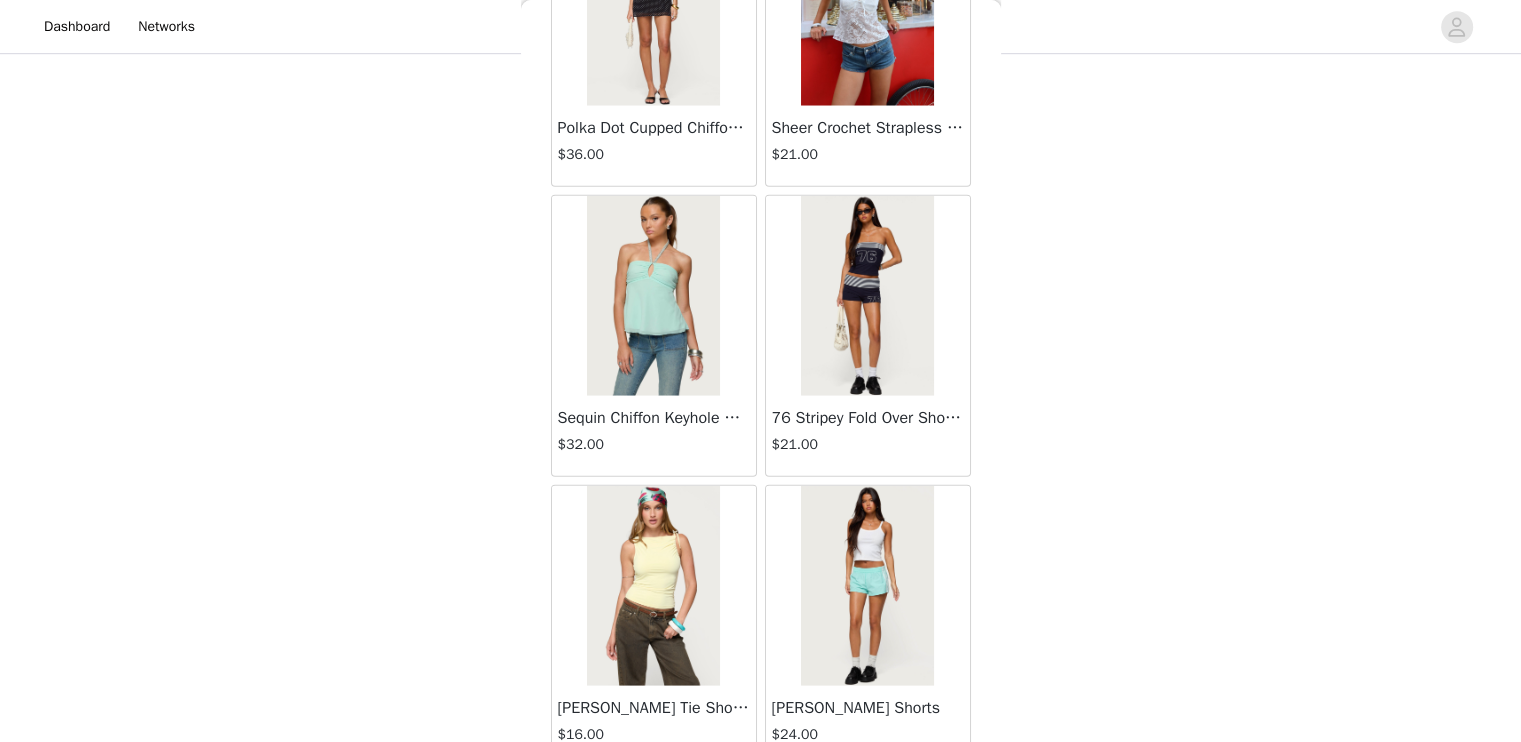 scroll, scrollTop: 66026, scrollLeft: 0, axis: vertical 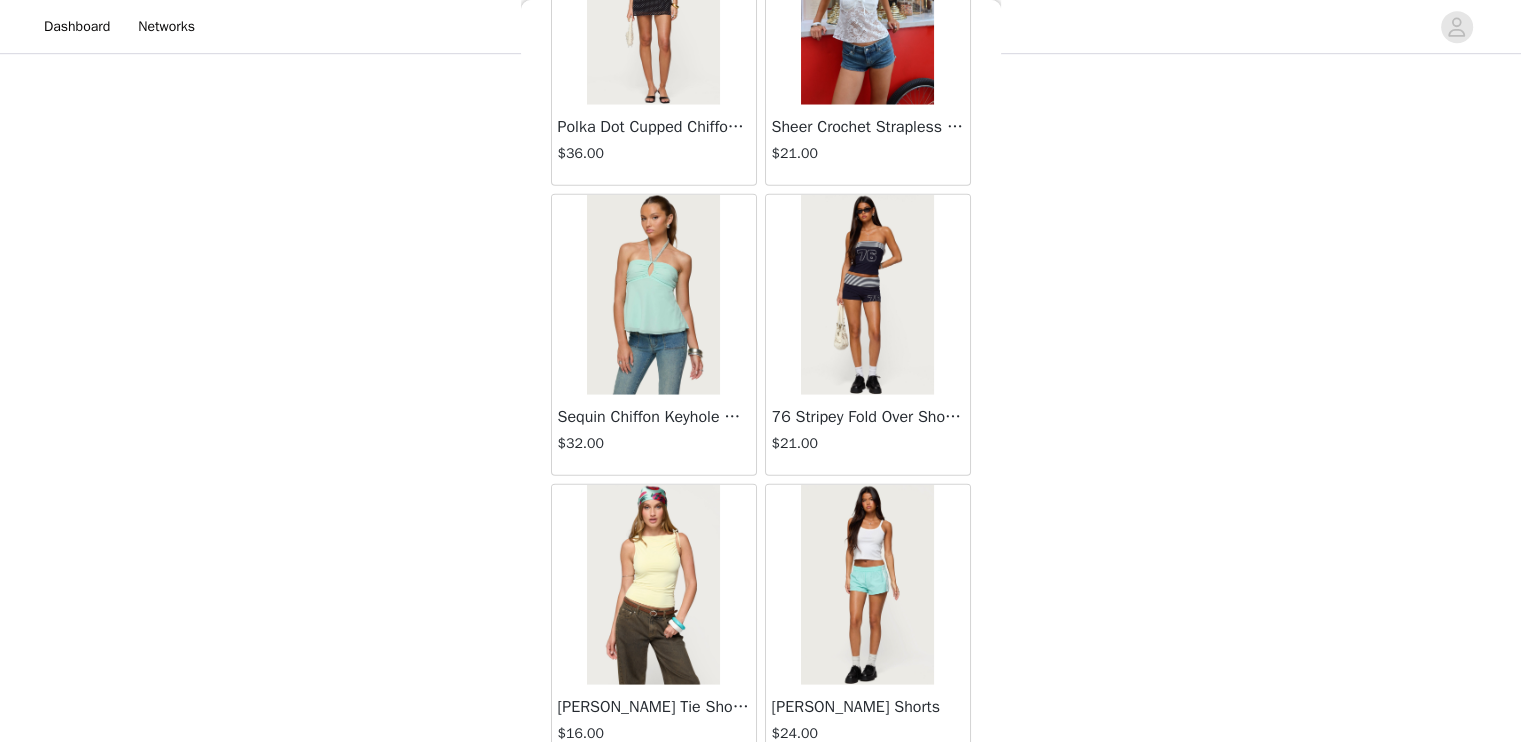 click on "Load More" at bounding box center [761, 800] 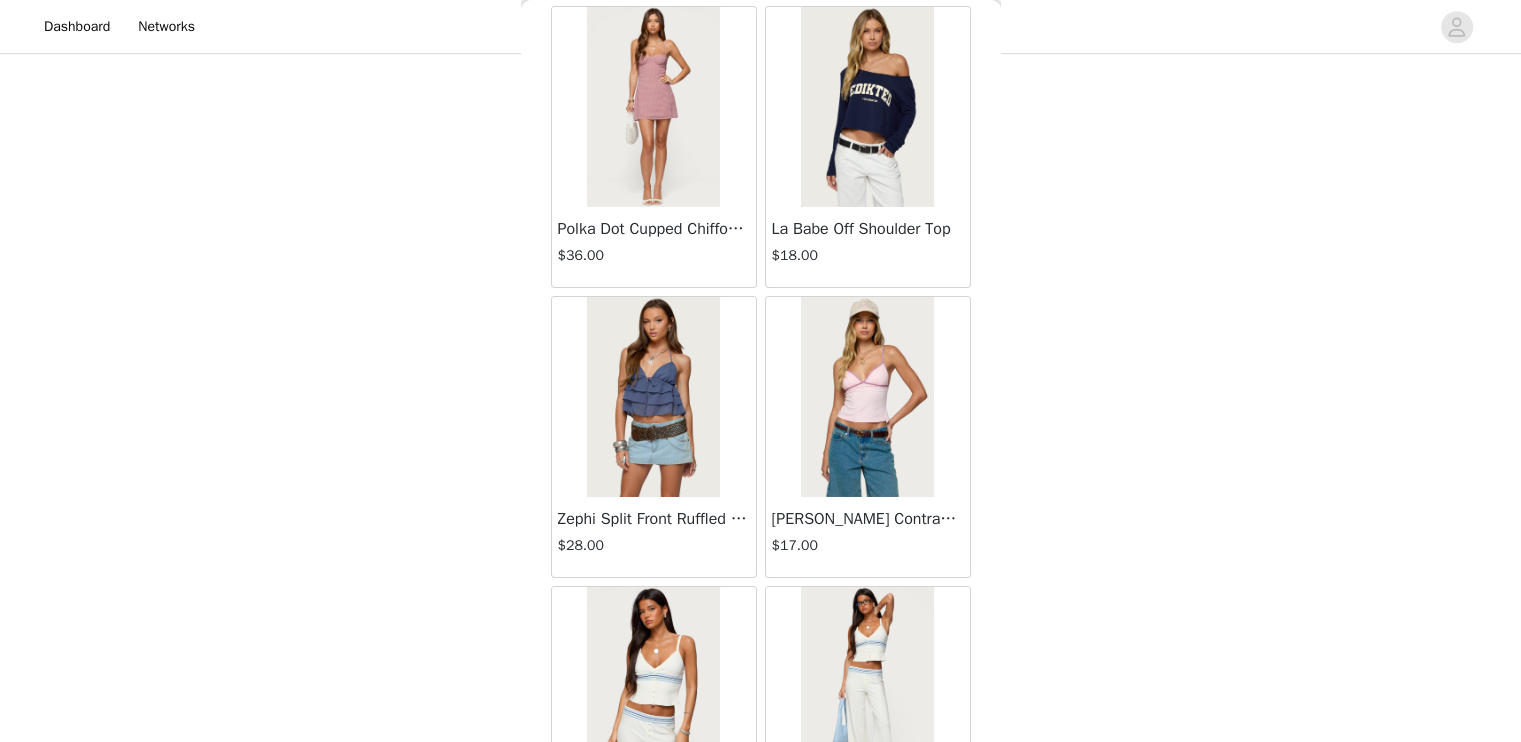 scroll, scrollTop: 67826, scrollLeft: 0, axis: vertical 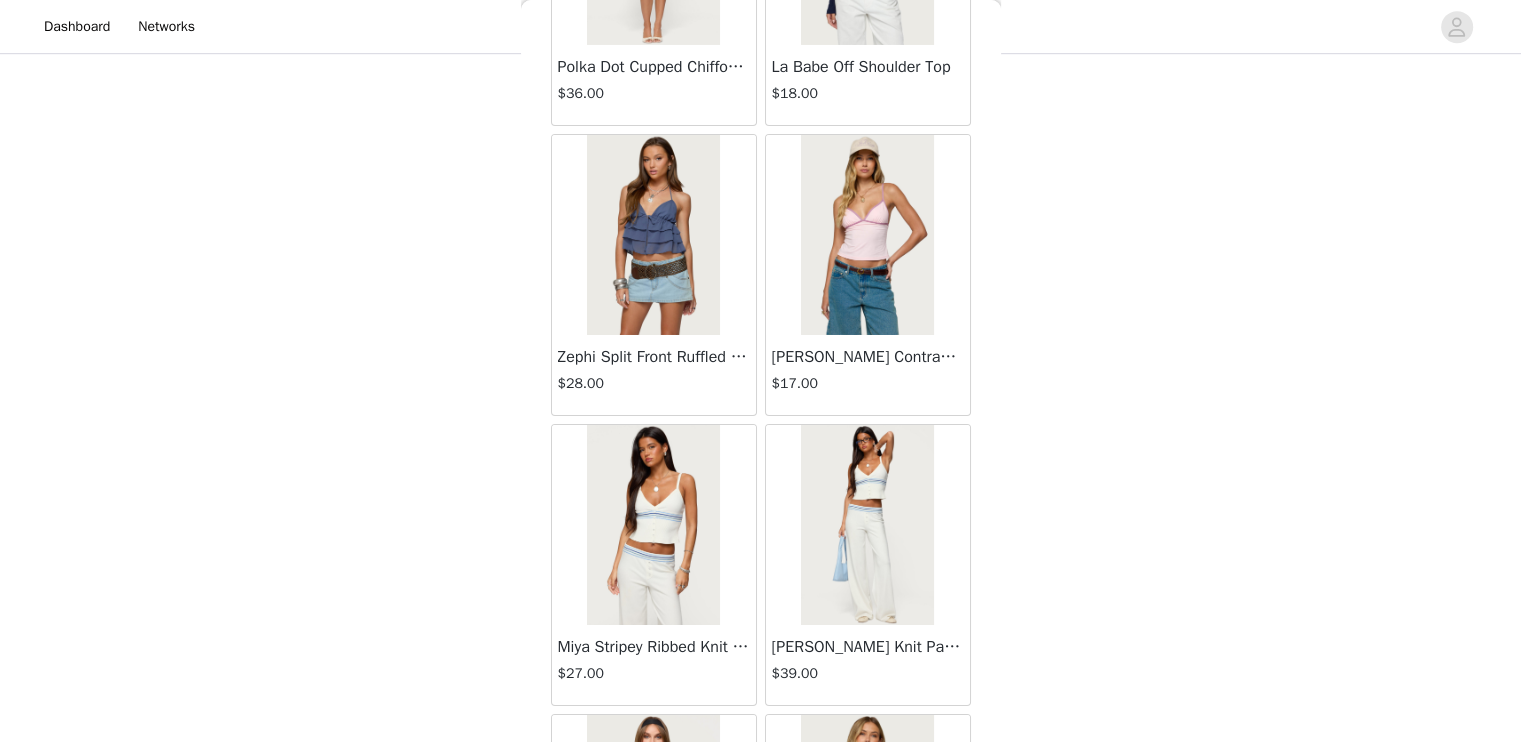 click at bounding box center (653, 525) 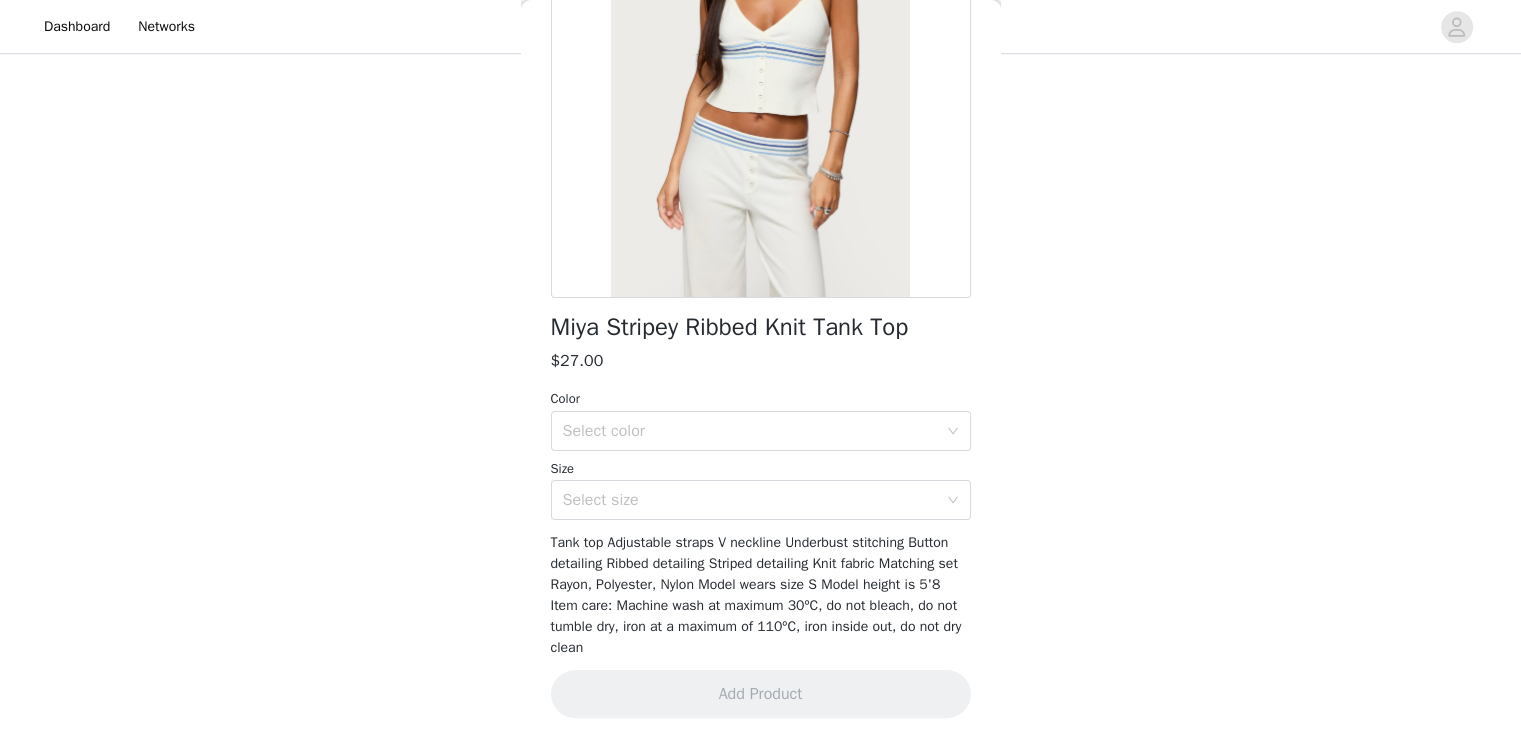 scroll, scrollTop: 252, scrollLeft: 0, axis: vertical 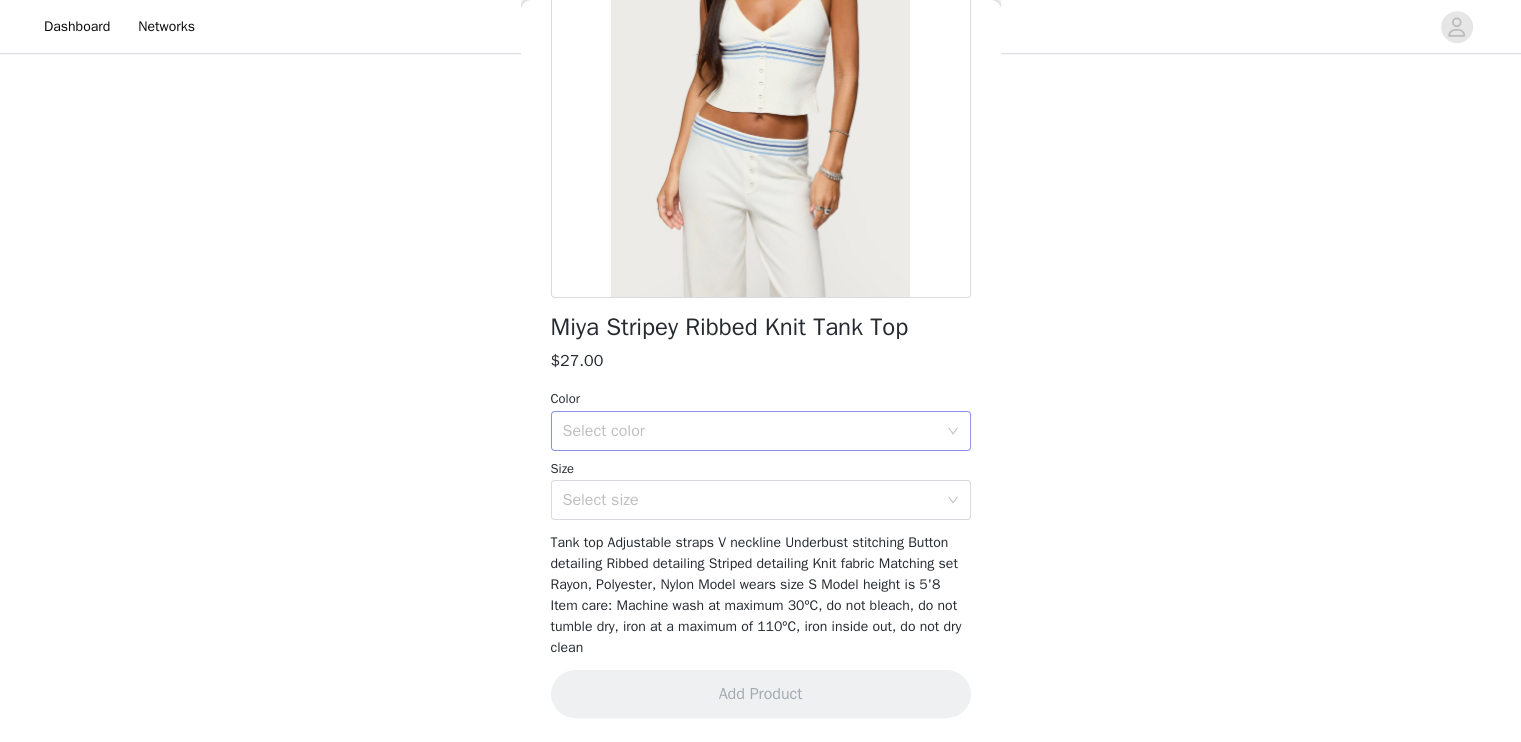 click on "Select color" at bounding box center (750, 431) 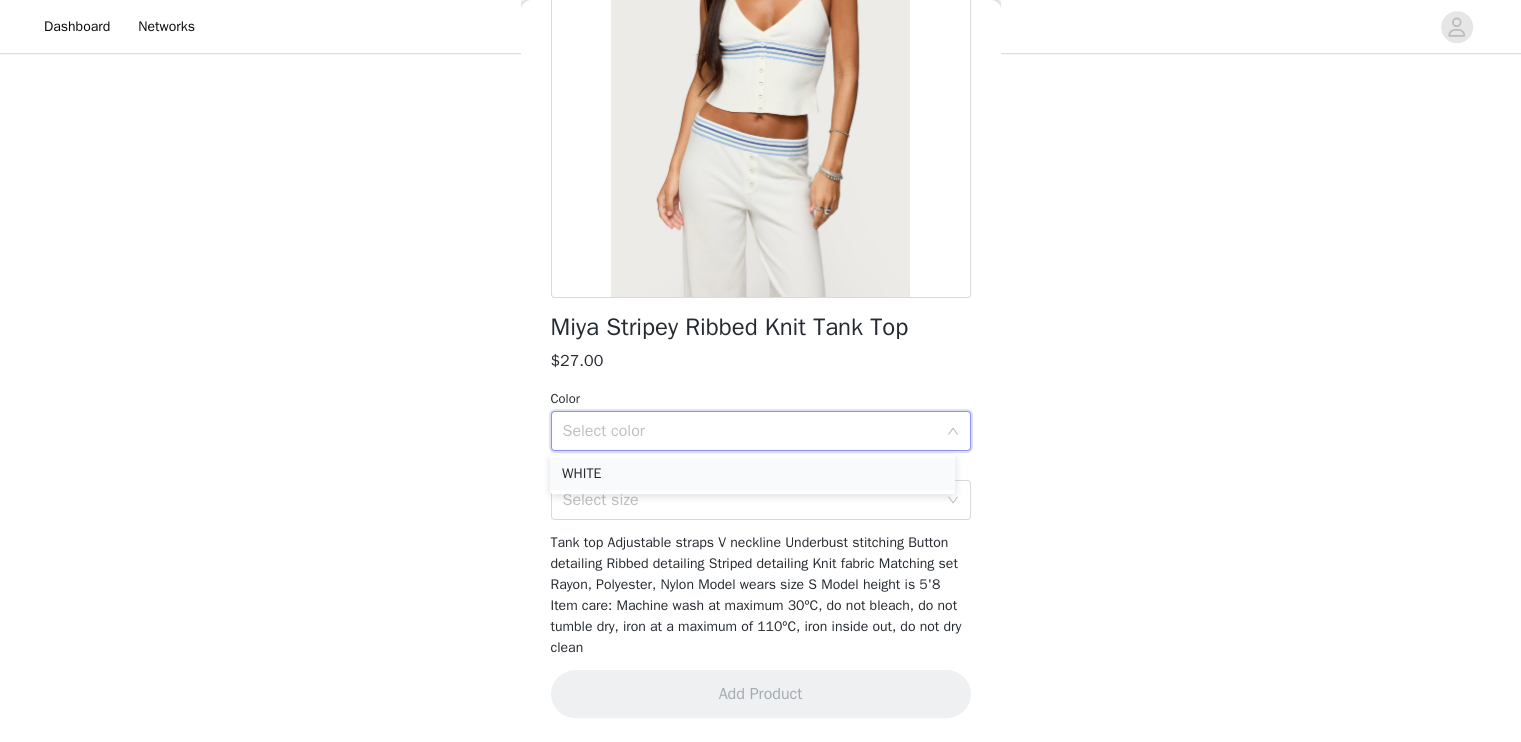 click on "WHITE" at bounding box center [752, 474] 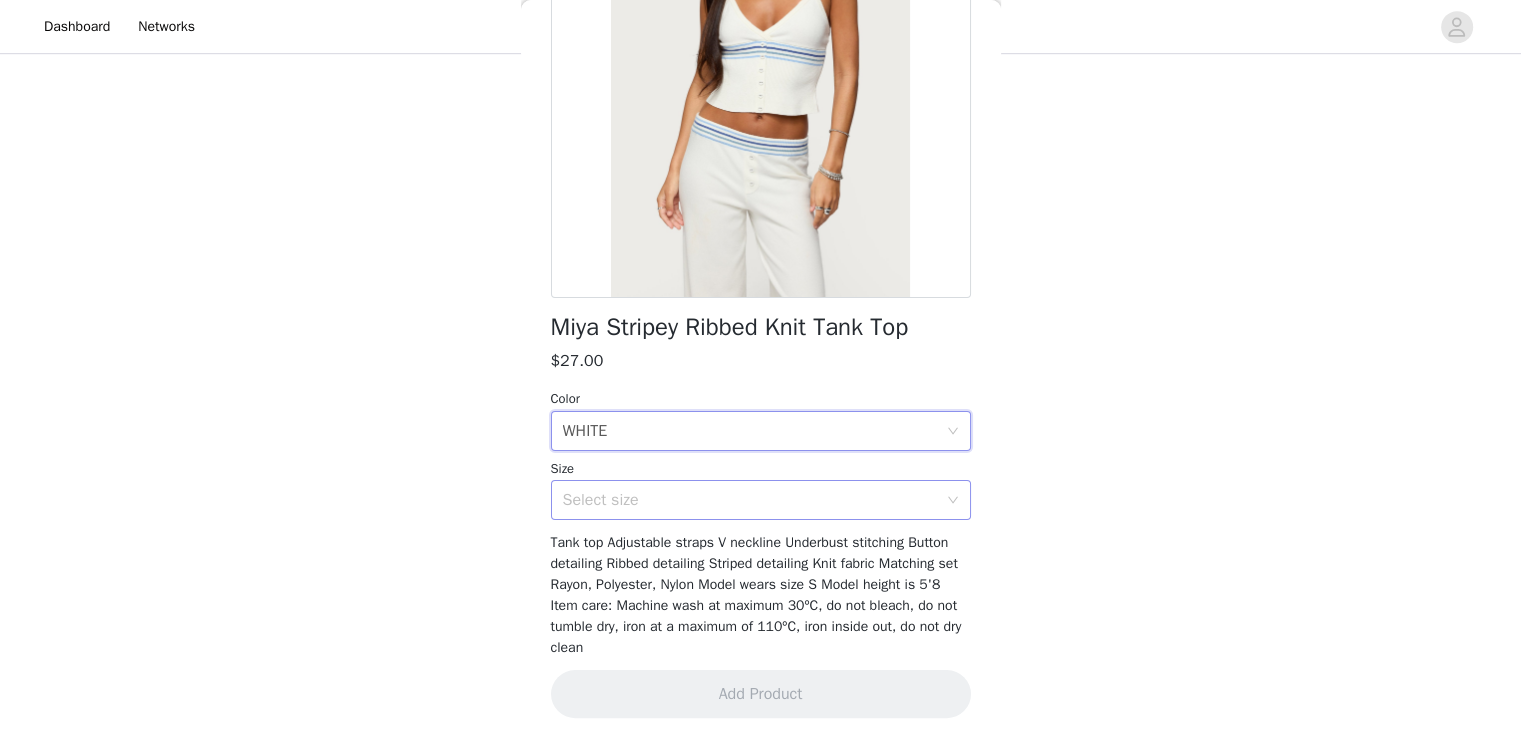 click on "Select size" at bounding box center [750, 500] 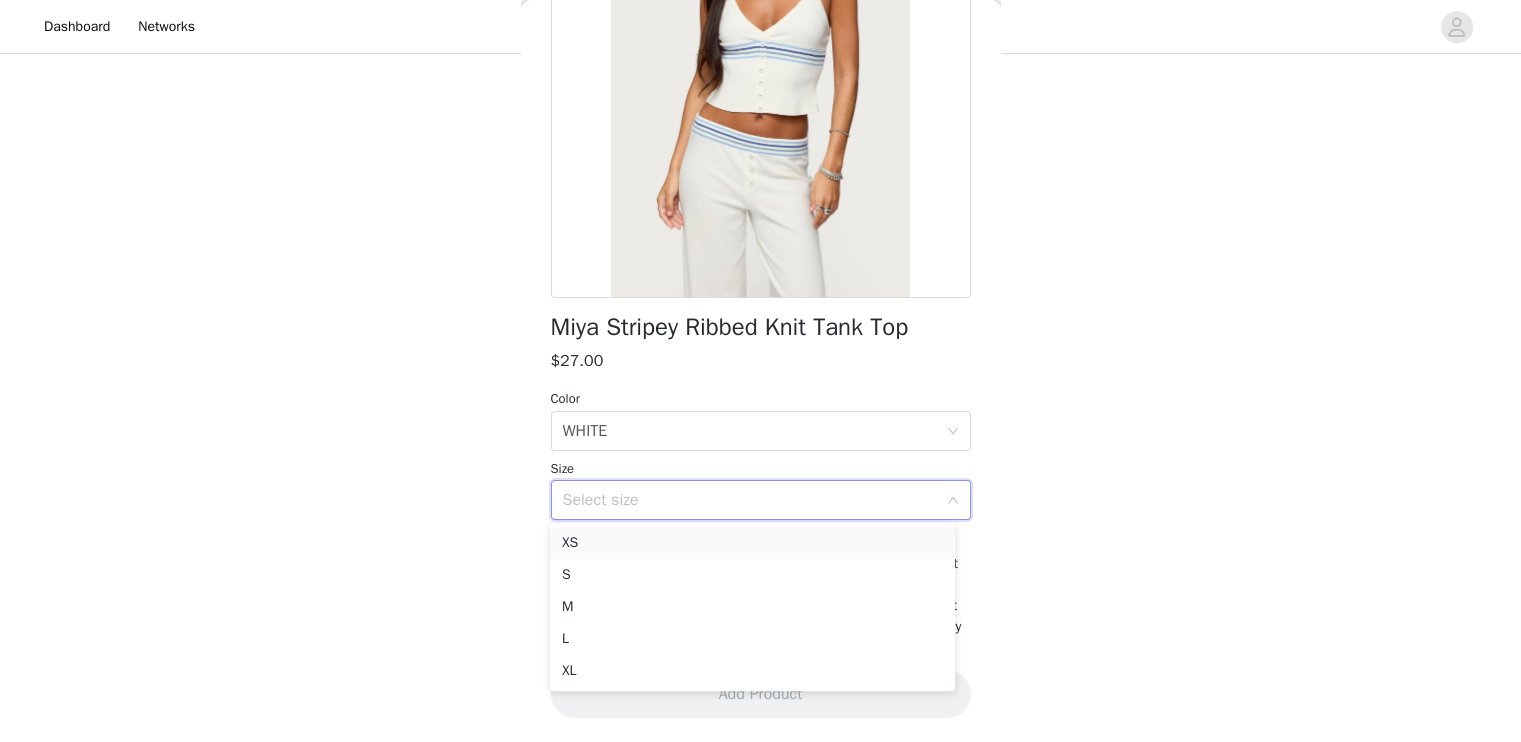 click on "XS" at bounding box center (752, 543) 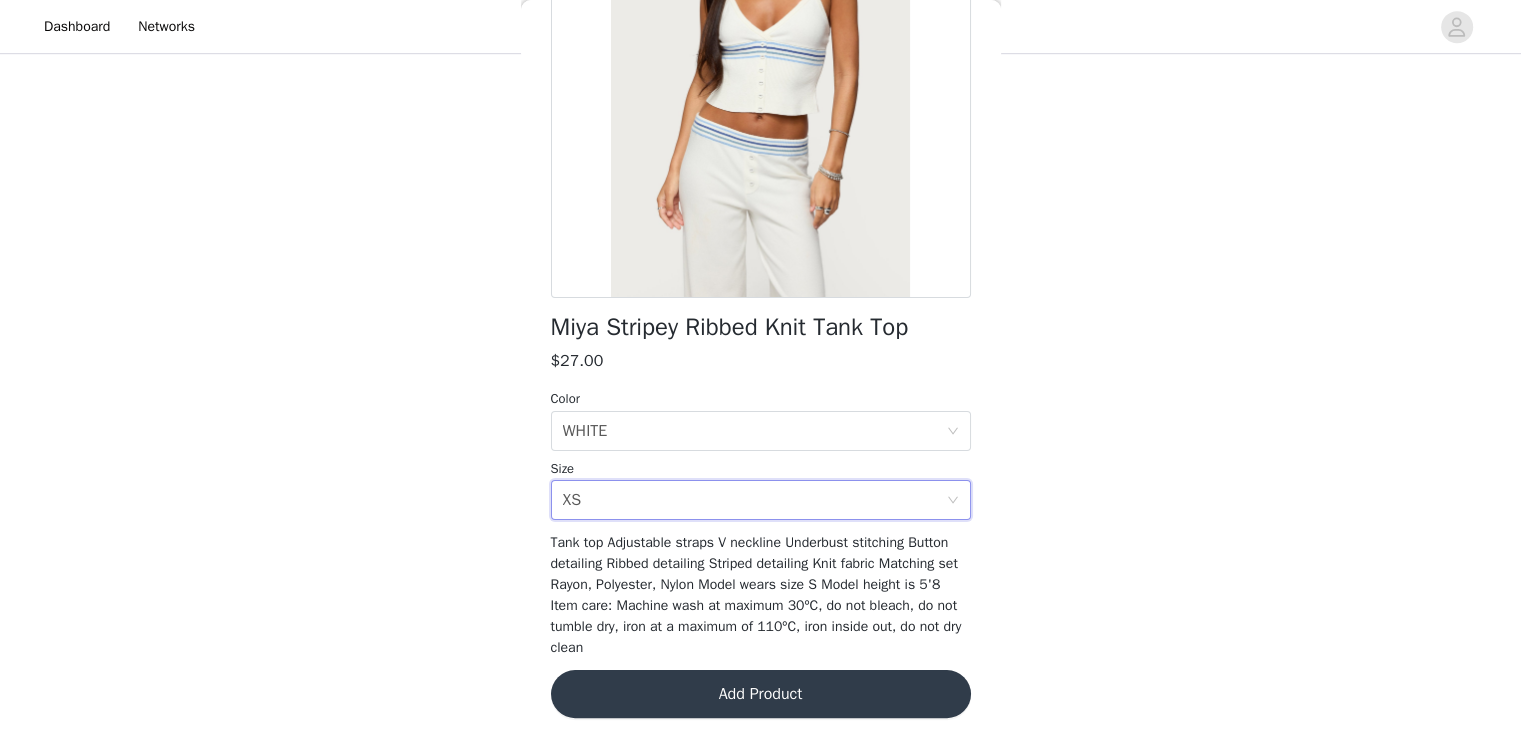 click on "Add Product" at bounding box center [761, 694] 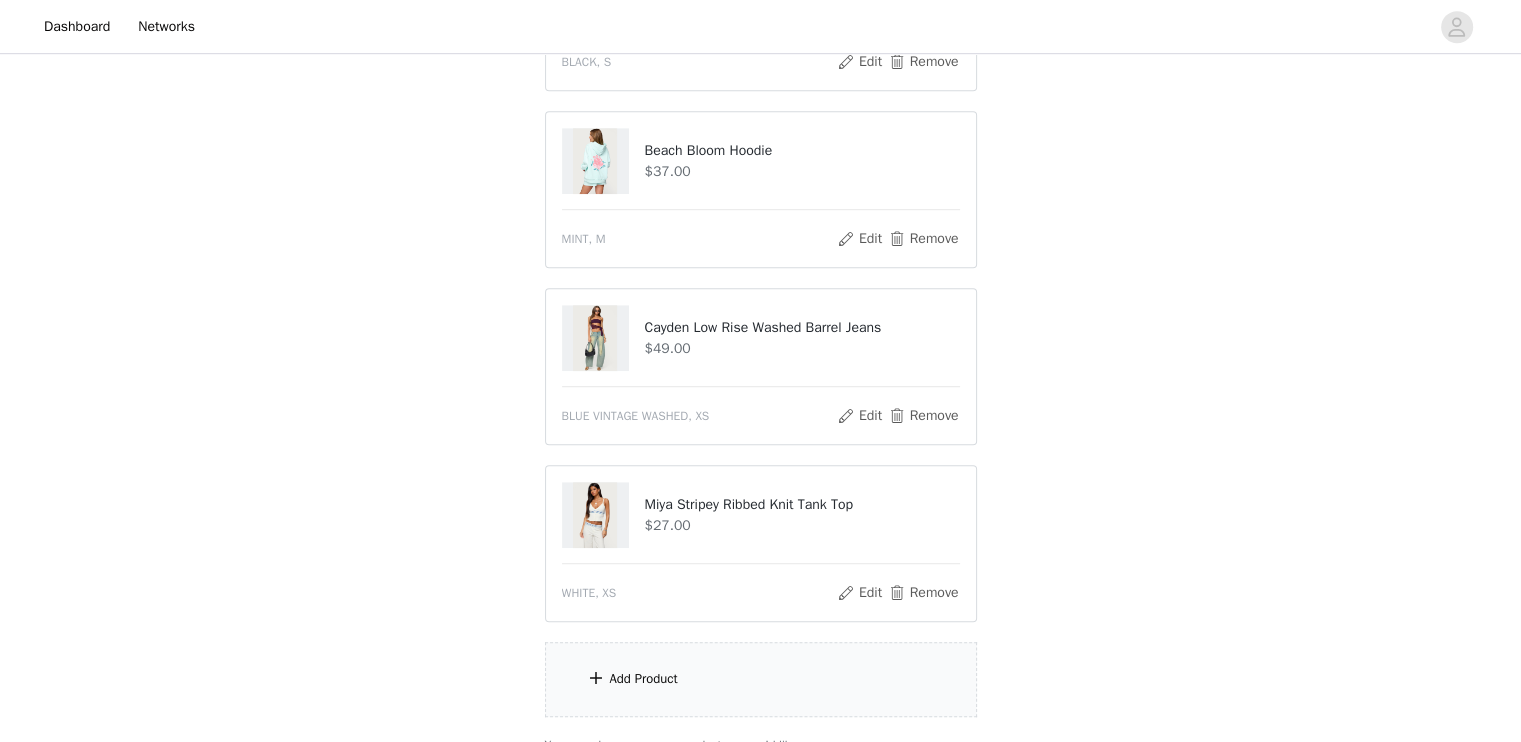 click on "Add Product" at bounding box center (761, 679) 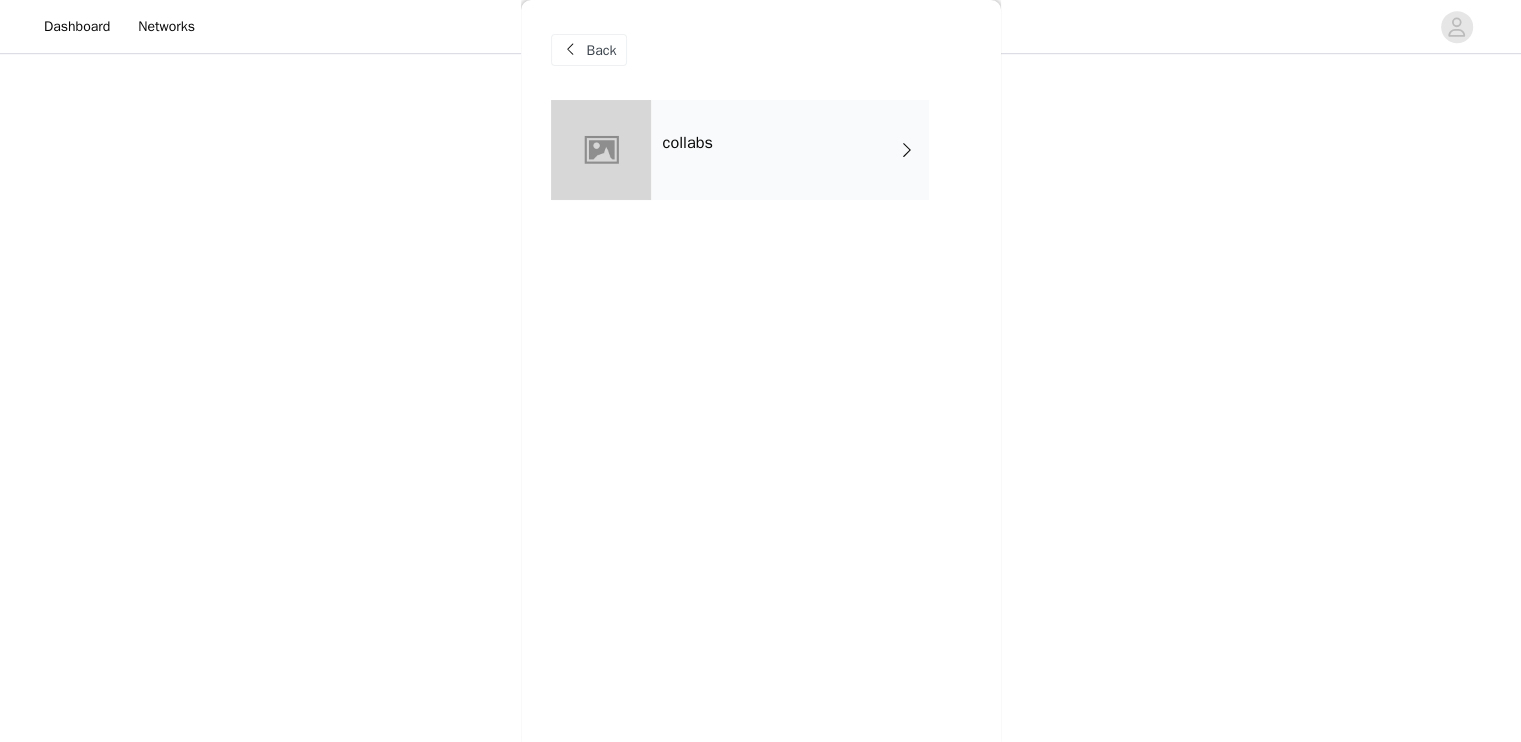 click on "collabs" at bounding box center (790, 150) 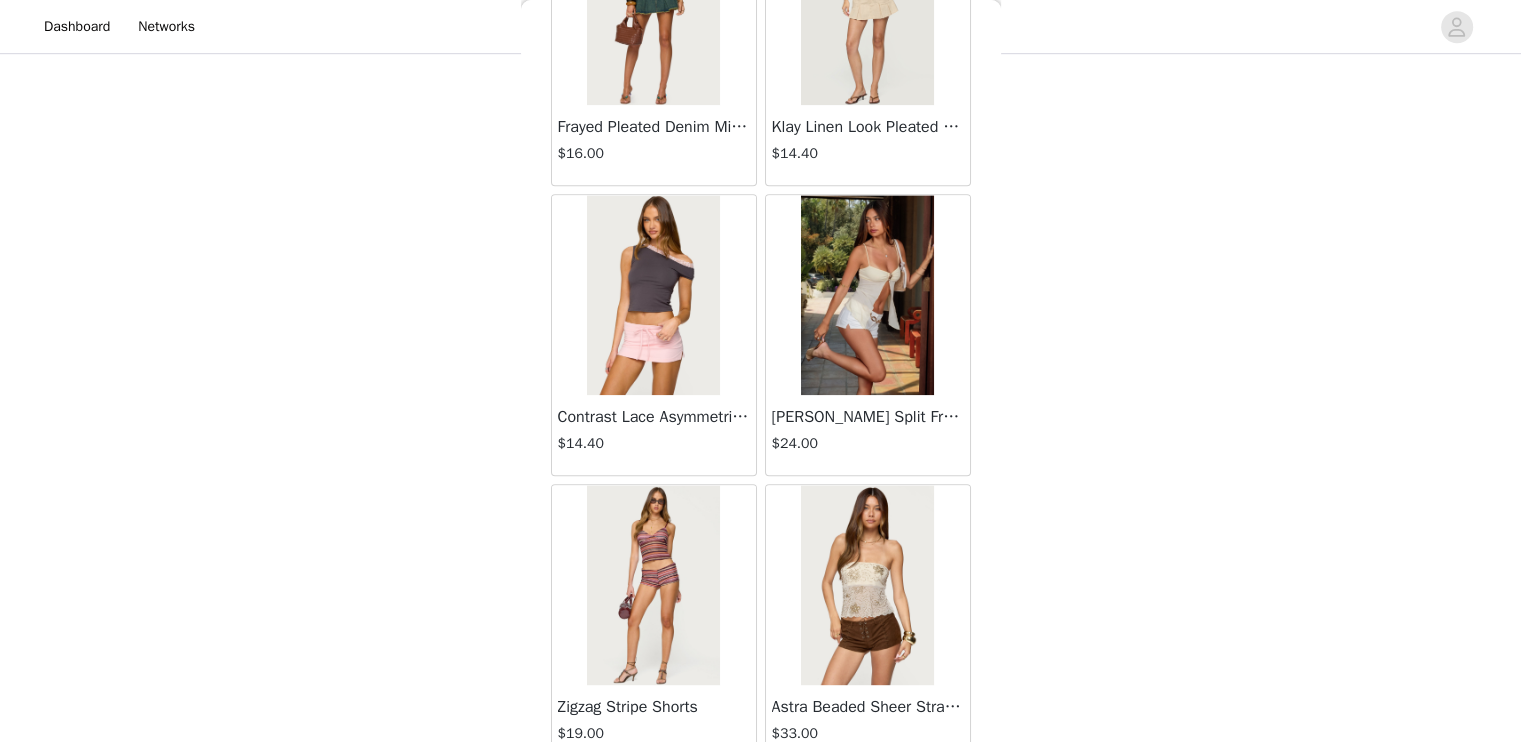 scroll, scrollTop: 2314, scrollLeft: 0, axis: vertical 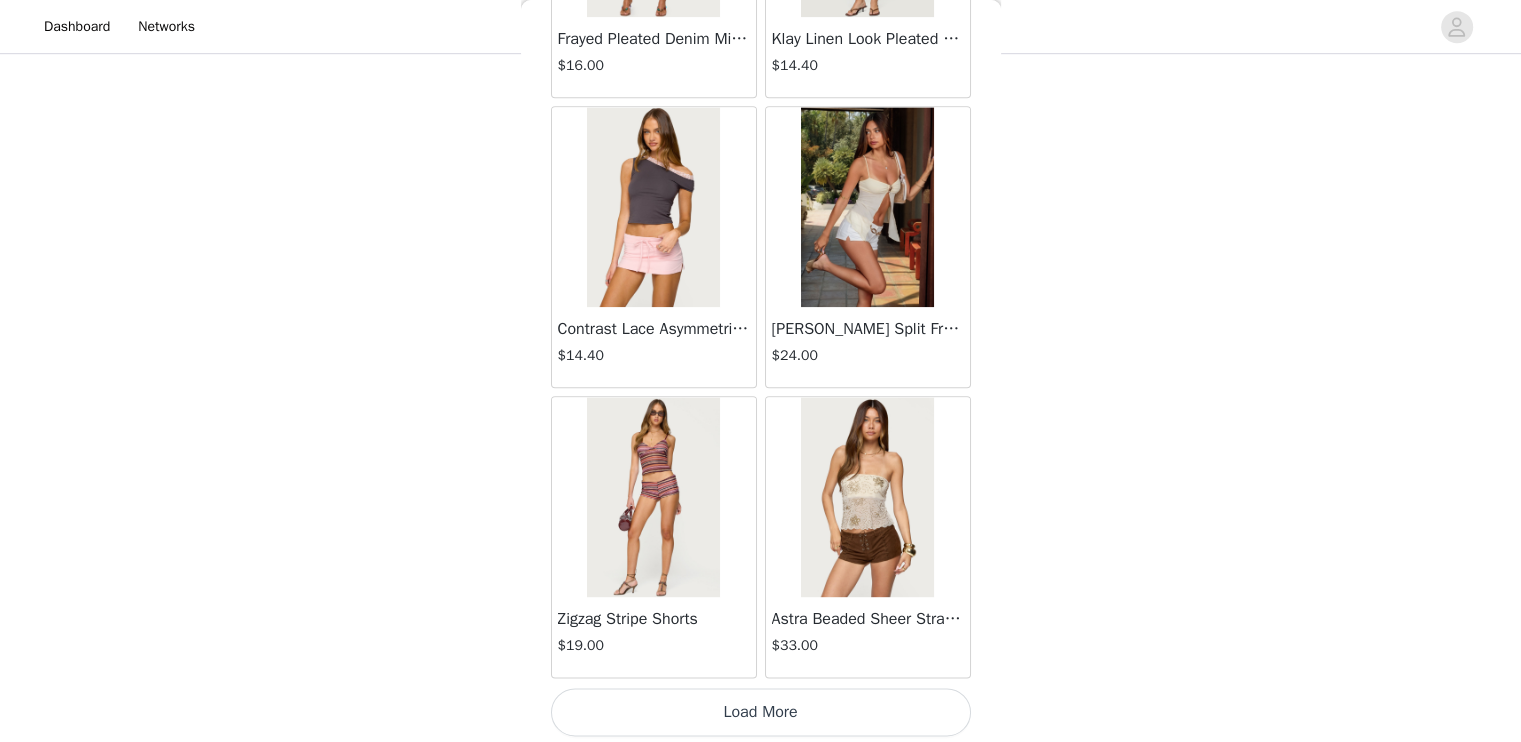 click on "Load More" at bounding box center [761, 712] 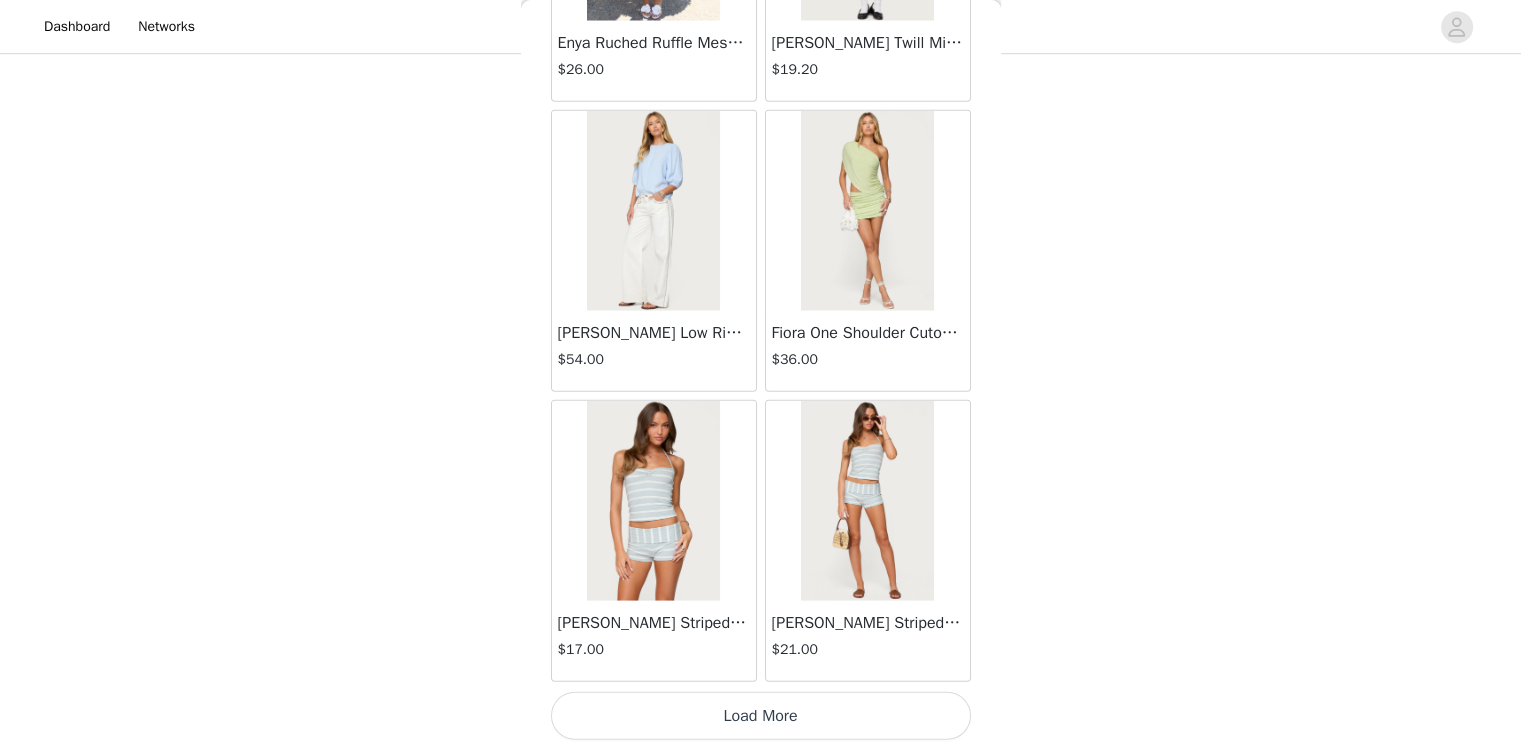 click on "Load More" at bounding box center [761, 716] 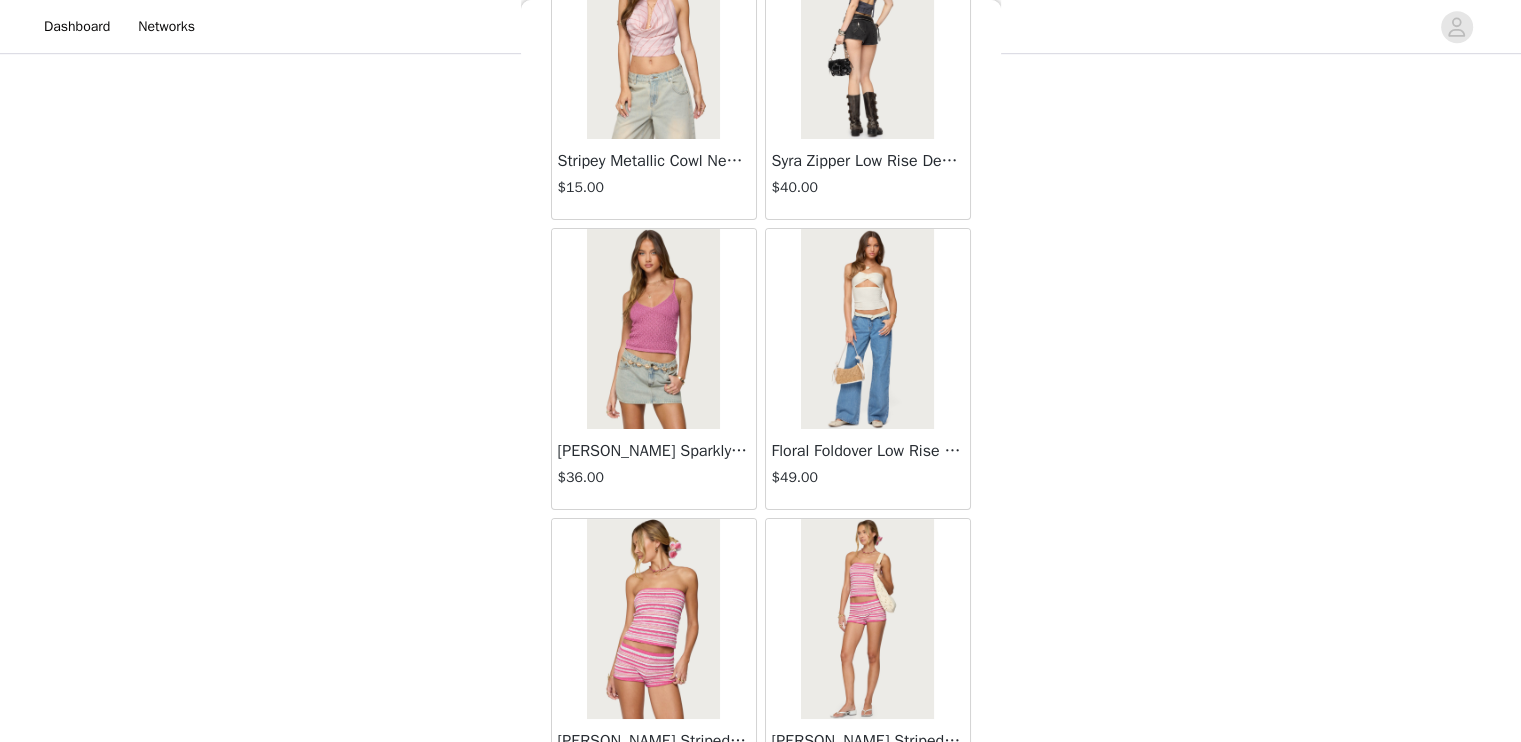 scroll, scrollTop: 8106, scrollLeft: 0, axis: vertical 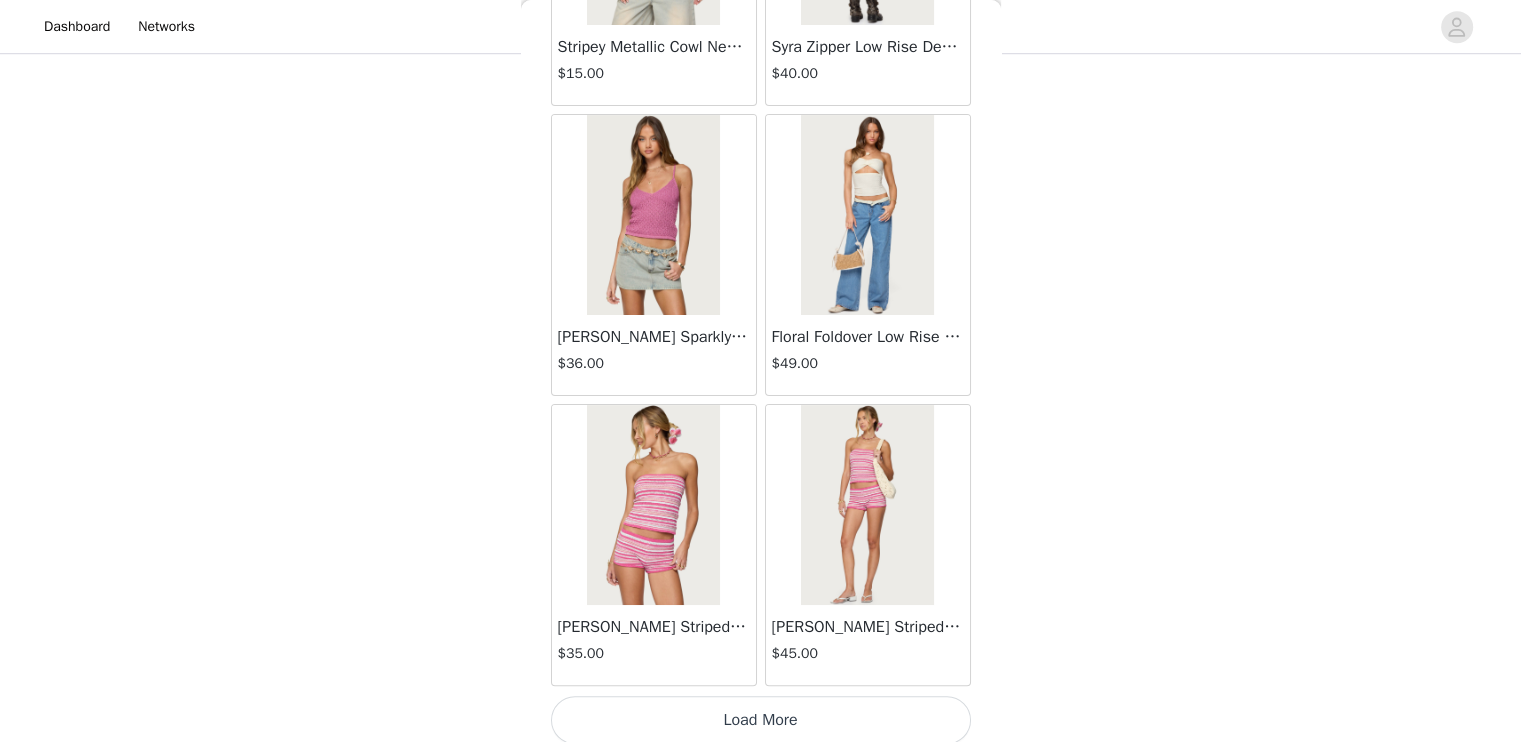 click on "Load More" at bounding box center (761, 720) 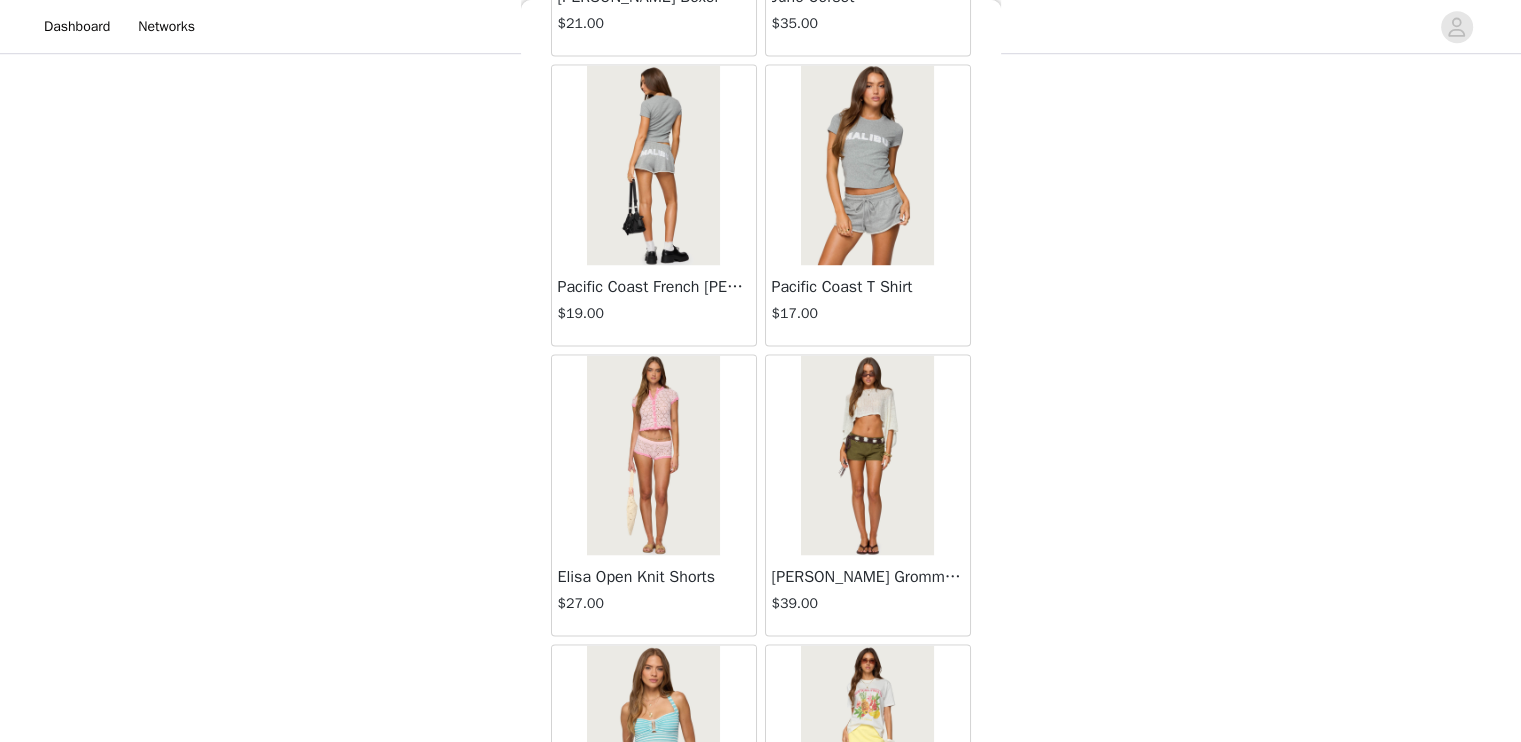 scroll, scrollTop: 11002, scrollLeft: 0, axis: vertical 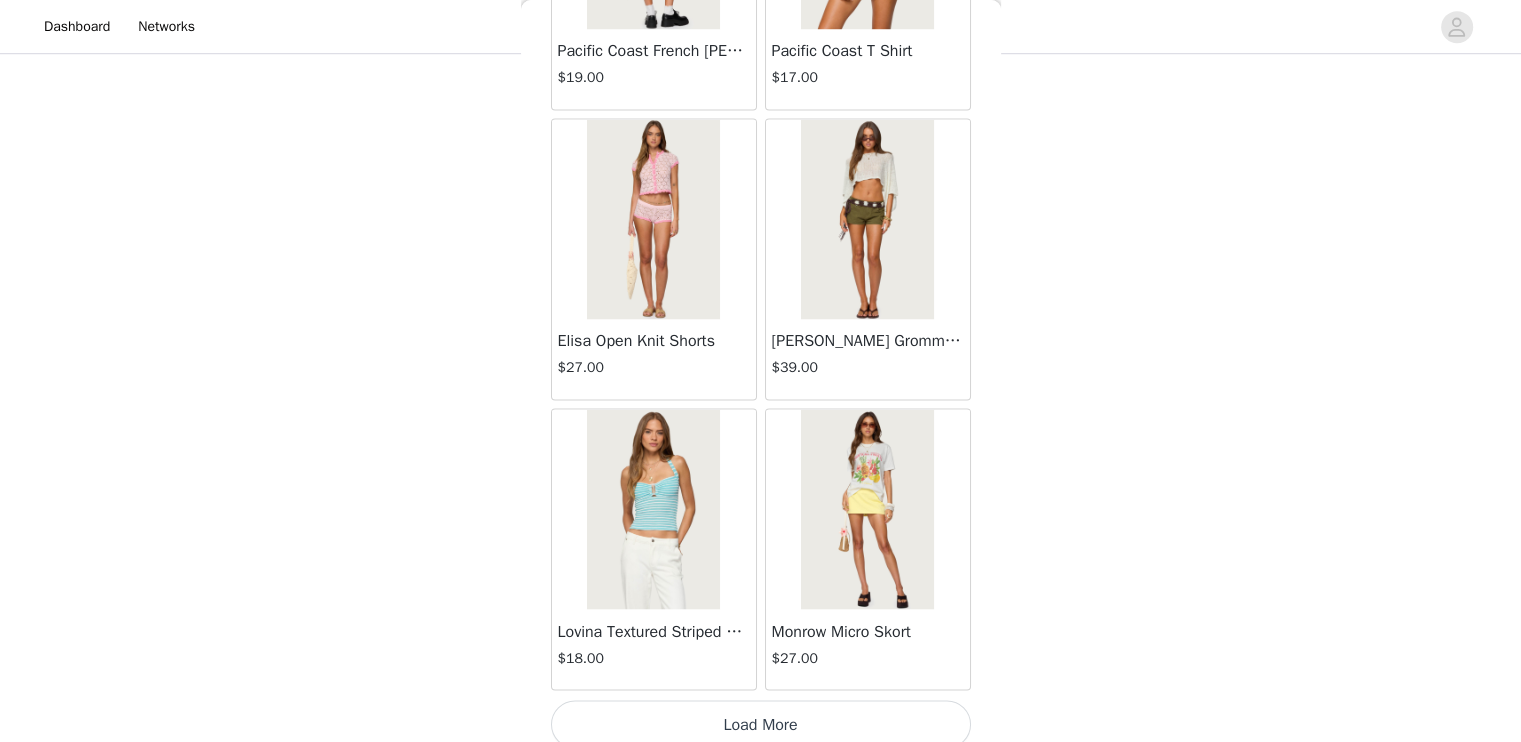 click on "Load More" at bounding box center (761, 724) 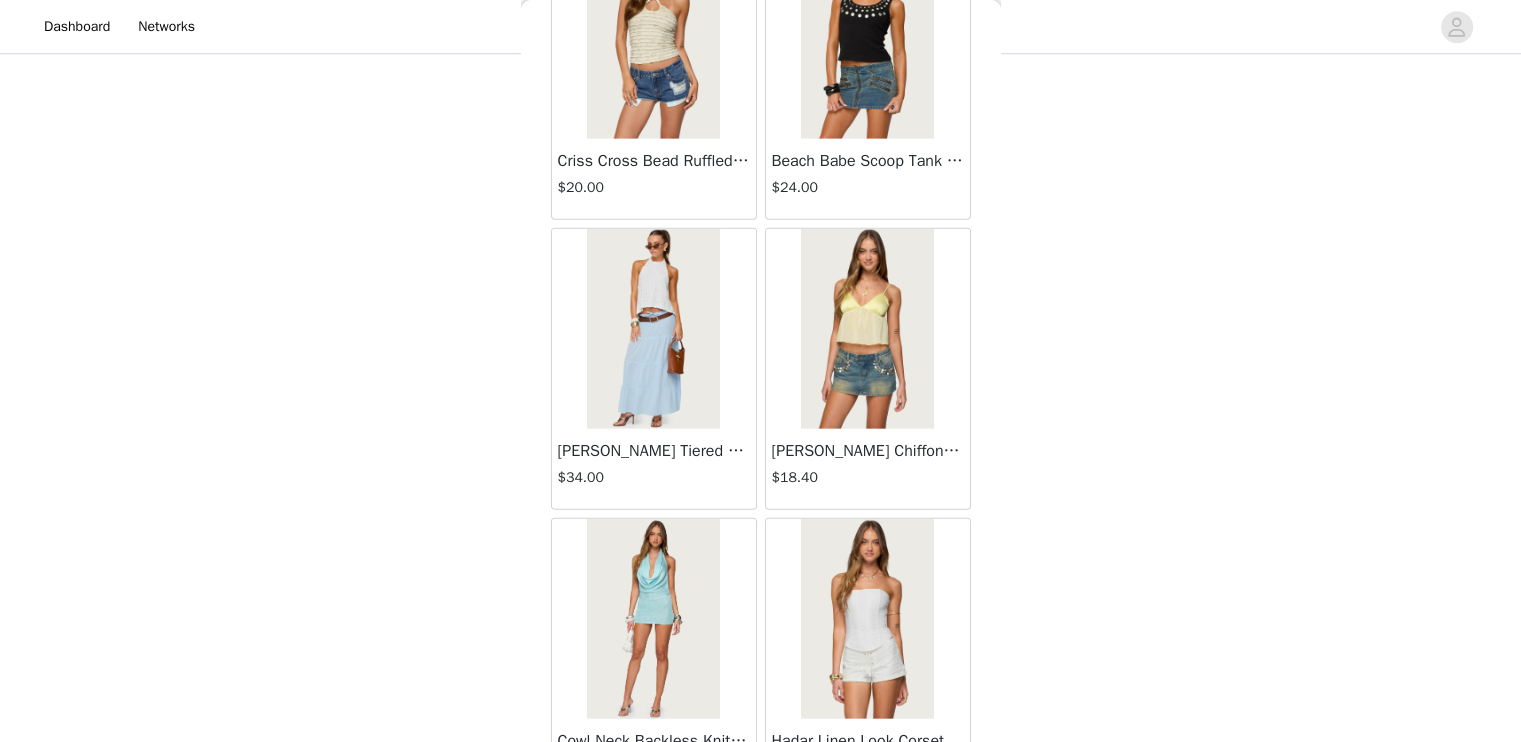 scroll, scrollTop: 13898, scrollLeft: 0, axis: vertical 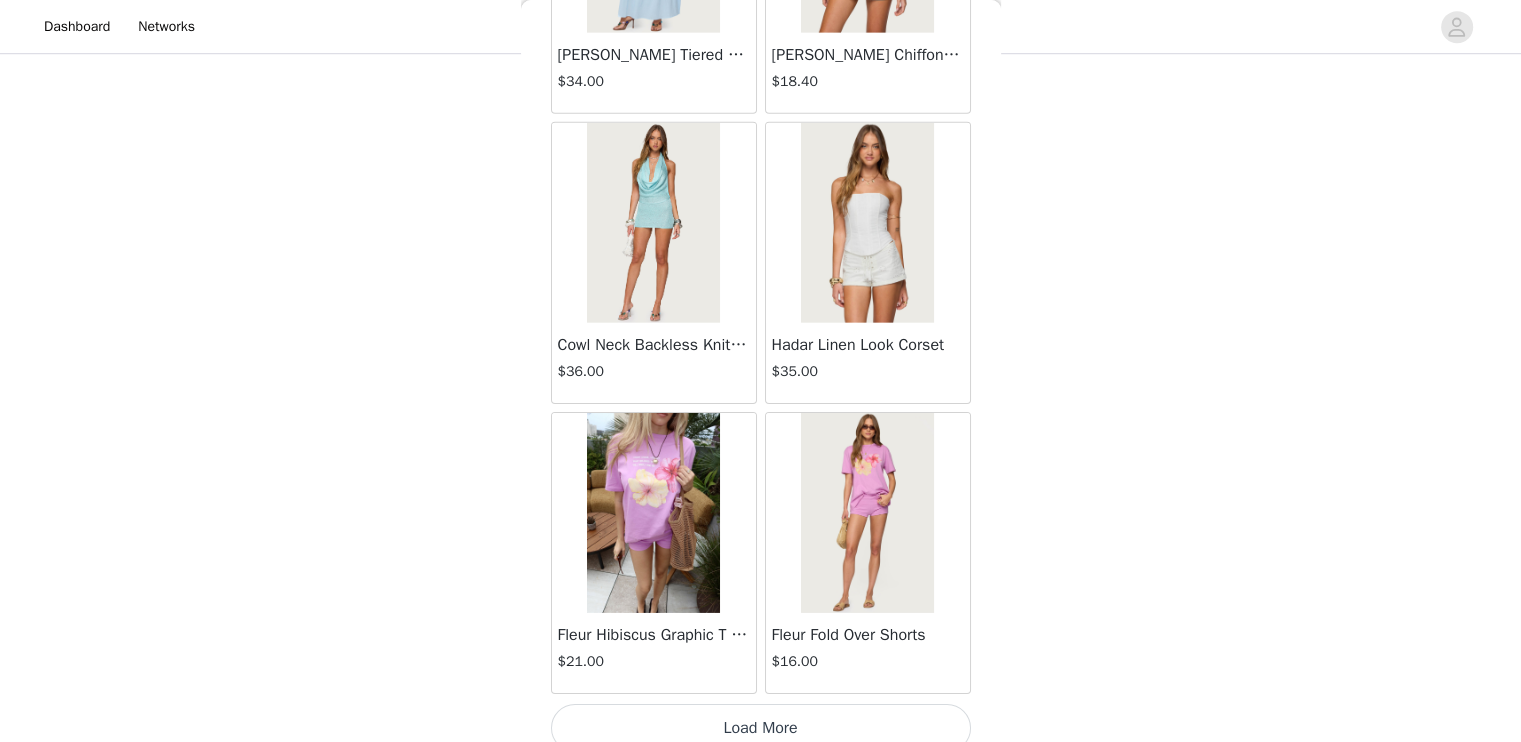 click on "Load More" at bounding box center (761, 728) 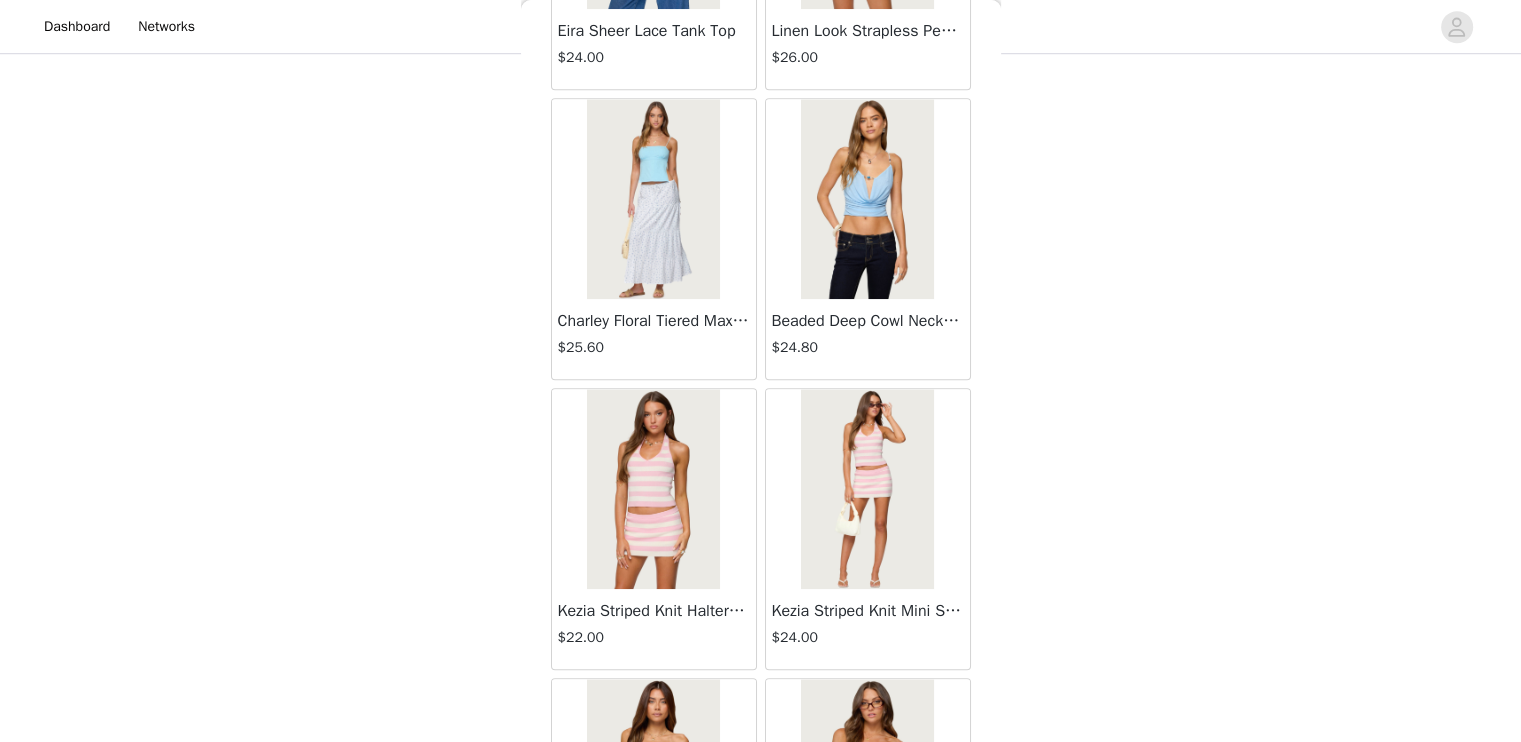 scroll, scrollTop: 16794, scrollLeft: 0, axis: vertical 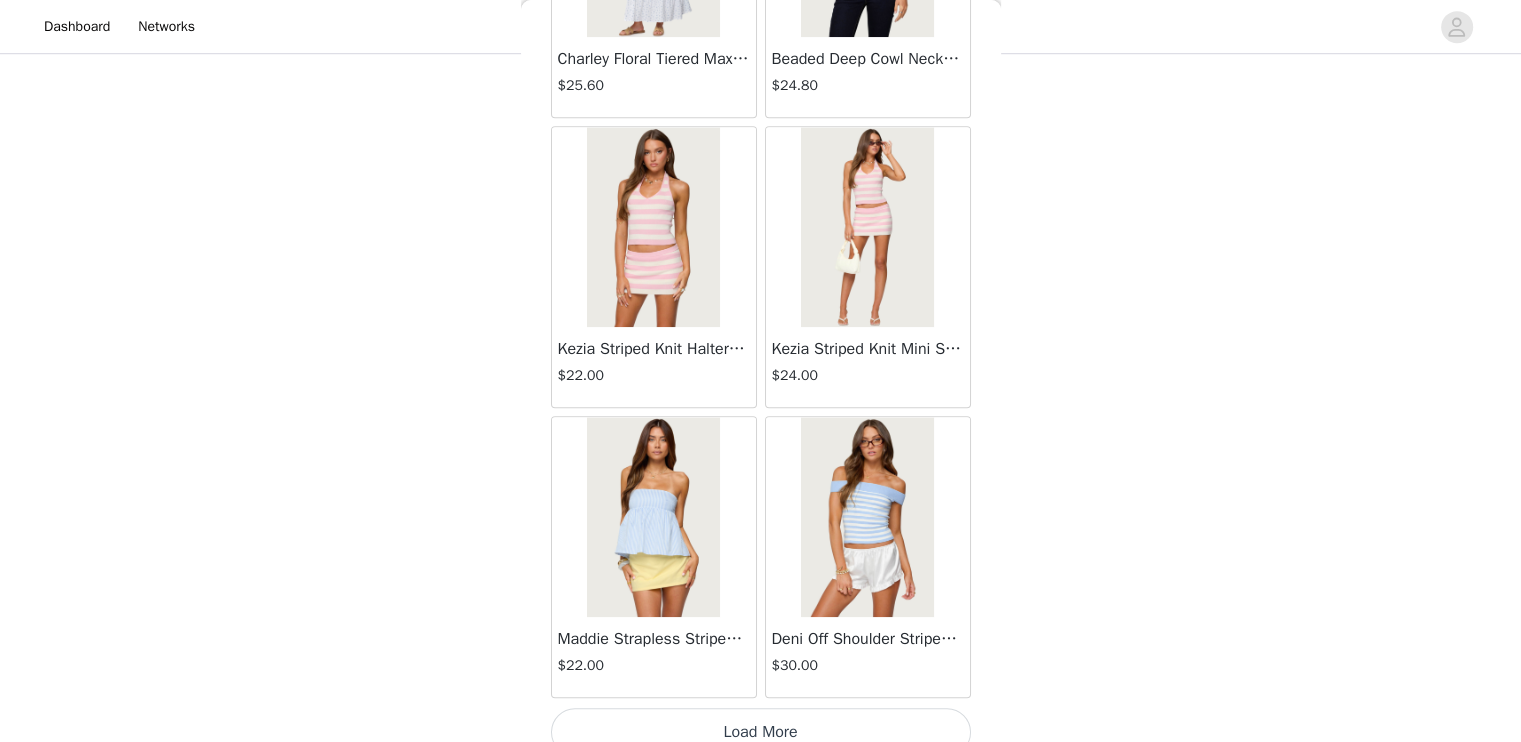 click on "Load More" at bounding box center [761, 732] 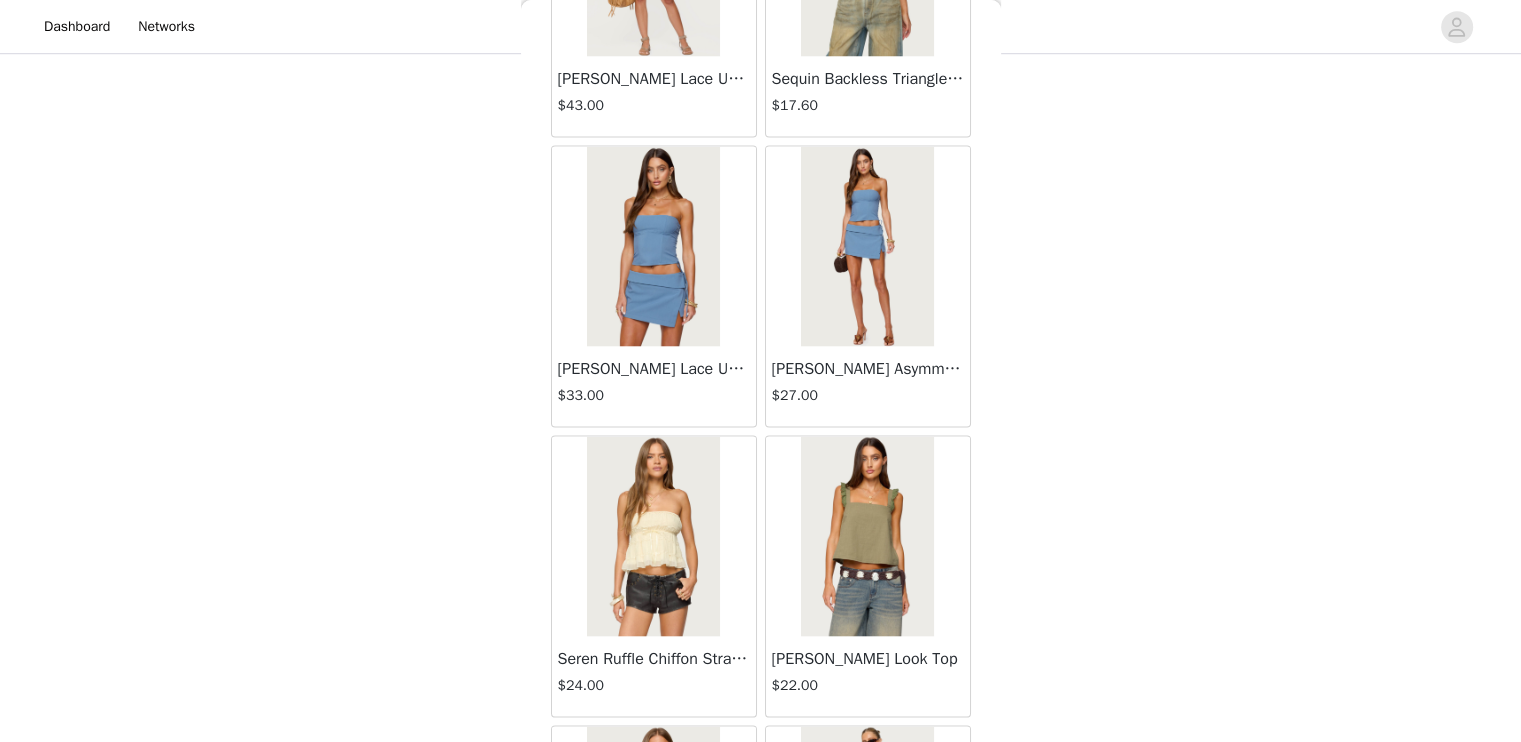 scroll, scrollTop: 19690, scrollLeft: 0, axis: vertical 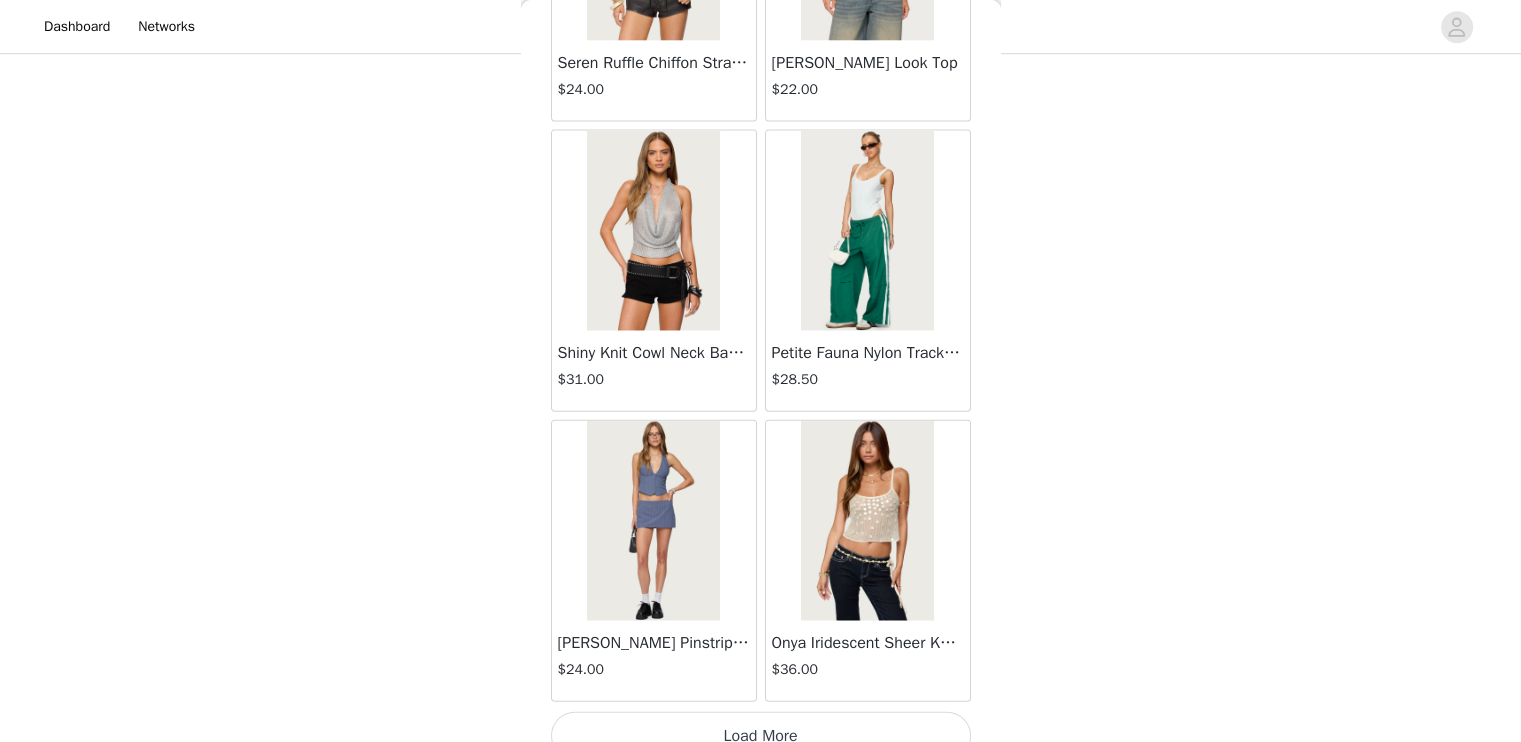 click on "Load More" at bounding box center (761, 736) 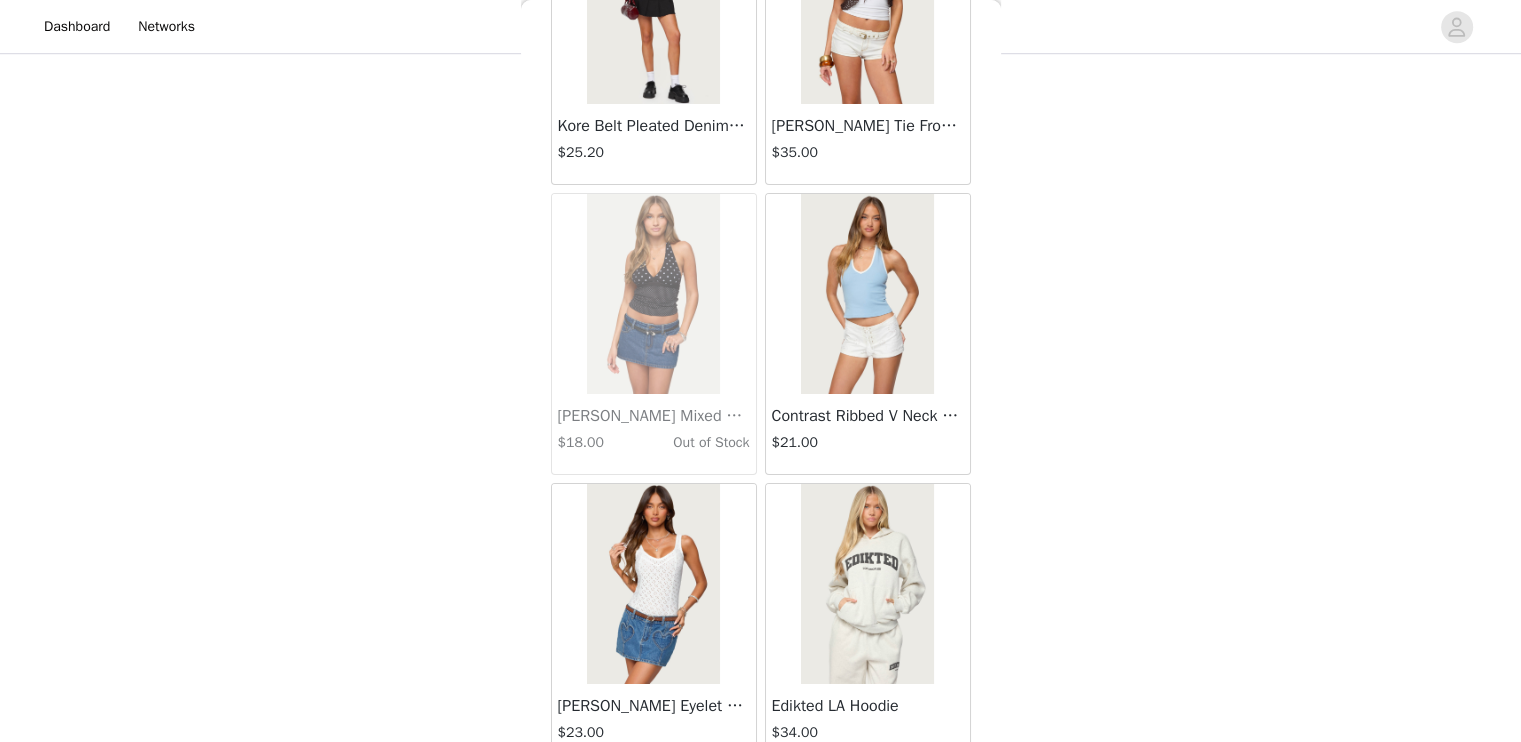 scroll, scrollTop: 22586, scrollLeft: 0, axis: vertical 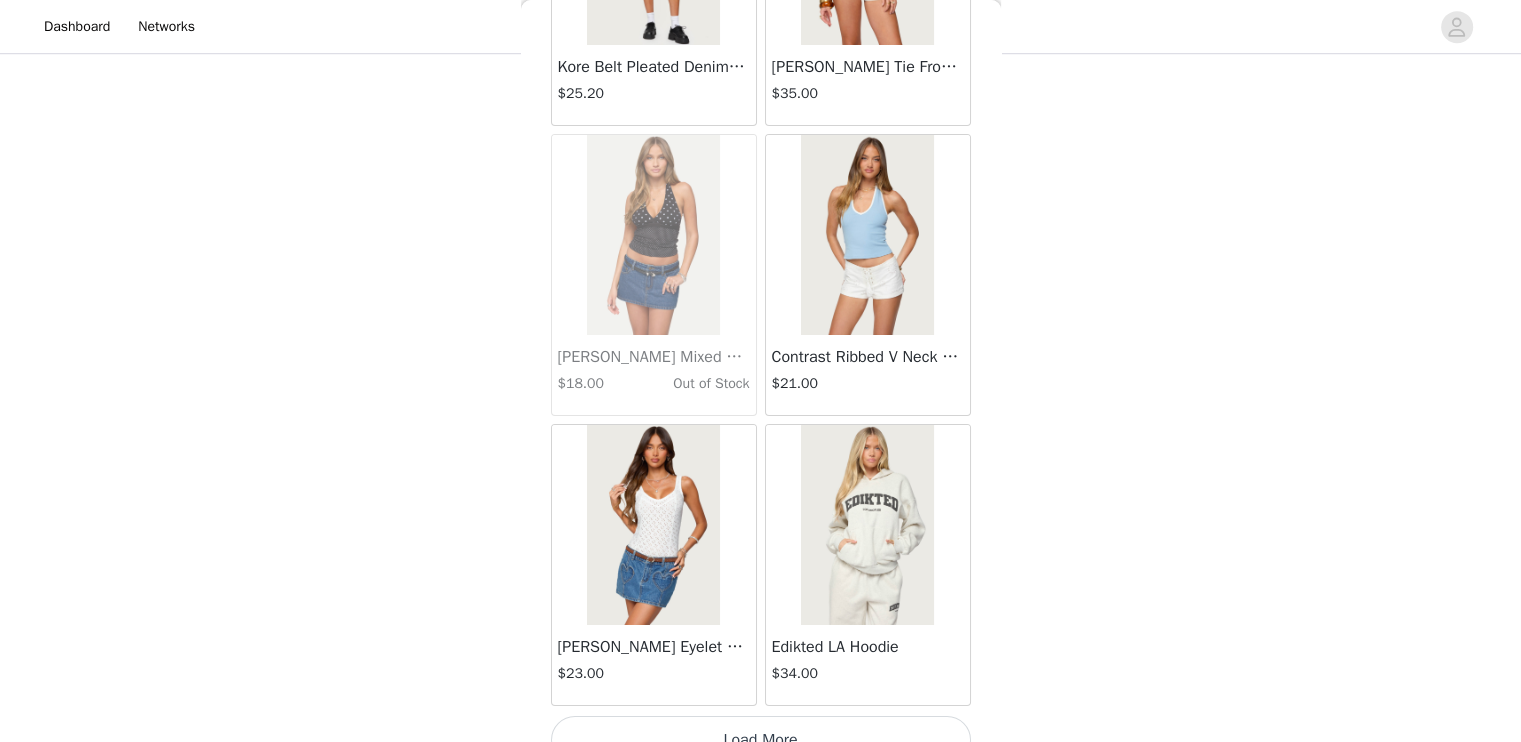 click on "Load More" at bounding box center [761, 740] 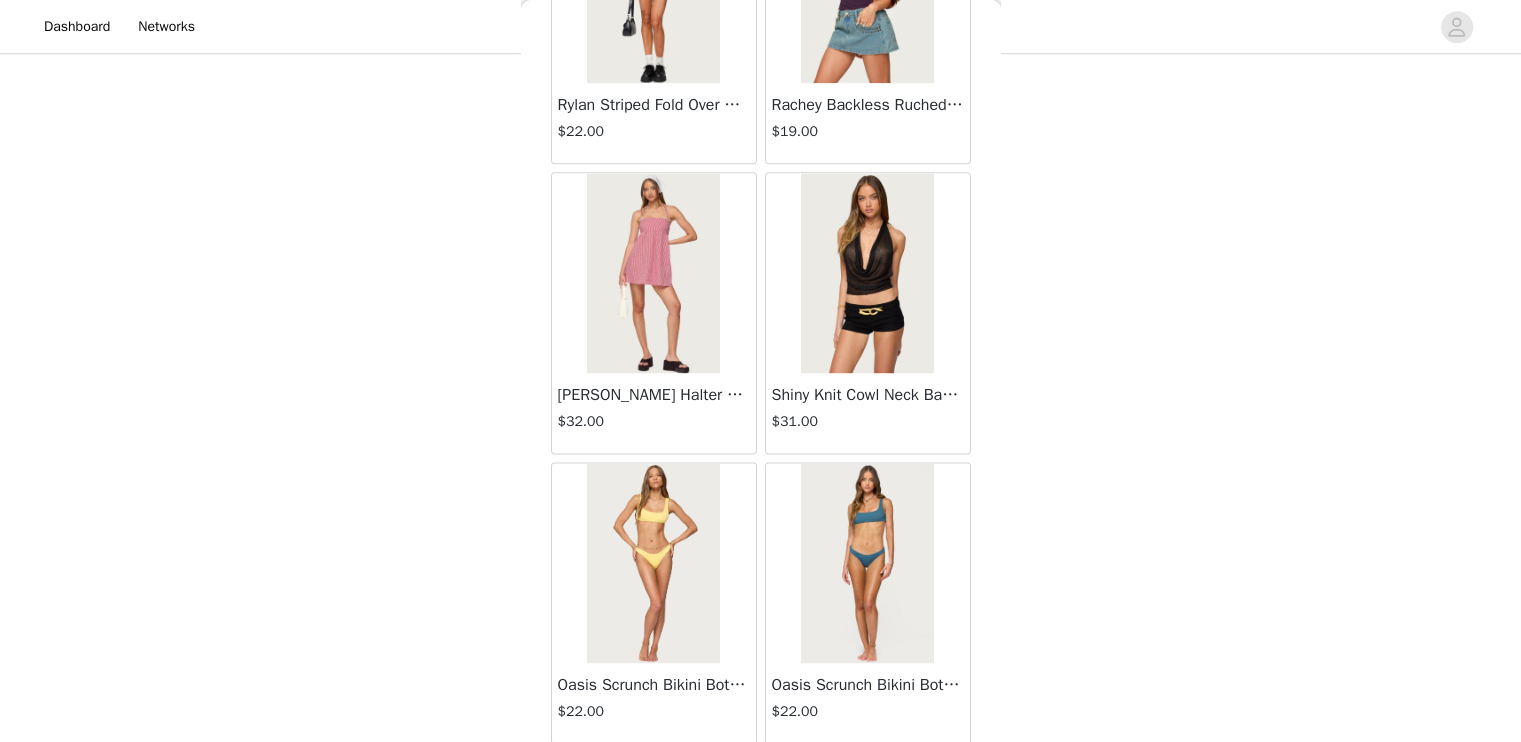 scroll, scrollTop: 25482, scrollLeft: 0, axis: vertical 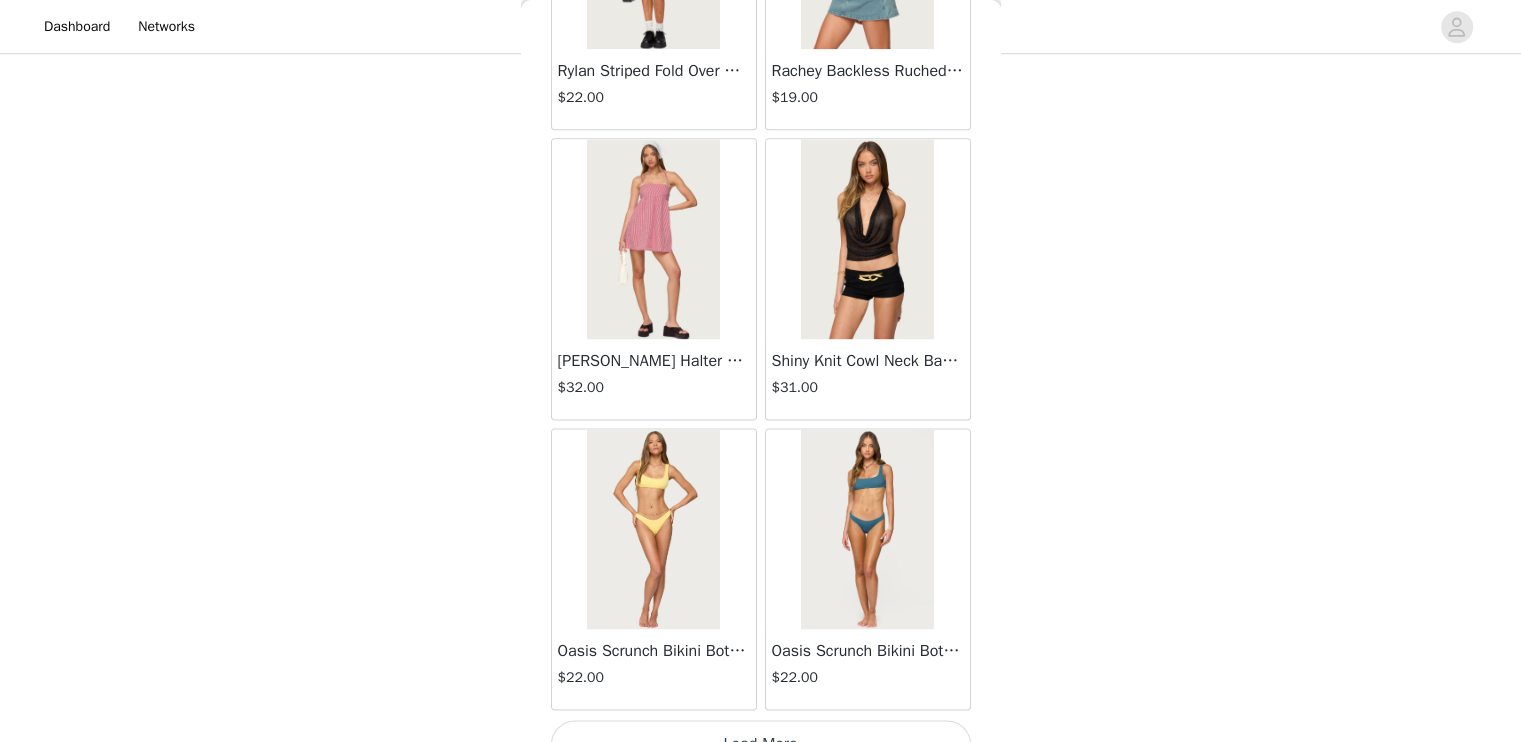 click on "Load More" at bounding box center (761, 744) 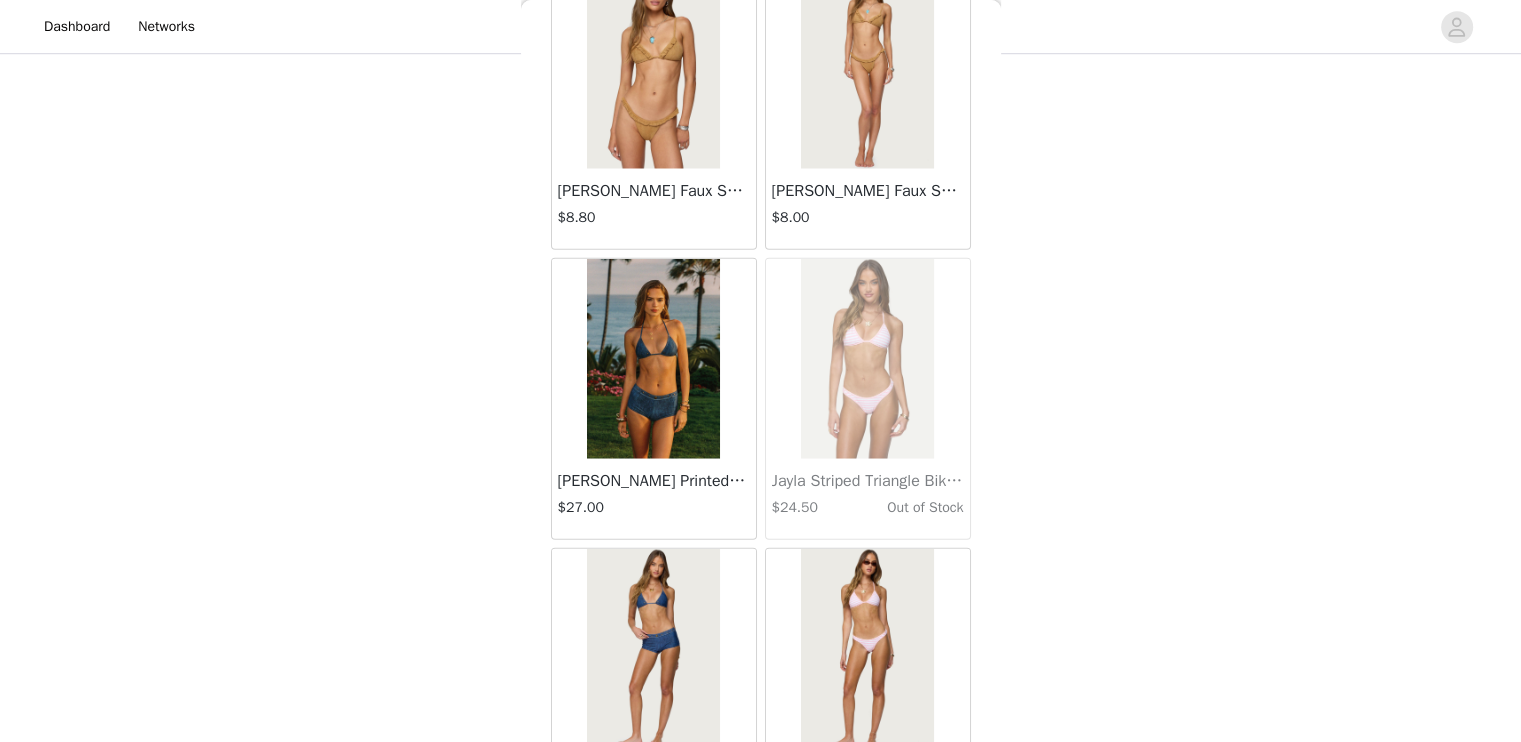 scroll, scrollTop: 28378, scrollLeft: 0, axis: vertical 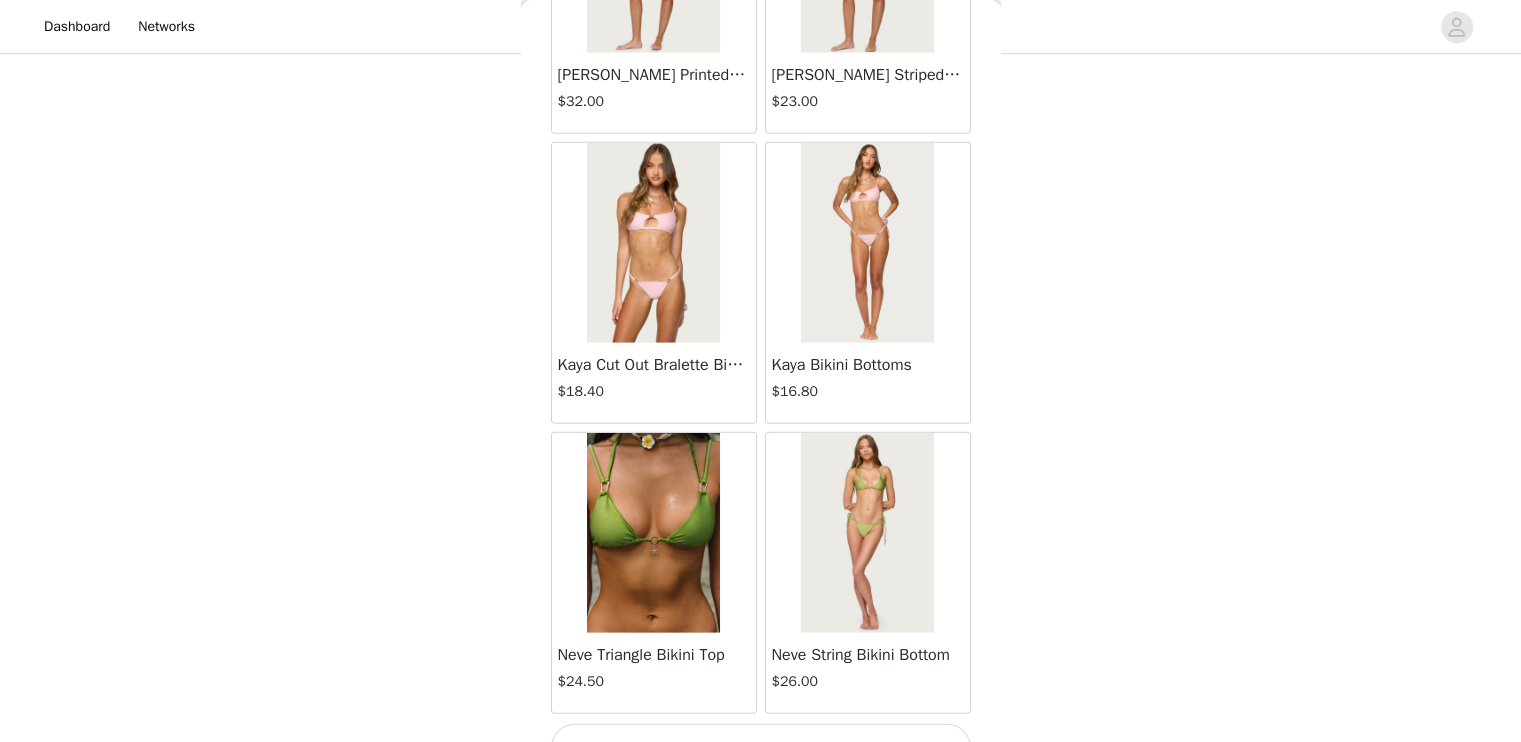 click on "Load More" at bounding box center [761, 748] 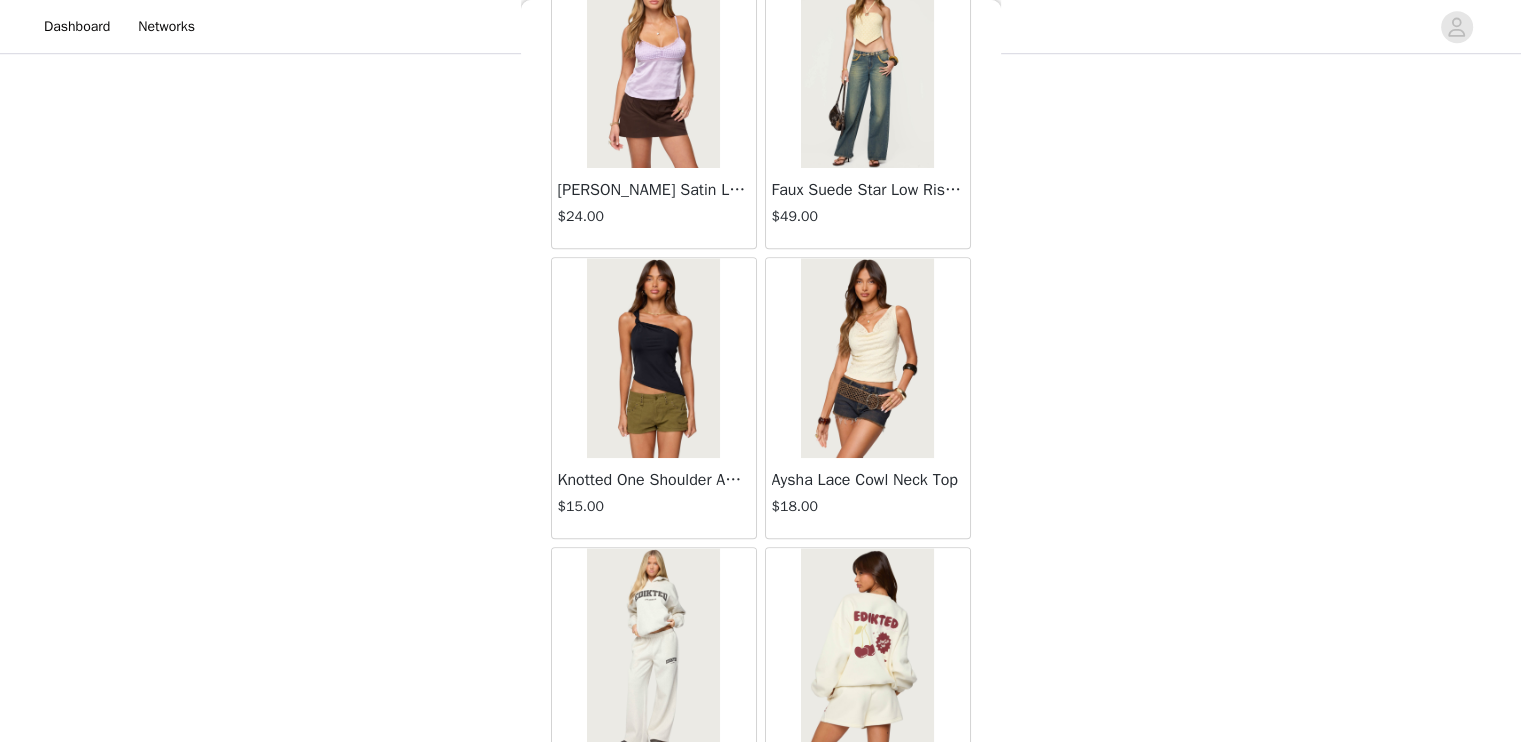 scroll, scrollTop: 31274, scrollLeft: 0, axis: vertical 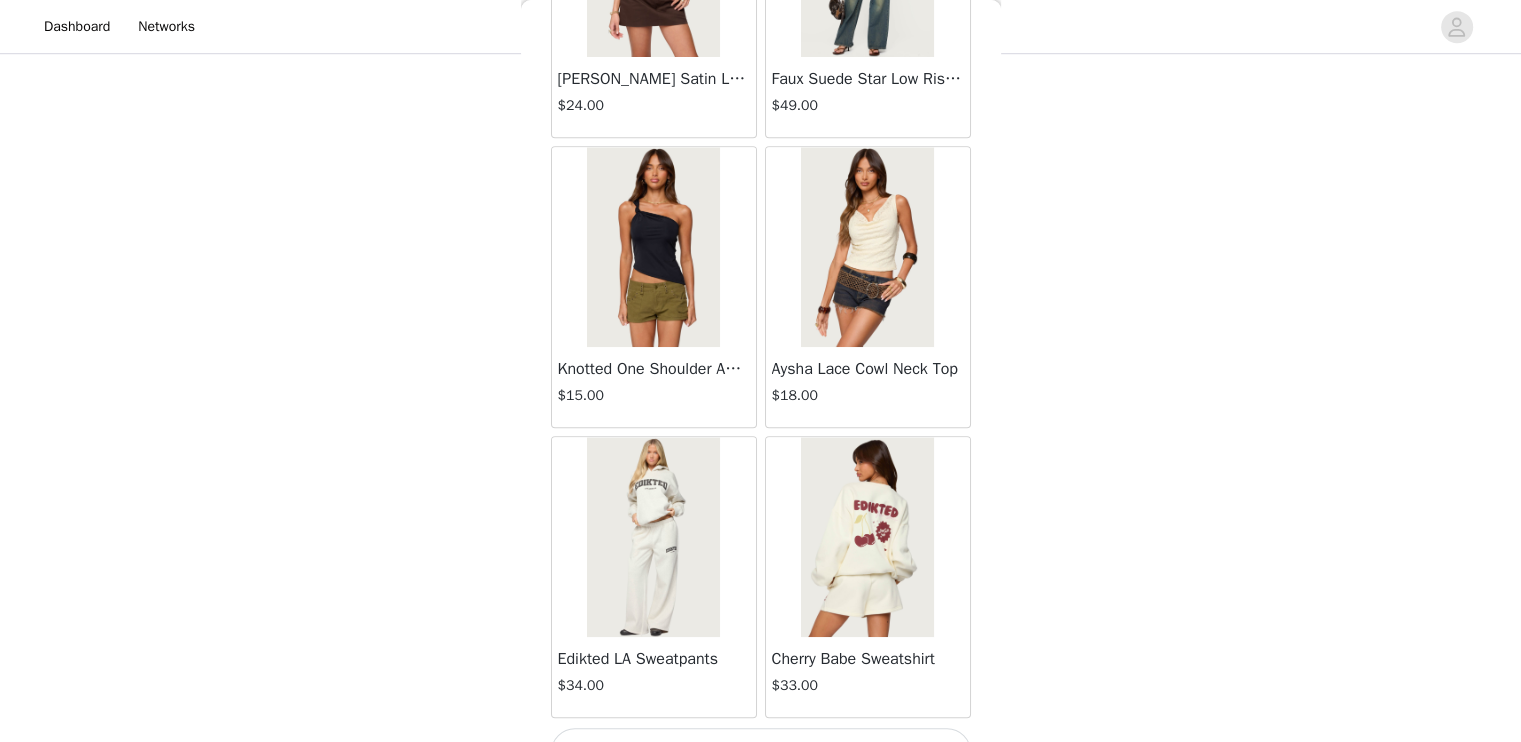click on "Load More" at bounding box center [761, 752] 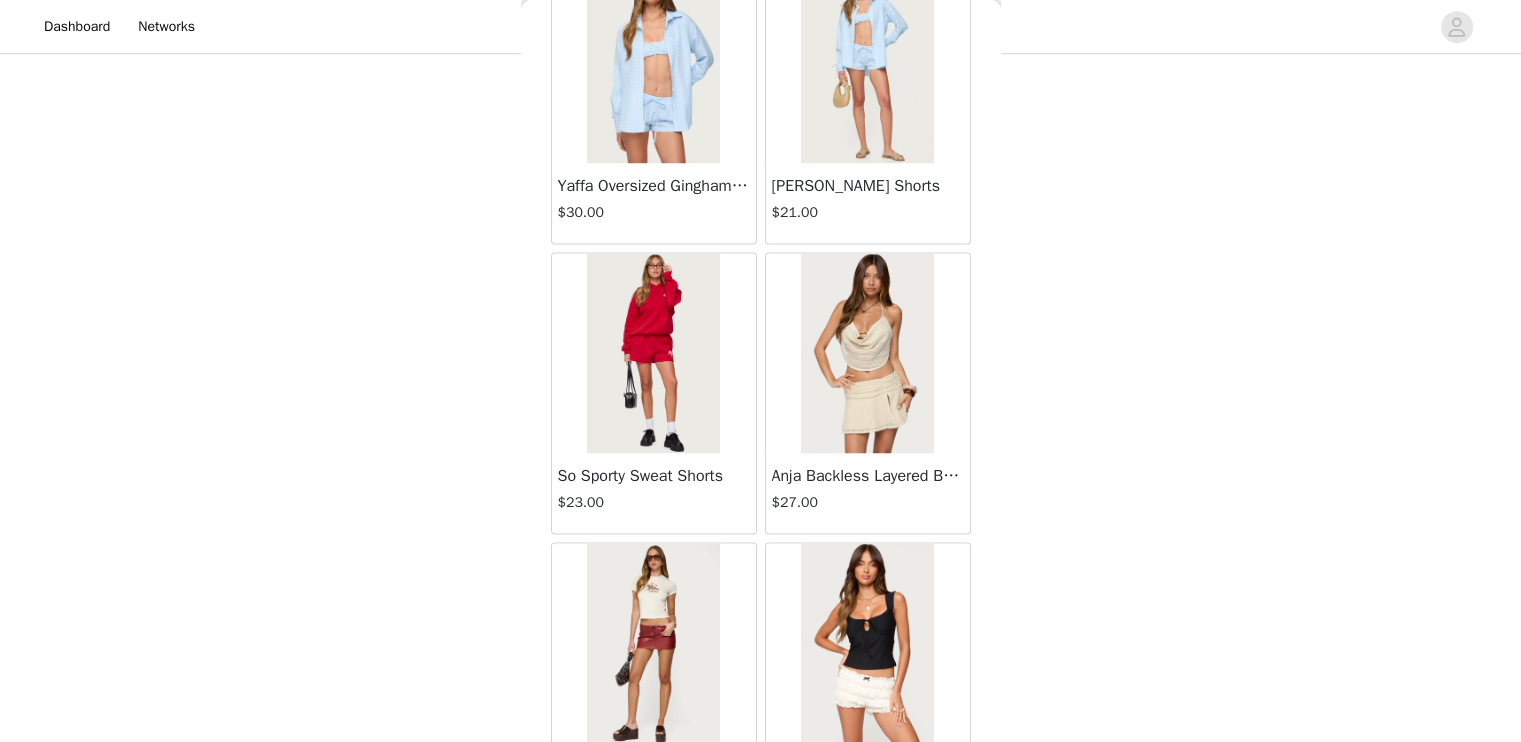 scroll, scrollTop: 34170, scrollLeft: 0, axis: vertical 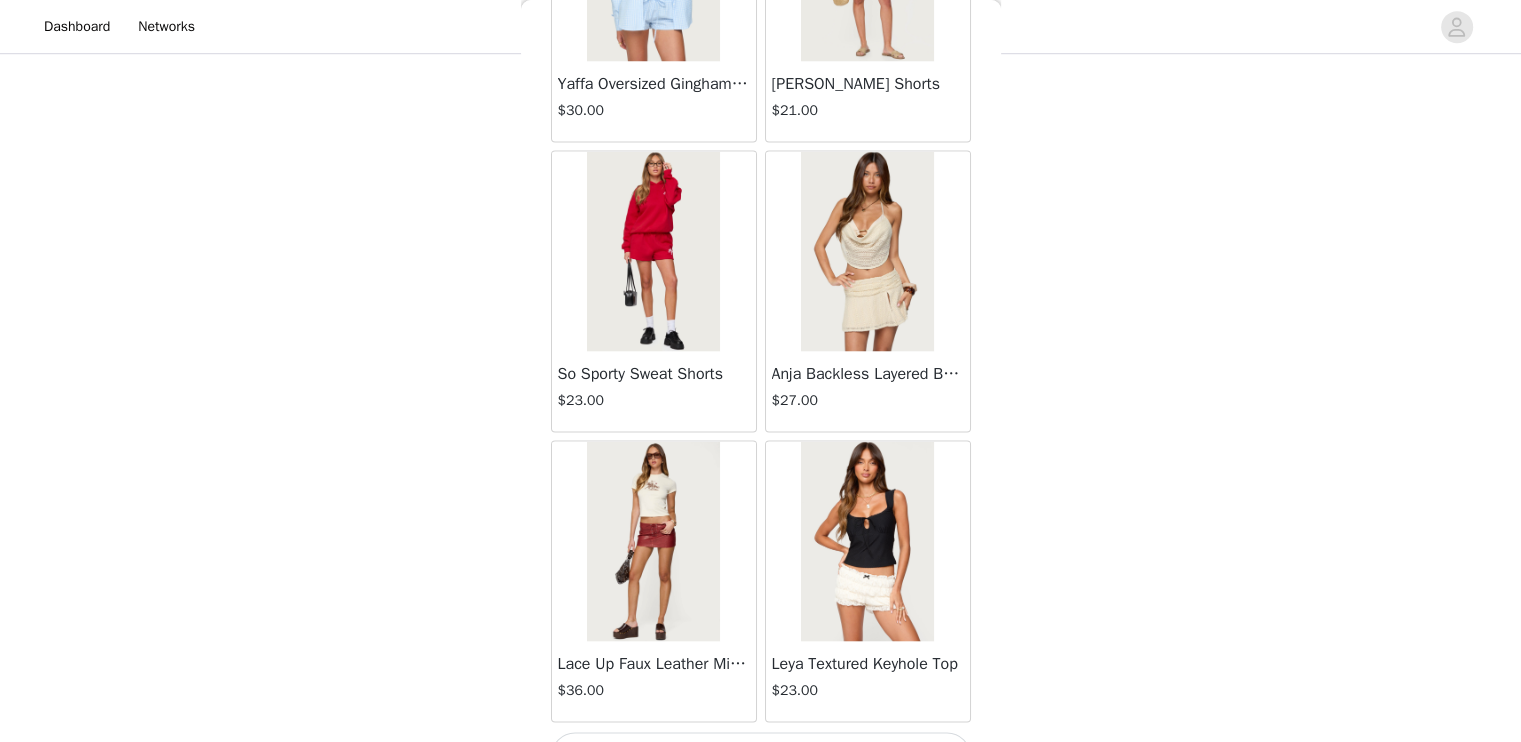 click on "Load More" at bounding box center [761, 756] 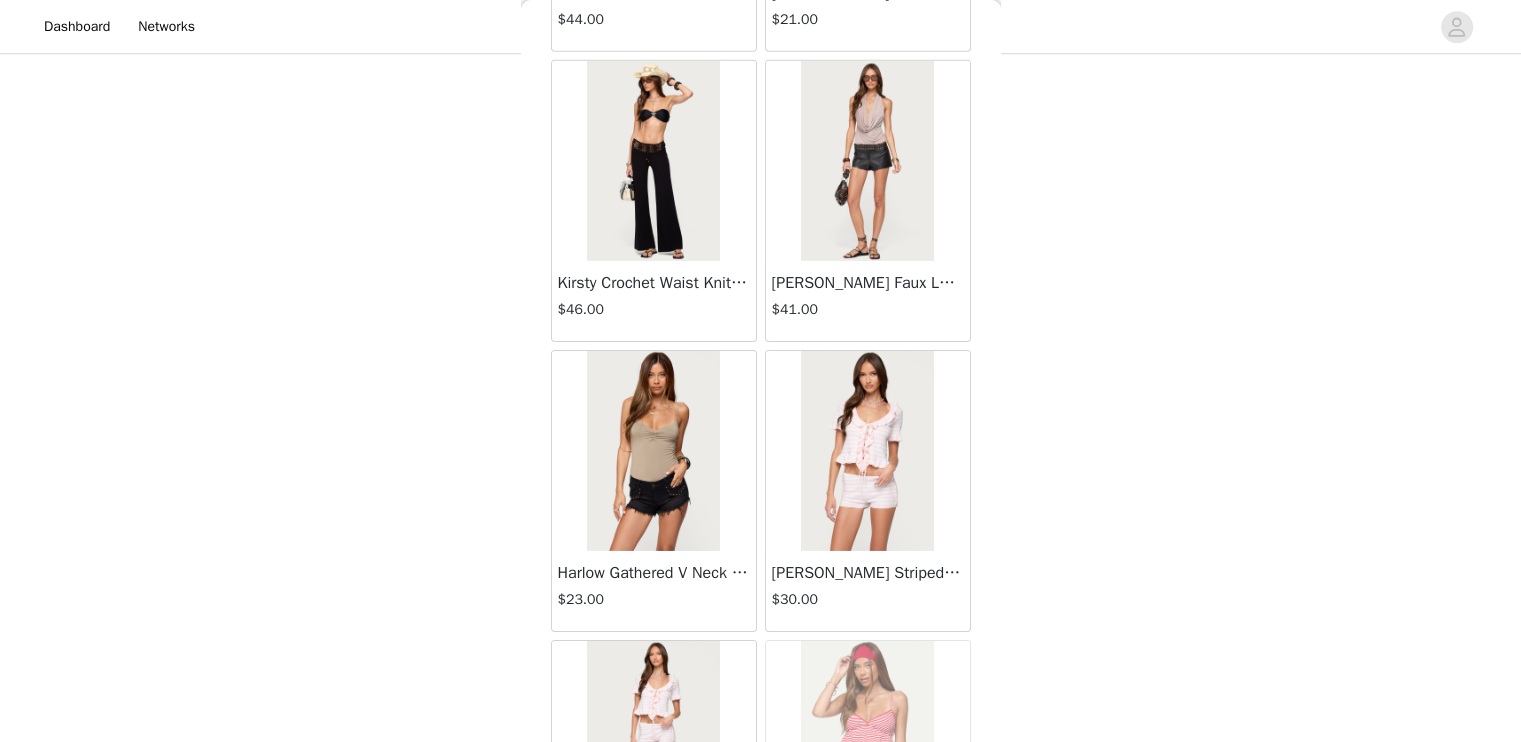 scroll, scrollTop: 37066, scrollLeft: 0, axis: vertical 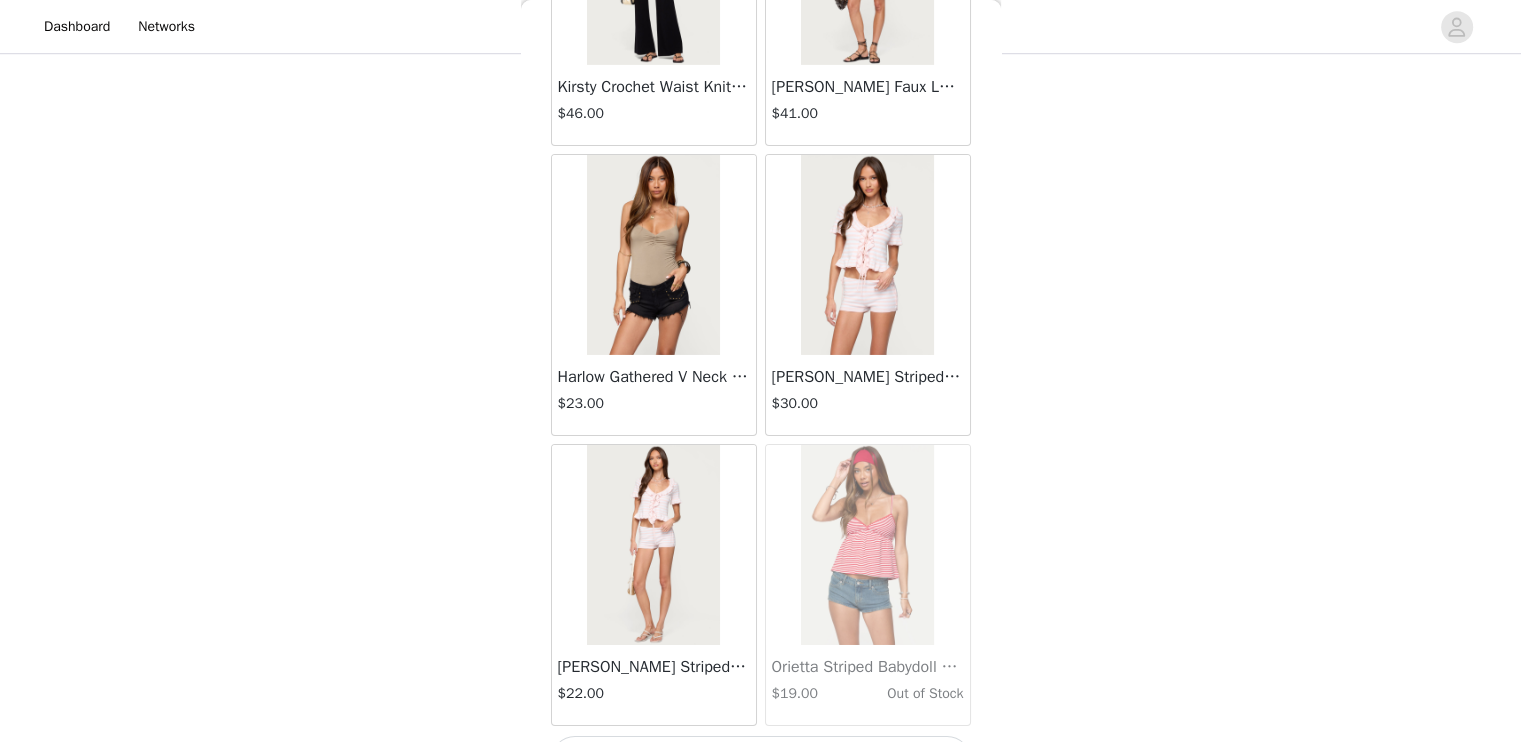 click on "Load More" at bounding box center [761, 760] 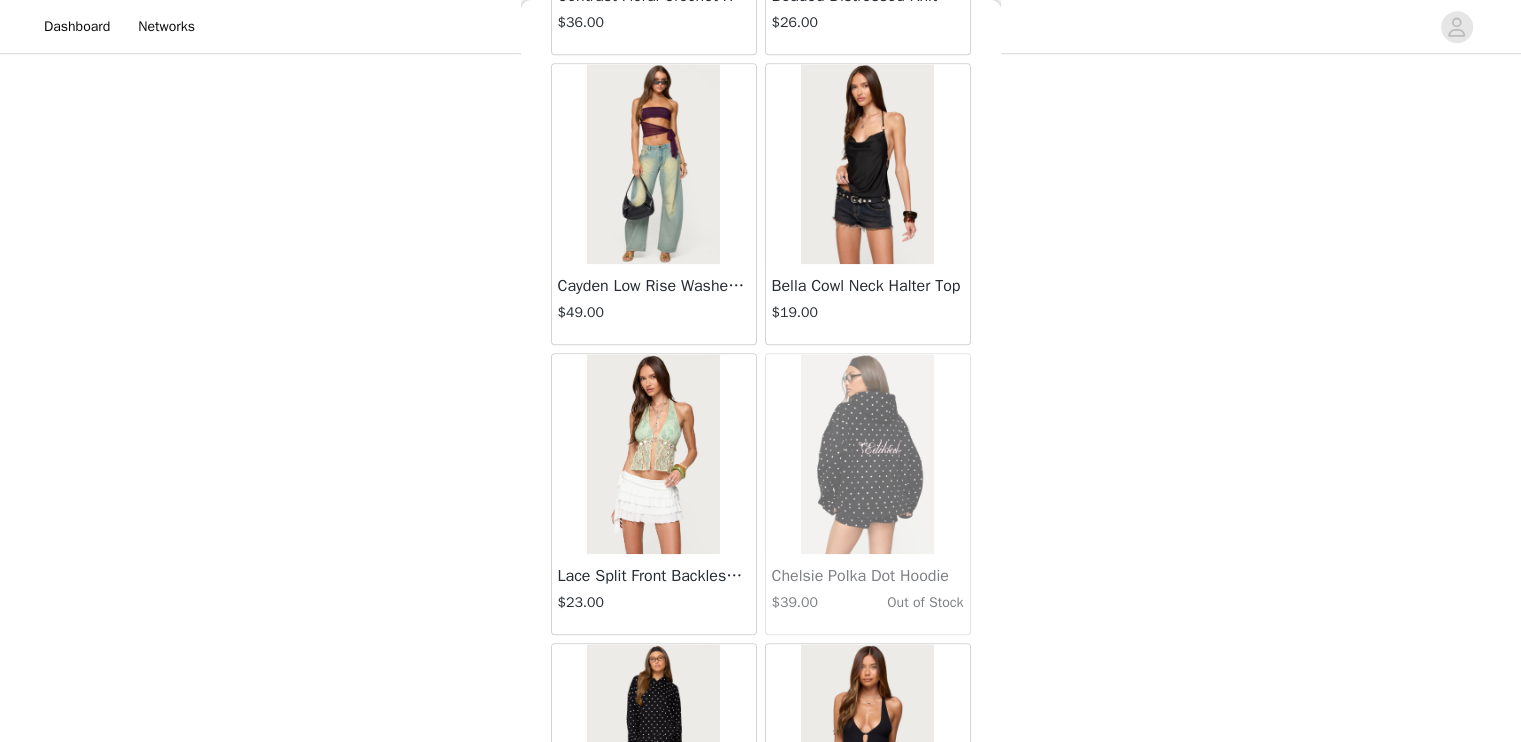 scroll, scrollTop: 39962, scrollLeft: 0, axis: vertical 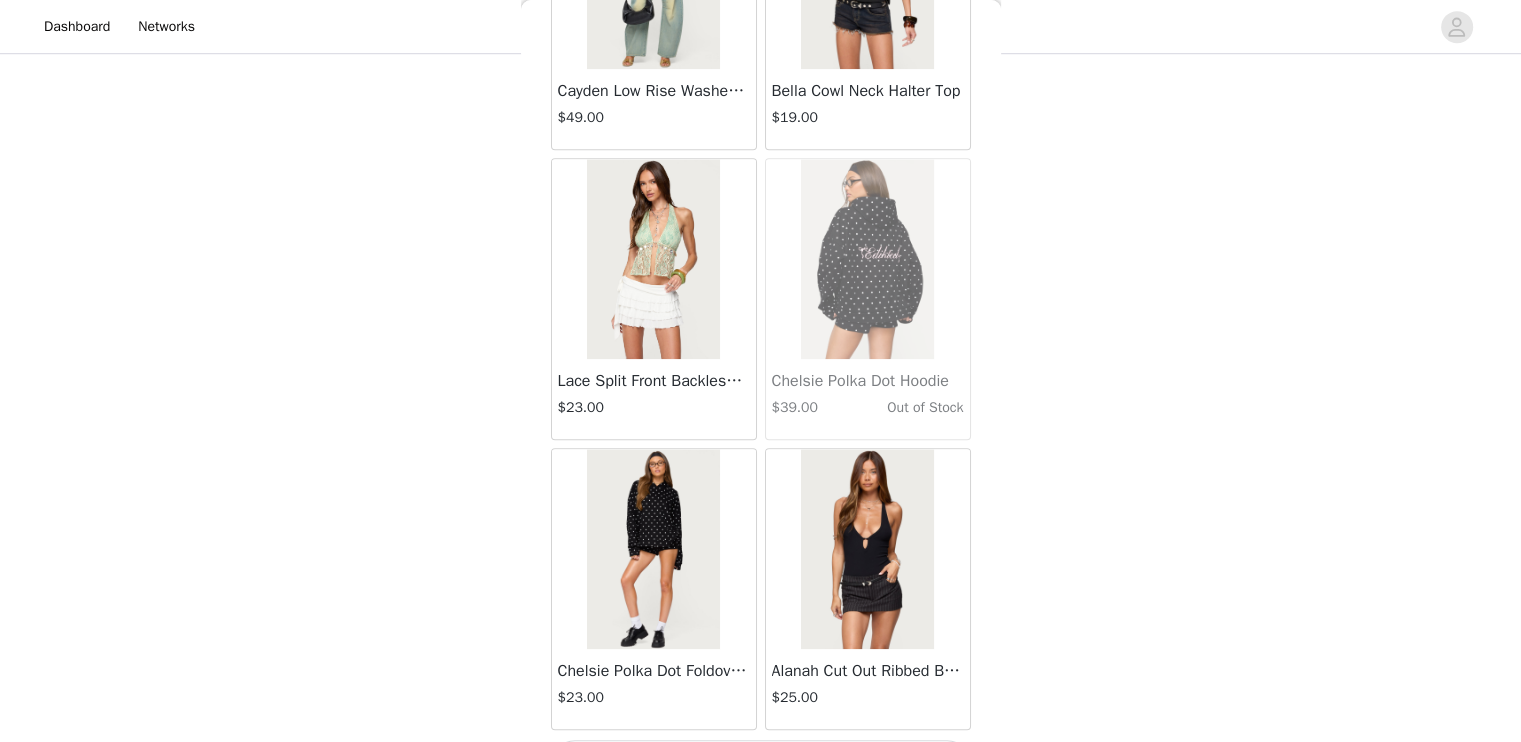 click on "Load More" at bounding box center [761, 764] 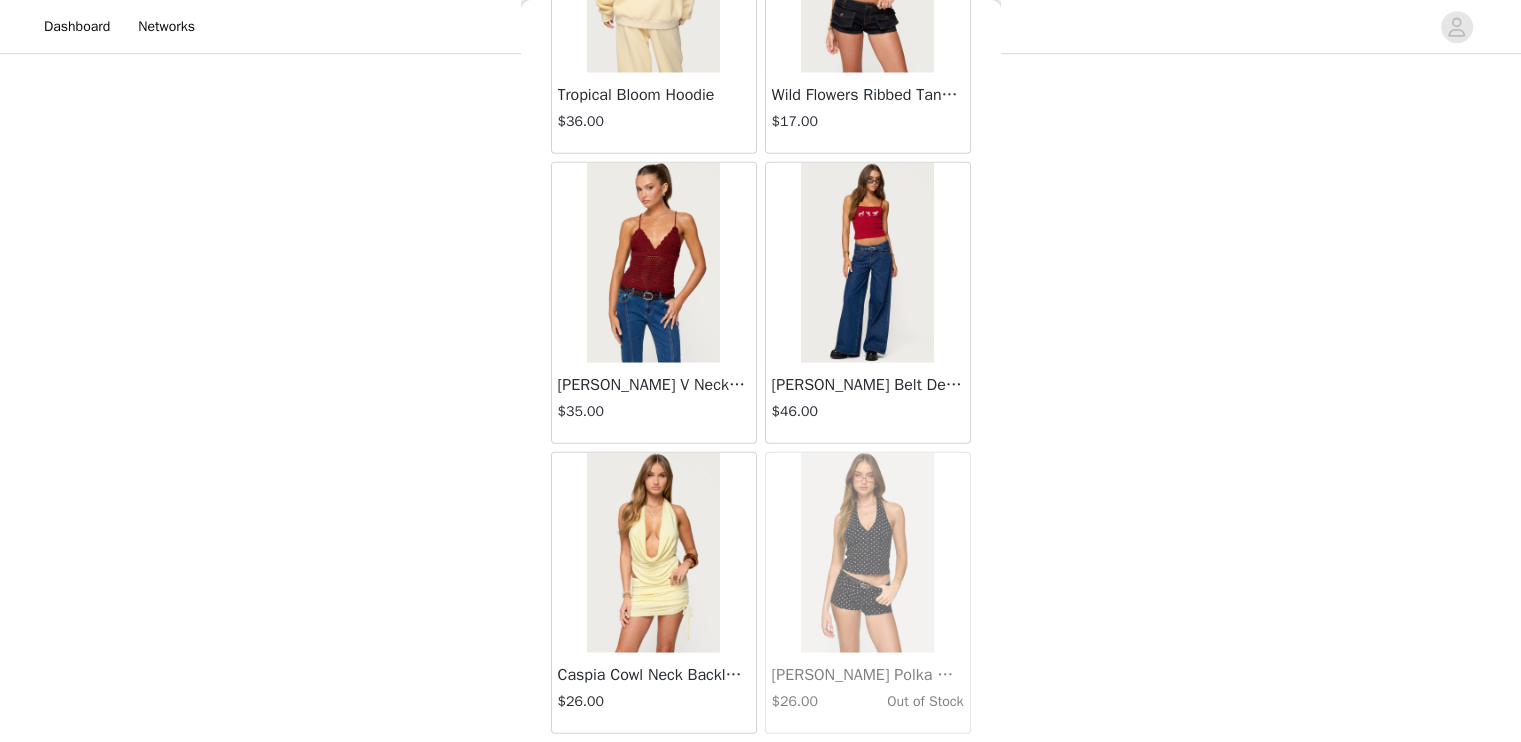 click on "Load More" at bounding box center [761, 768] 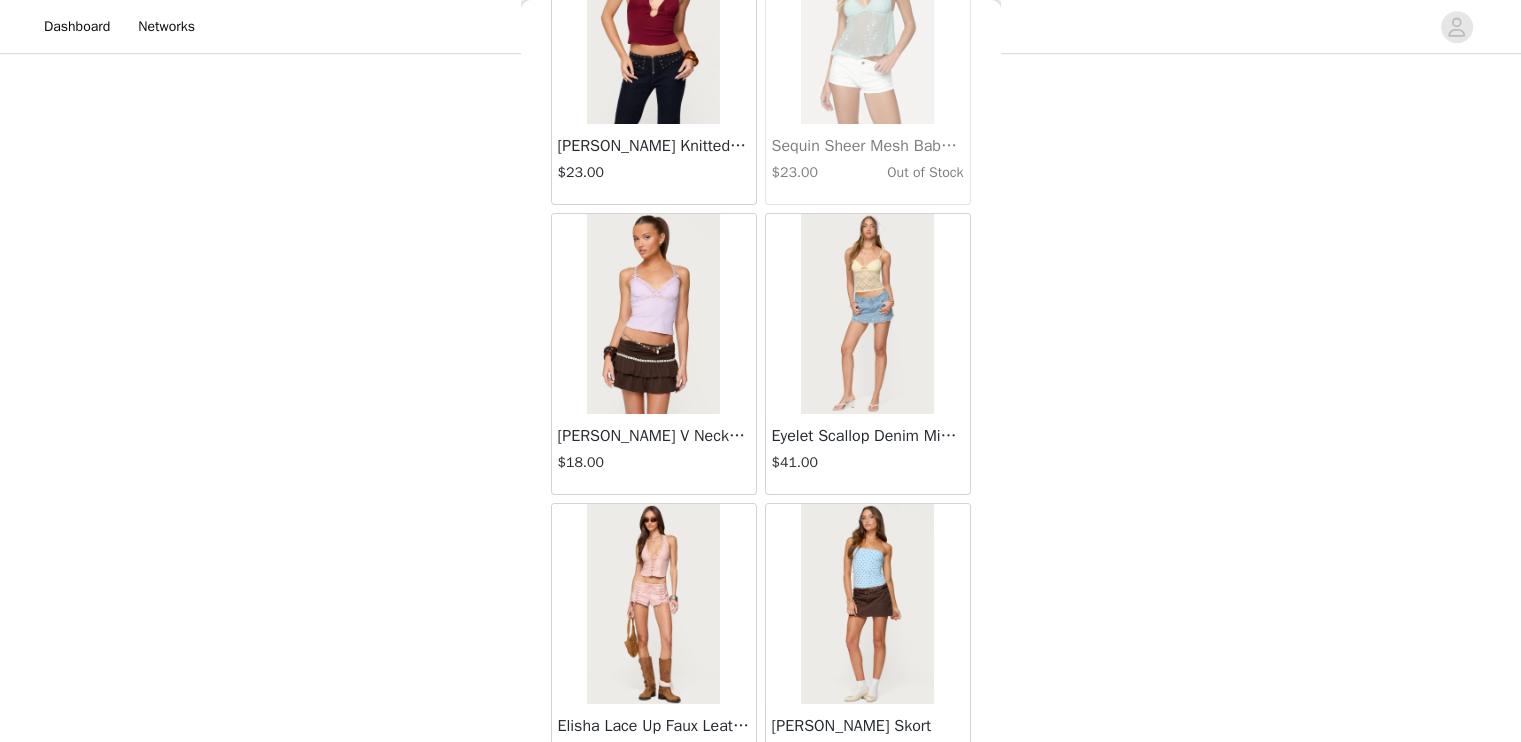 scroll, scrollTop: 45754, scrollLeft: 0, axis: vertical 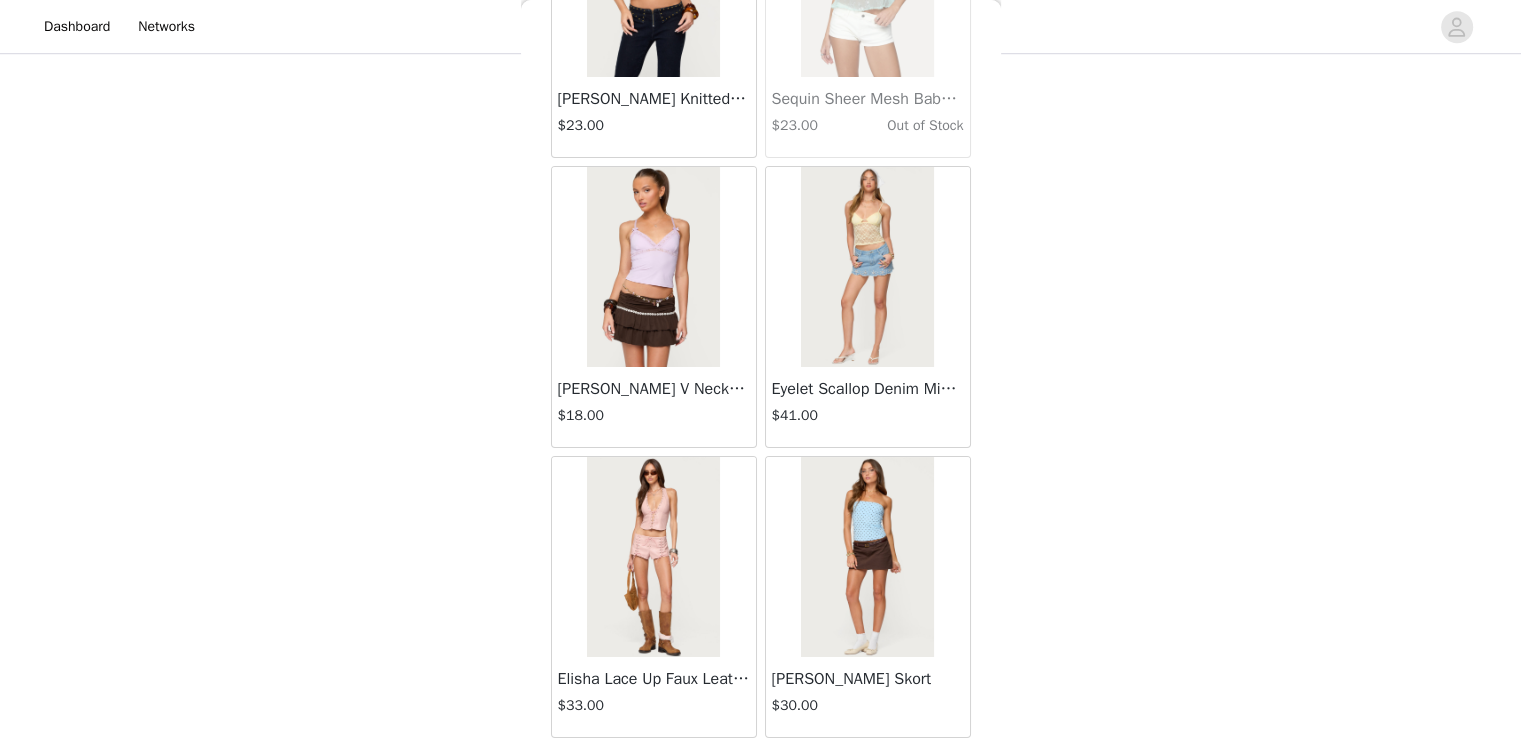 click on "Load More" at bounding box center [761, 772] 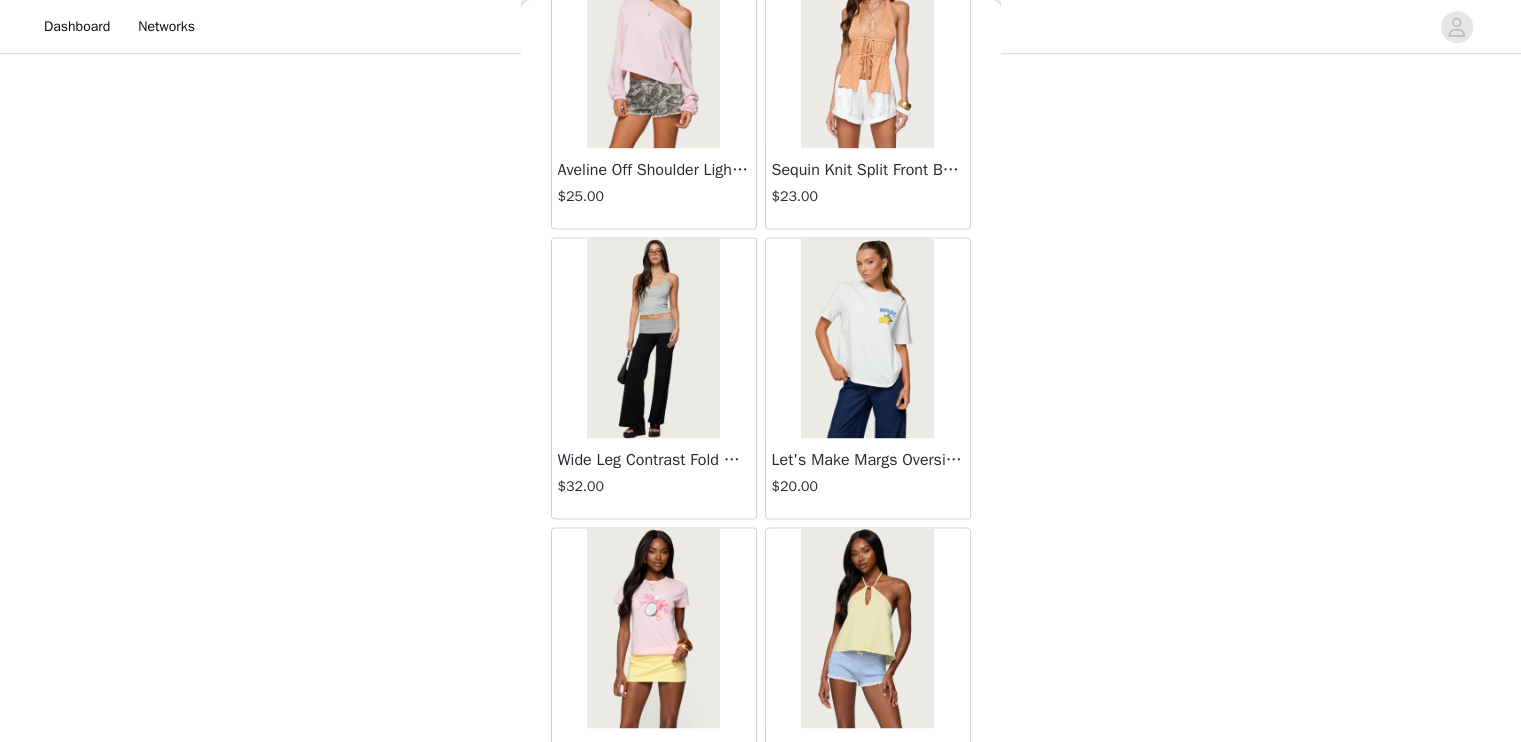 scroll, scrollTop: 48650, scrollLeft: 0, axis: vertical 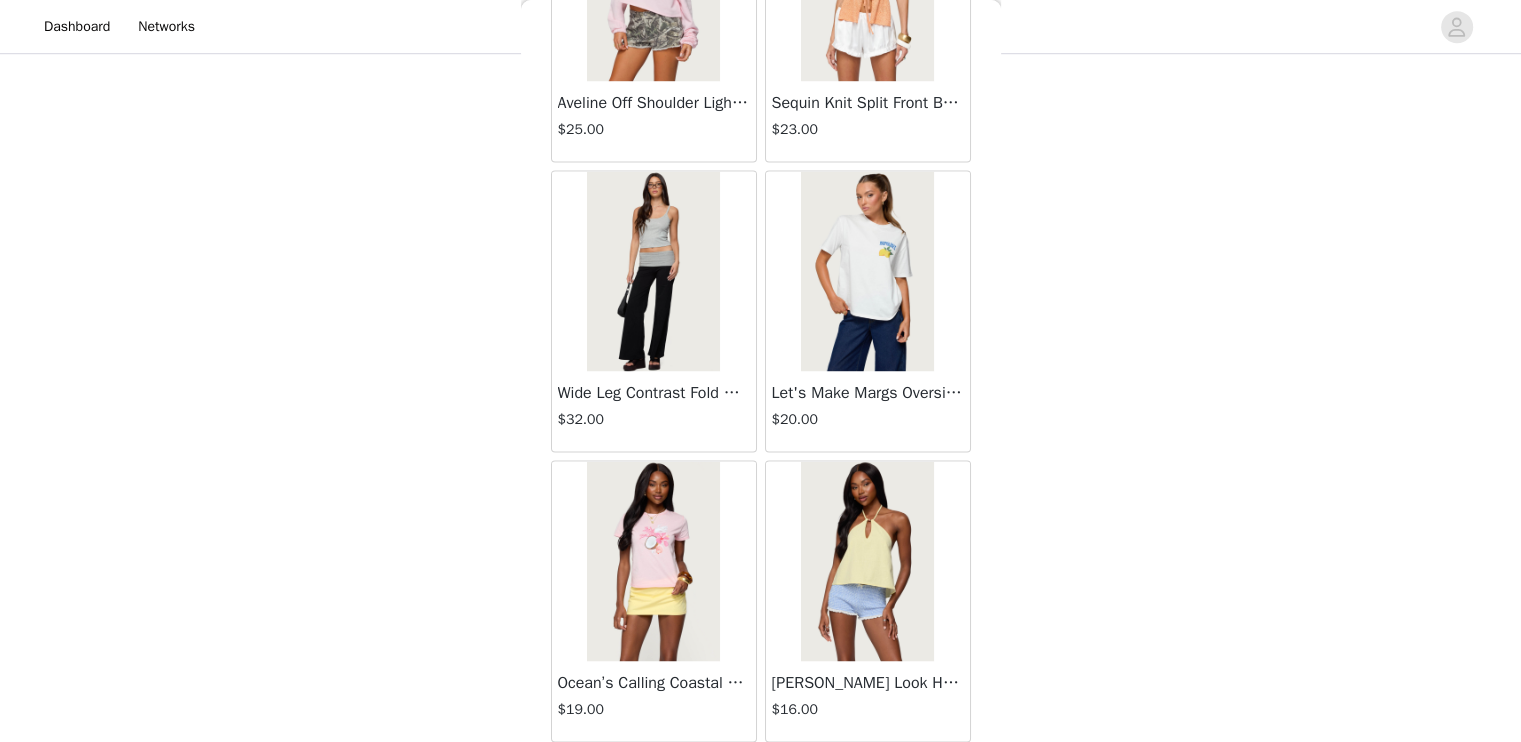 click on "Load More" at bounding box center [761, 776] 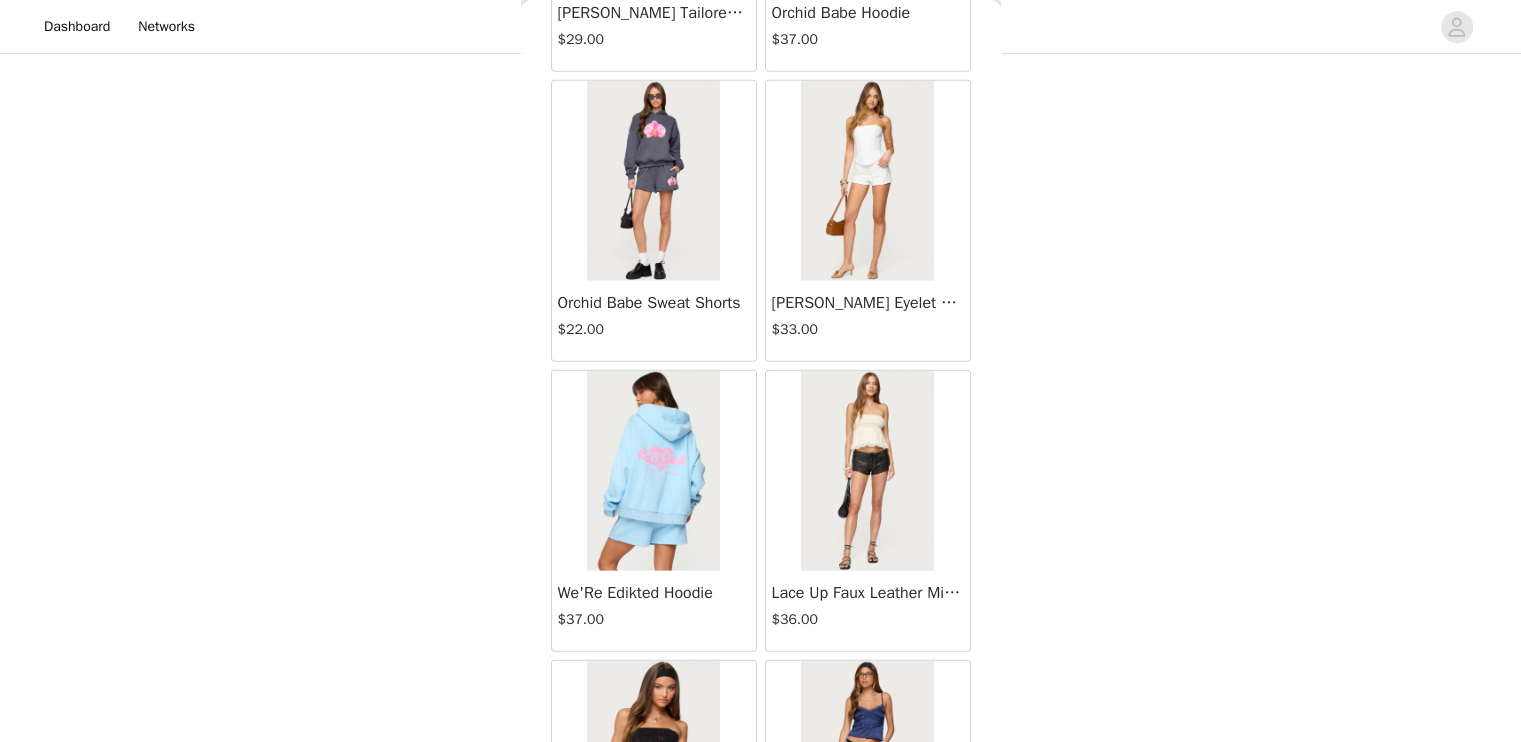 scroll, scrollTop: 51546, scrollLeft: 0, axis: vertical 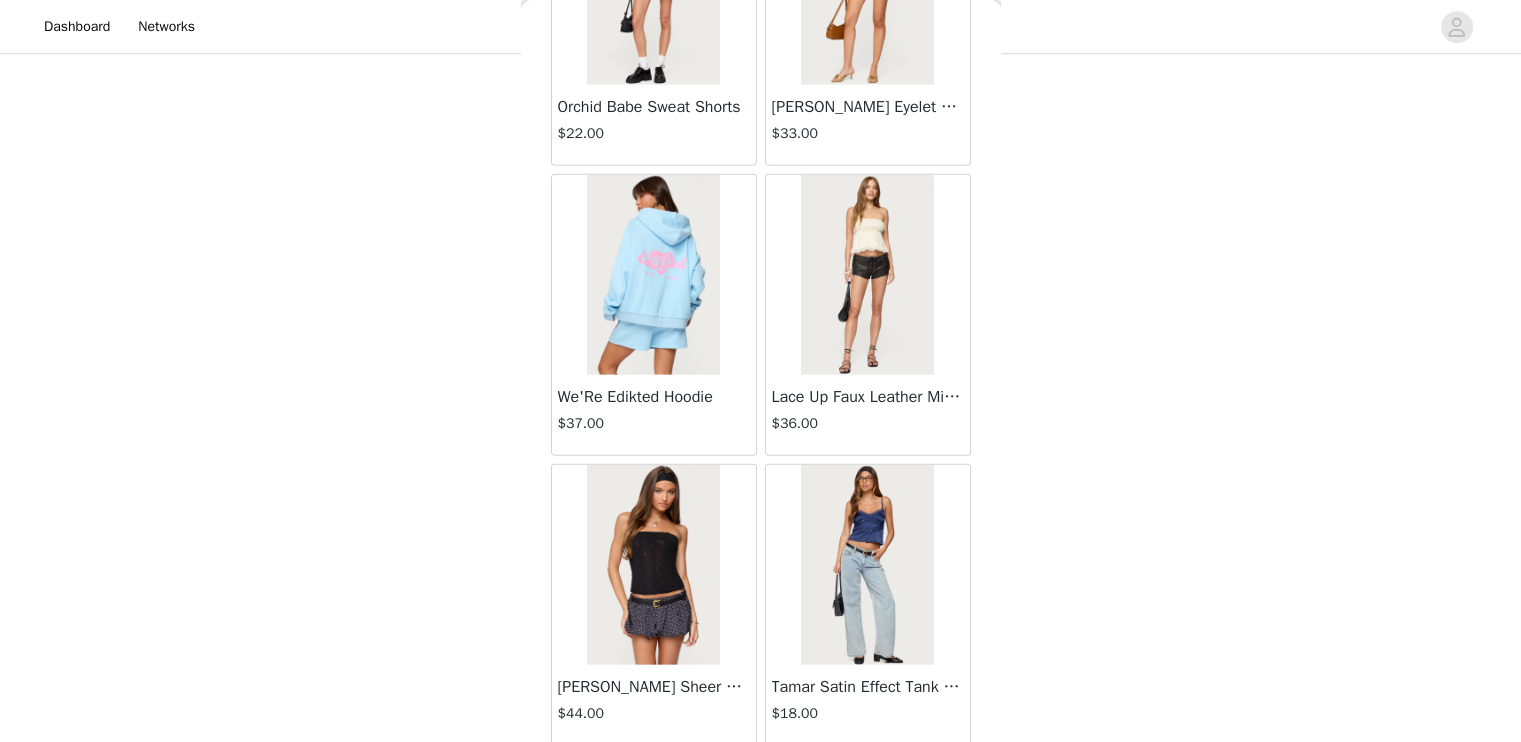 click on "Load More" at bounding box center [761, 780] 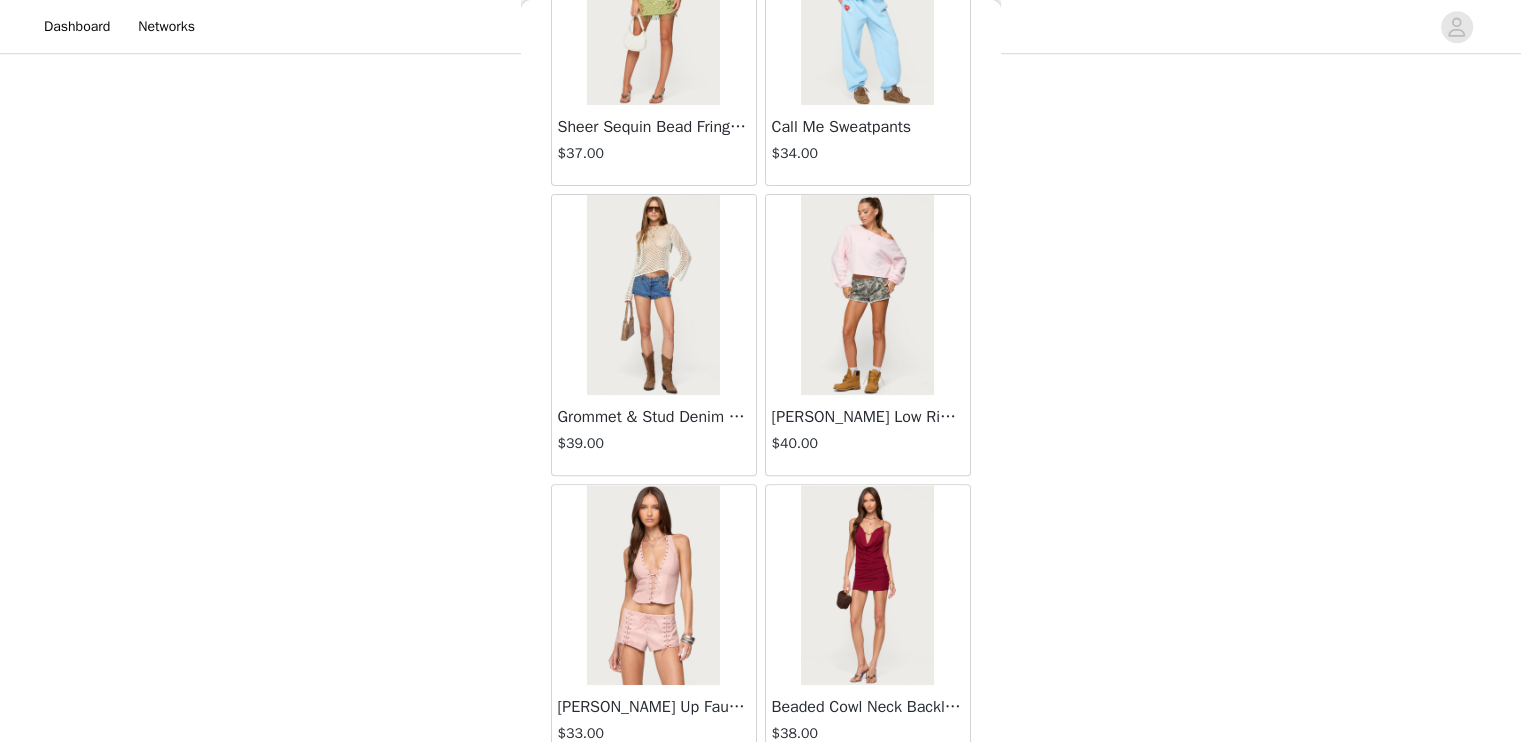scroll, scrollTop: 54442, scrollLeft: 0, axis: vertical 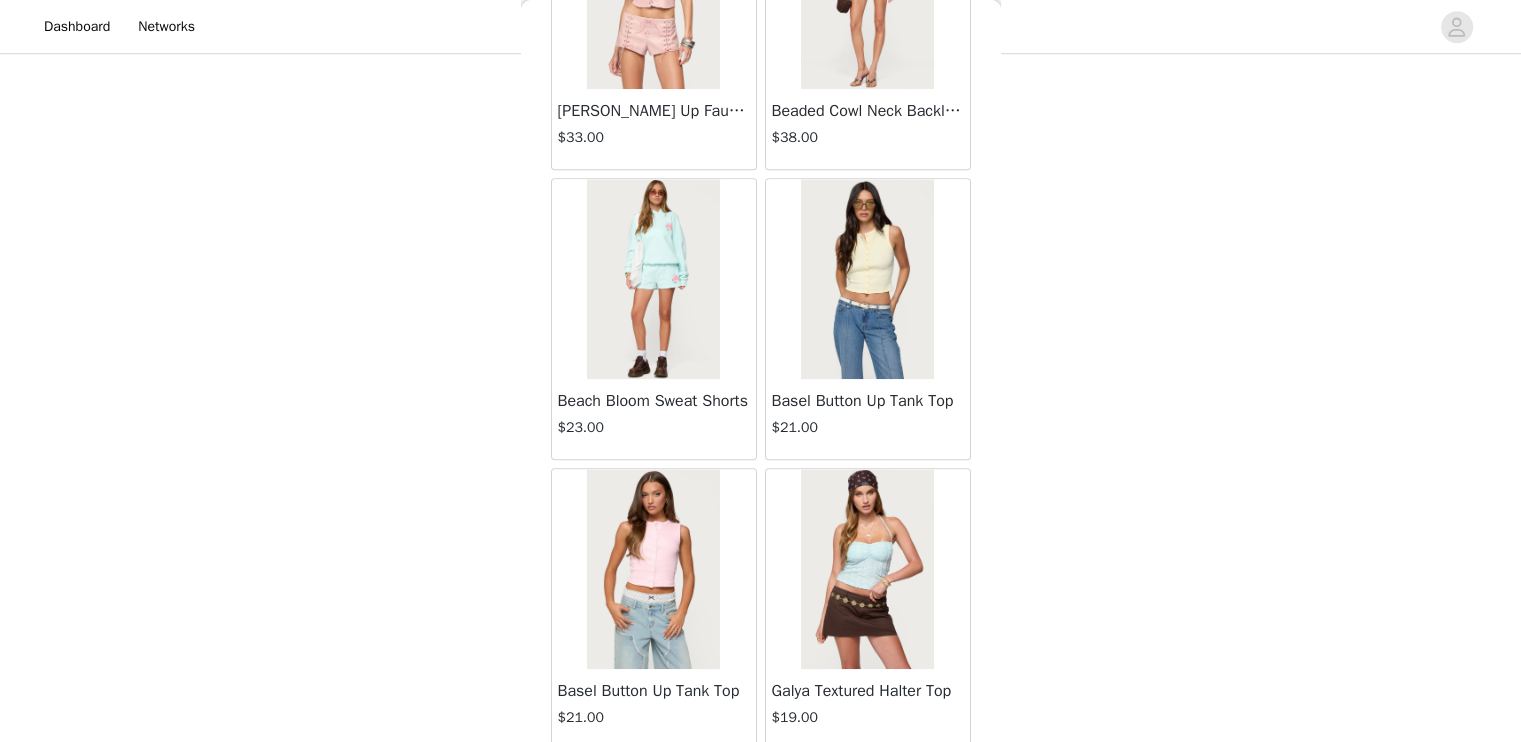 click on "Load More" at bounding box center (761, 784) 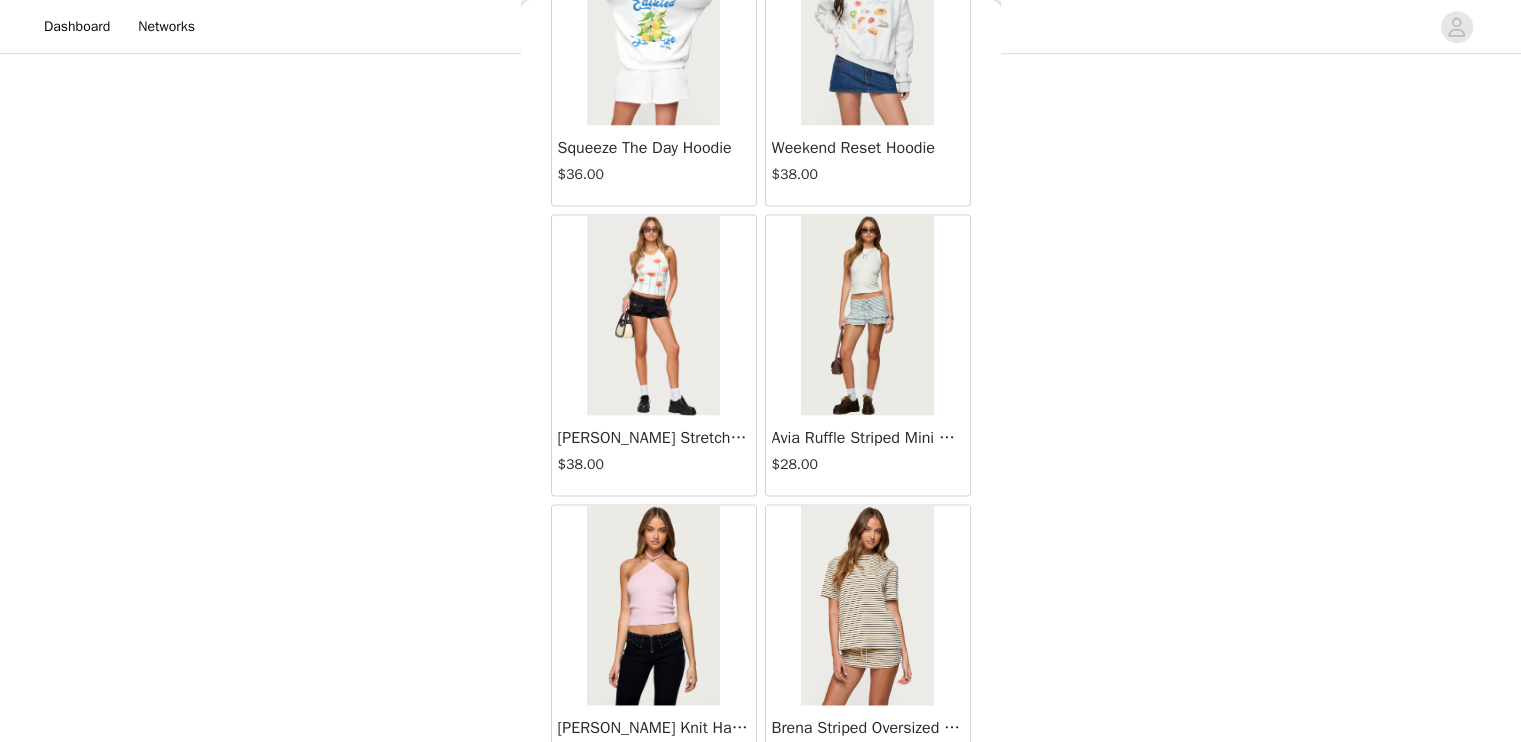 scroll, scrollTop: 57338, scrollLeft: 0, axis: vertical 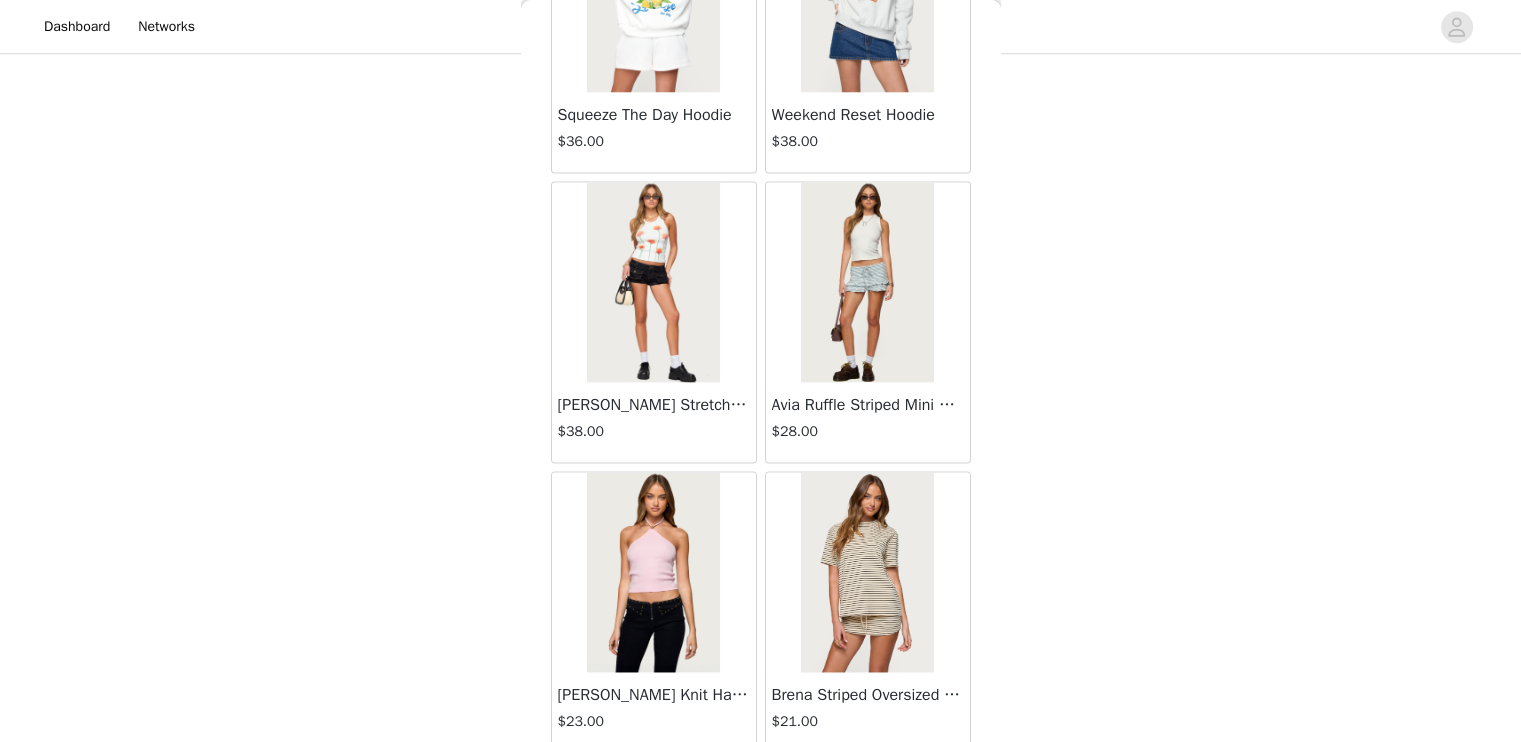click on "Load More" at bounding box center (761, 788) 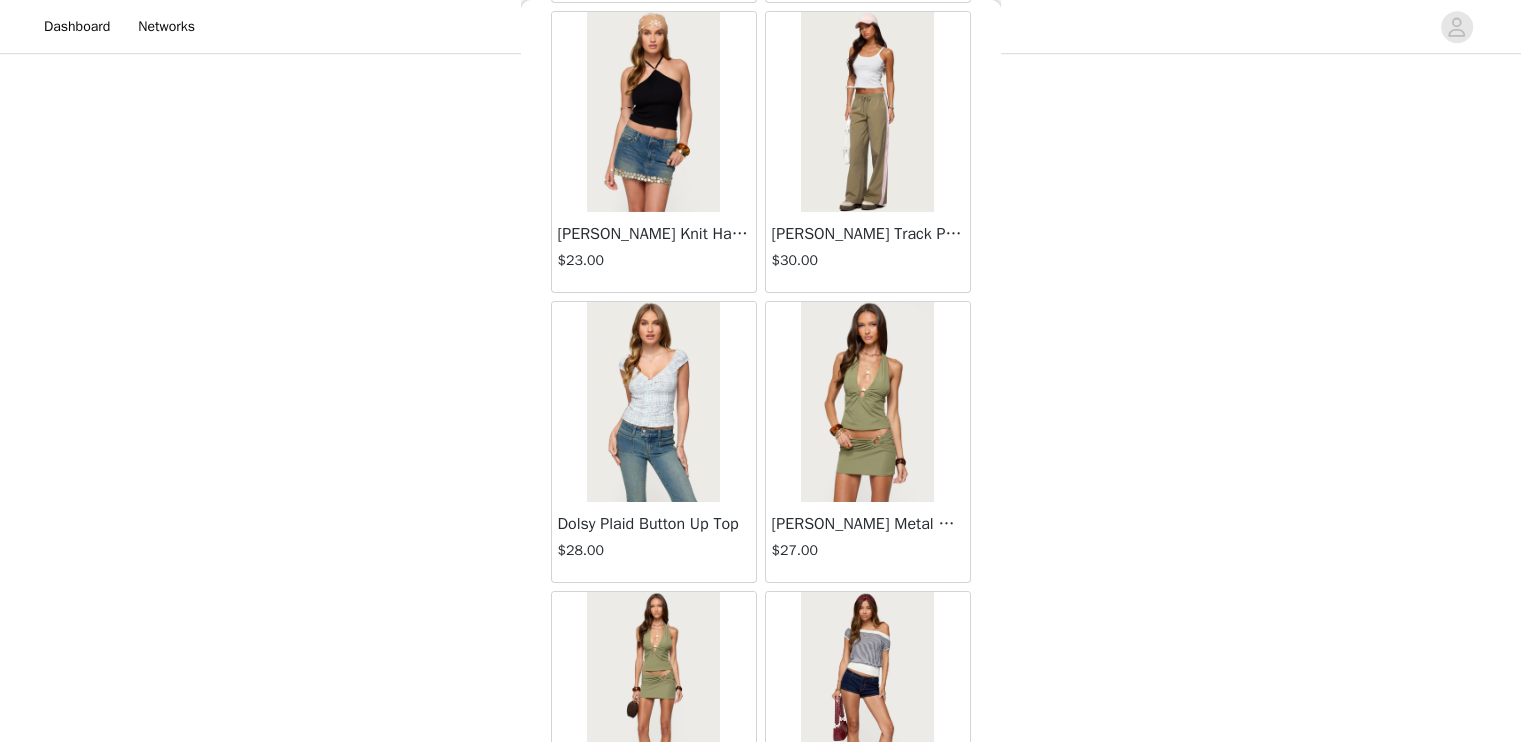 scroll, scrollTop: 60234, scrollLeft: 0, axis: vertical 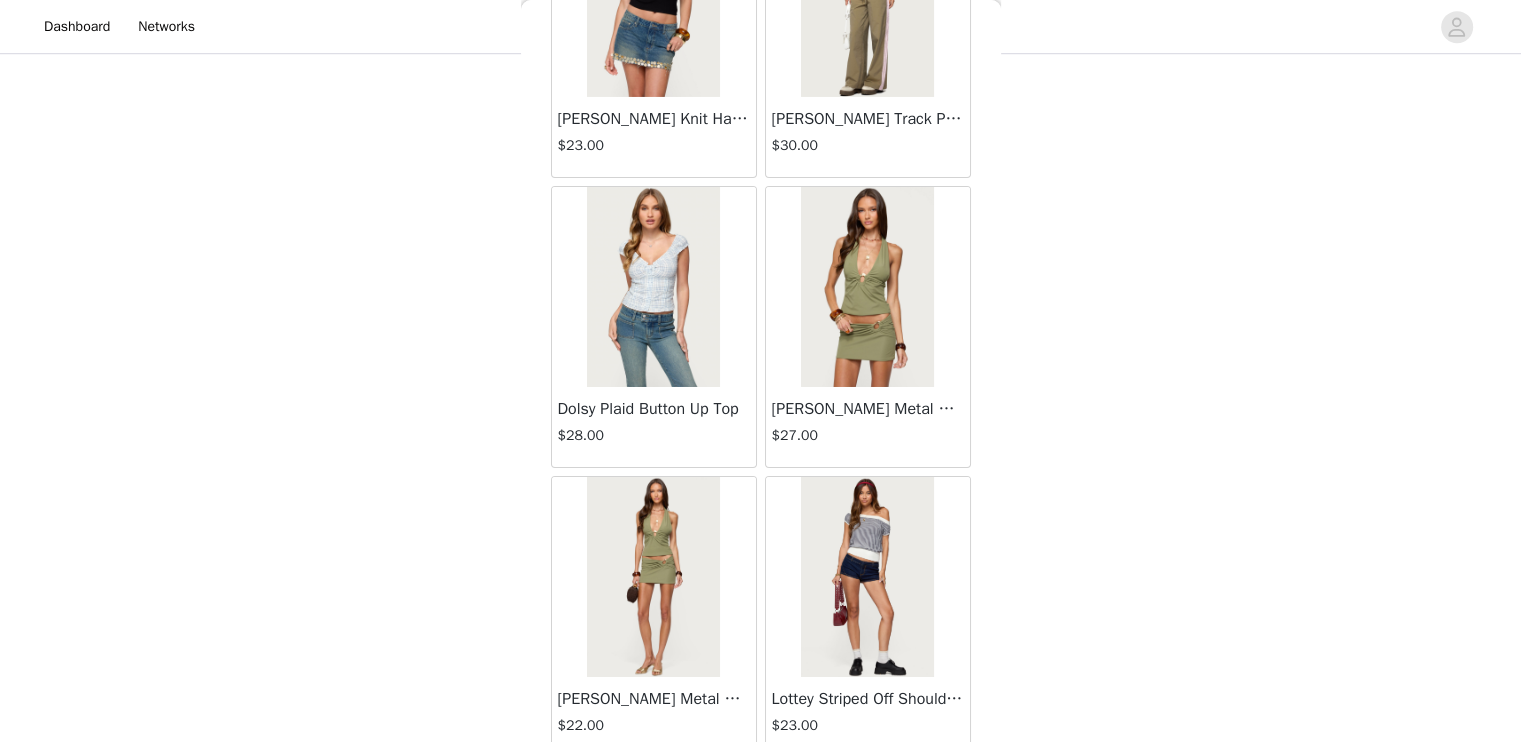 click on "Load More" at bounding box center [761, 792] 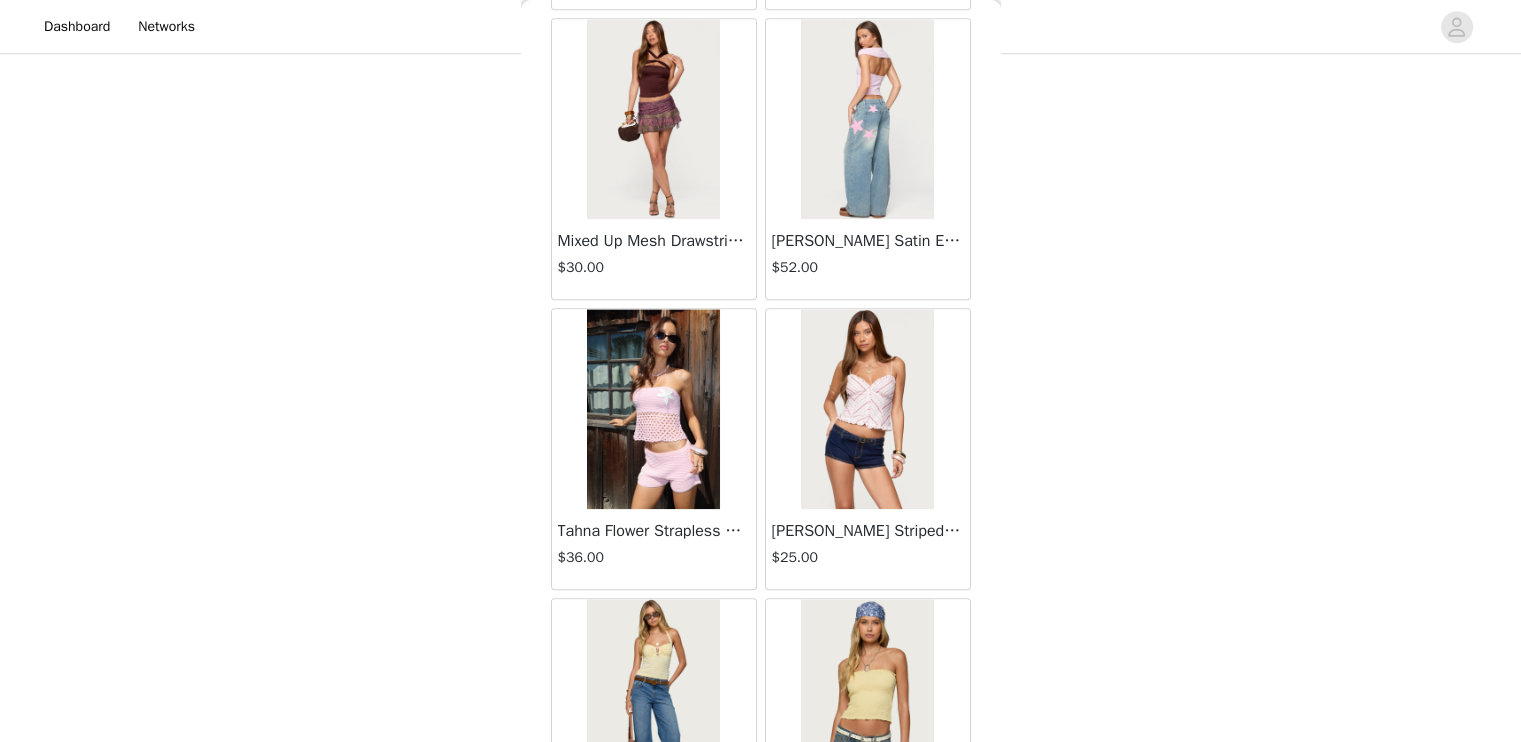 scroll, scrollTop: 63130, scrollLeft: 0, axis: vertical 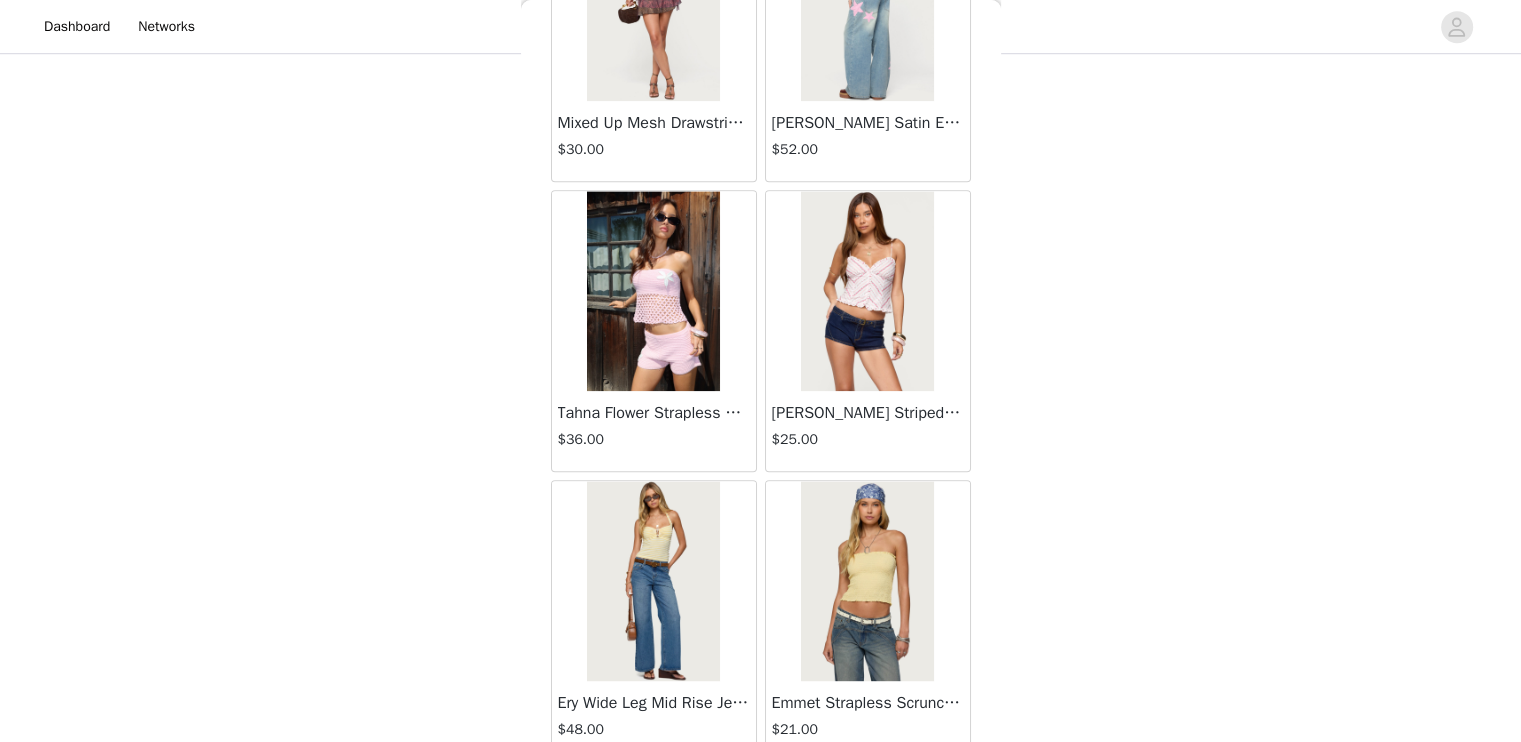 drag, startPoint x: 840, startPoint y: 697, endPoint x: 850, endPoint y: 683, distance: 17.20465 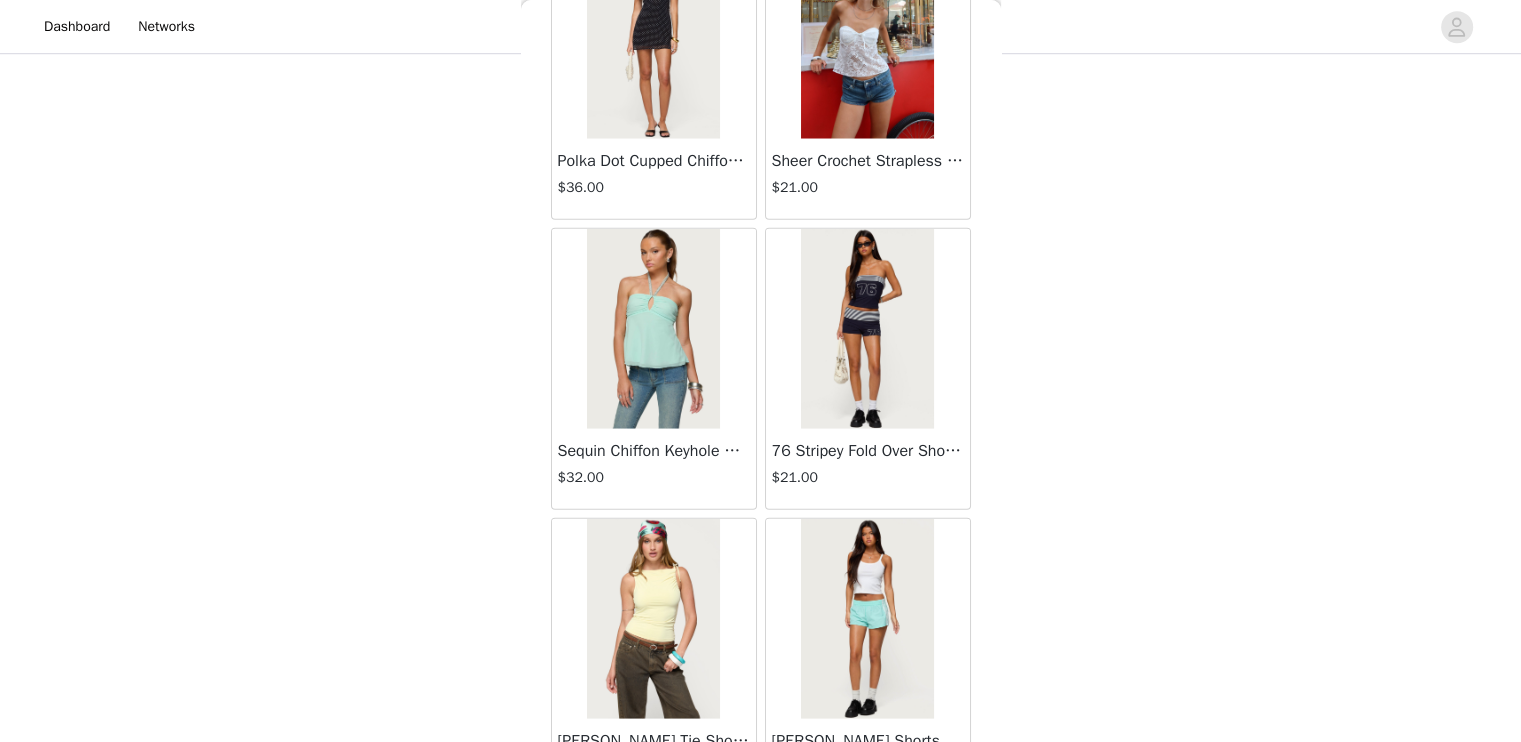 scroll, scrollTop: 66026, scrollLeft: 0, axis: vertical 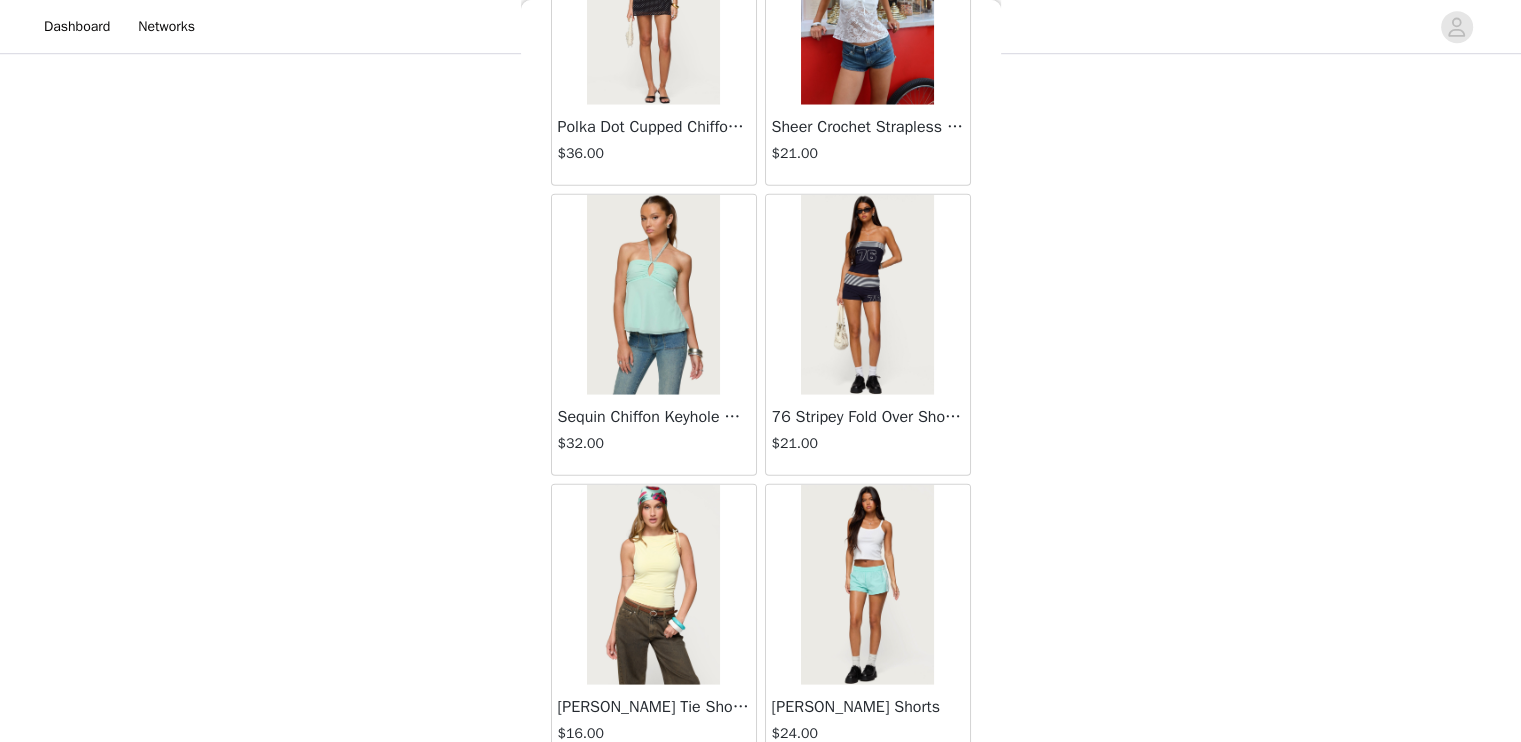 click on "Load More" at bounding box center [761, 800] 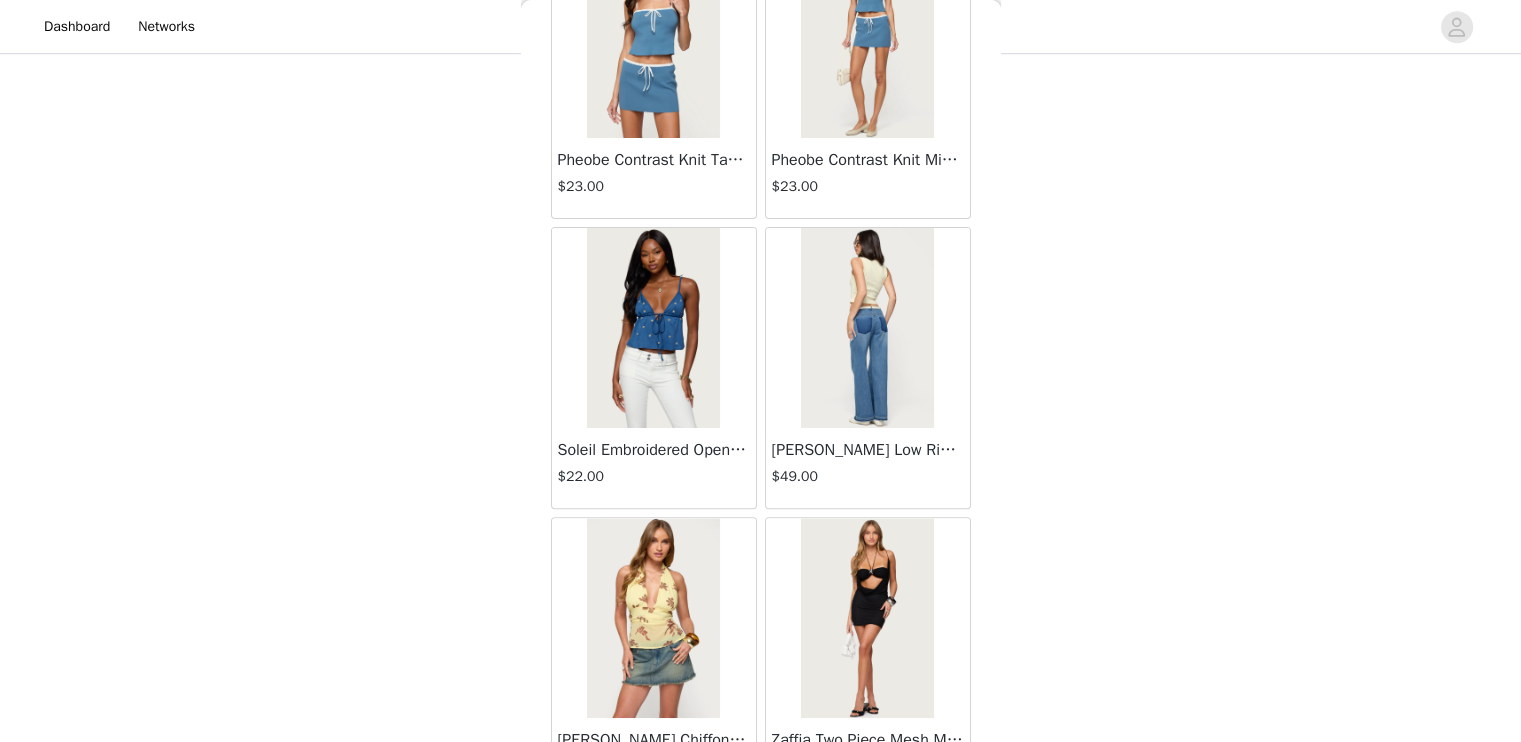 scroll, scrollTop: 68922, scrollLeft: 0, axis: vertical 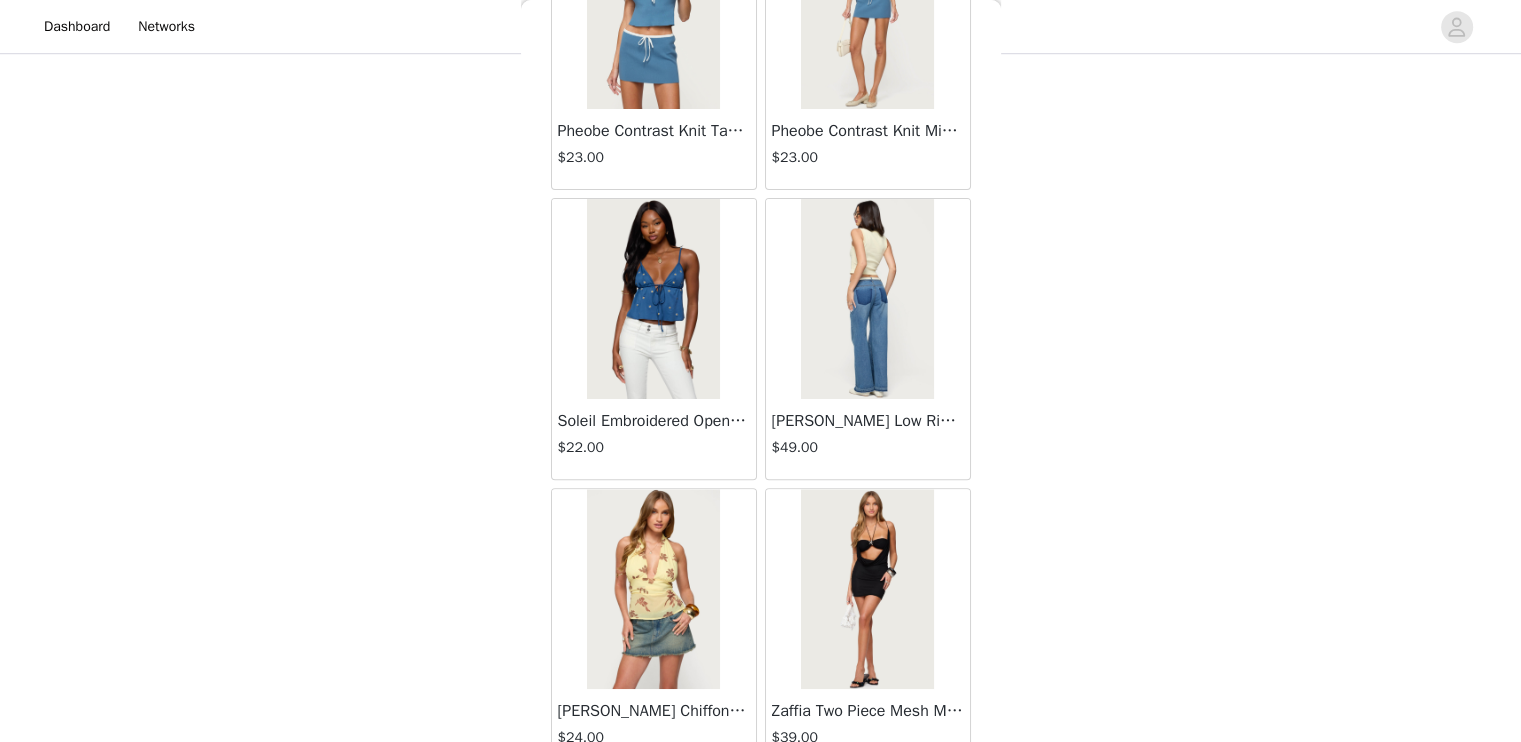 click on "Load More" at bounding box center (761, 804) 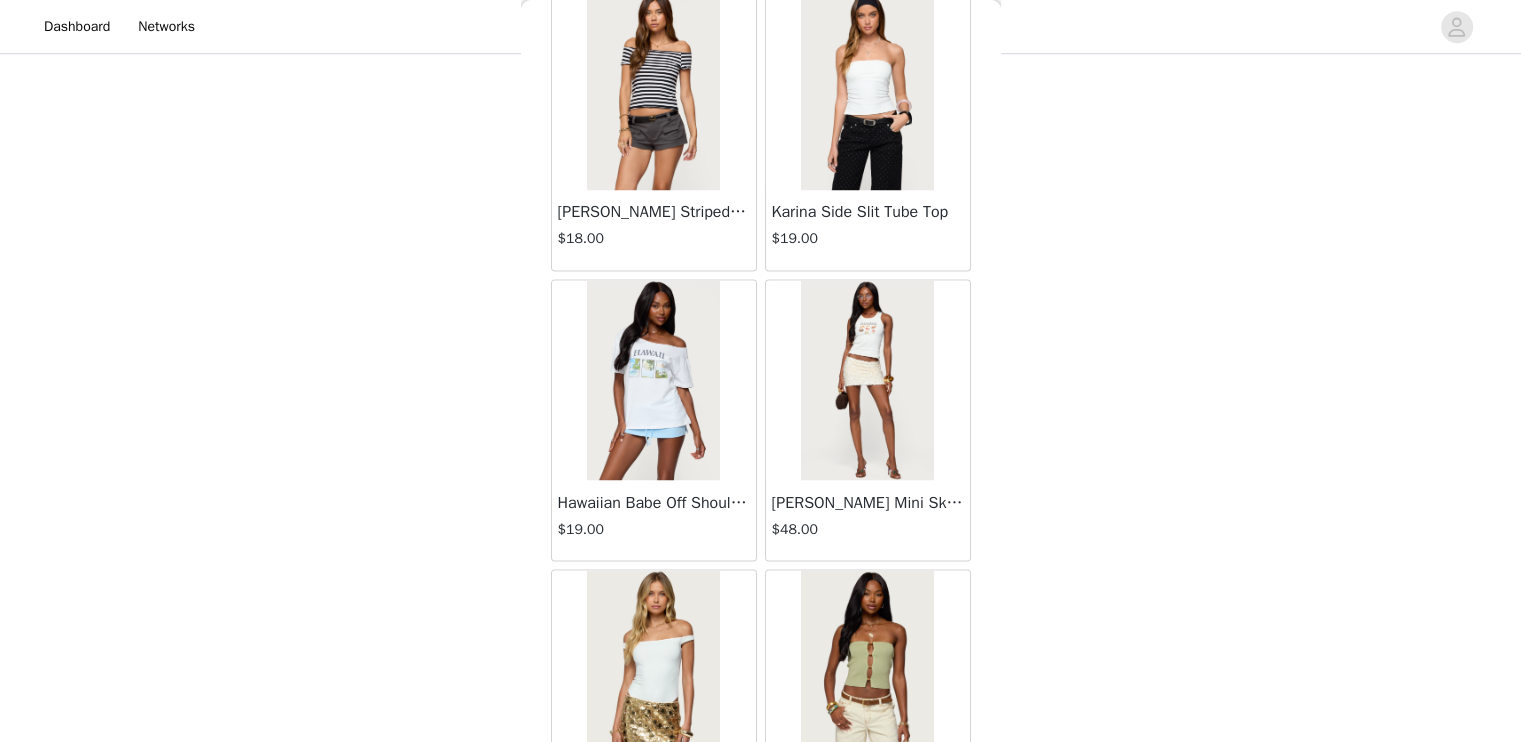 scroll, scrollTop: 71818, scrollLeft: 0, axis: vertical 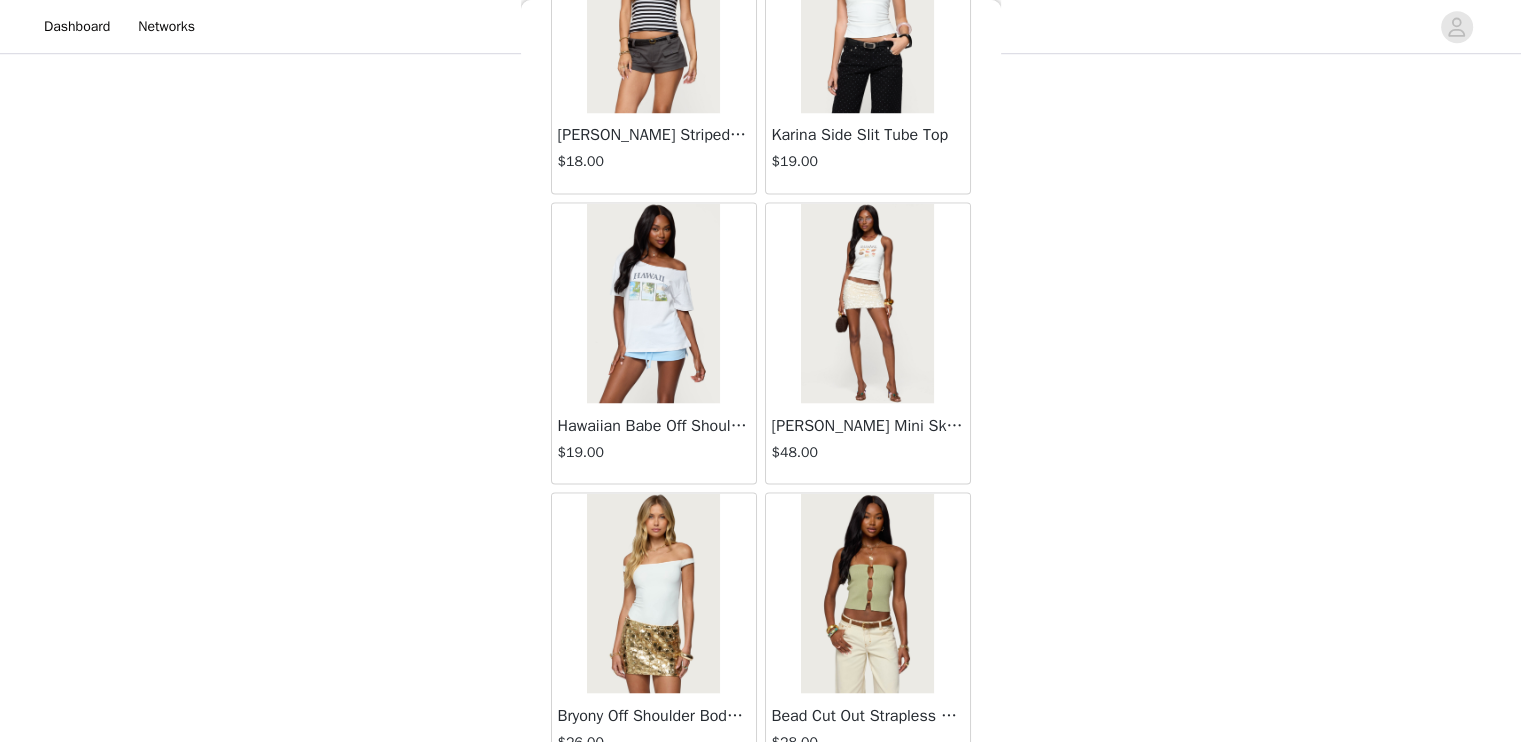 click on "Load More" at bounding box center (761, 808) 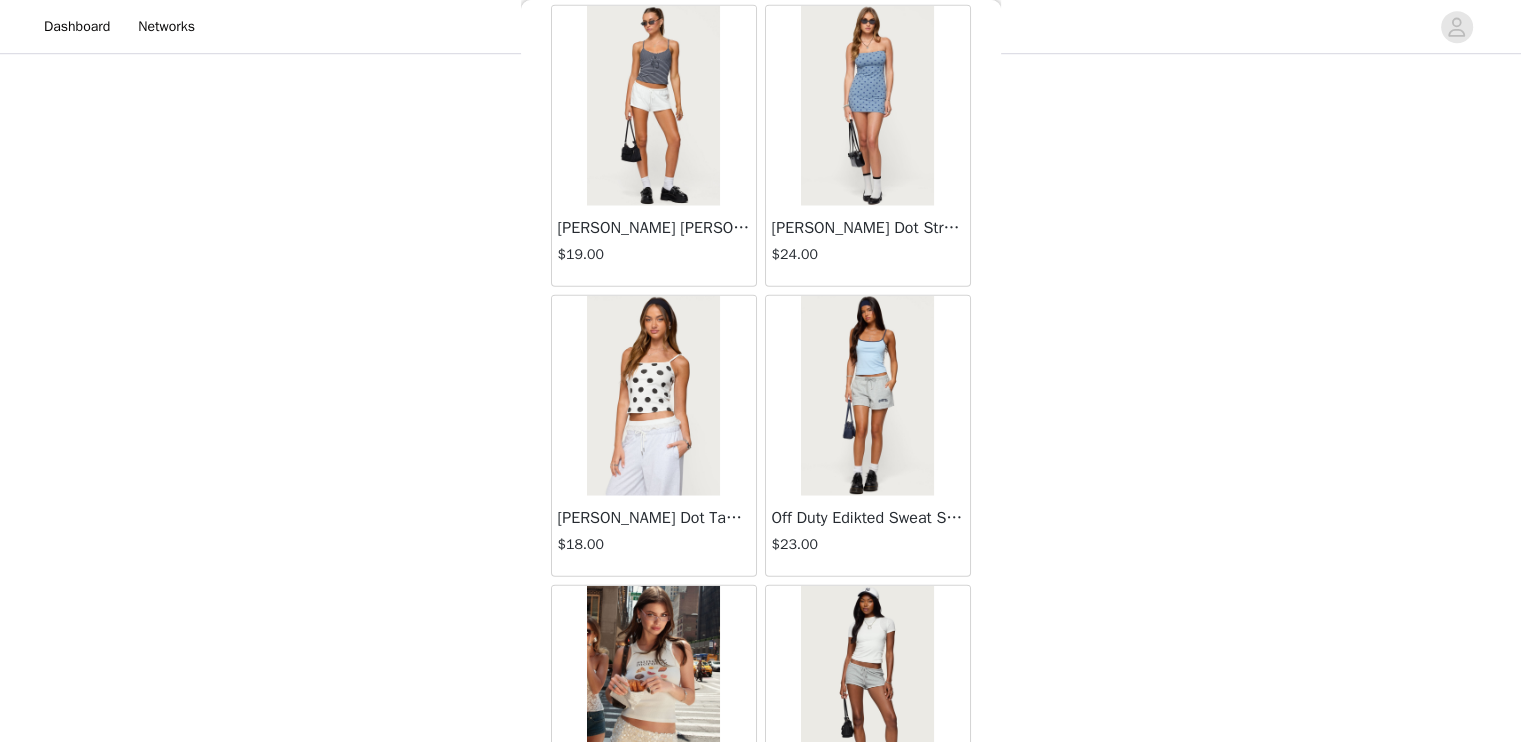 scroll, scrollTop: 73202, scrollLeft: 0, axis: vertical 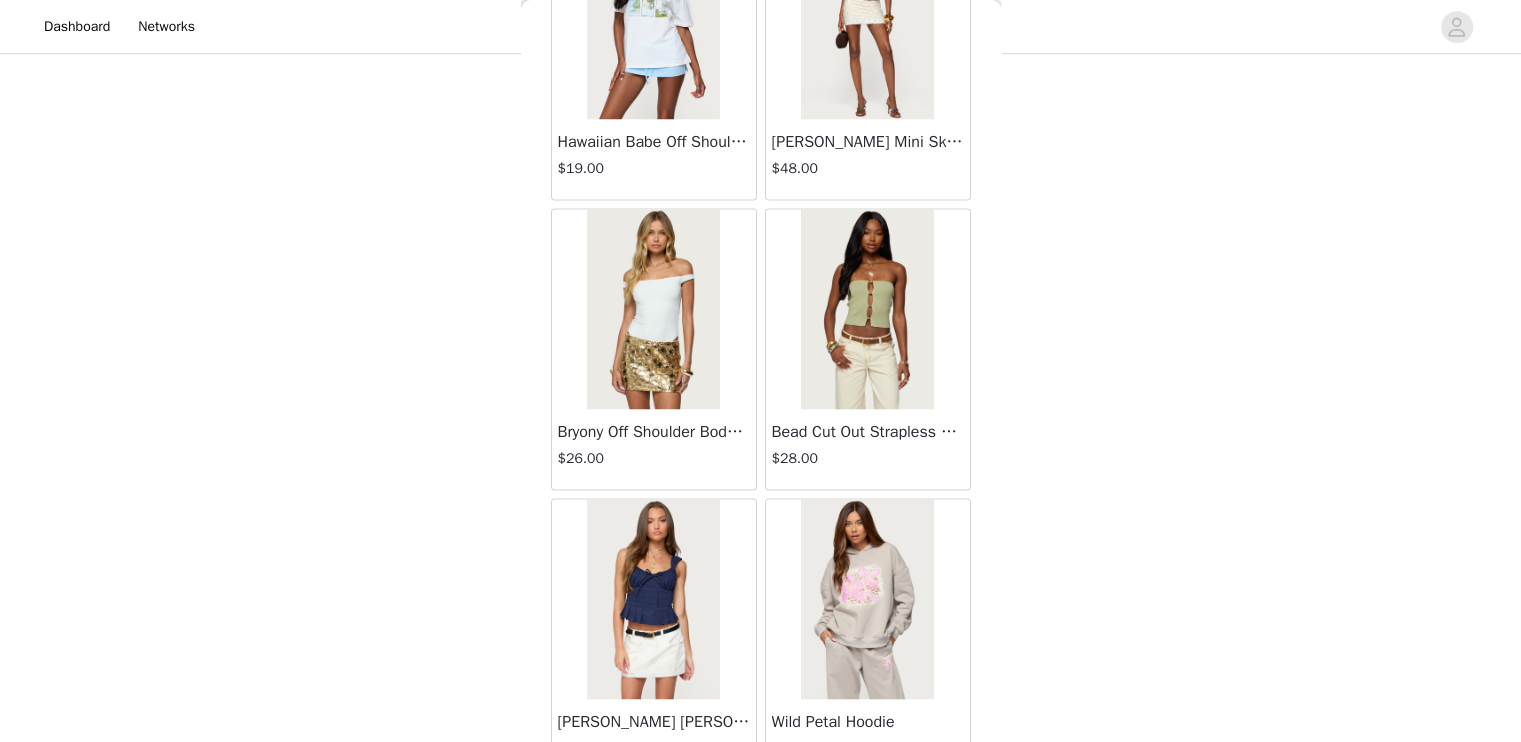 click at bounding box center (867, 309) 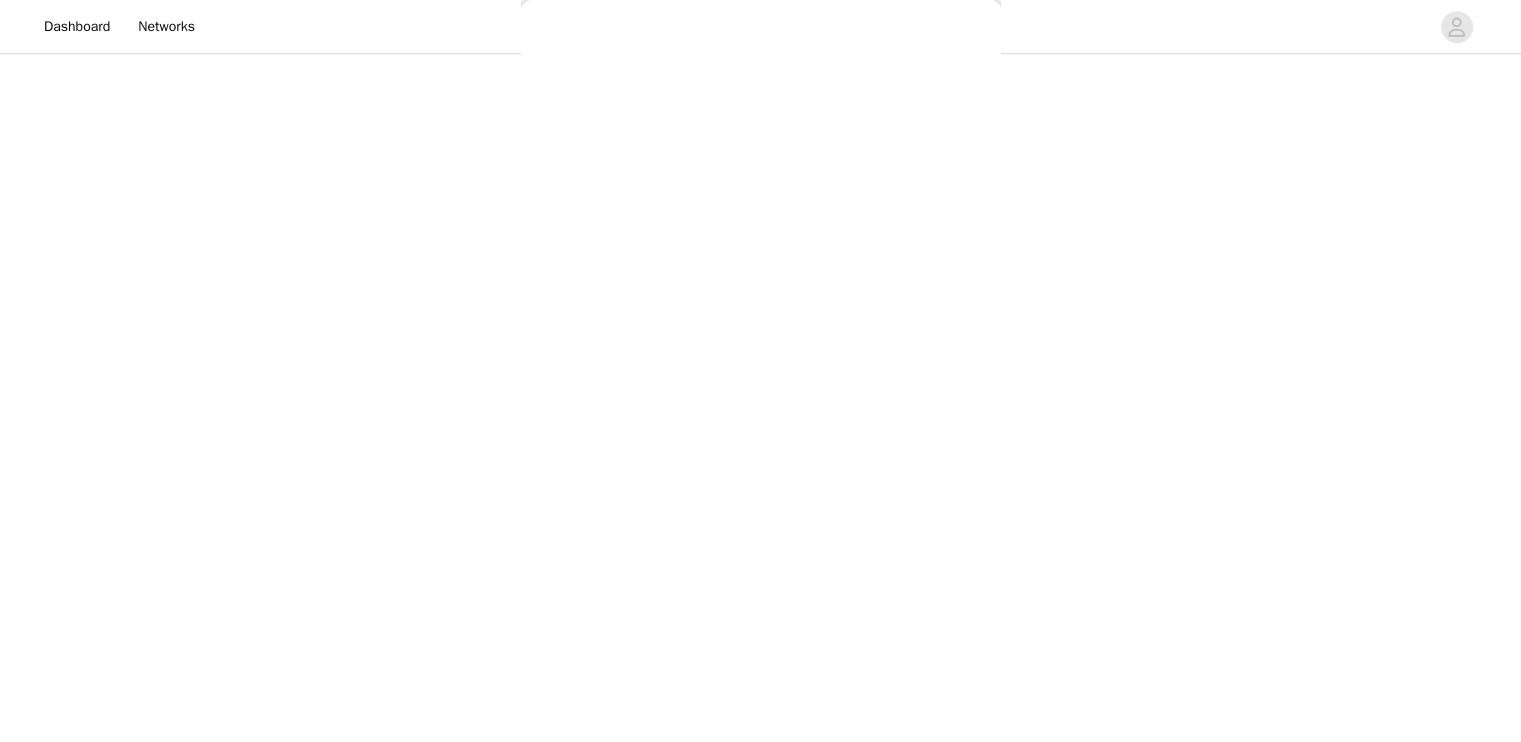 scroll, scrollTop: 210, scrollLeft: 0, axis: vertical 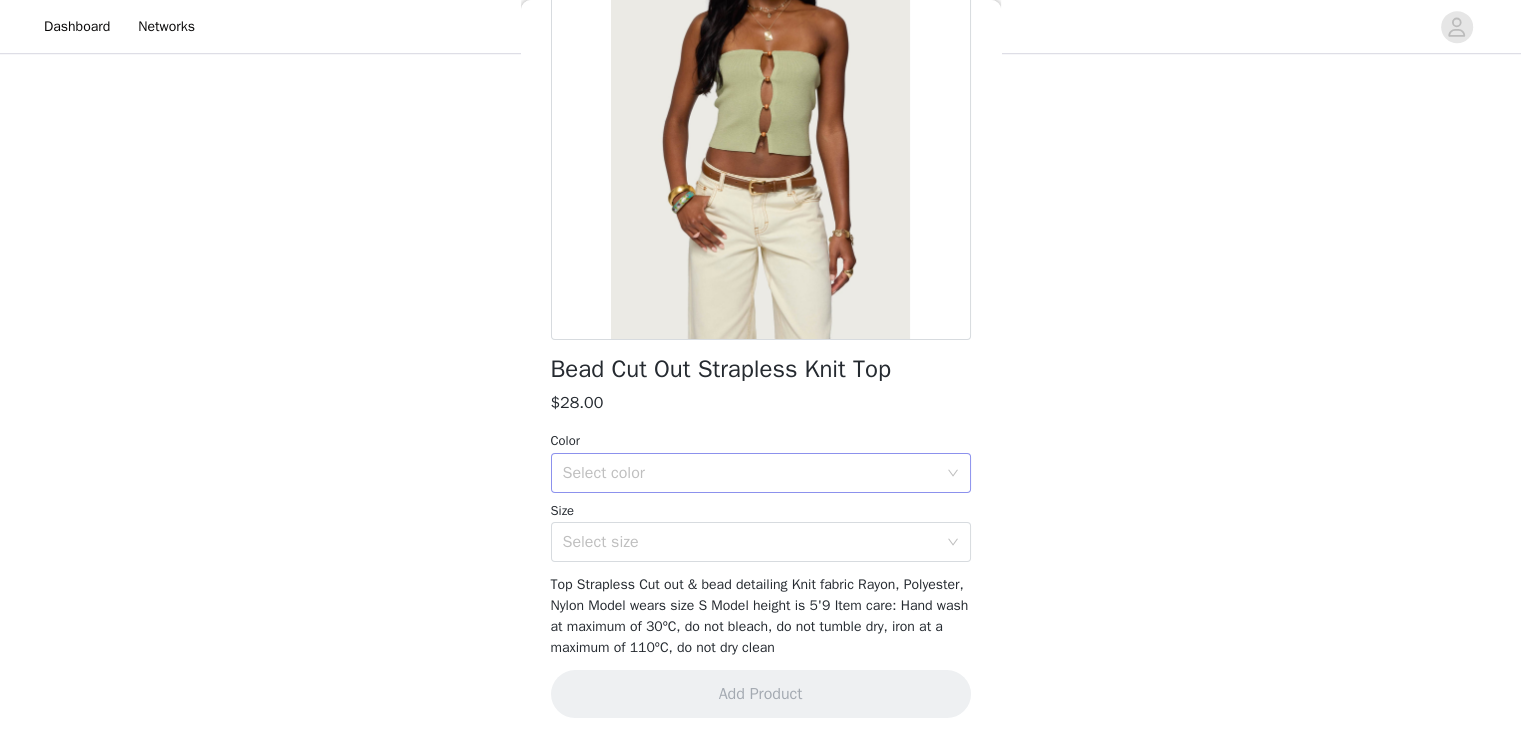 click on "Select color" at bounding box center (754, 473) 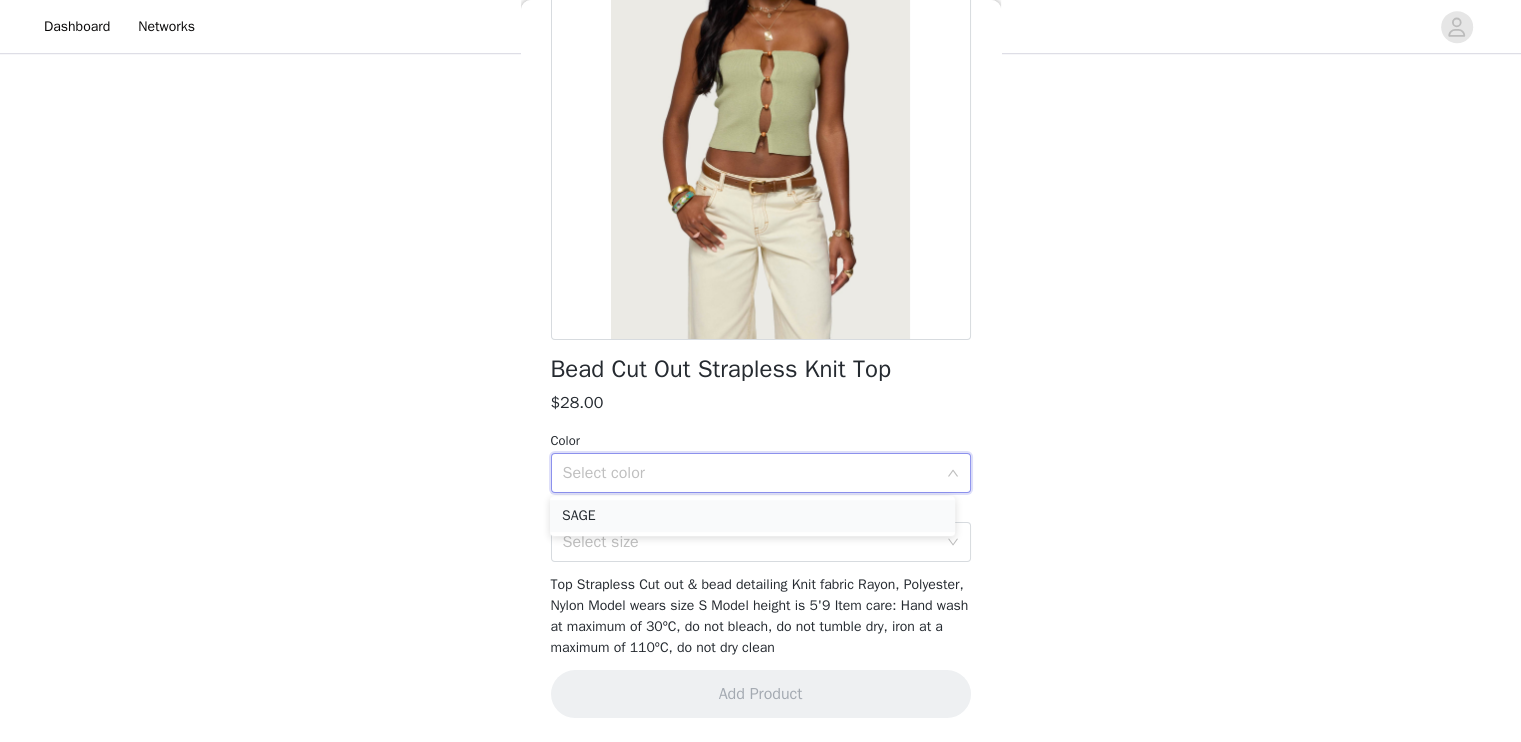 click on "SAGE" at bounding box center (752, 516) 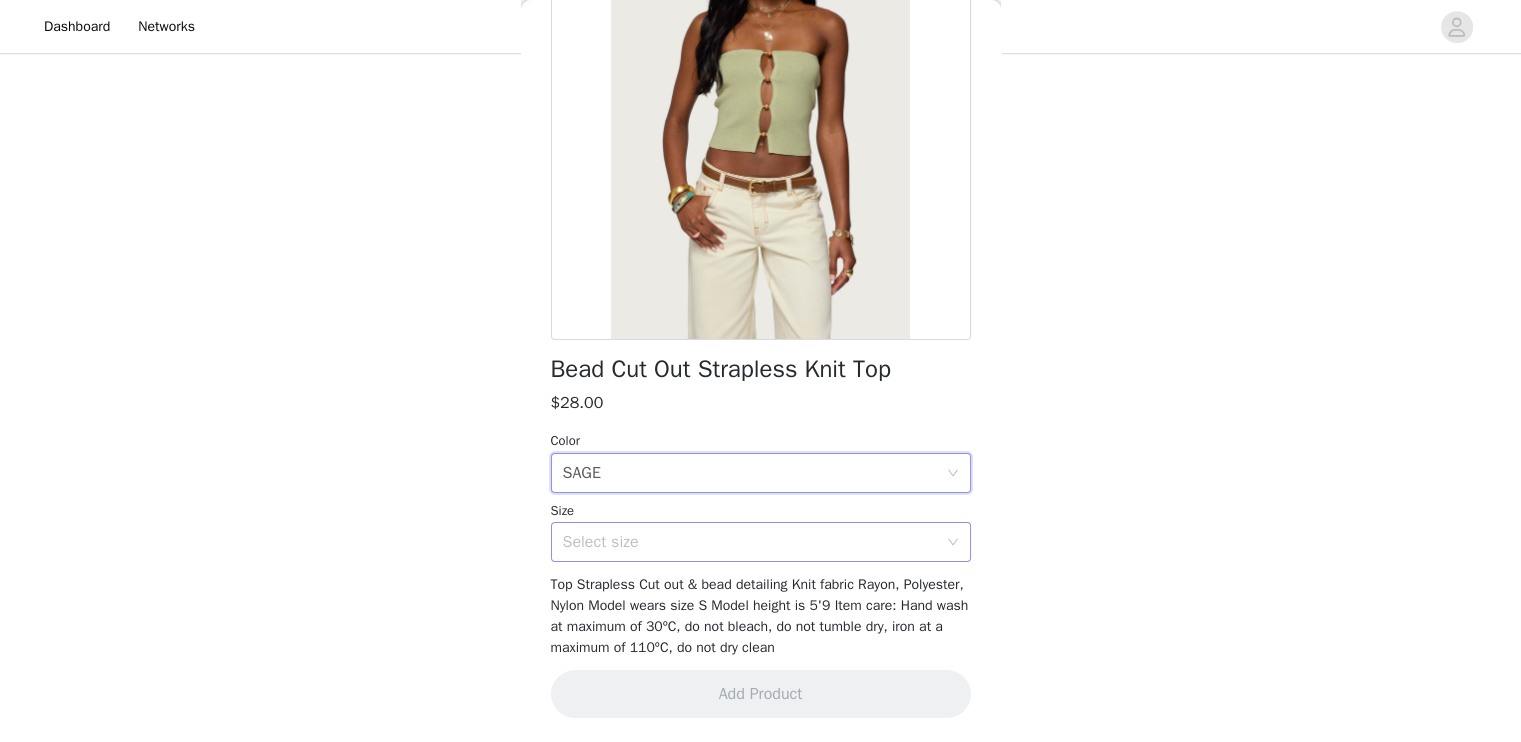 click on "Select size" at bounding box center (750, 542) 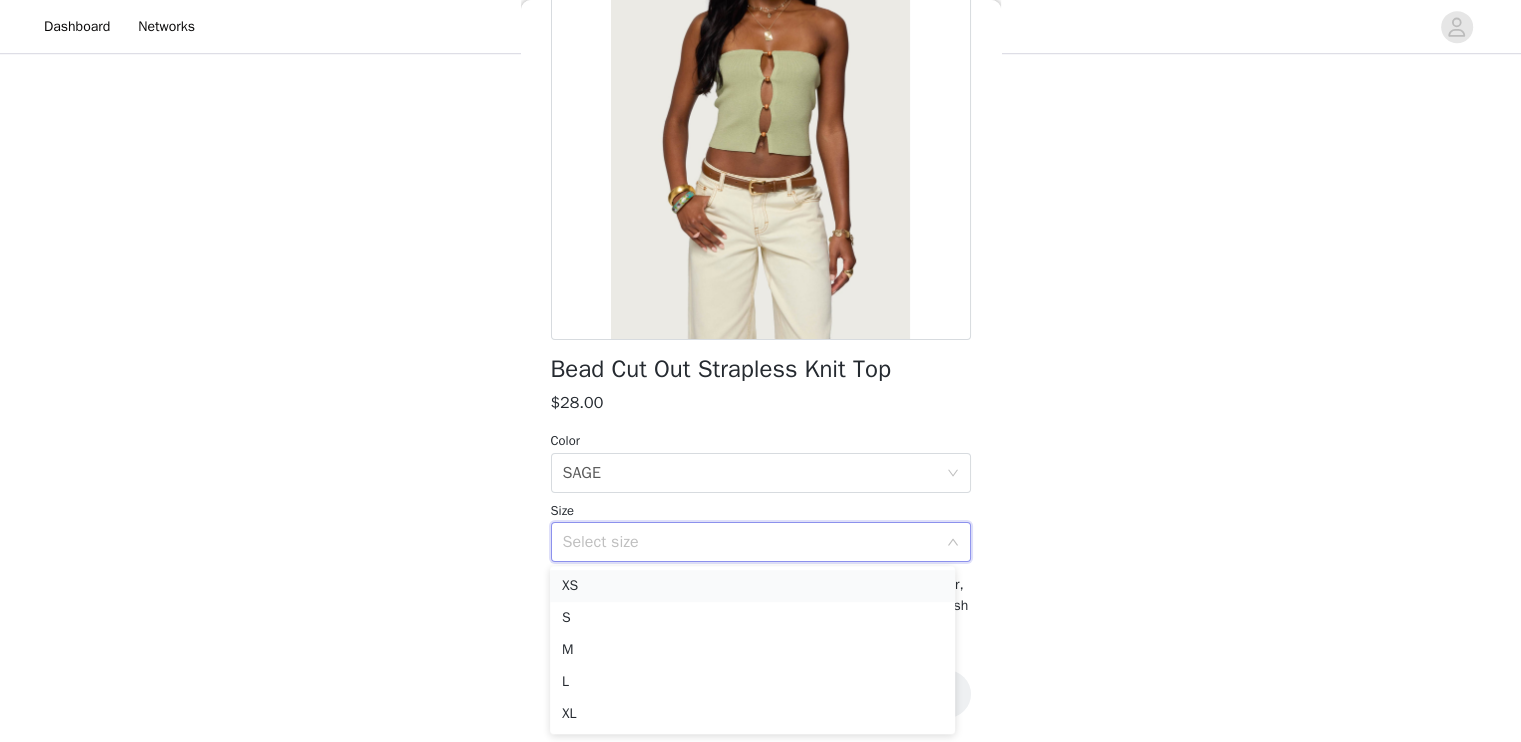 click on "XS" at bounding box center (752, 586) 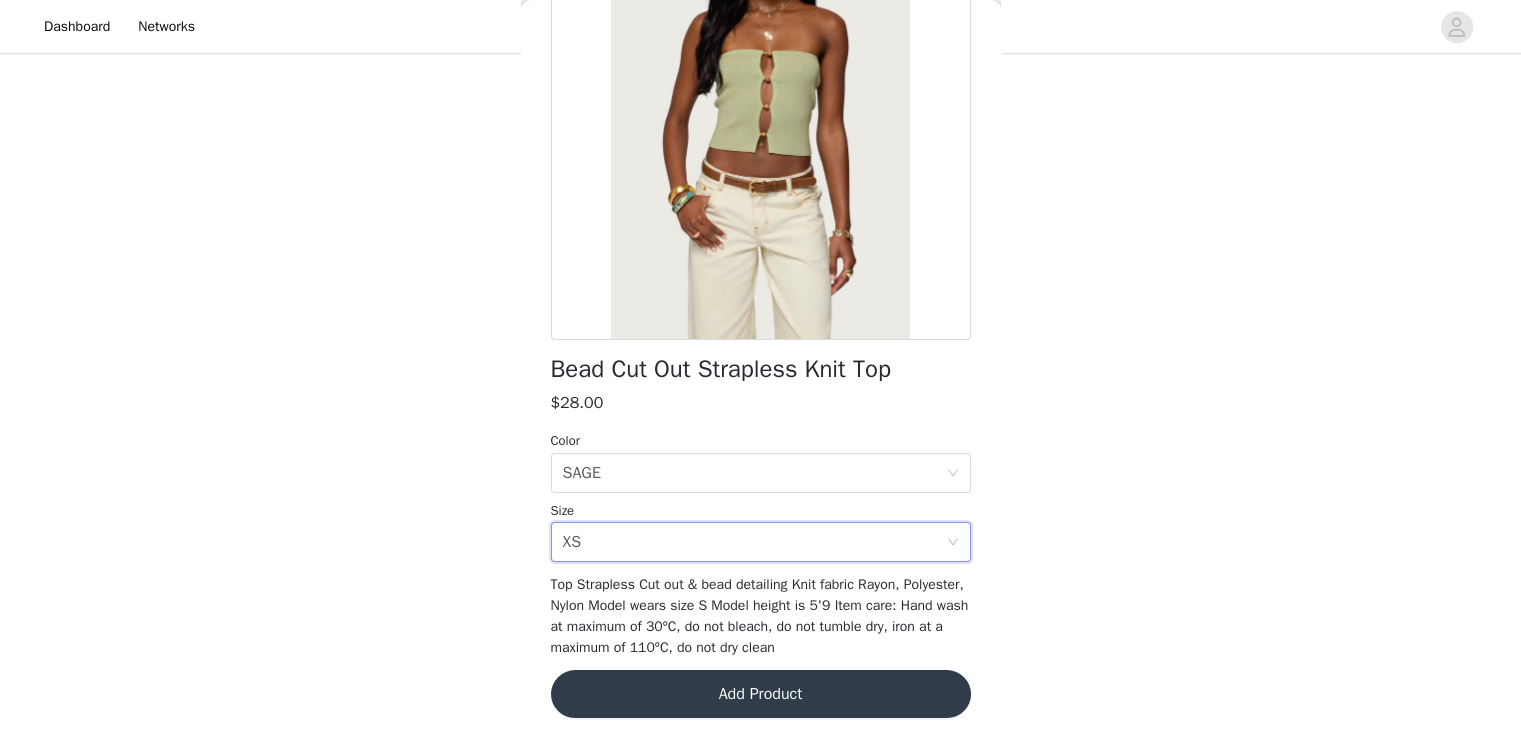 click on "Add Product" at bounding box center [761, 694] 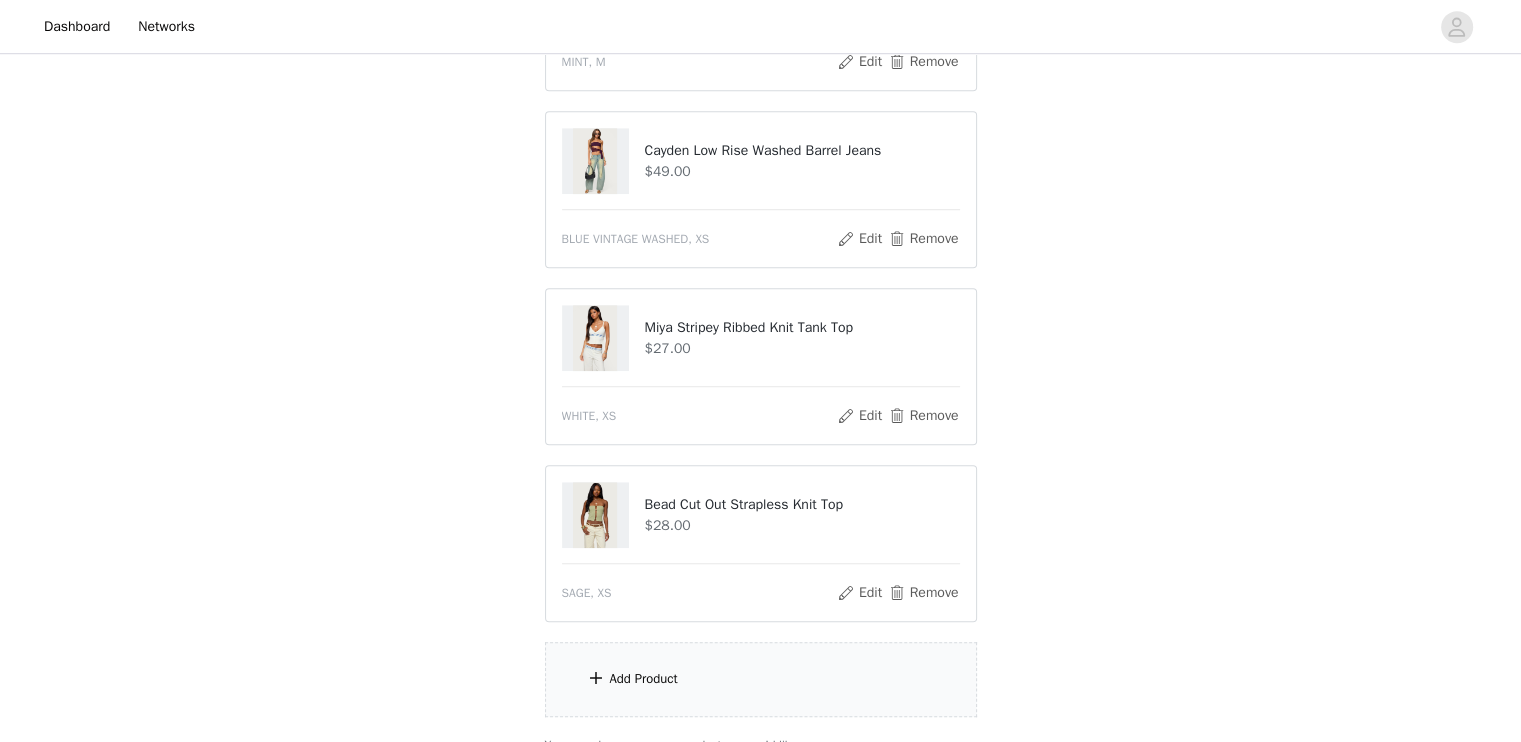 click on "Add Product" at bounding box center (761, 679) 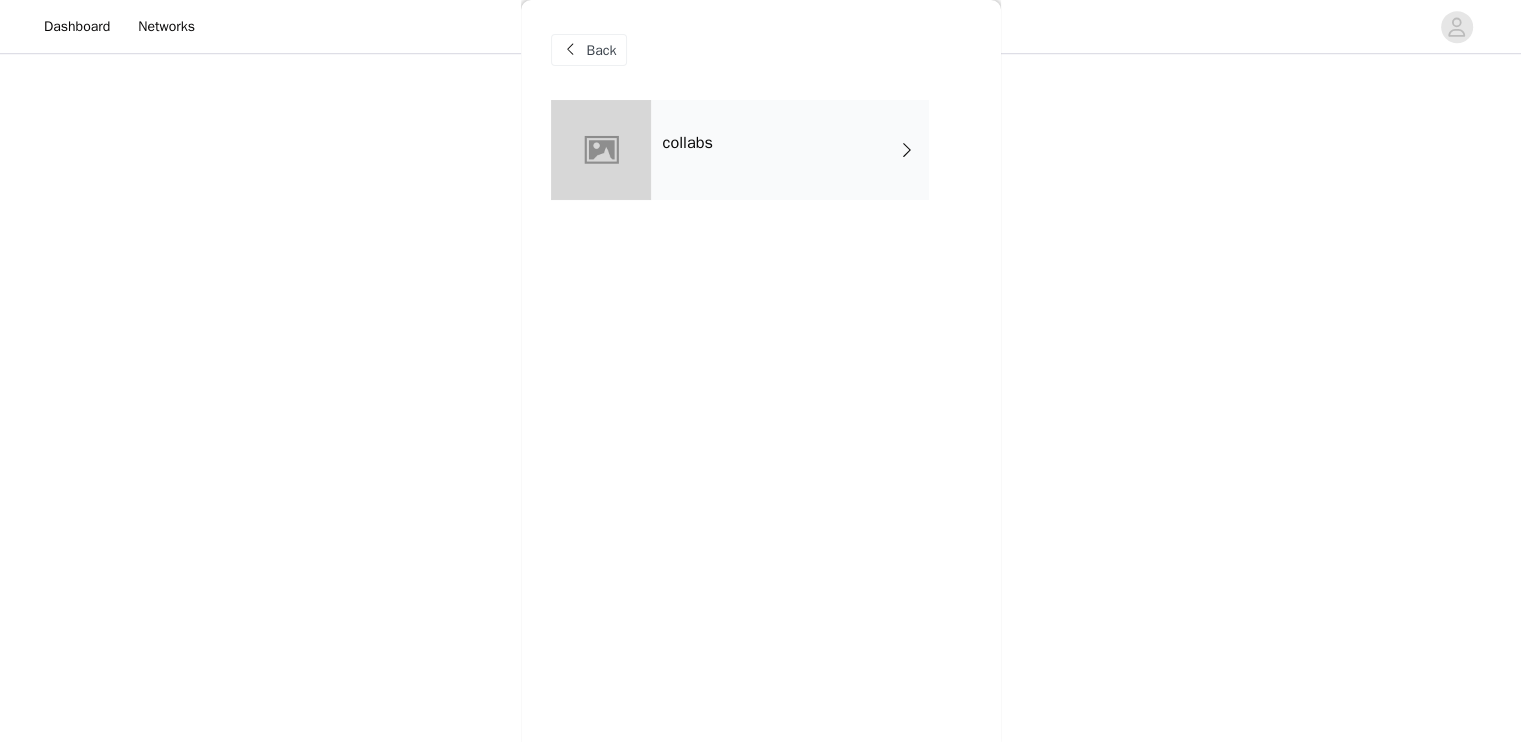 click on "collabs" at bounding box center (688, 143) 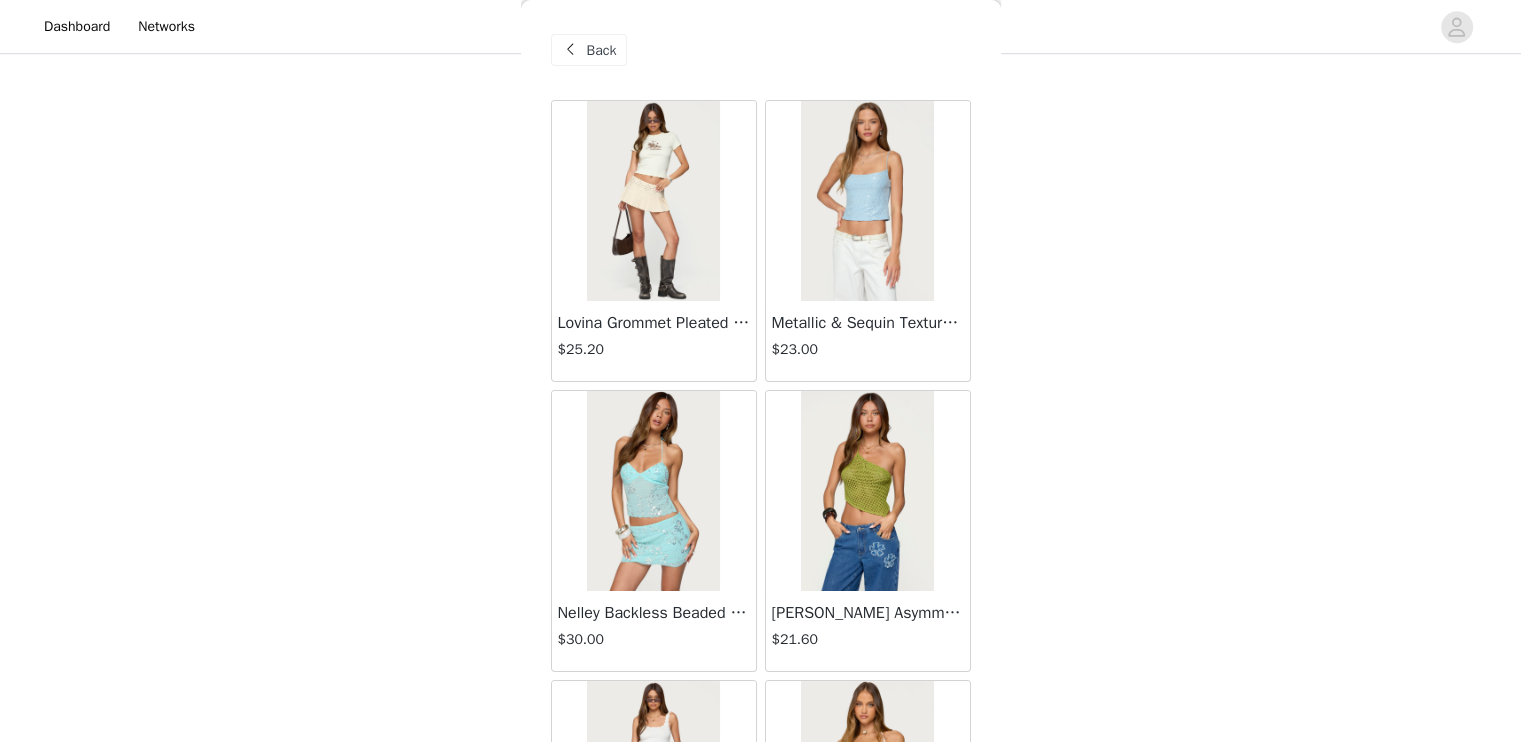 scroll, scrollTop: 1580, scrollLeft: 0, axis: vertical 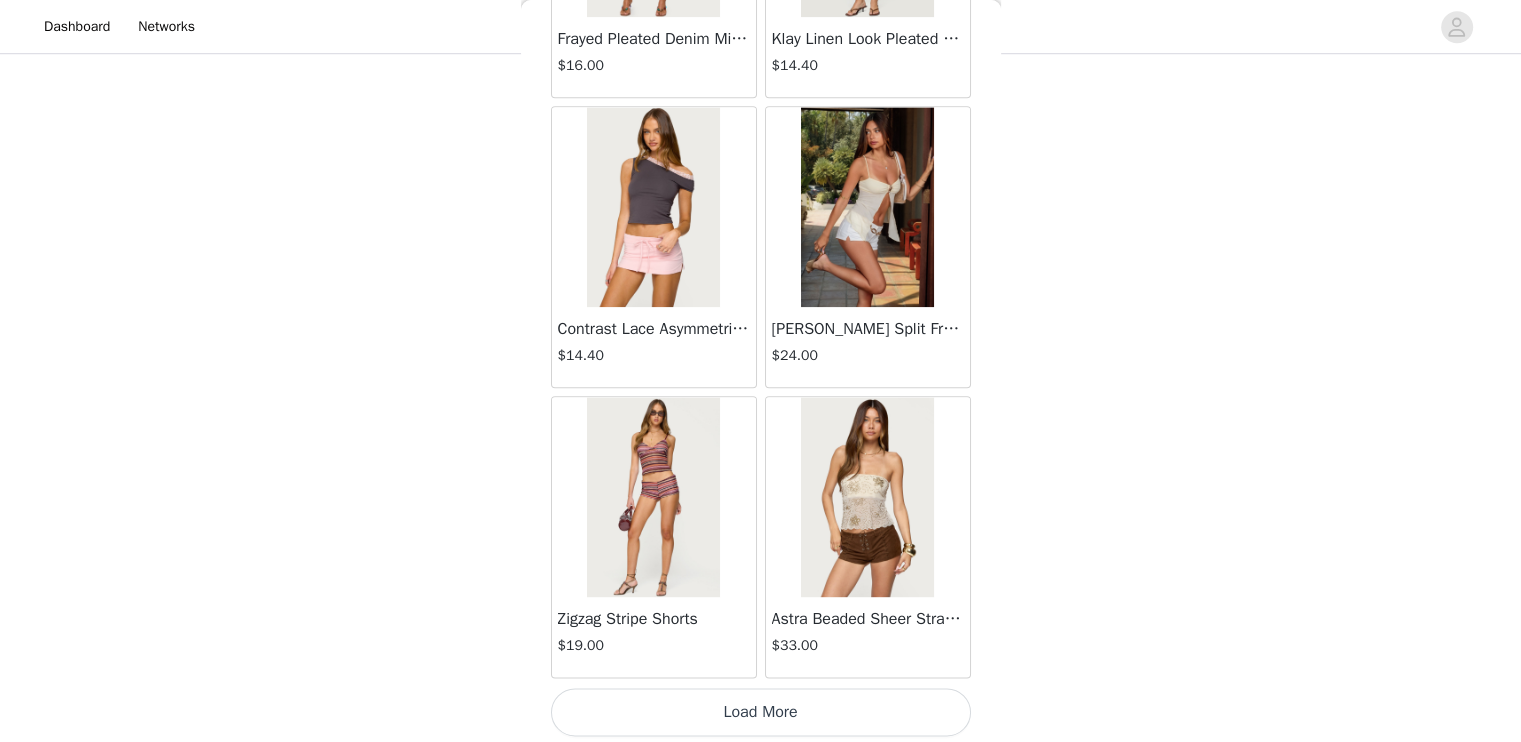 click on "Load More" at bounding box center (761, 712) 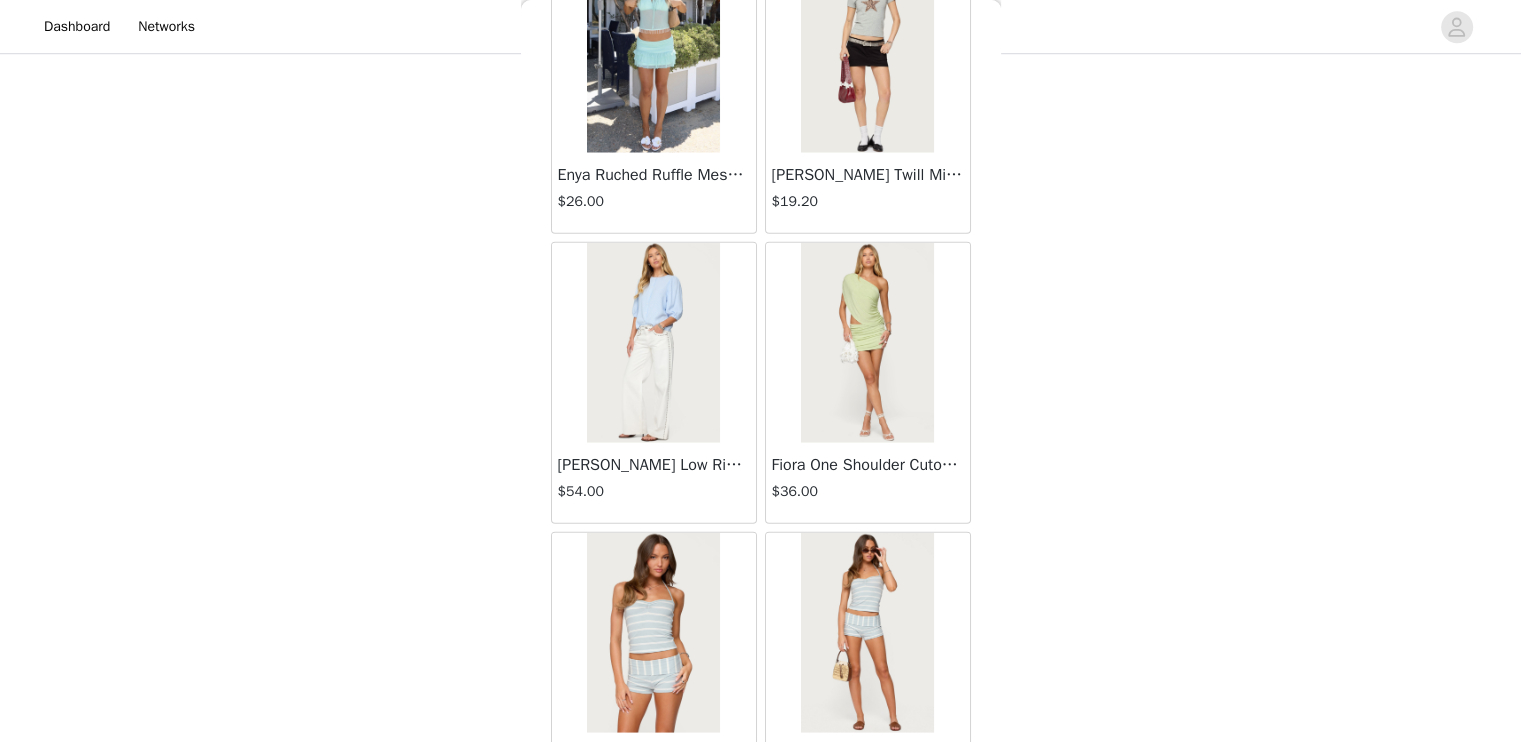 scroll, scrollTop: 5210, scrollLeft: 0, axis: vertical 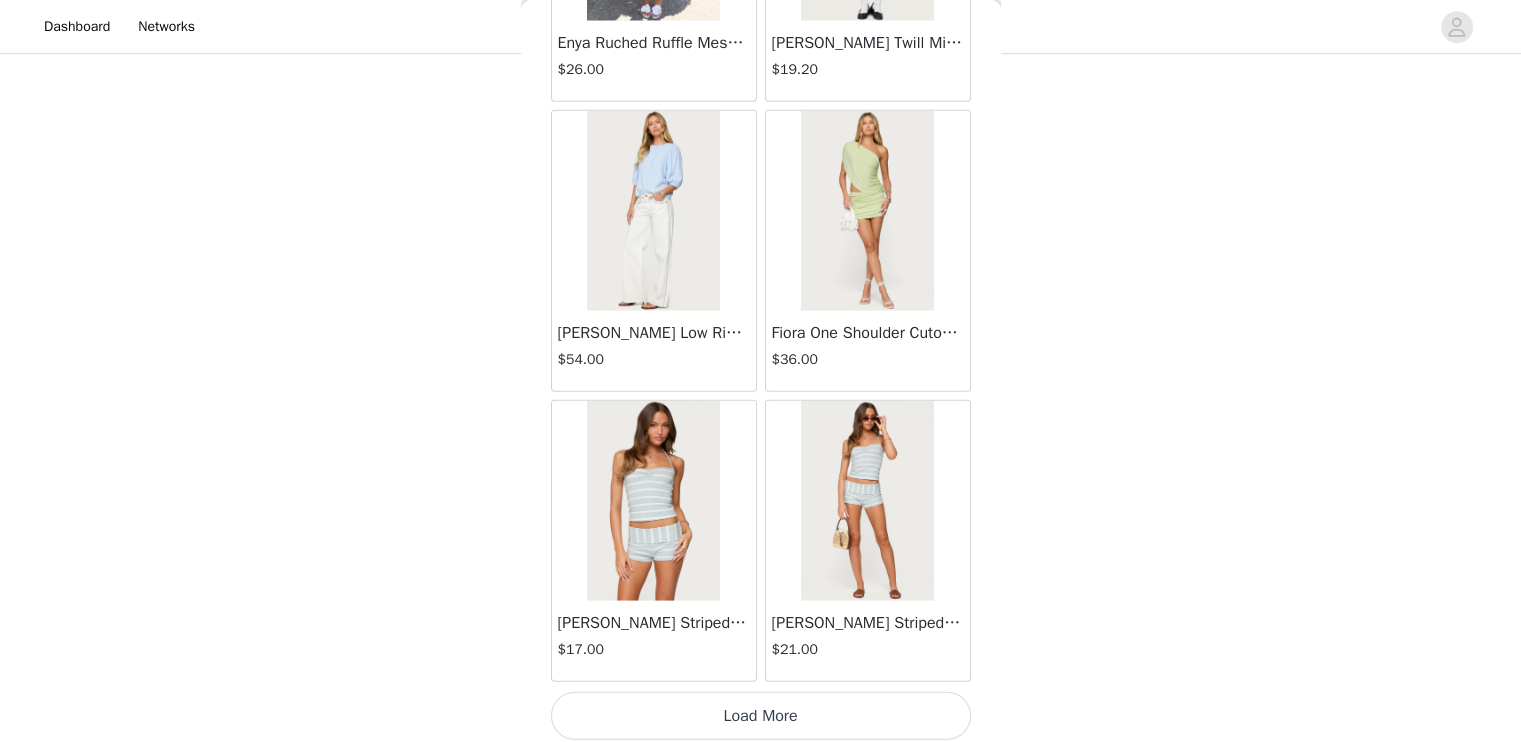 click on "Load More" at bounding box center [761, 716] 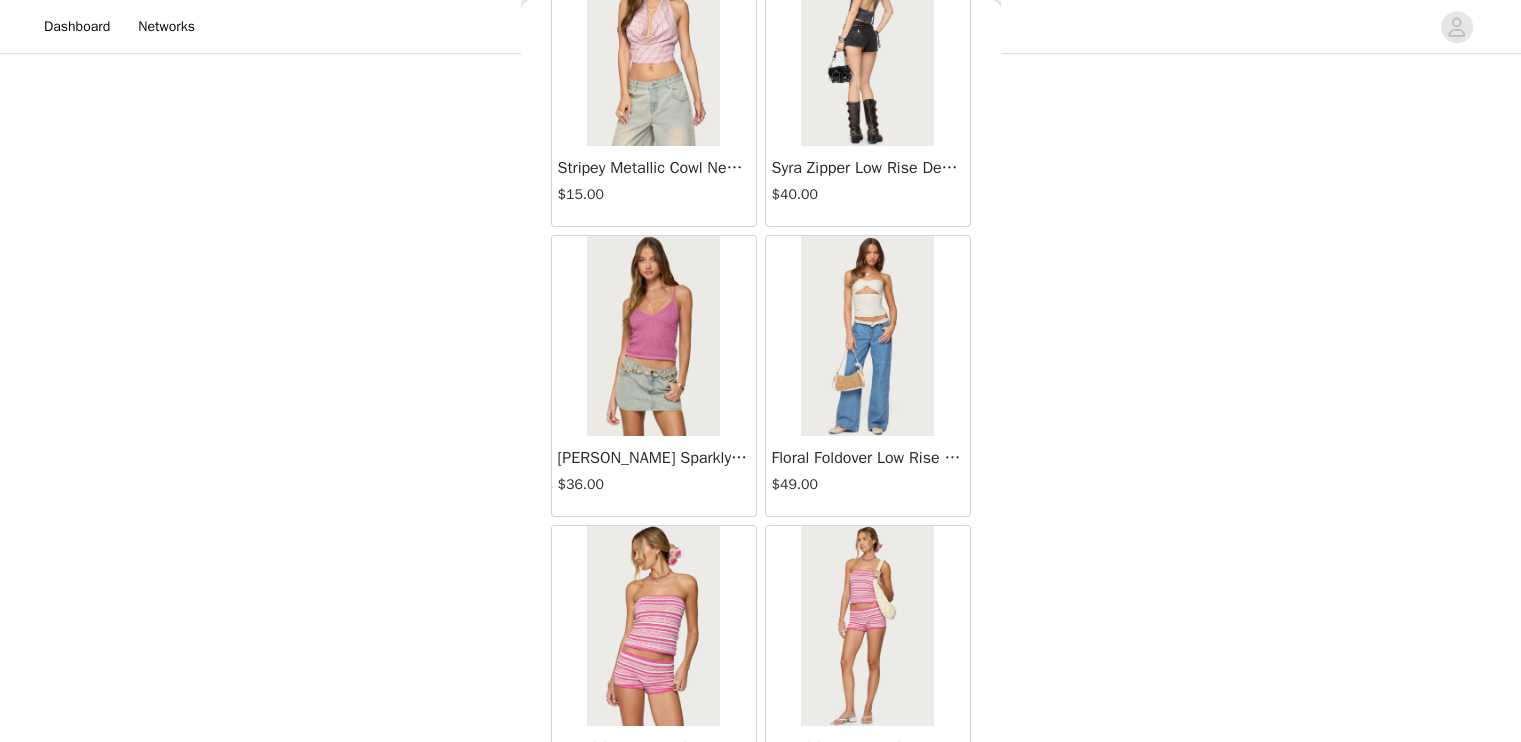 scroll, scrollTop: 8106, scrollLeft: 0, axis: vertical 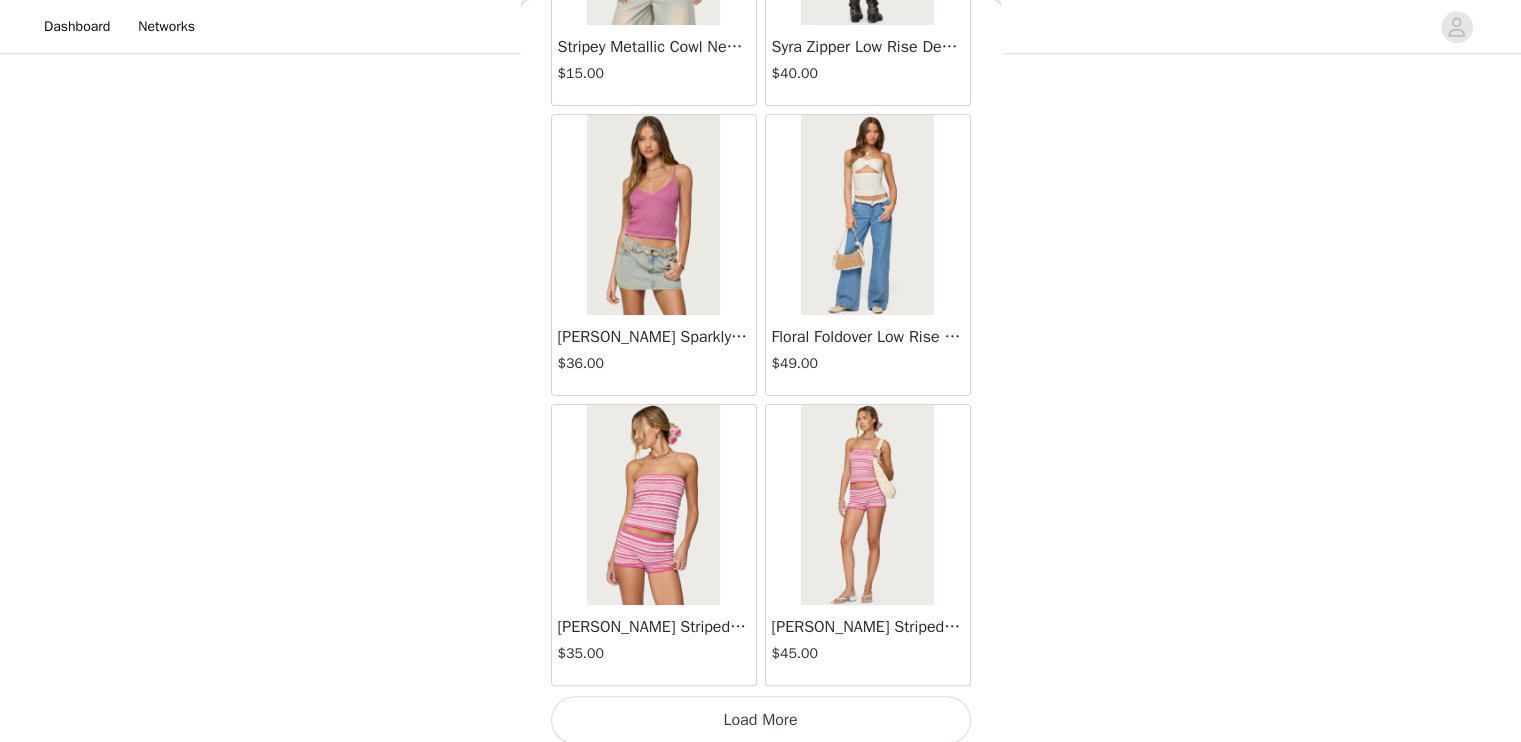 click on "Load More" at bounding box center (761, 720) 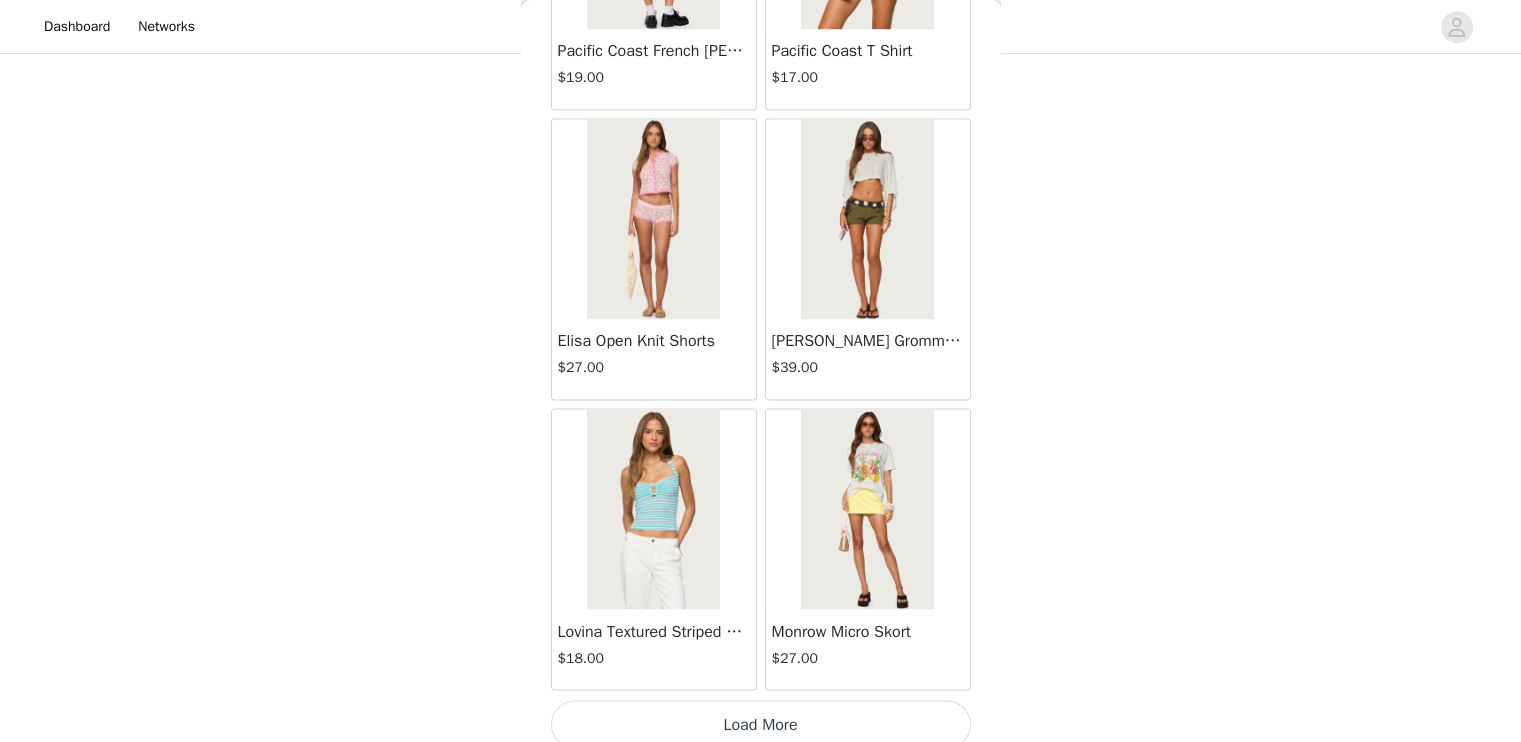 click on "Load More" at bounding box center [761, 724] 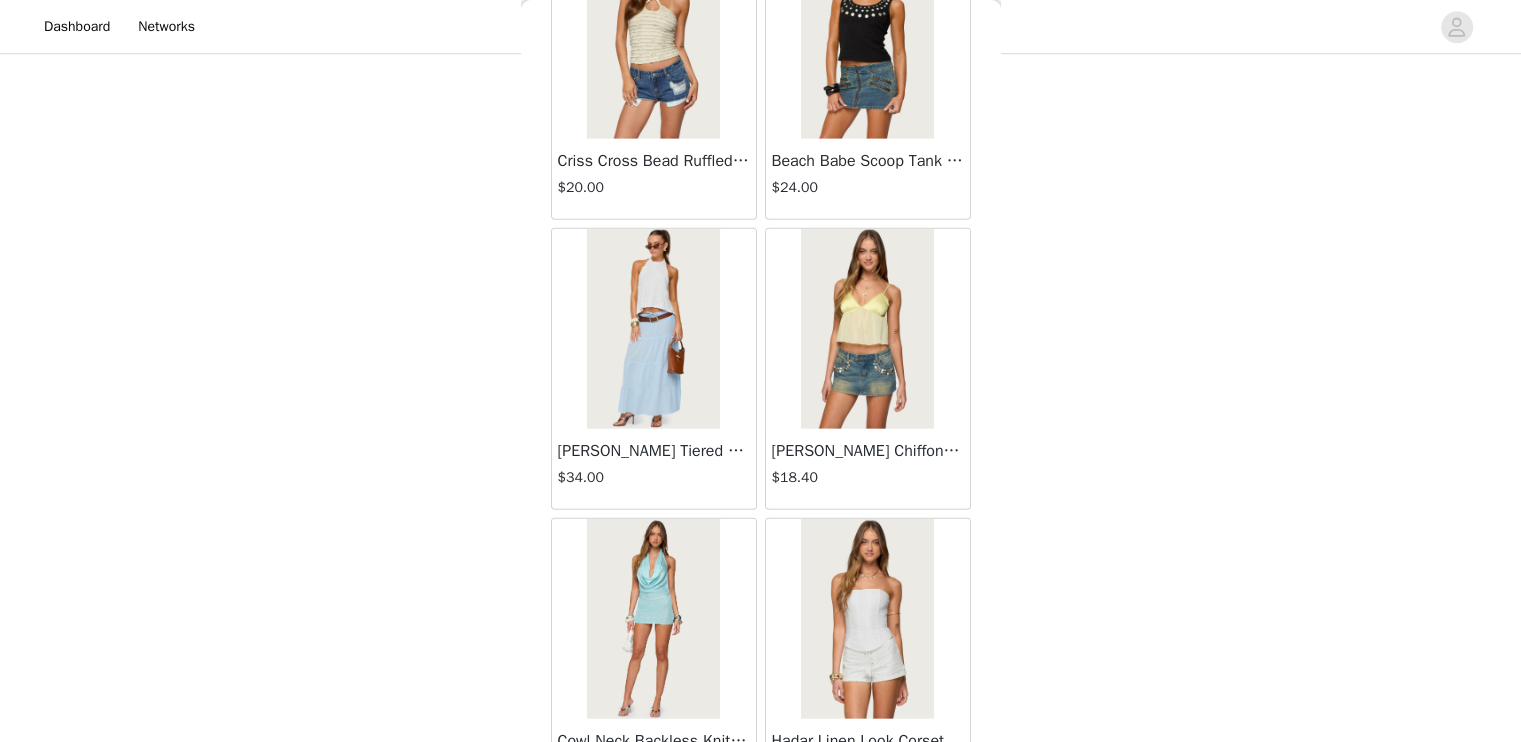 scroll, scrollTop: 13898, scrollLeft: 0, axis: vertical 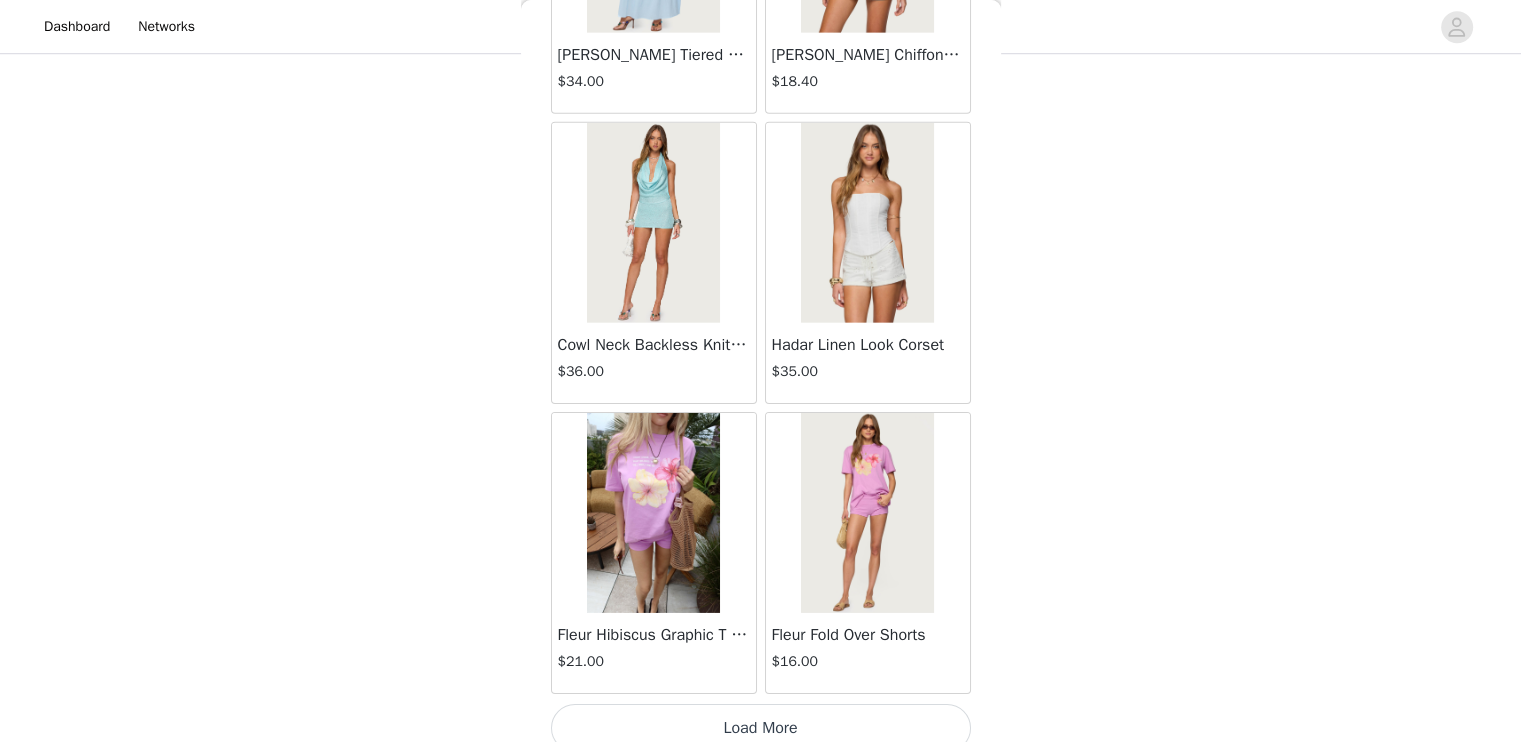 drag, startPoint x: 928, startPoint y: 693, endPoint x: 930, endPoint y: 683, distance: 10.198039 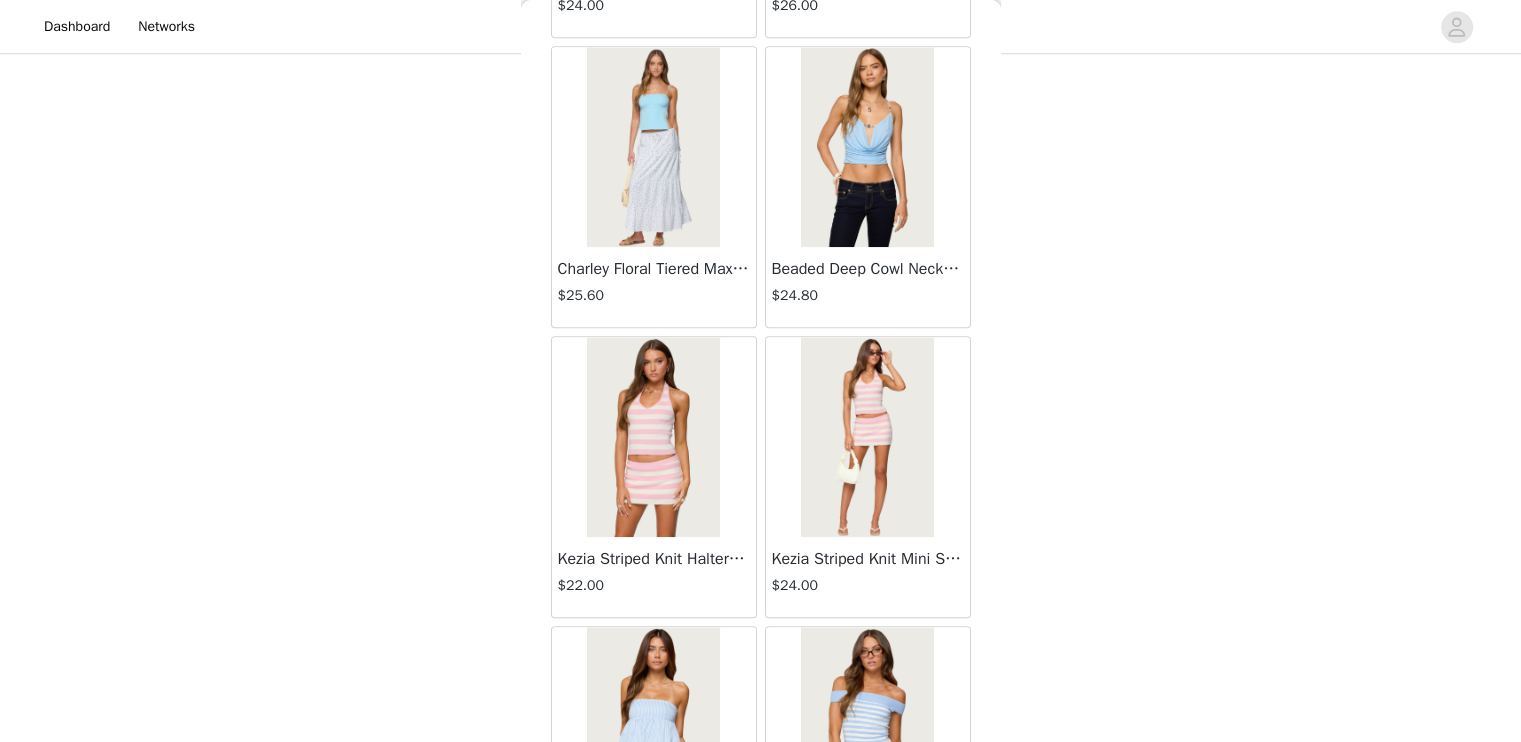 scroll, scrollTop: 16794, scrollLeft: 0, axis: vertical 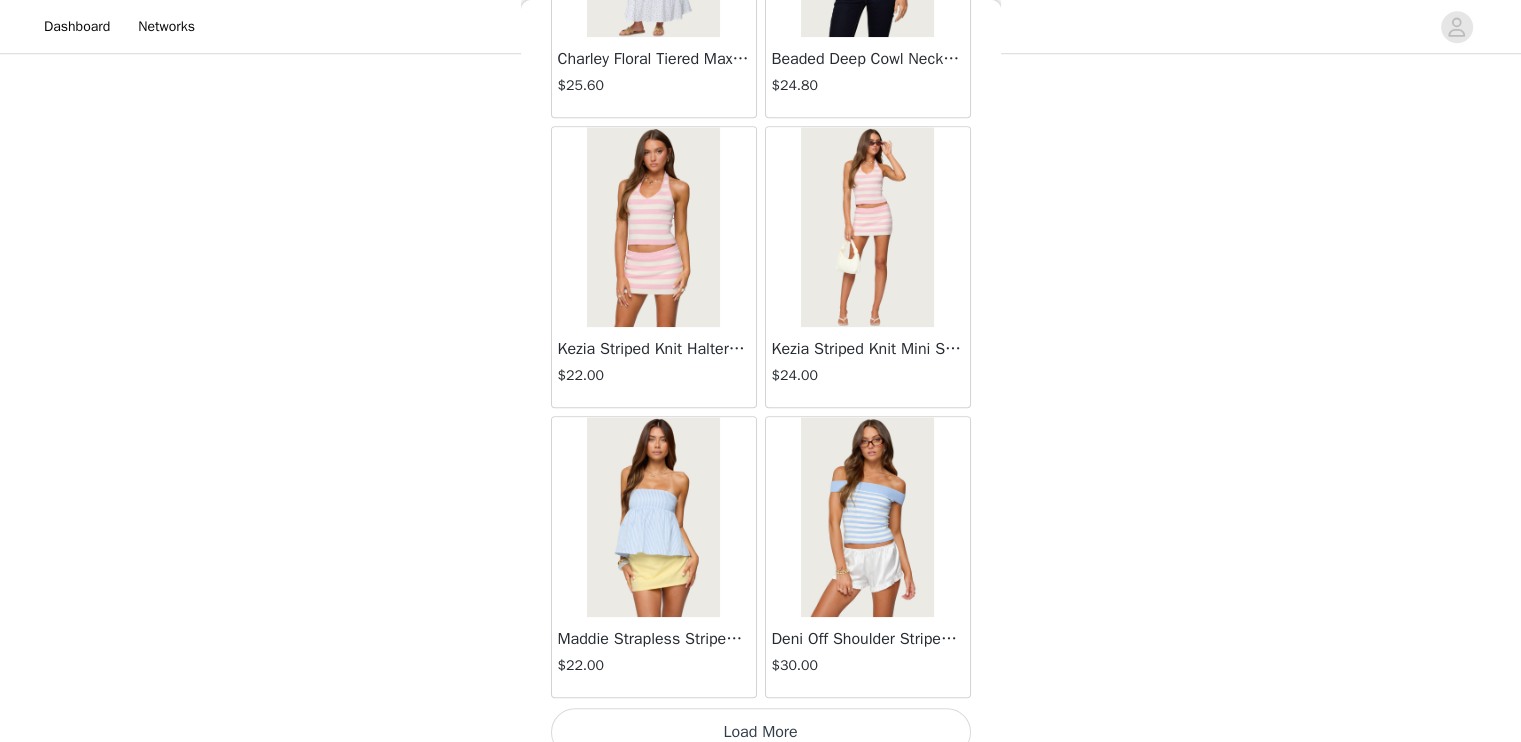 drag, startPoint x: 920, startPoint y: 693, endPoint x: 923, endPoint y: 677, distance: 16.27882 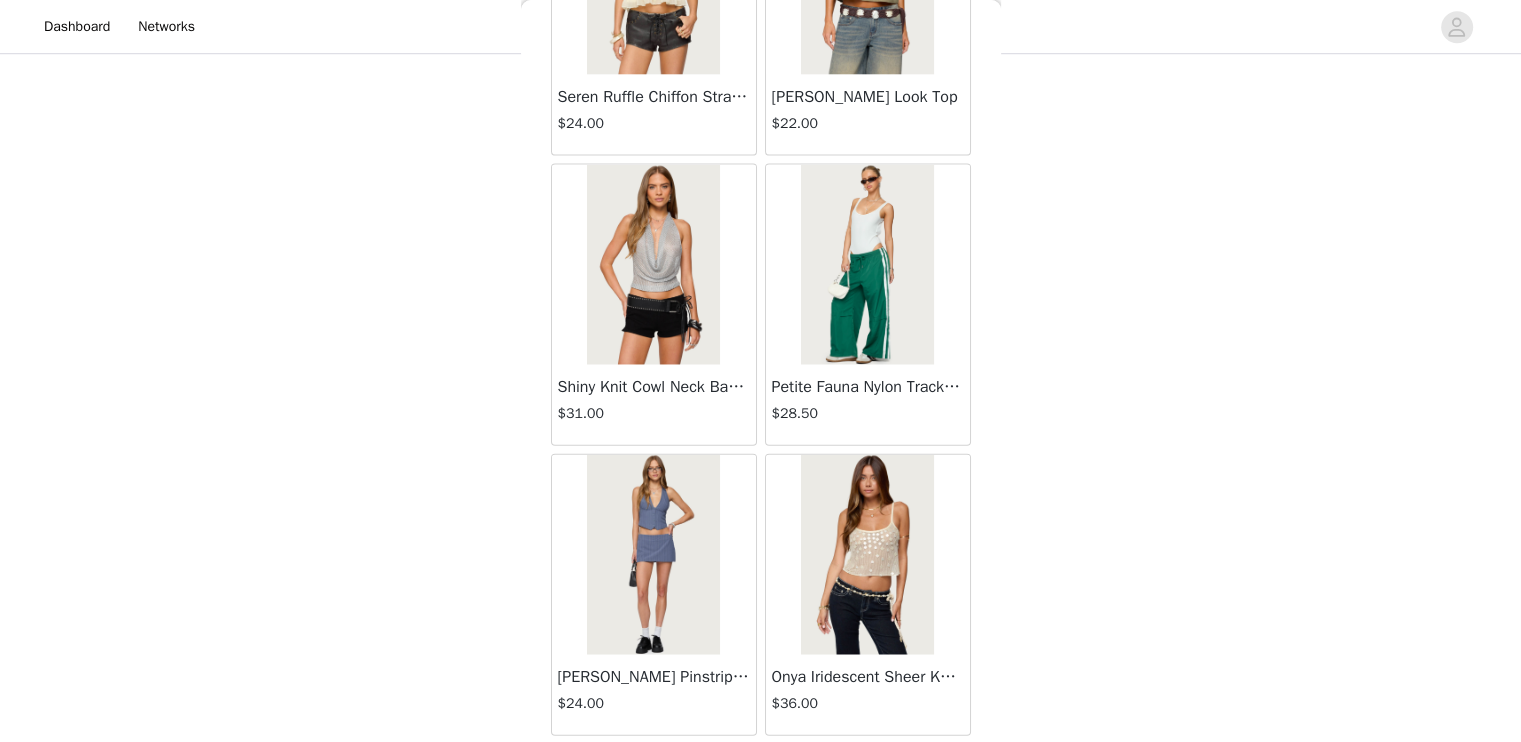 scroll, scrollTop: 19690, scrollLeft: 0, axis: vertical 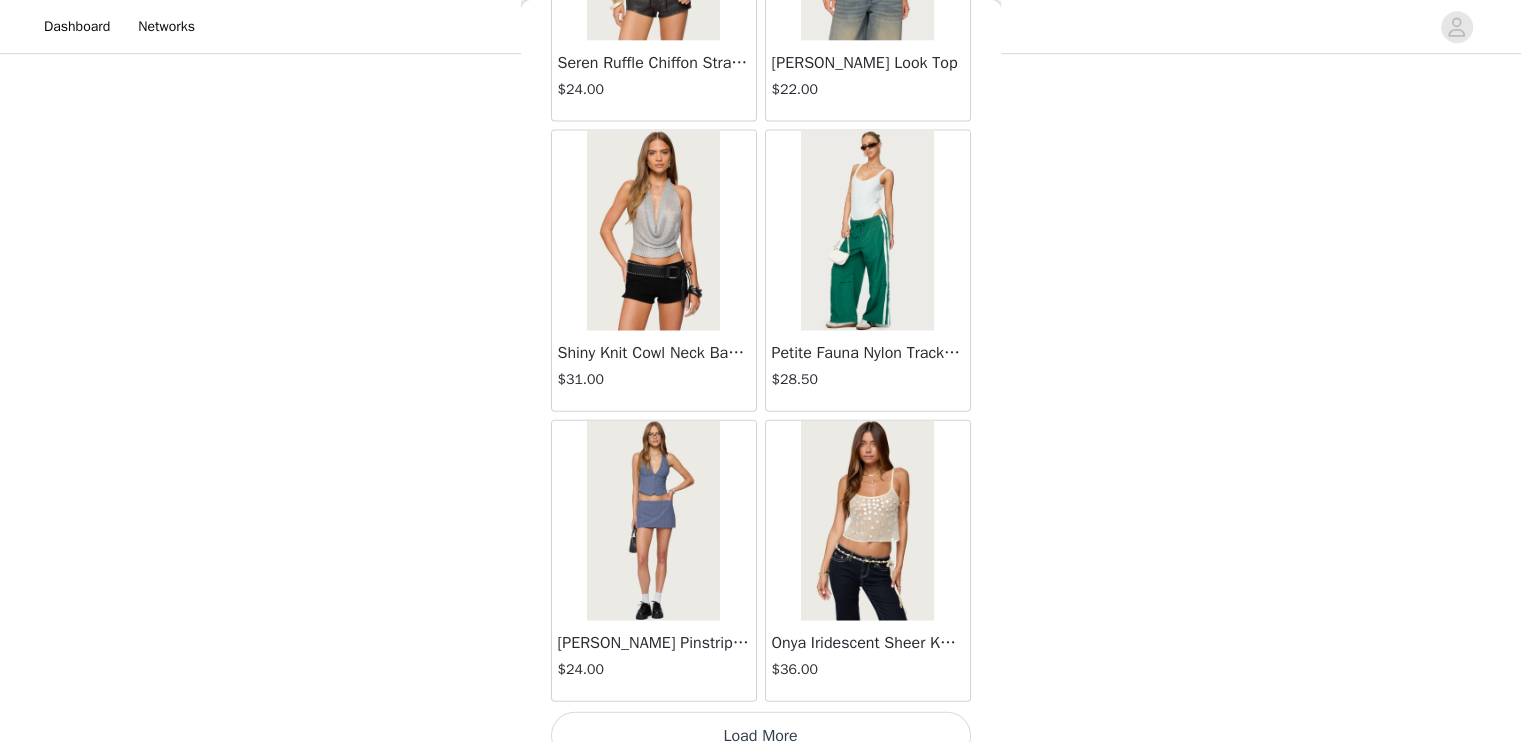 click on "Load More" at bounding box center [761, 736] 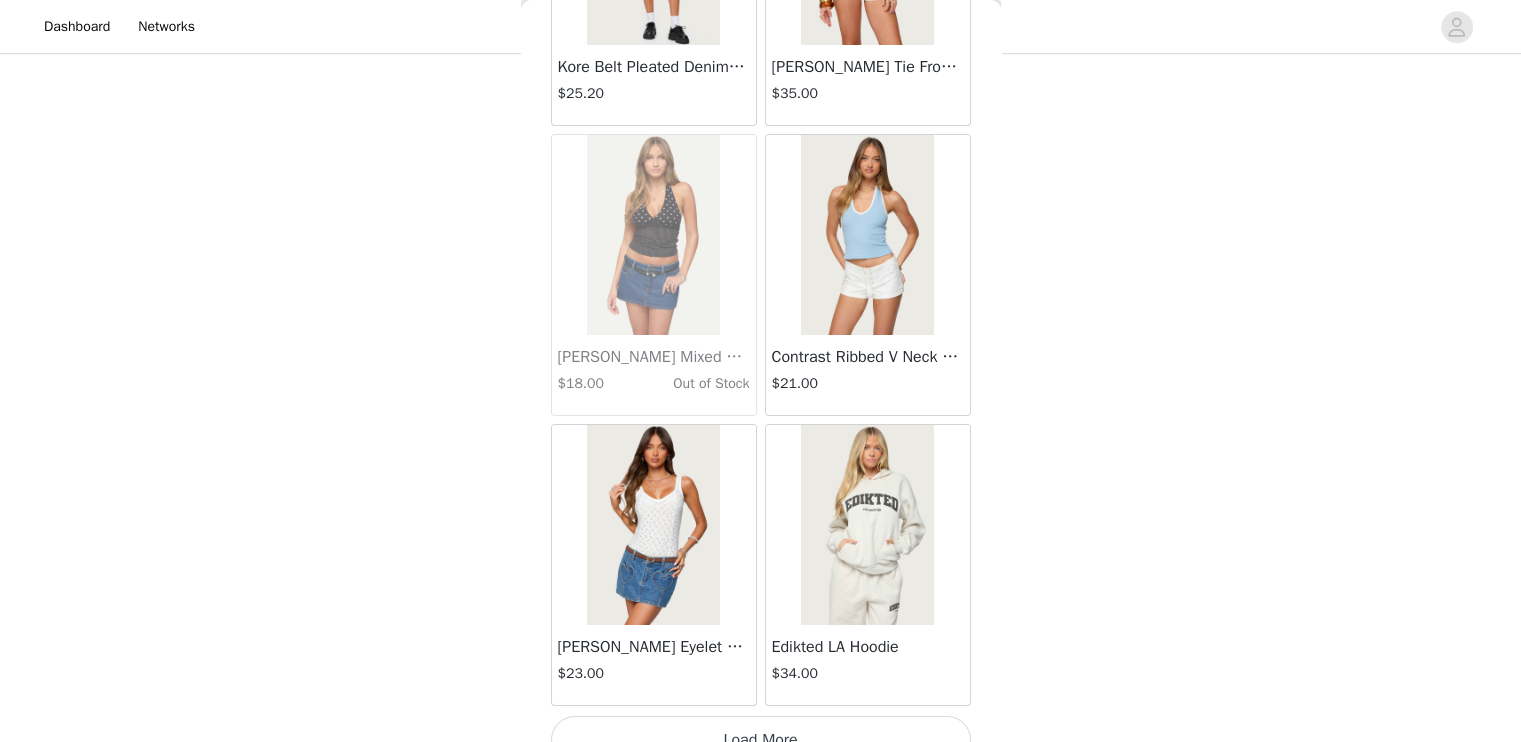 click on "Load More" at bounding box center (761, 740) 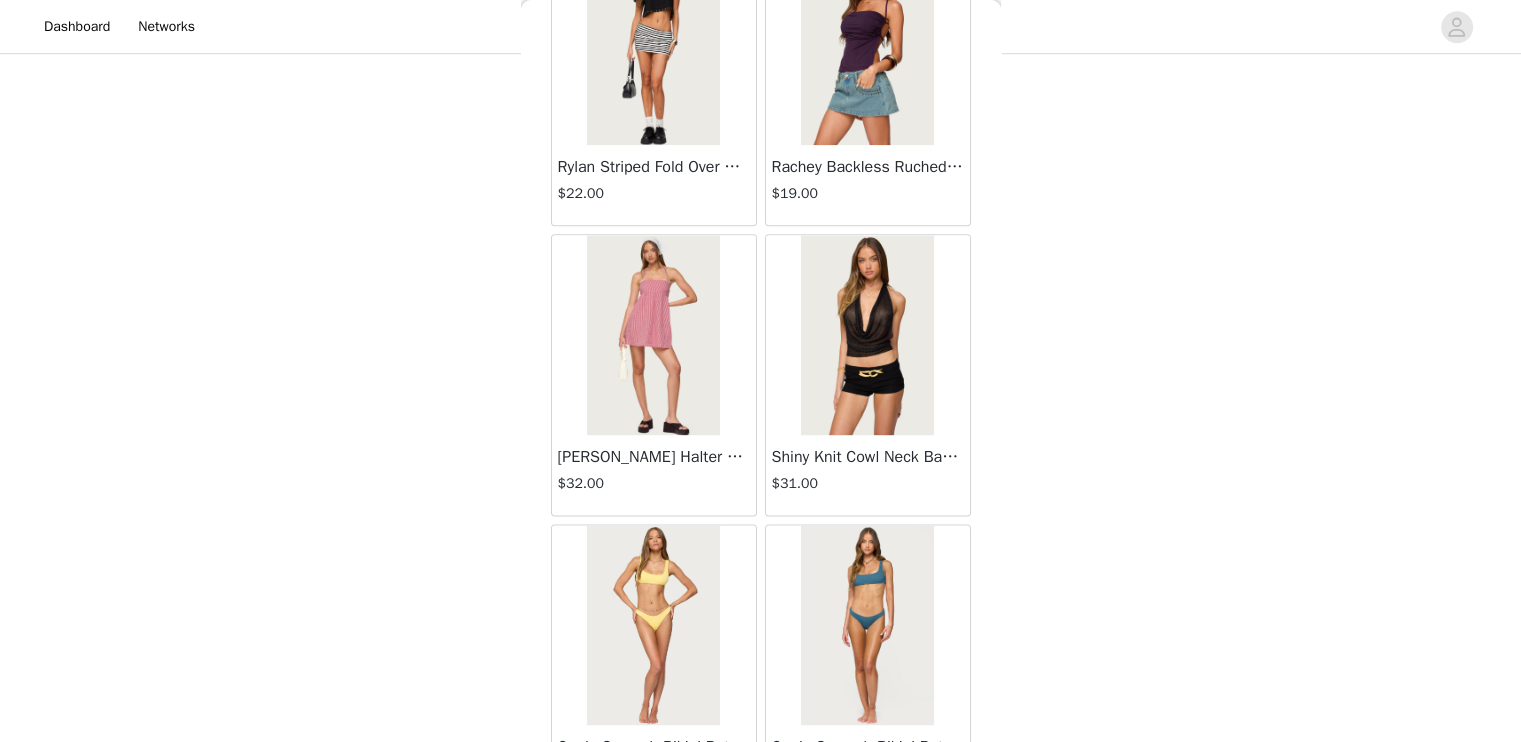 scroll, scrollTop: 25482, scrollLeft: 0, axis: vertical 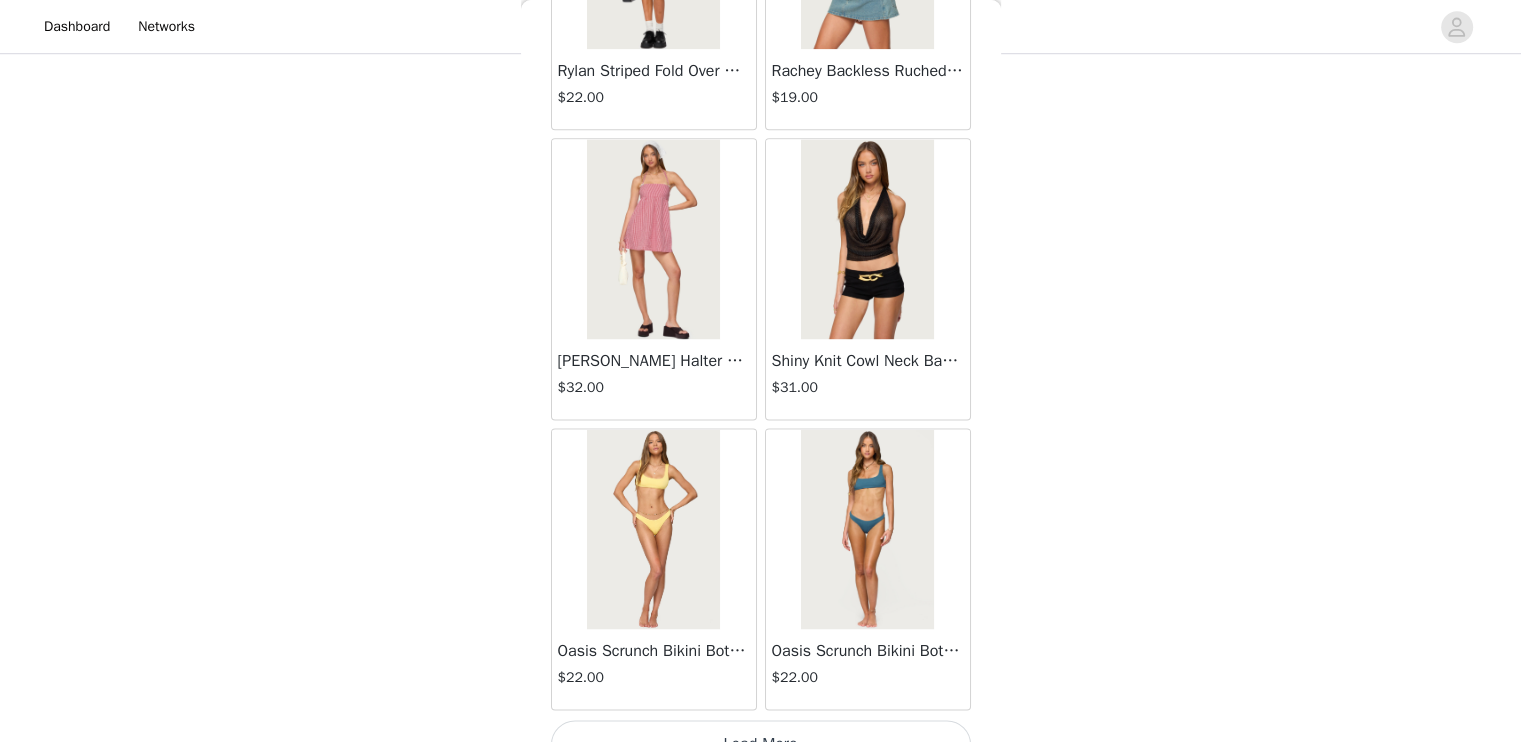 click on "Load More" at bounding box center [761, 744] 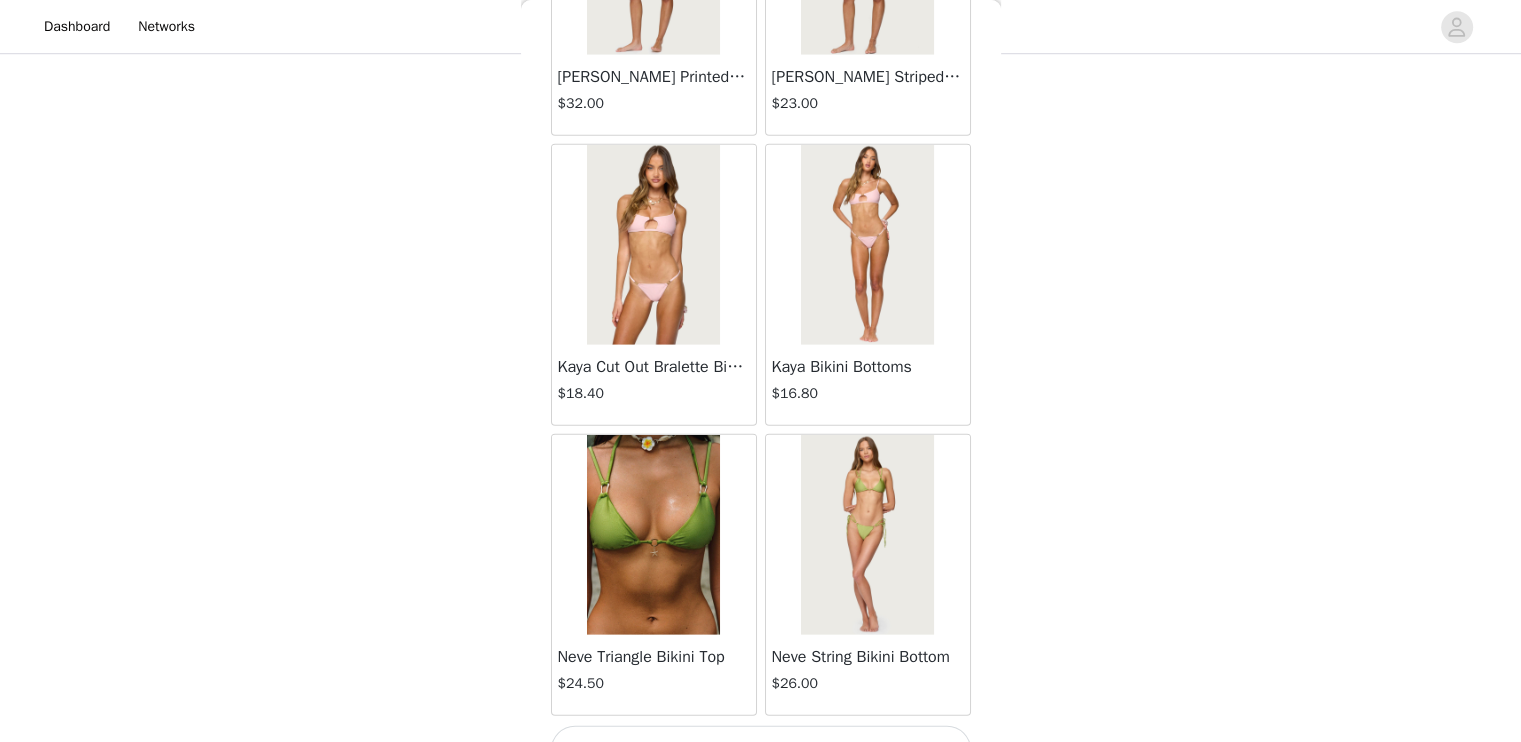 scroll, scrollTop: 28378, scrollLeft: 0, axis: vertical 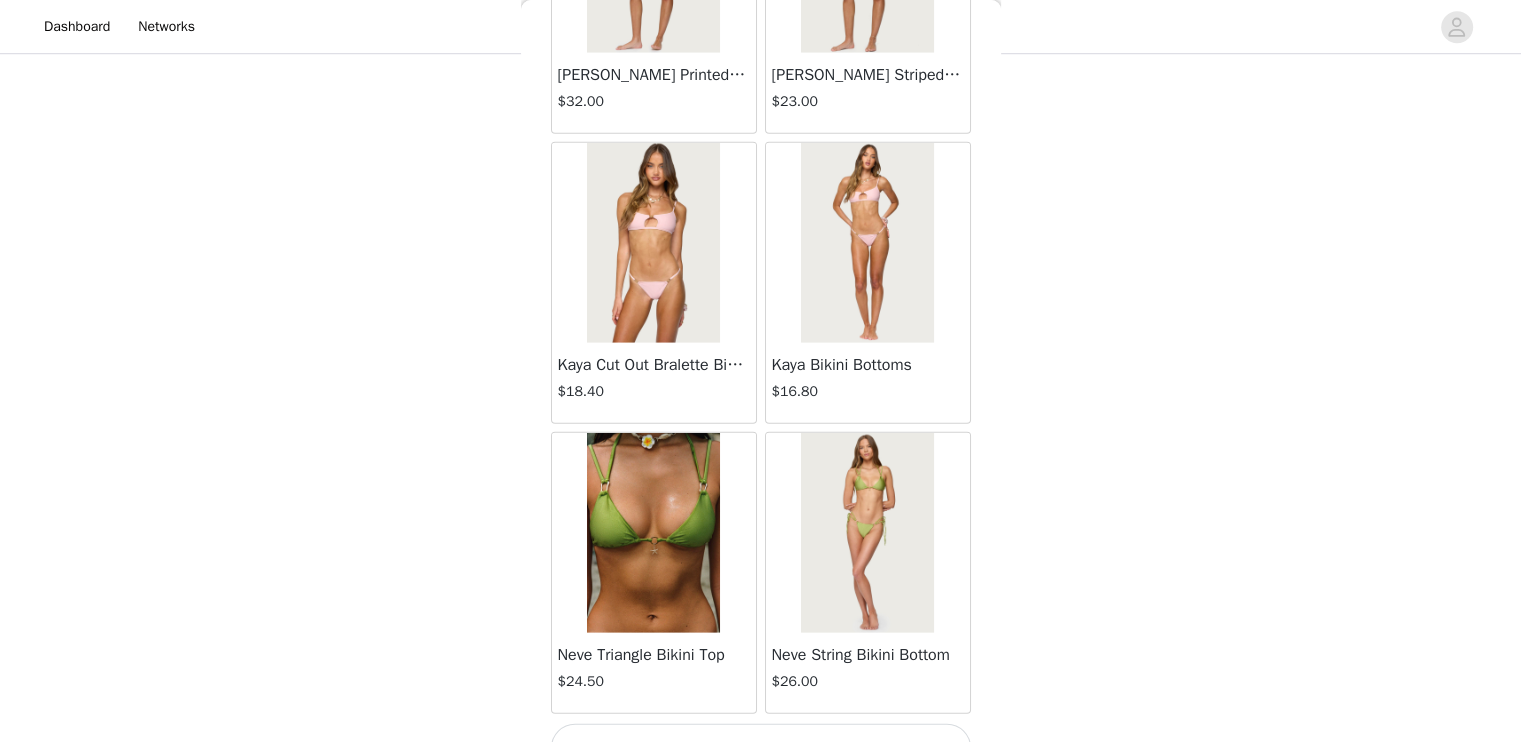 click on "Load More" at bounding box center (761, 748) 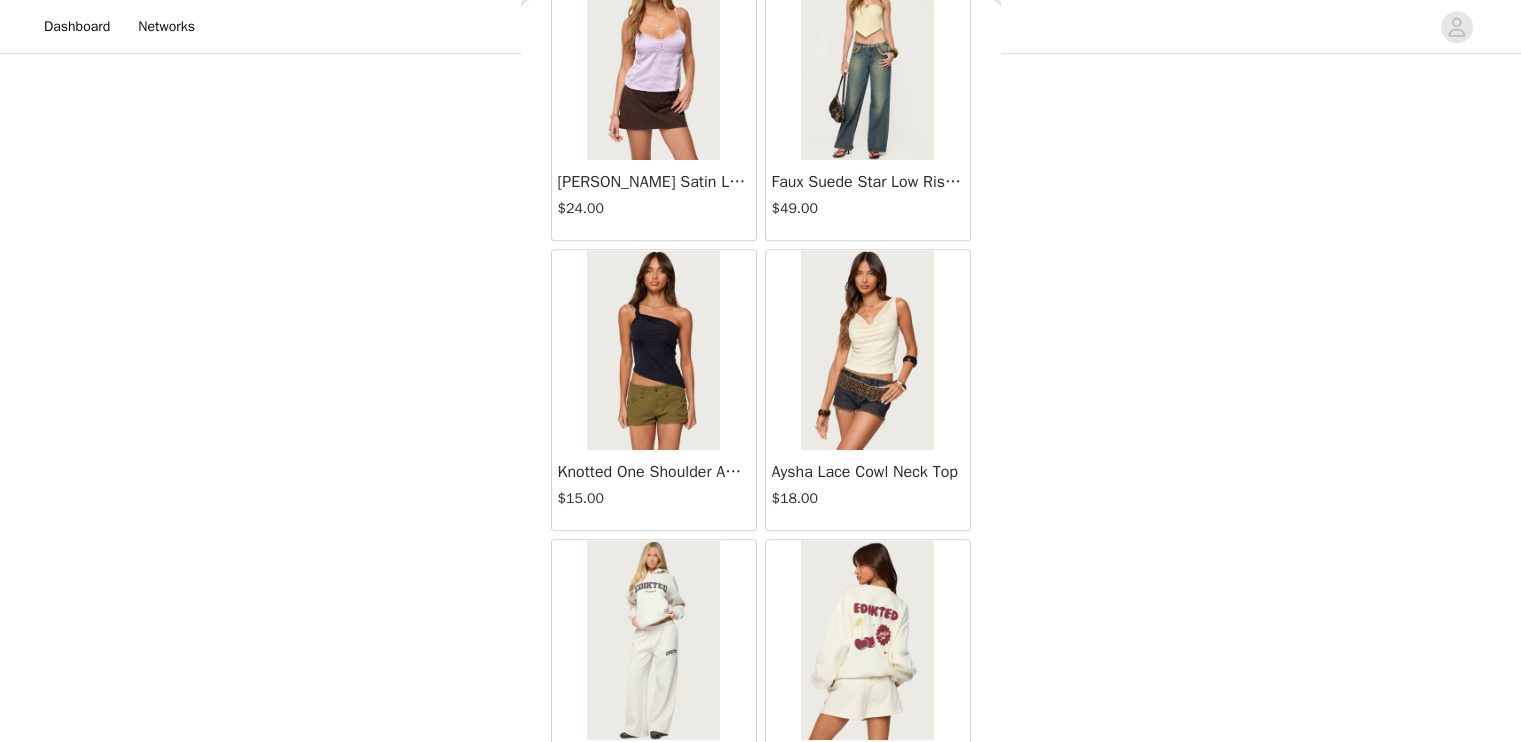 scroll, scrollTop: 31274, scrollLeft: 0, axis: vertical 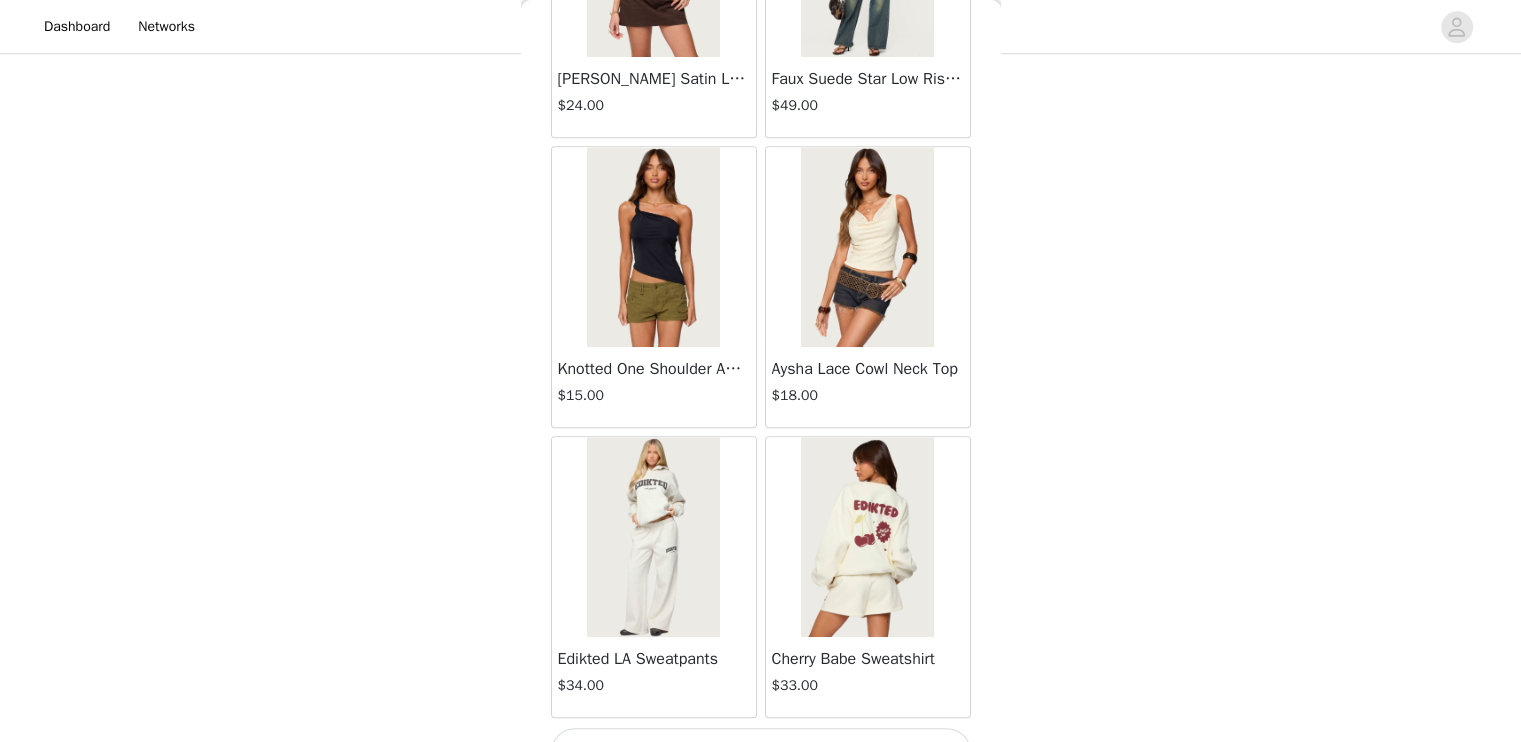 click on "Load More" at bounding box center [761, 752] 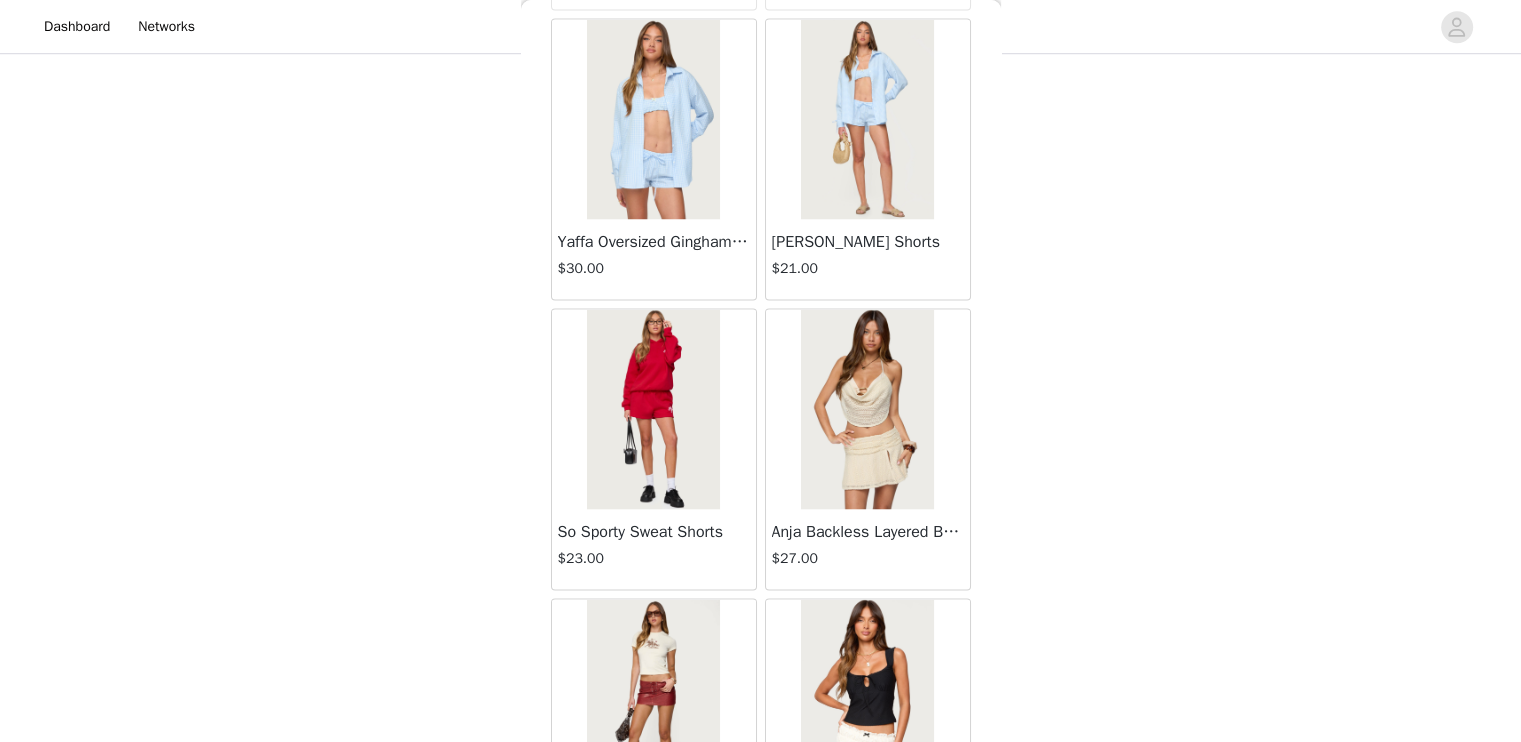 scroll, scrollTop: 34170, scrollLeft: 0, axis: vertical 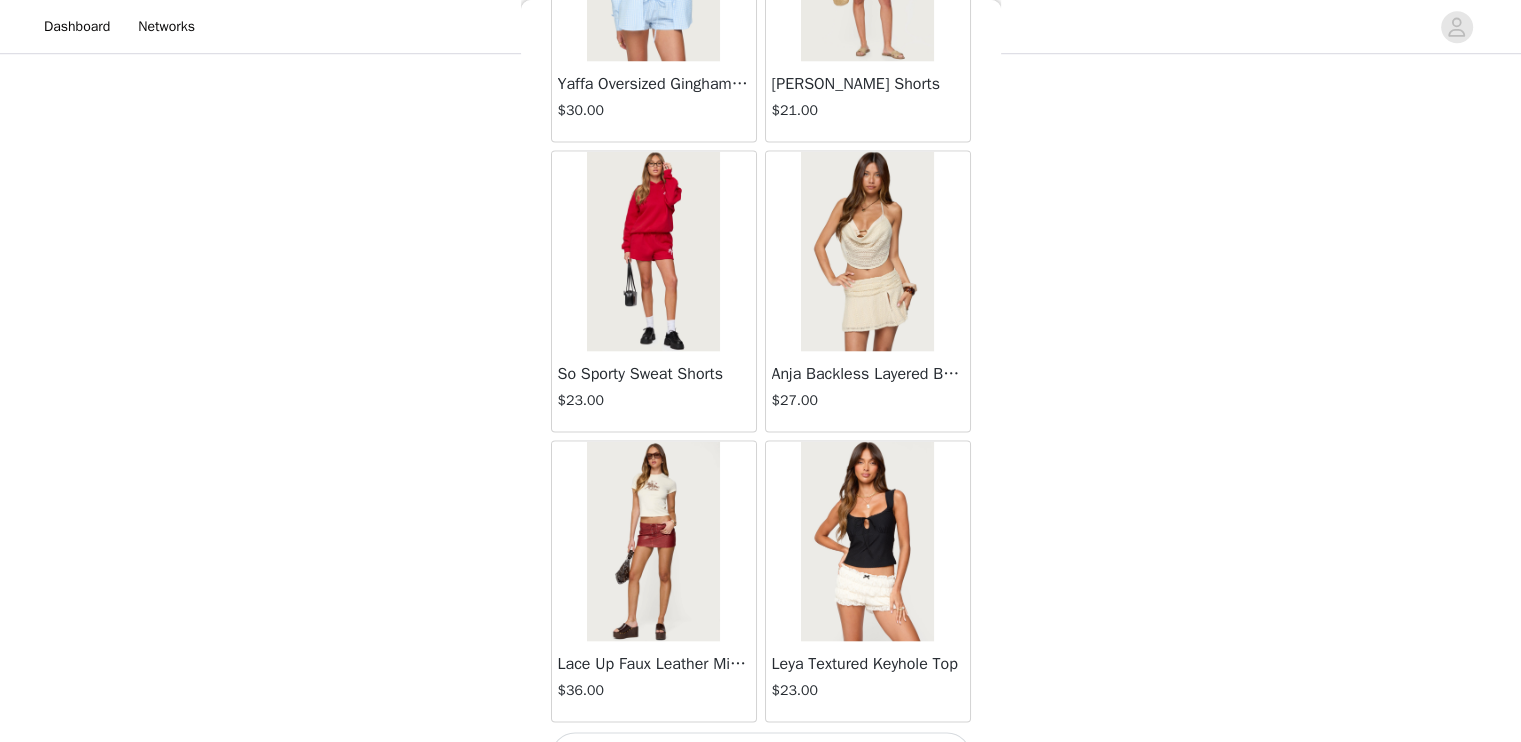 click on "Load More" at bounding box center [761, 756] 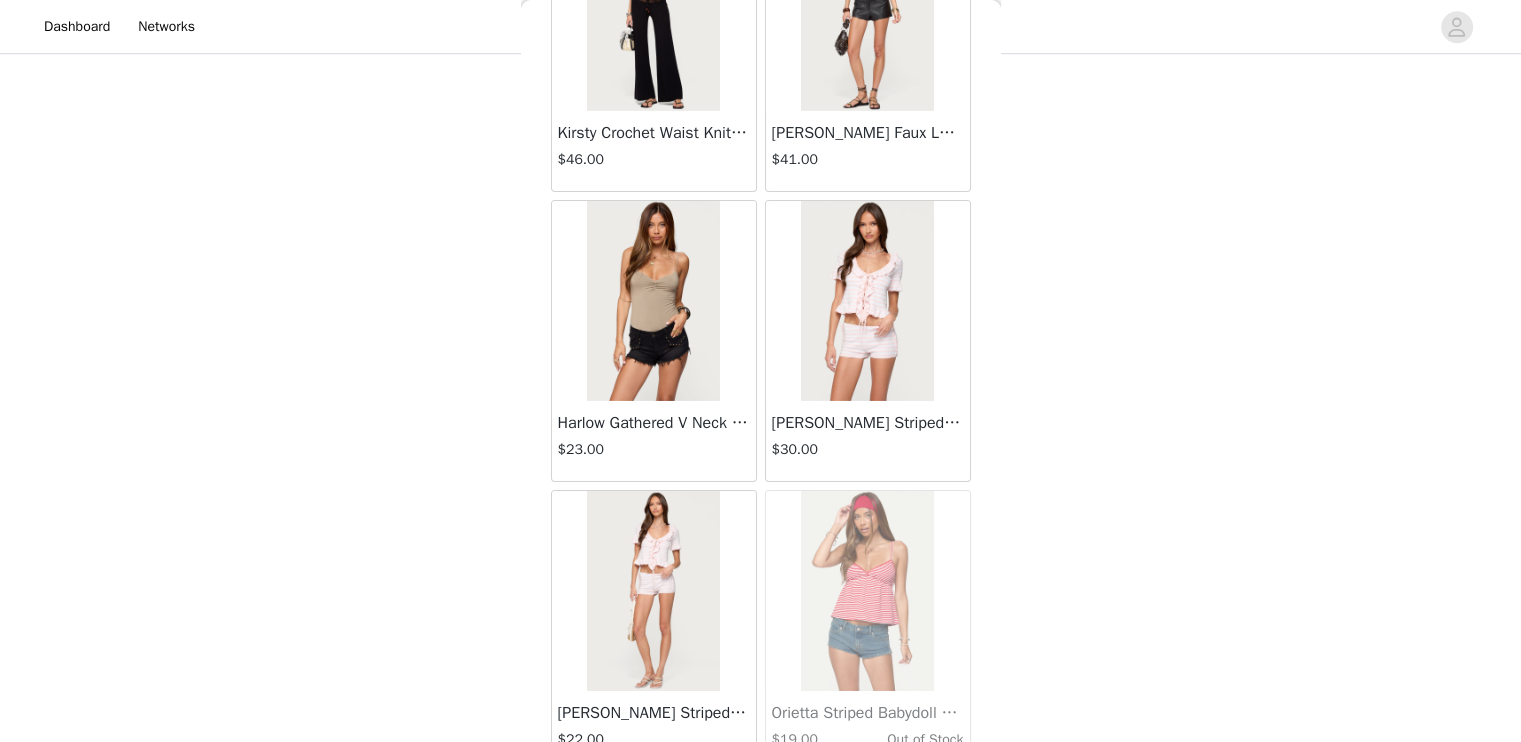 scroll, scrollTop: 37066, scrollLeft: 0, axis: vertical 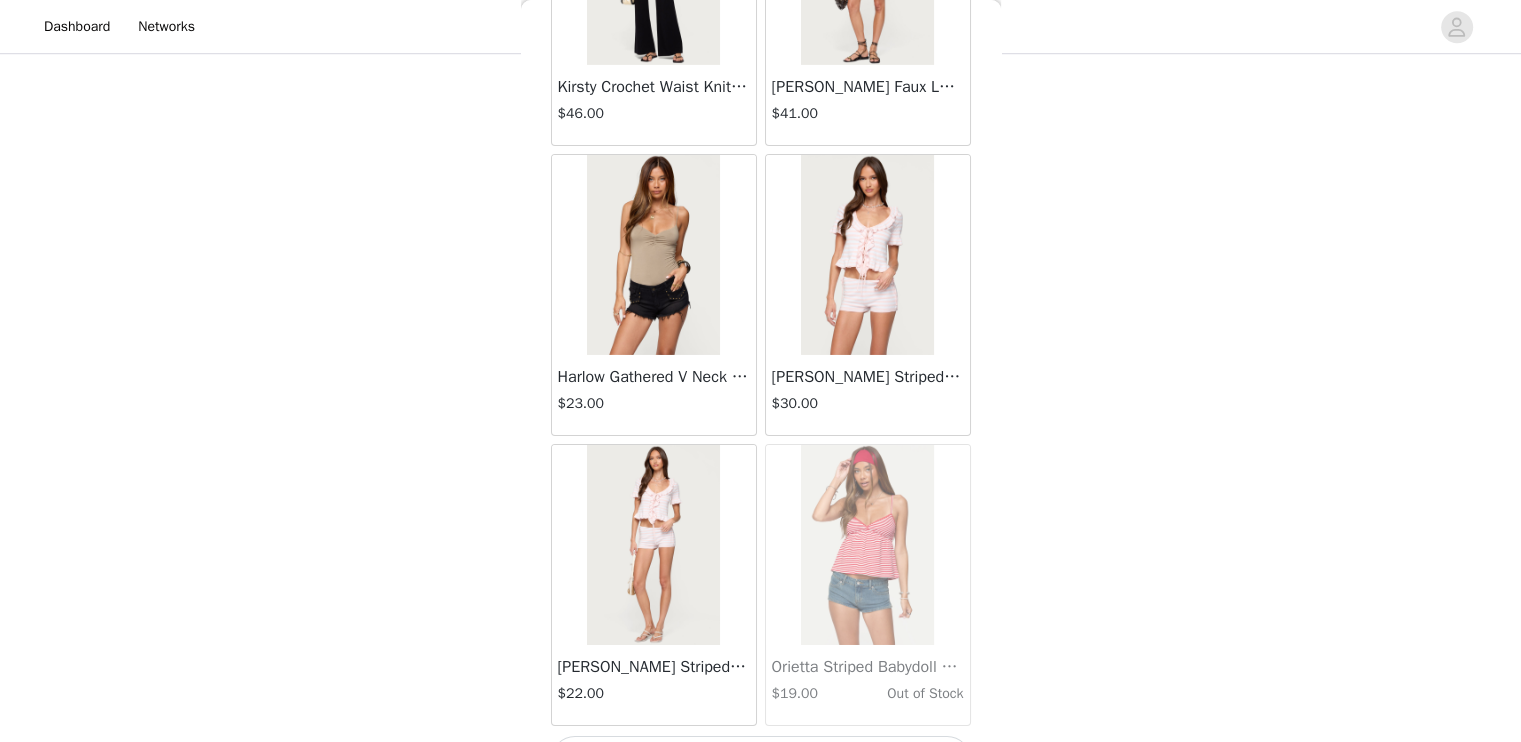 drag, startPoint x: 932, startPoint y: 692, endPoint x: 932, endPoint y: 681, distance: 11 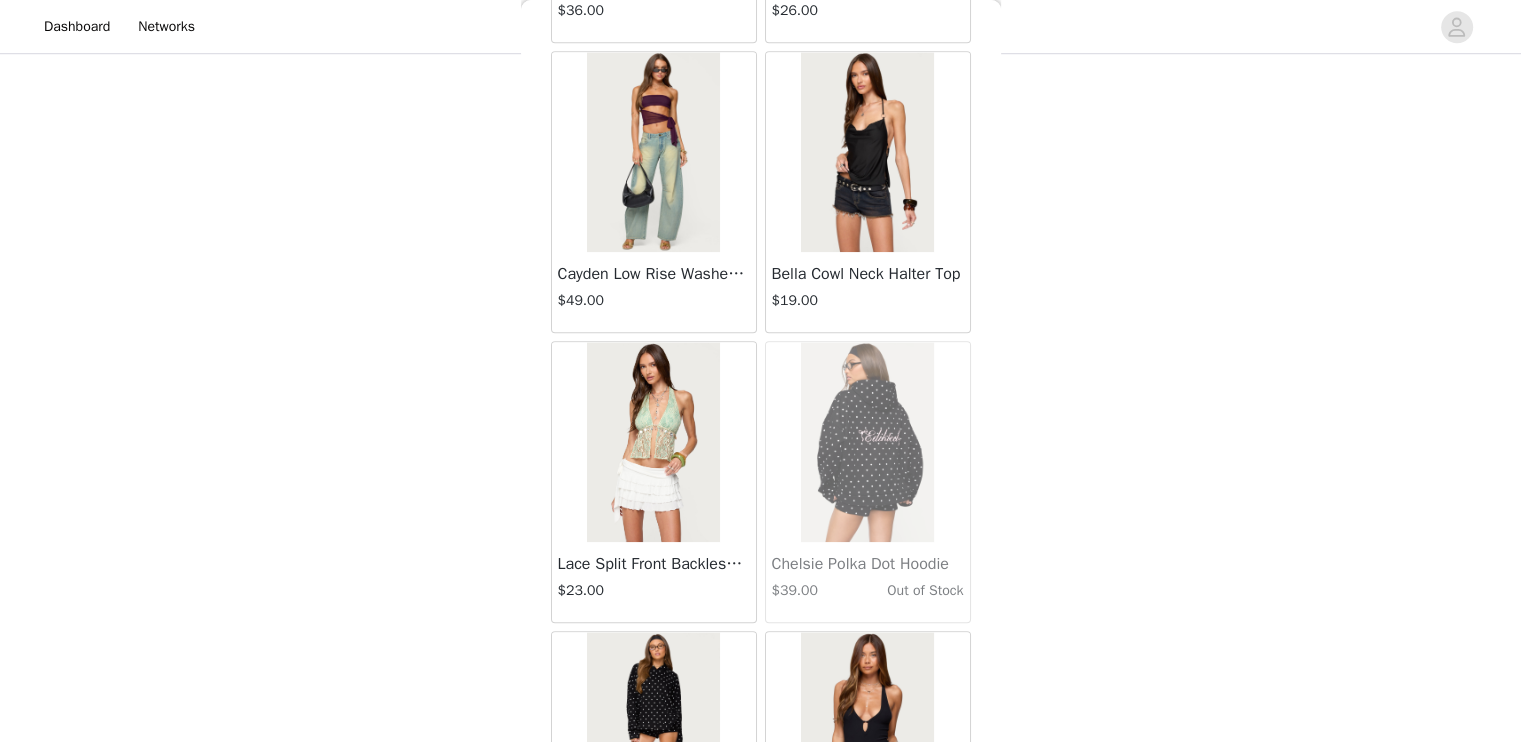 scroll, scrollTop: 39962, scrollLeft: 0, axis: vertical 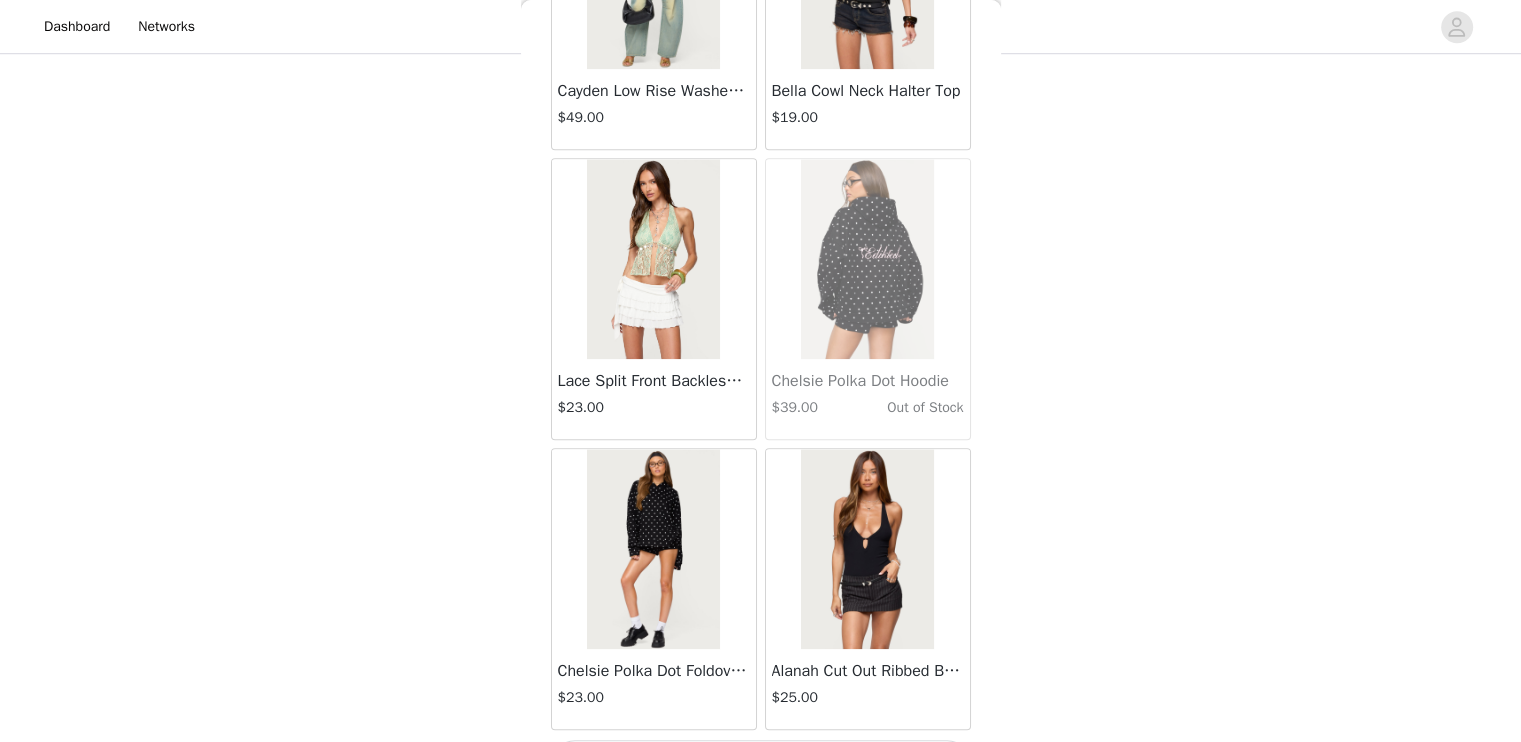 click on "Load More" at bounding box center [761, 764] 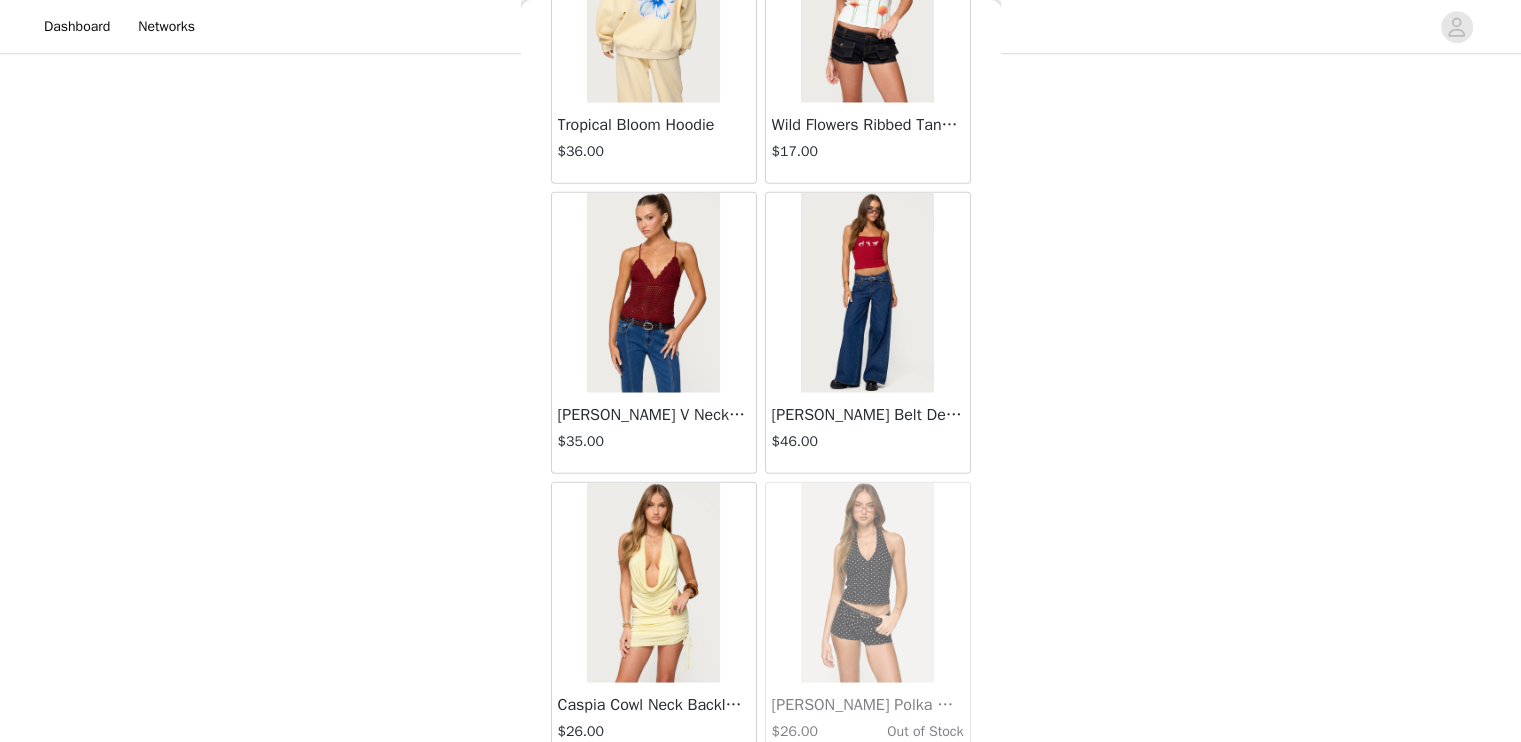 scroll, scrollTop: 42858, scrollLeft: 0, axis: vertical 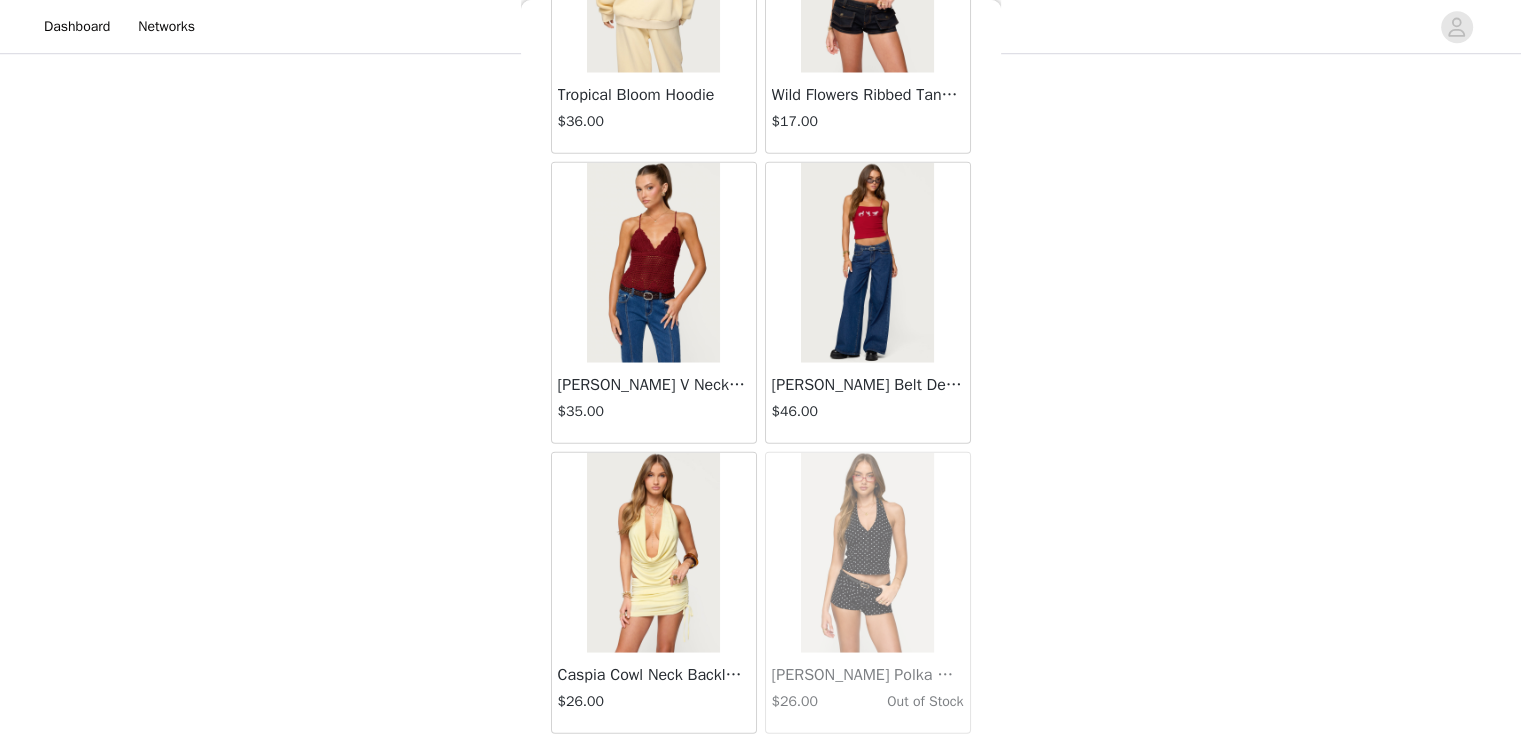 click on "Load More" at bounding box center [761, 768] 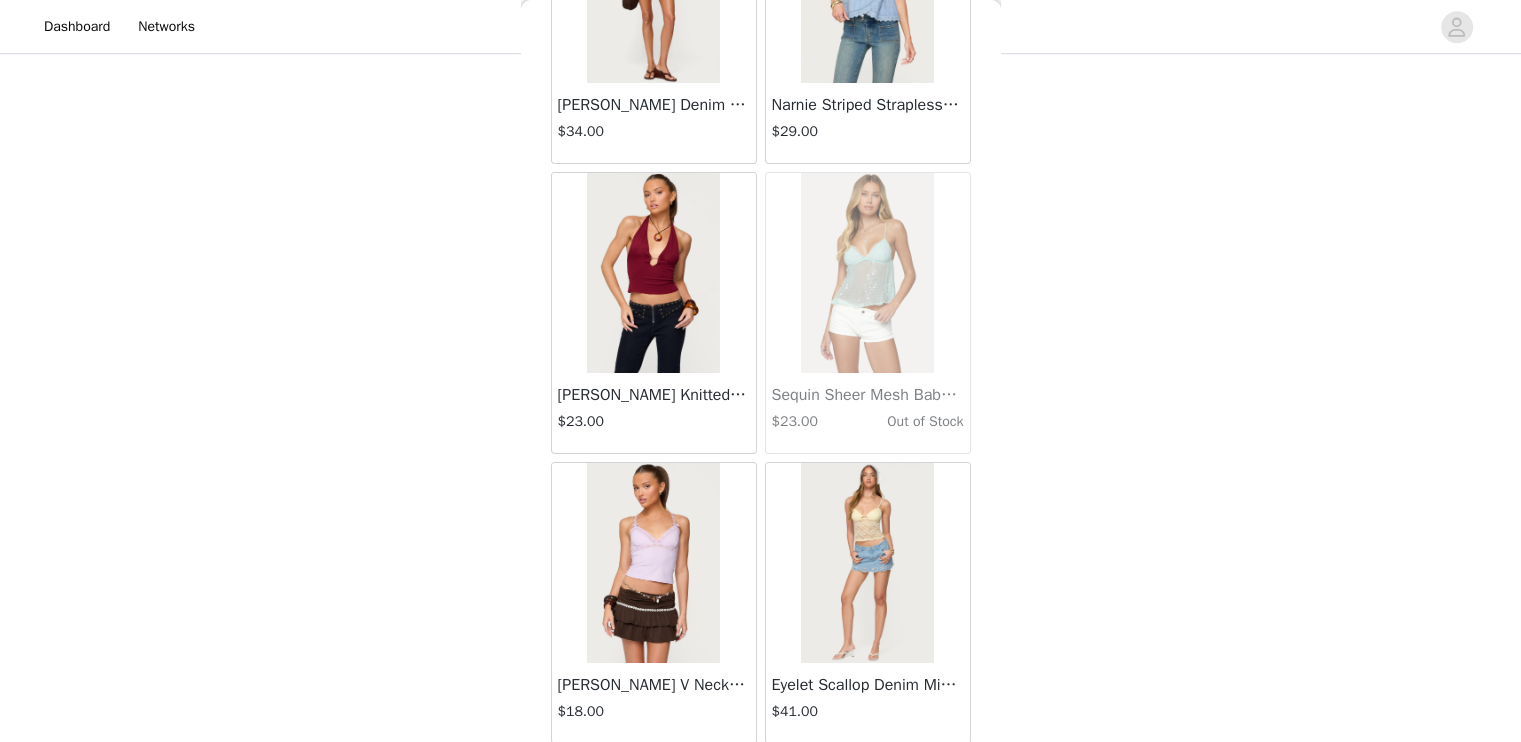 scroll, scrollTop: 45754, scrollLeft: 0, axis: vertical 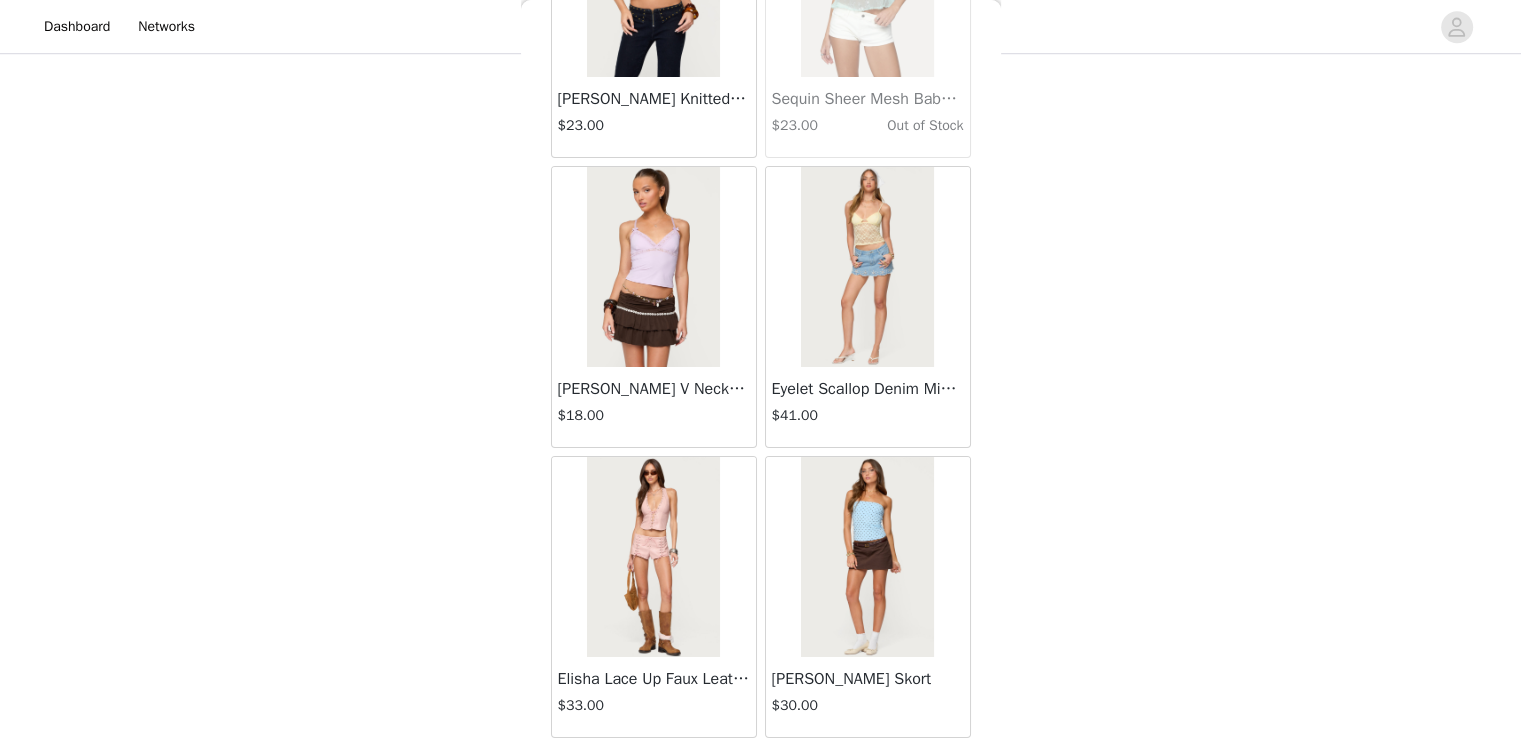 click on "Load More" at bounding box center (761, 772) 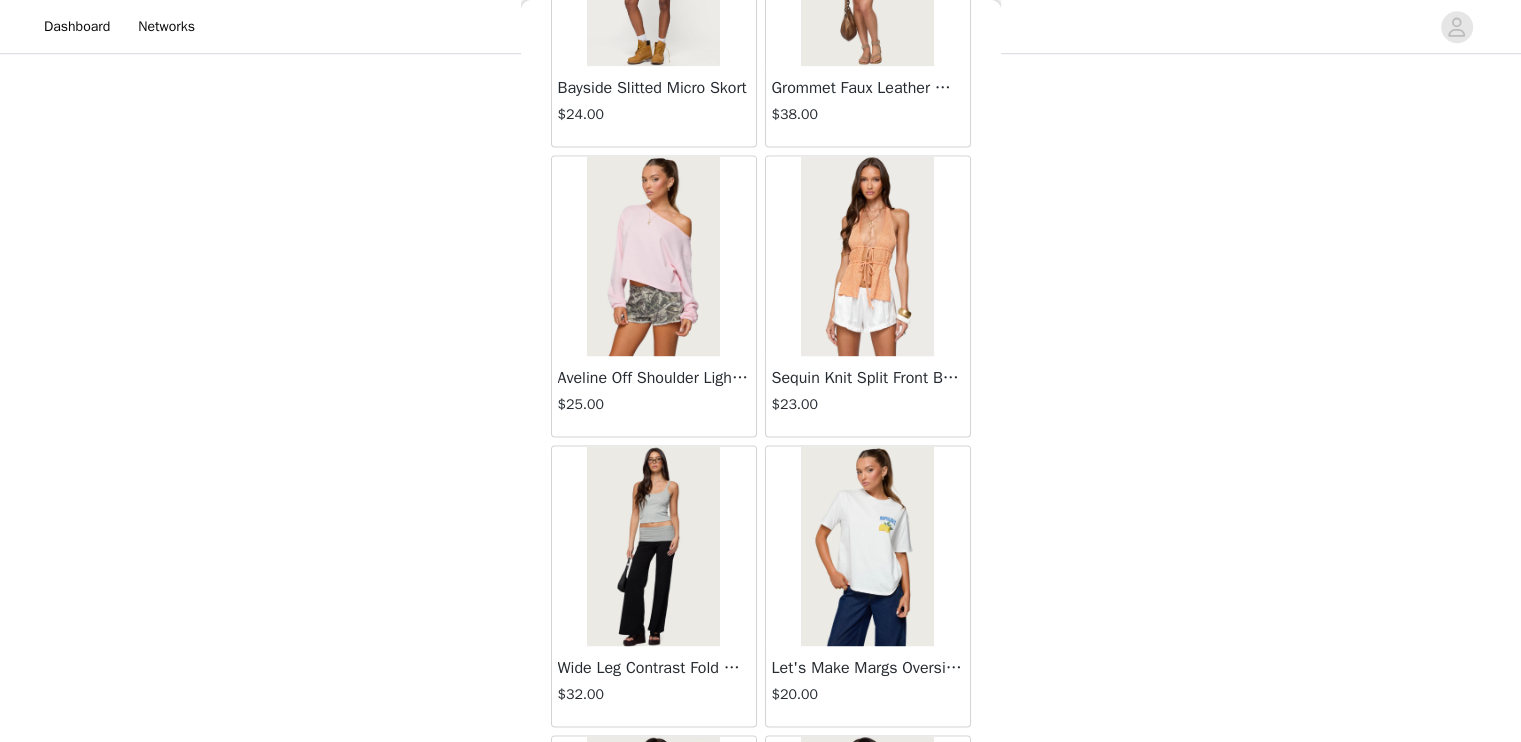 scroll, scrollTop: 48650, scrollLeft: 0, axis: vertical 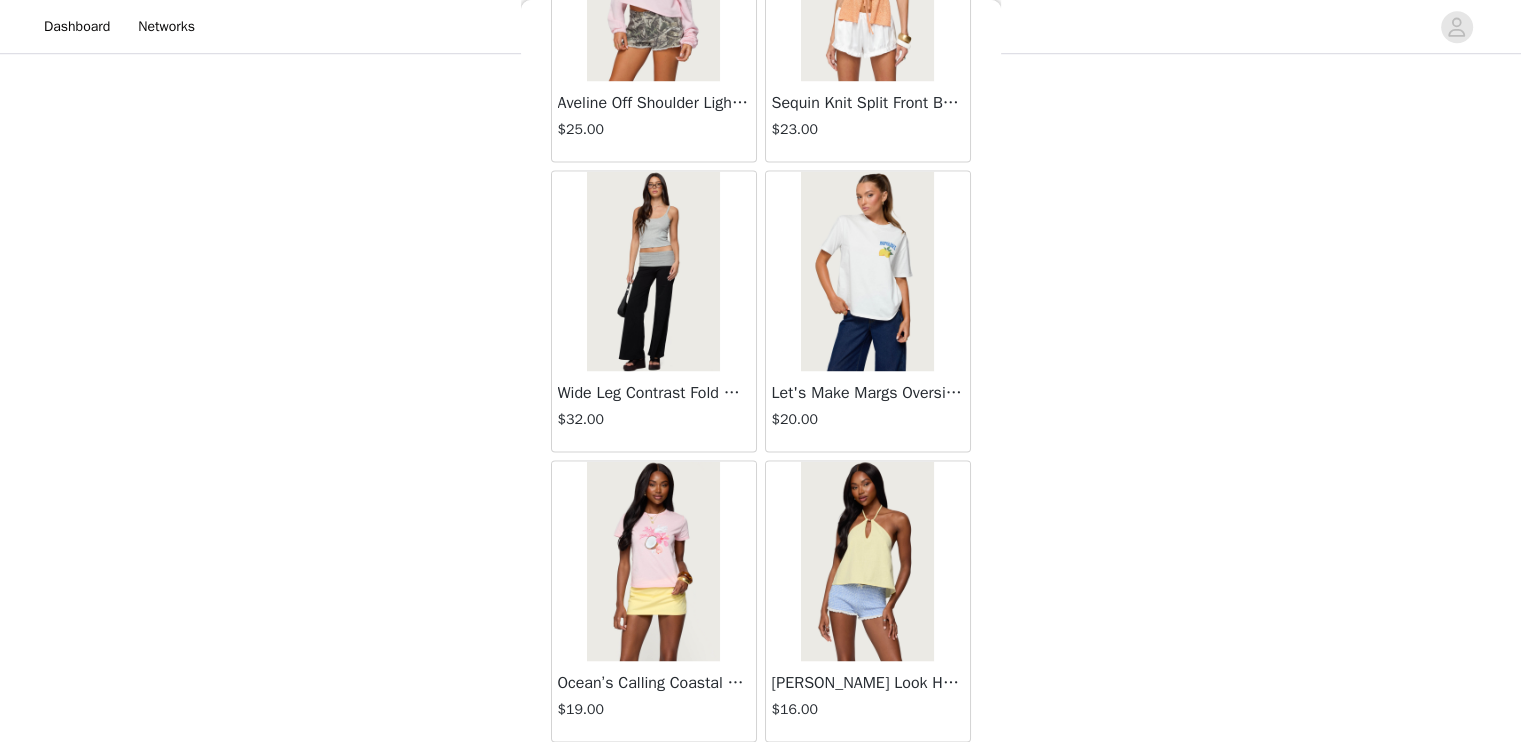 click on "Load More" at bounding box center [761, 776] 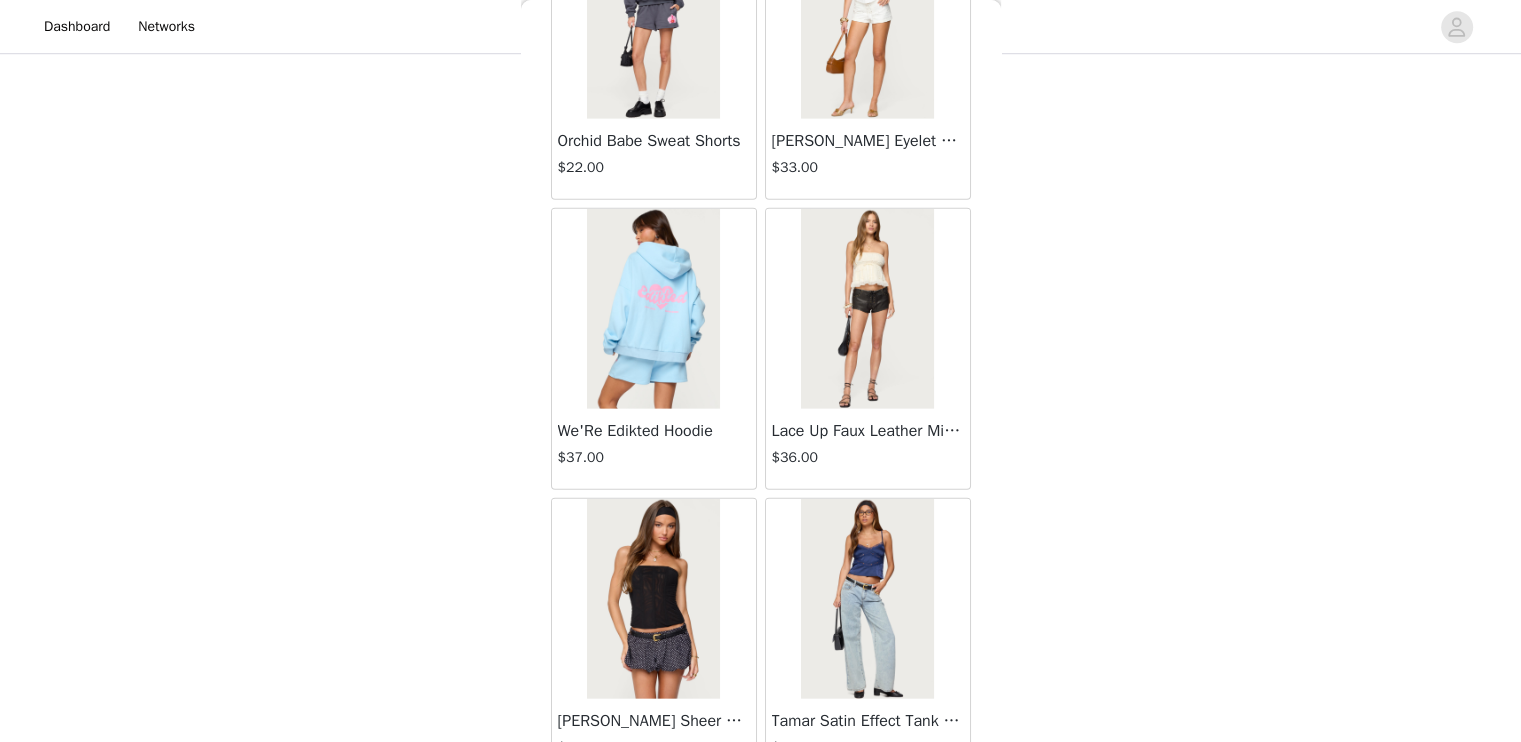 scroll, scrollTop: 51546, scrollLeft: 0, axis: vertical 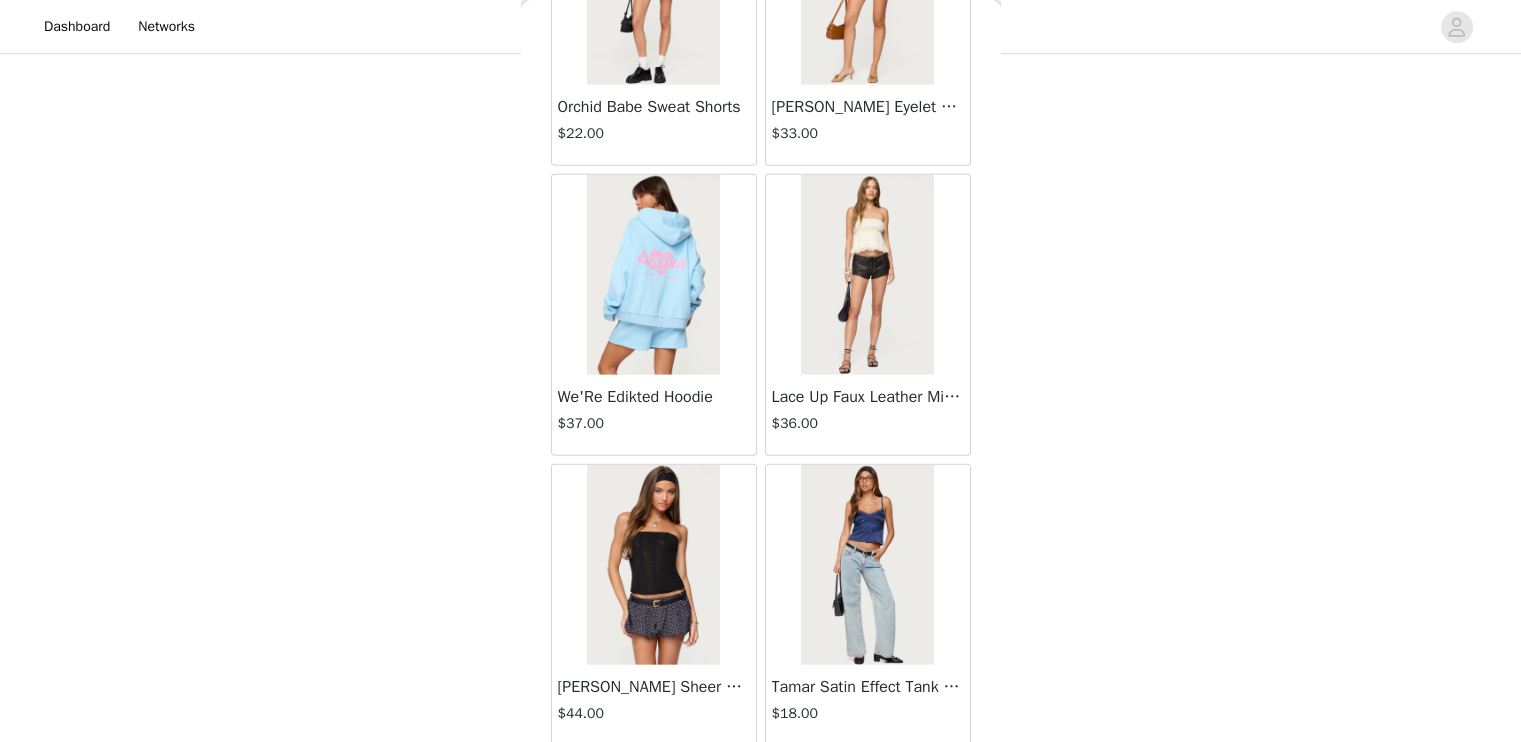 click on "Load More" at bounding box center [761, 780] 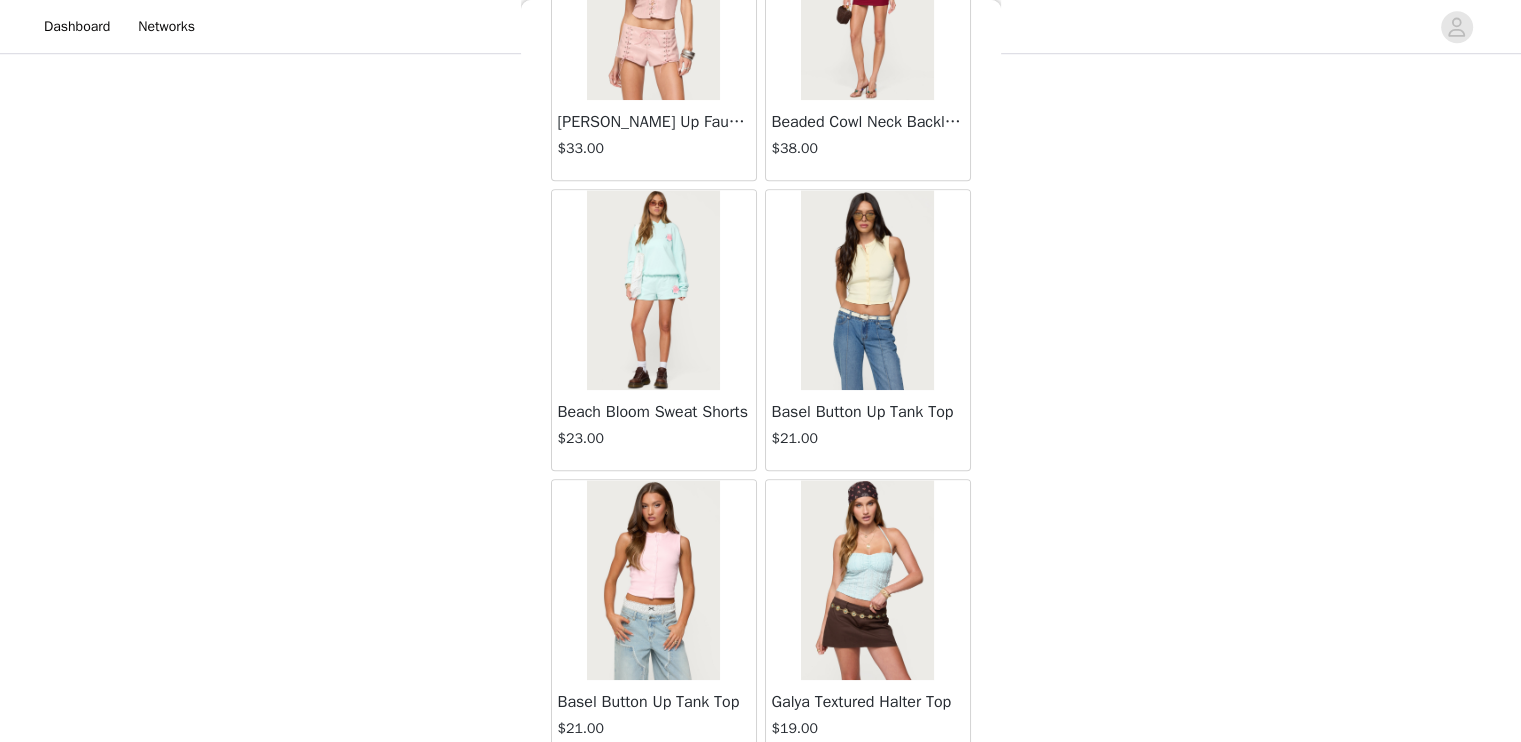 scroll, scrollTop: 54442, scrollLeft: 0, axis: vertical 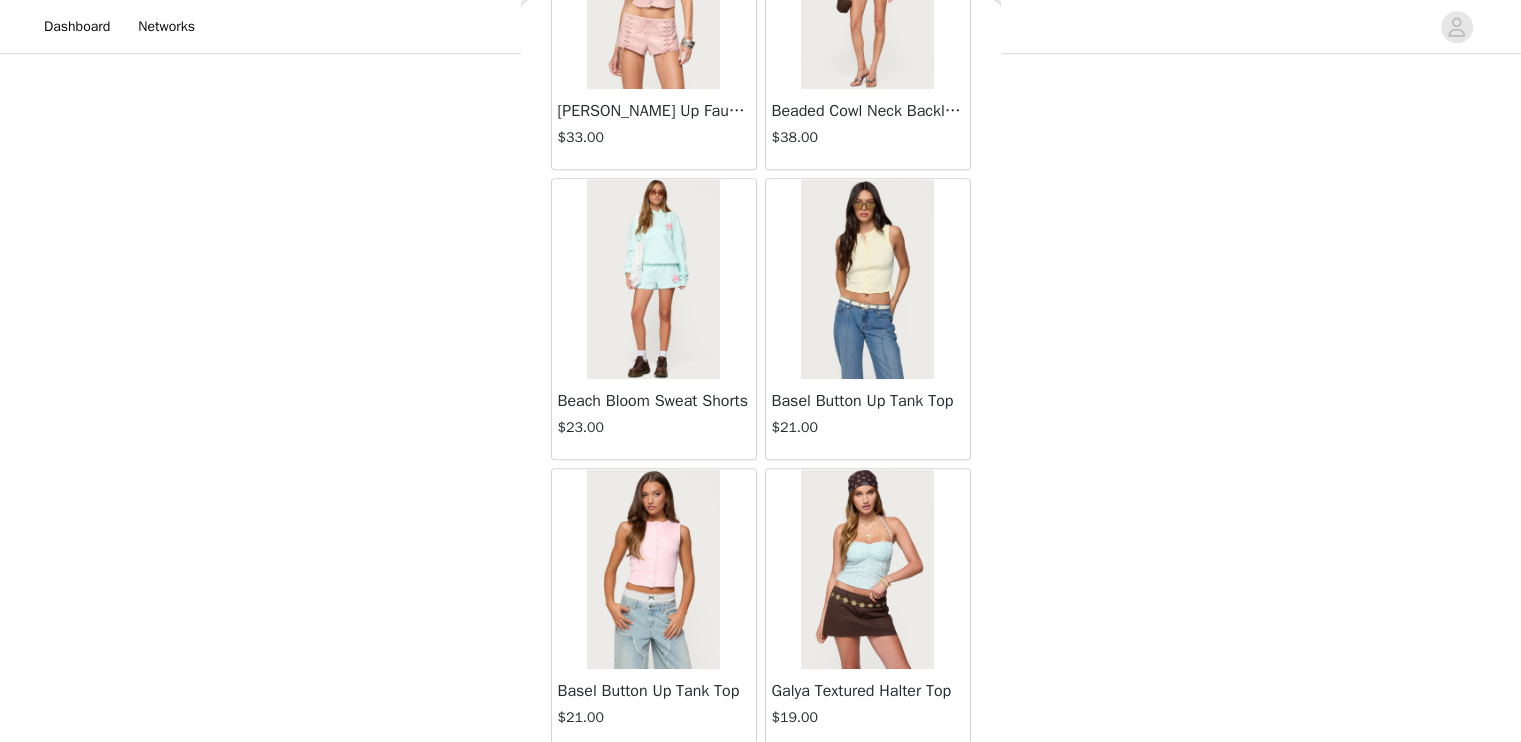 click on "Load More" at bounding box center (761, 784) 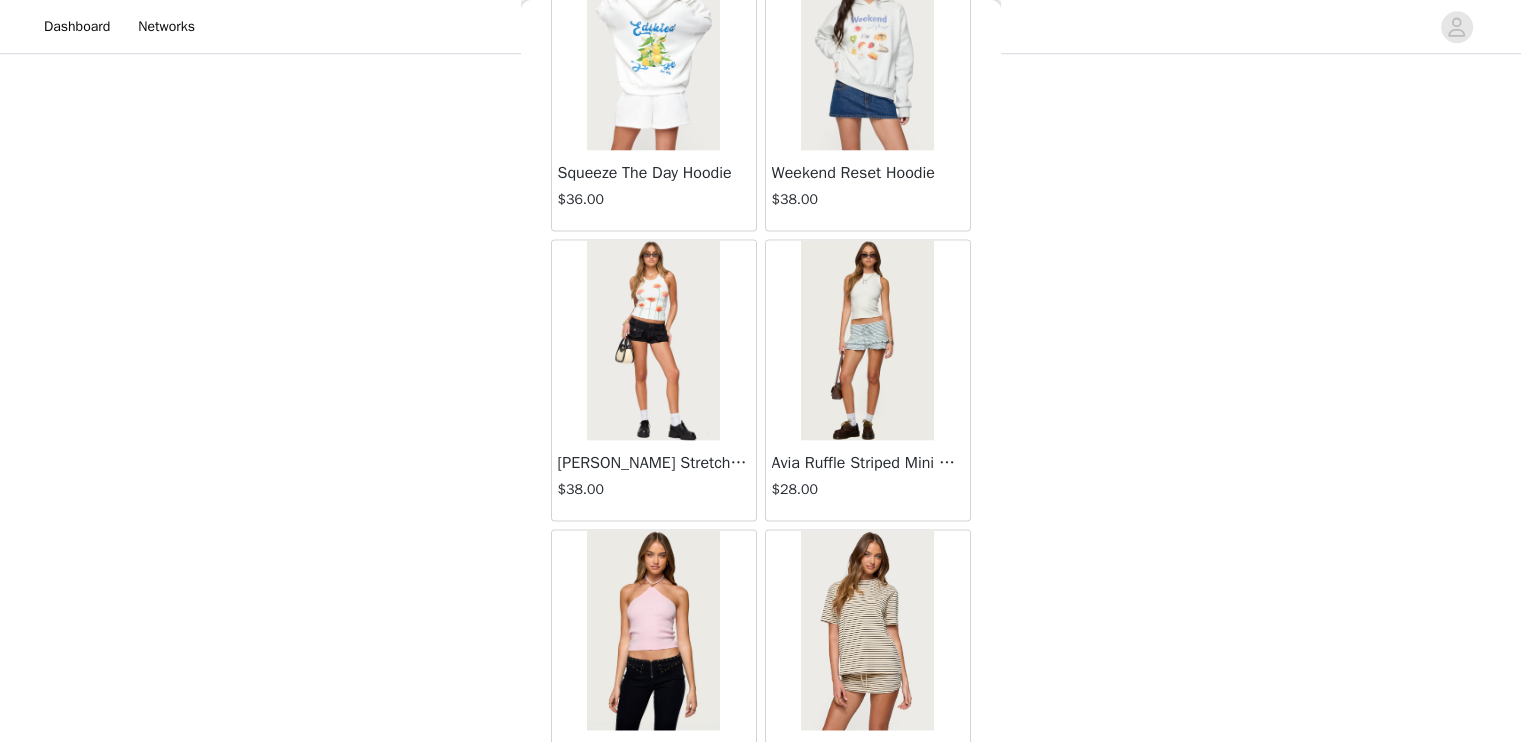 scroll, scrollTop: 57338, scrollLeft: 0, axis: vertical 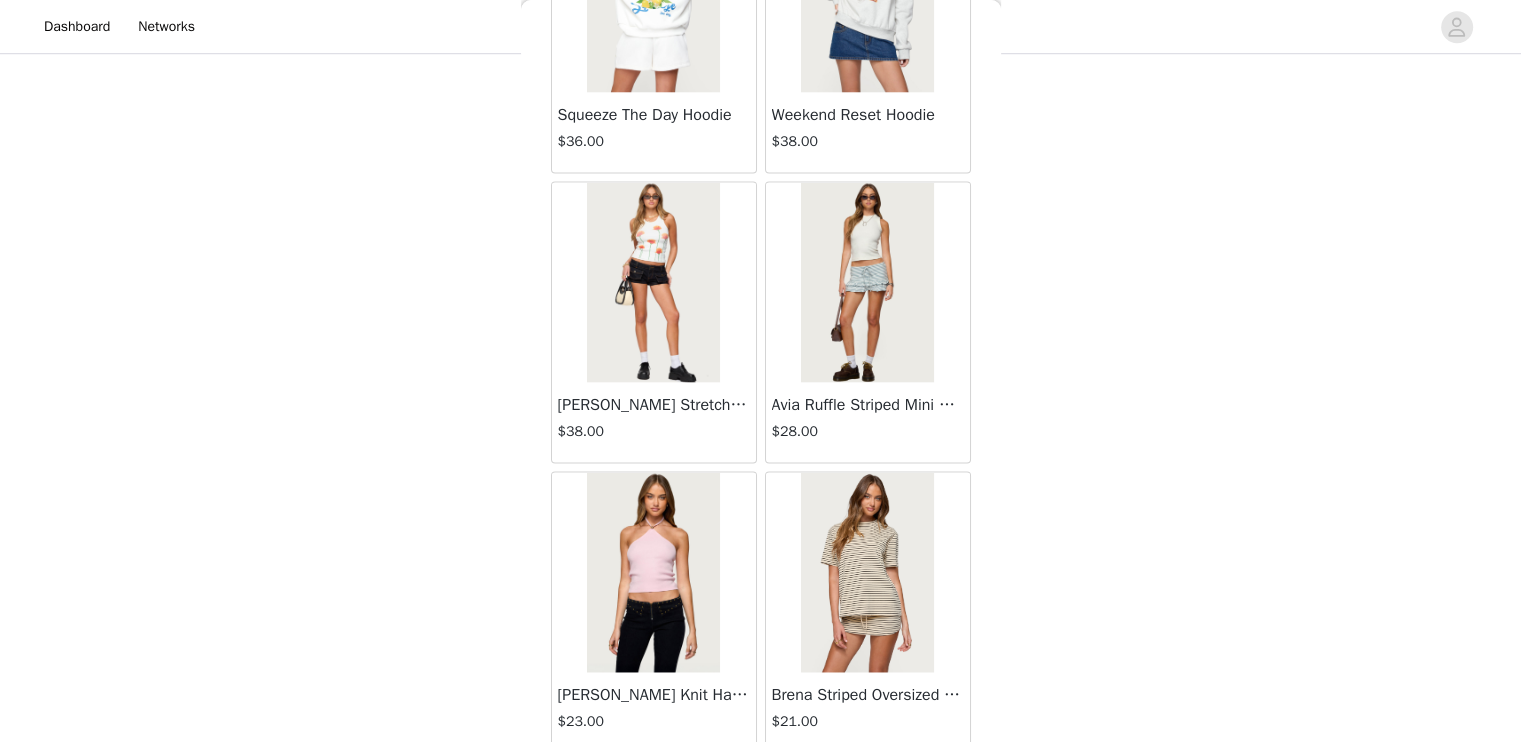 click on "Load More" at bounding box center (761, 788) 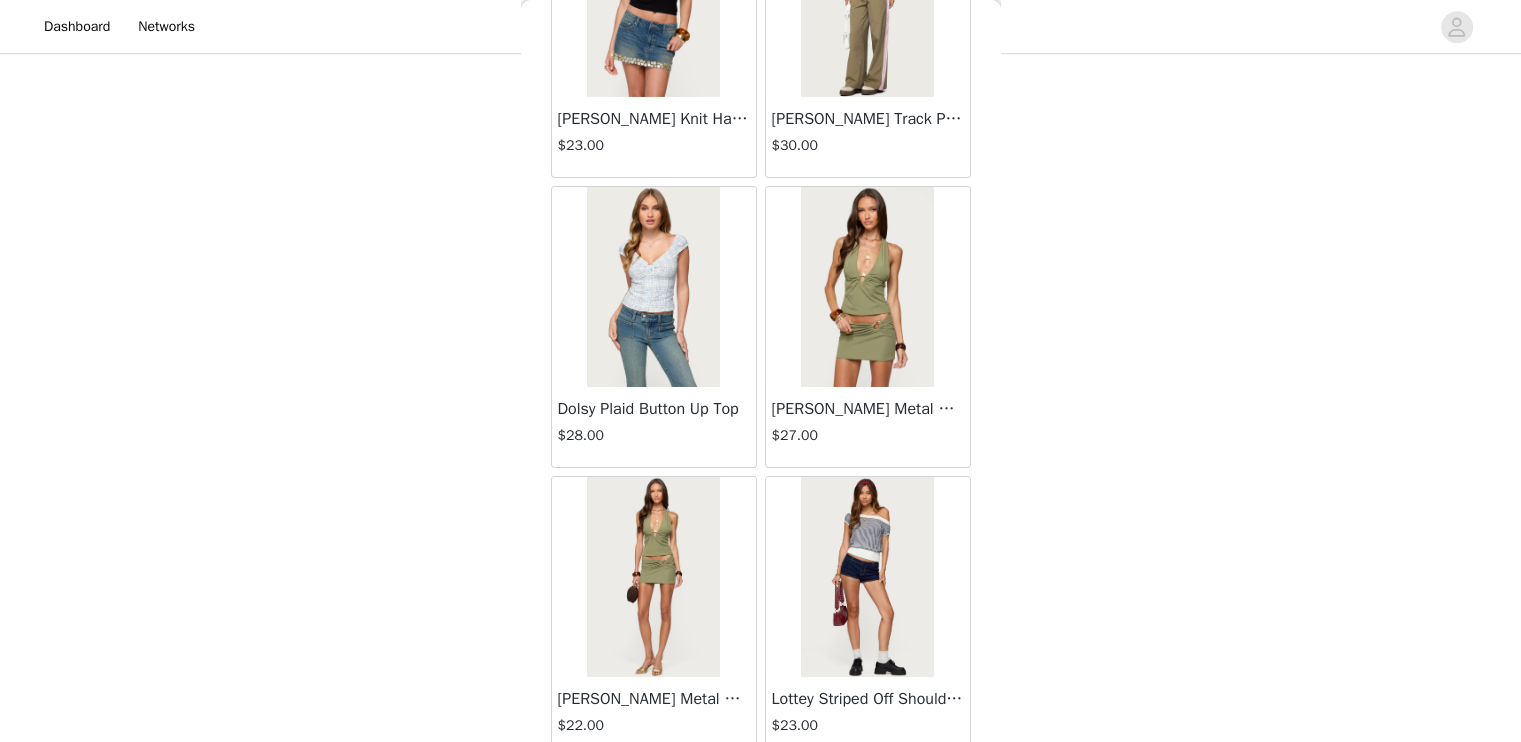 click on "Load More" at bounding box center [761, 792] 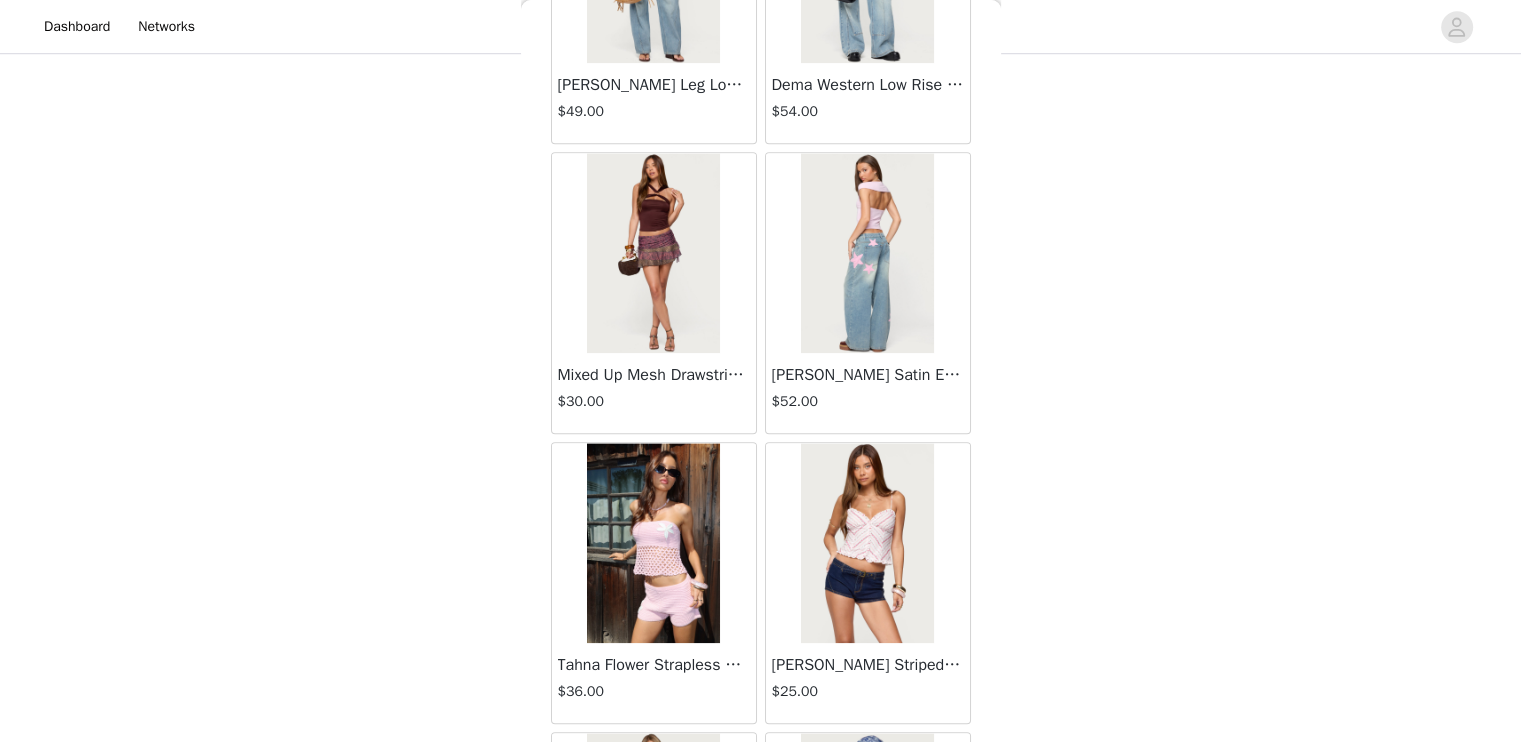 scroll, scrollTop: 63130, scrollLeft: 0, axis: vertical 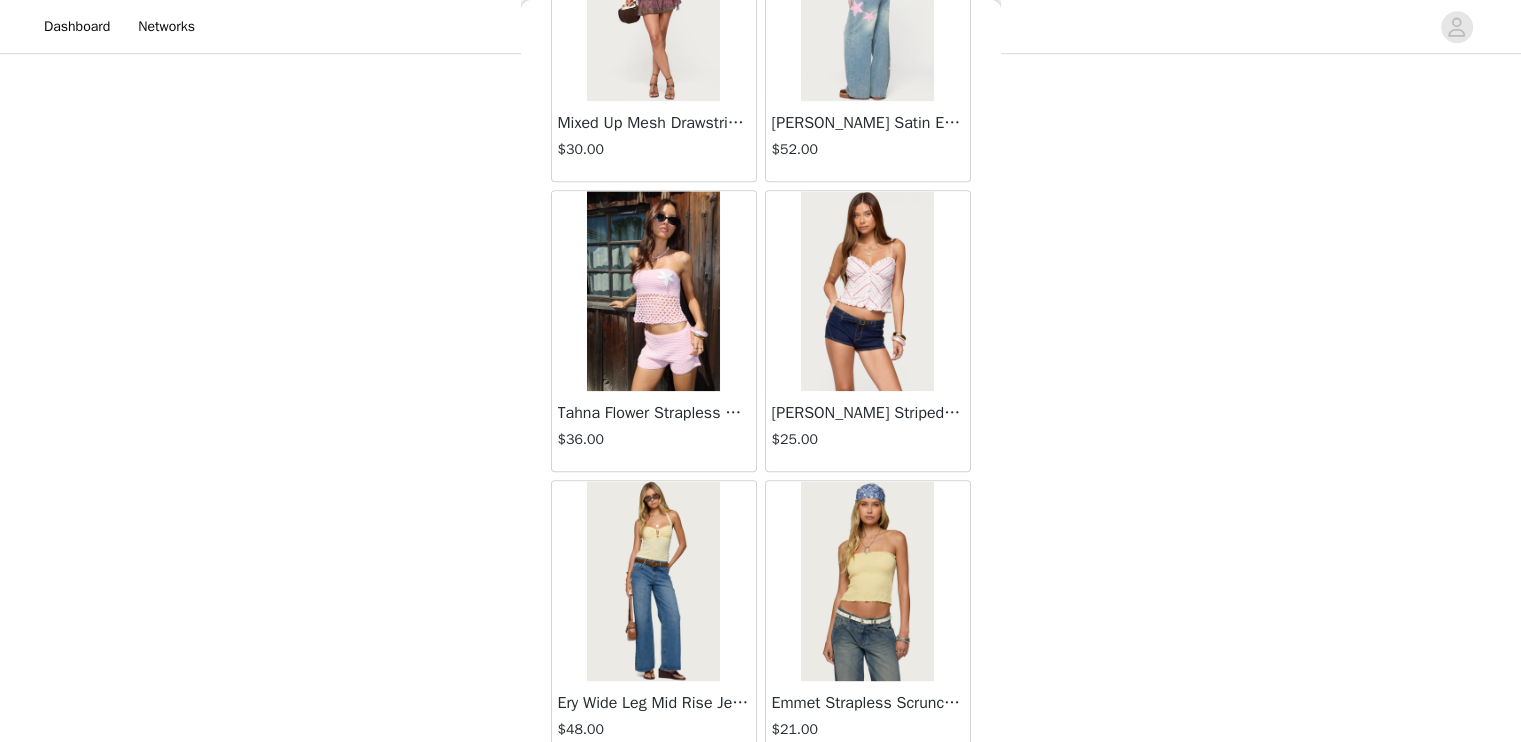click on "Load More" at bounding box center [761, 796] 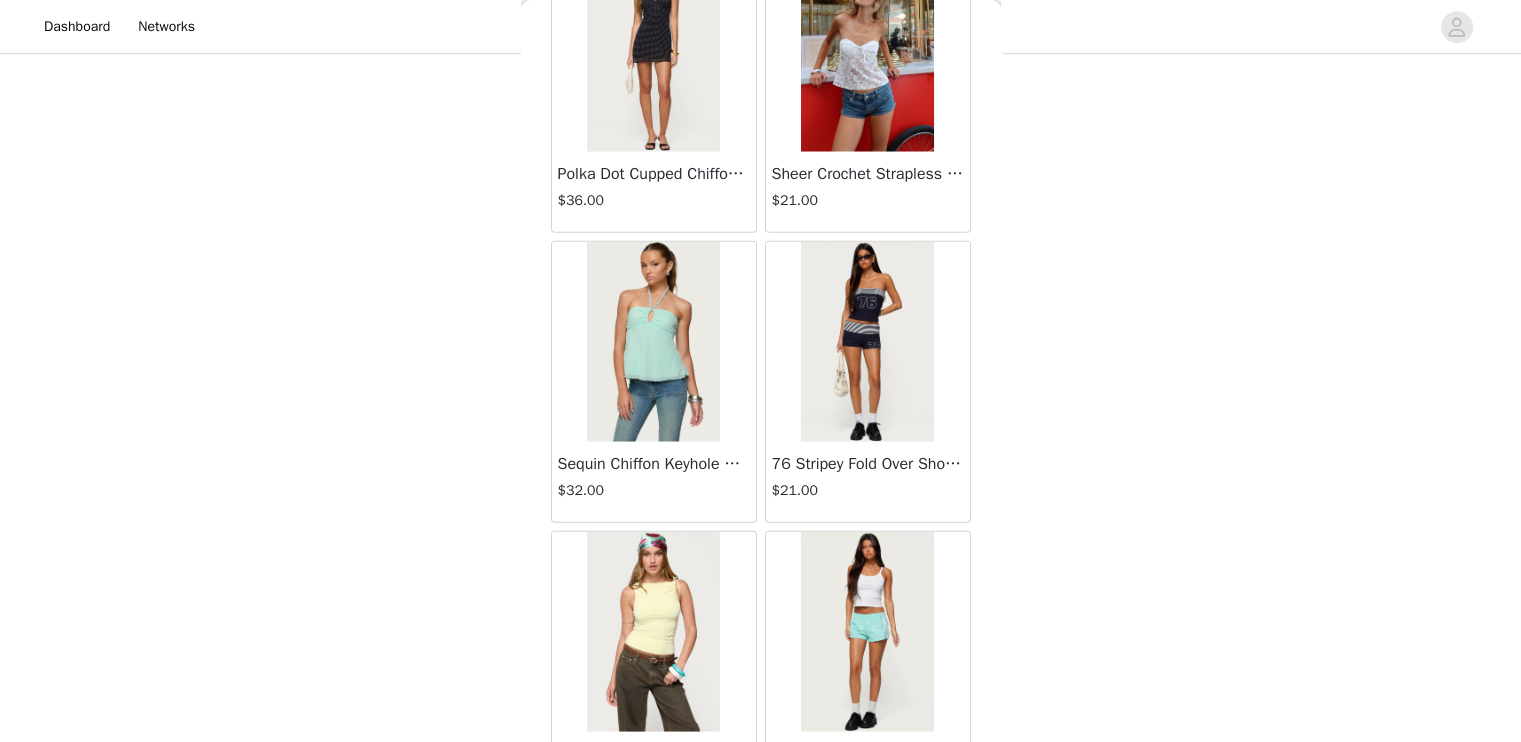 scroll, scrollTop: 66026, scrollLeft: 0, axis: vertical 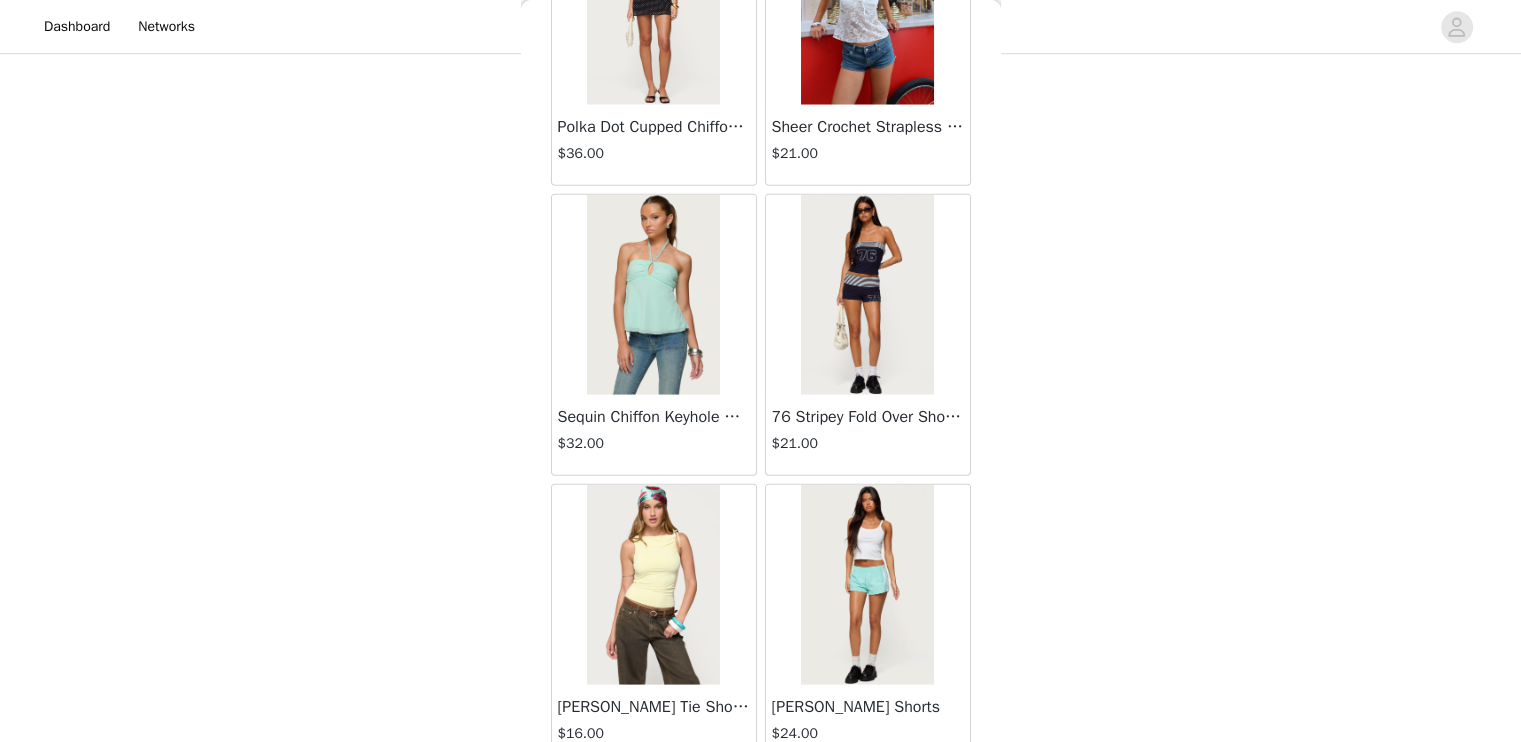 click on "Load More" at bounding box center (761, 800) 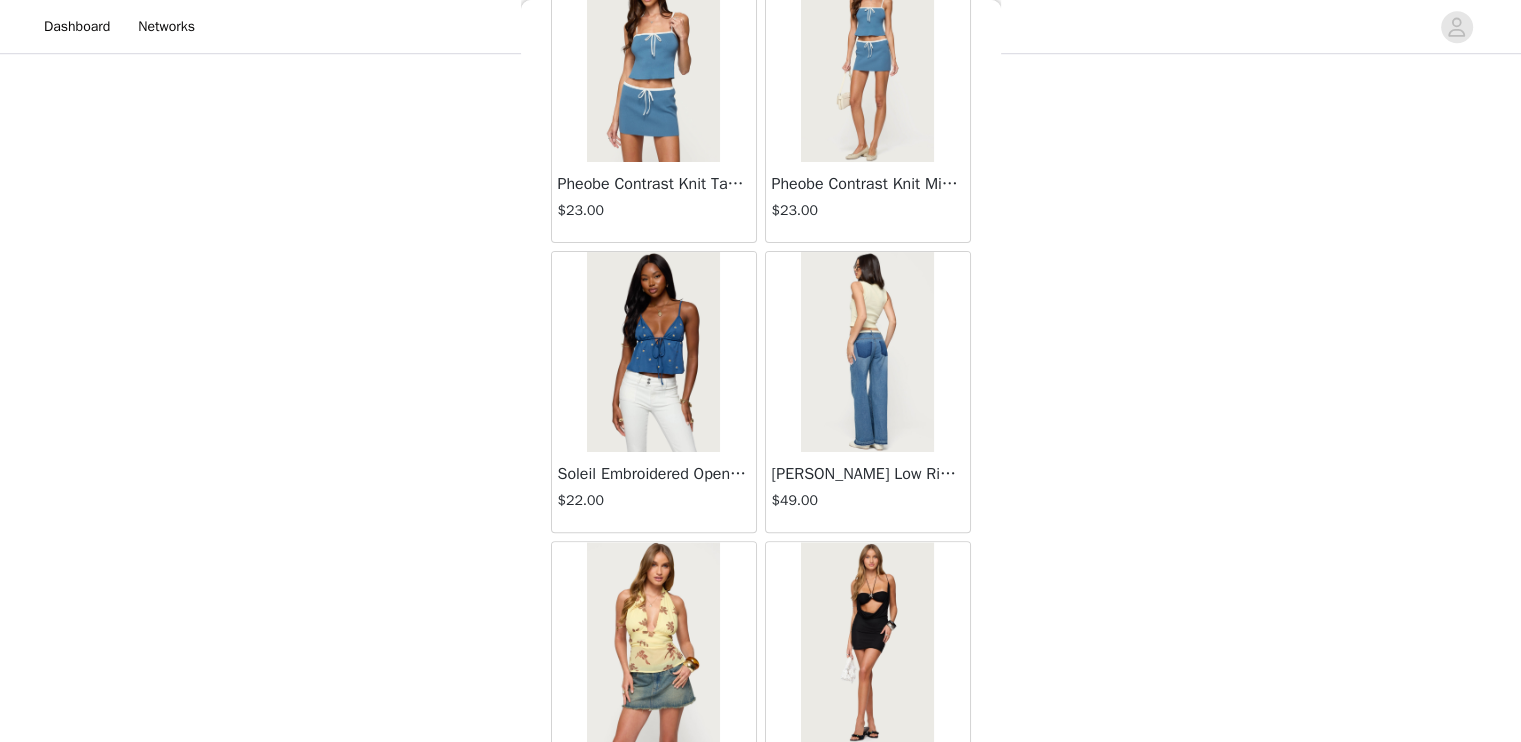 scroll, scrollTop: 68922, scrollLeft: 0, axis: vertical 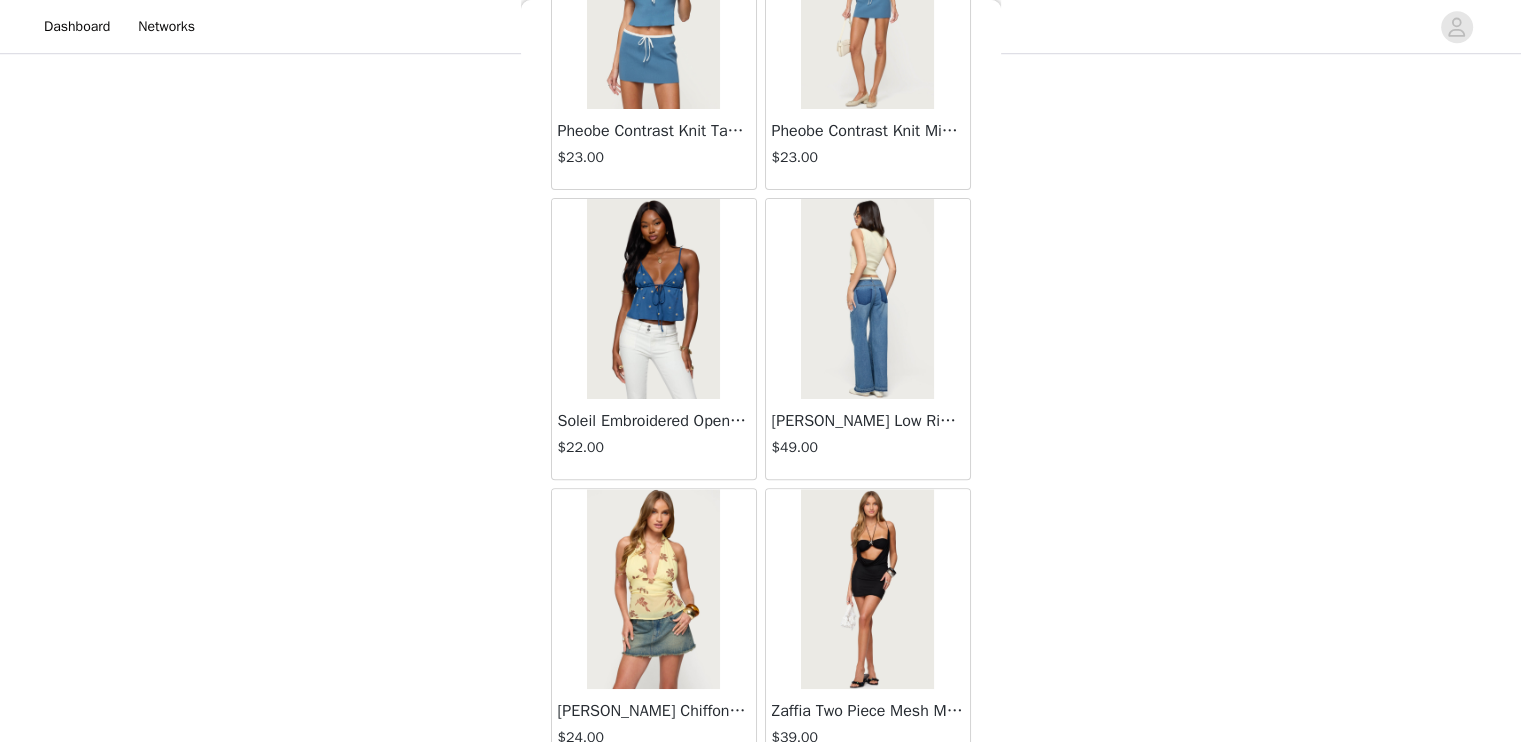 click on "Load More" at bounding box center [761, 804] 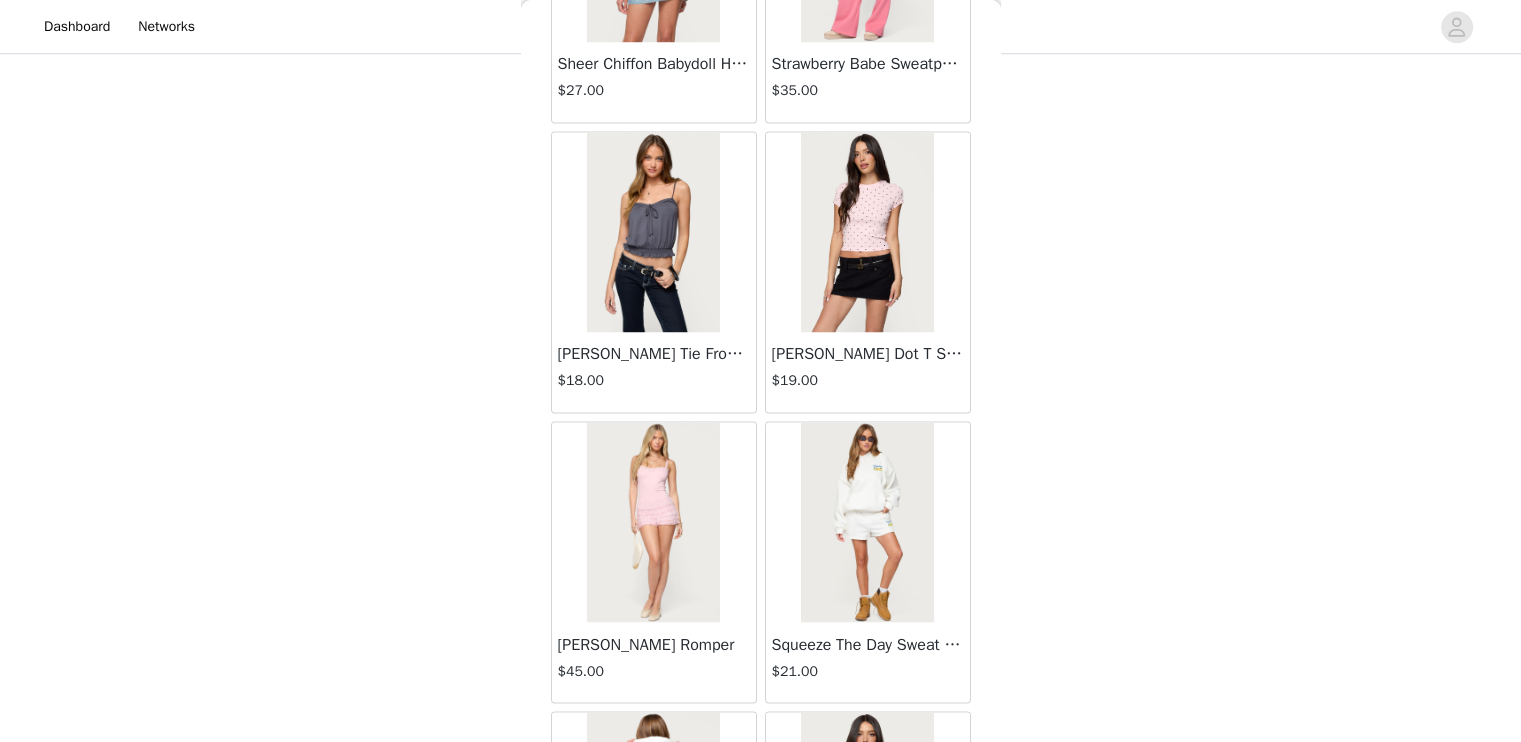 scroll, scrollTop: 56518, scrollLeft: 0, axis: vertical 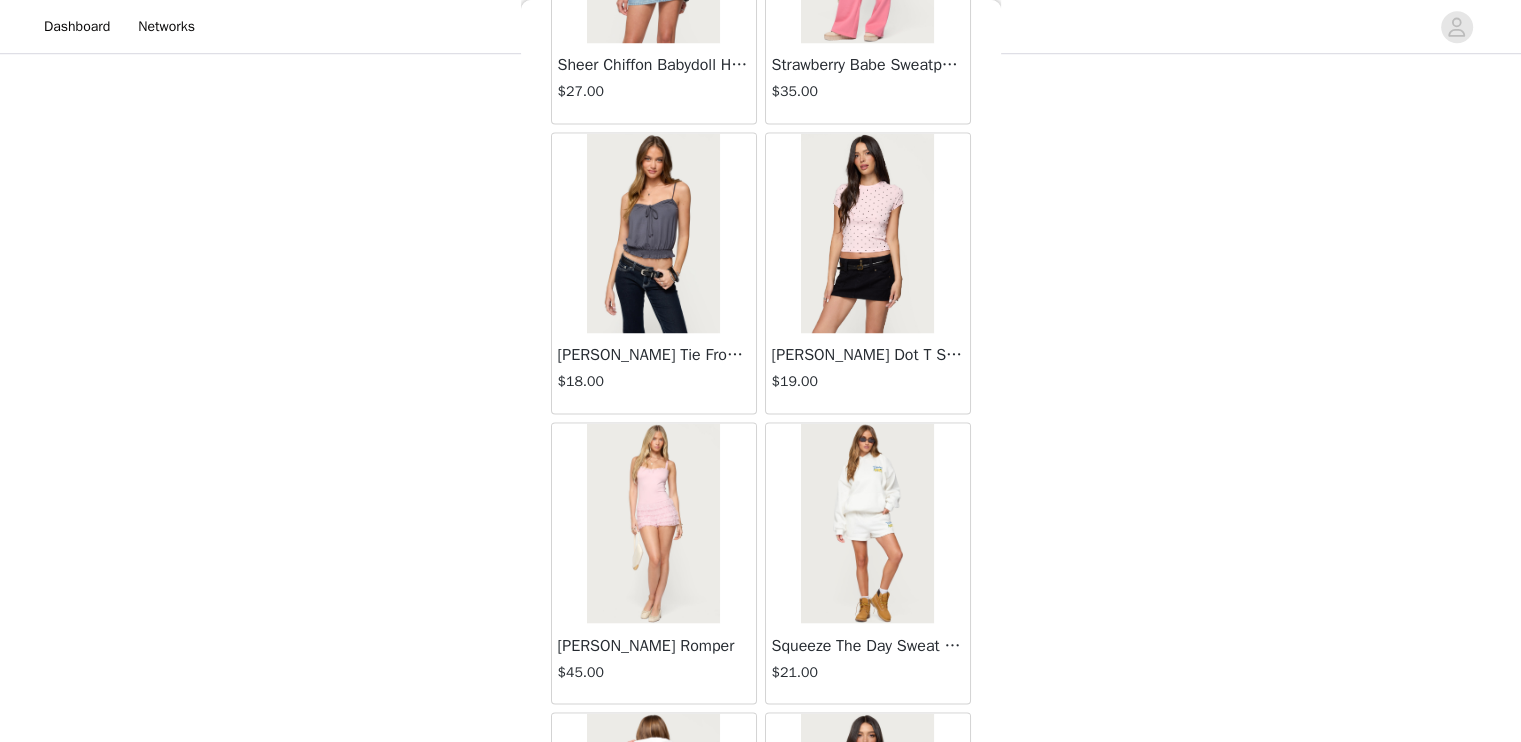 click at bounding box center [653, 523] 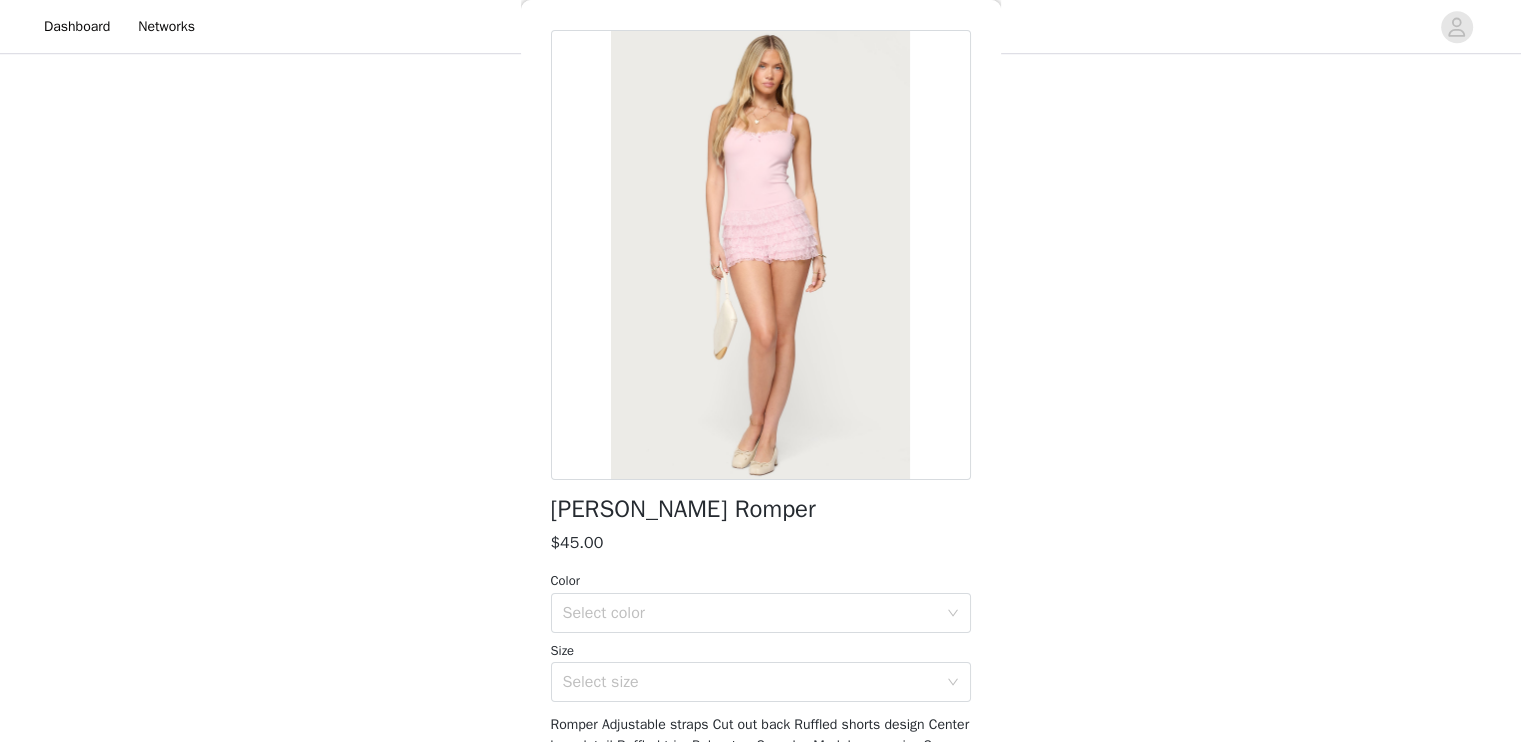 scroll, scrollTop: 100, scrollLeft: 0, axis: vertical 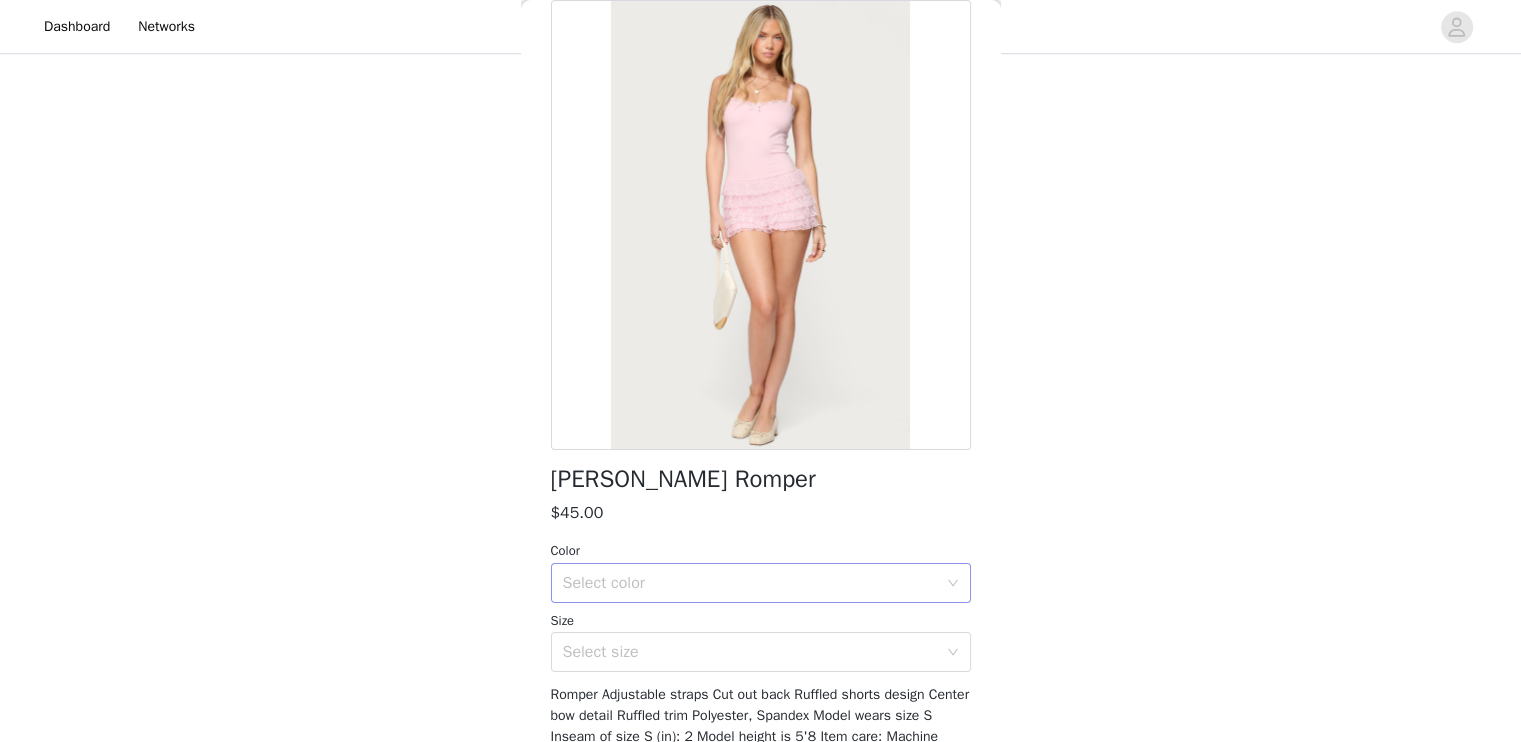 click on "Select color" at bounding box center (750, 583) 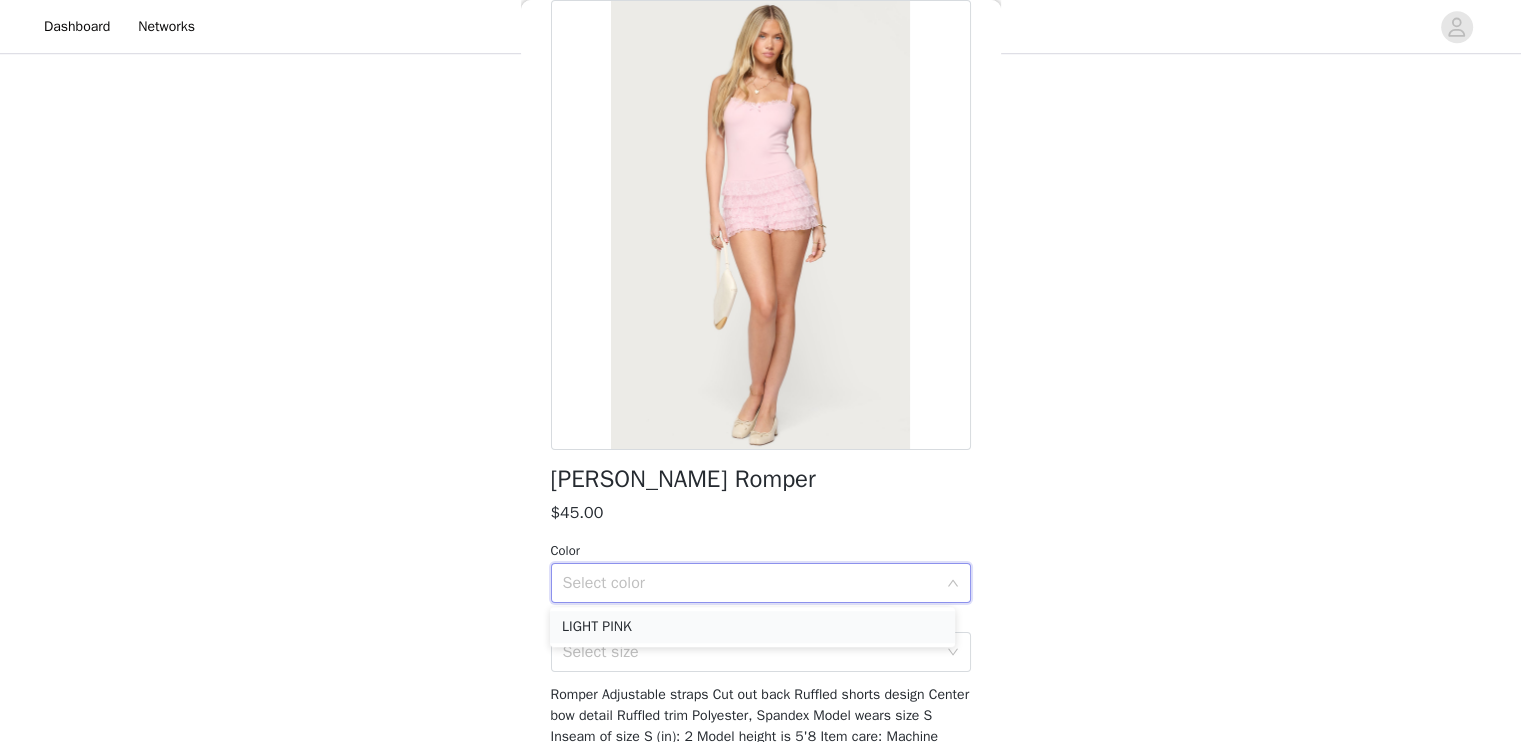 drag, startPoint x: 756, startPoint y: 618, endPoint x: 781, endPoint y: 640, distance: 33.30165 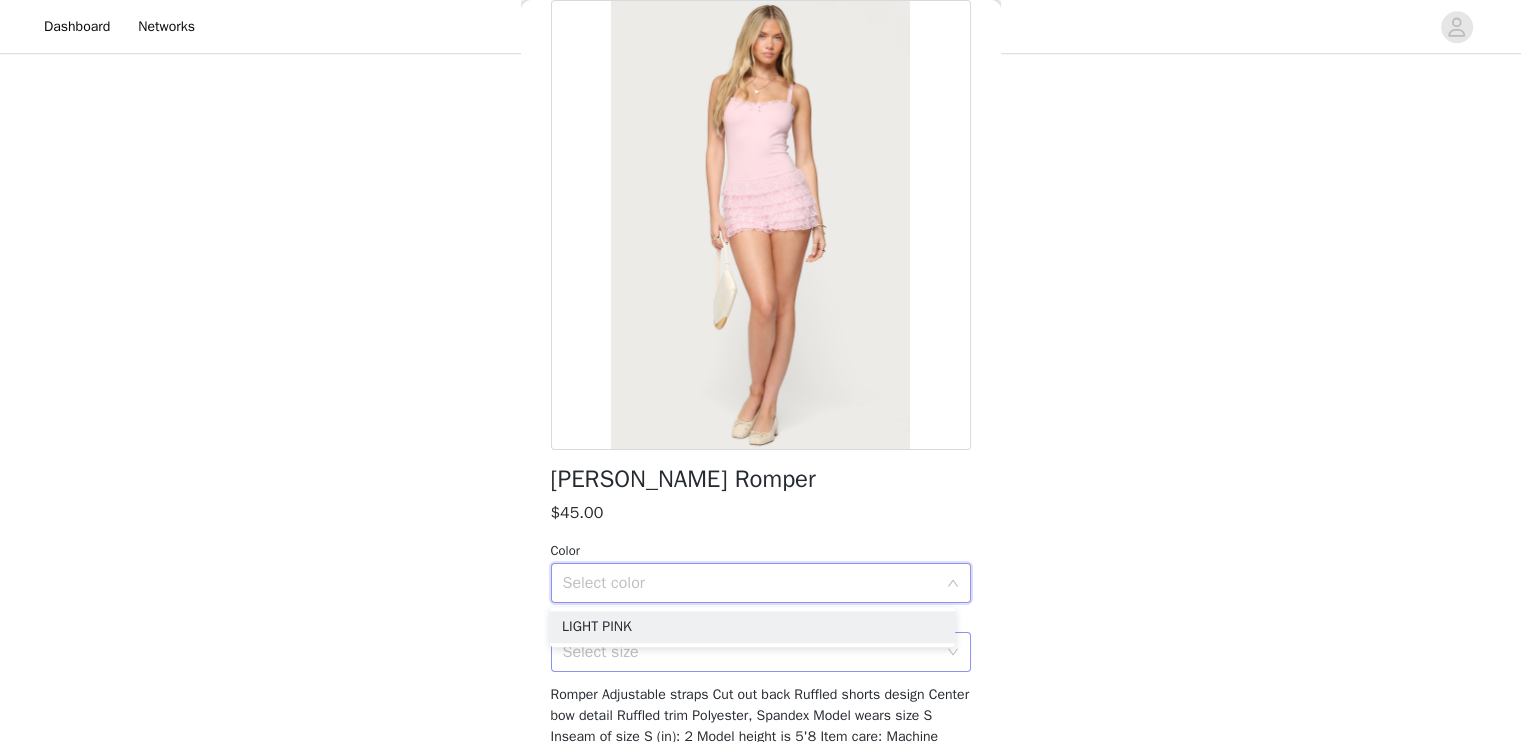 click on "LIGHT PINK" at bounding box center [752, 627] 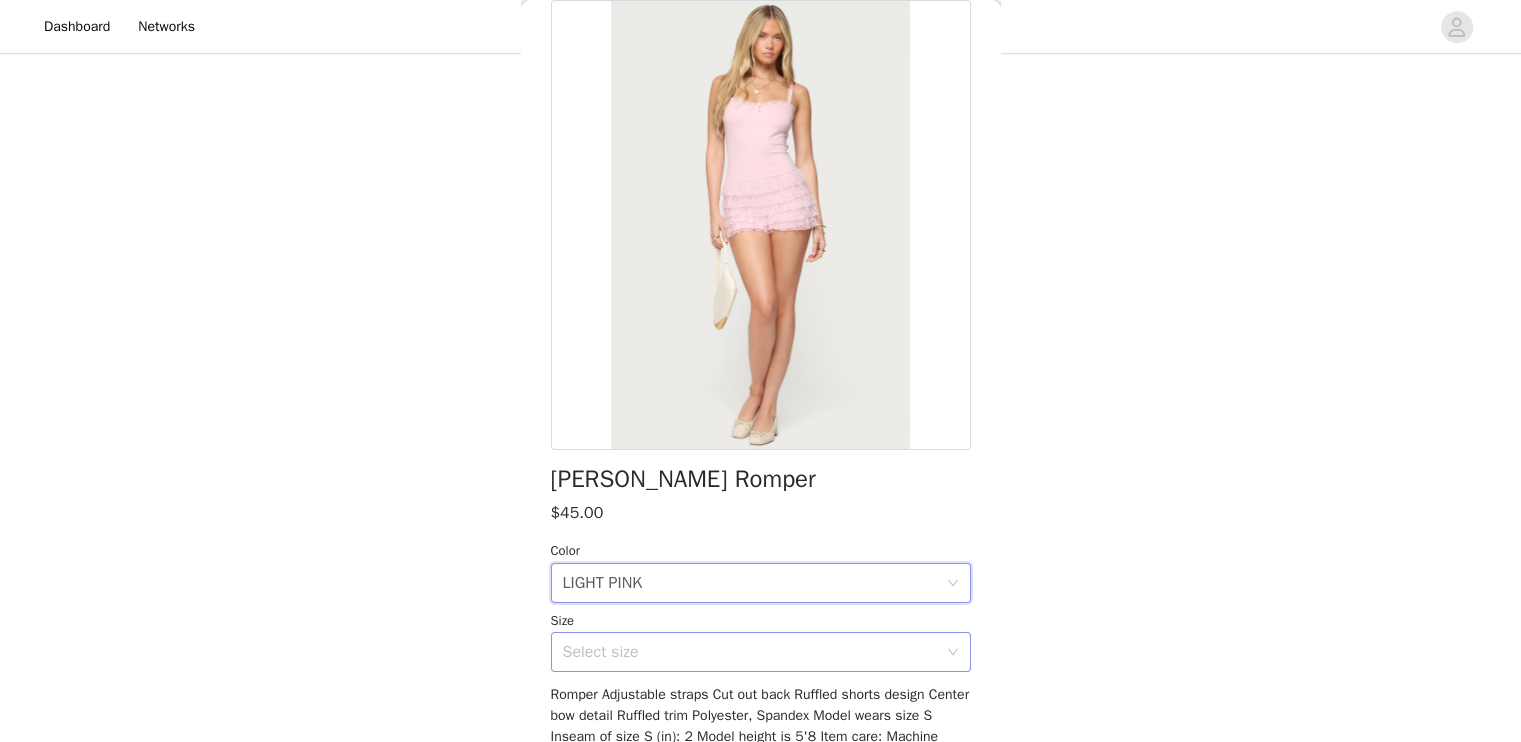 click on "Select size" at bounding box center [750, 652] 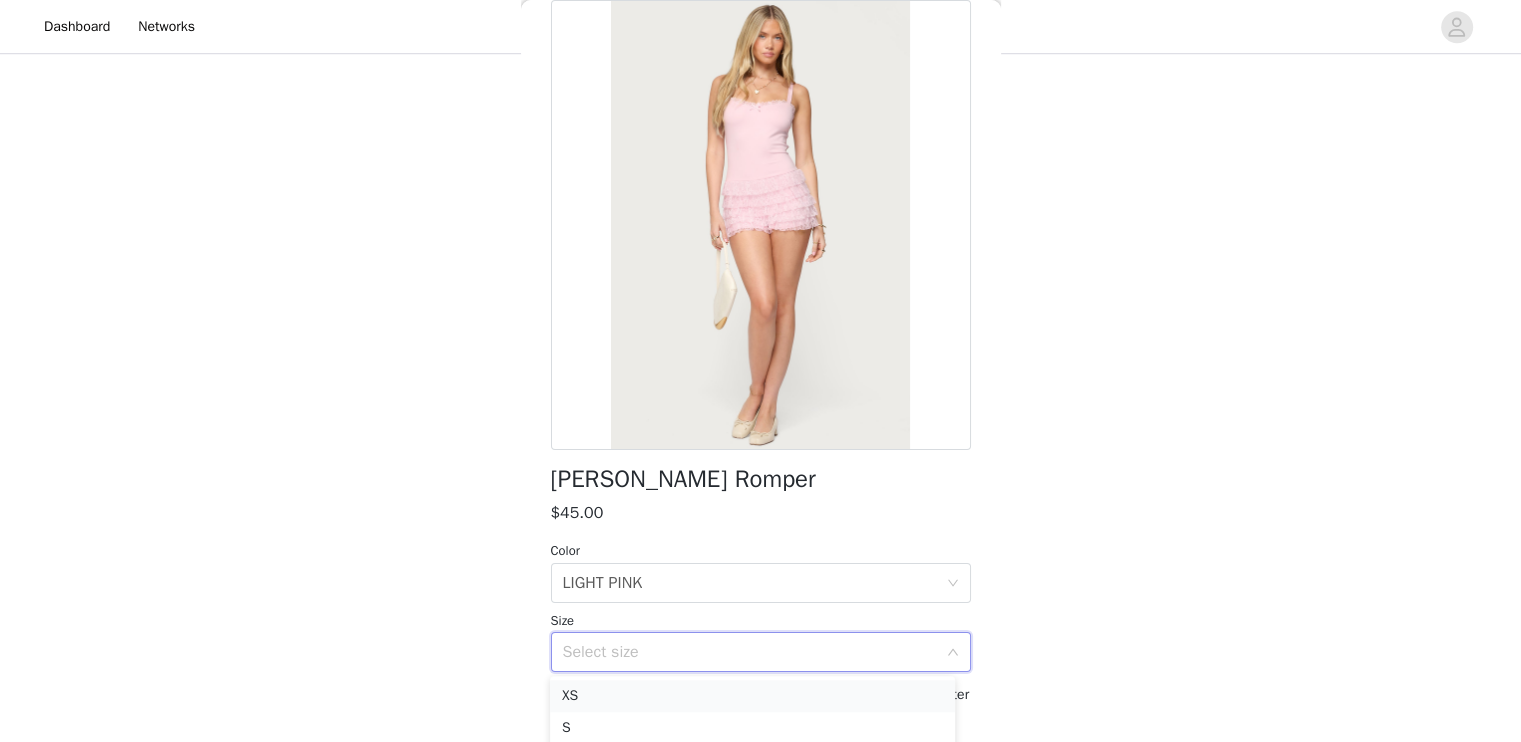 click on "XS" at bounding box center (752, 696) 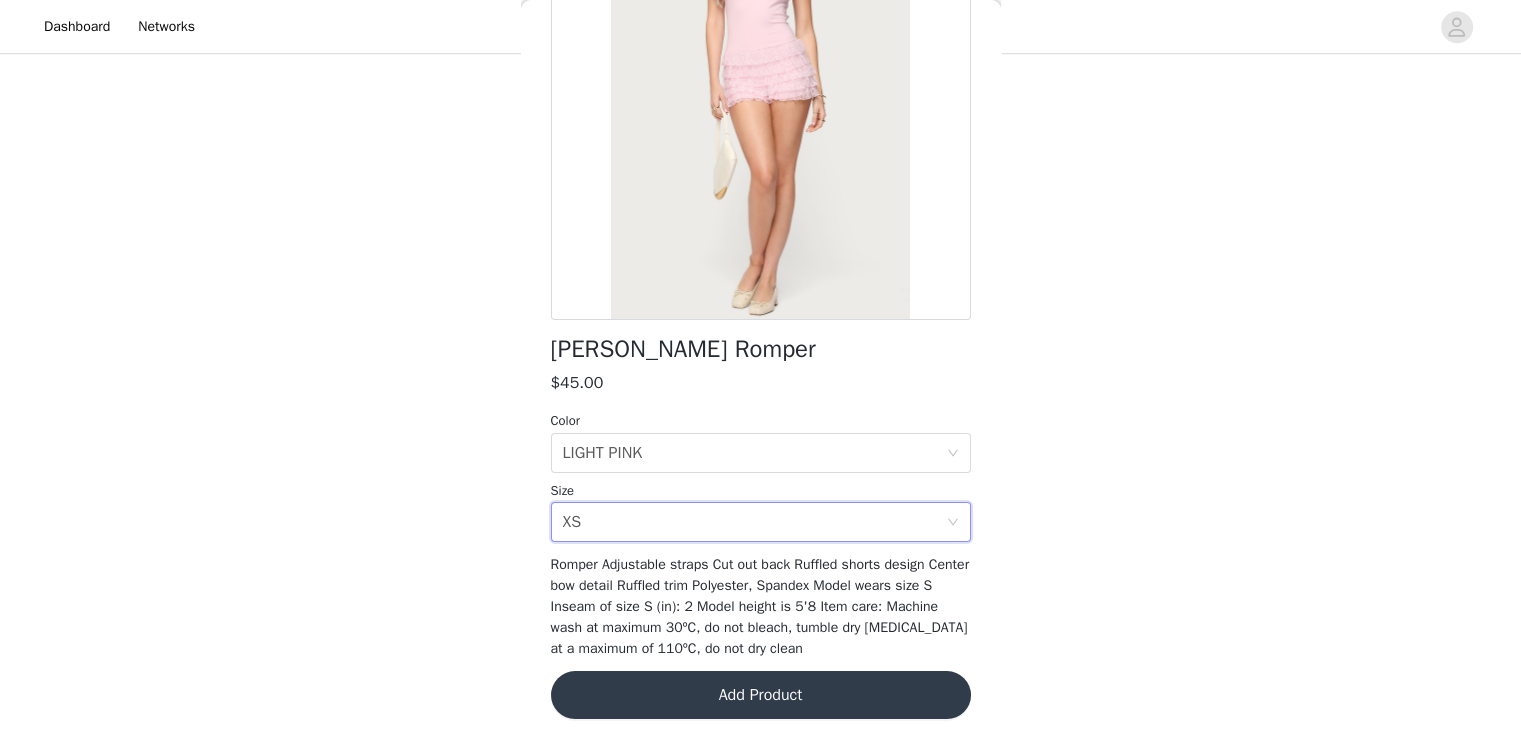 scroll, scrollTop: 231, scrollLeft: 0, axis: vertical 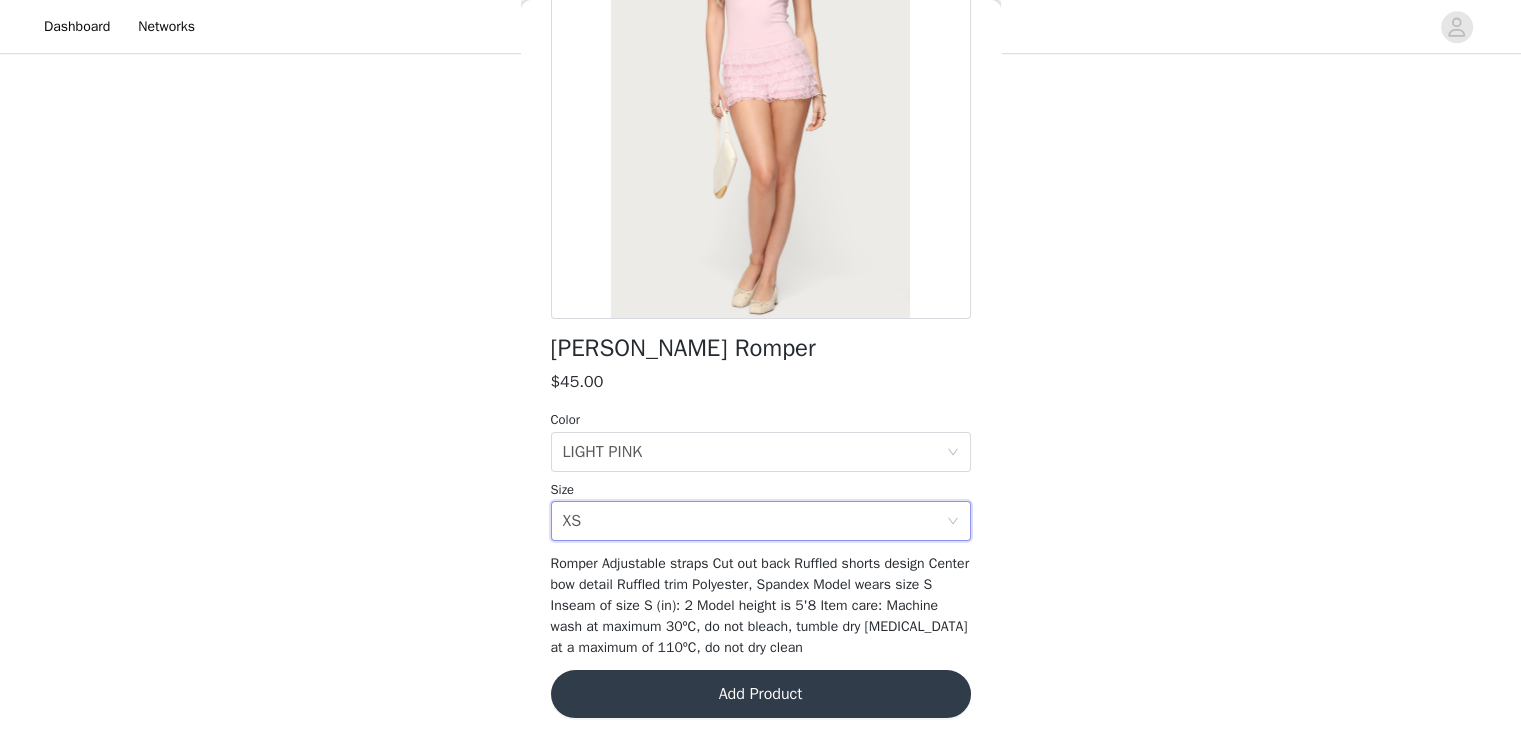 click on "Add Product" at bounding box center (761, 694) 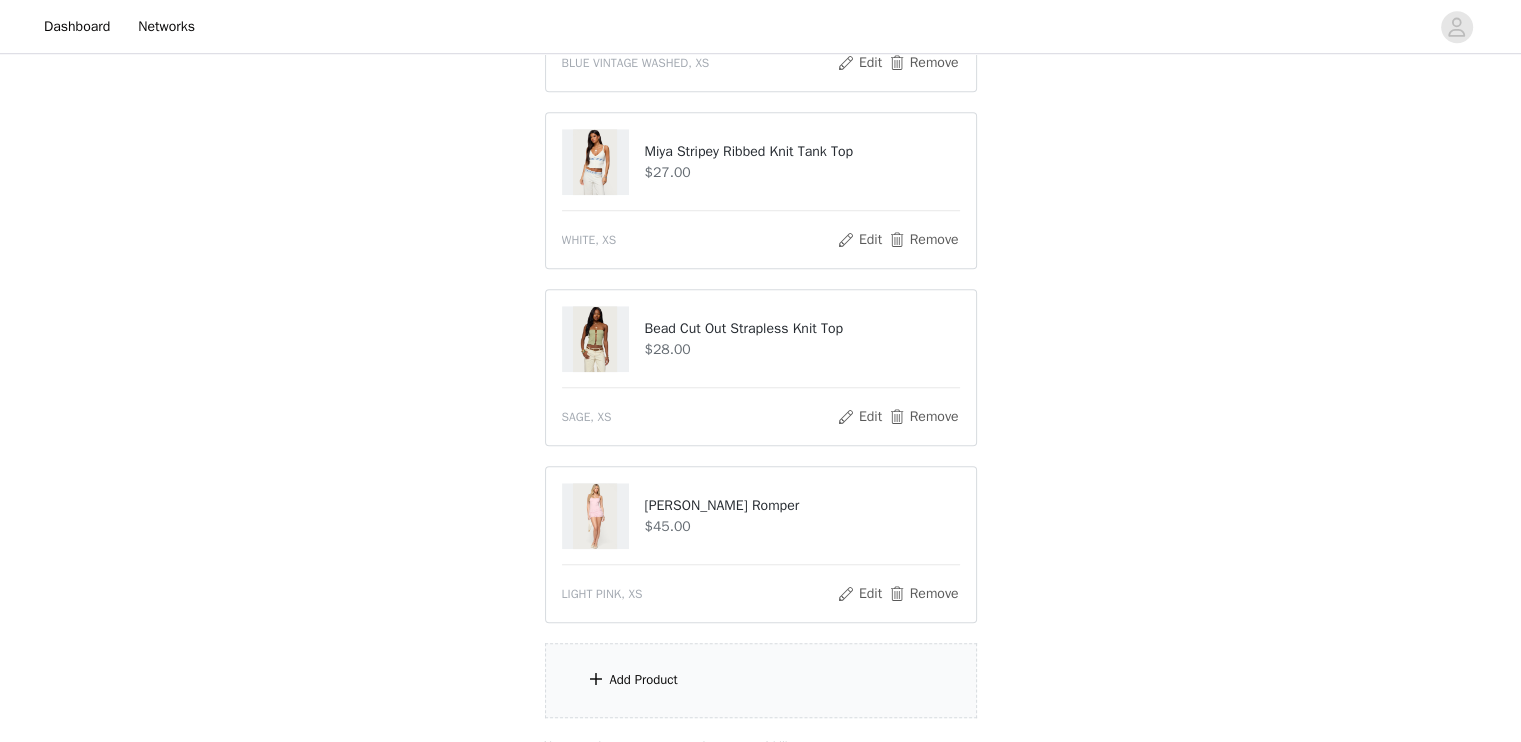 click on "Add Product" at bounding box center (761, 680) 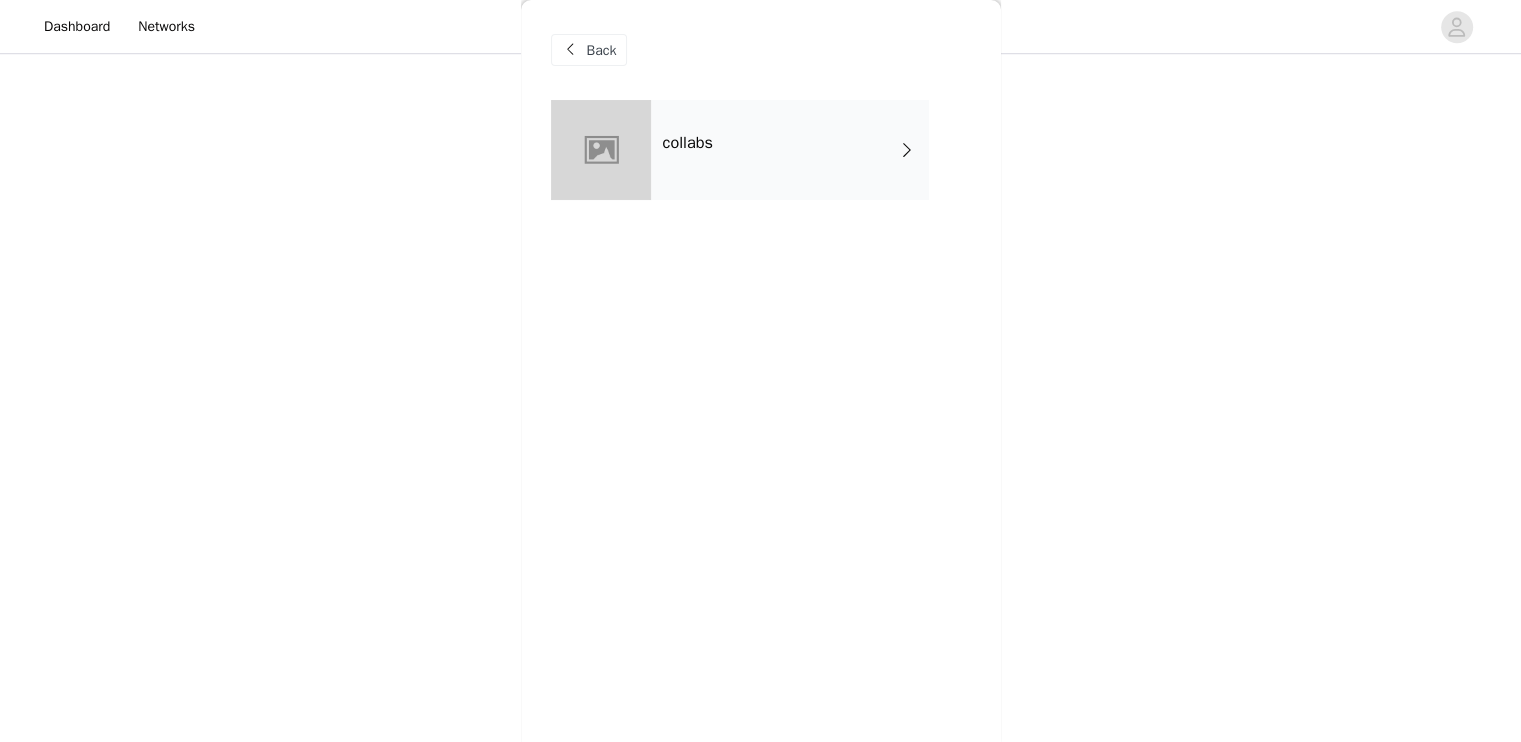 click on "collabs" at bounding box center (790, 150) 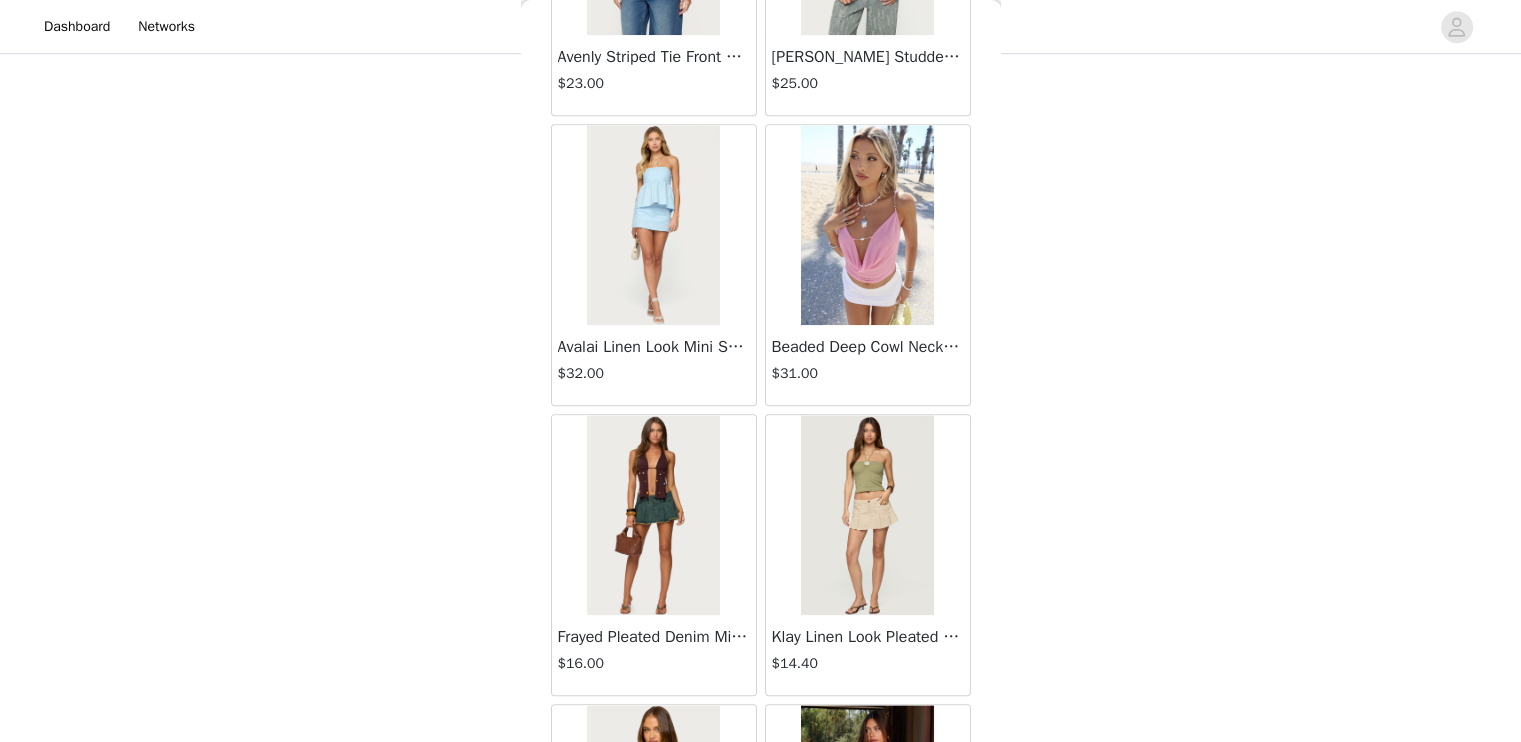 scroll, scrollTop: 1800, scrollLeft: 0, axis: vertical 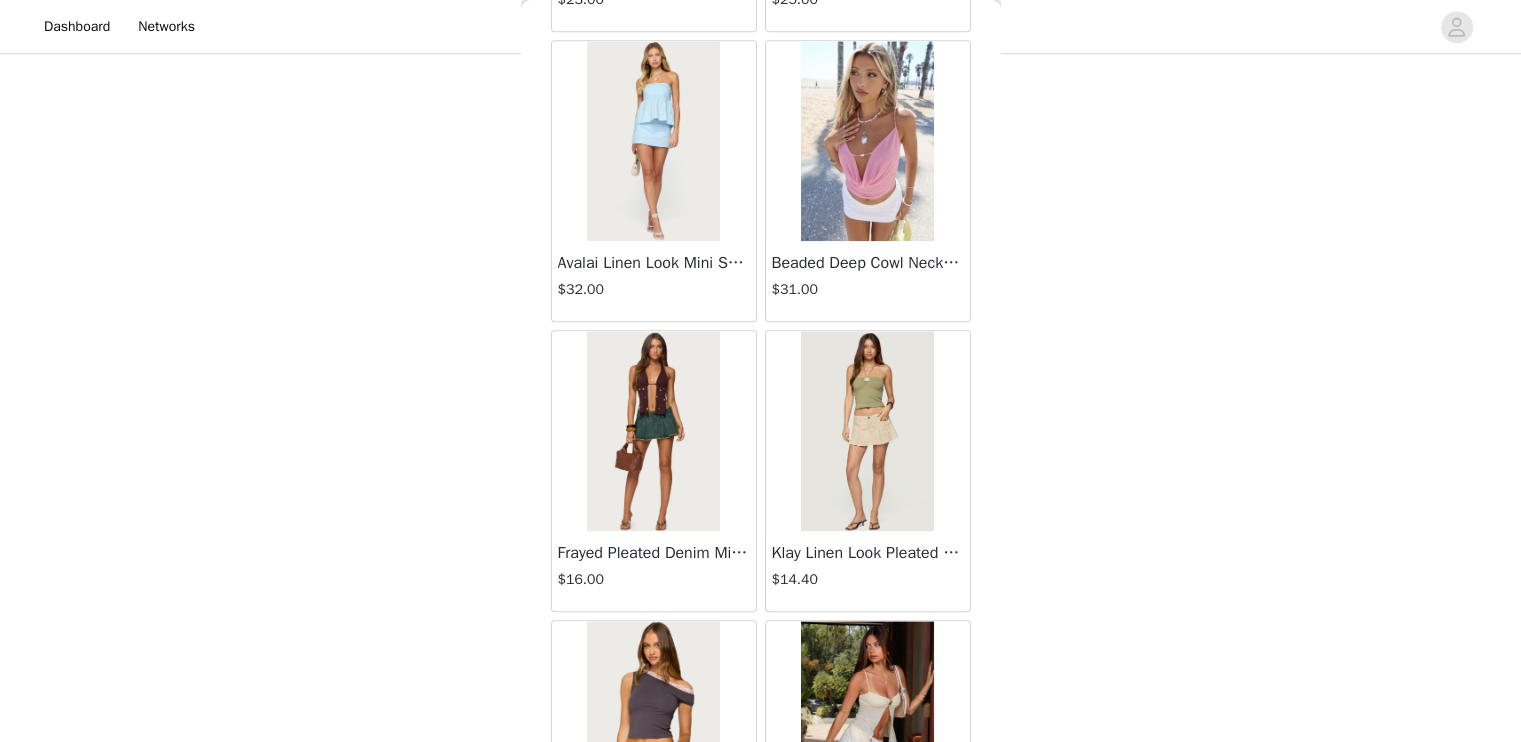 click at bounding box center [653, 431] 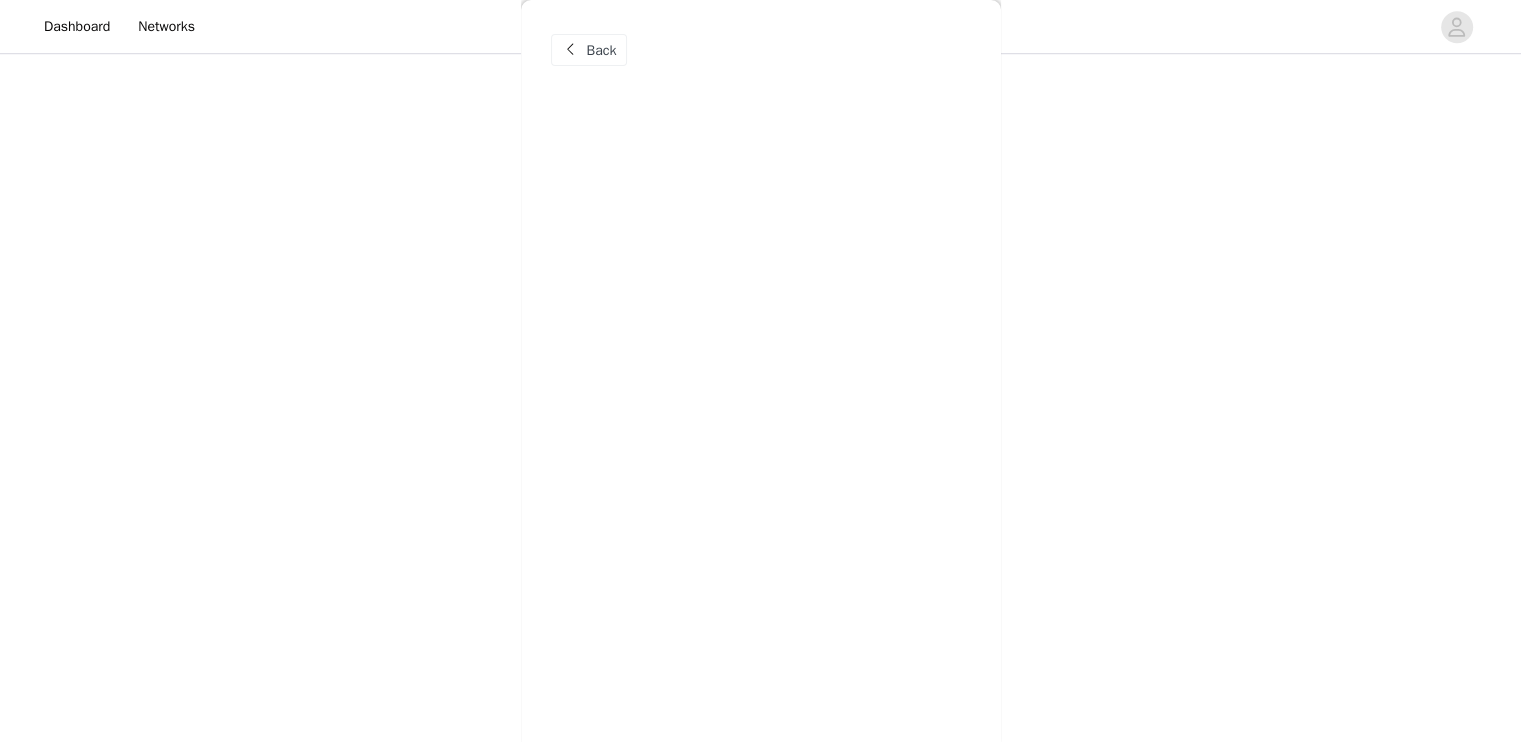 scroll, scrollTop: 0, scrollLeft: 0, axis: both 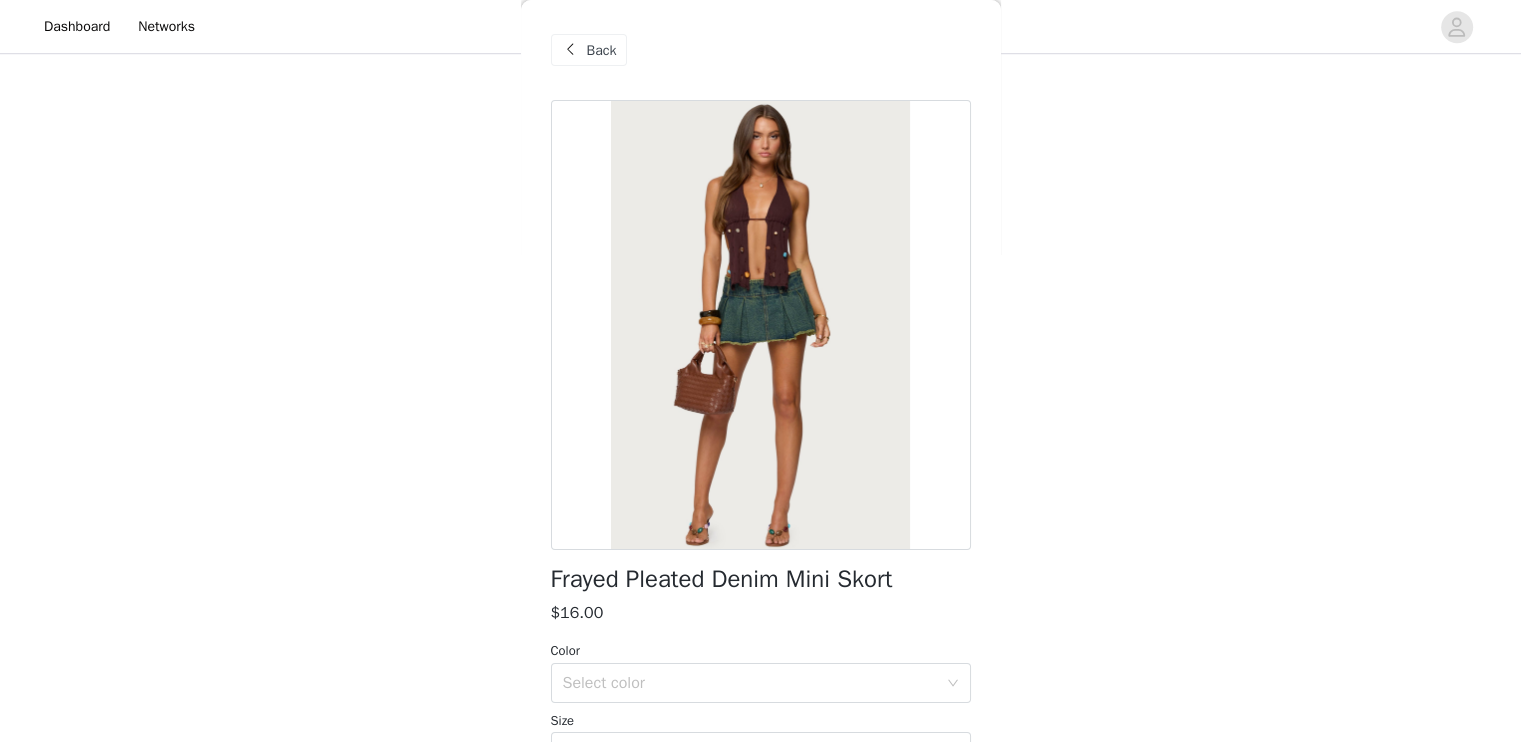 click on "Back" at bounding box center (602, 50) 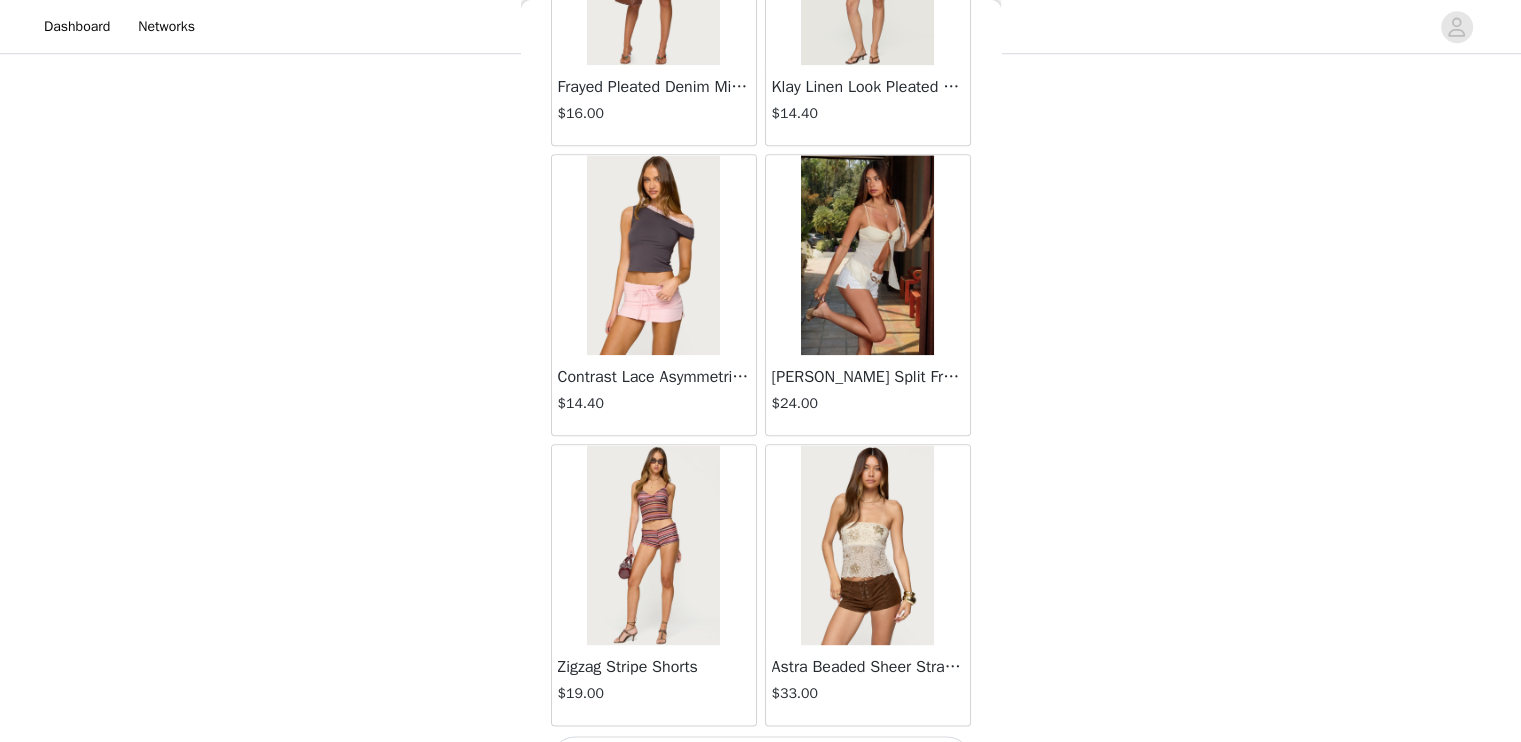 scroll, scrollTop: 2300, scrollLeft: 0, axis: vertical 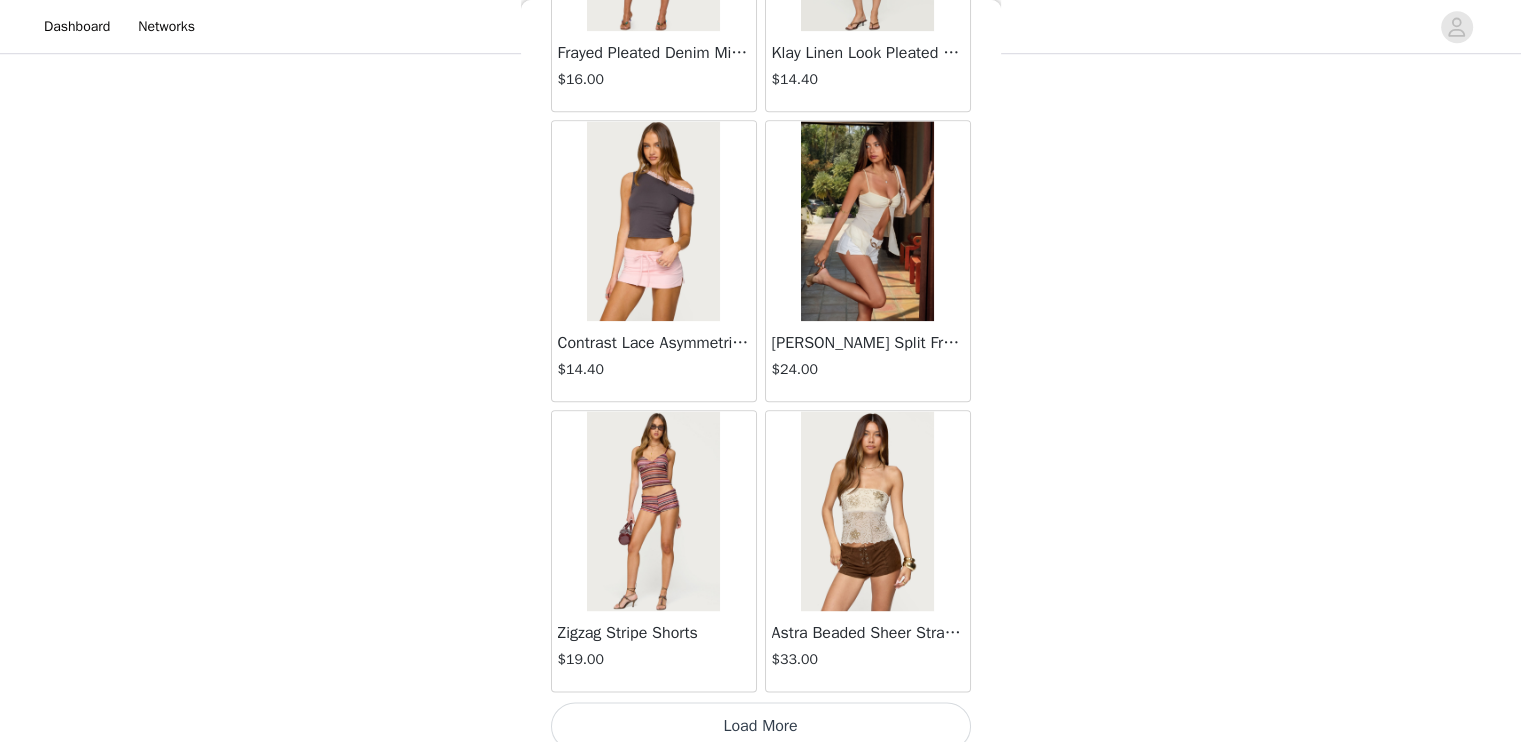 click on "Load More" at bounding box center [761, 726] 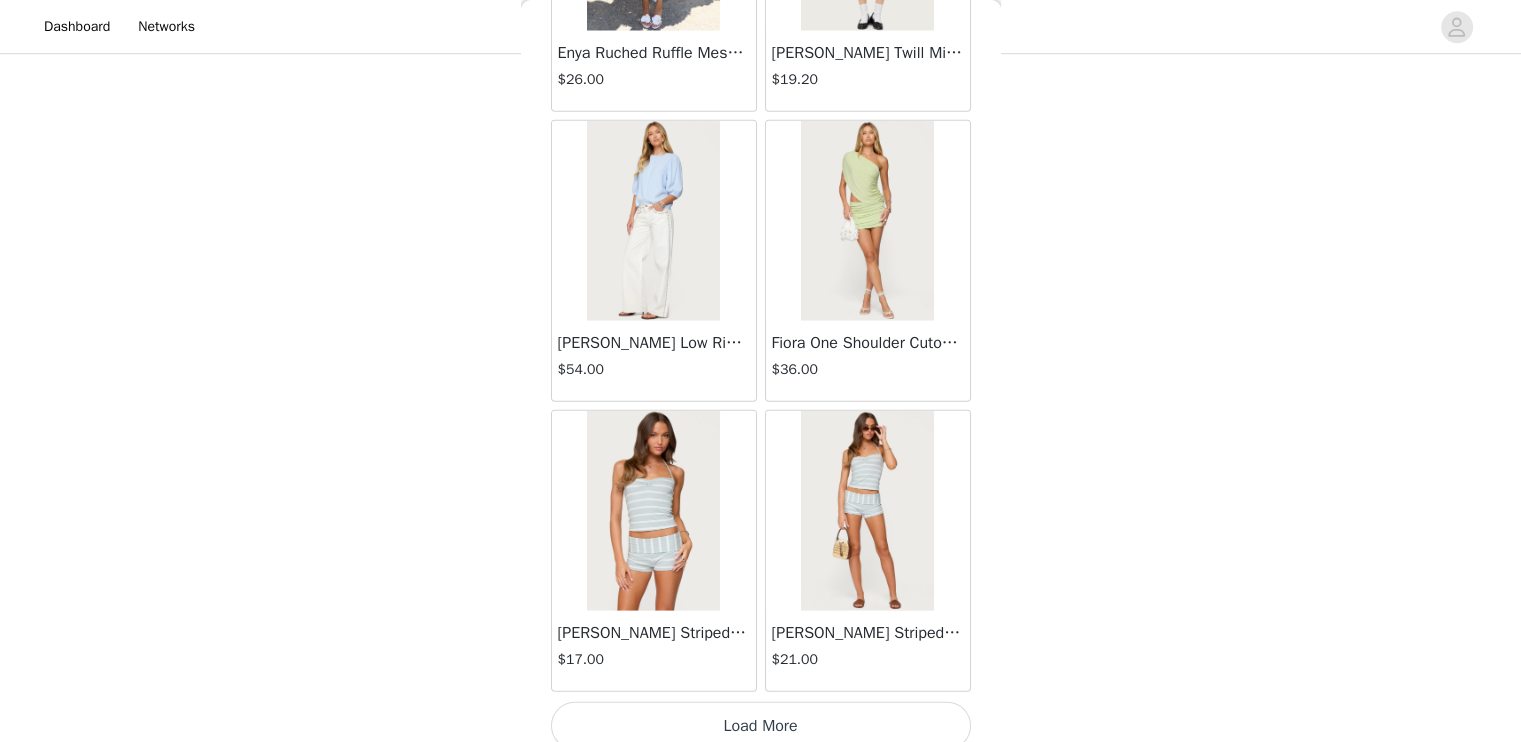 scroll, scrollTop: 5210, scrollLeft: 0, axis: vertical 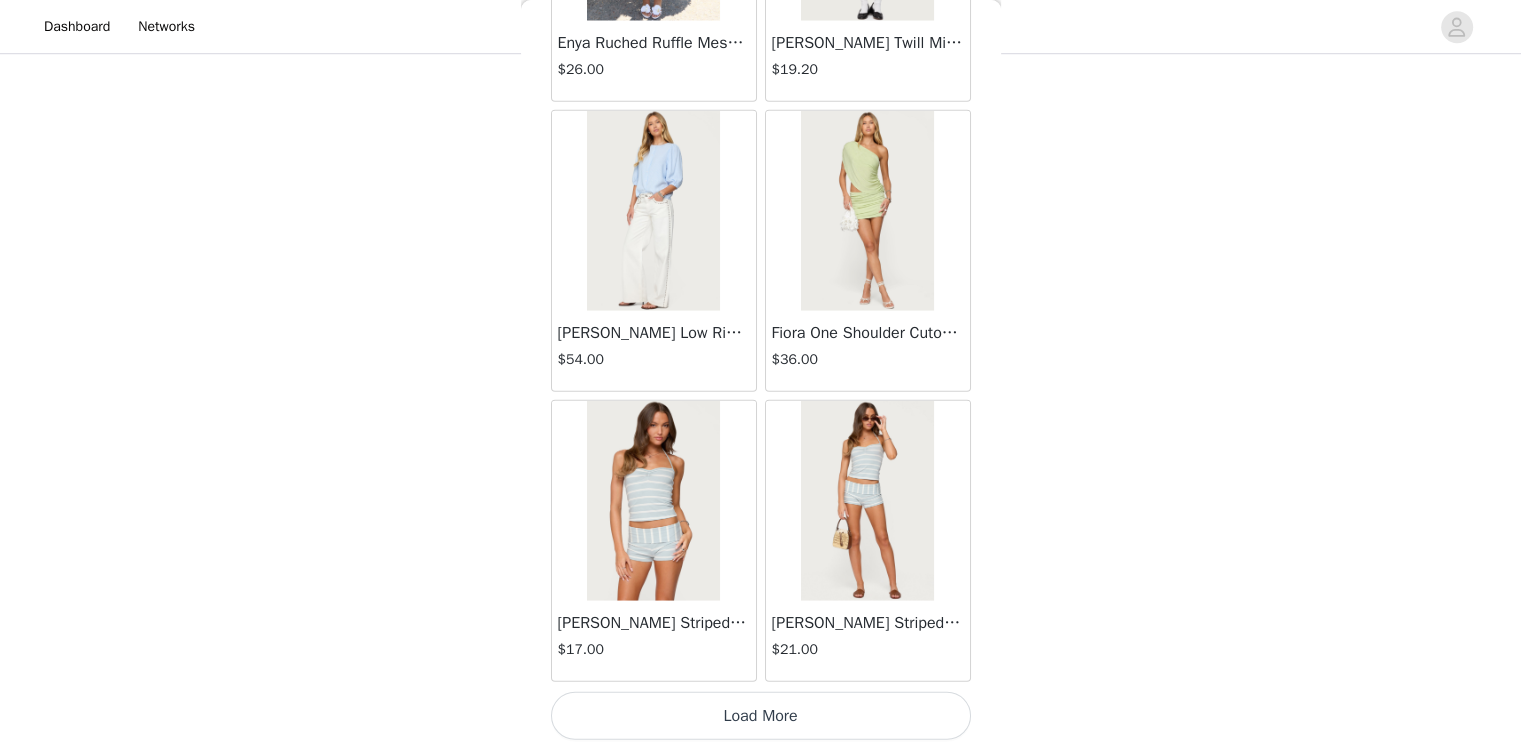 click on "Load More" at bounding box center (761, 716) 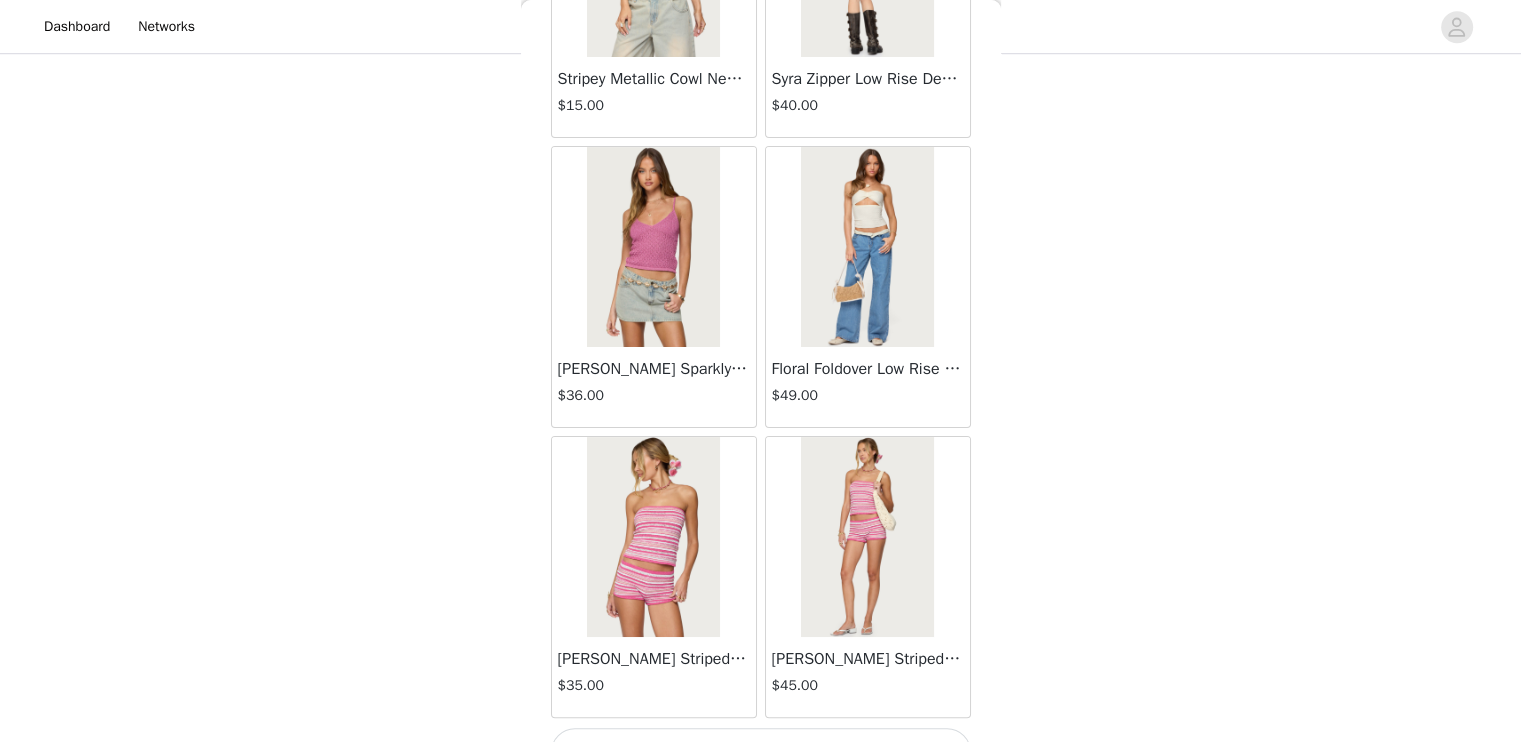 scroll, scrollTop: 8106, scrollLeft: 0, axis: vertical 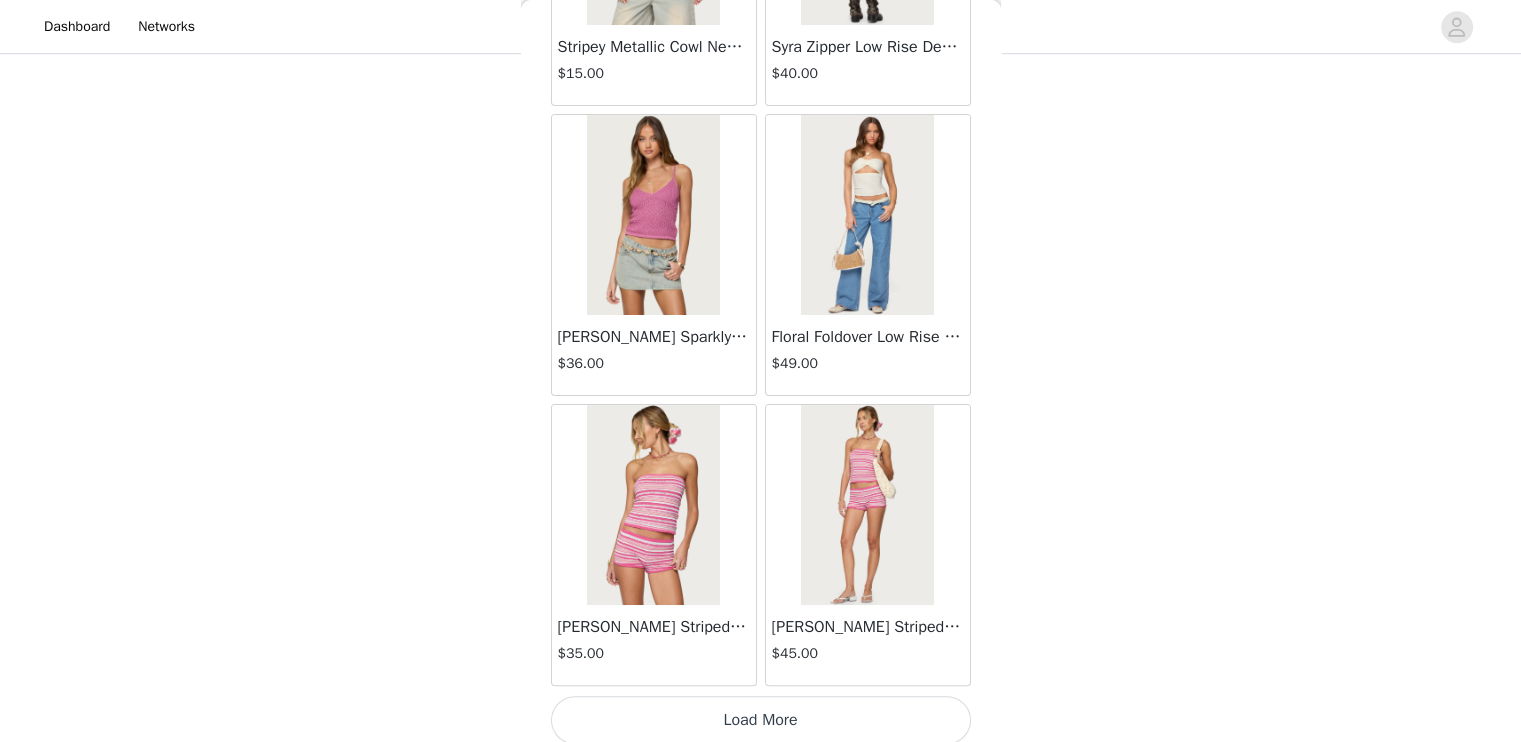 click on "Load More" at bounding box center [761, 720] 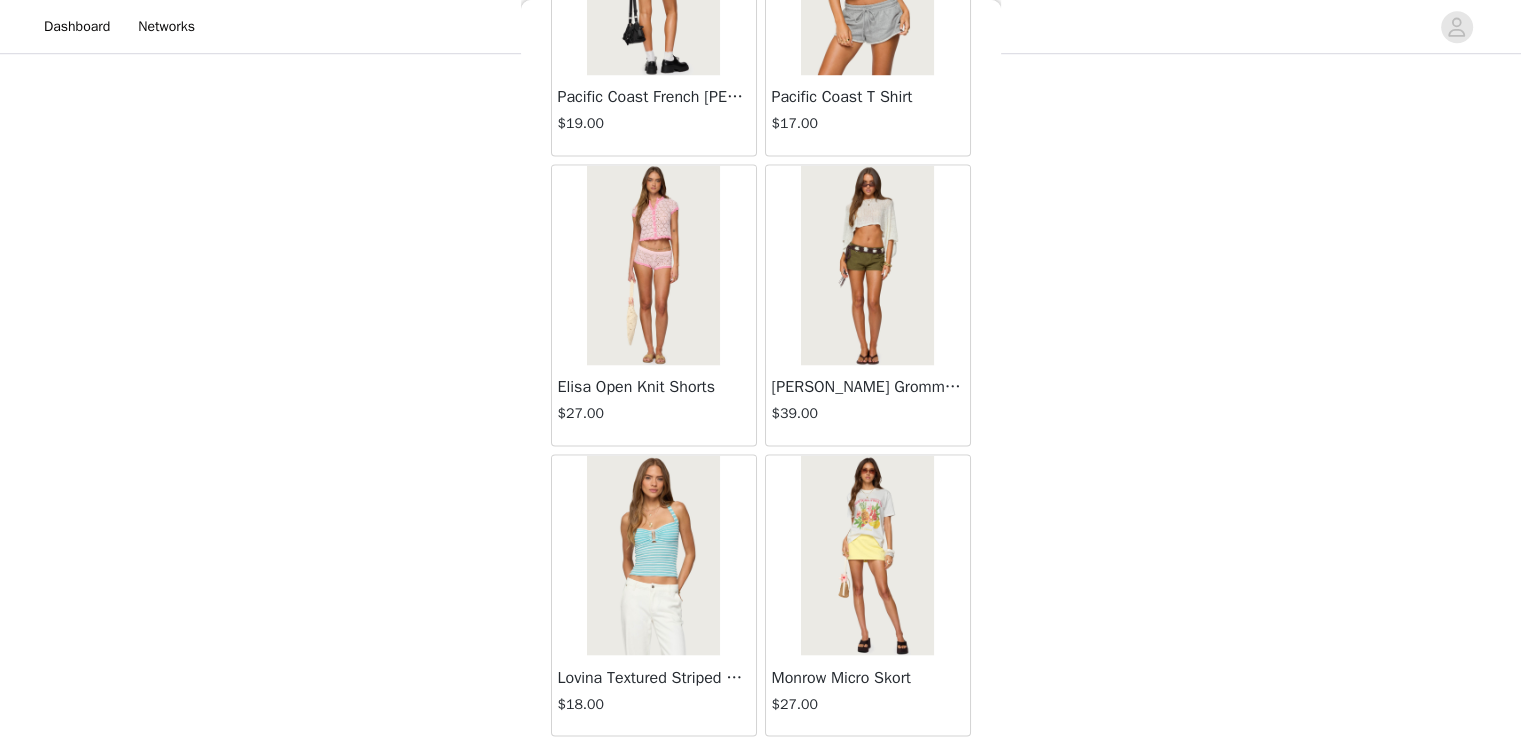 scroll, scrollTop: 11002, scrollLeft: 0, axis: vertical 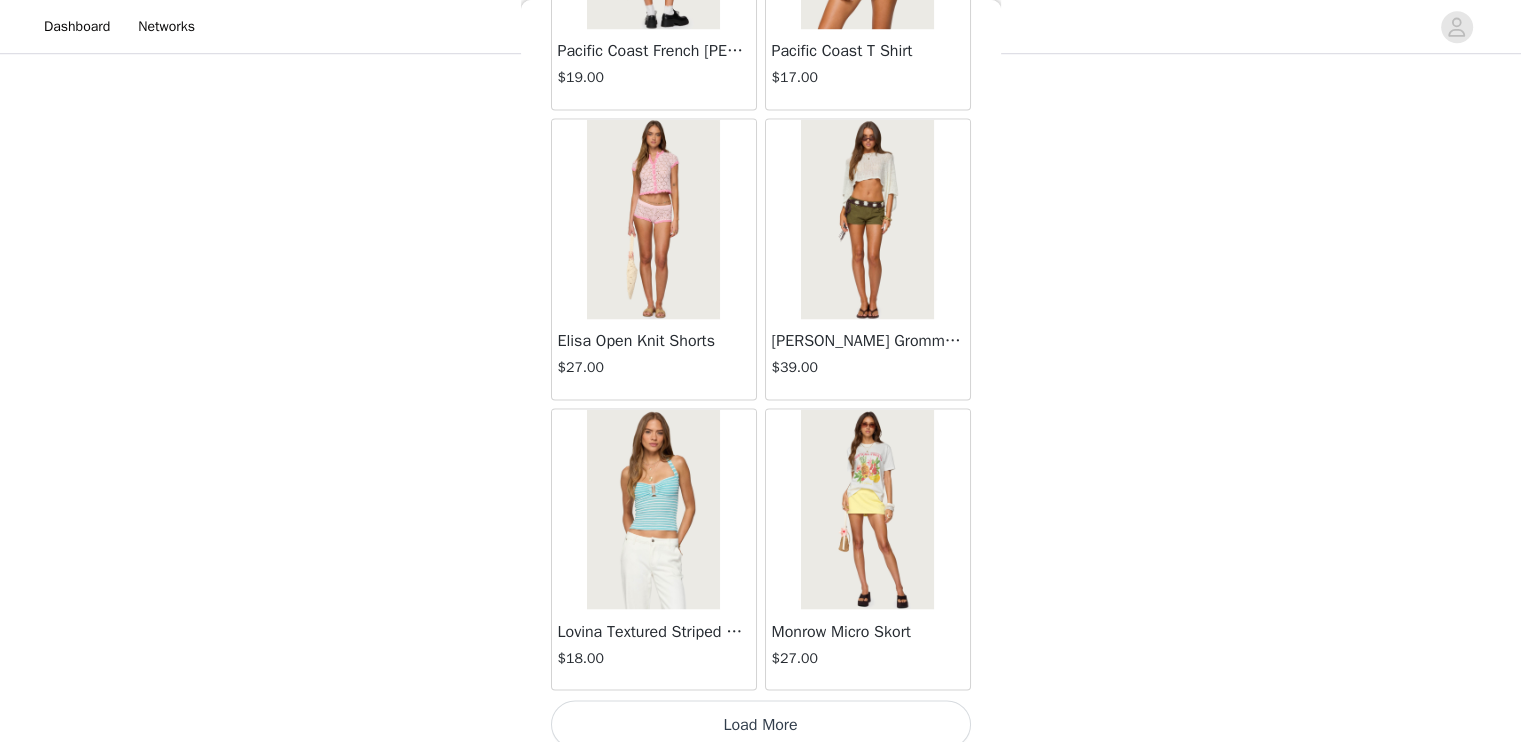 click on "Load More" at bounding box center (761, 724) 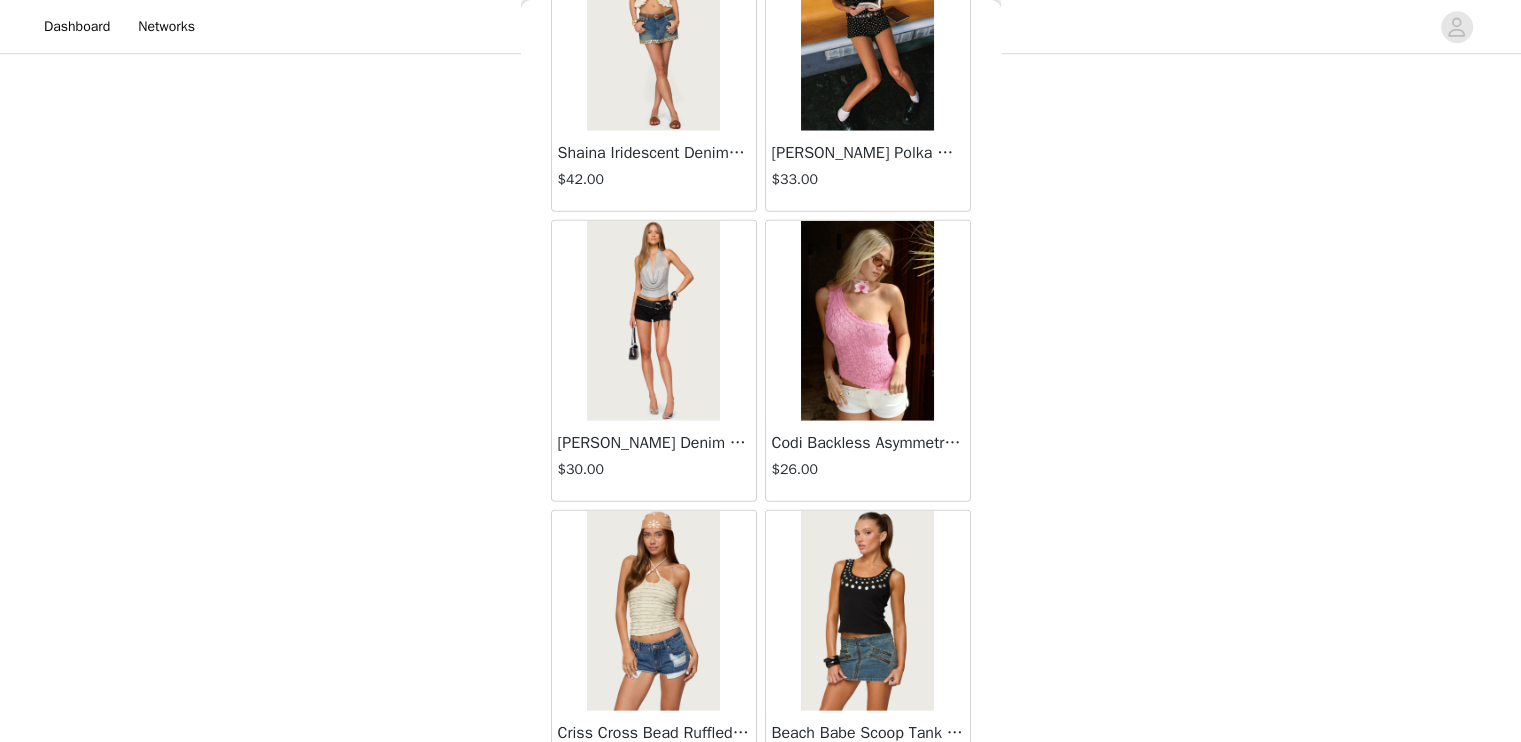 scroll, scrollTop: 13002, scrollLeft: 0, axis: vertical 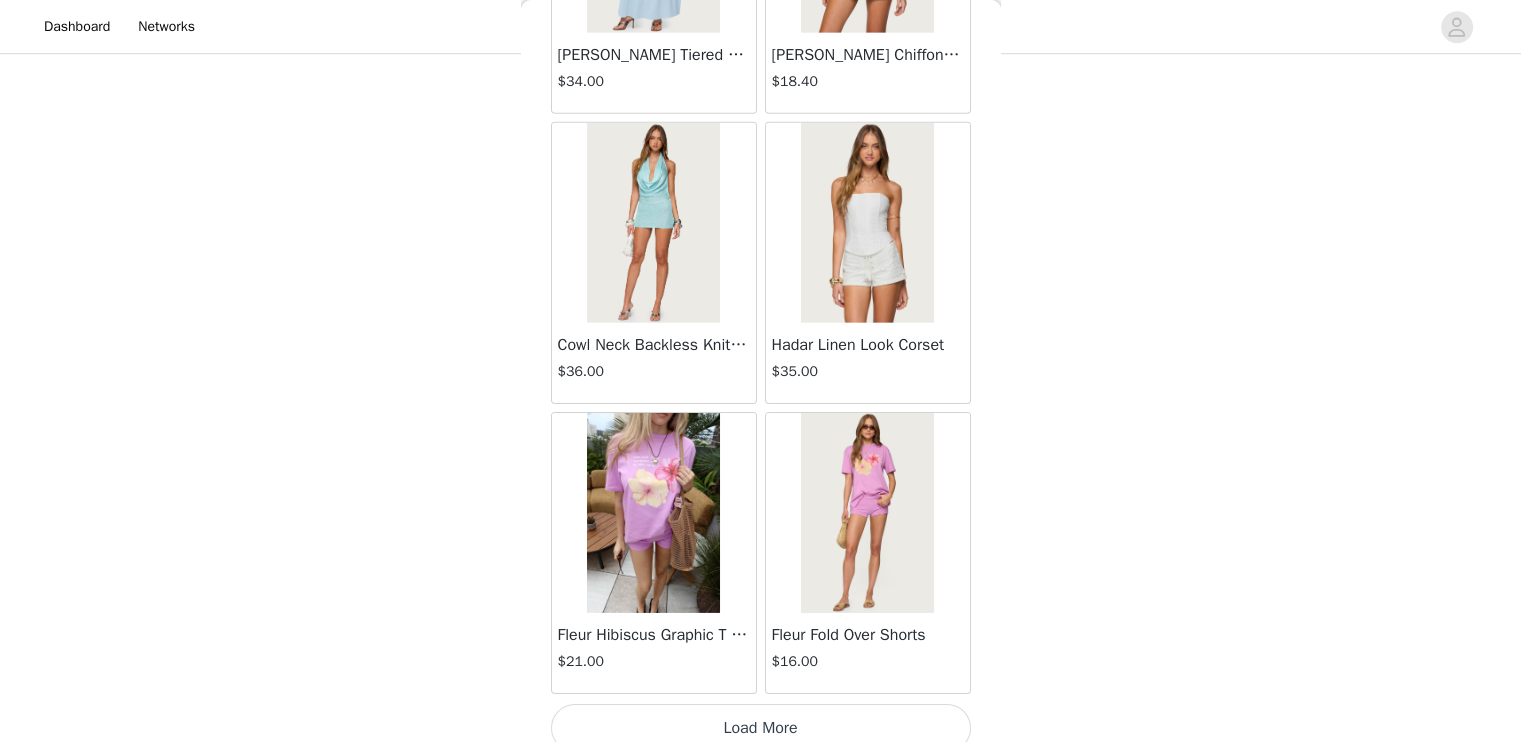 click on "Load More" at bounding box center (761, 728) 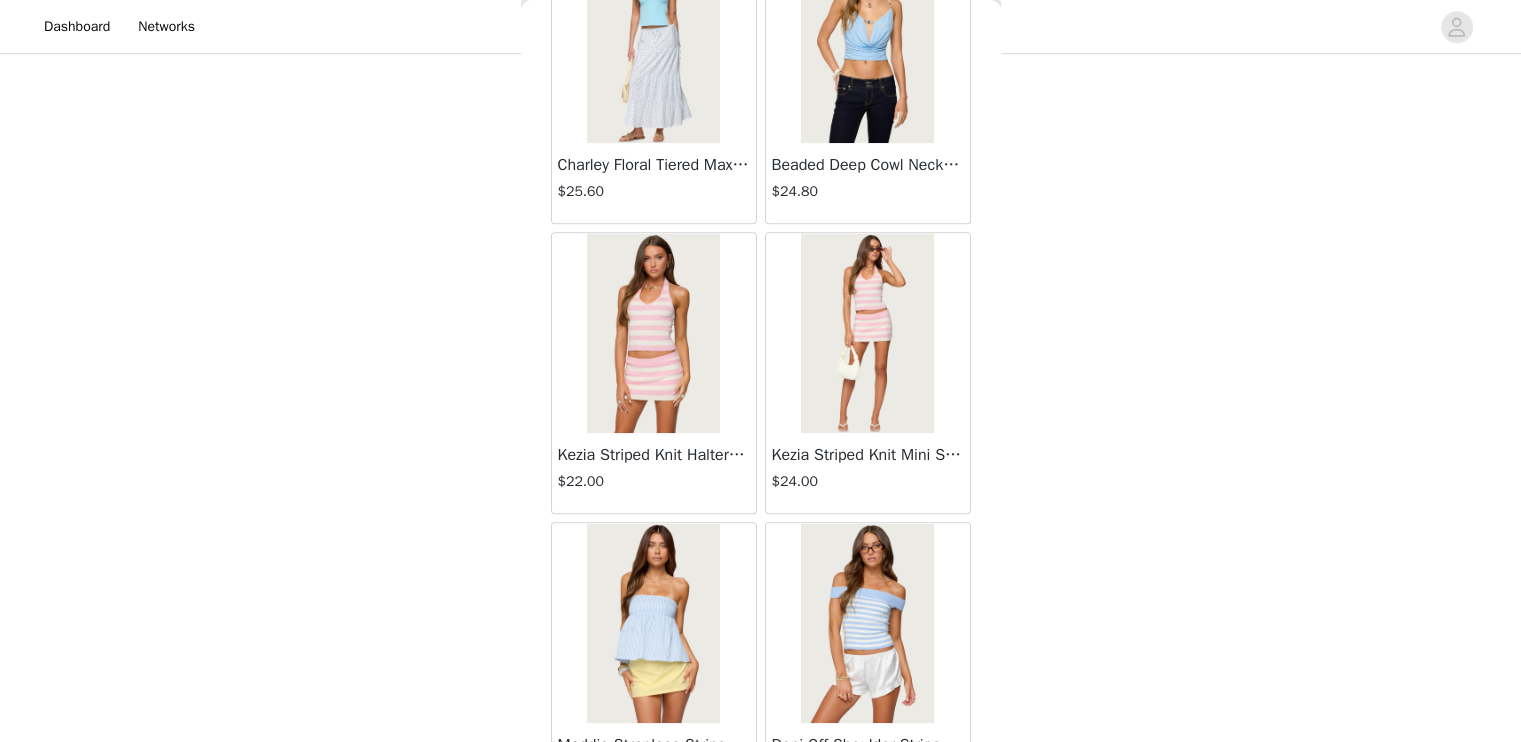 scroll, scrollTop: 16794, scrollLeft: 0, axis: vertical 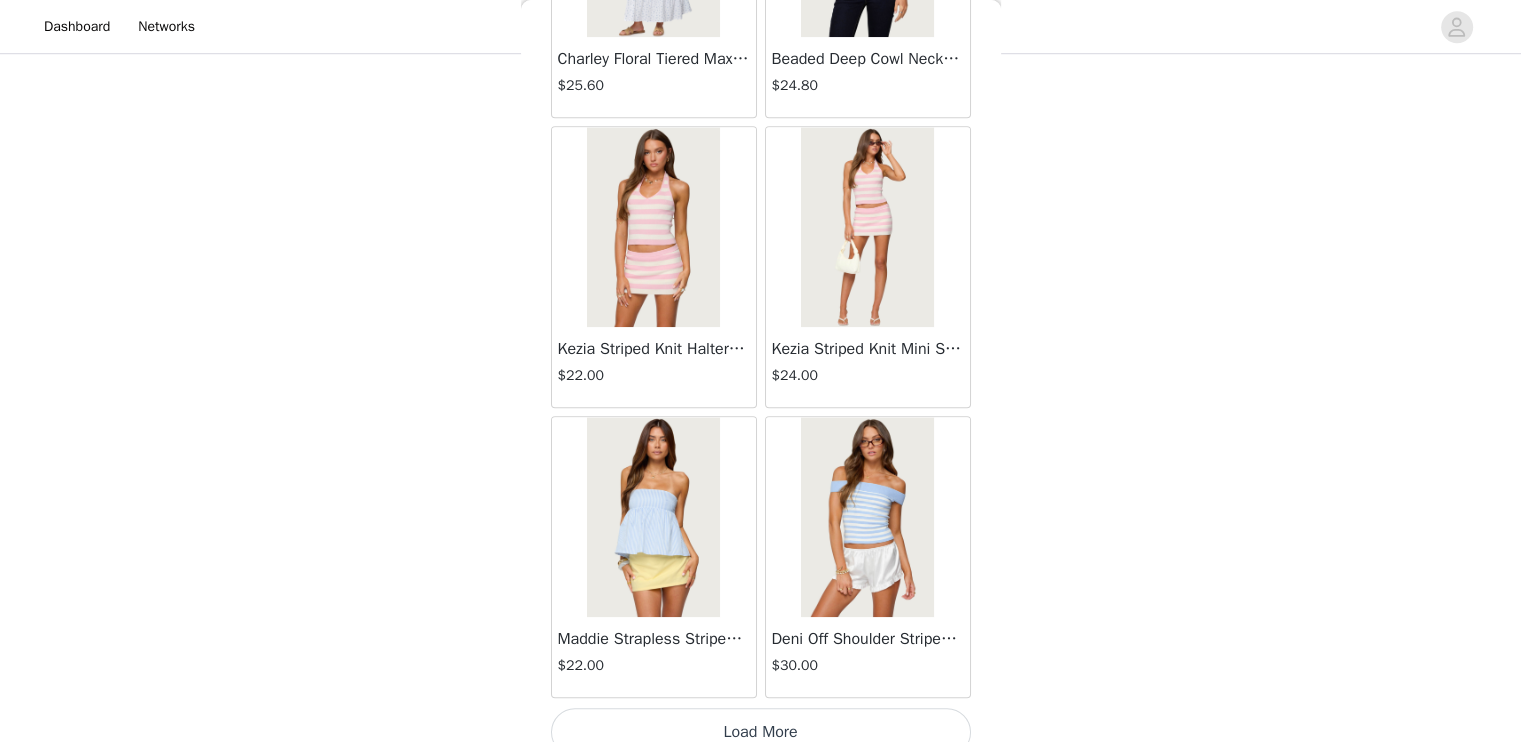 click on "Load More" at bounding box center [761, 732] 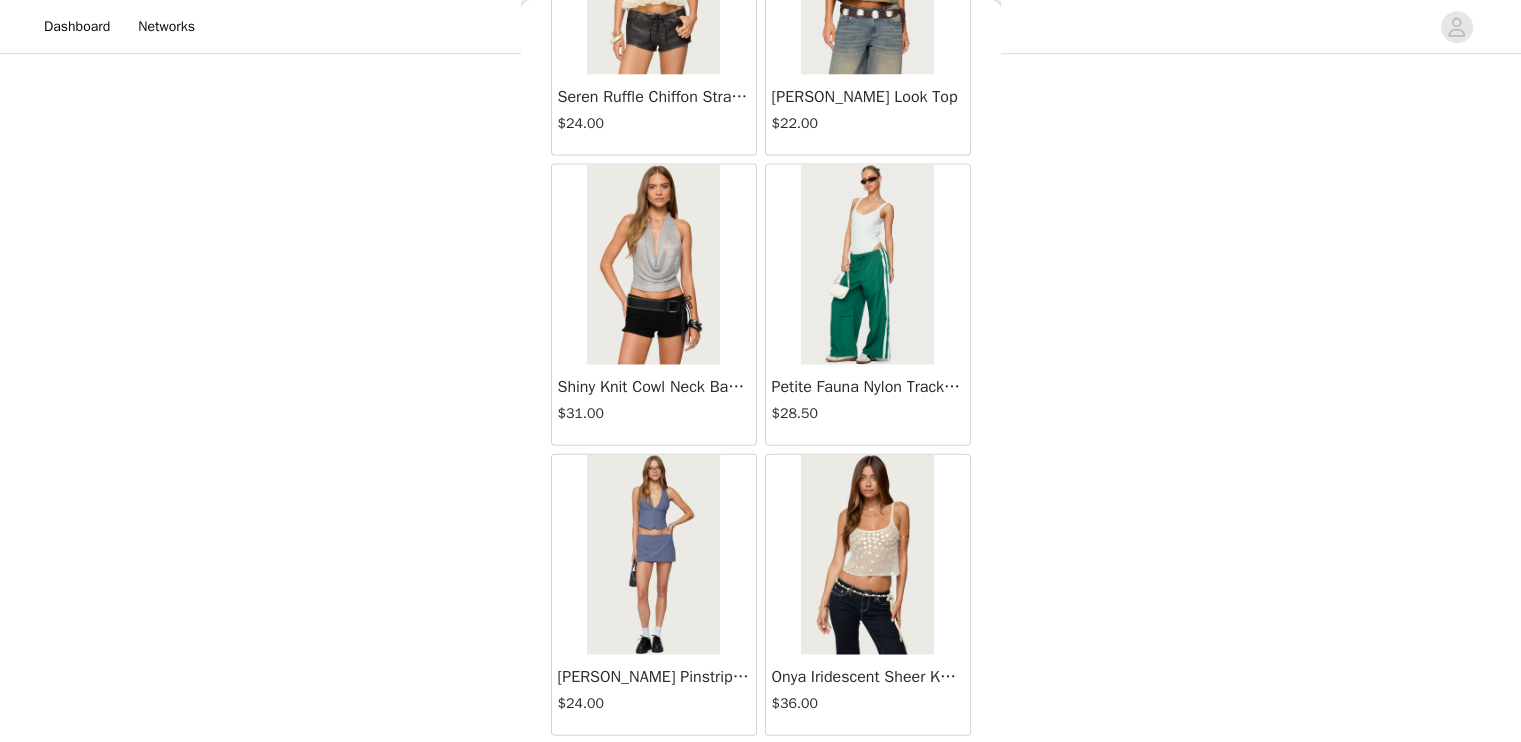 scroll, scrollTop: 19690, scrollLeft: 0, axis: vertical 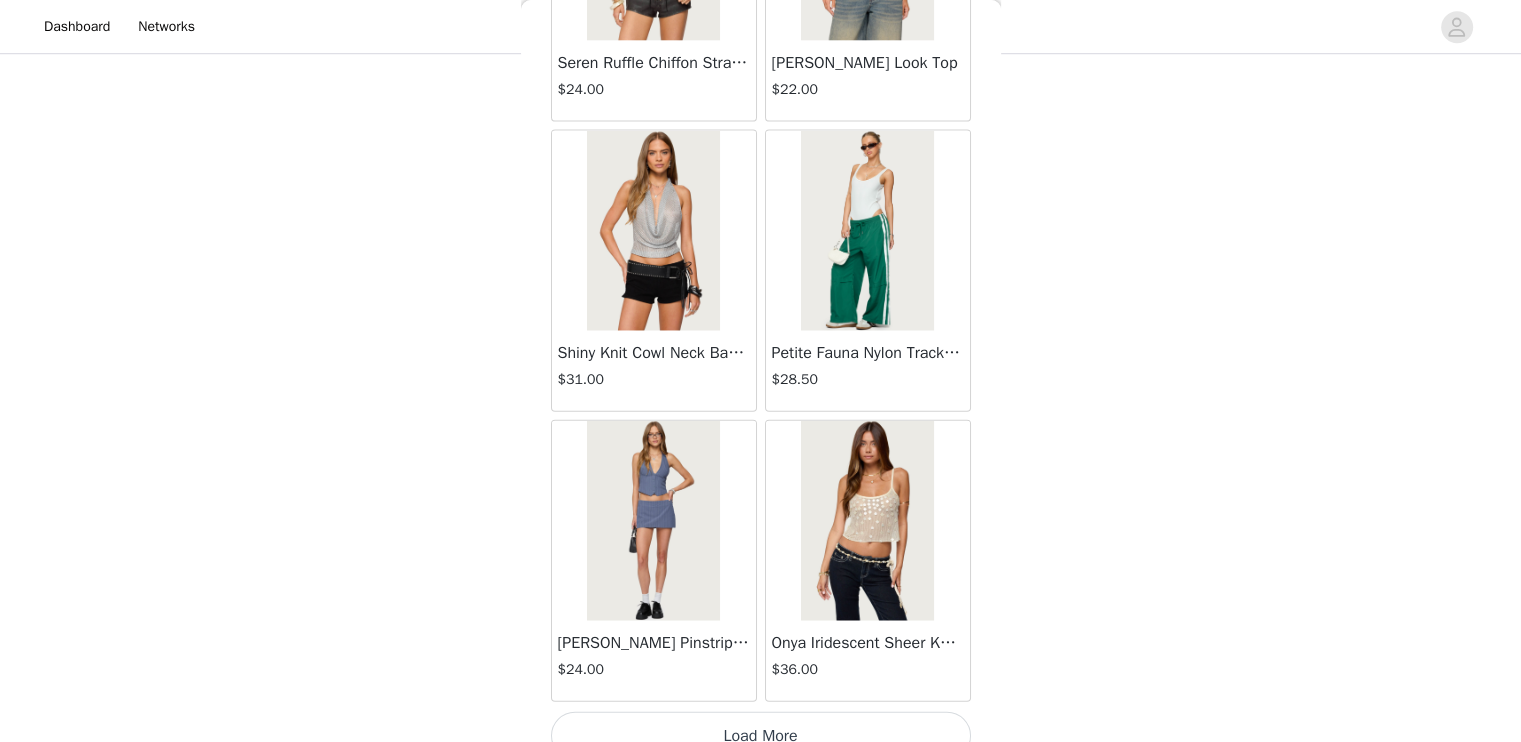 click on "Load More" at bounding box center (761, 736) 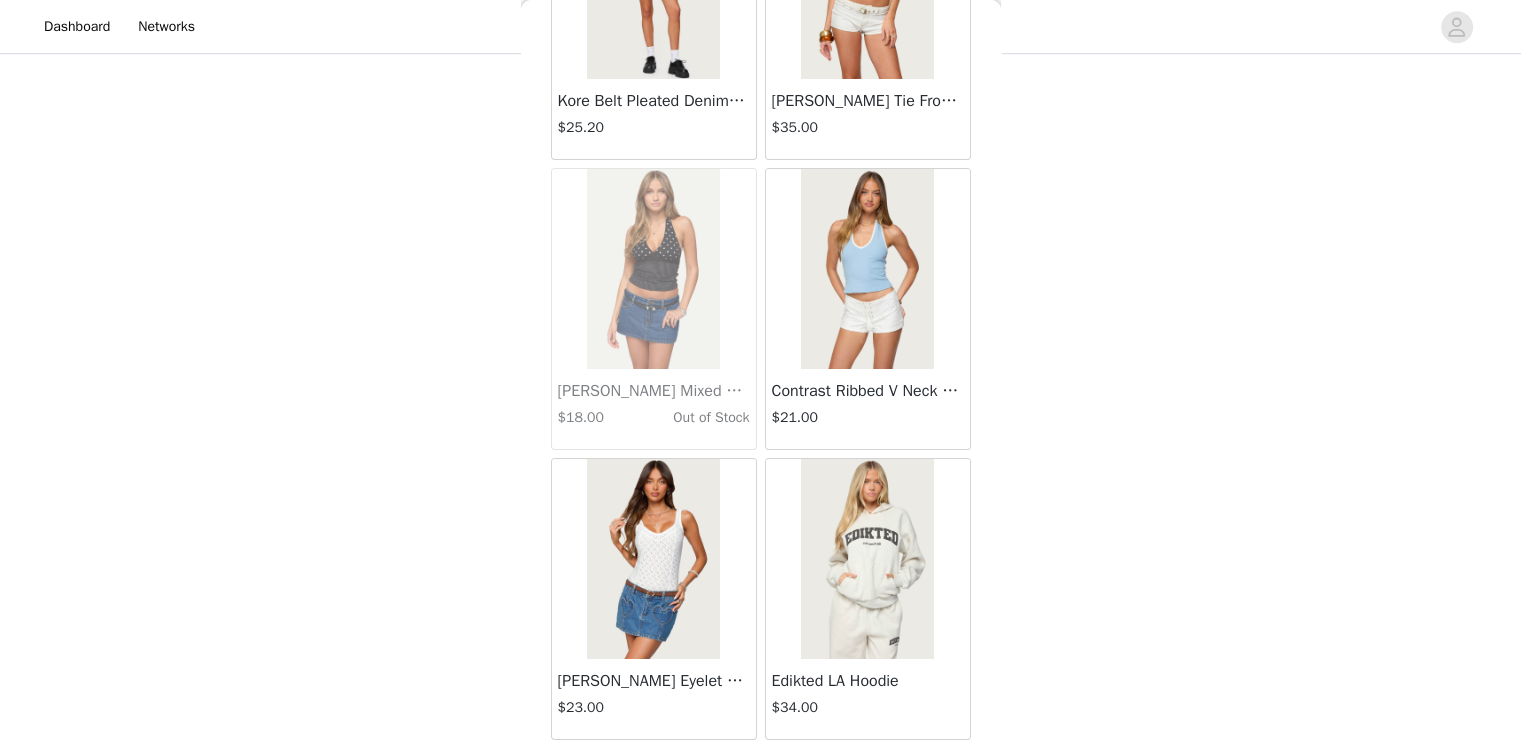 scroll, scrollTop: 22586, scrollLeft: 0, axis: vertical 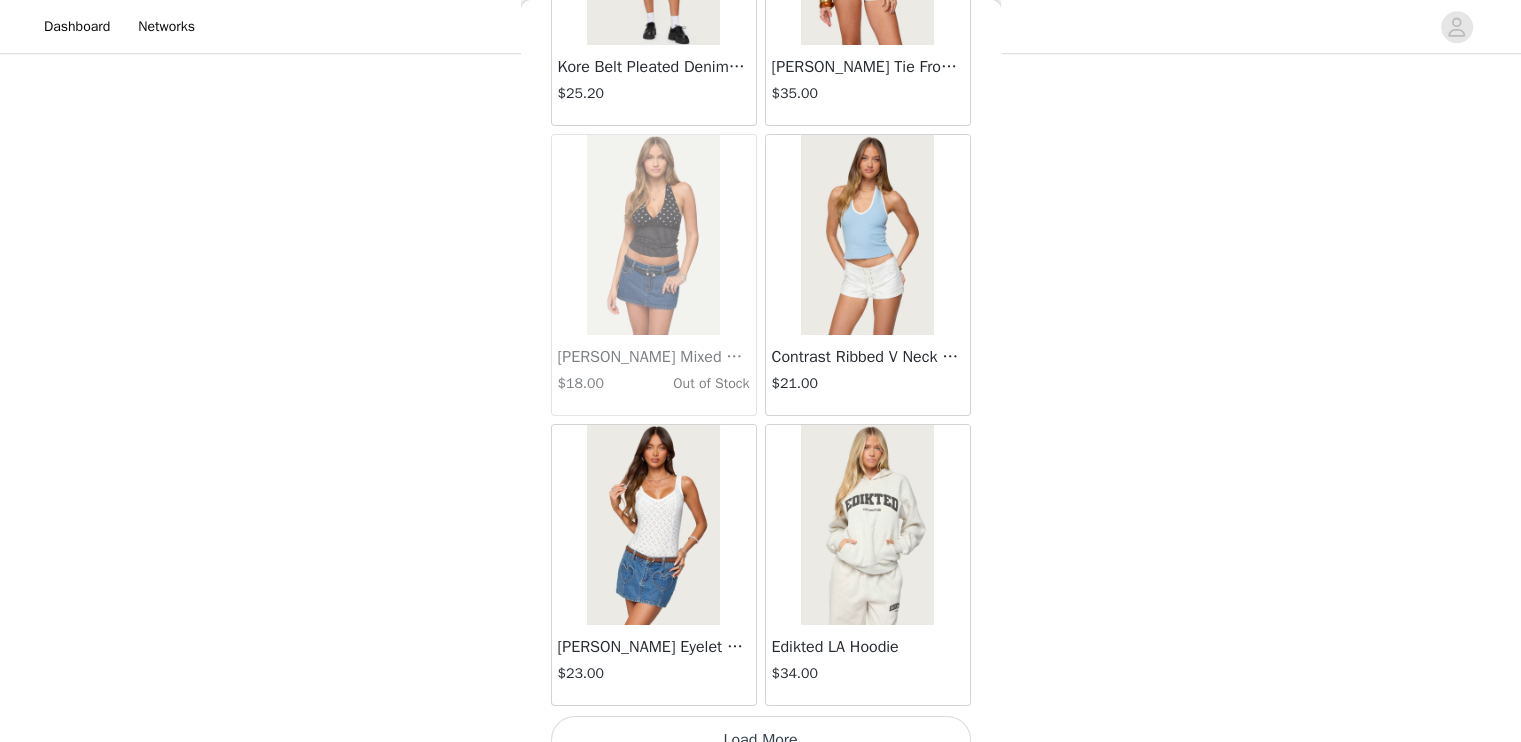 click on "Load More" at bounding box center (761, 740) 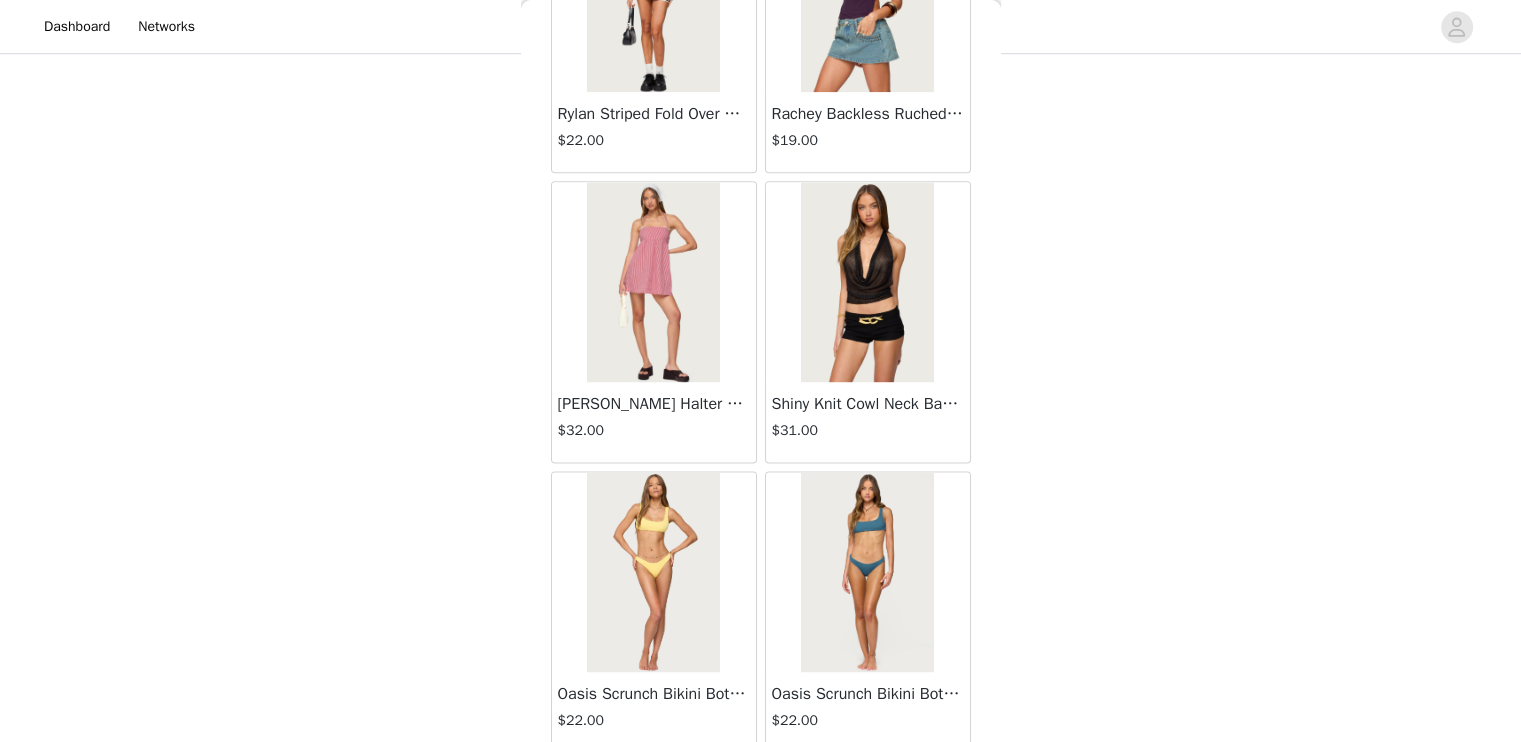 scroll, scrollTop: 25482, scrollLeft: 0, axis: vertical 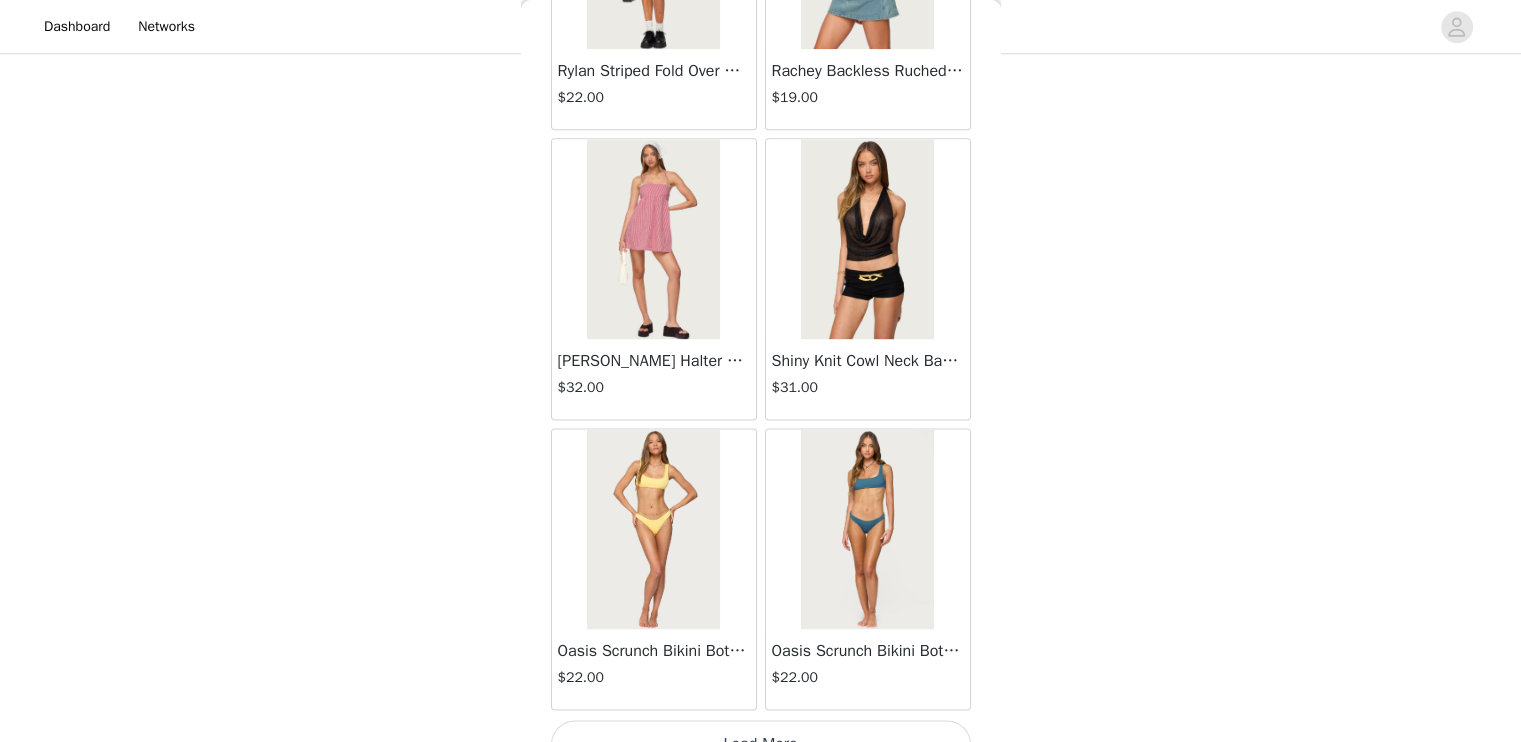 click on "Load More" at bounding box center [761, 744] 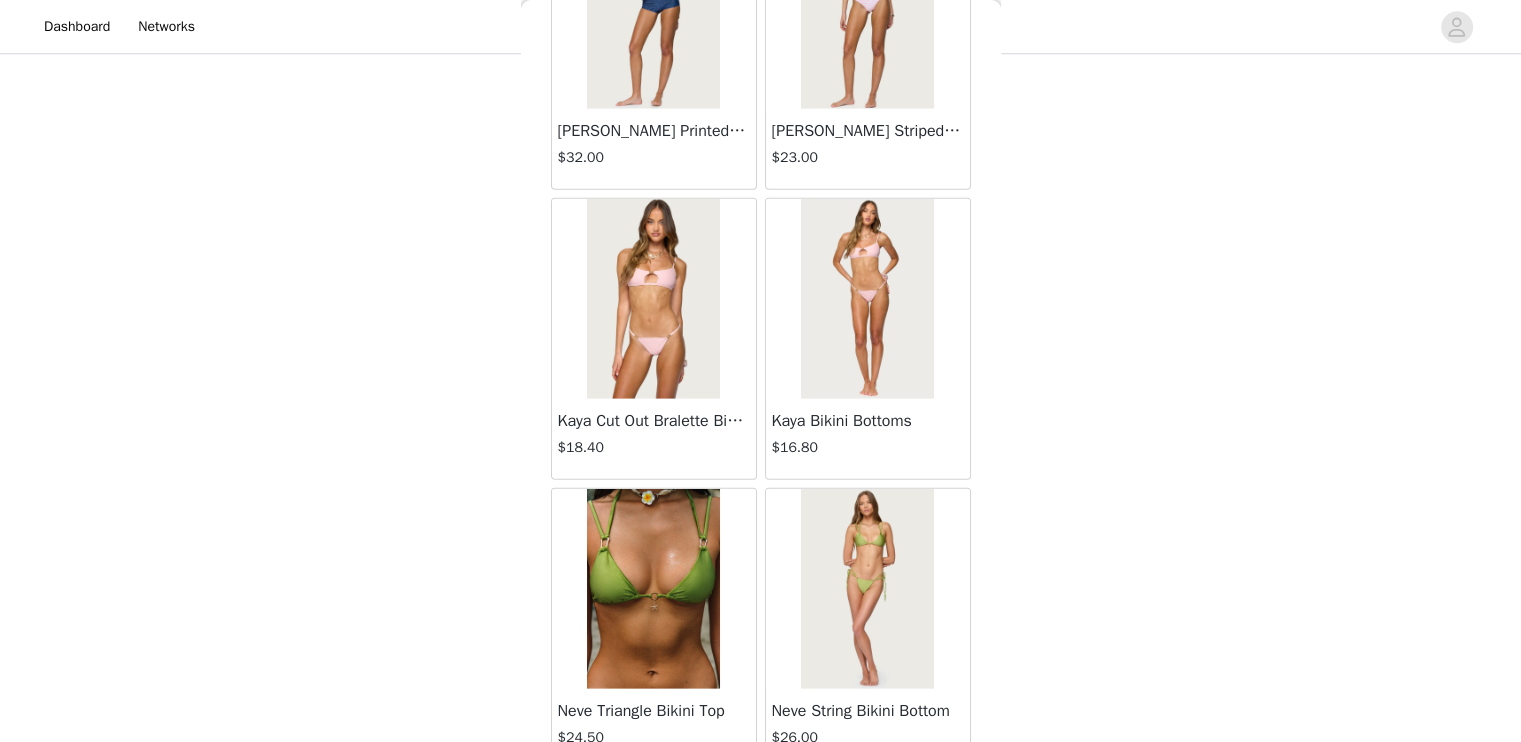 scroll, scrollTop: 28378, scrollLeft: 0, axis: vertical 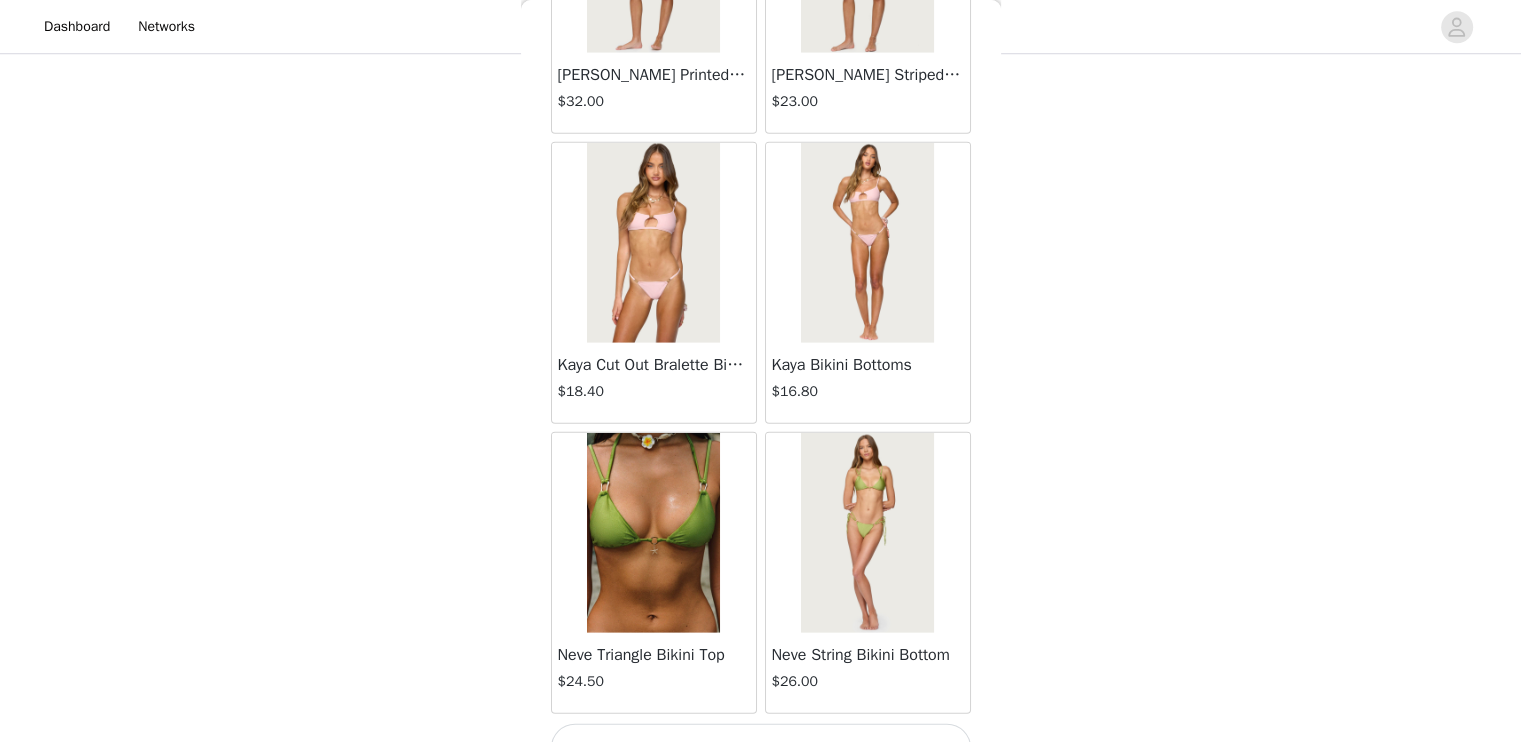 click on "Load More" at bounding box center [761, 748] 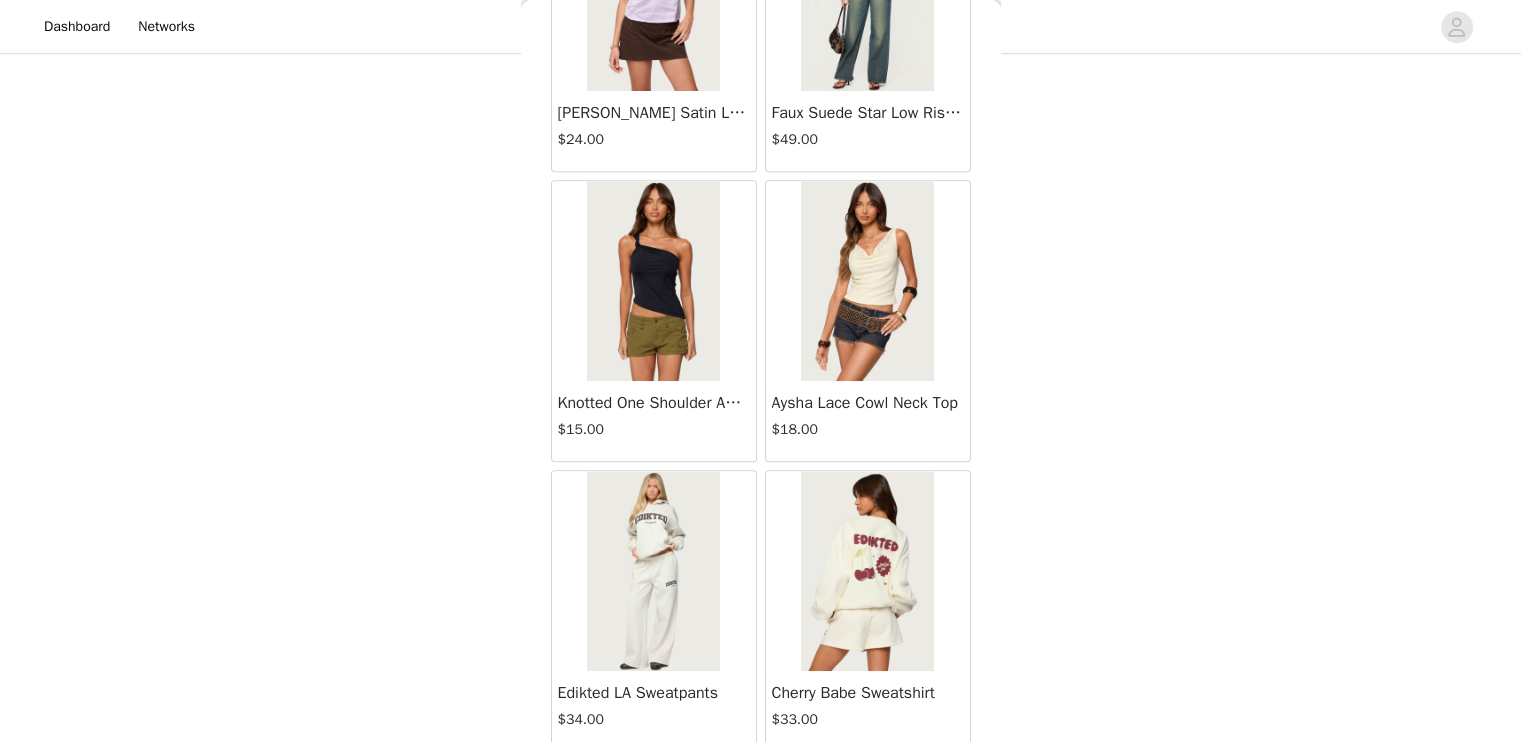 scroll, scrollTop: 31274, scrollLeft: 0, axis: vertical 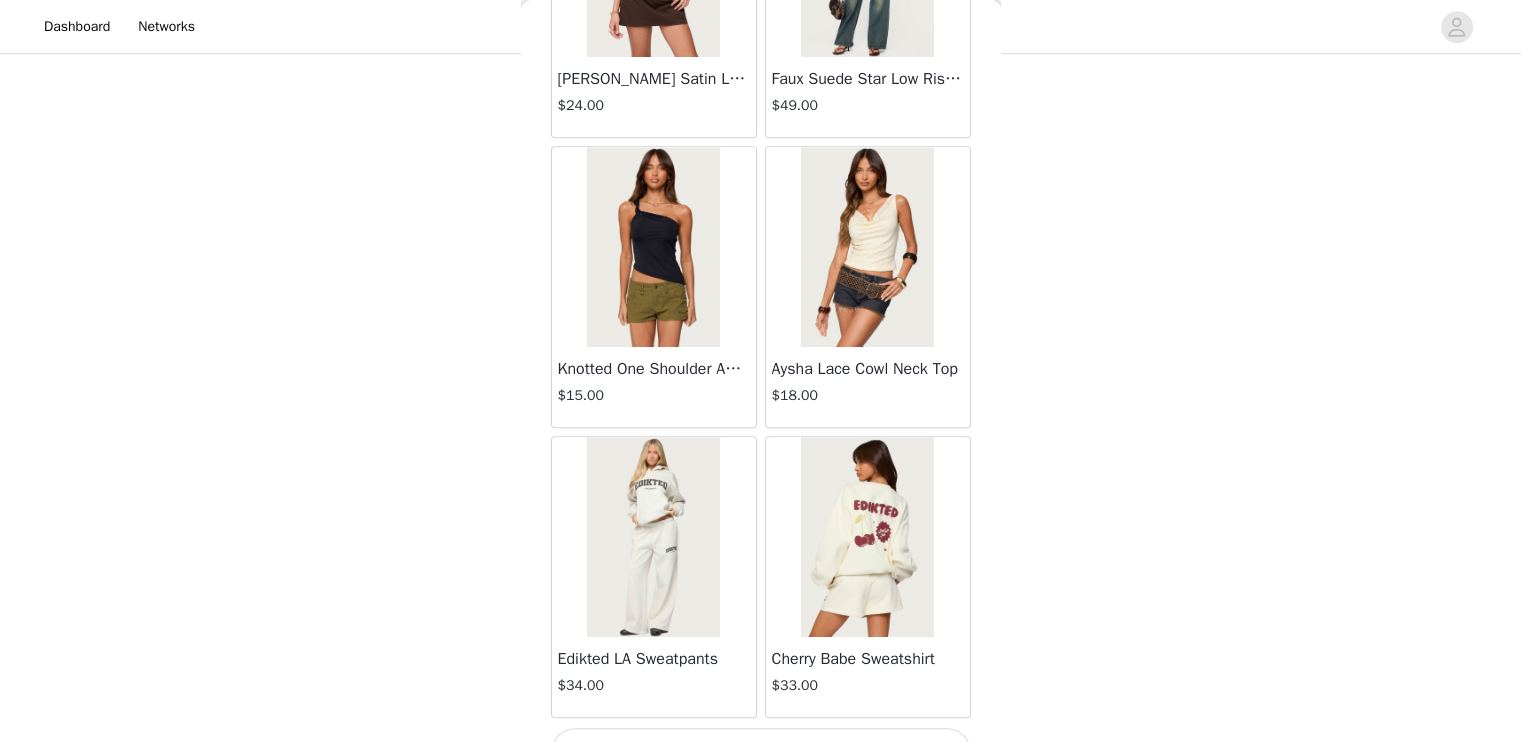click on "Load More" at bounding box center [761, 752] 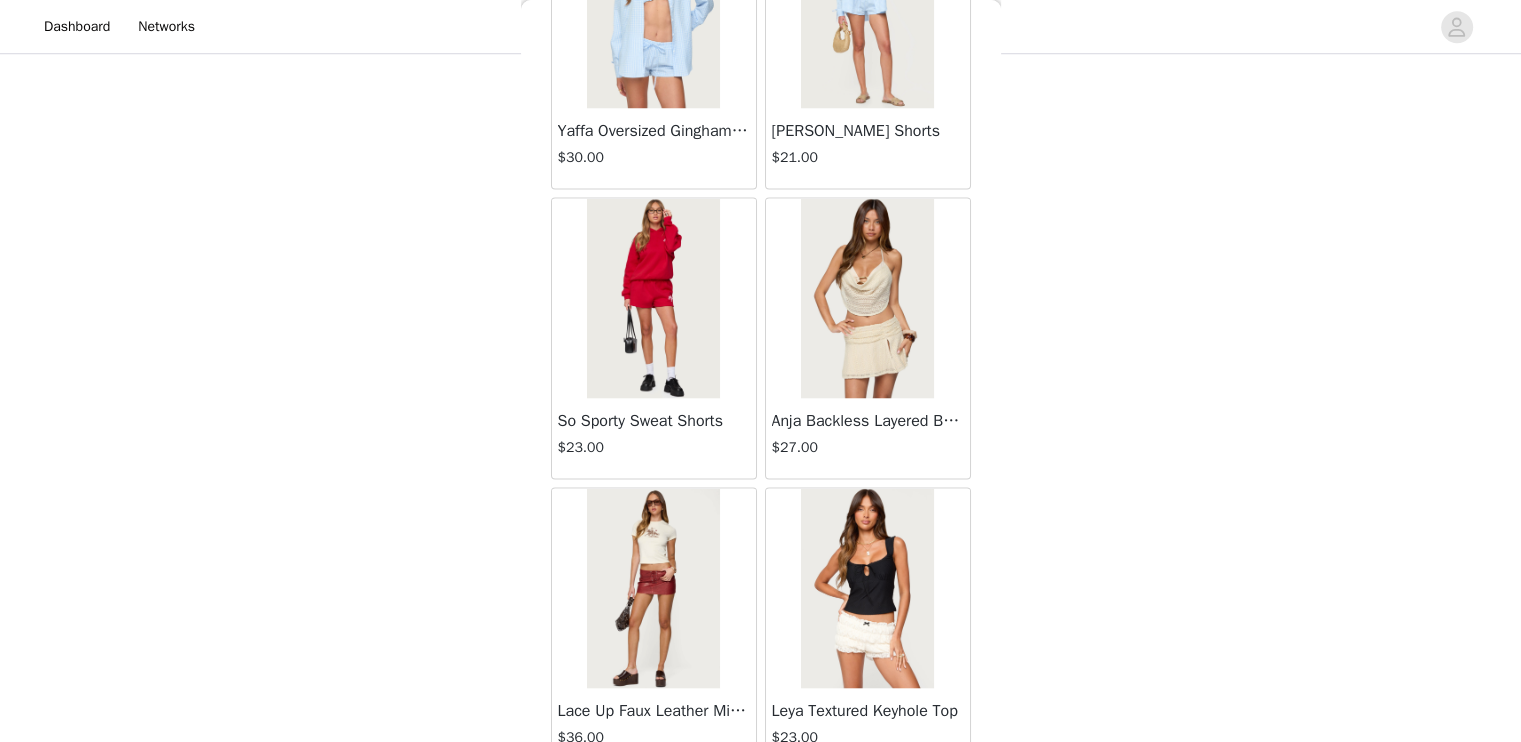 scroll, scrollTop: 34170, scrollLeft: 0, axis: vertical 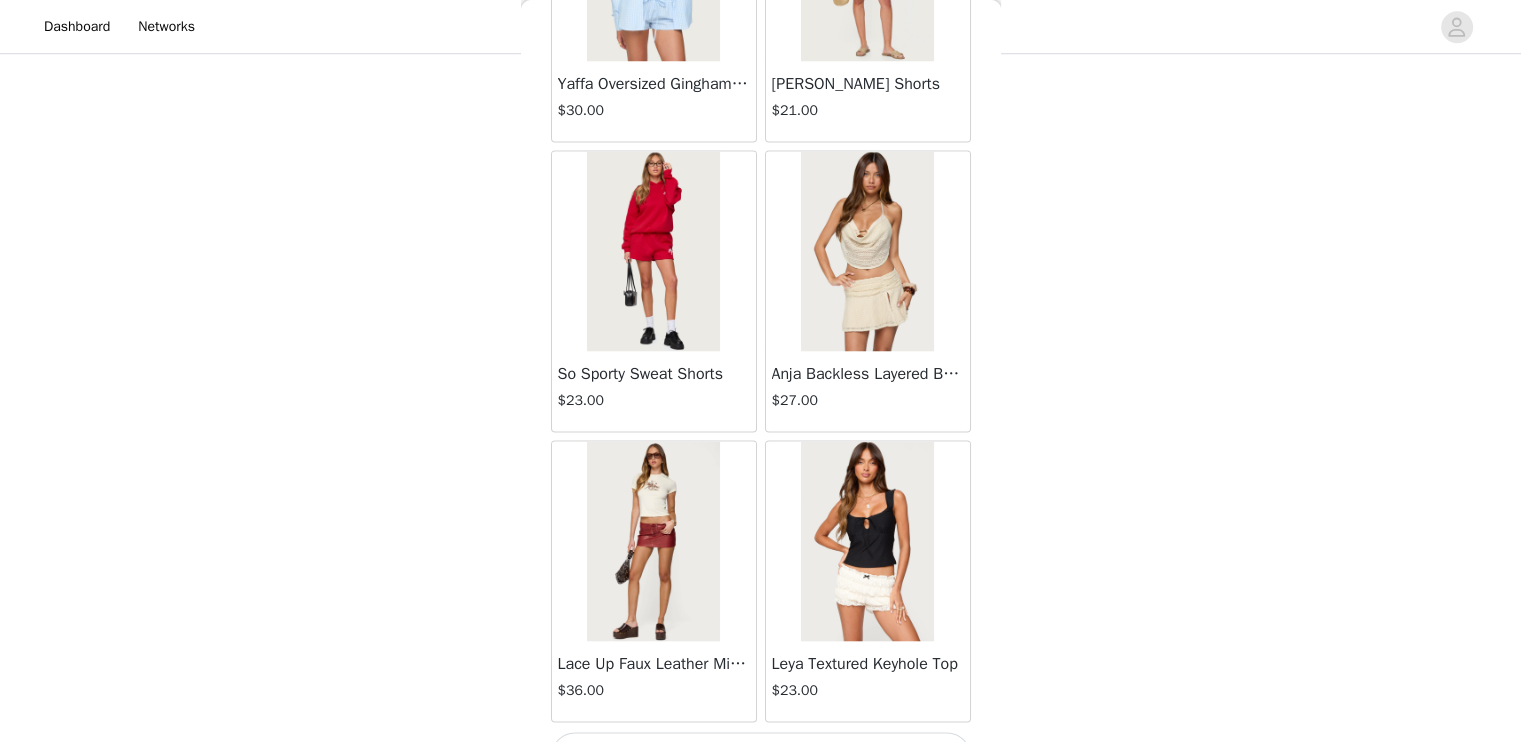 click on "Load More" at bounding box center (761, 756) 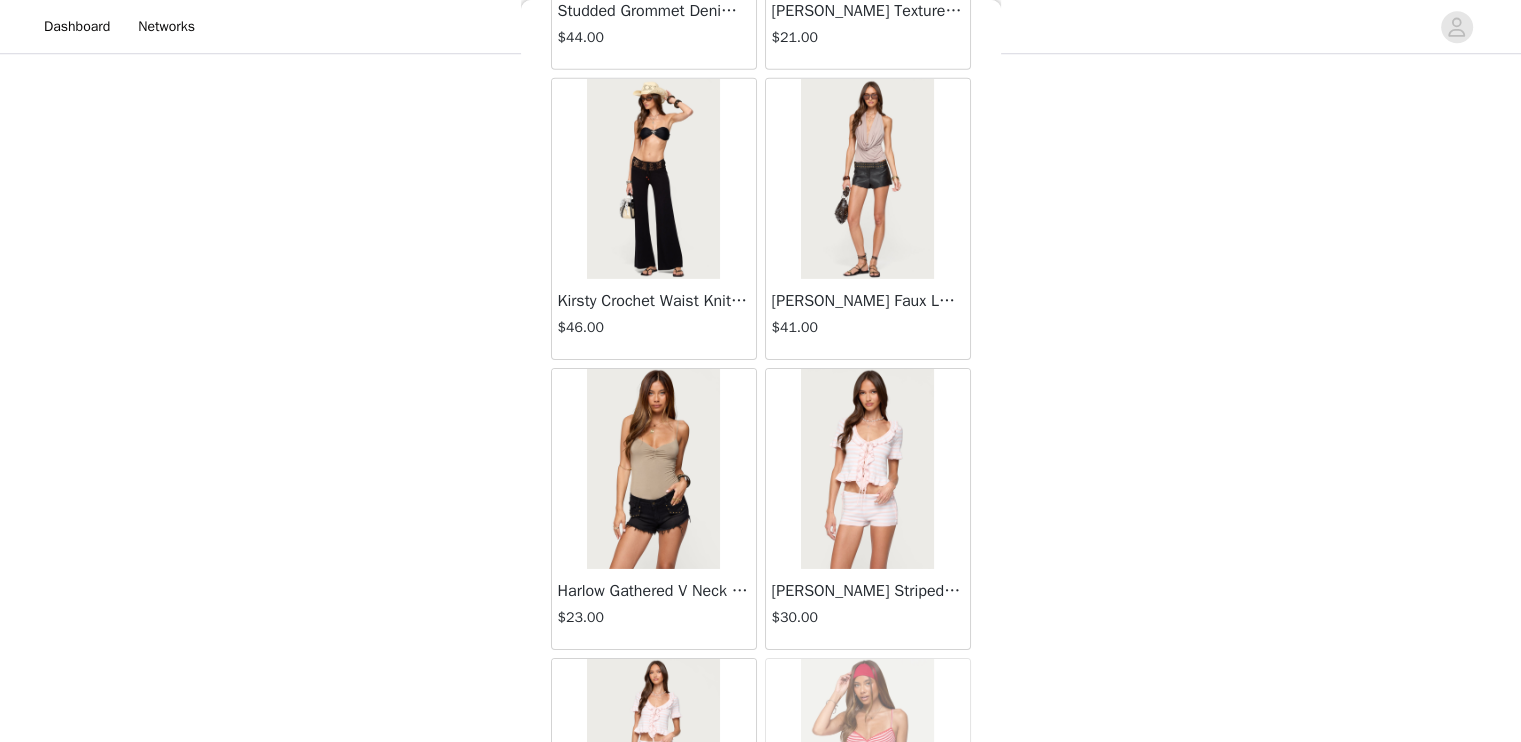 scroll, scrollTop: 37066, scrollLeft: 0, axis: vertical 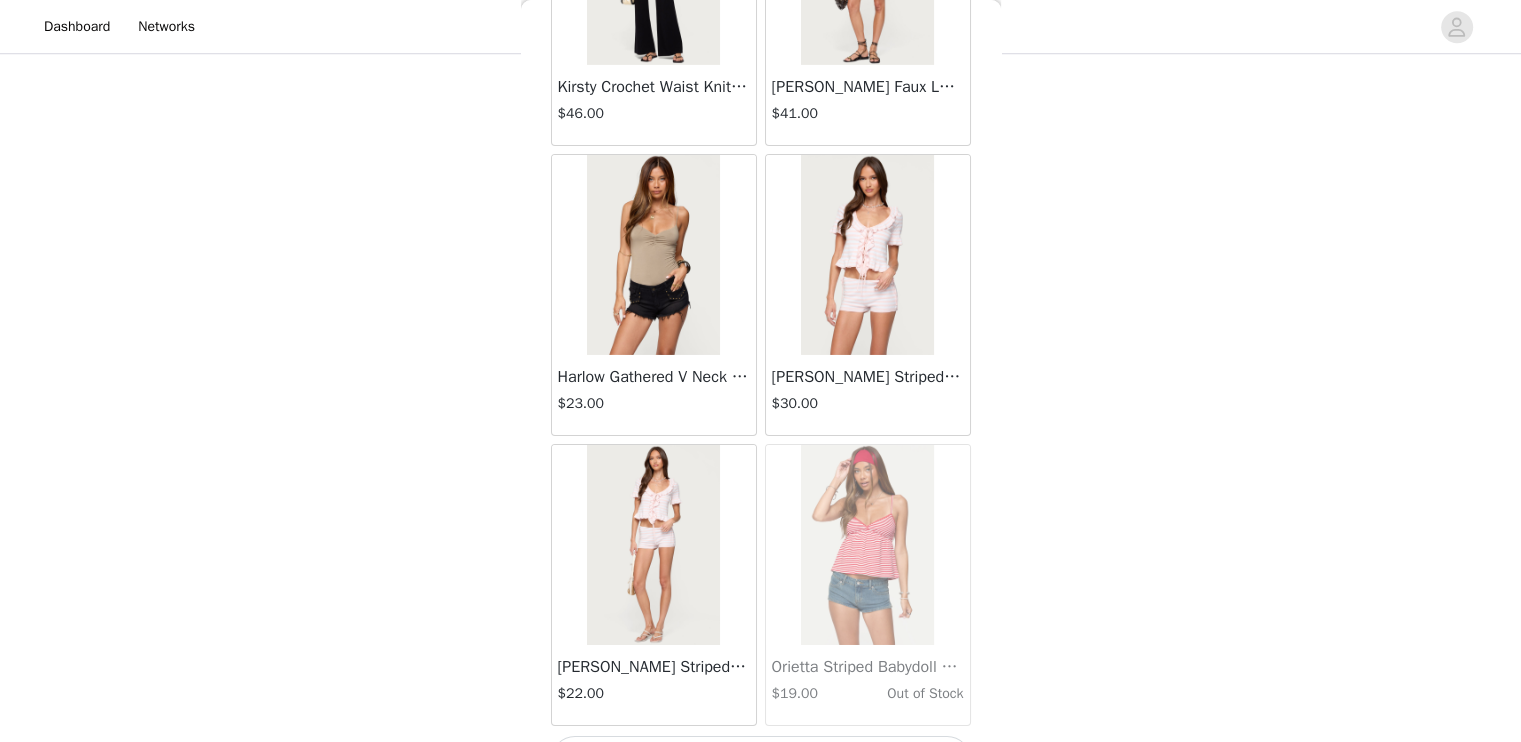 click on "Load More" at bounding box center (761, 760) 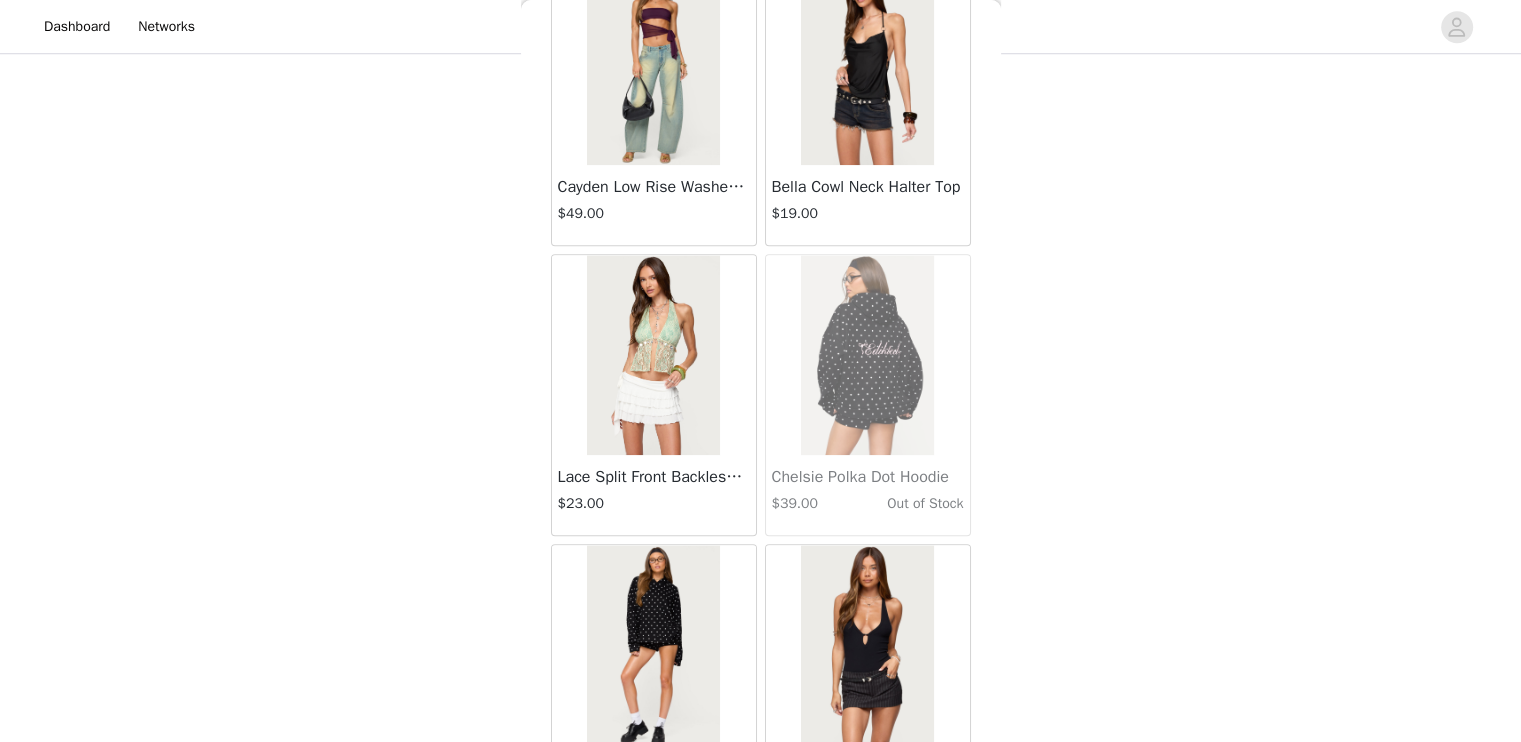 scroll, scrollTop: 39962, scrollLeft: 0, axis: vertical 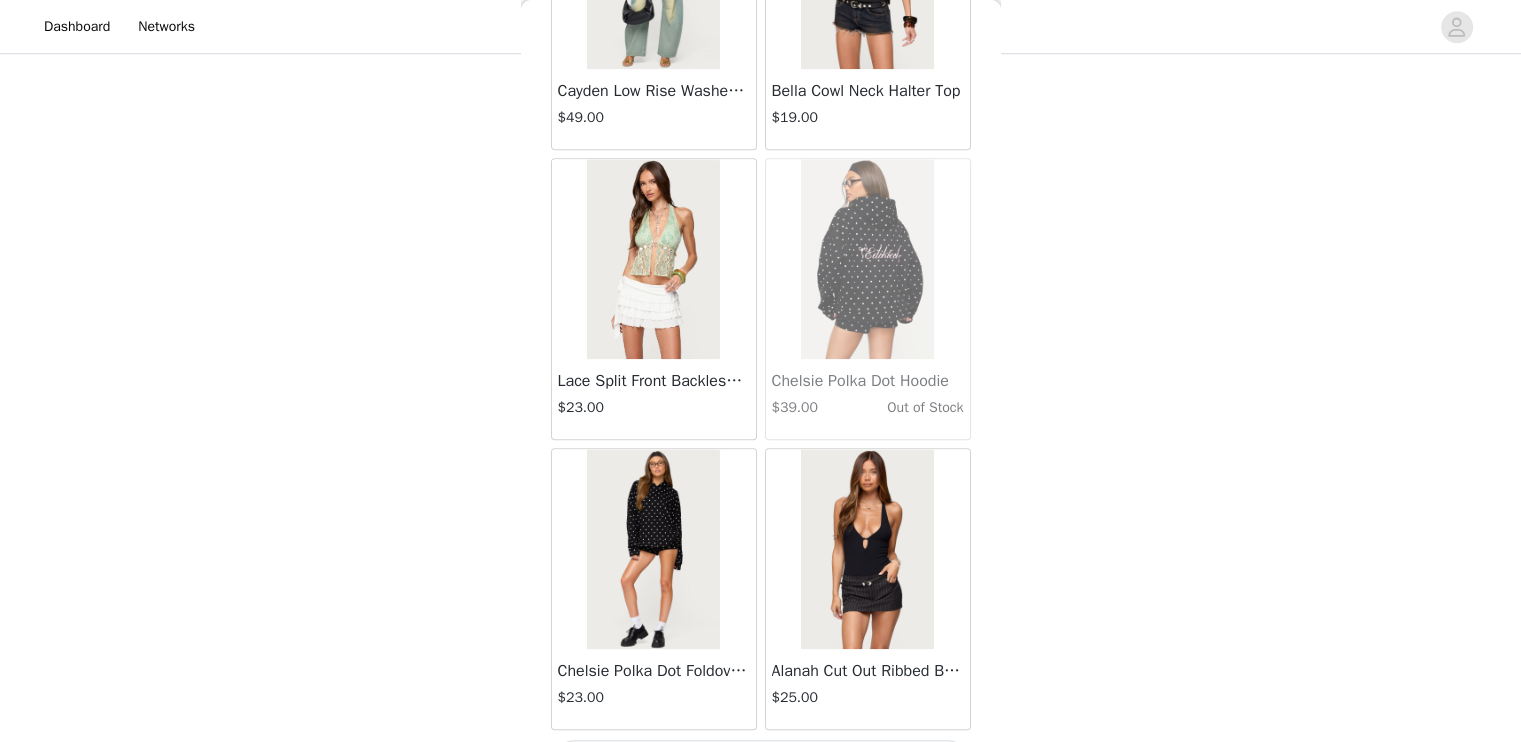 click on "Load More" at bounding box center (761, 764) 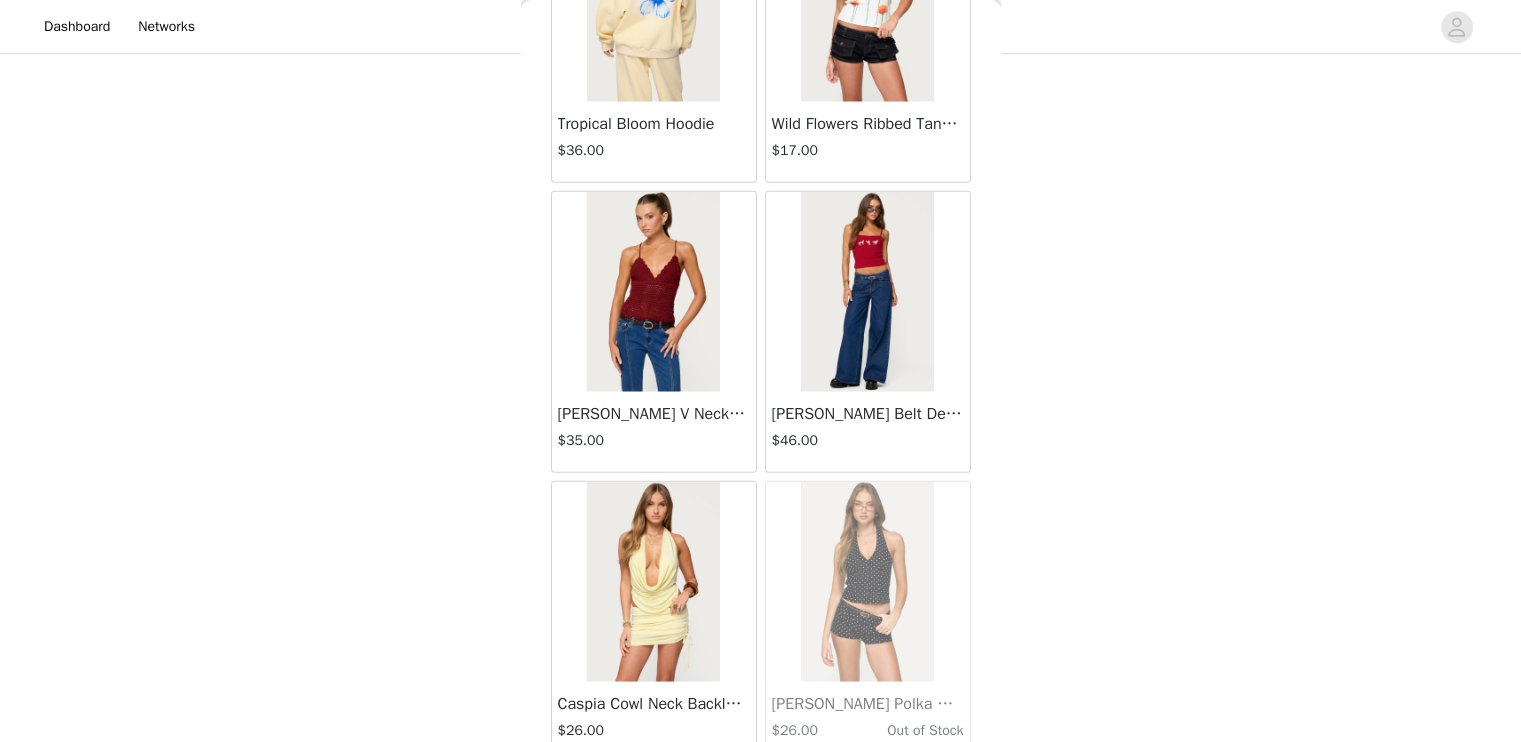scroll, scrollTop: 42858, scrollLeft: 0, axis: vertical 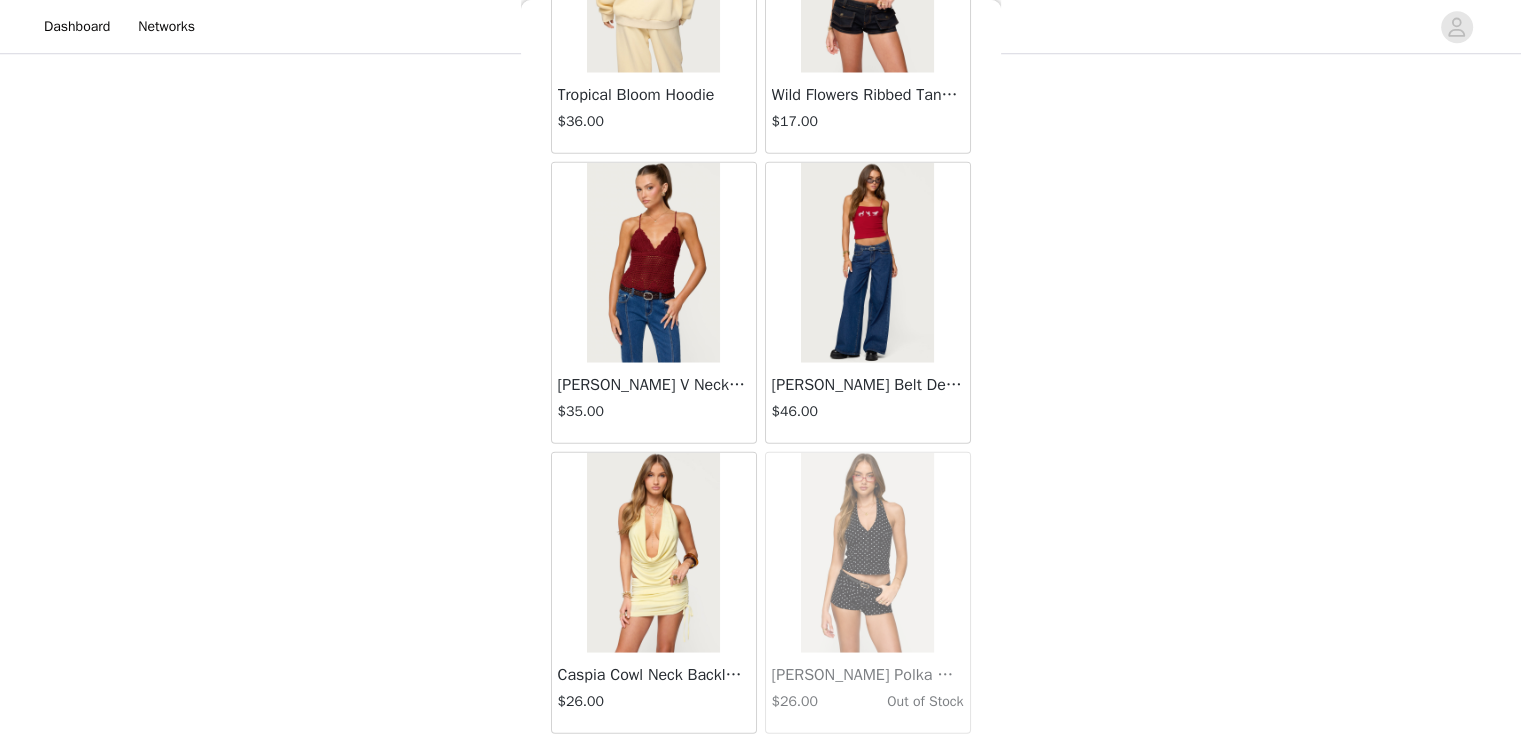 click on "Load More" at bounding box center [761, 768] 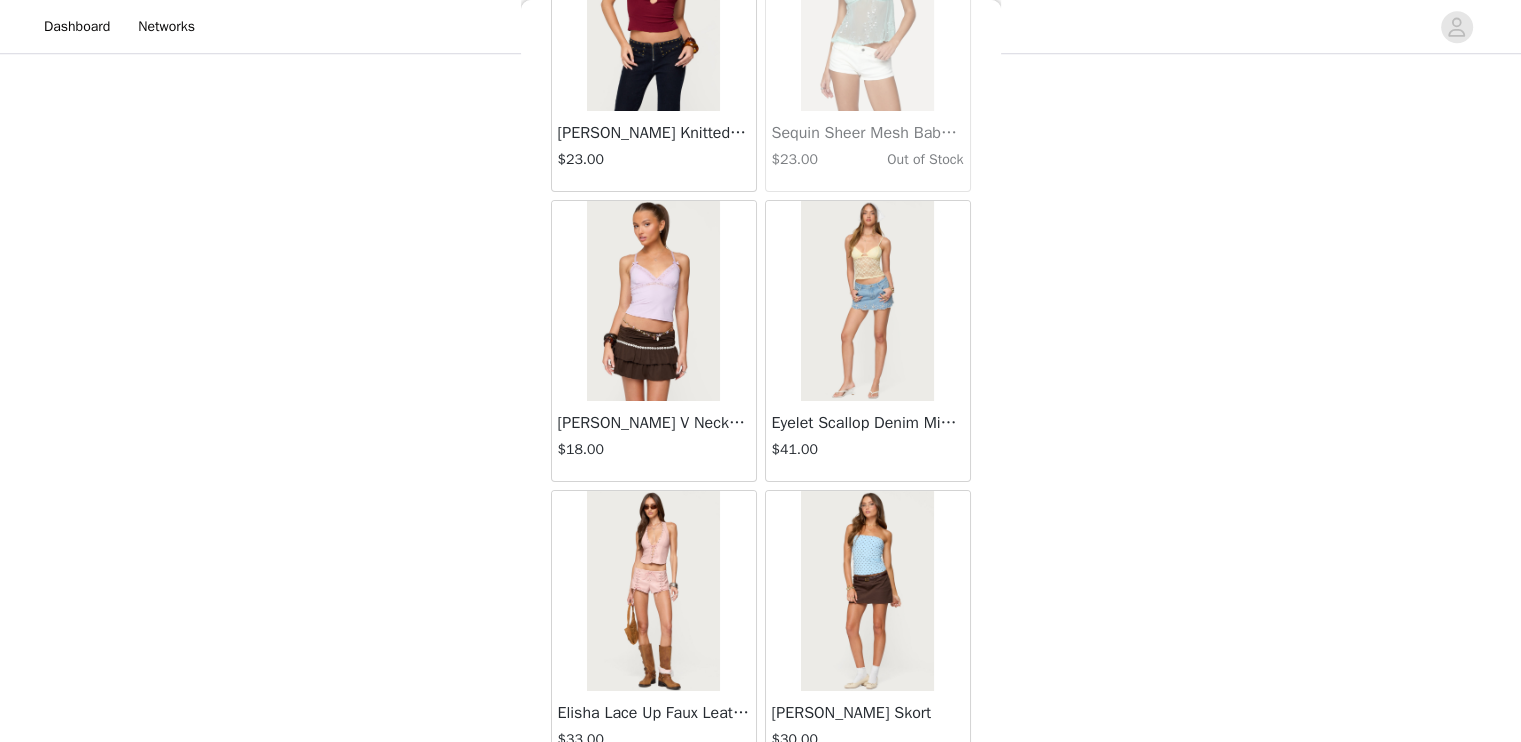 scroll, scrollTop: 45754, scrollLeft: 0, axis: vertical 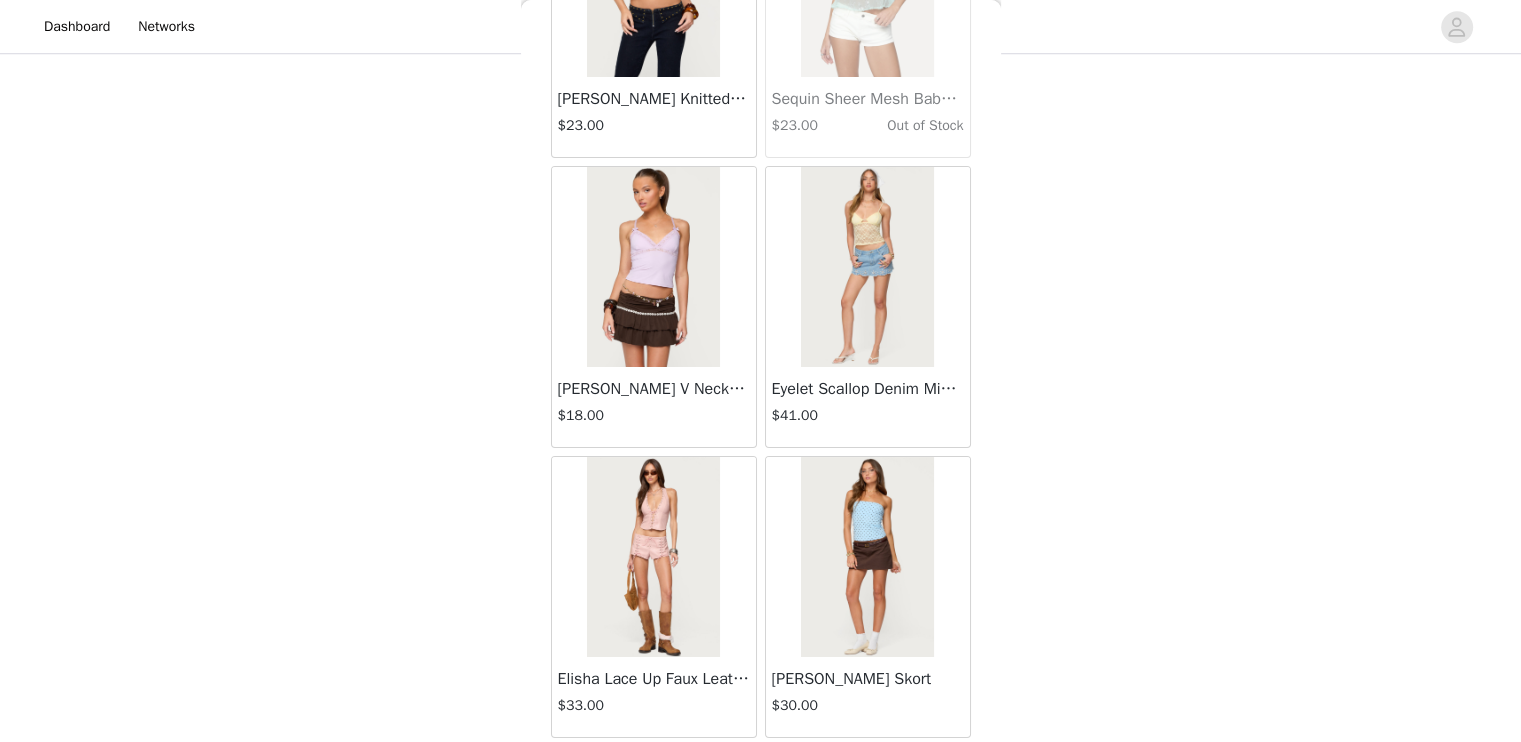 click on "Load More" at bounding box center (761, 772) 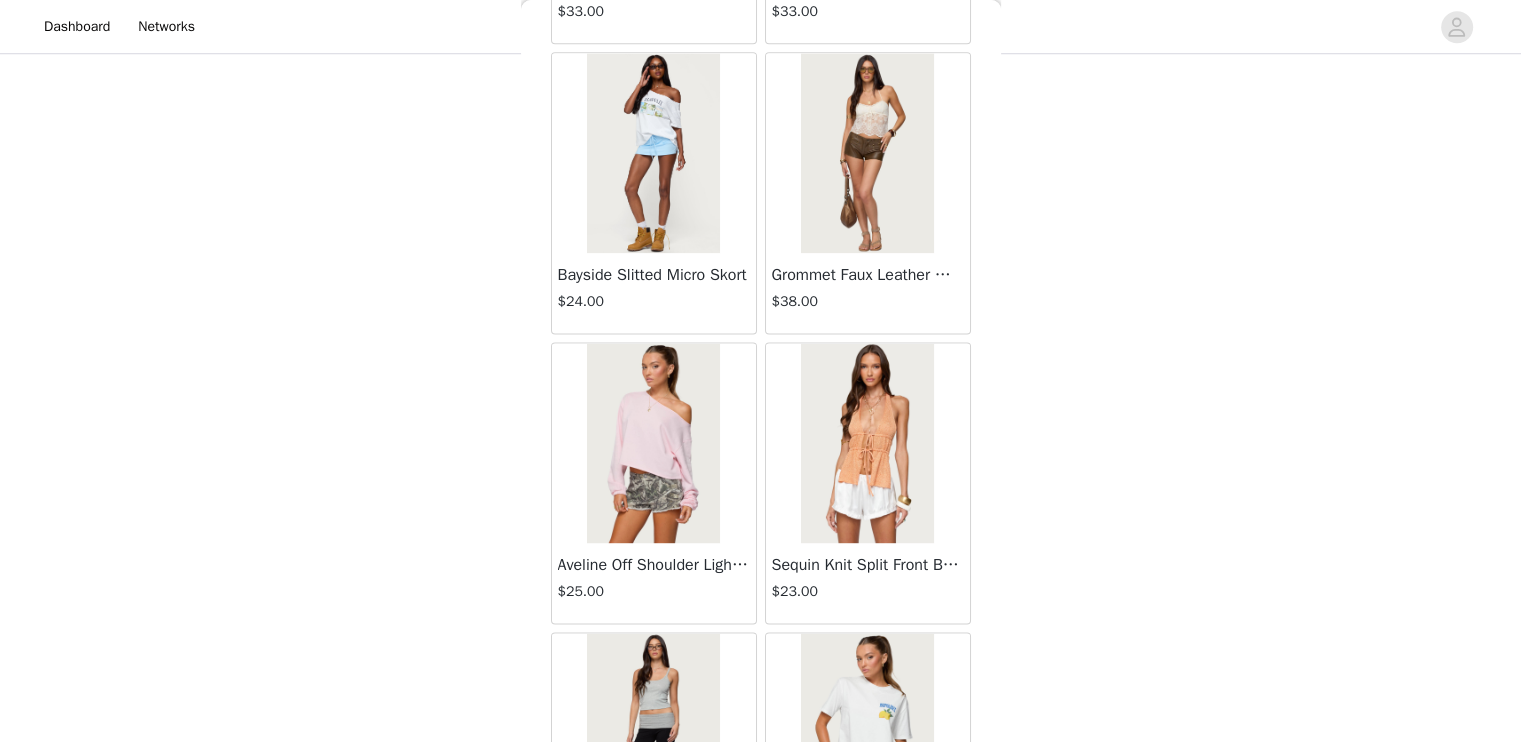 scroll, scrollTop: 48154, scrollLeft: 0, axis: vertical 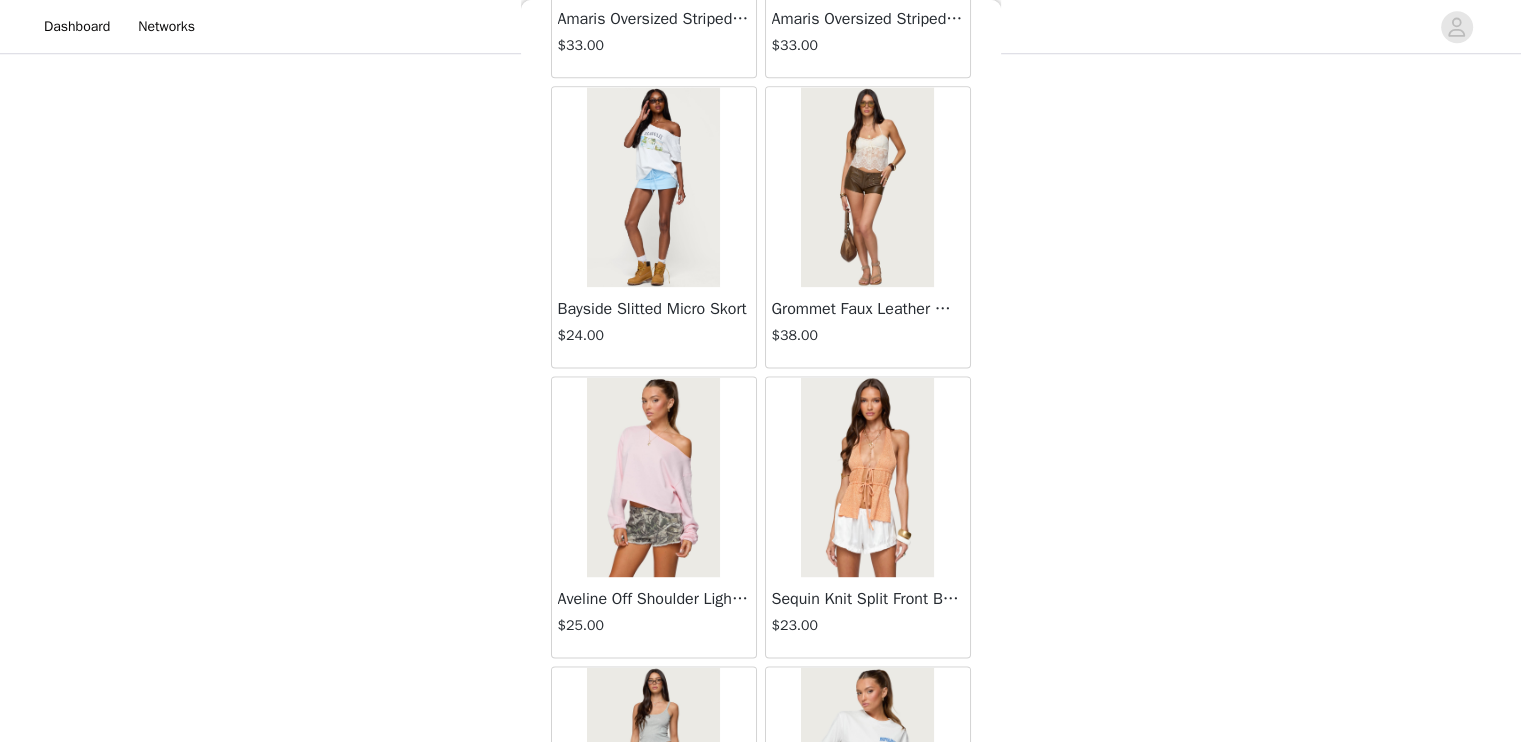 click on "Bayside Slitted Micro Skort" at bounding box center [654, 309] 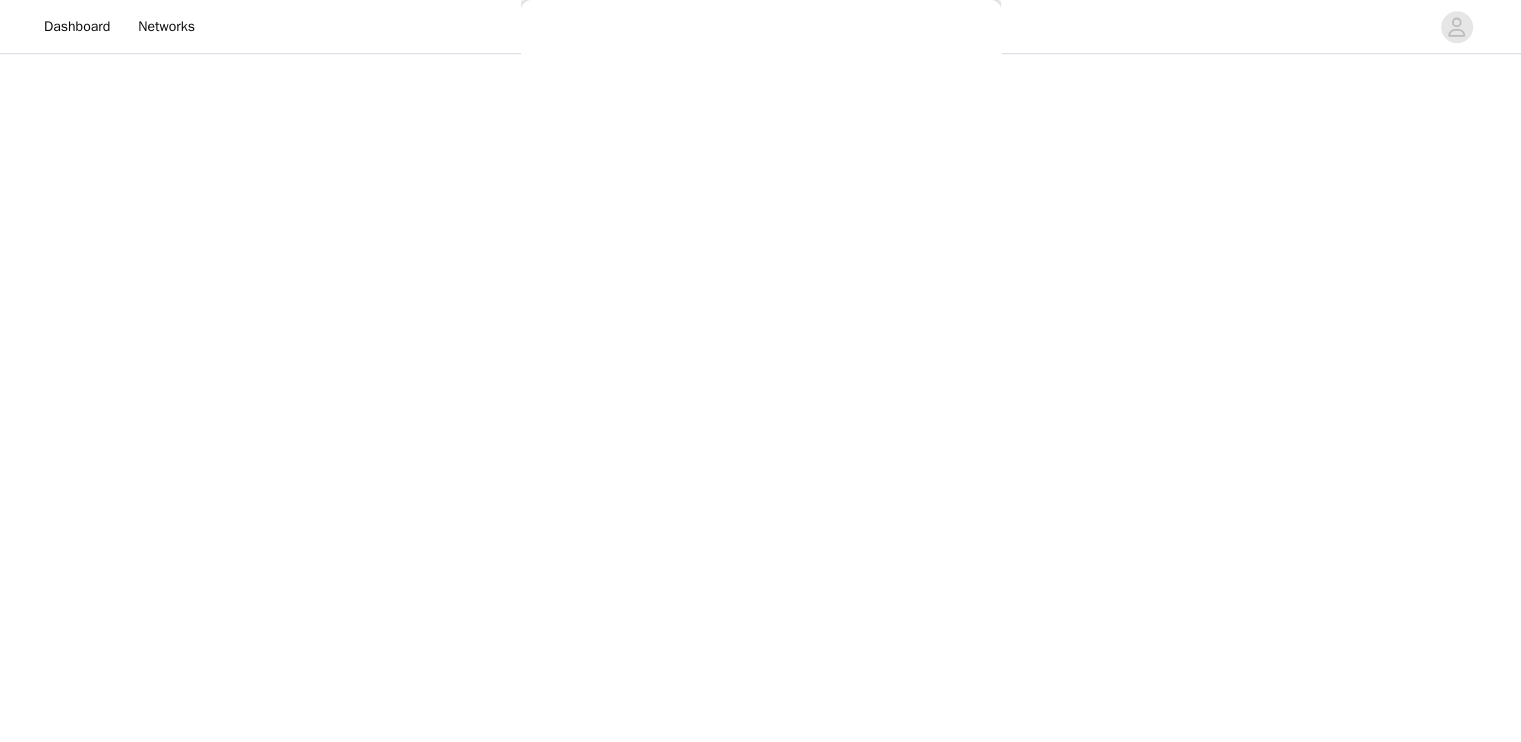 scroll, scrollTop: 210, scrollLeft: 0, axis: vertical 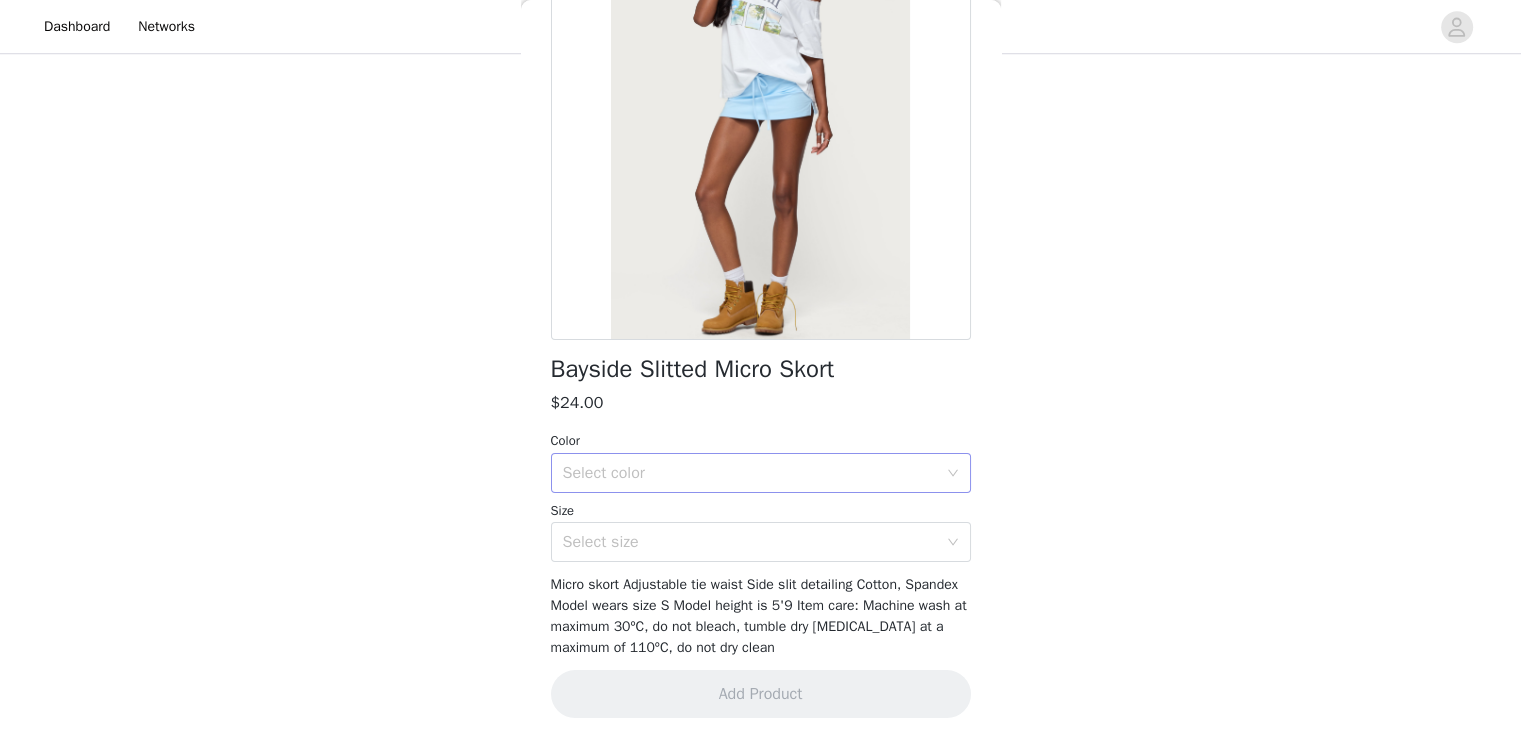 click on "Select color" at bounding box center (754, 473) 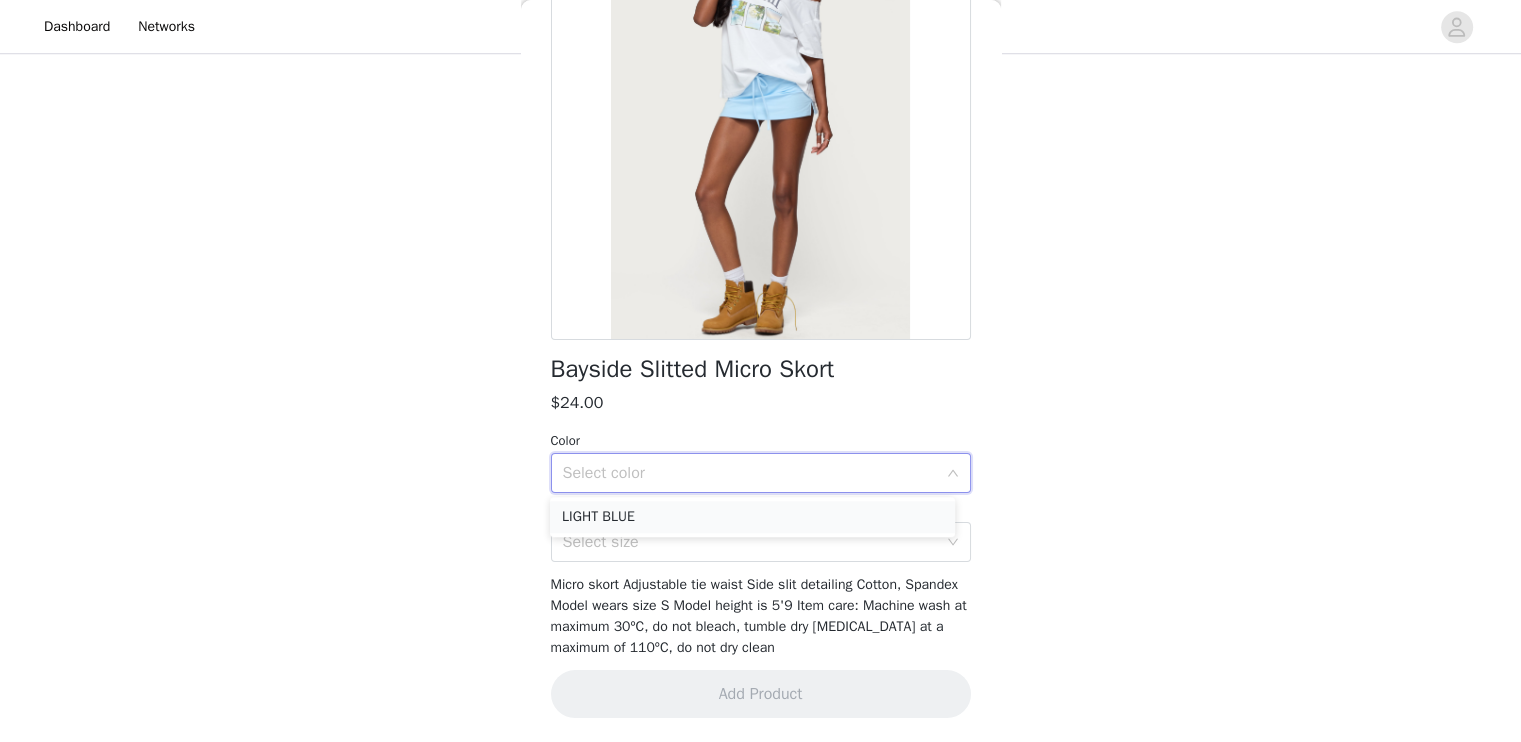 click on "LIGHT BLUE" at bounding box center [752, 517] 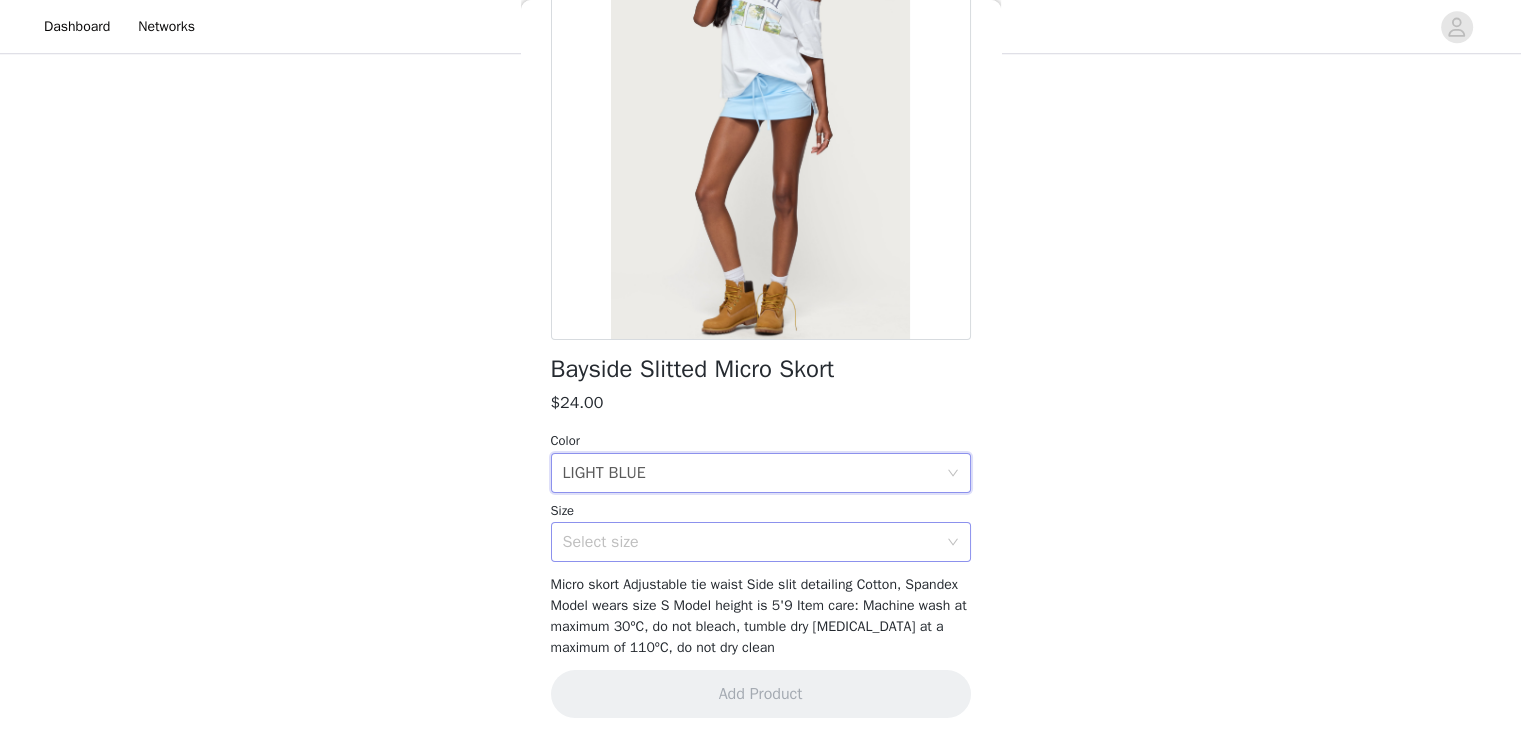 click on "Select size" at bounding box center (750, 542) 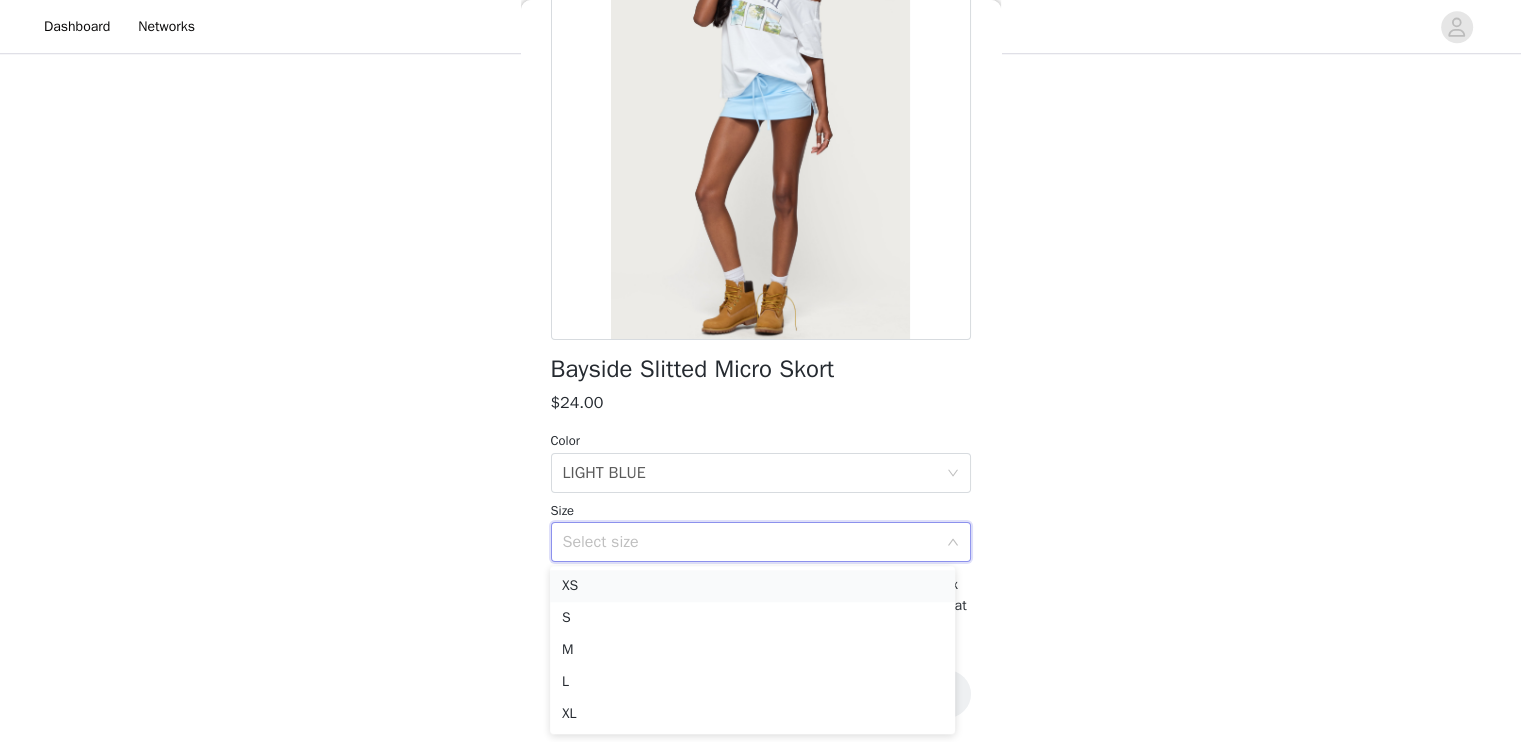 click on "XS" at bounding box center [752, 586] 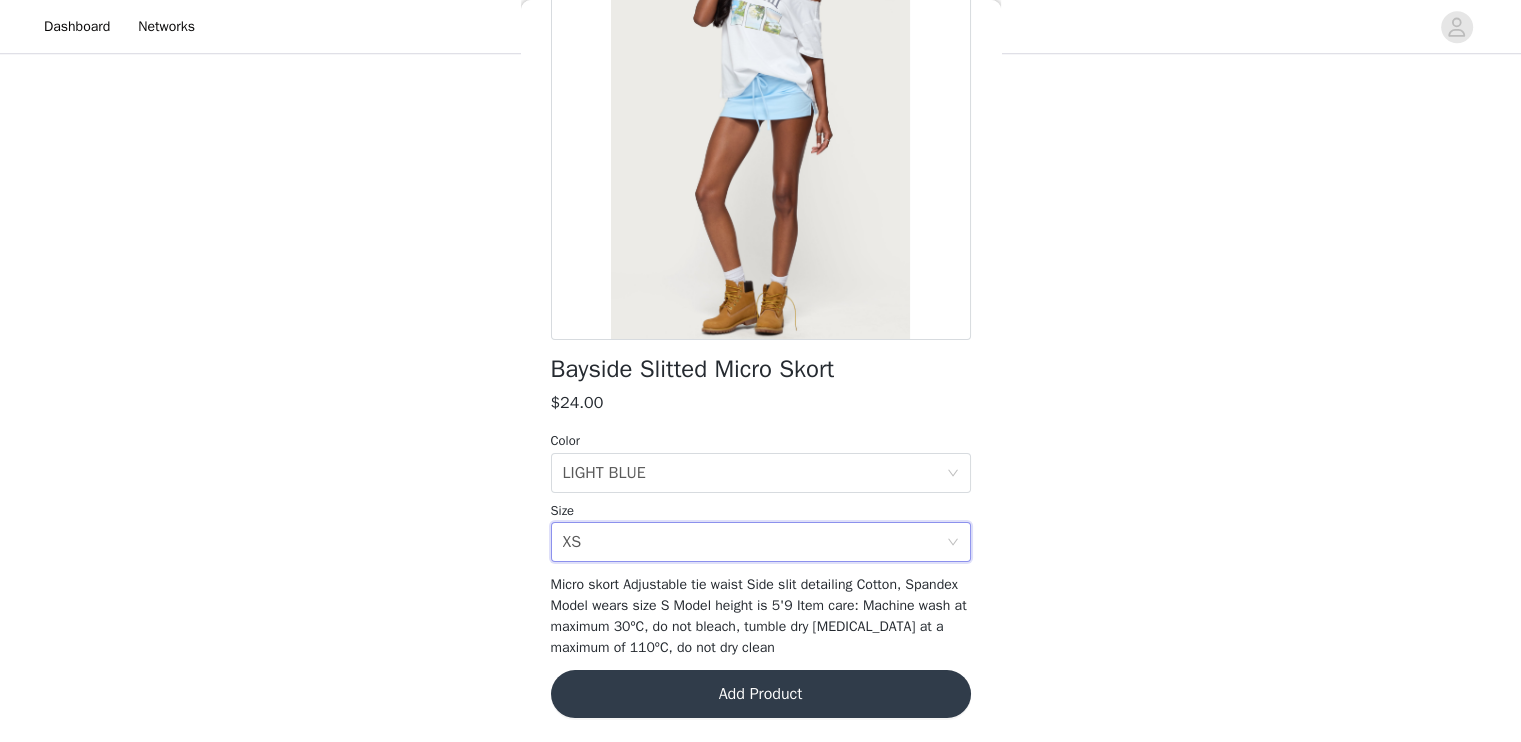 click on "Add Product" at bounding box center [761, 694] 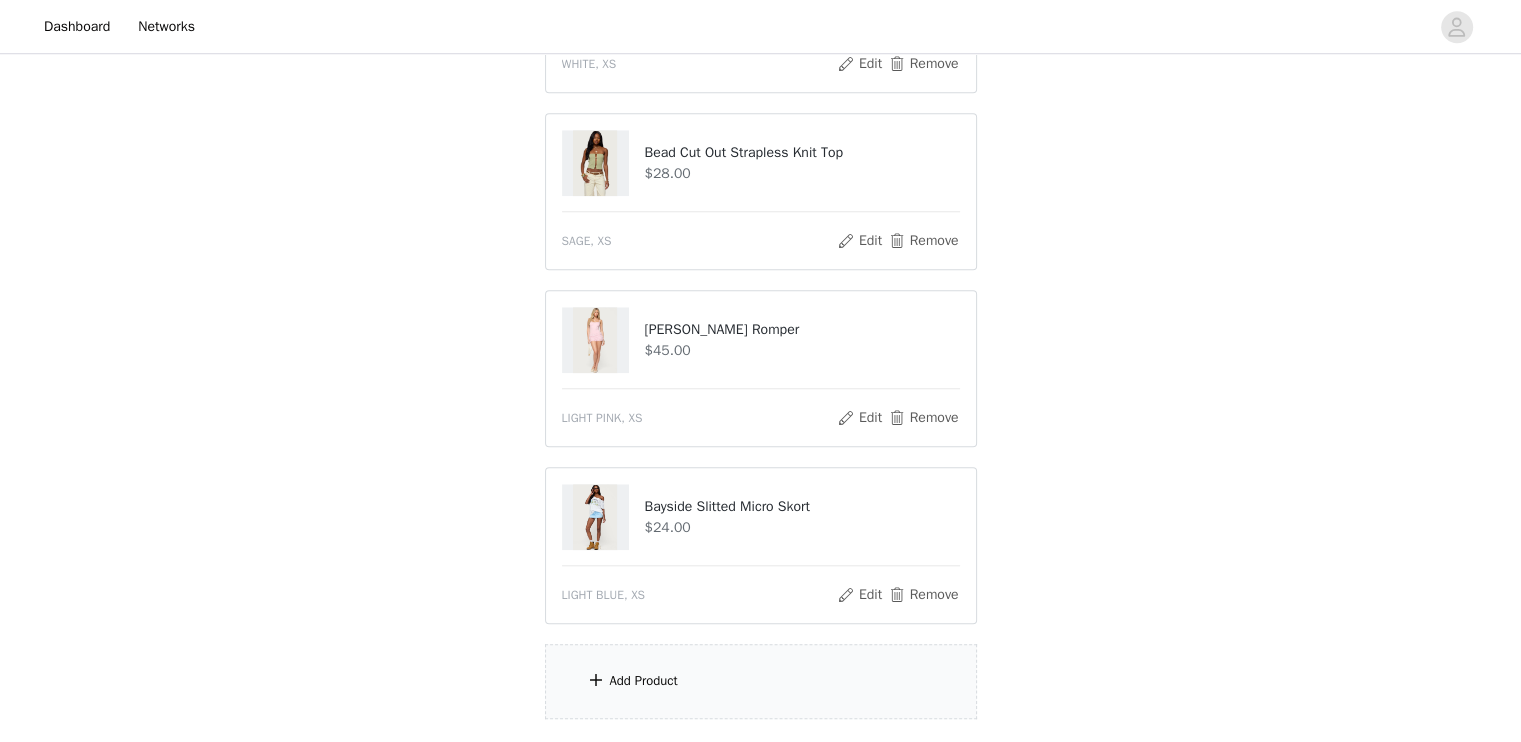 click on "Add Product" at bounding box center (761, 681) 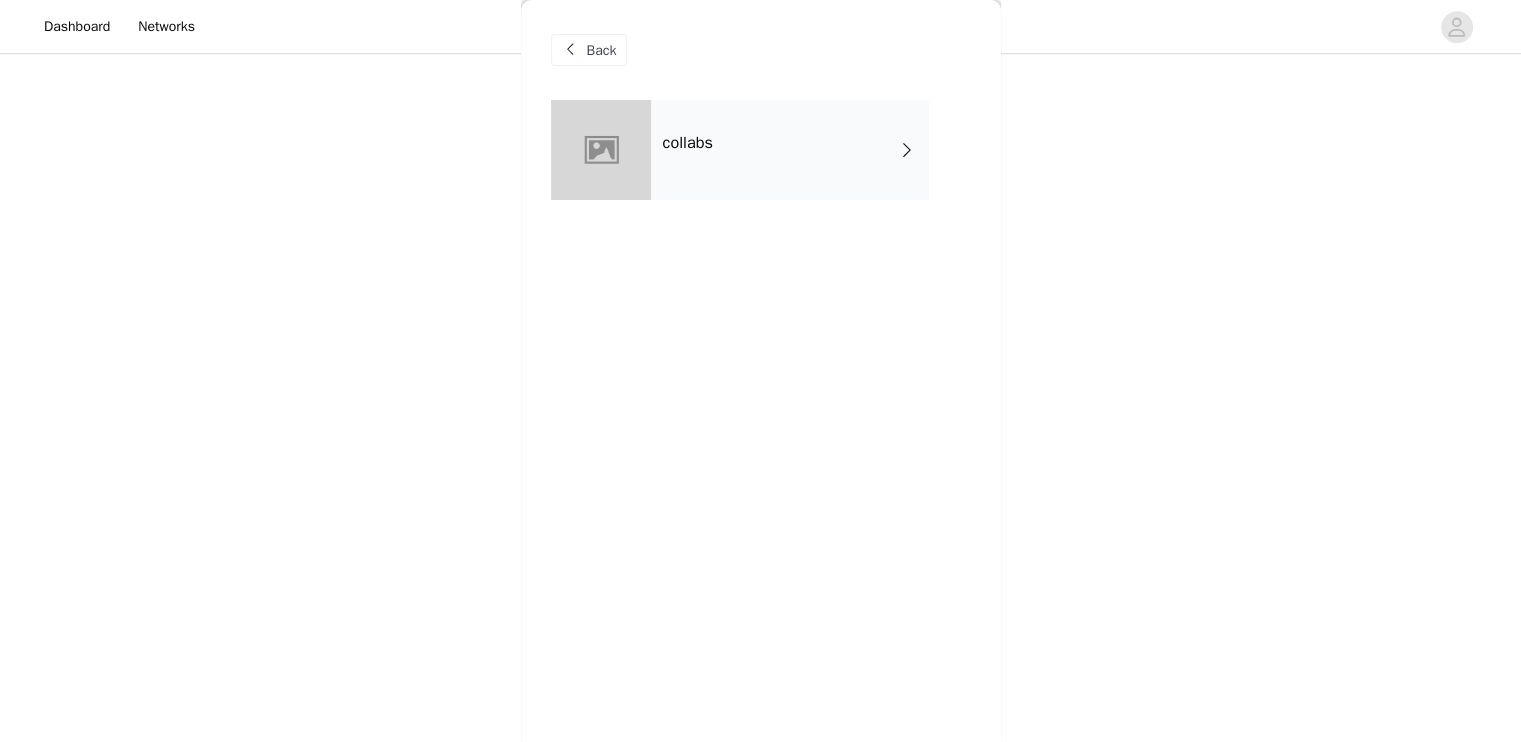 click on "collabs" at bounding box center (790, 150) 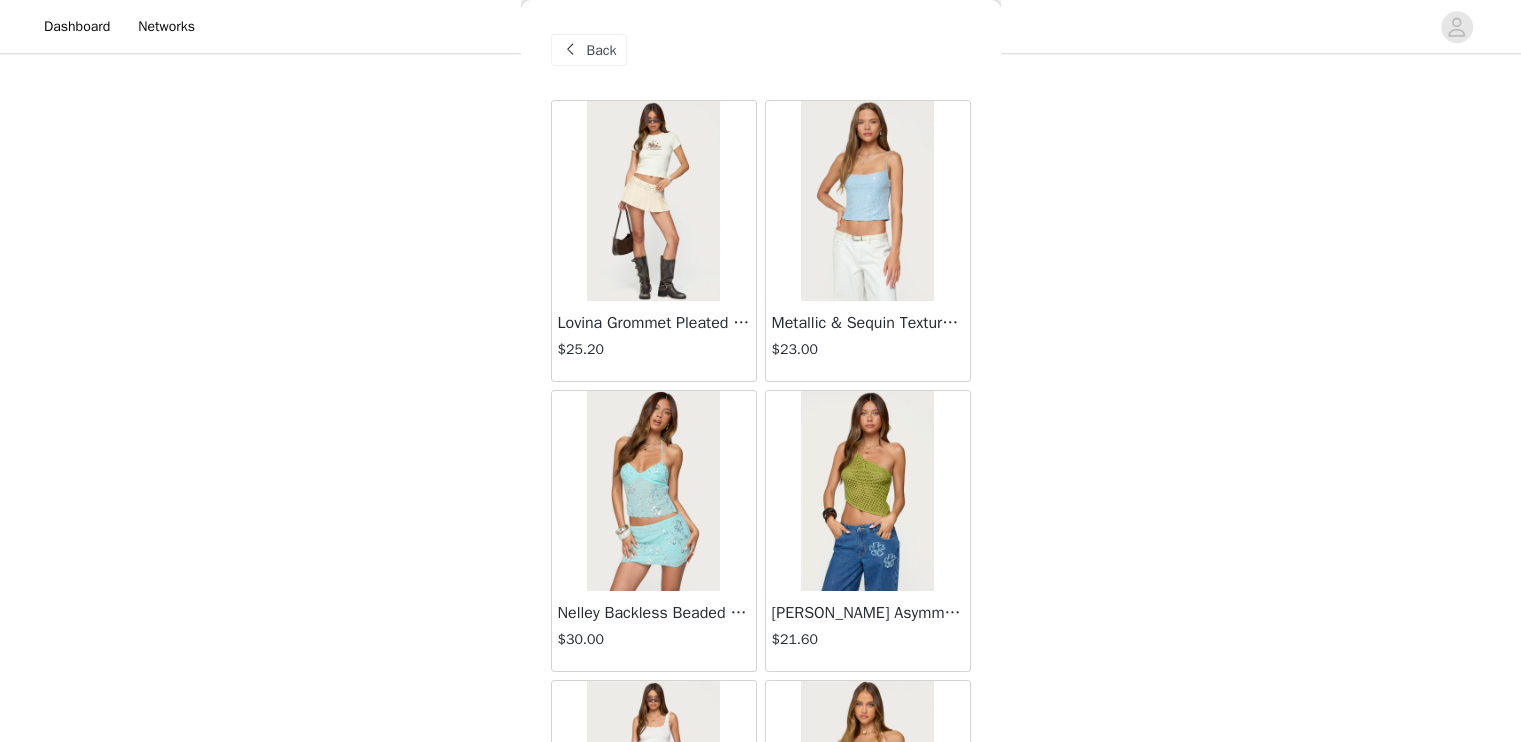 click on "Back" at bounding box center [602, 50] 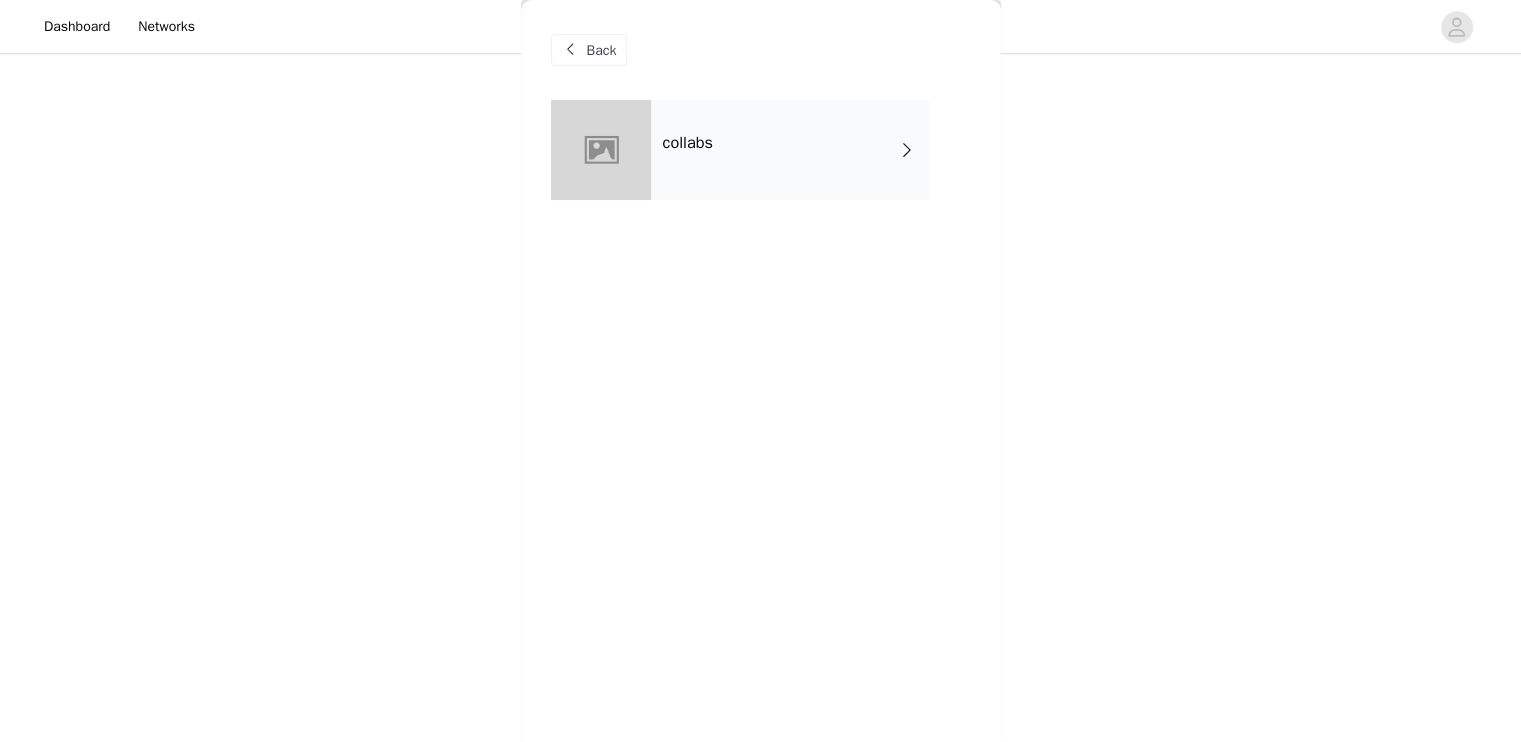 click on "Back" at bounding box center [602, 50] 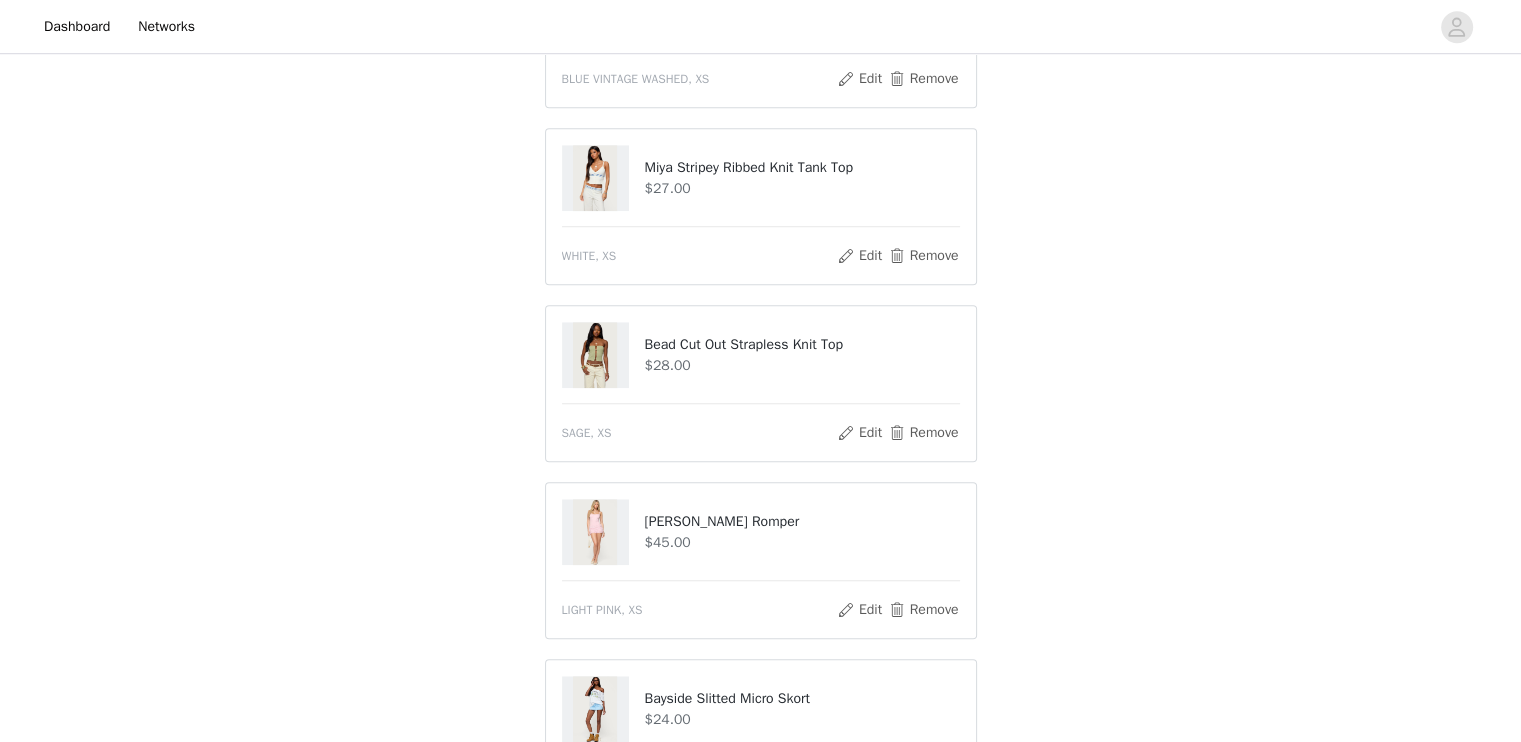 scroll, scrollTop: 1933, scrollLeft: 0, axis: vertical 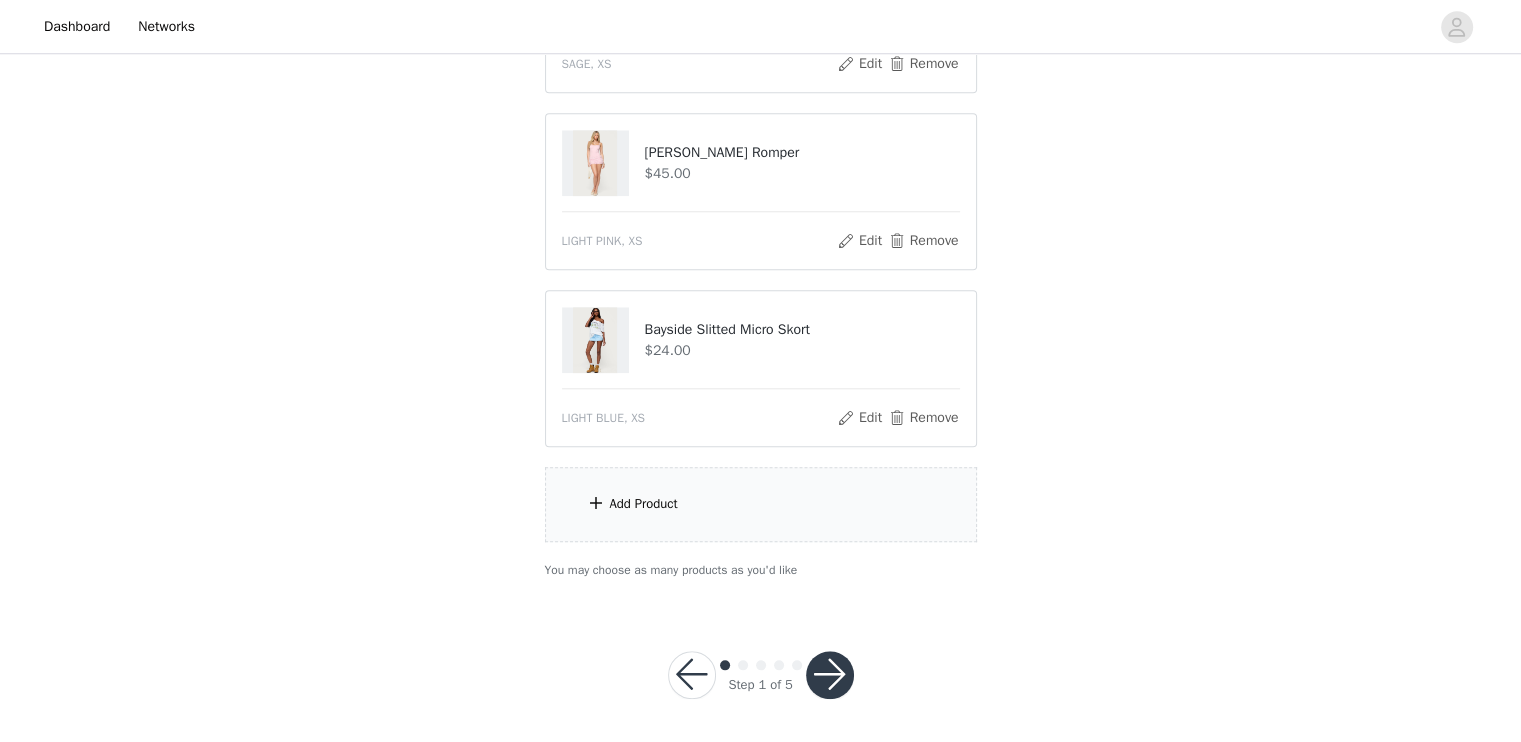 drag, startPoint x: 704, startPoint y: 502, endPoint x: 703, endPoint y: 485, distance: 17.029387 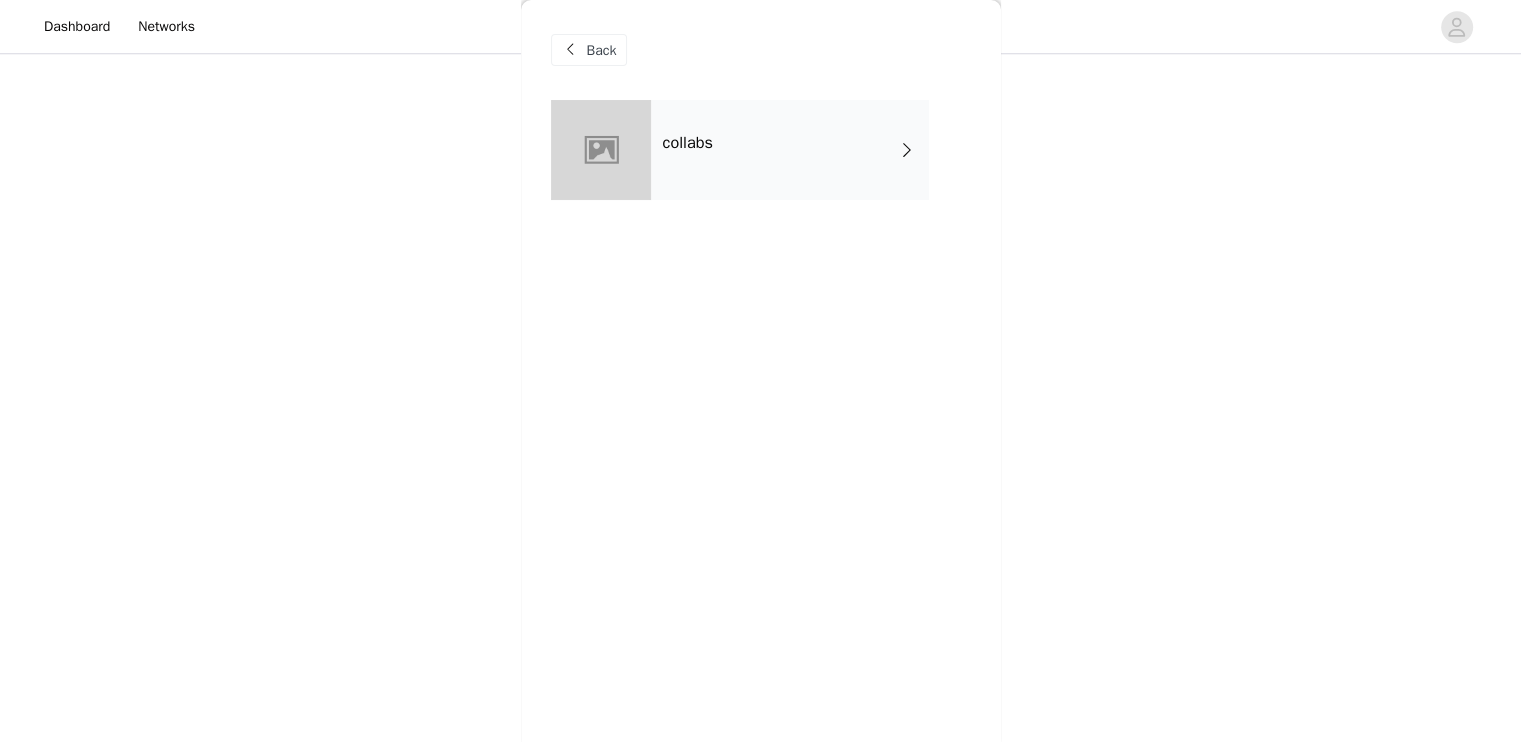 click on "collabs" at bounding box center (790, 150) 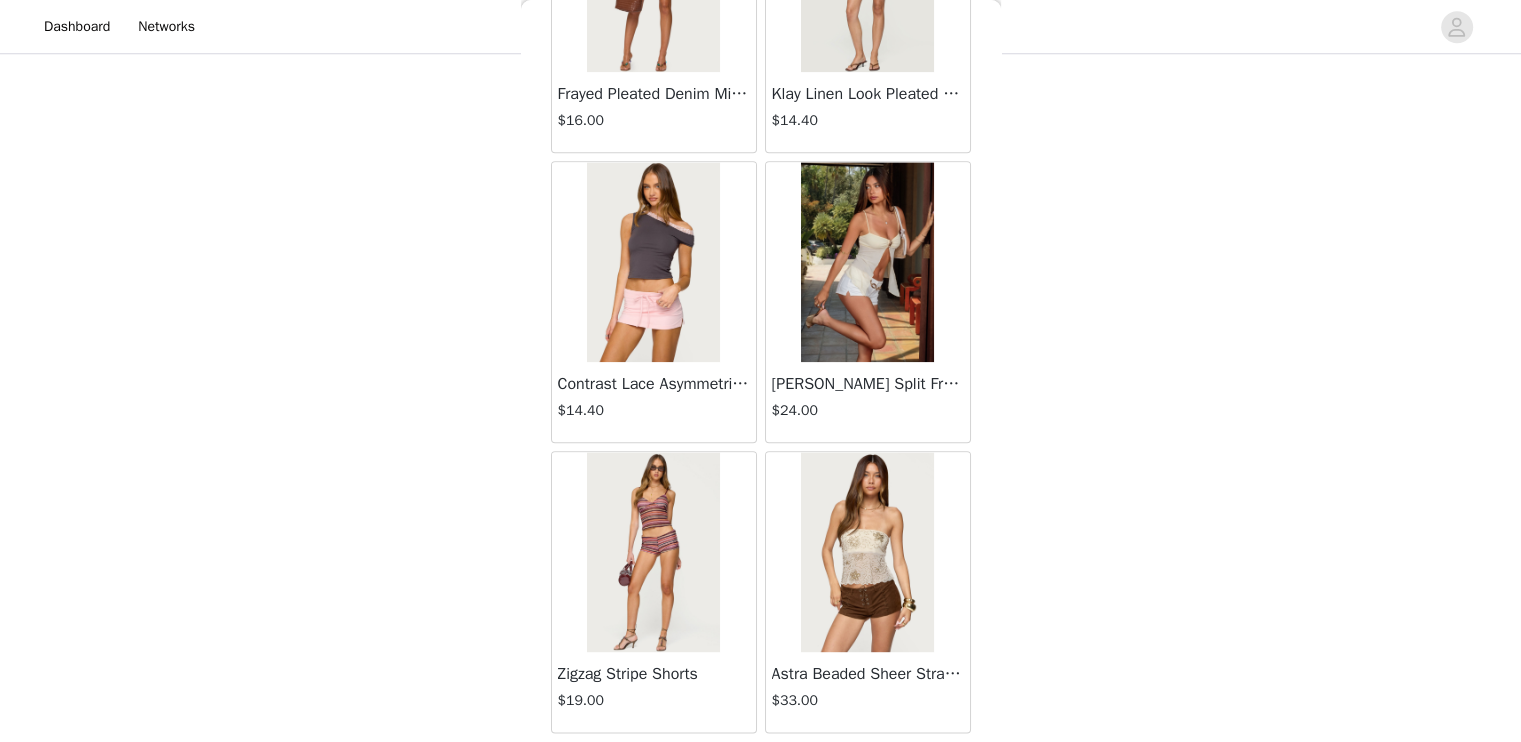 scroll, scrollTop: 2314, scrollLeft: 0, axis: vertical 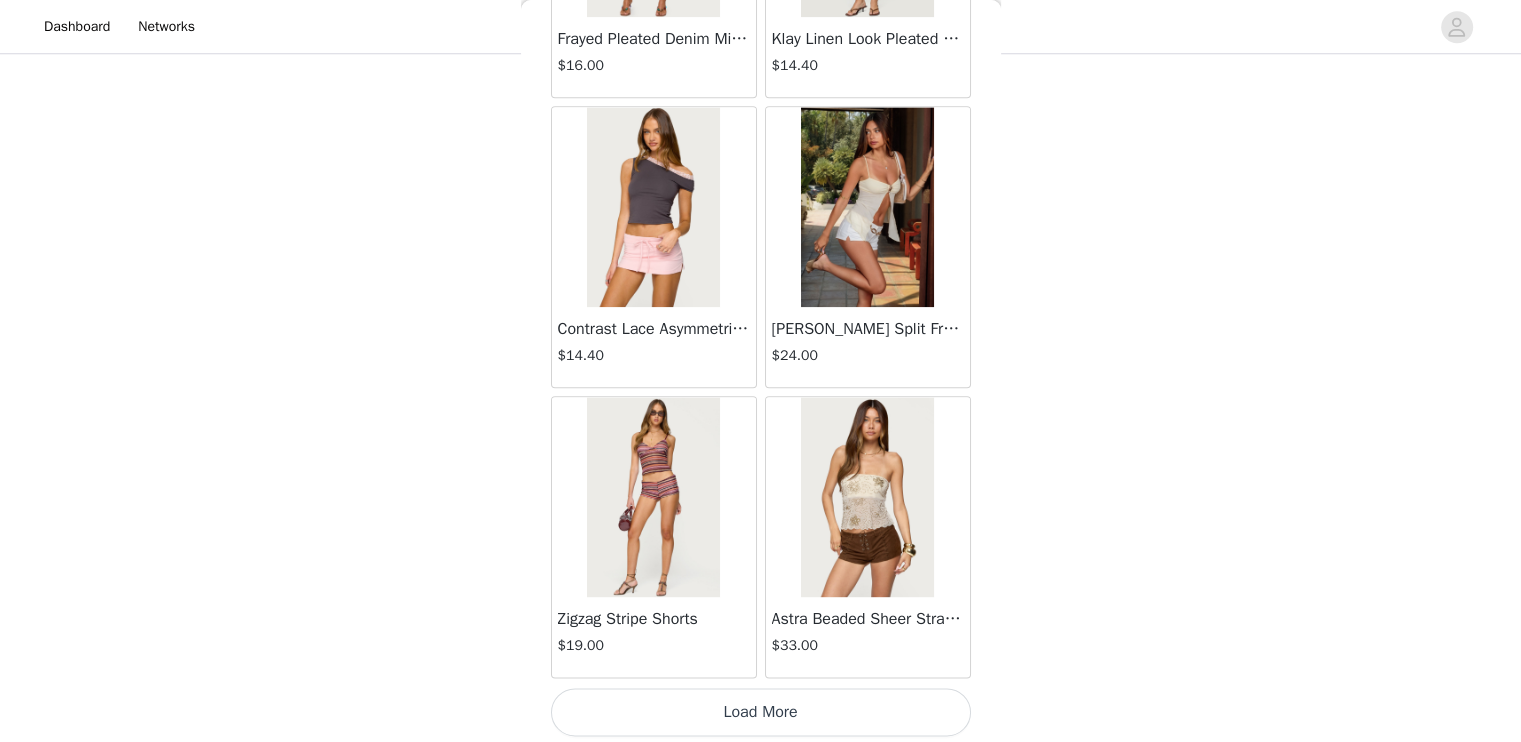 click on "Load More" at bounding box center [761, 712] 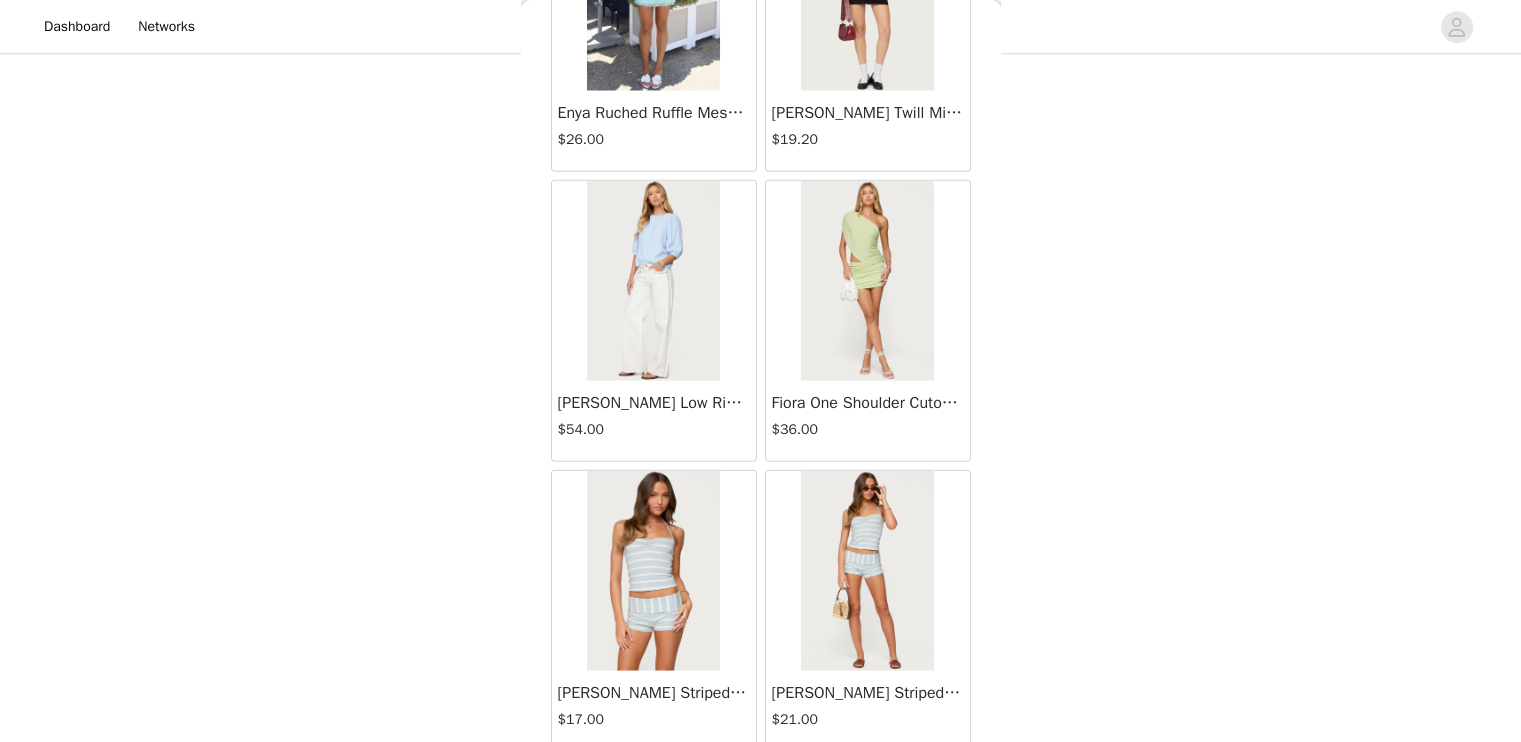 scroll, scrollTop: 5210, scrollLeft: 0, axis: vertical 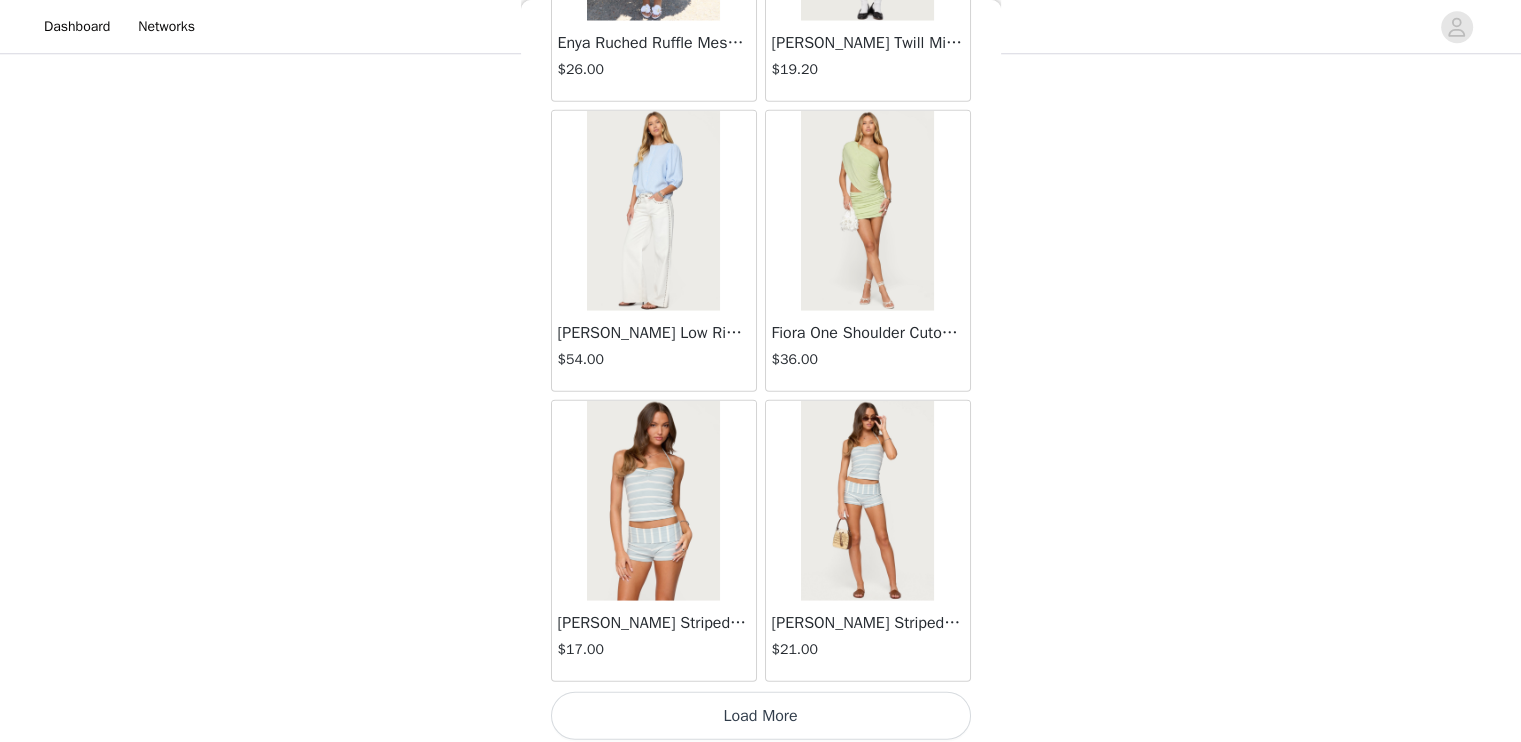 click on "Load More" at bounding box center [761, 716] 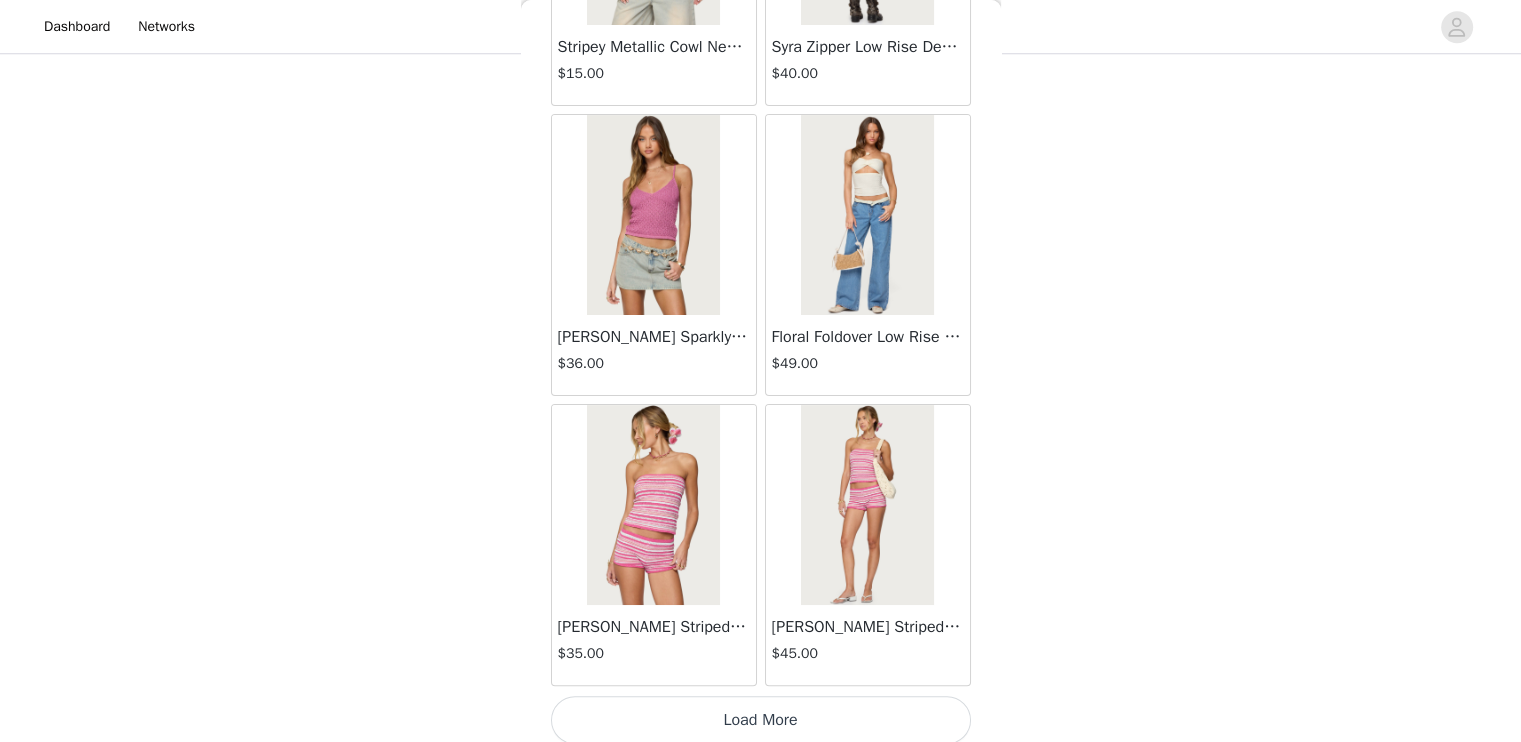 click on "Load More" at bounding box center [761, 720] 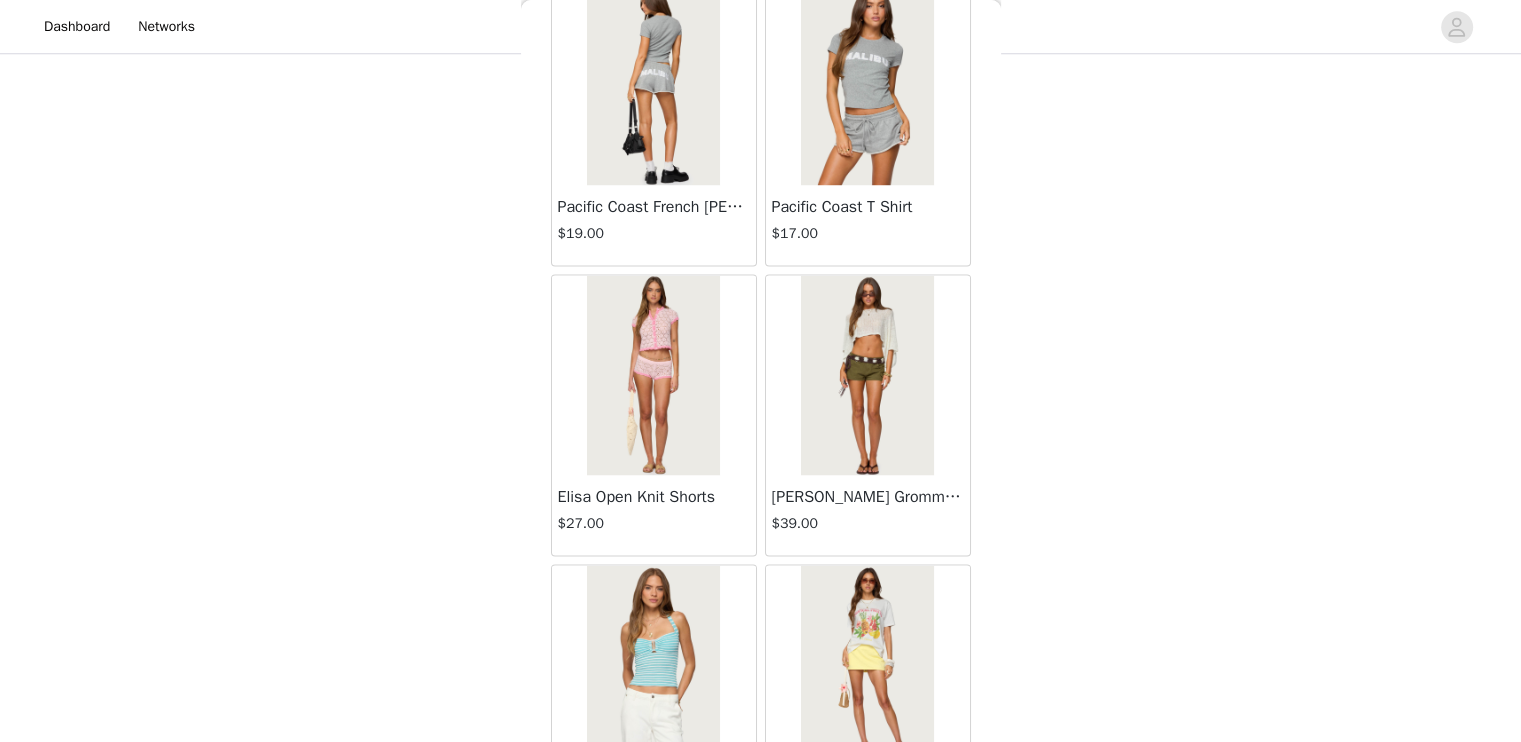 scroll, scrollTop: 11002, scrollLeft: 0, axis: vertical 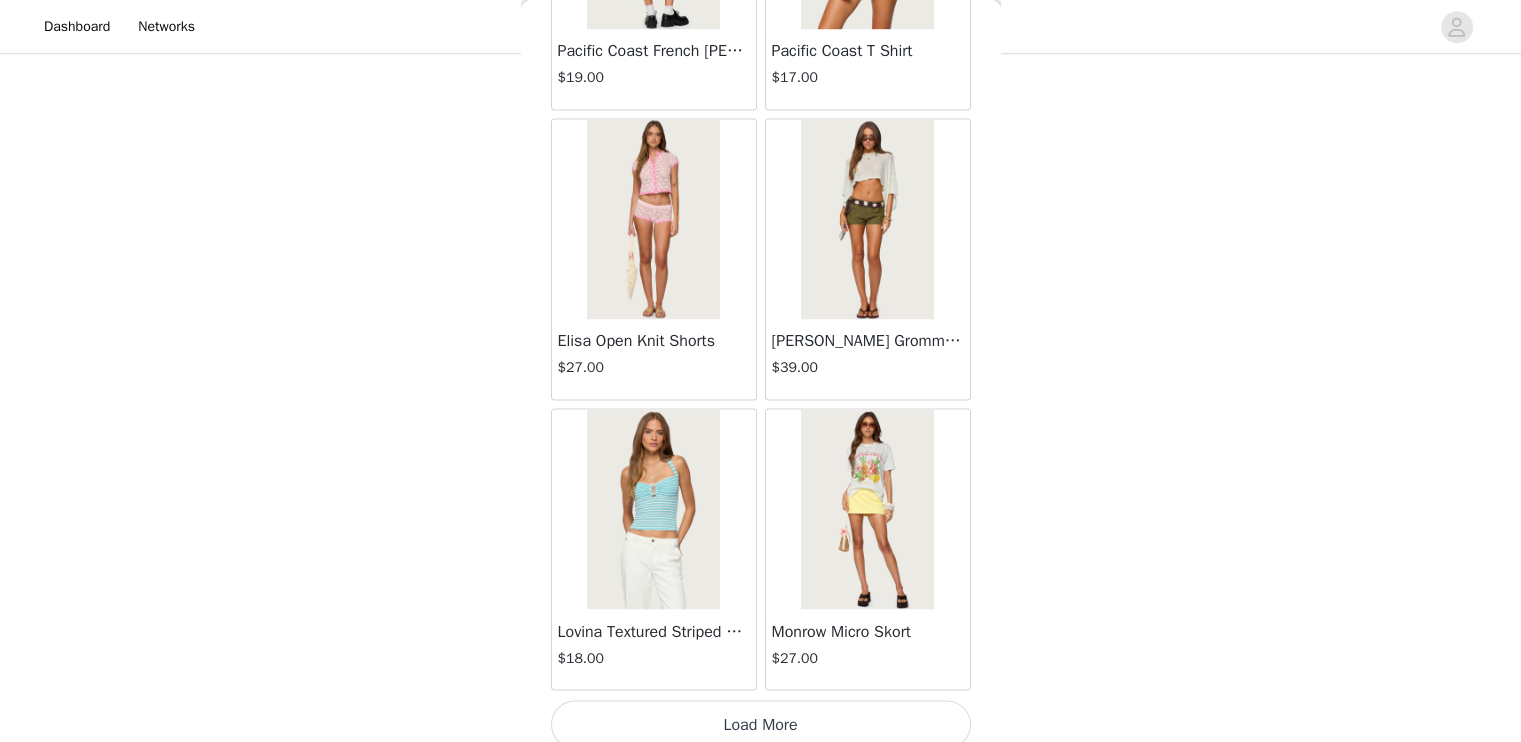 click on "Load More" at bounding box center (761, 724) 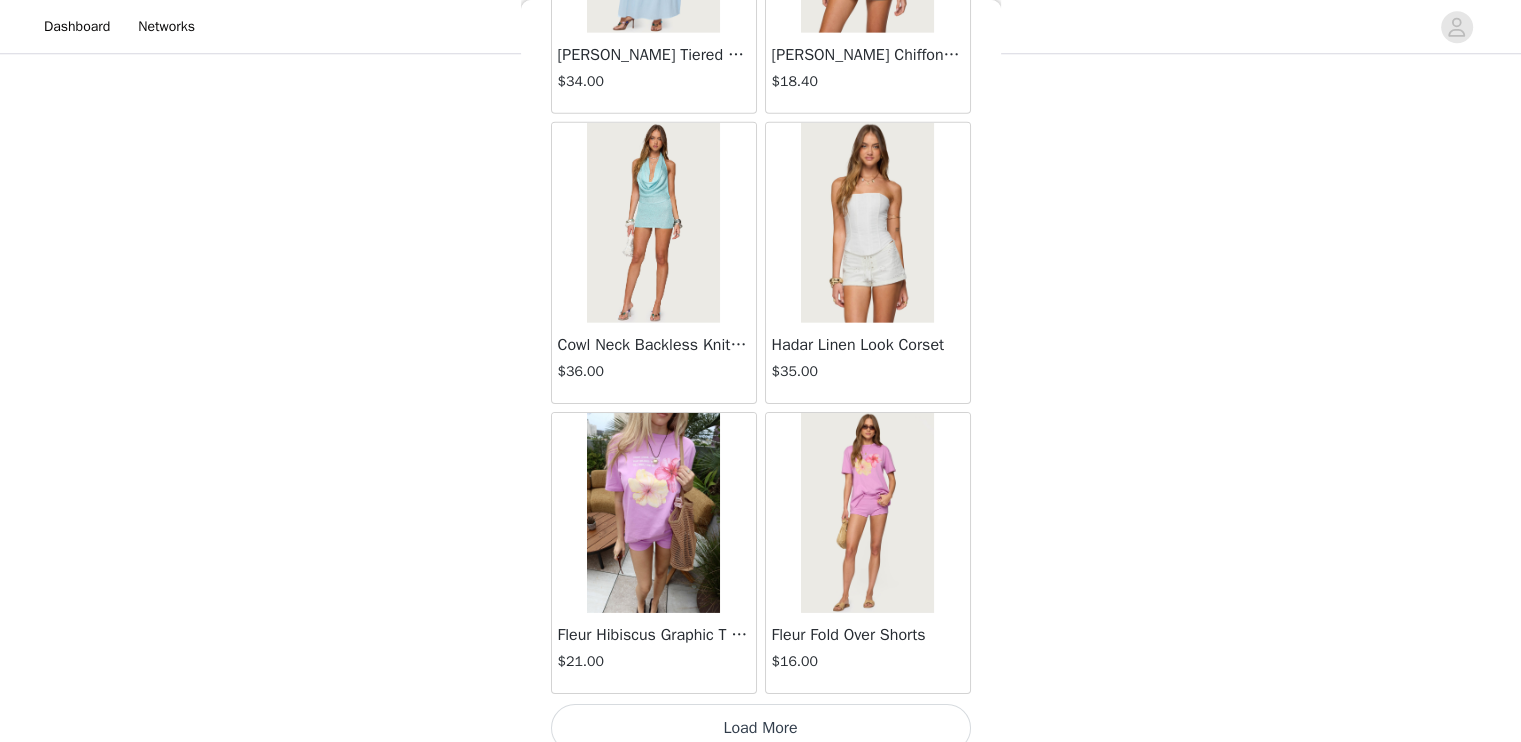 click on "Load More" at bounding box center (761, 728) 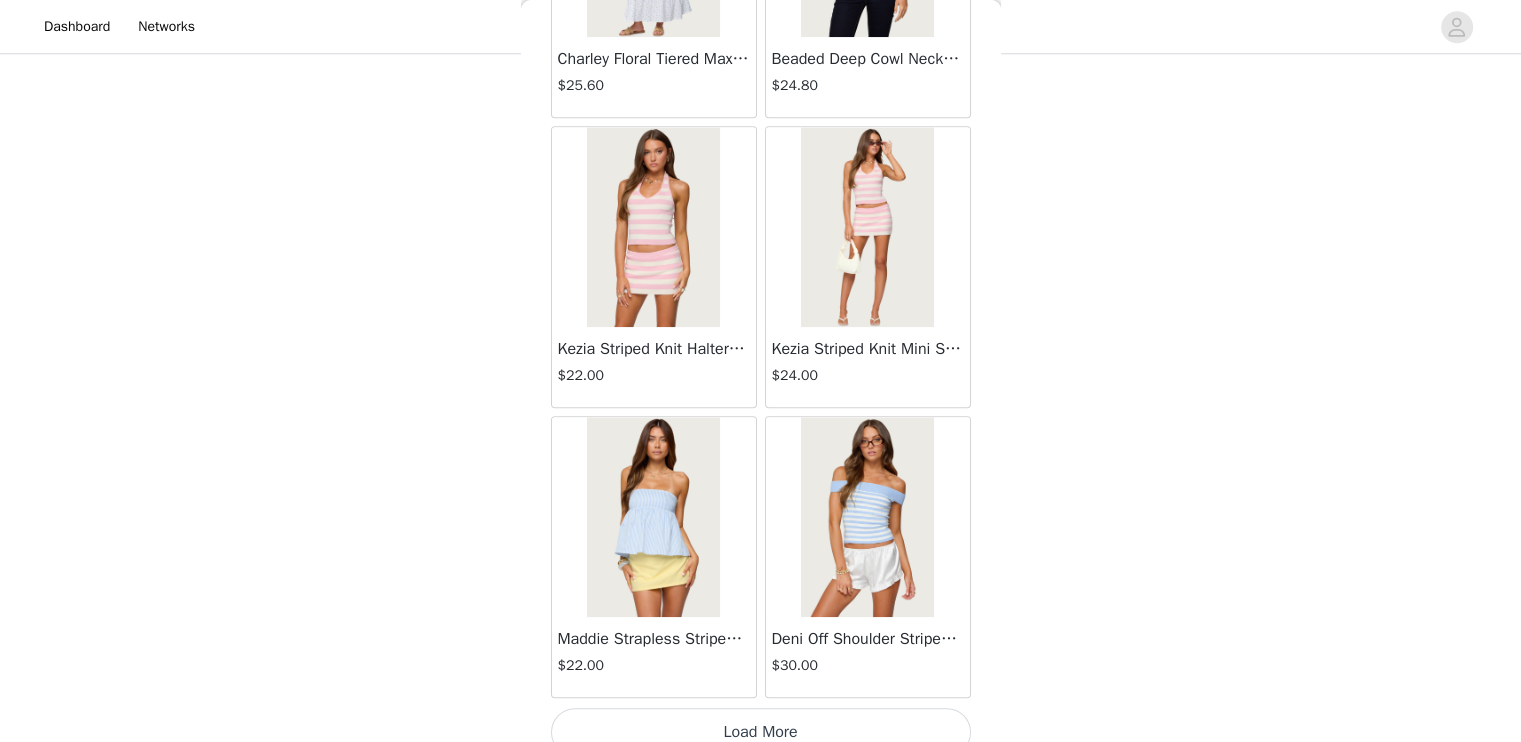 click on "Load More" at bounding box center (761, 732) 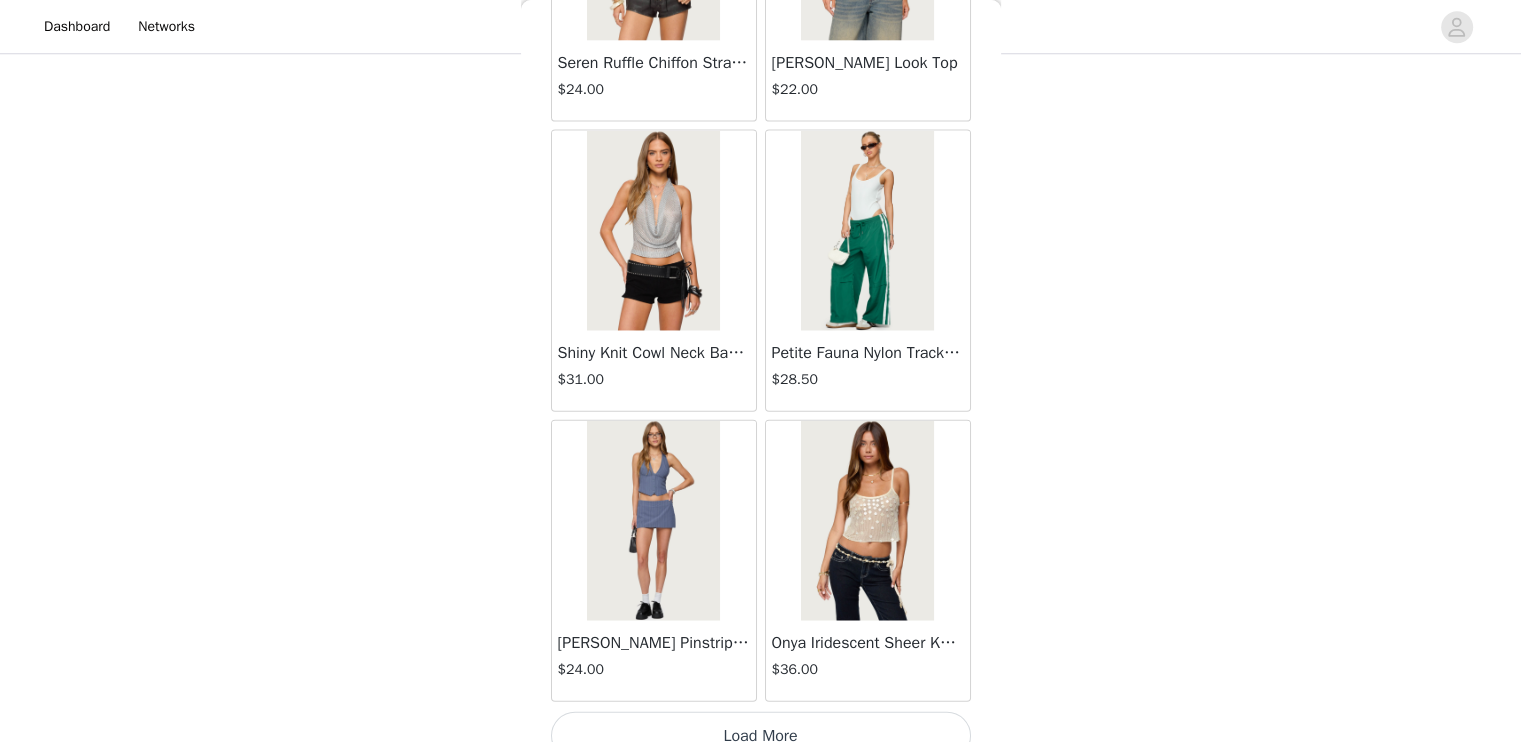 click on "Load More" at bounding box center [761, 736] 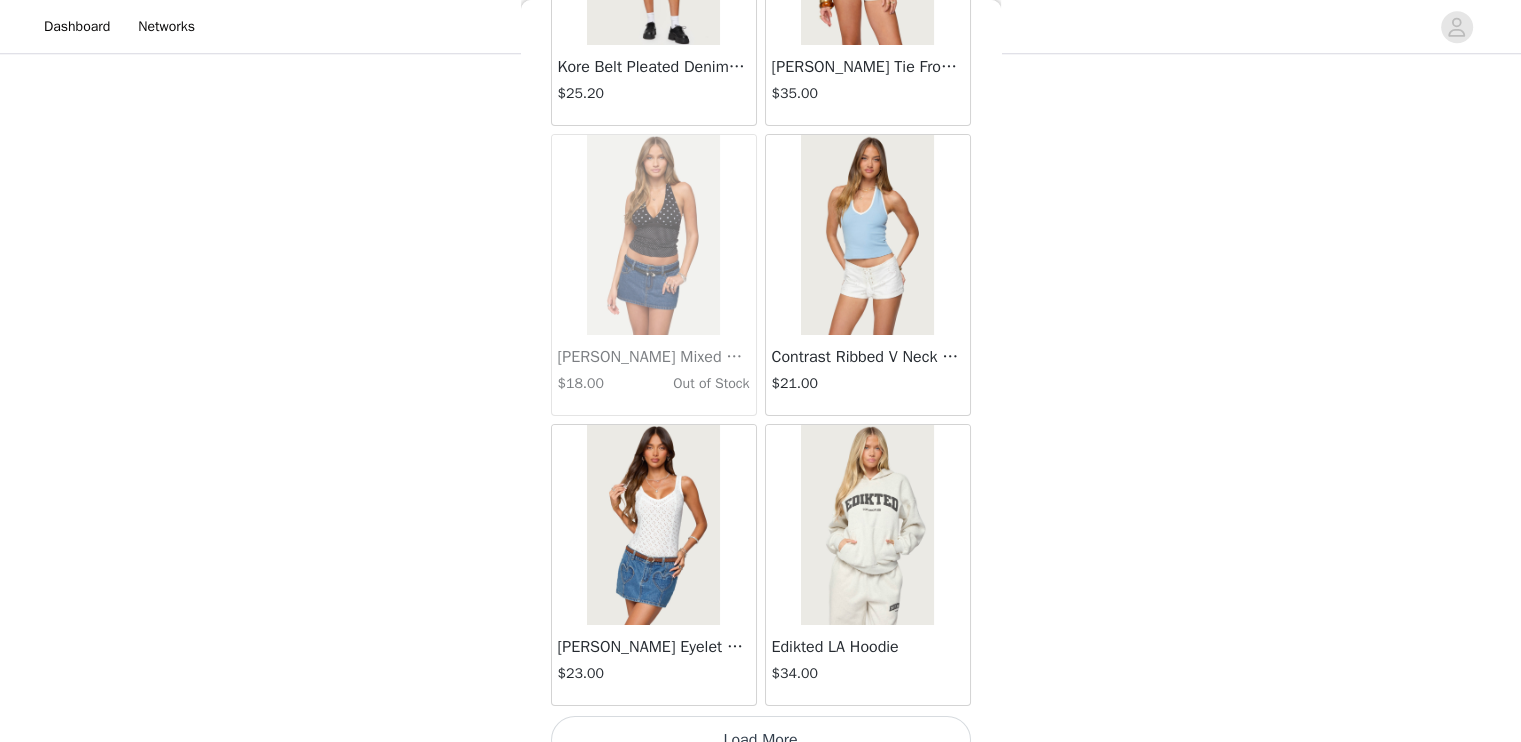 click on "Load More" at bounding box center [761, 740] 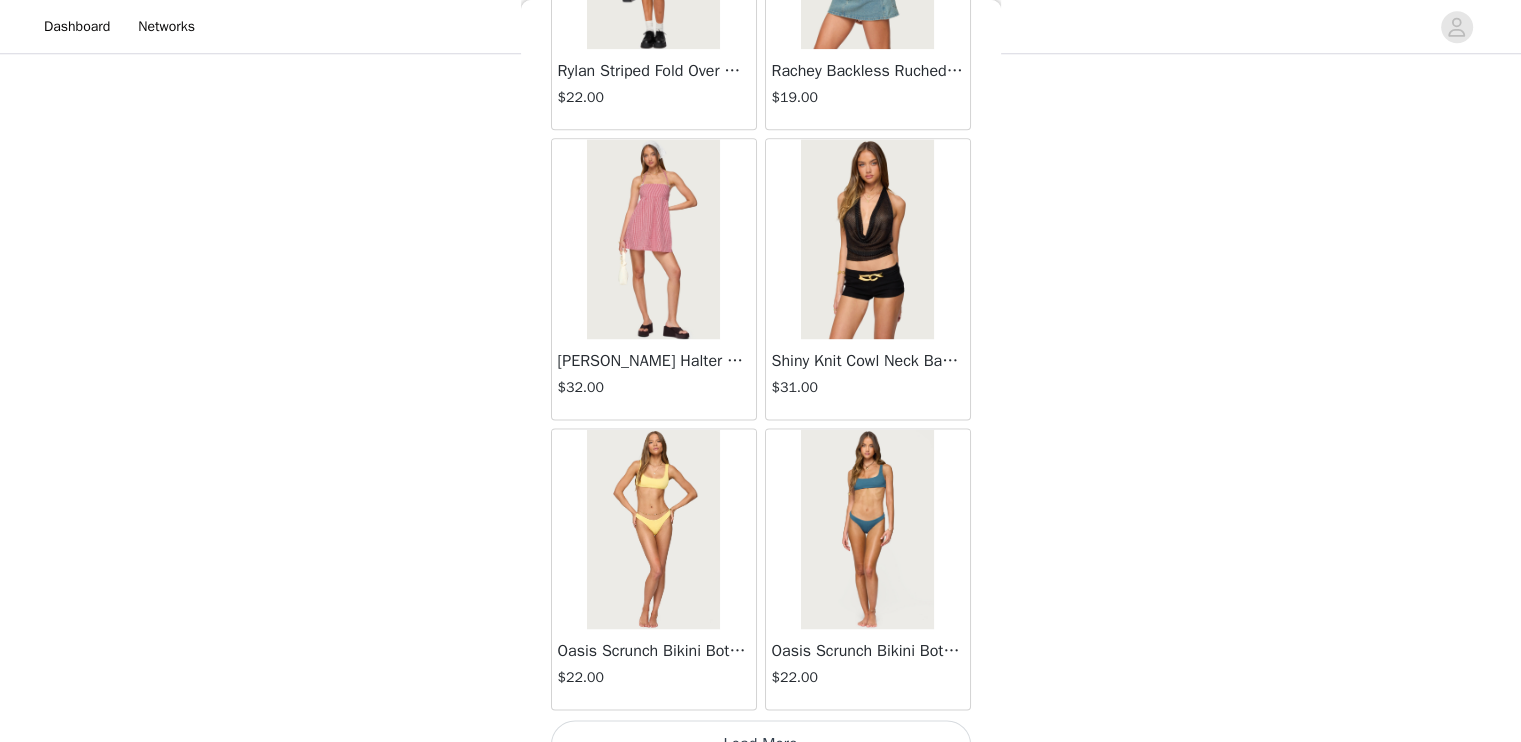 click on "Load More" at bounding box center (761, 744) 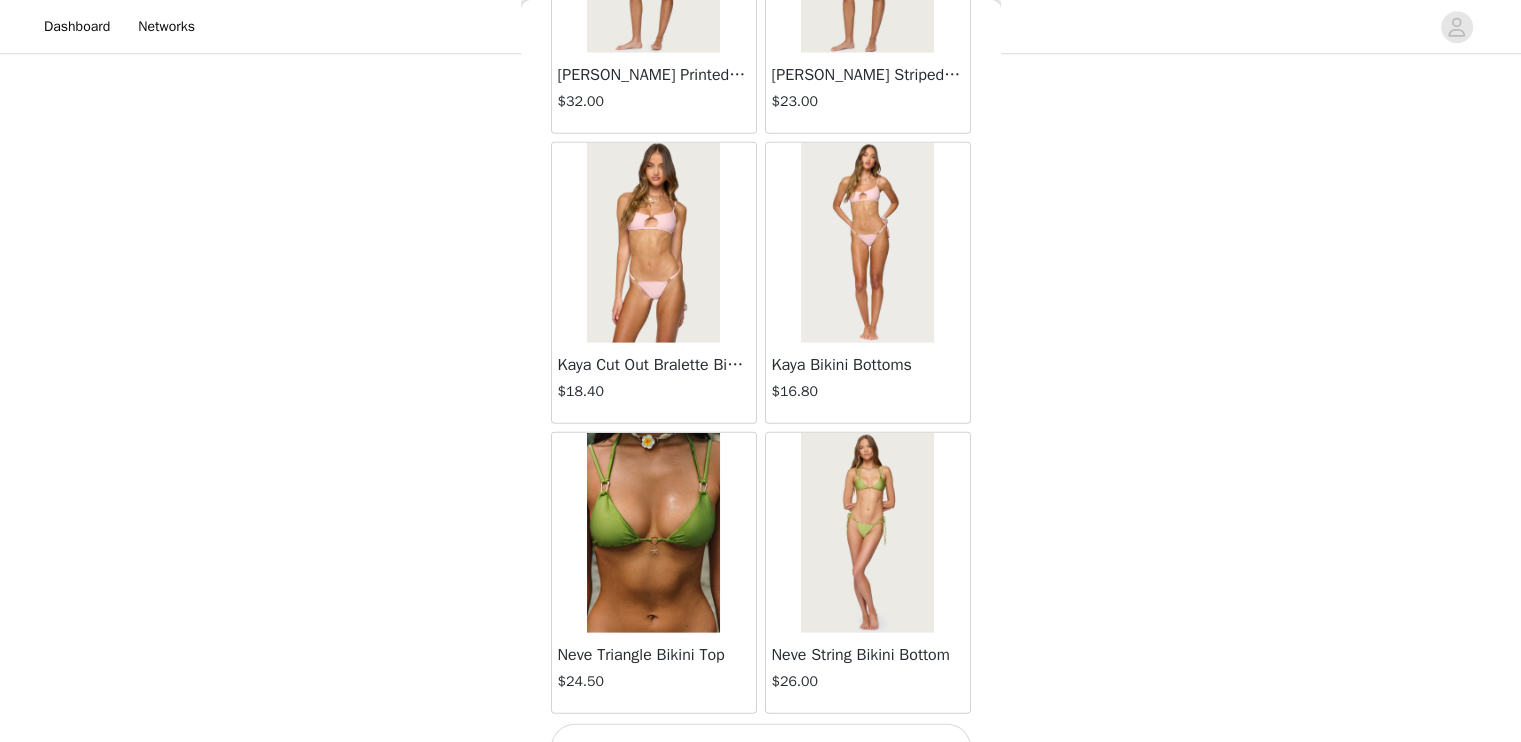 click on "Load More" at bounding box center [761, 748] 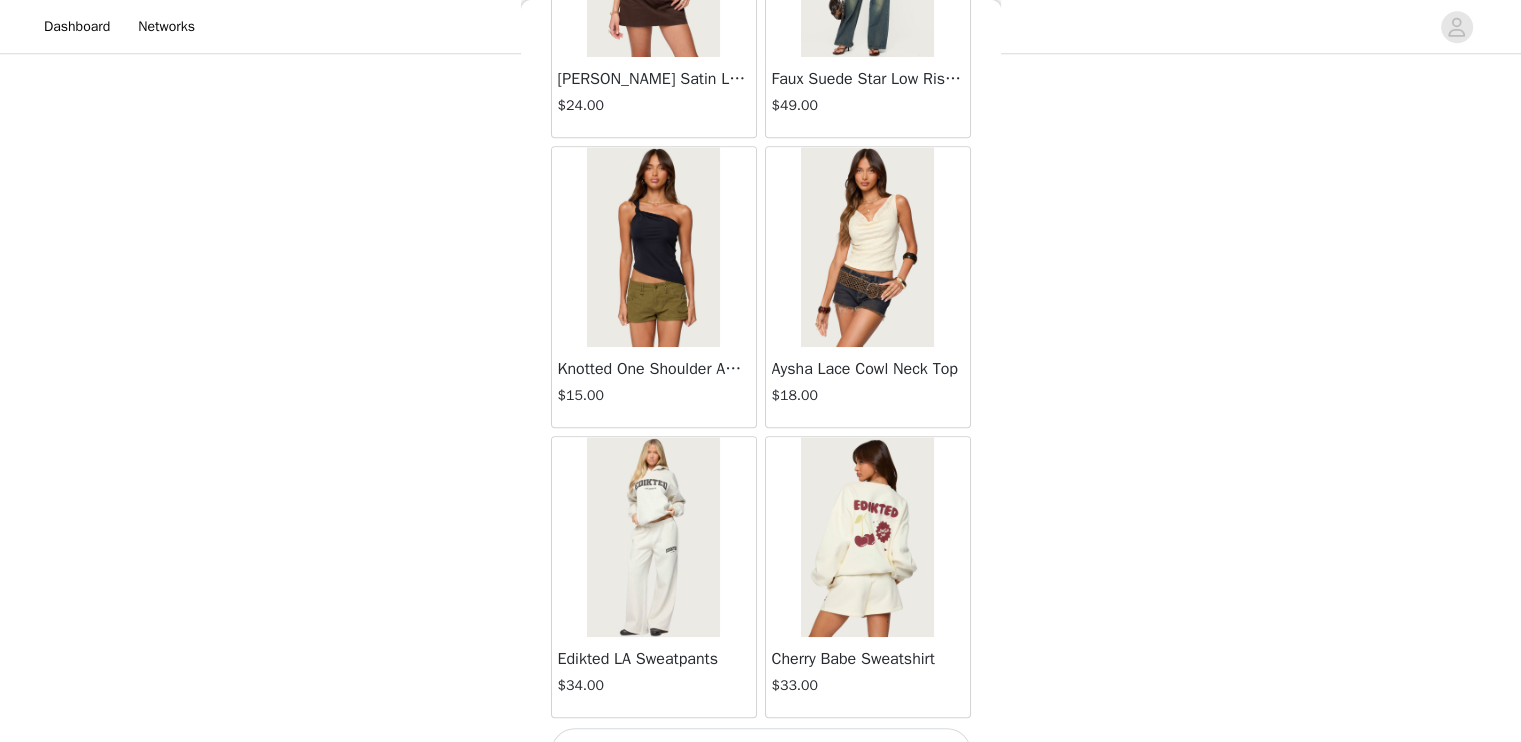 click on "Load More" at bounding box center [761, 752] 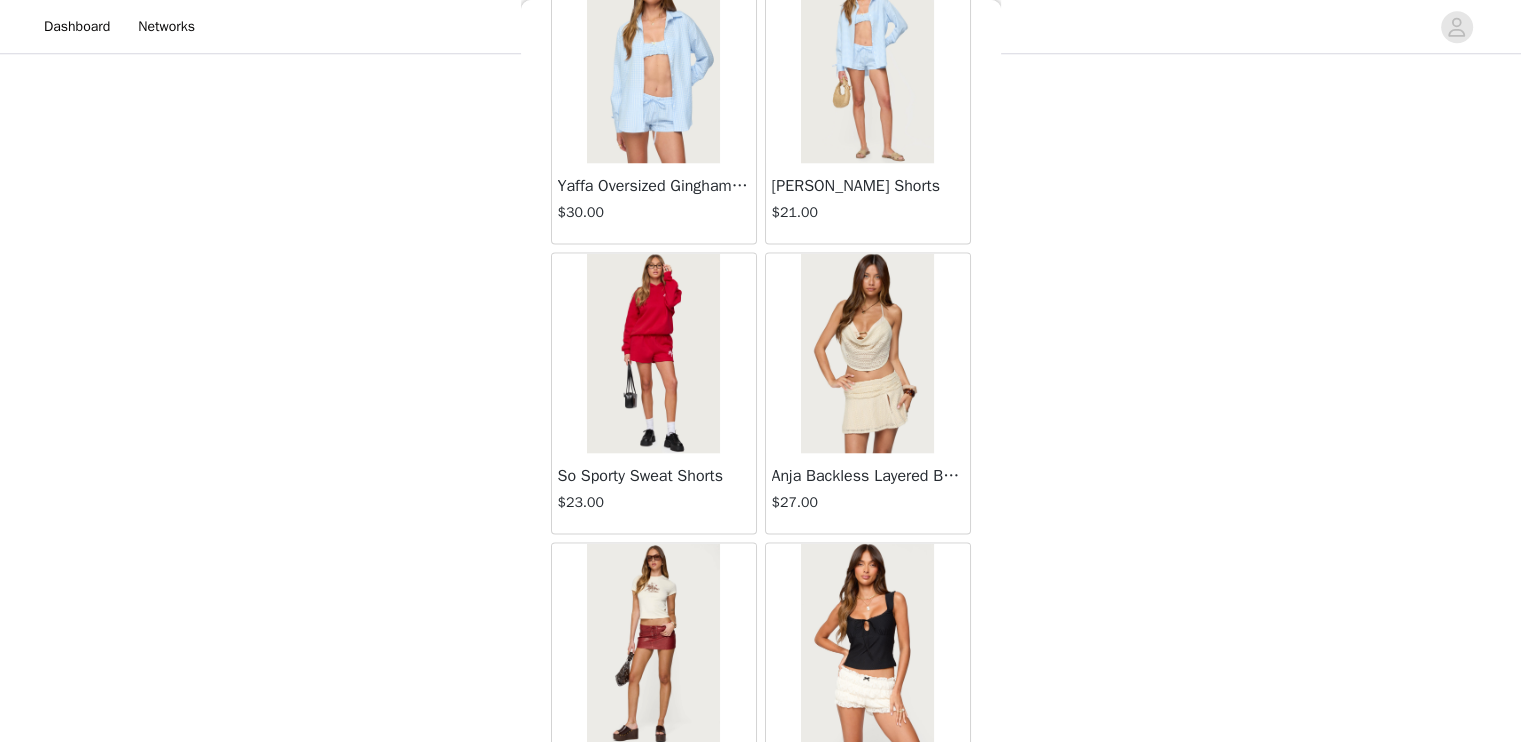 scroll, scrollTop: 34170, scrollLeft: 0, axis: vertical 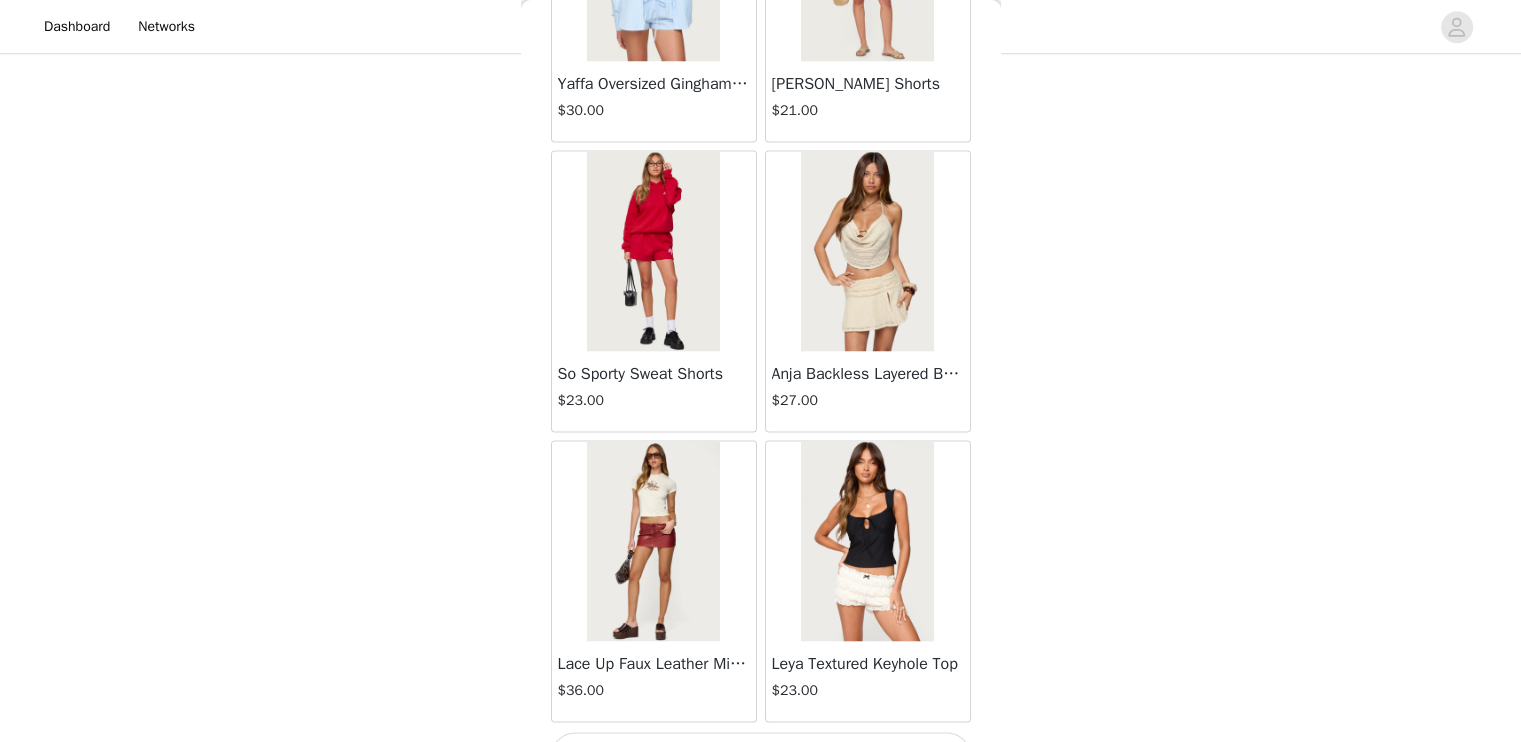 click on "Load More" at bounding box center (761, 756) 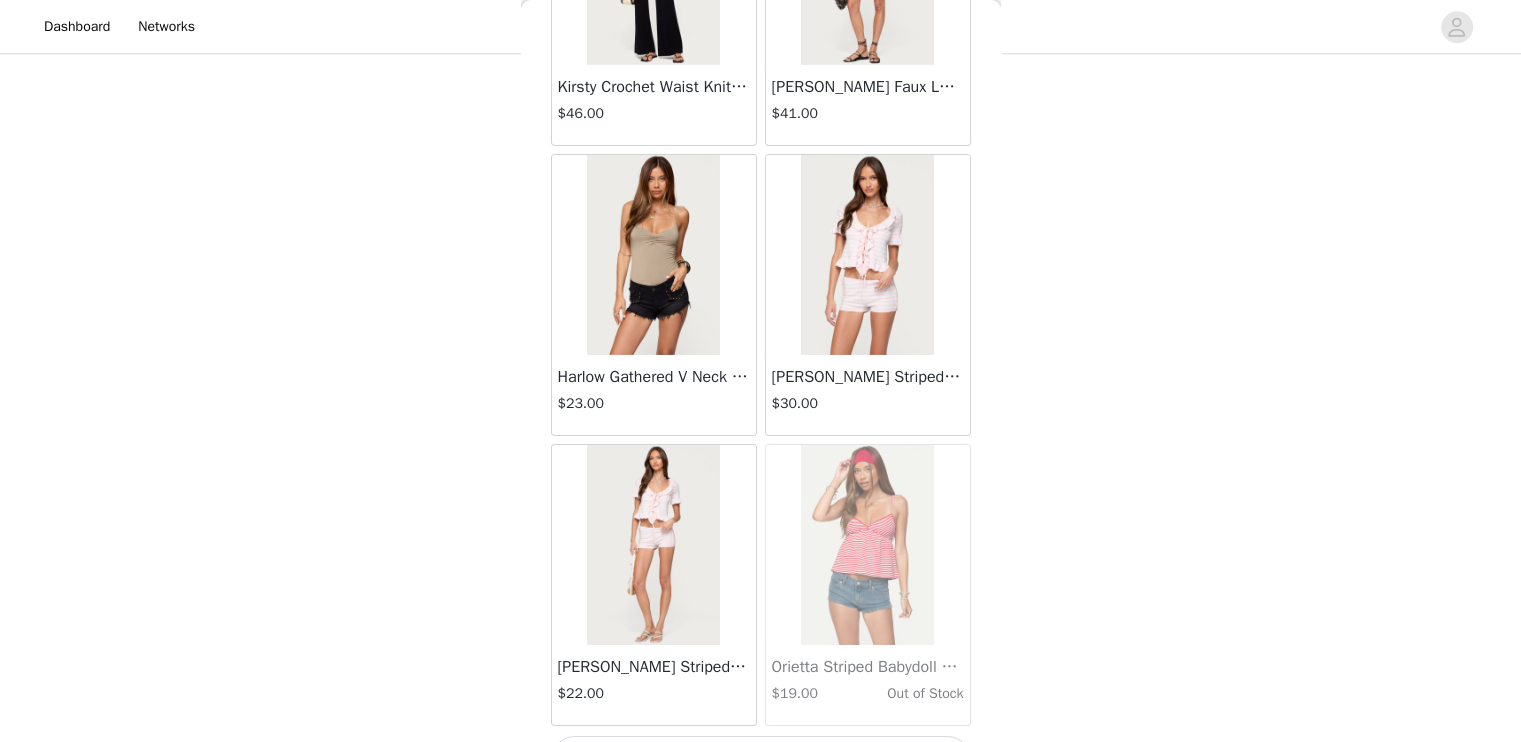 click on "Load More" at bounding box center [761, 760] 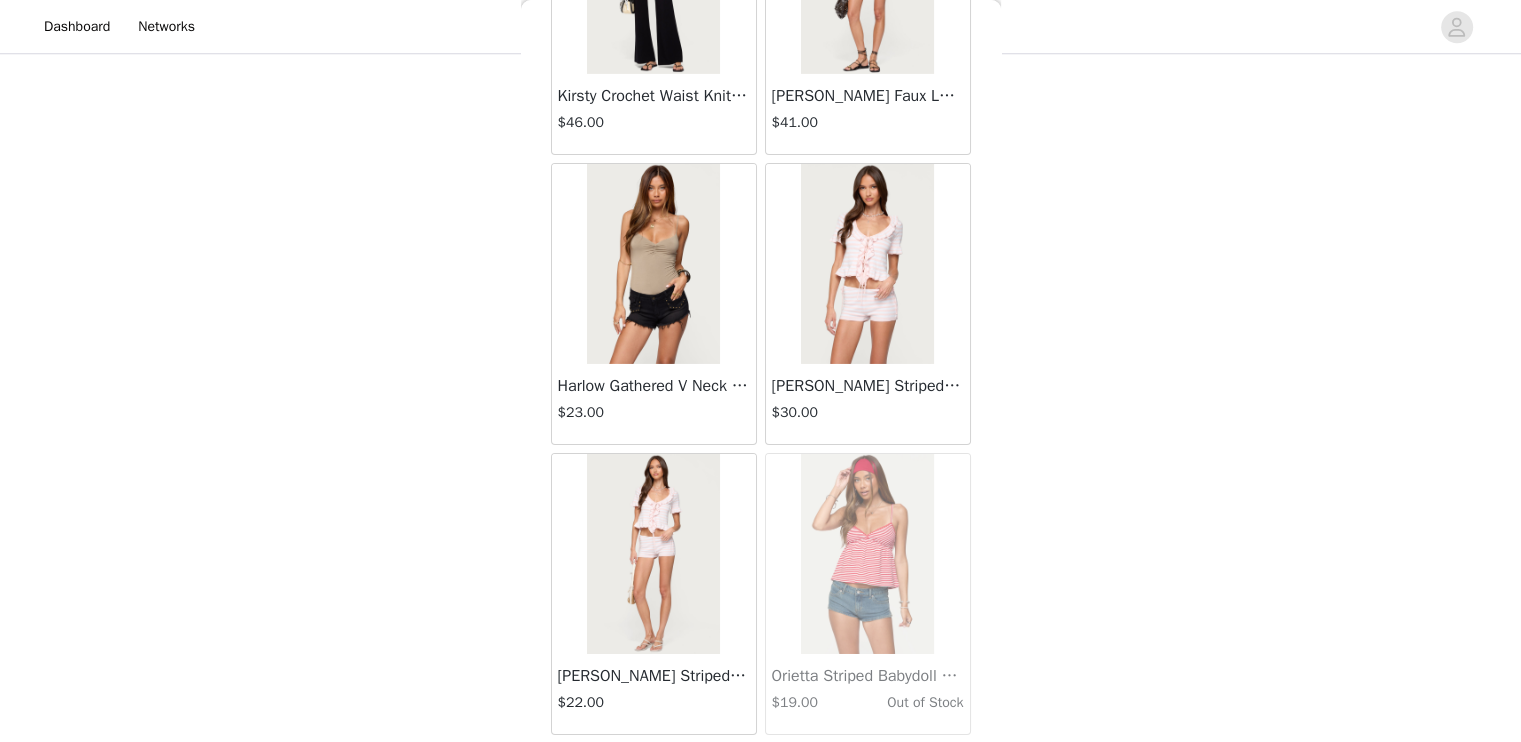 scroll, scrollTop: 37066, scrollLeft: 0, axis: vertical 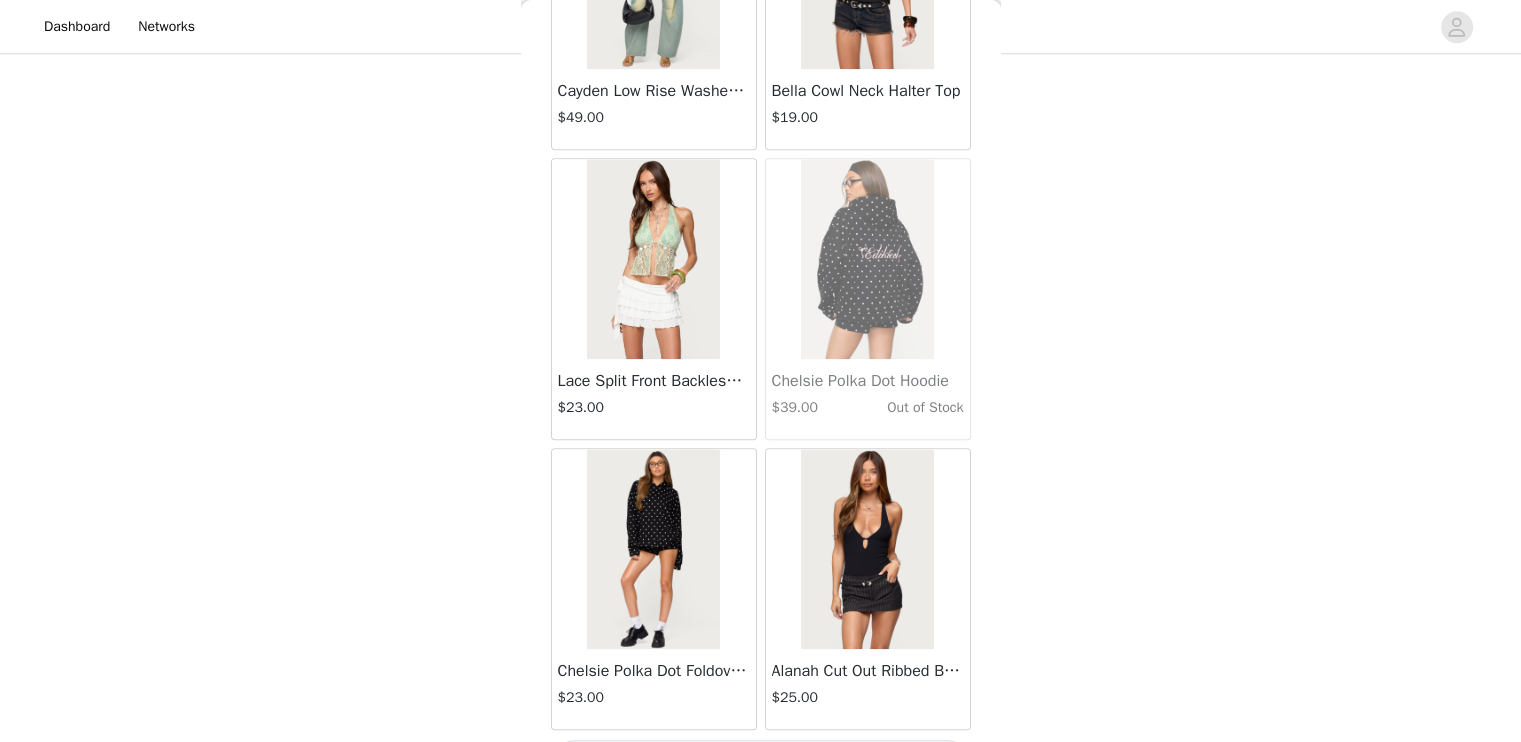 click on "Load More" at bounding box center (761, 764) 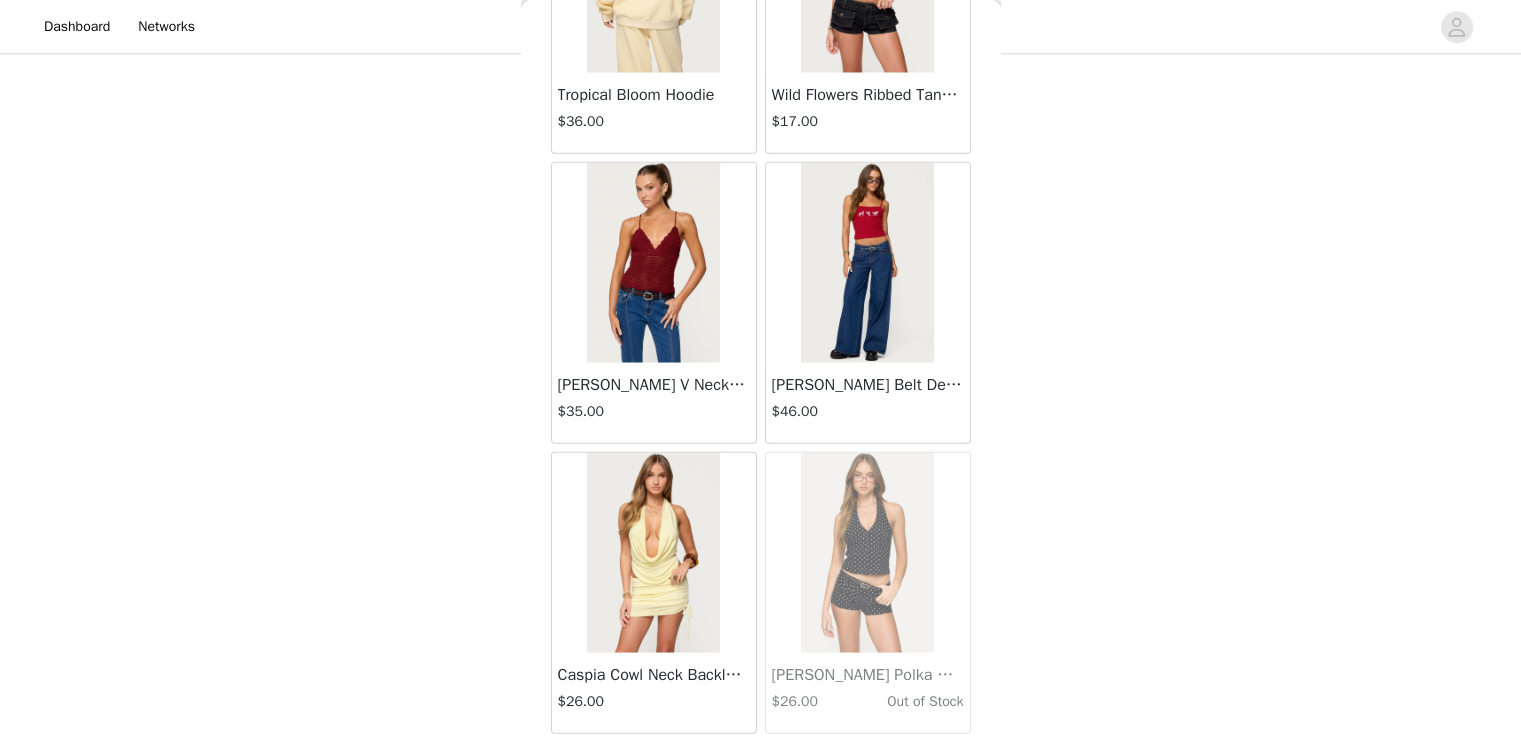 click on "Load More" at bounding box center (761, 768) 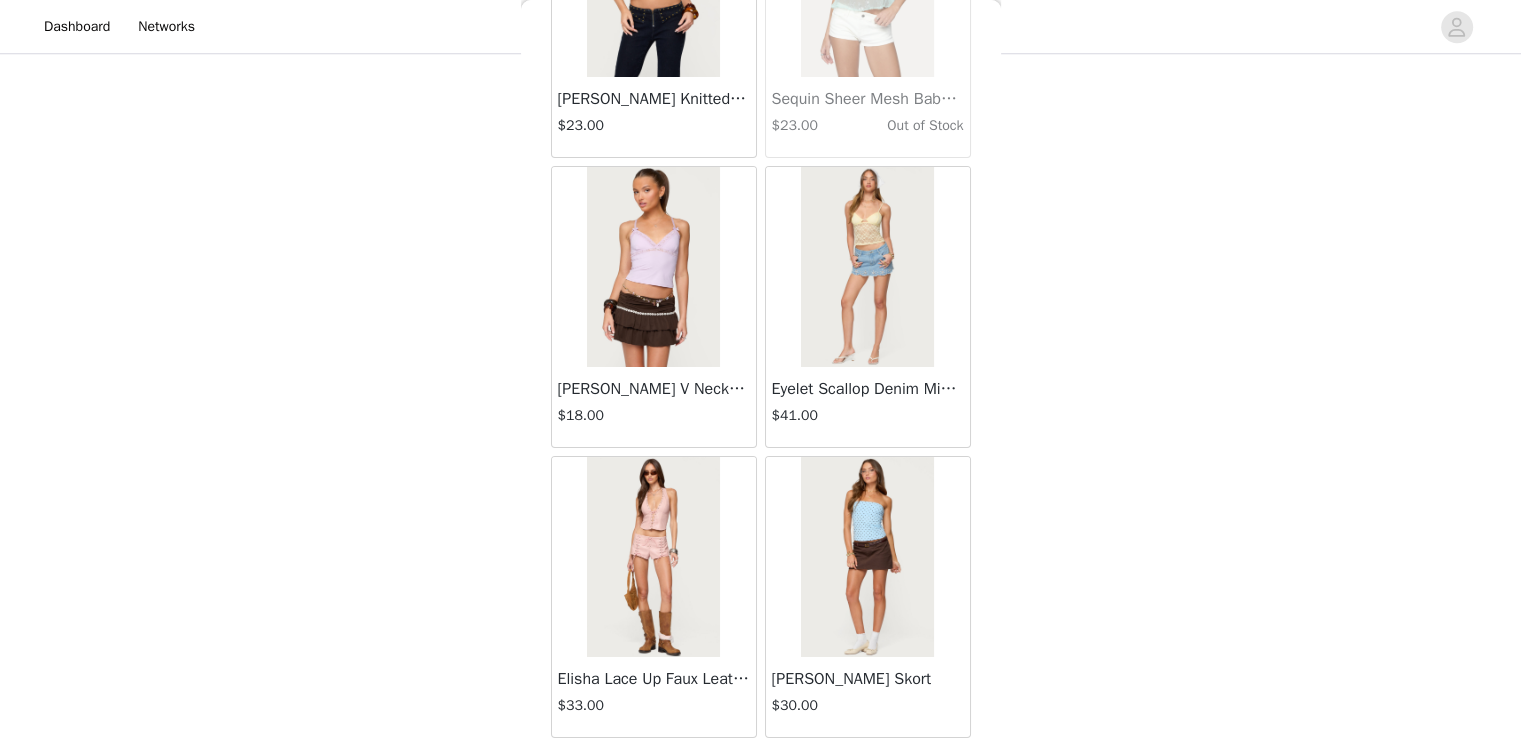 click on "Load More" at bounding box center (761, 772) 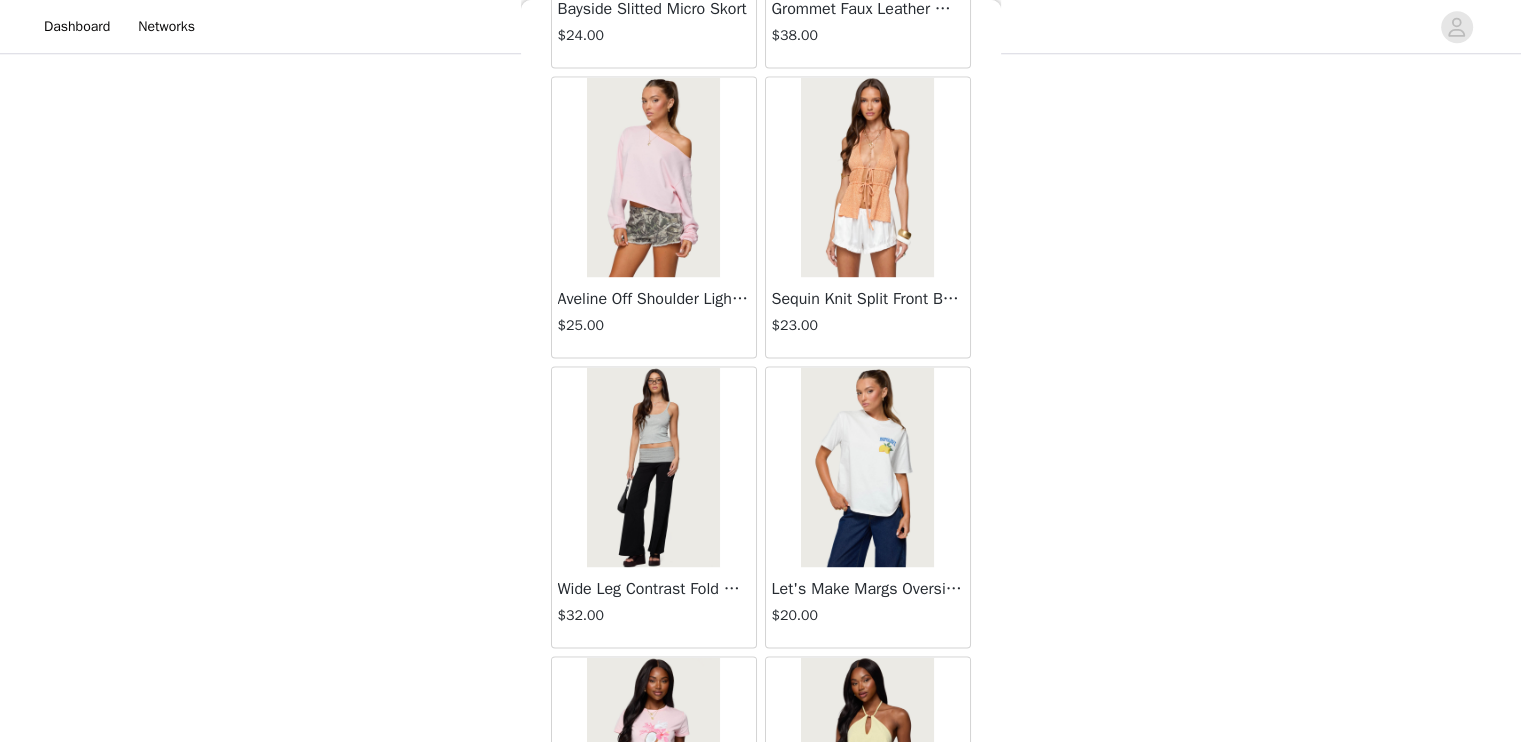 scroll, scrollTop: 48650, scrollLeft: 0, axis: vertical 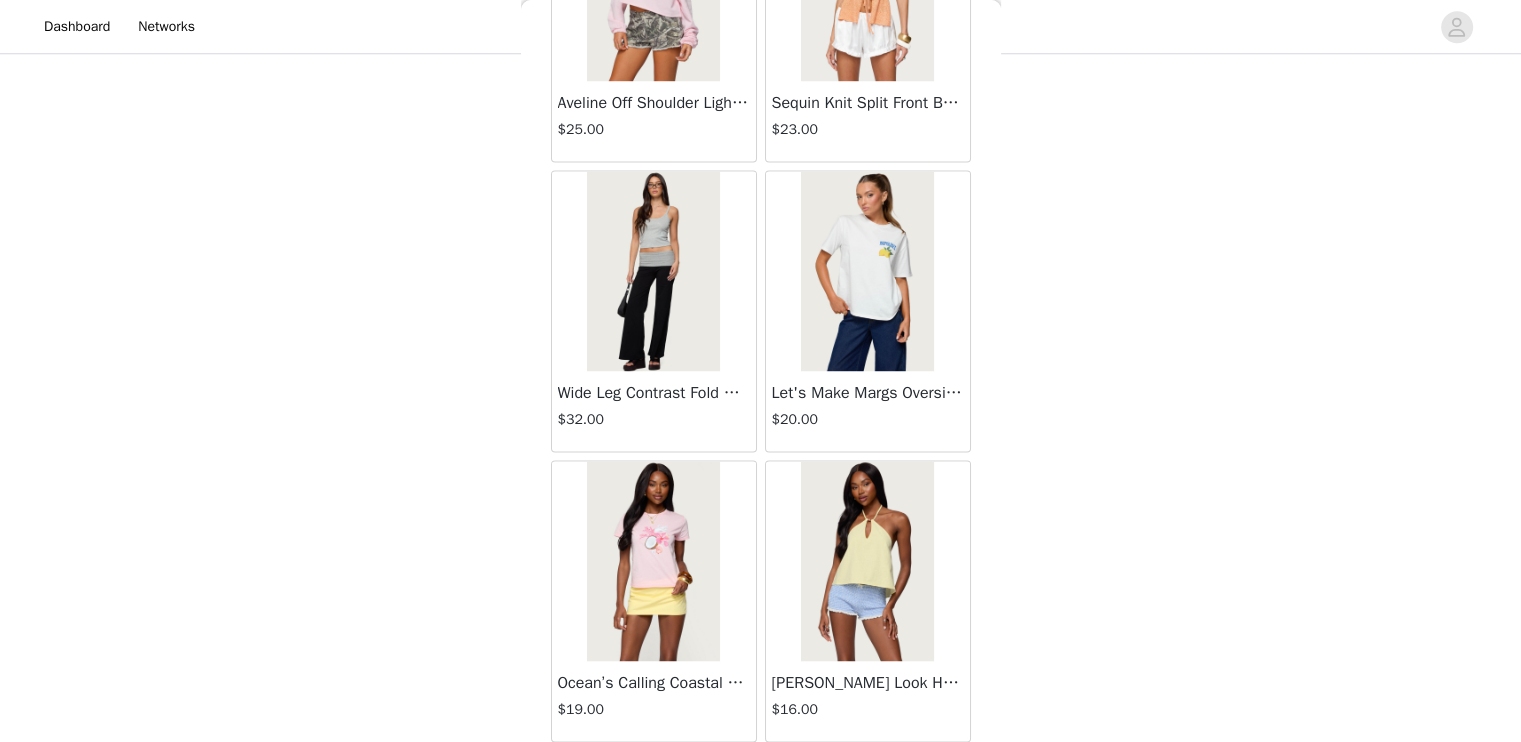 click on "Load More" at bounding box center (761, 776) 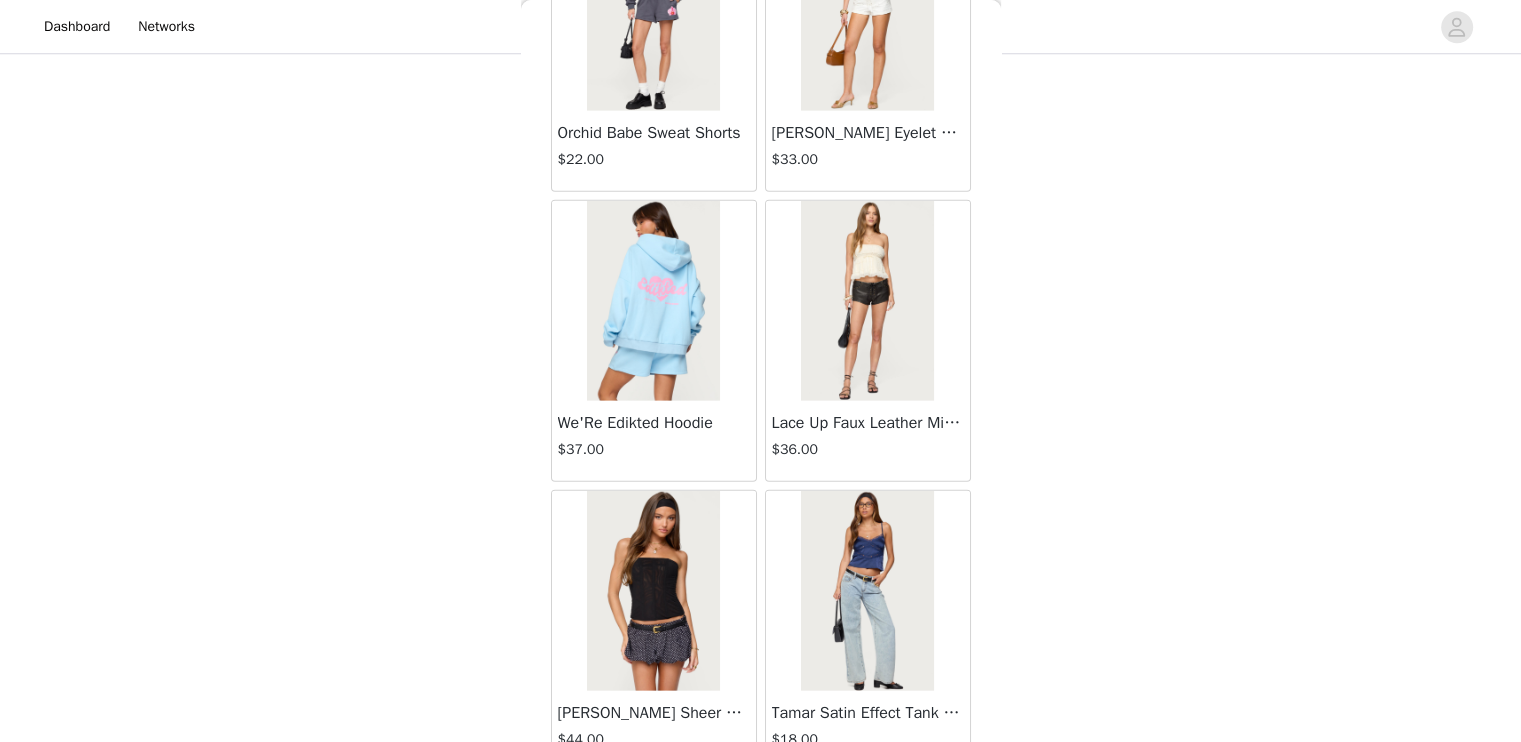 scroll, scrollTop: 51546, scrollLeft: 0, axis: vertical 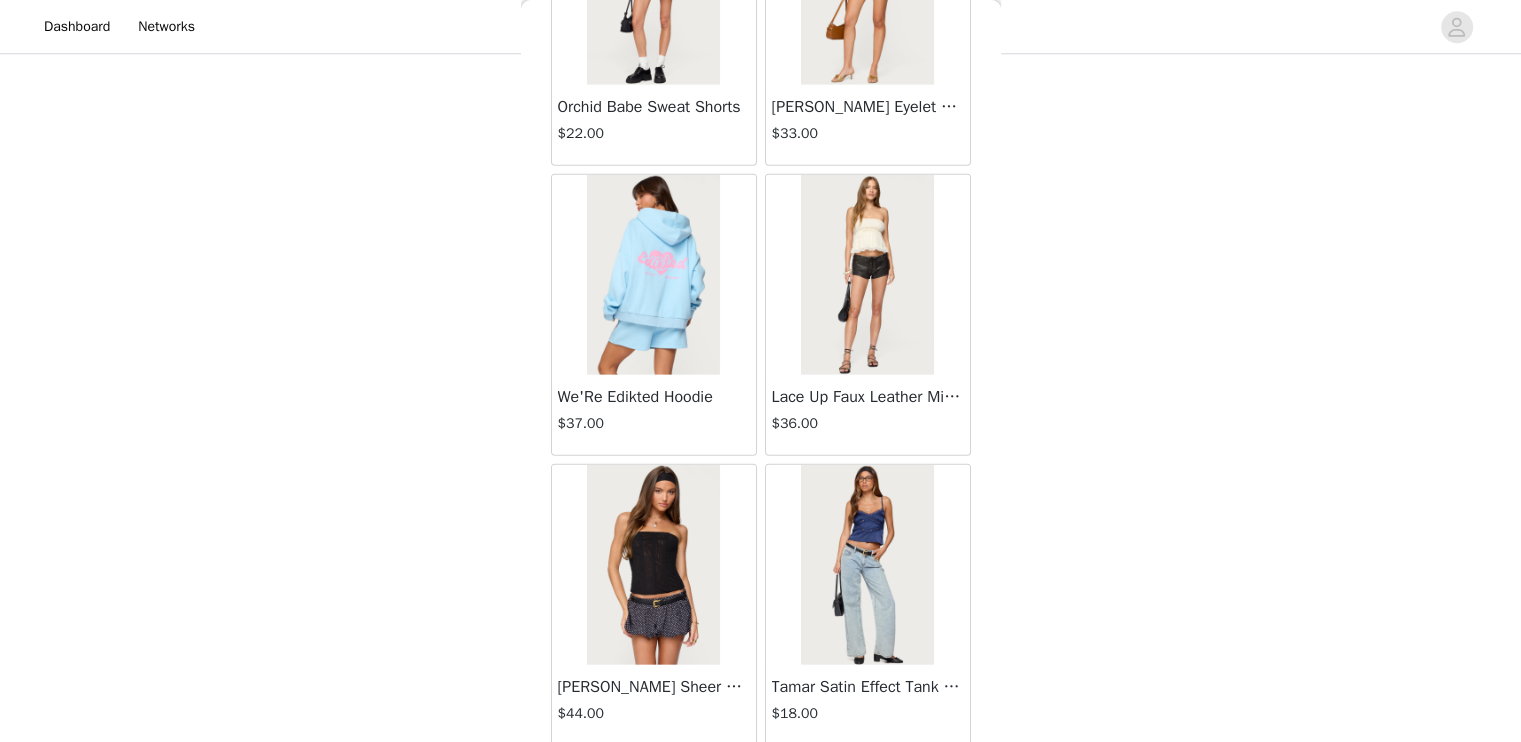 click on "Load More" at bounding box center [761, 780] 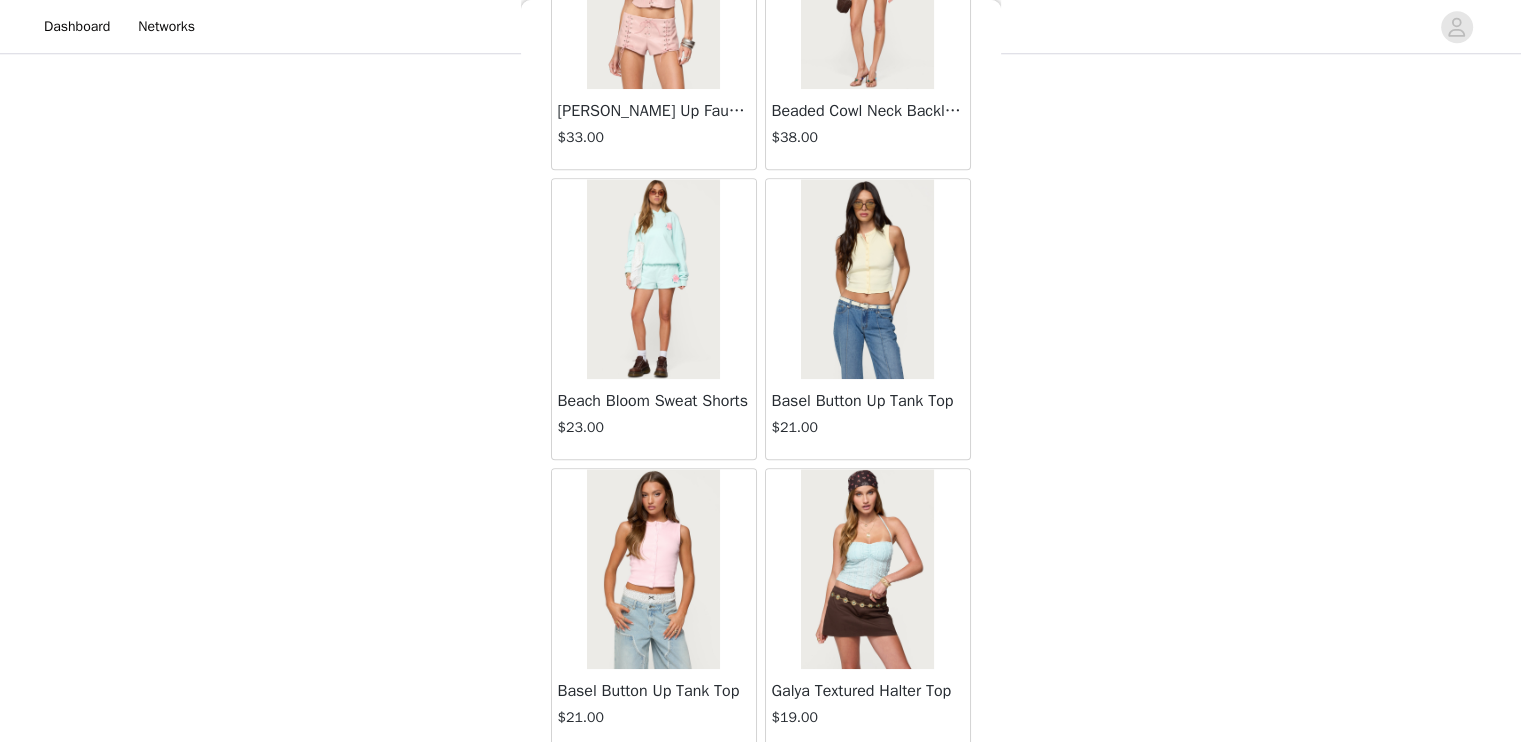 click on "Load More" at bounding box center (761, 784) 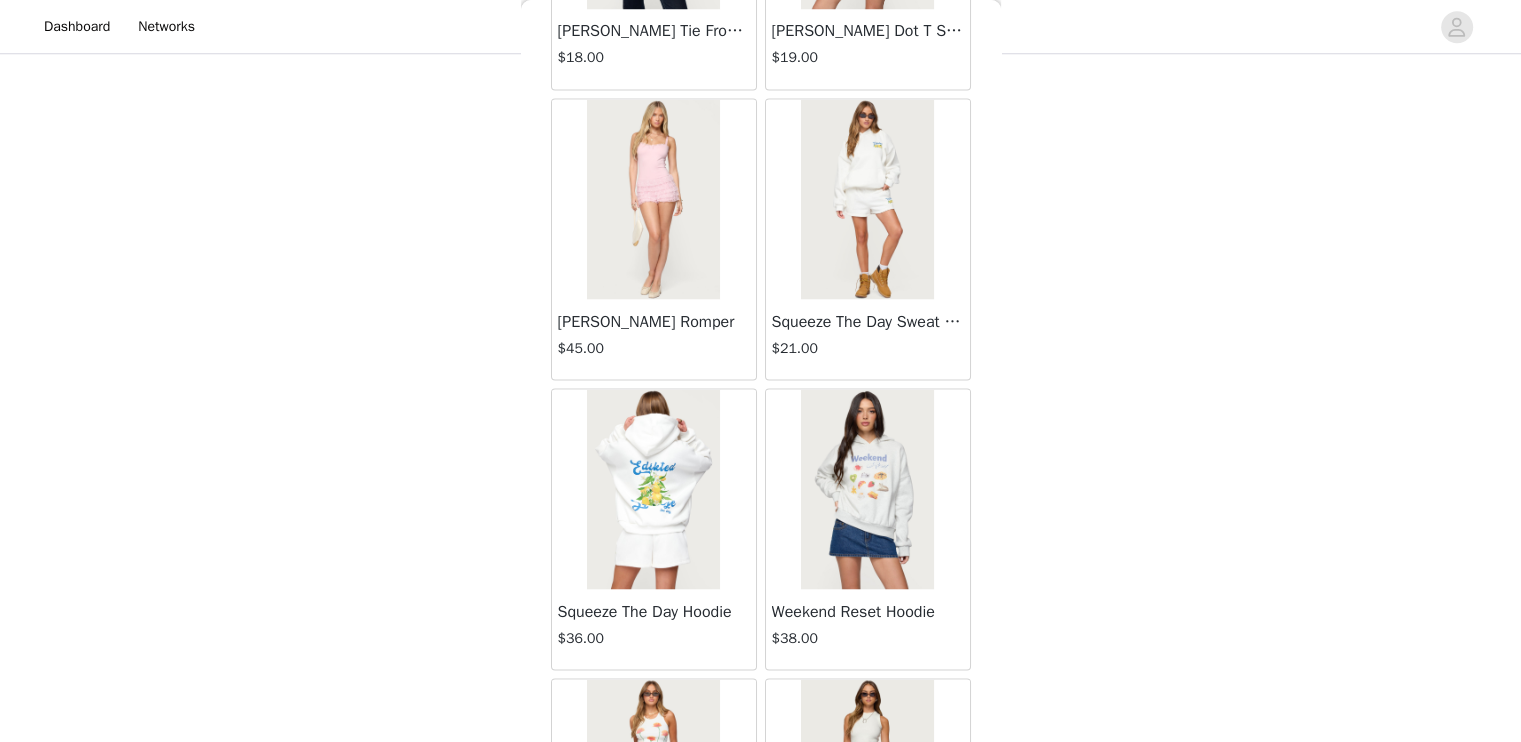 scroll, scrollTop: 57338, scrollLeft: 0, axis: vertical 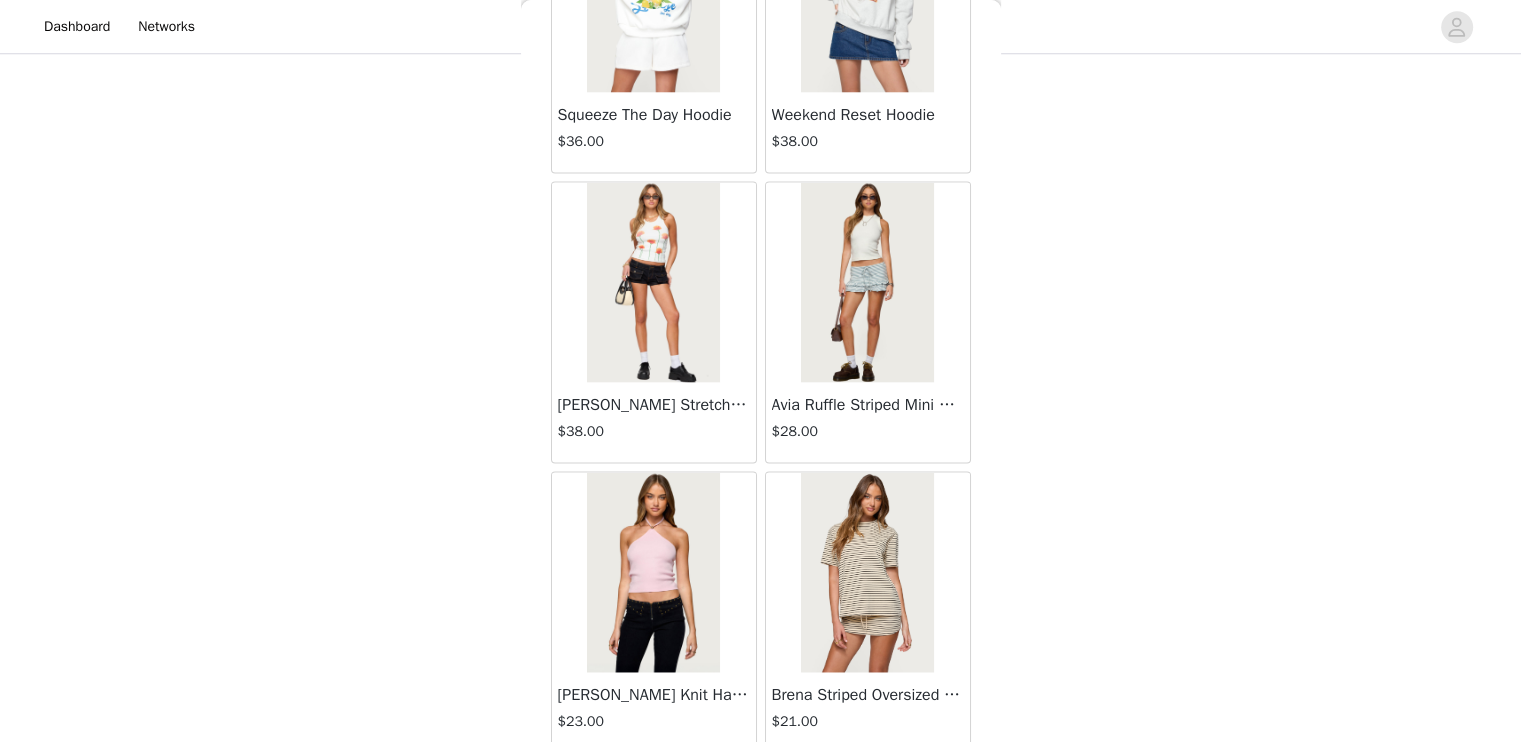 click on "Load More" at bounding box center (761, 788) 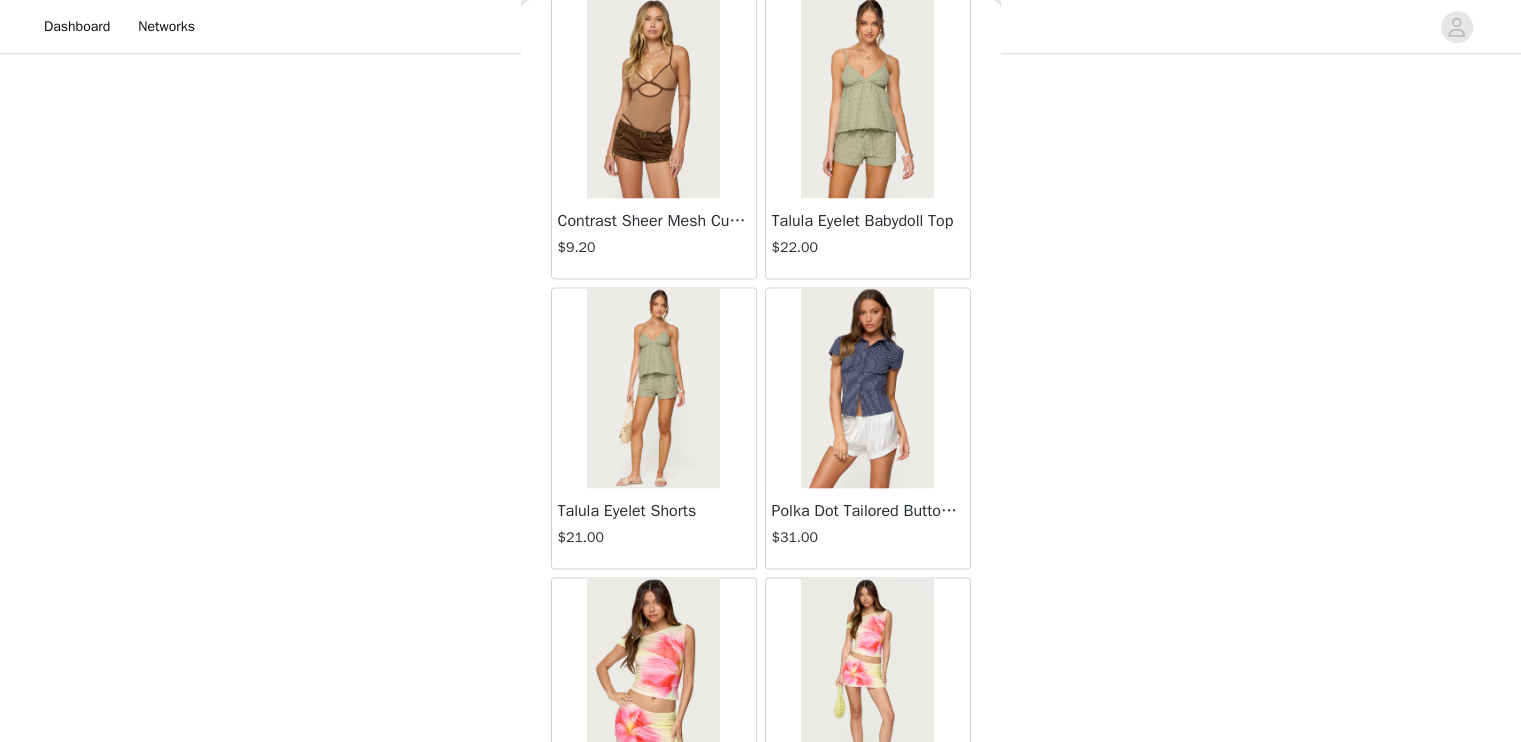 scroll, scrollTop: 3900, scrollLeft: 0, axis: vertical 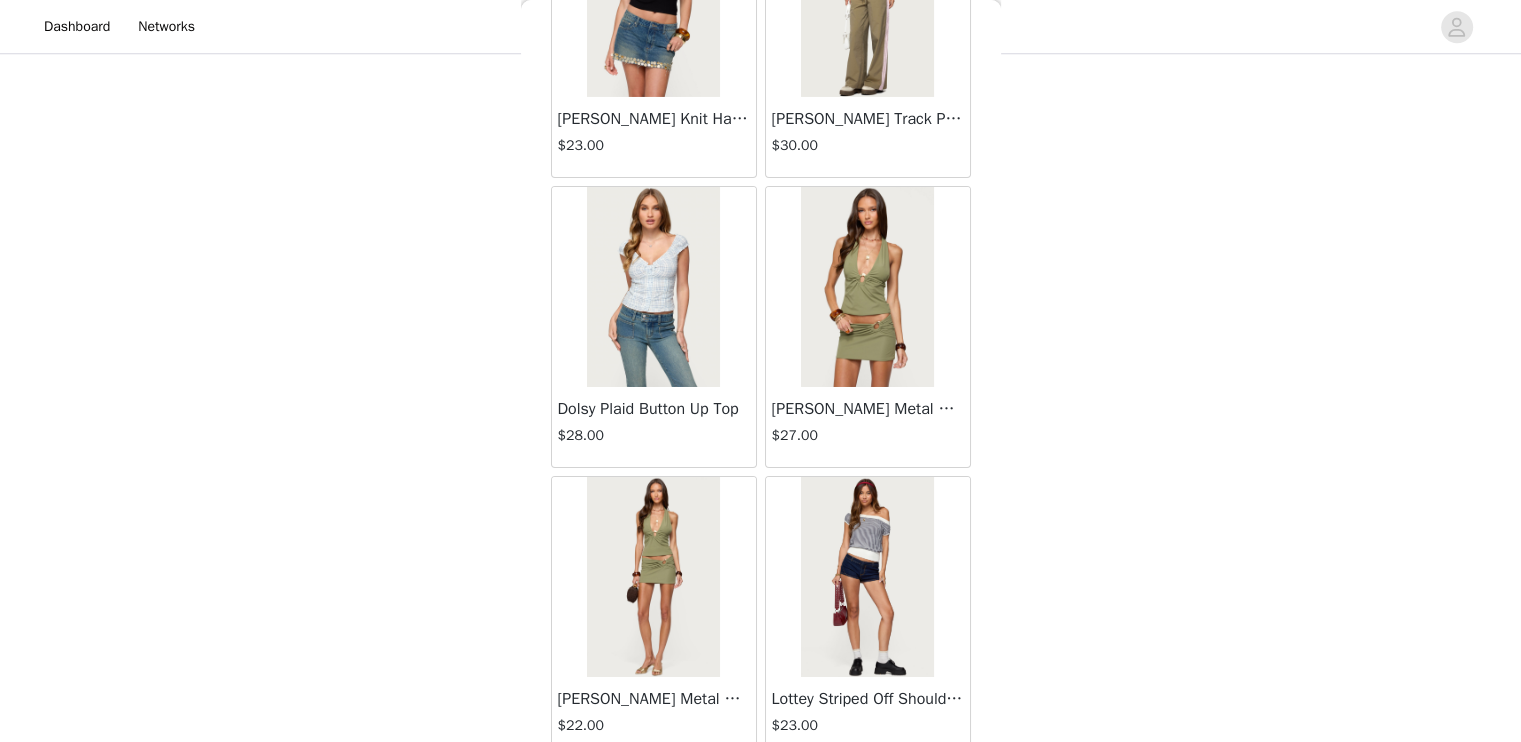 click on "Load More" at bounding box center [761, 792] 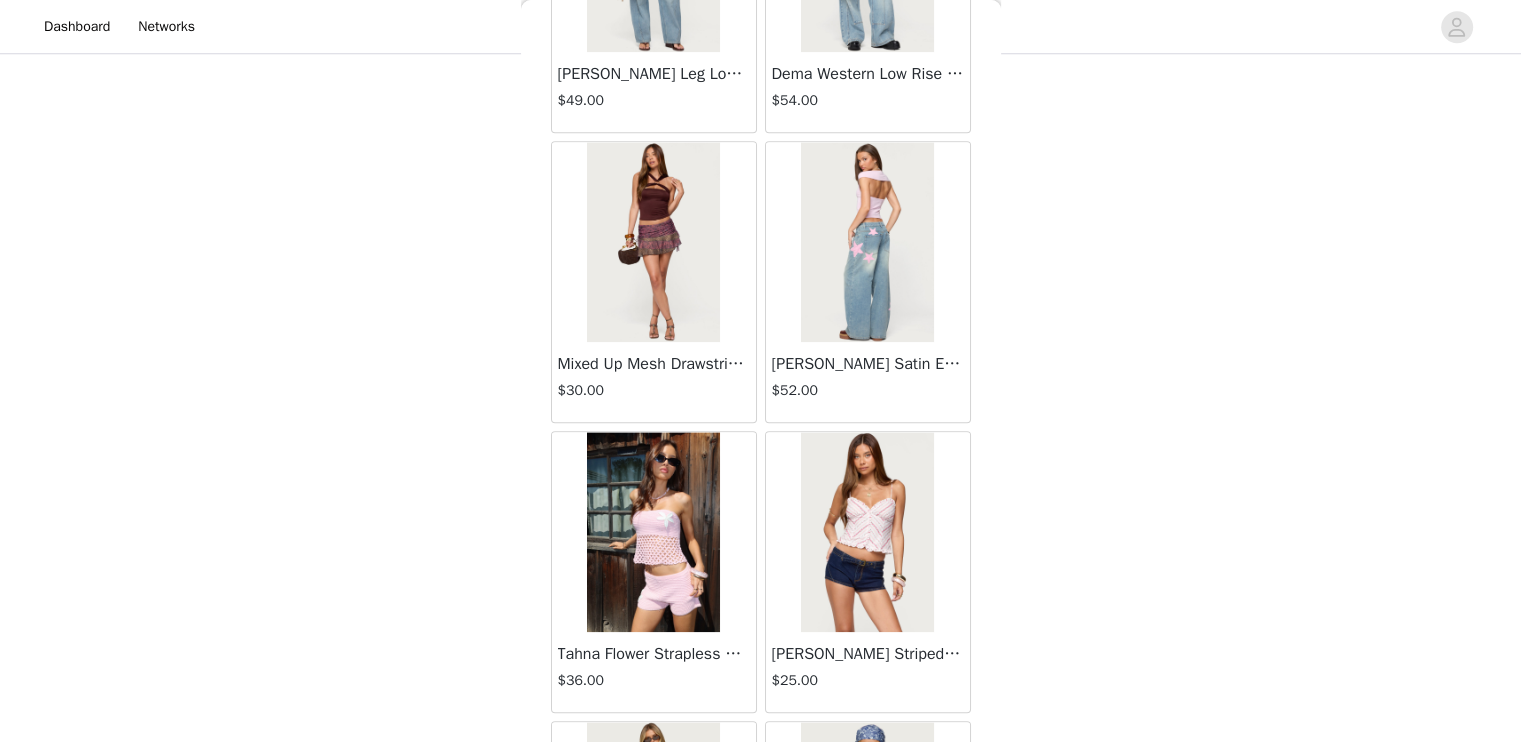 scroll, scrollTop: 63130, scrollLeft: 0, axis: vertical 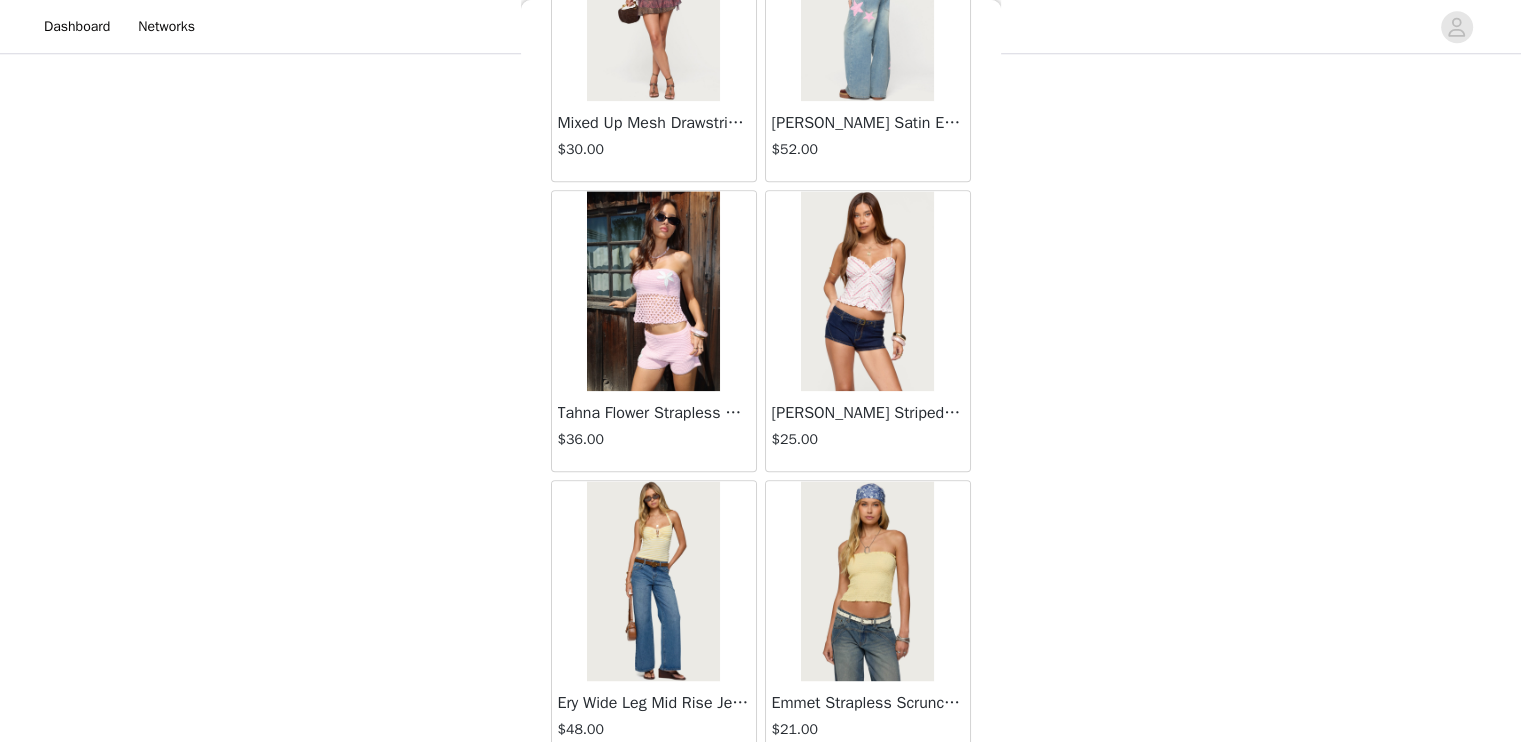 click on "Load More" at bounding box center (761, 796) 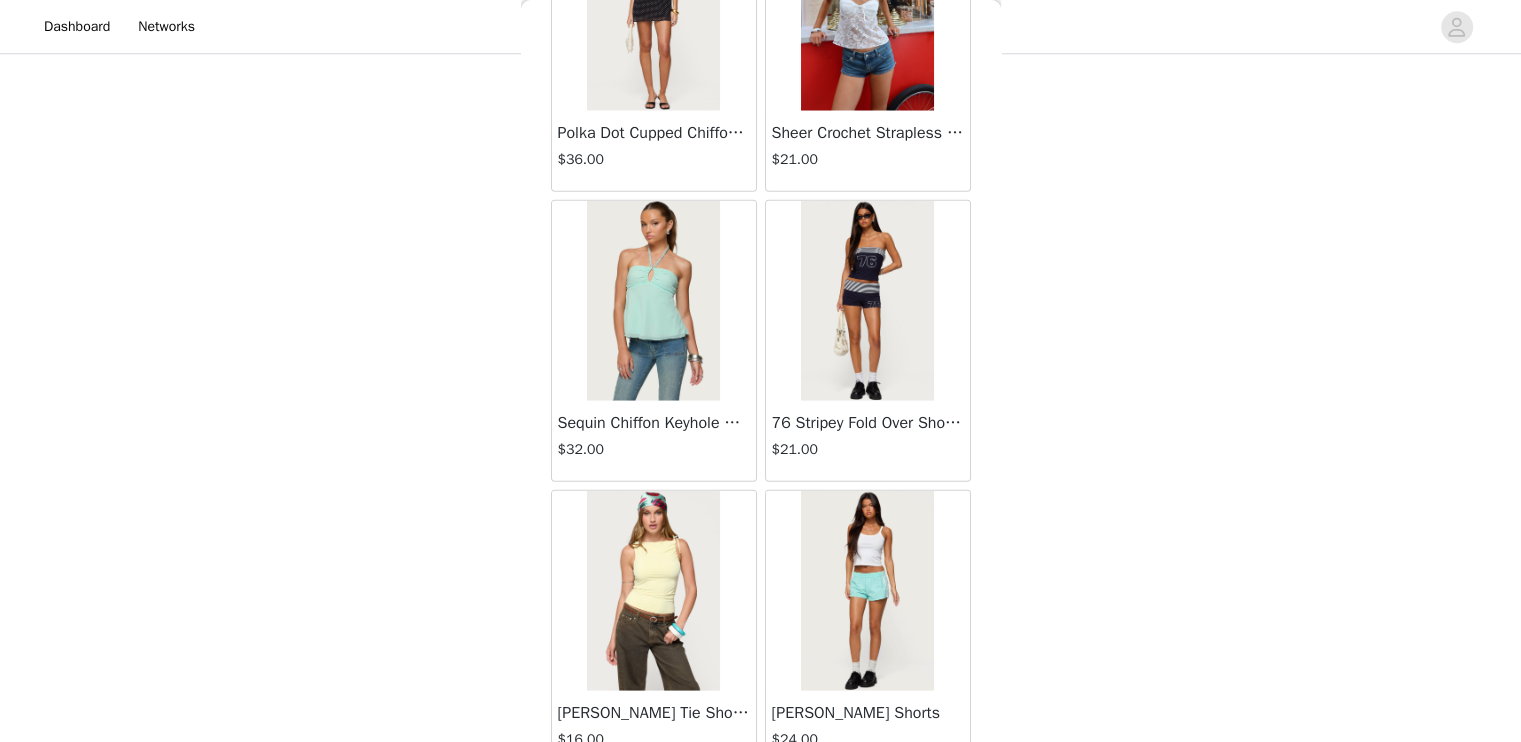 scroll, scrollTop: 66026, scrollLeft: 0, axis: vertical 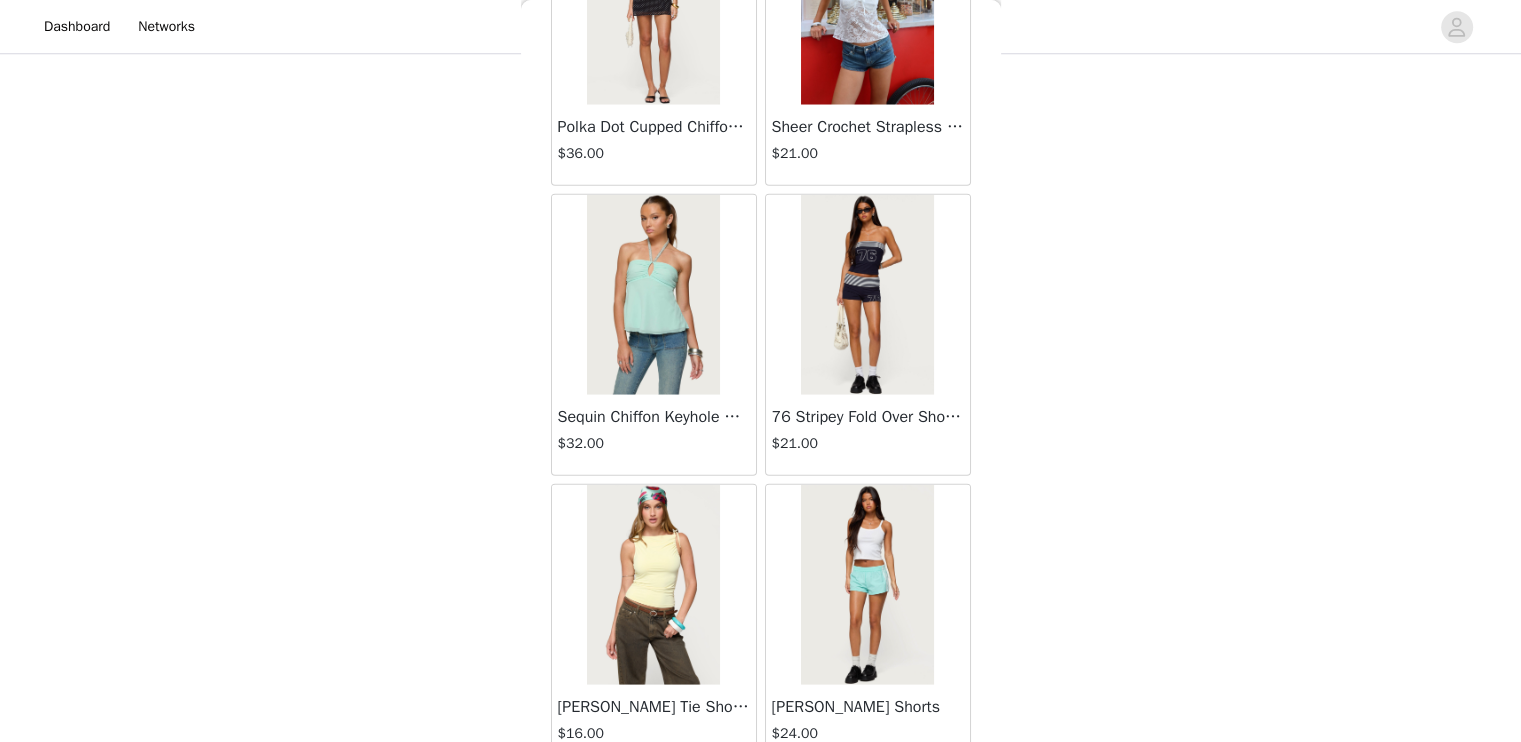 click on "Load More" at bounding box center [761, 800] 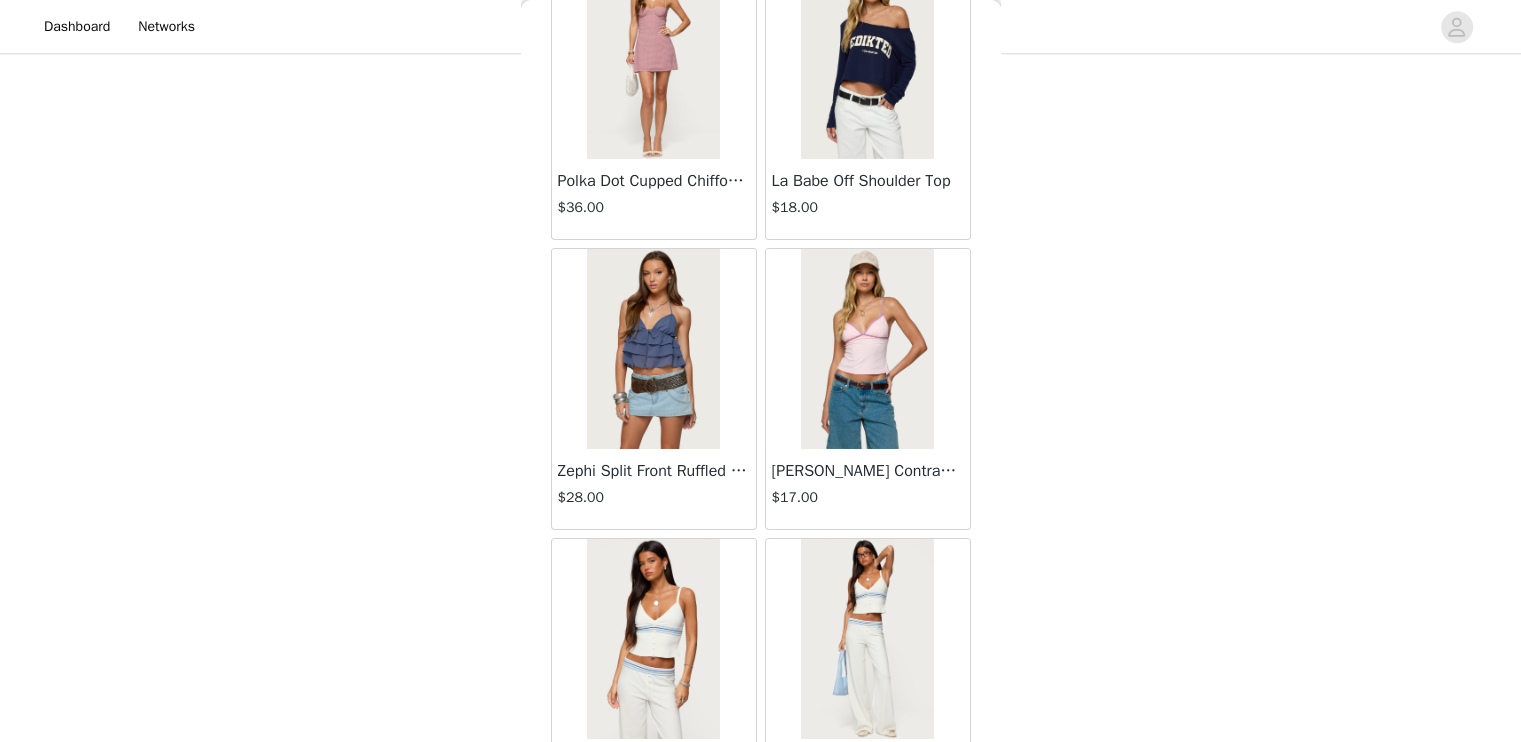 scroll, scrollTop: 67926, scrollLeft: 0, axis: vertical 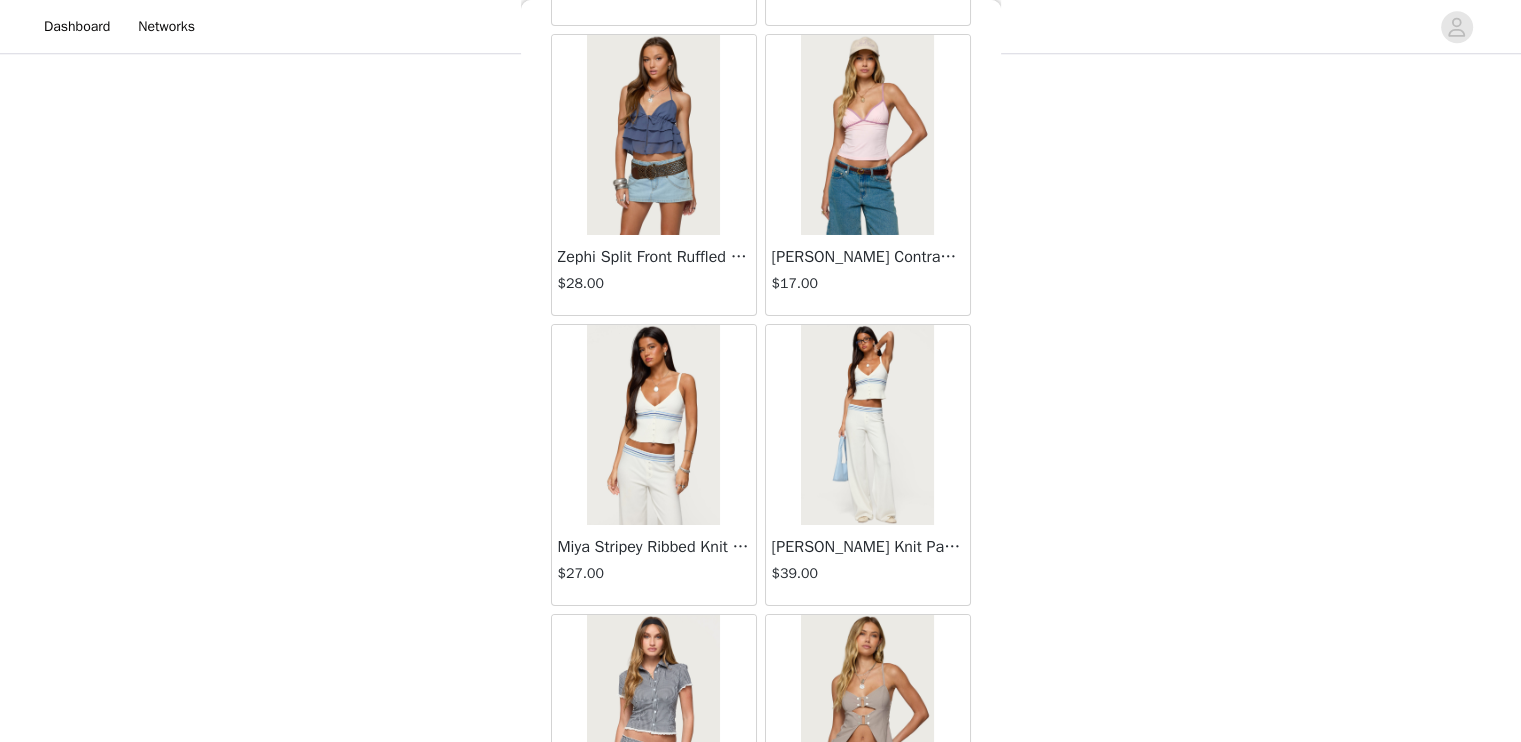 click at bounding box center (867, 425) 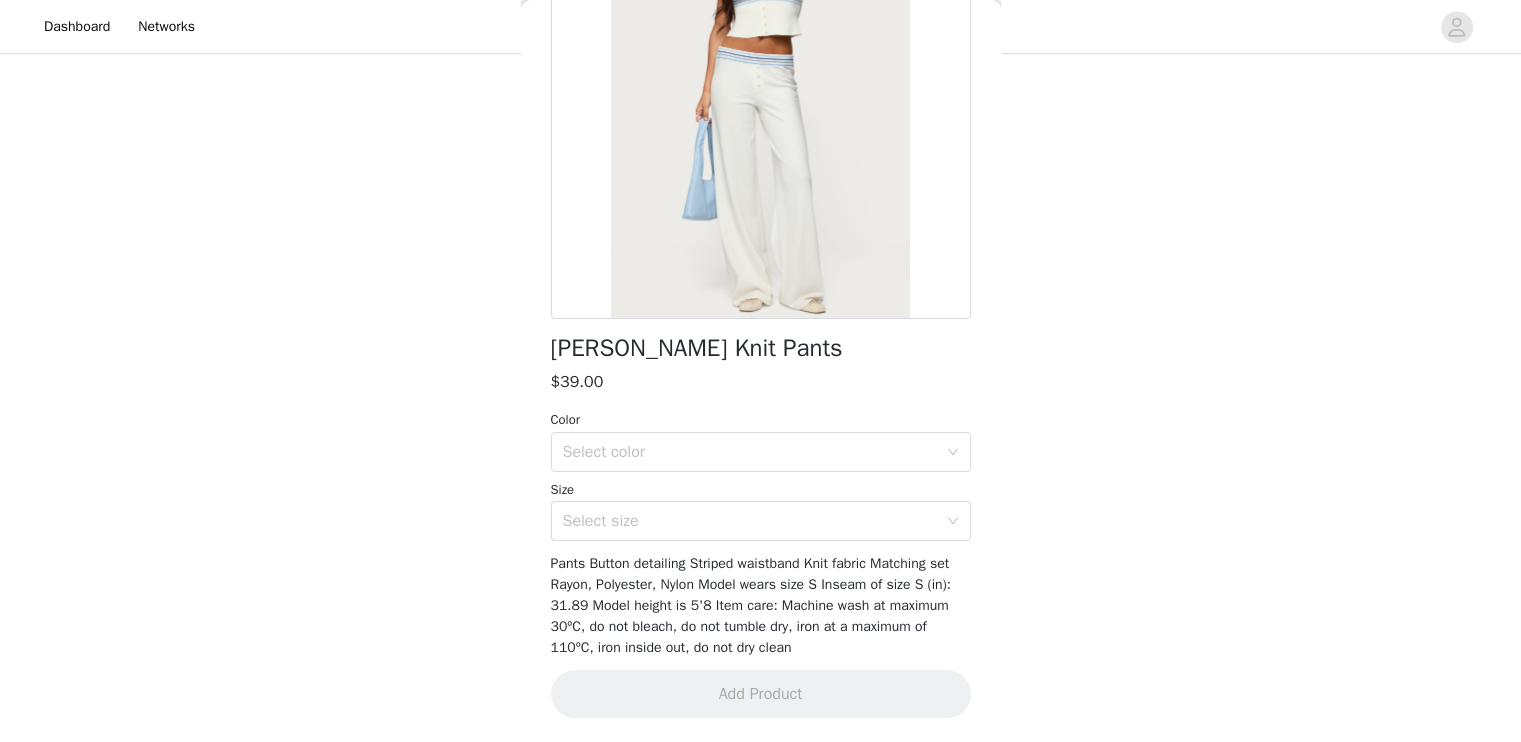 scroll, scrollTop: 231, scrollLeft: 0, axis: vertical 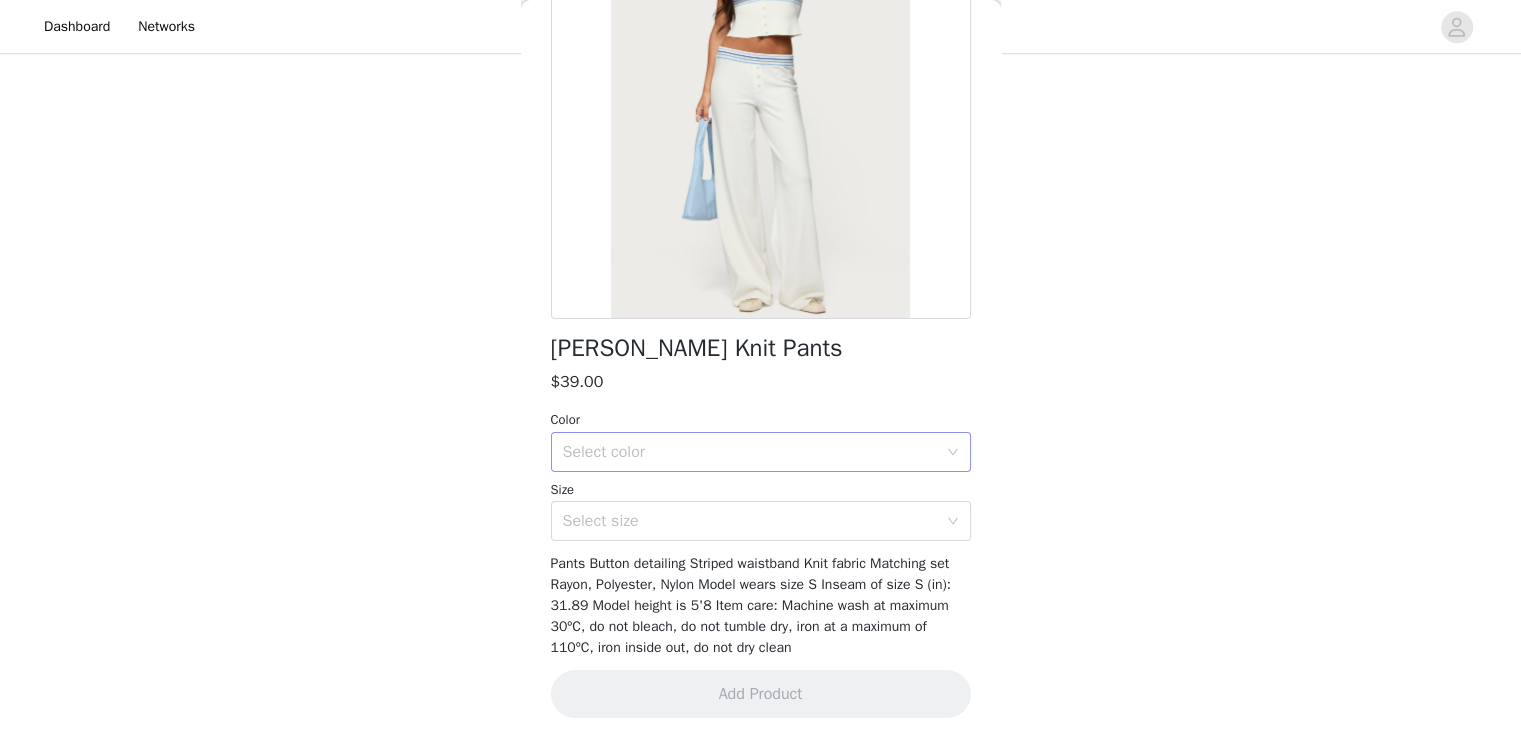 click on "Select color" at bounding box center (750, 452) 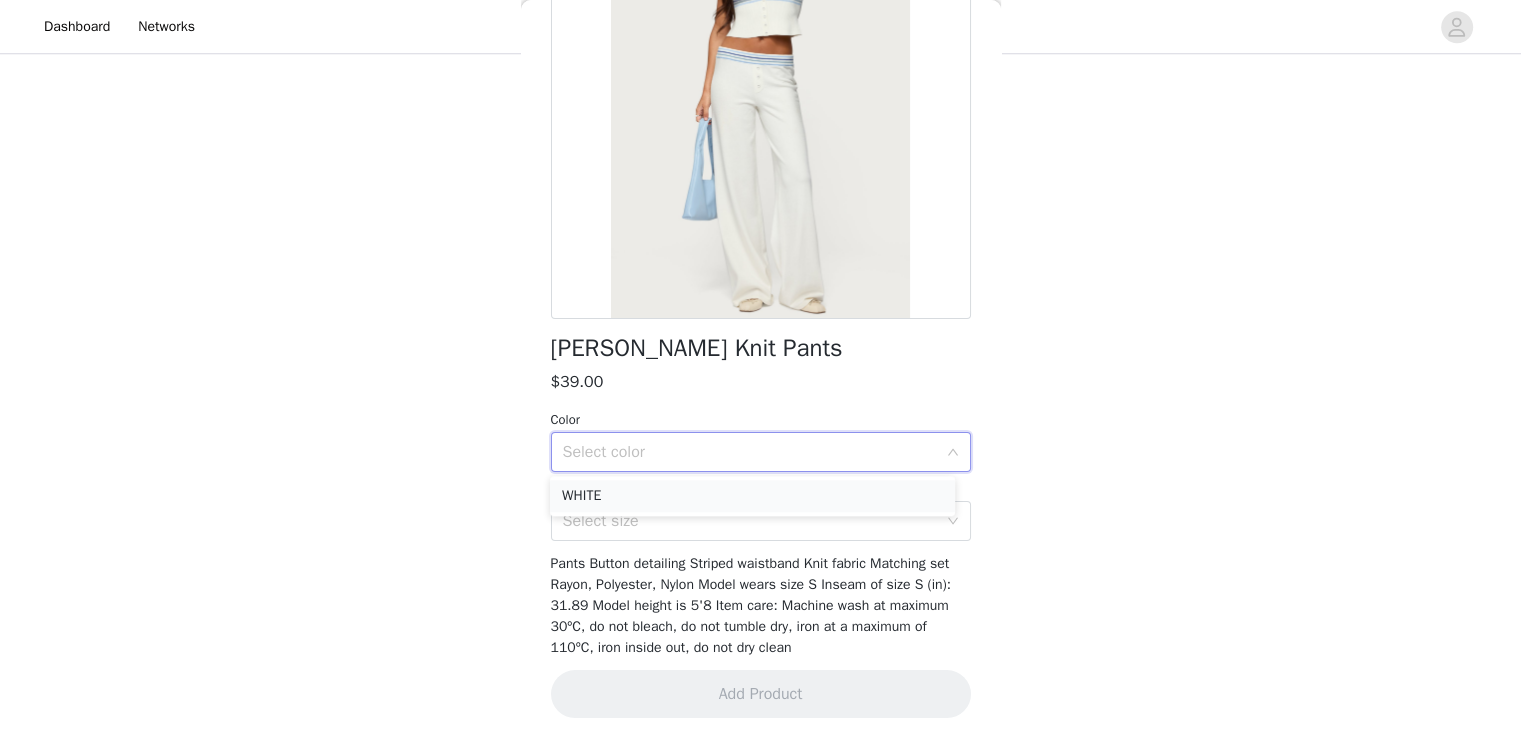 click on "WHITE" at bounding box center (752, 496) 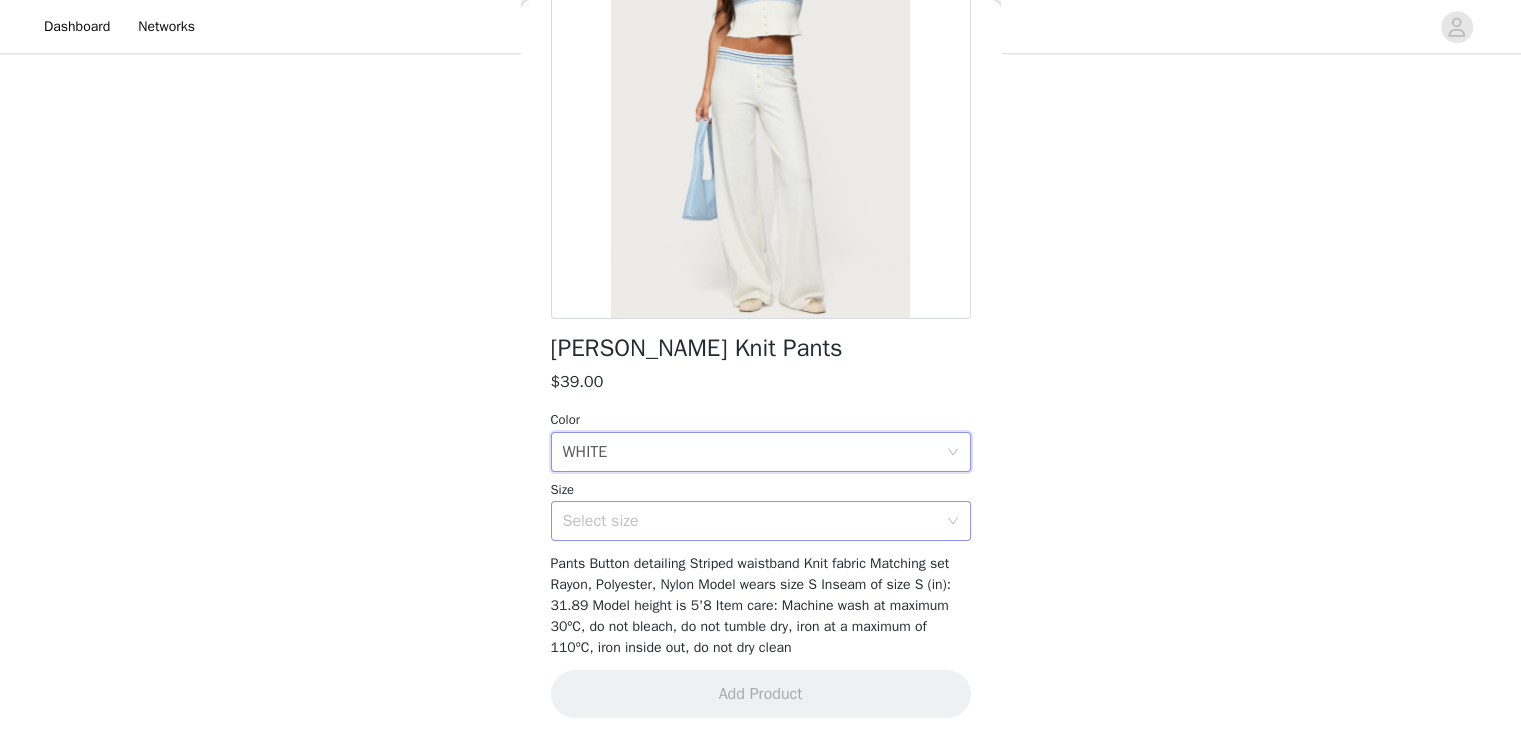 click on "Select size" at bounding box center [750, 521] 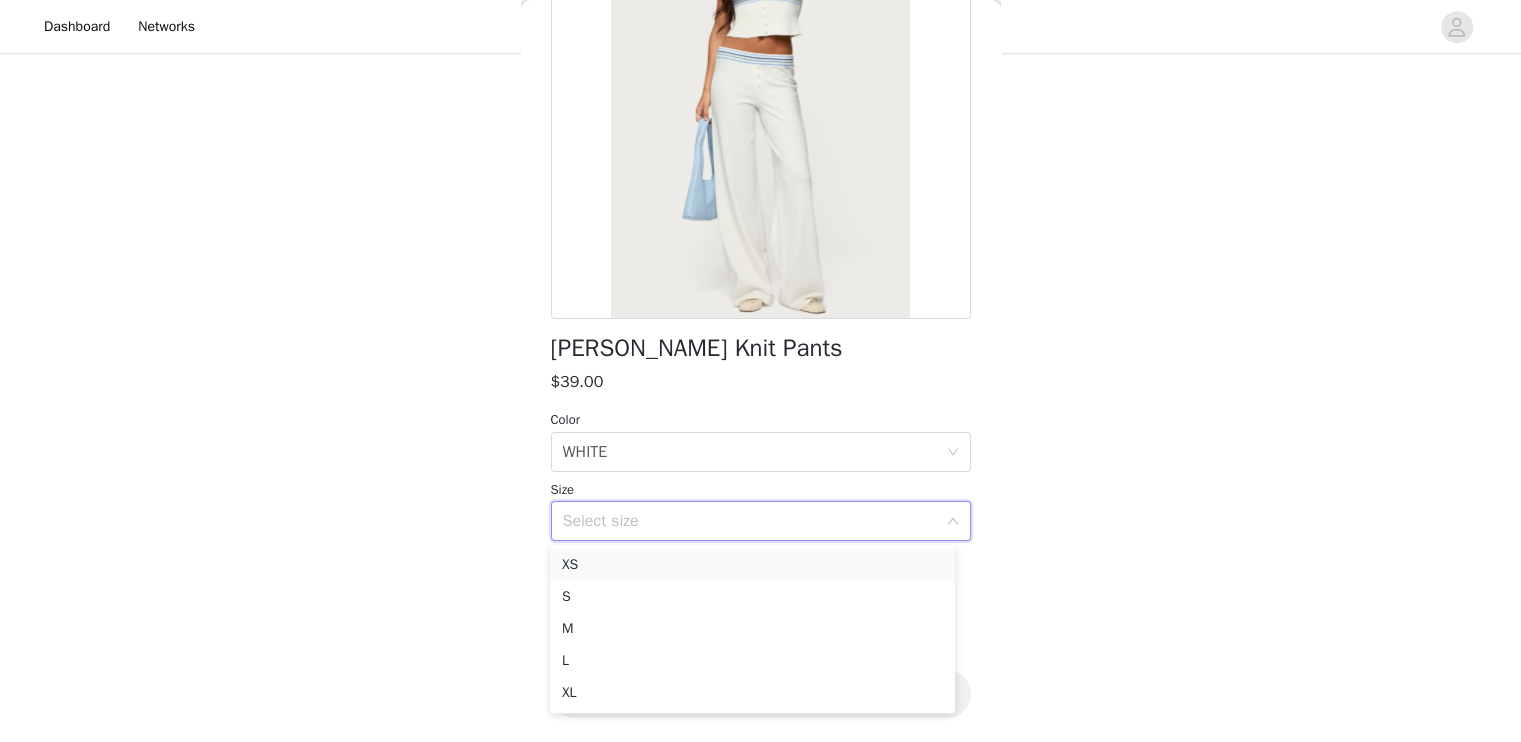click on "XS" at bounding box center [752, 565] 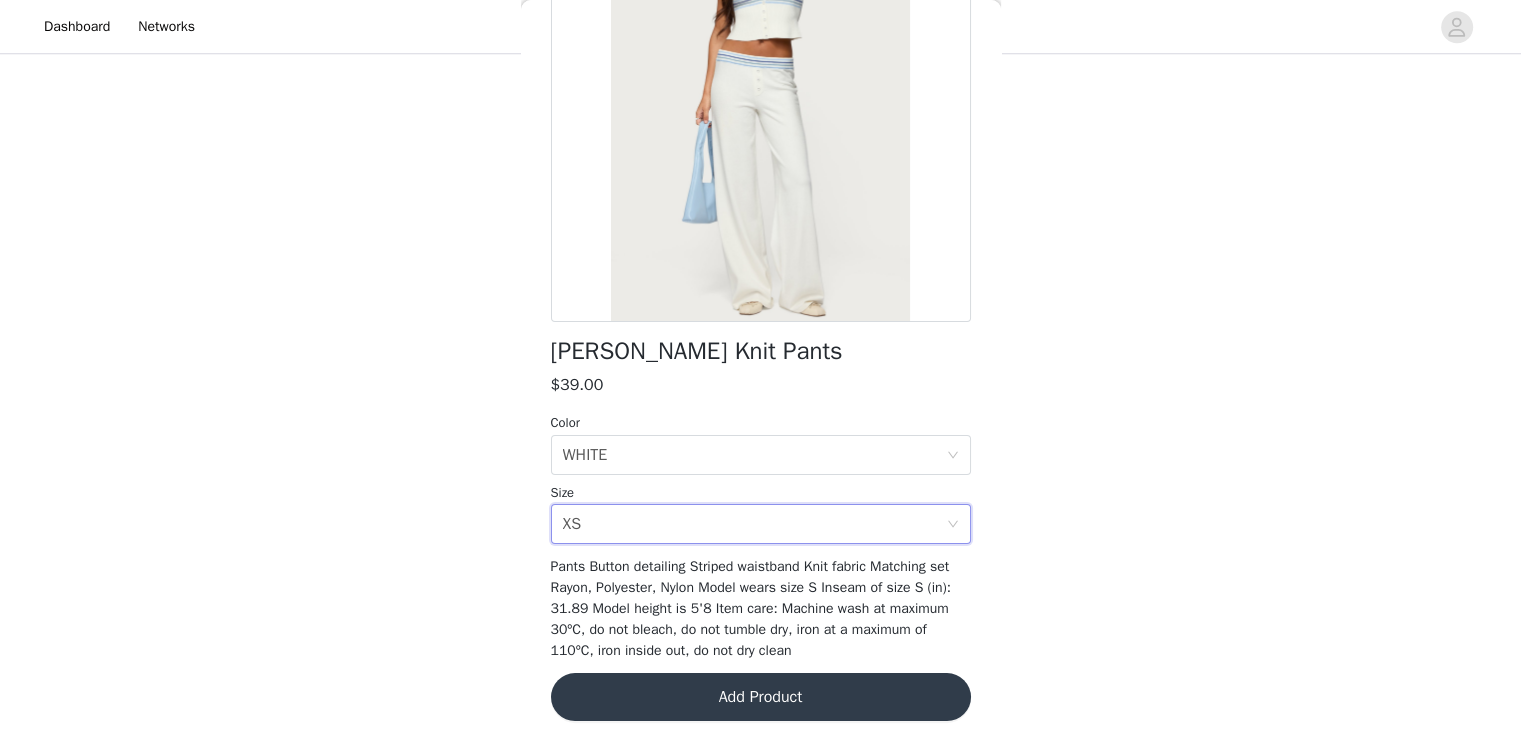 scroll, scrollTop: 231, scrollLeft: 0, axis: vertical 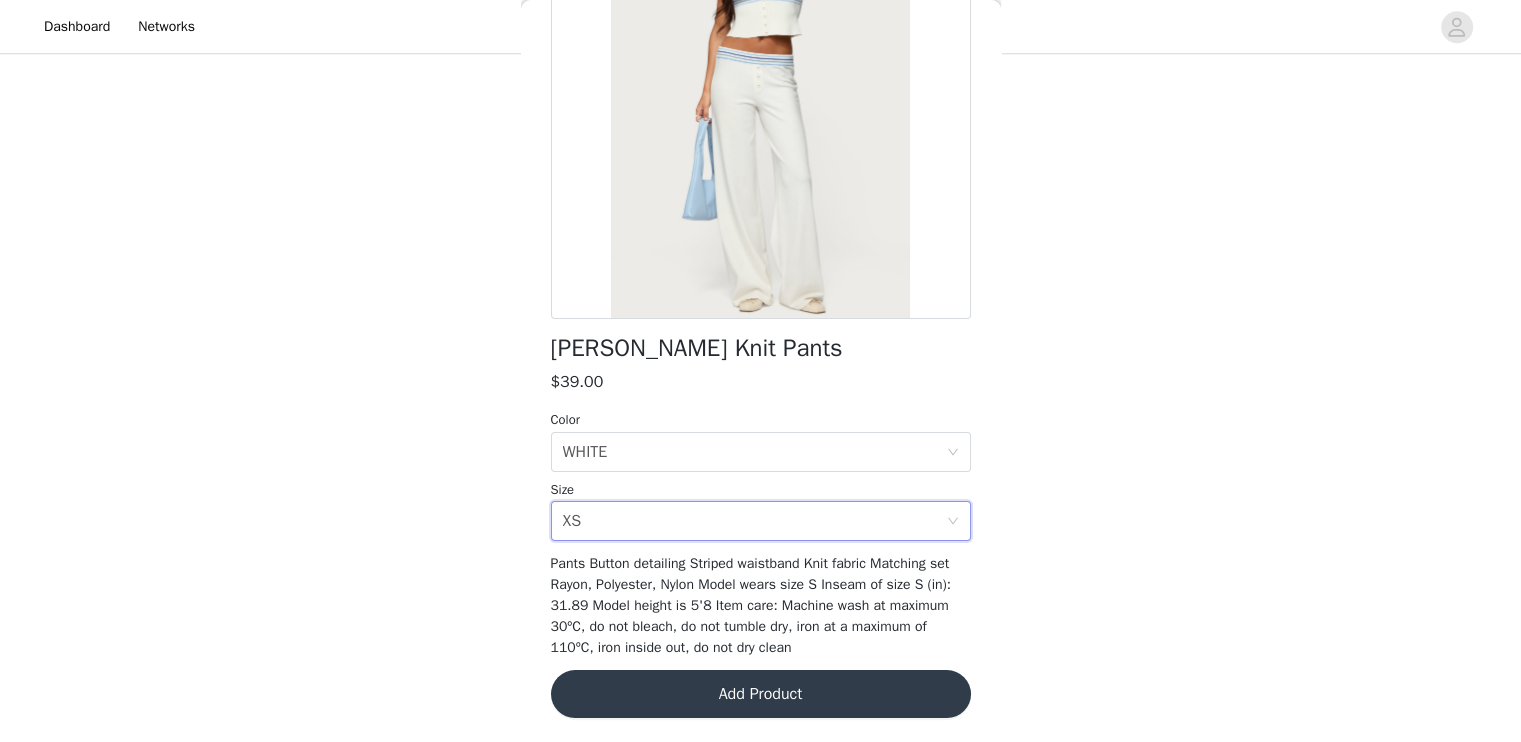 click on "Add Product" at bounding box center [761, 694] 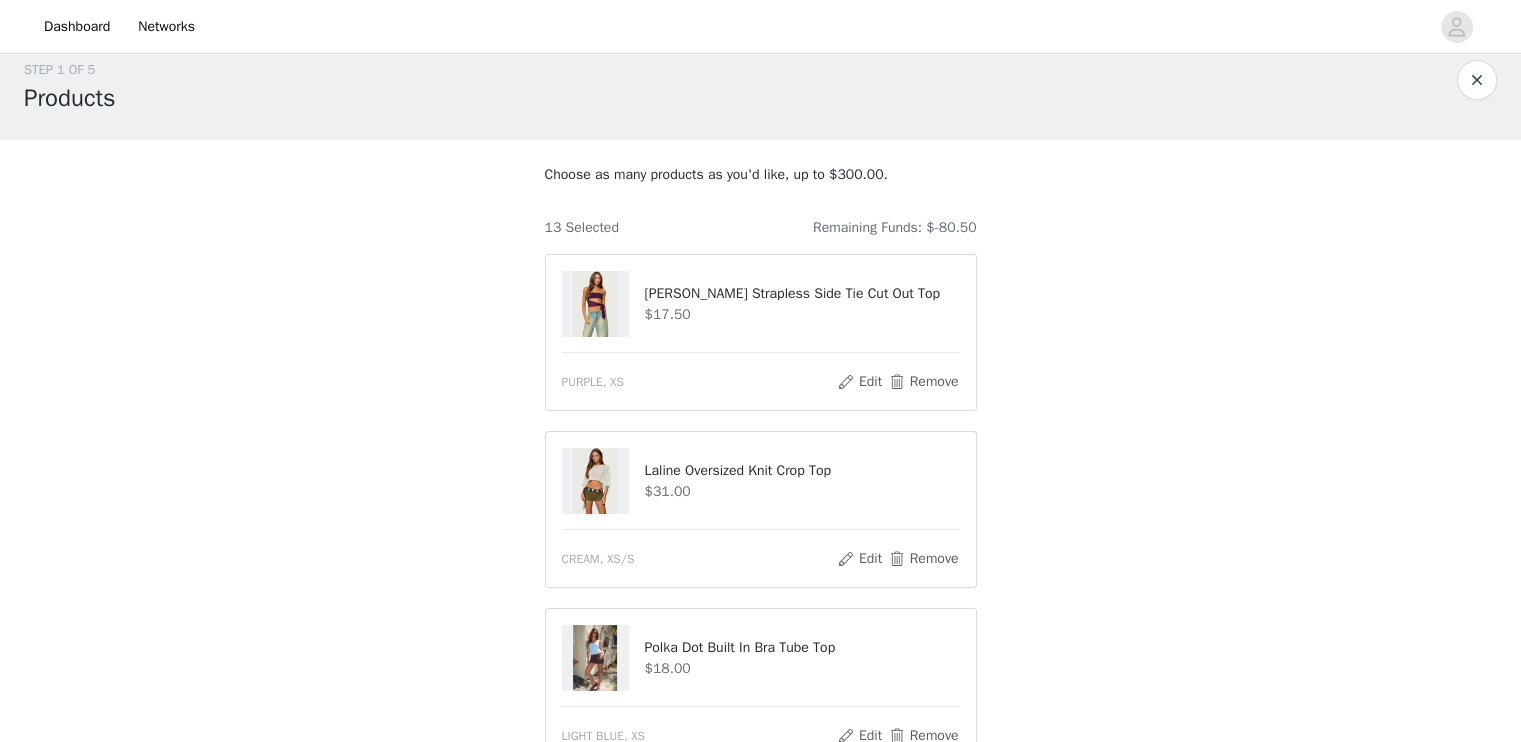 scroll, scrollTop: 0, scrollLeft: 0, axis: both 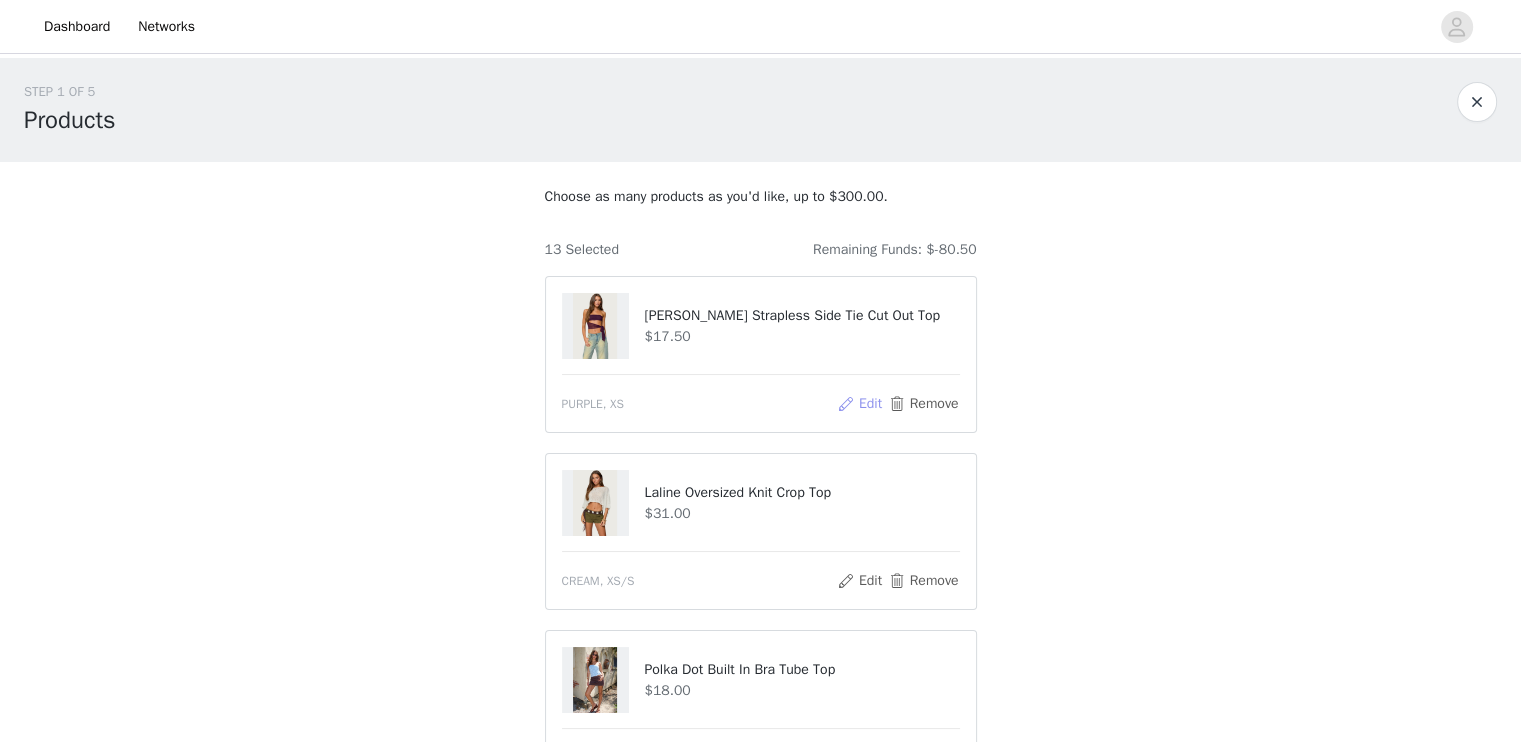 click on "Edit" at bounding box center [859, 404] 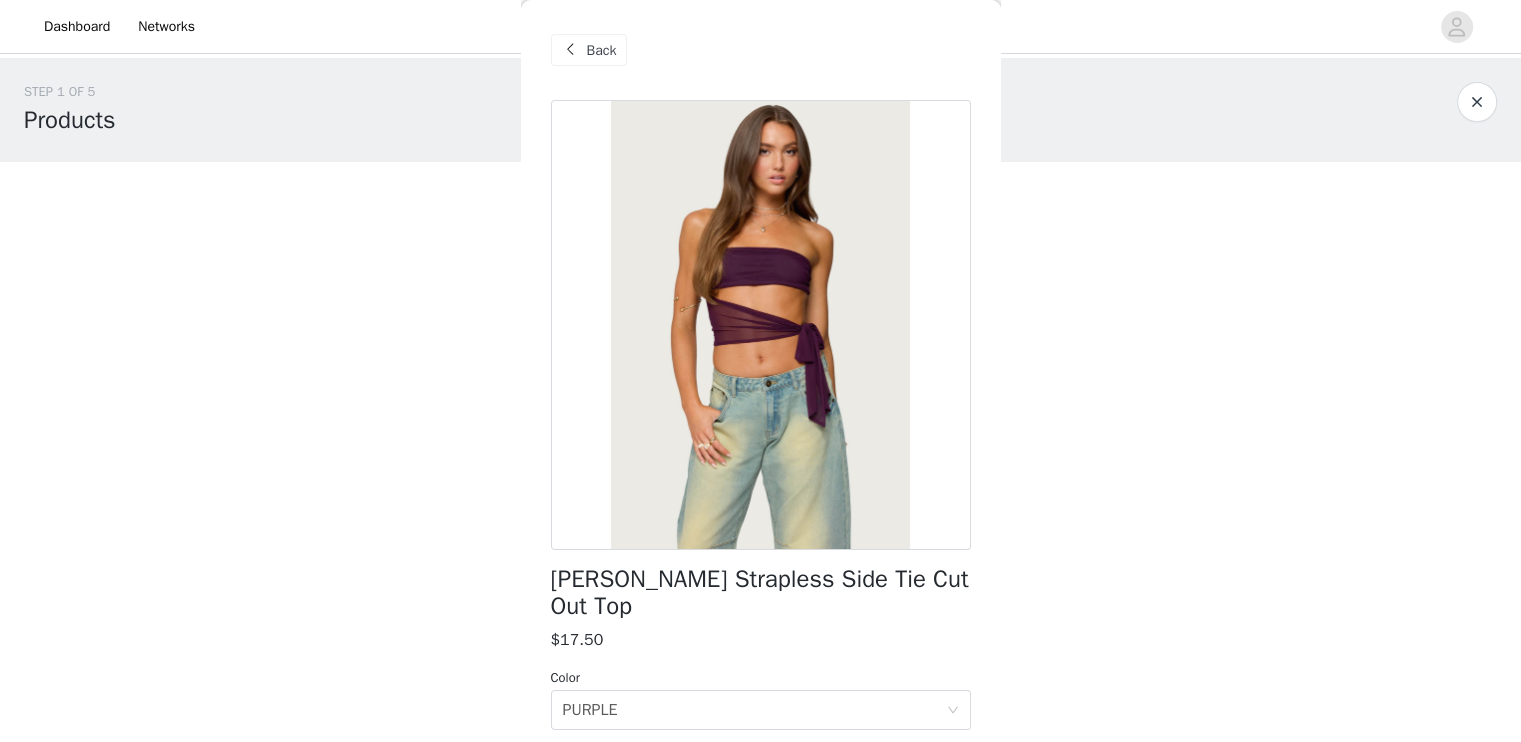 click on "Back" at bounding box center (602, 50) 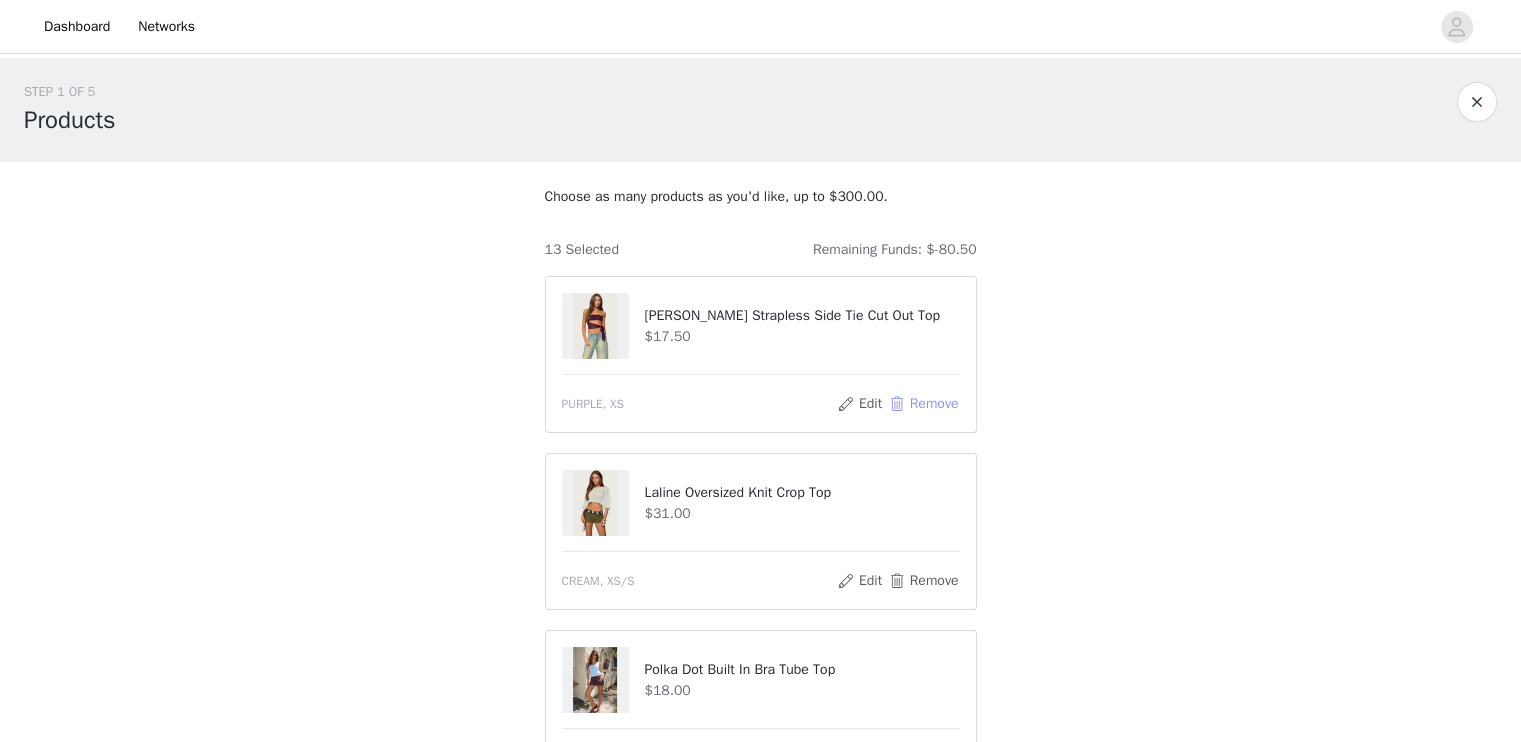 click on "Remove" at bounding box center [923, 404] 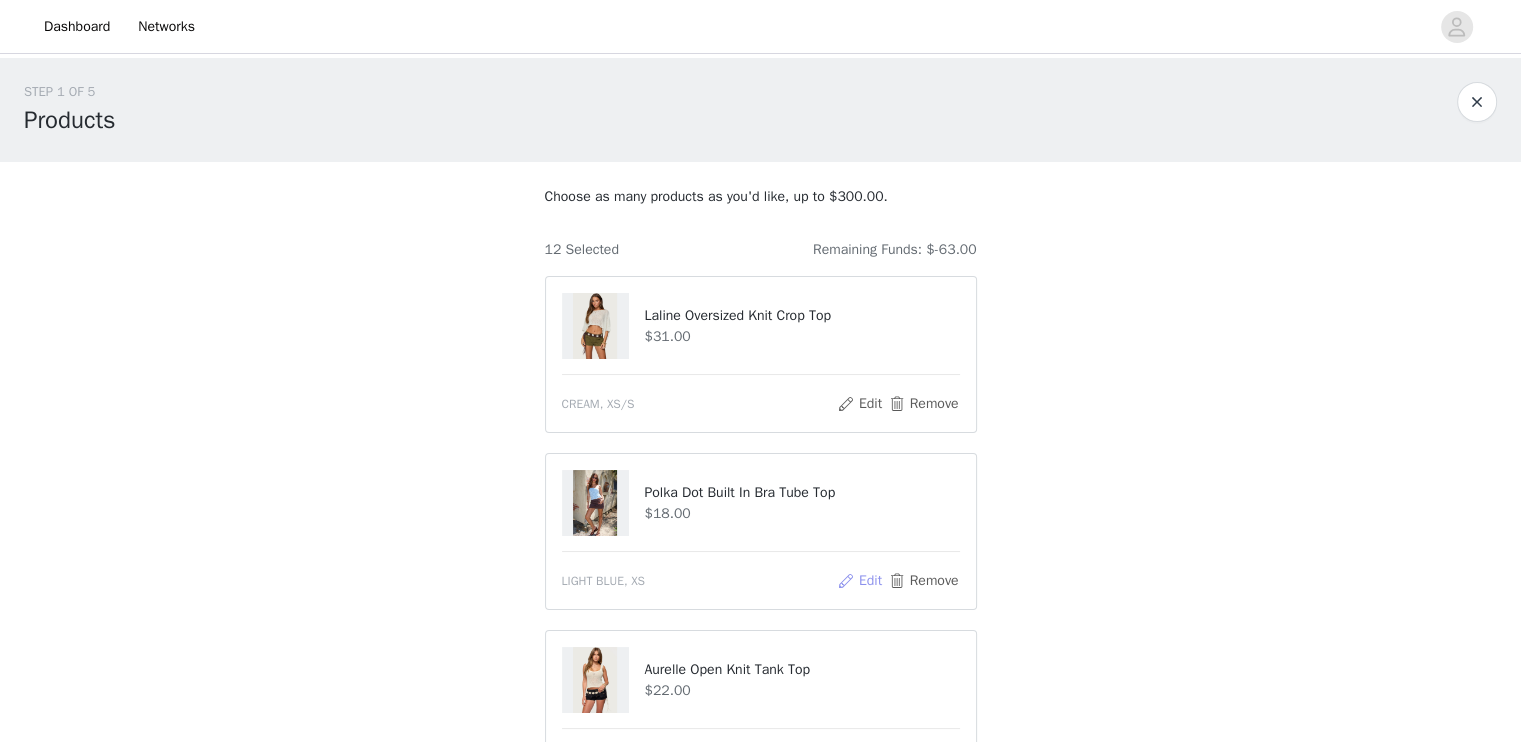 click on "Edit" at bounding box center [859, 581] 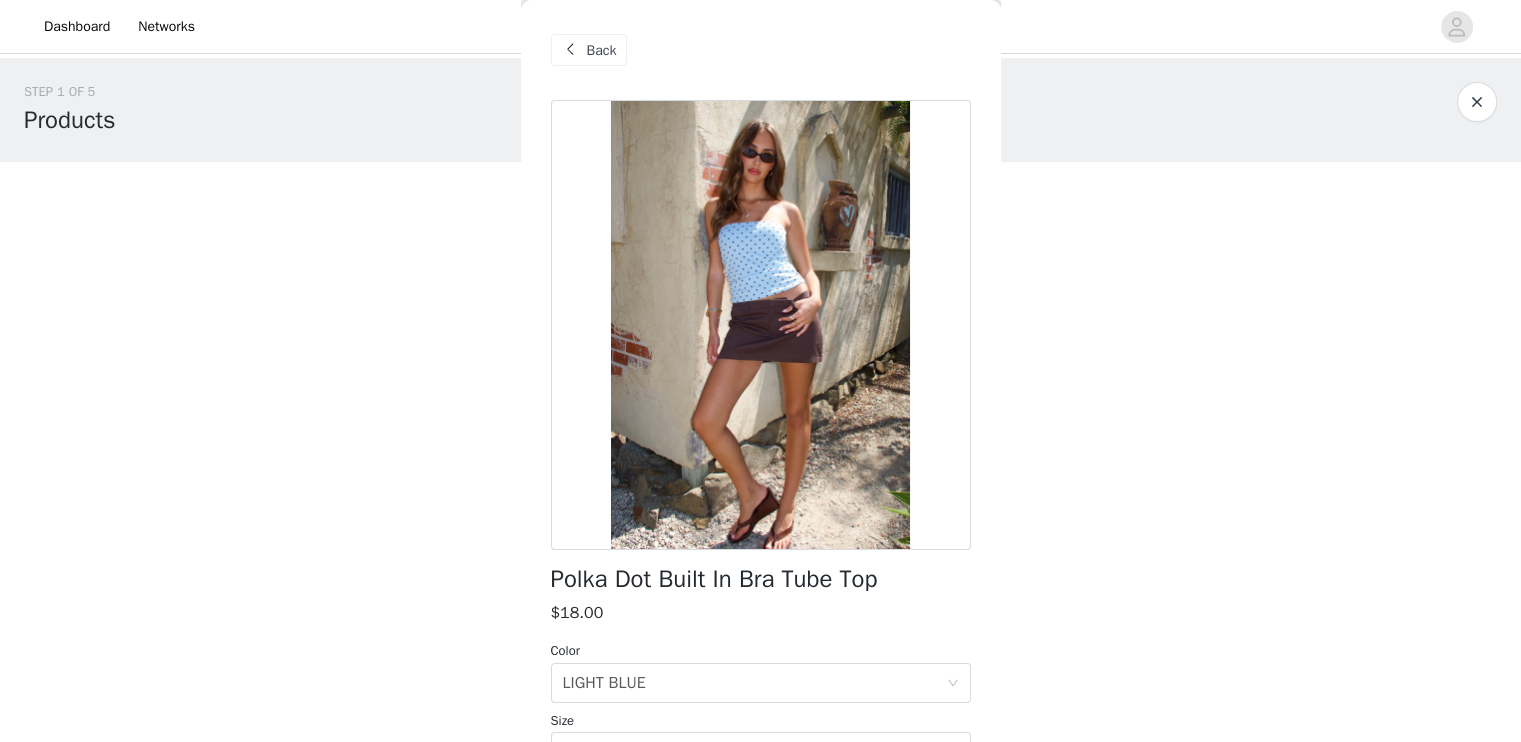 click at bounding box center [571, 50] 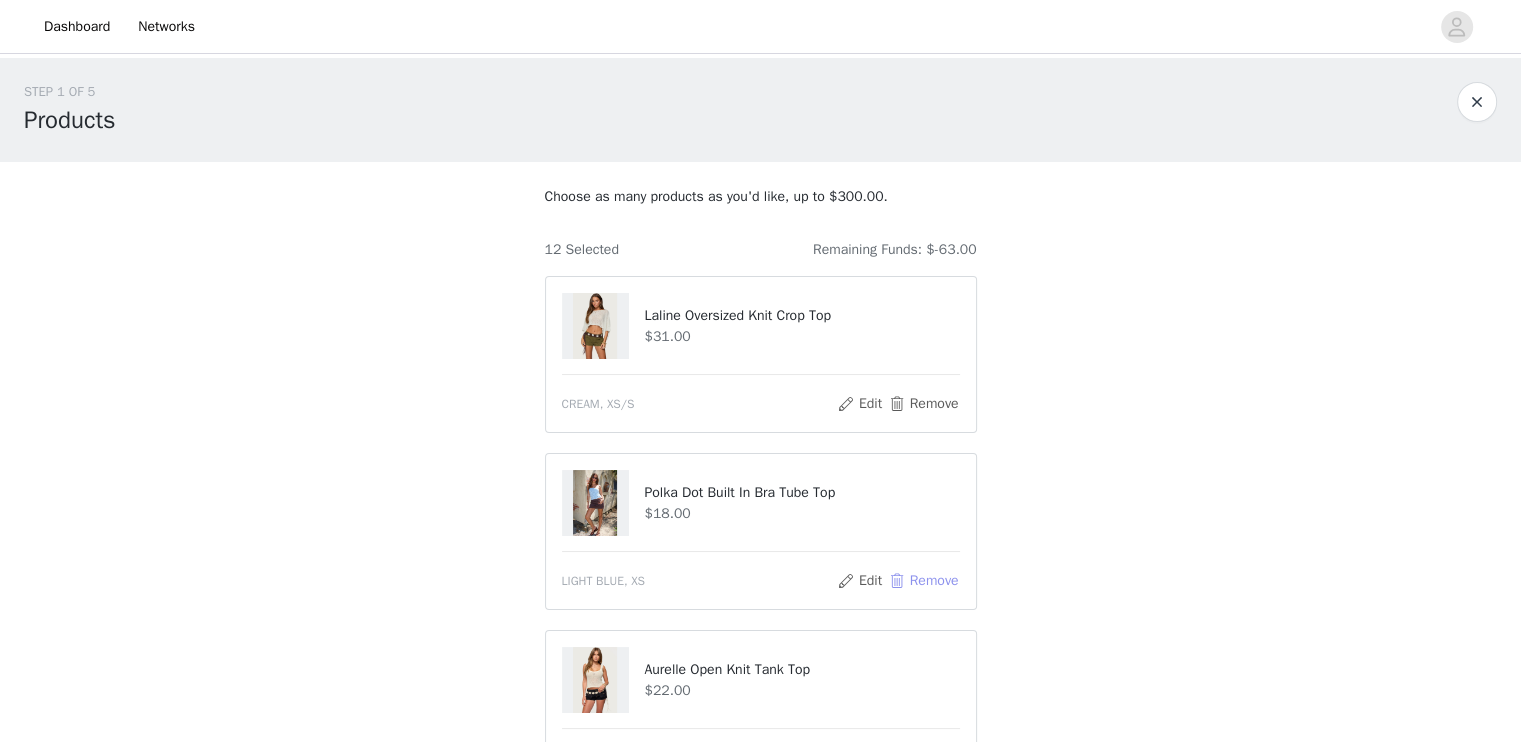 click on "Remove" at bounding box center [923, 581] 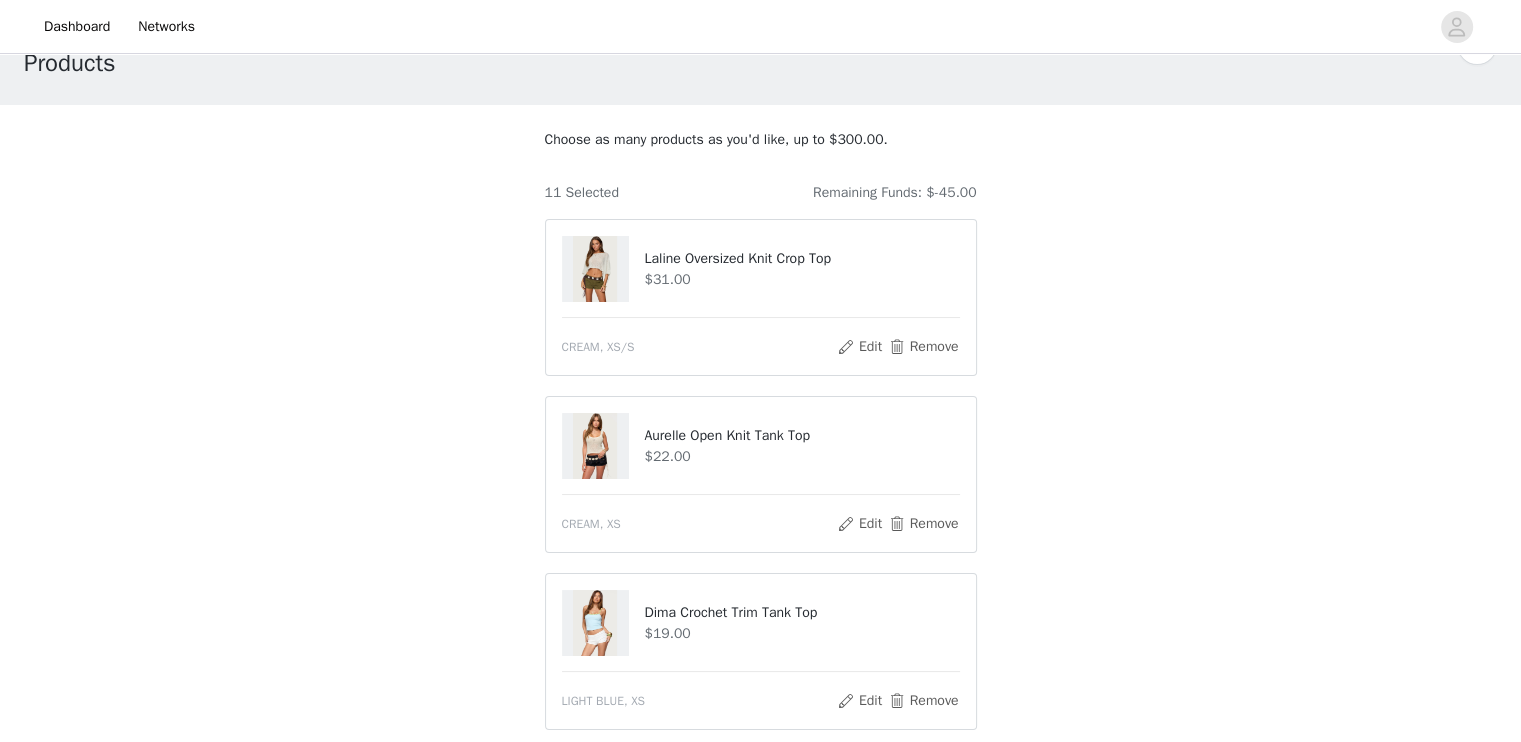 scroll, scrollTop: 0, scrollLeft: 0, axis: both 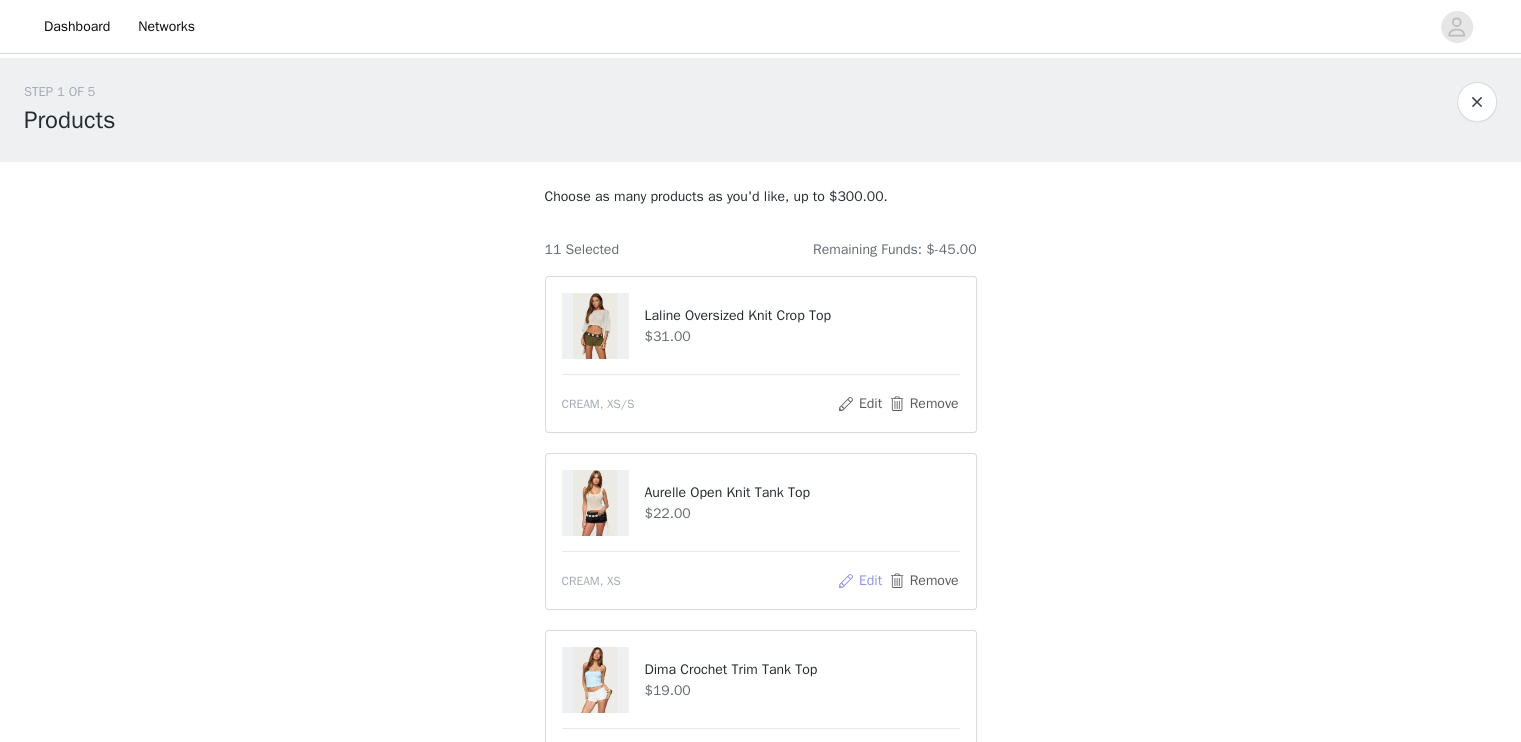 click on "Edit" at bounding box center [859, 581] 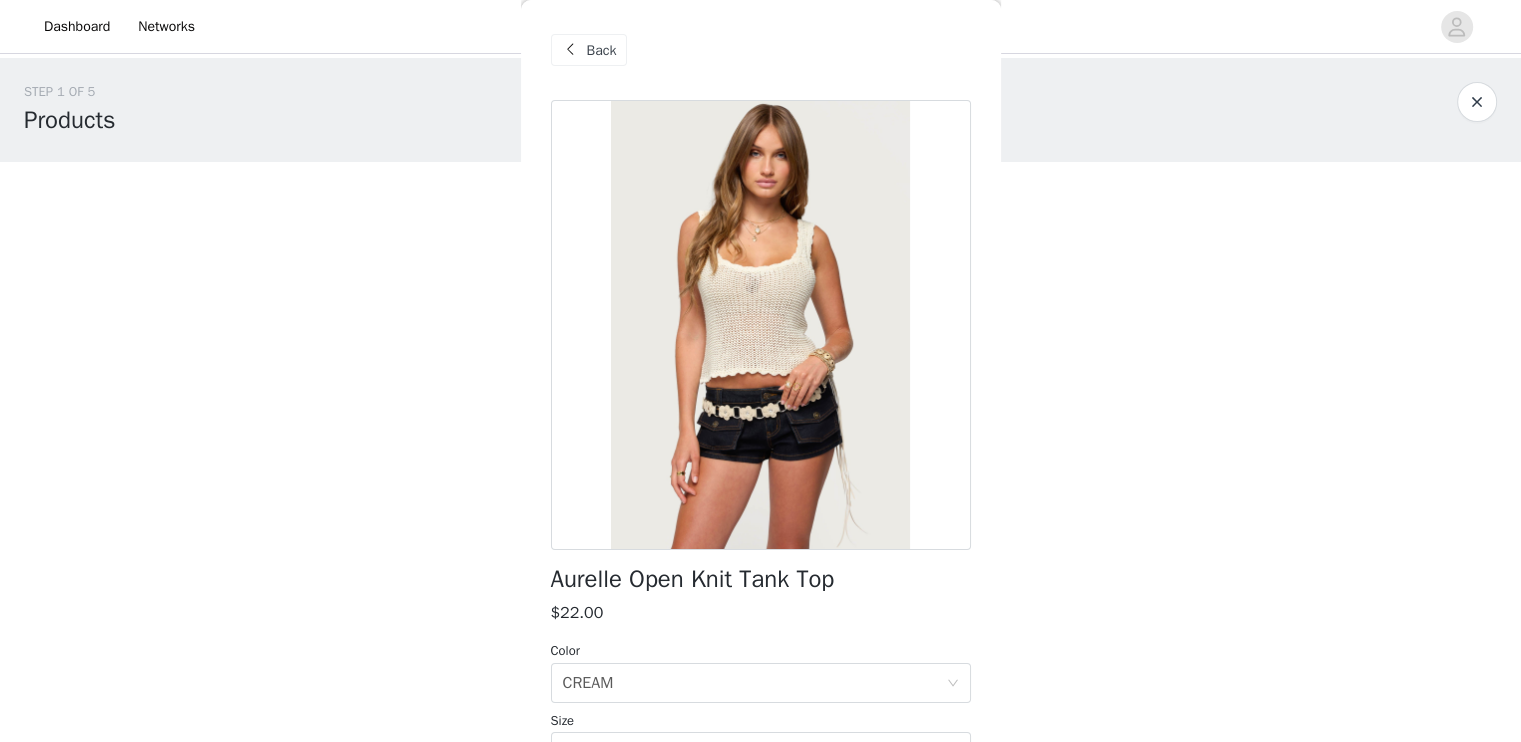 click on "Back" at bounding box center [602, 50] 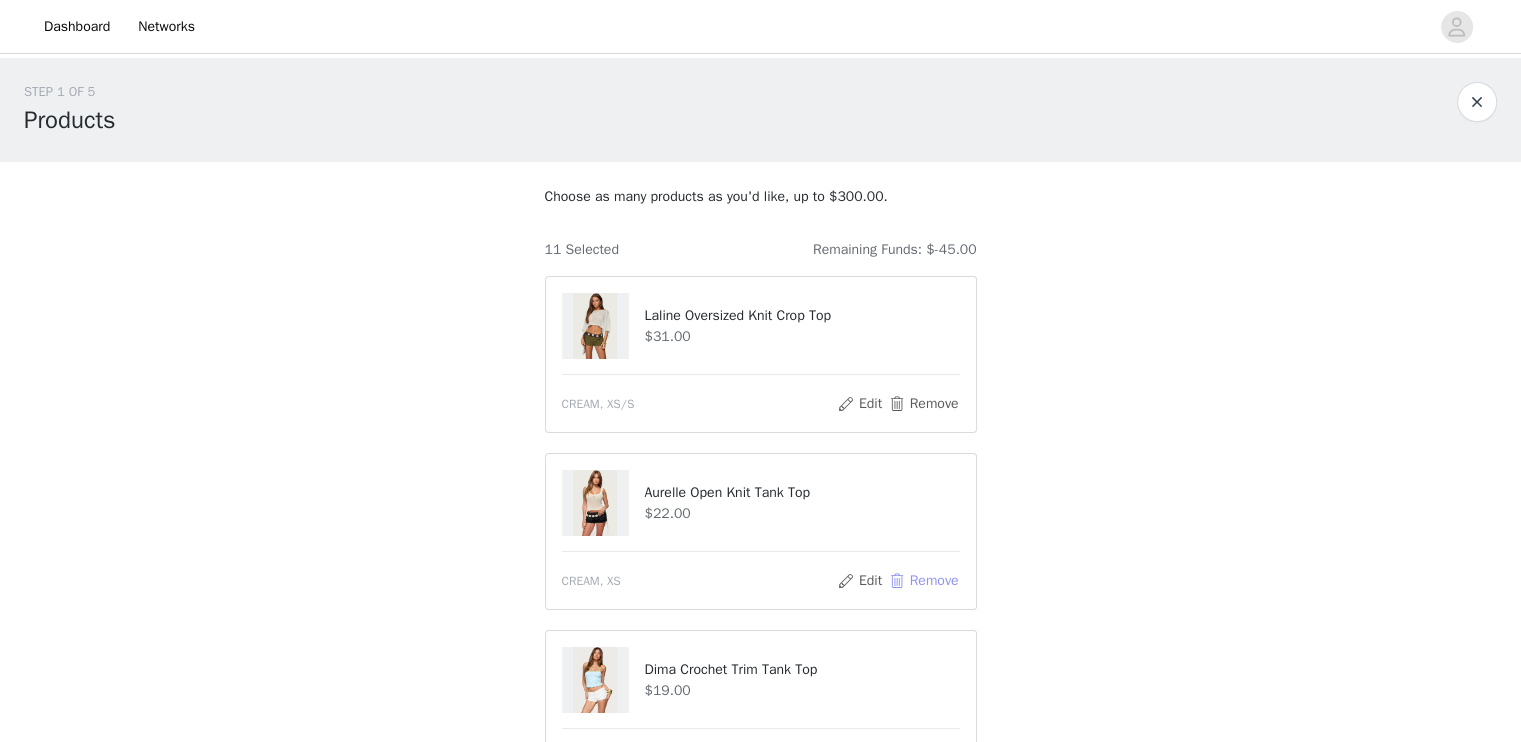 click on "Remove" at bounding box center (923, 581) 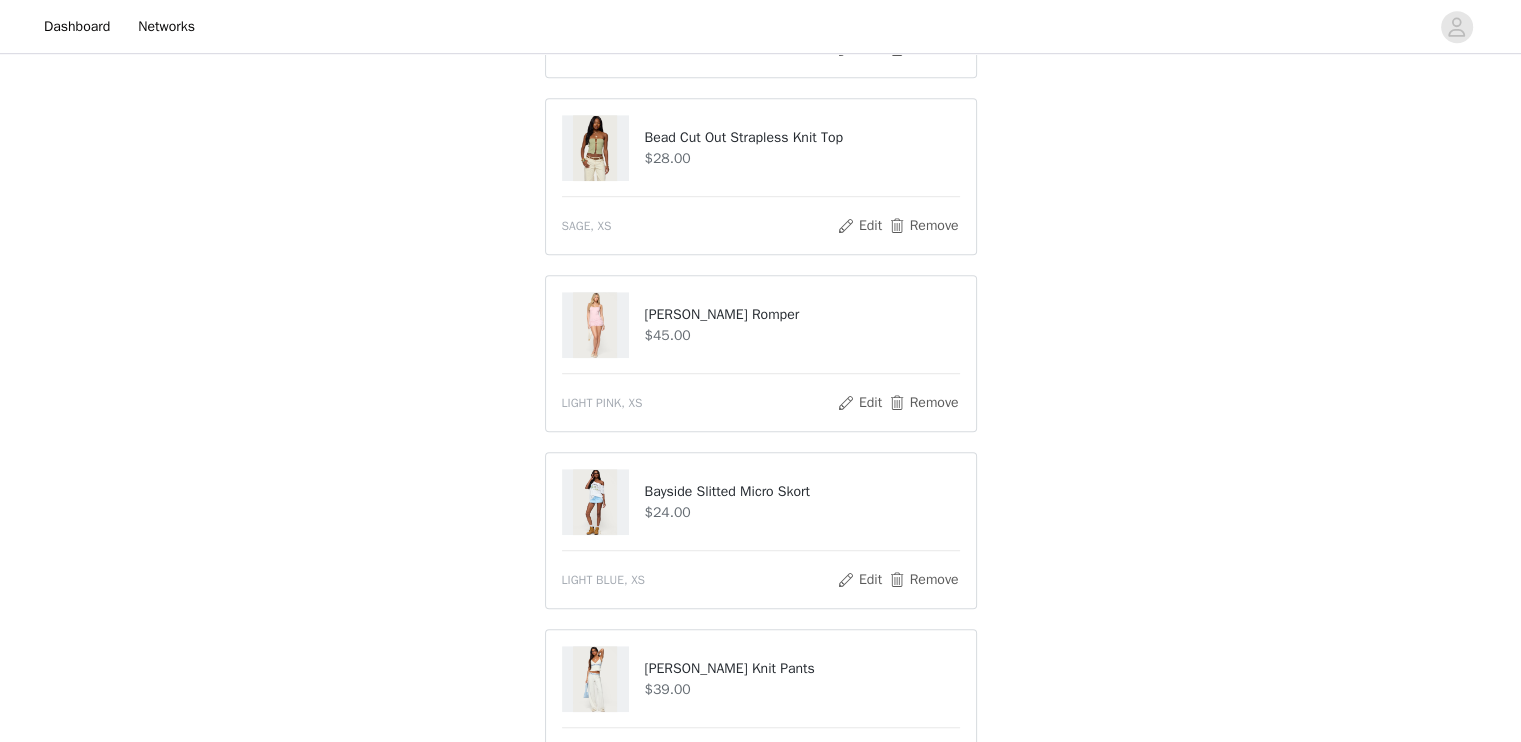scroll, scrollTop: 1200, scrollLeft: 0, axis: vertical 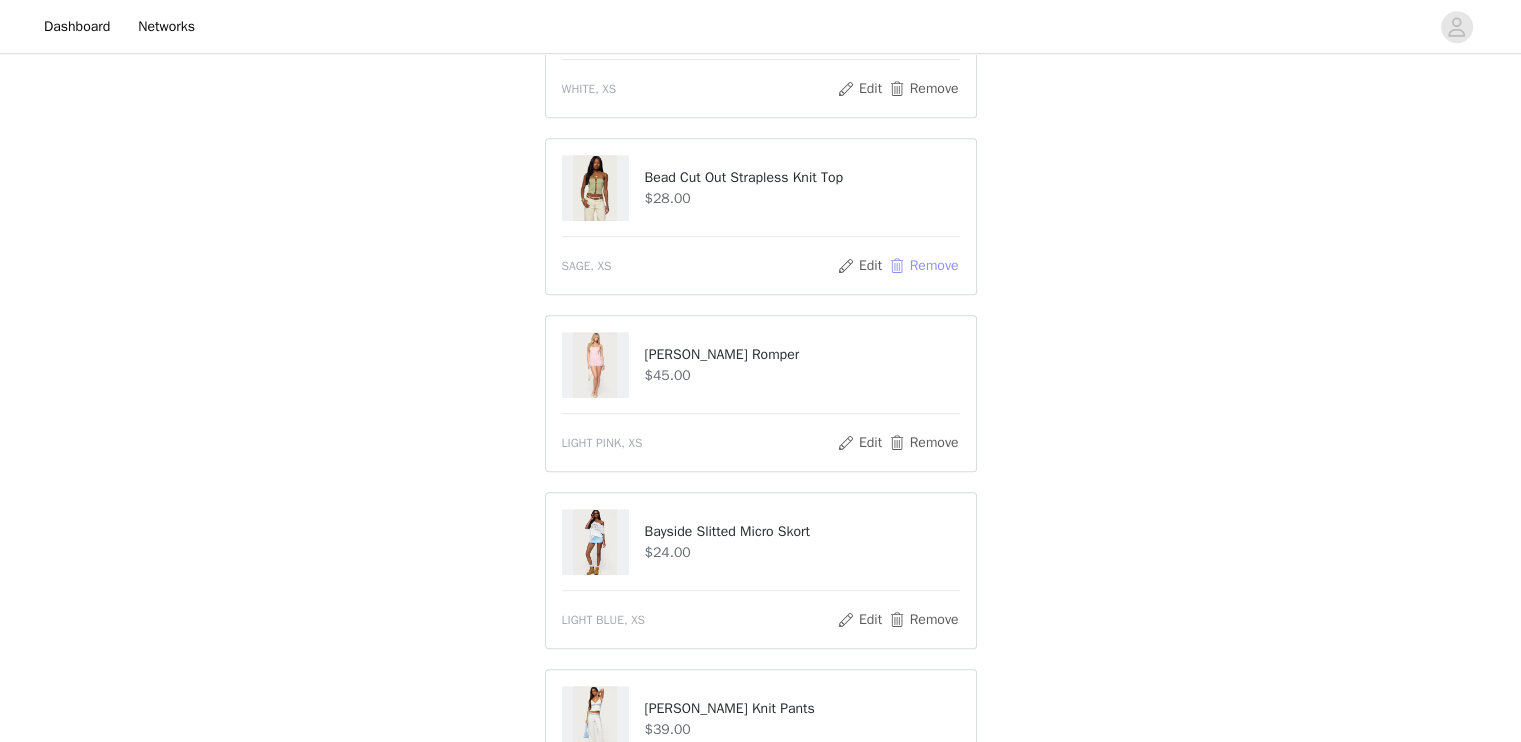 click on "Remove" at bounding box center [923, 266] 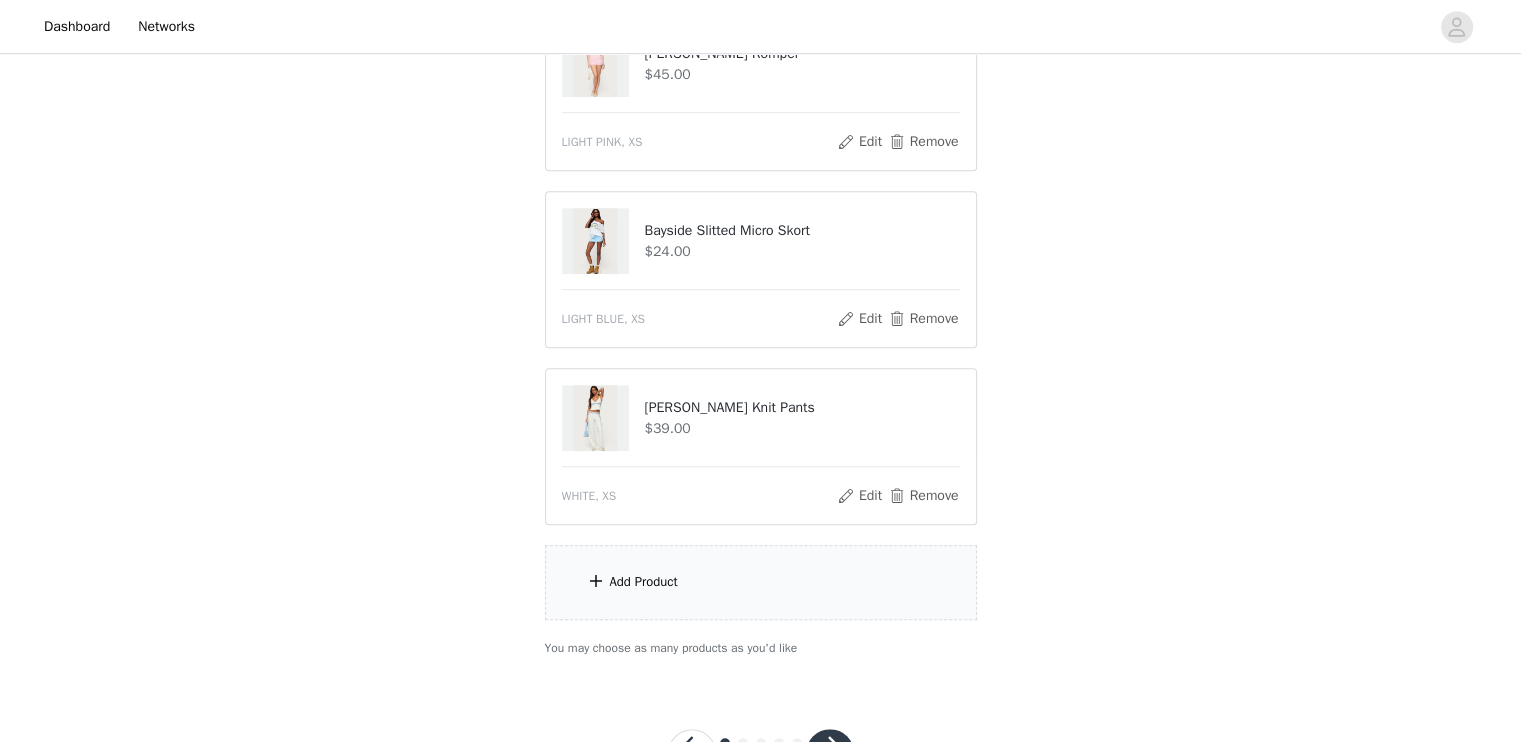 scroll, scrollTop: 1404, scrollLeft: 0, axis: vertical 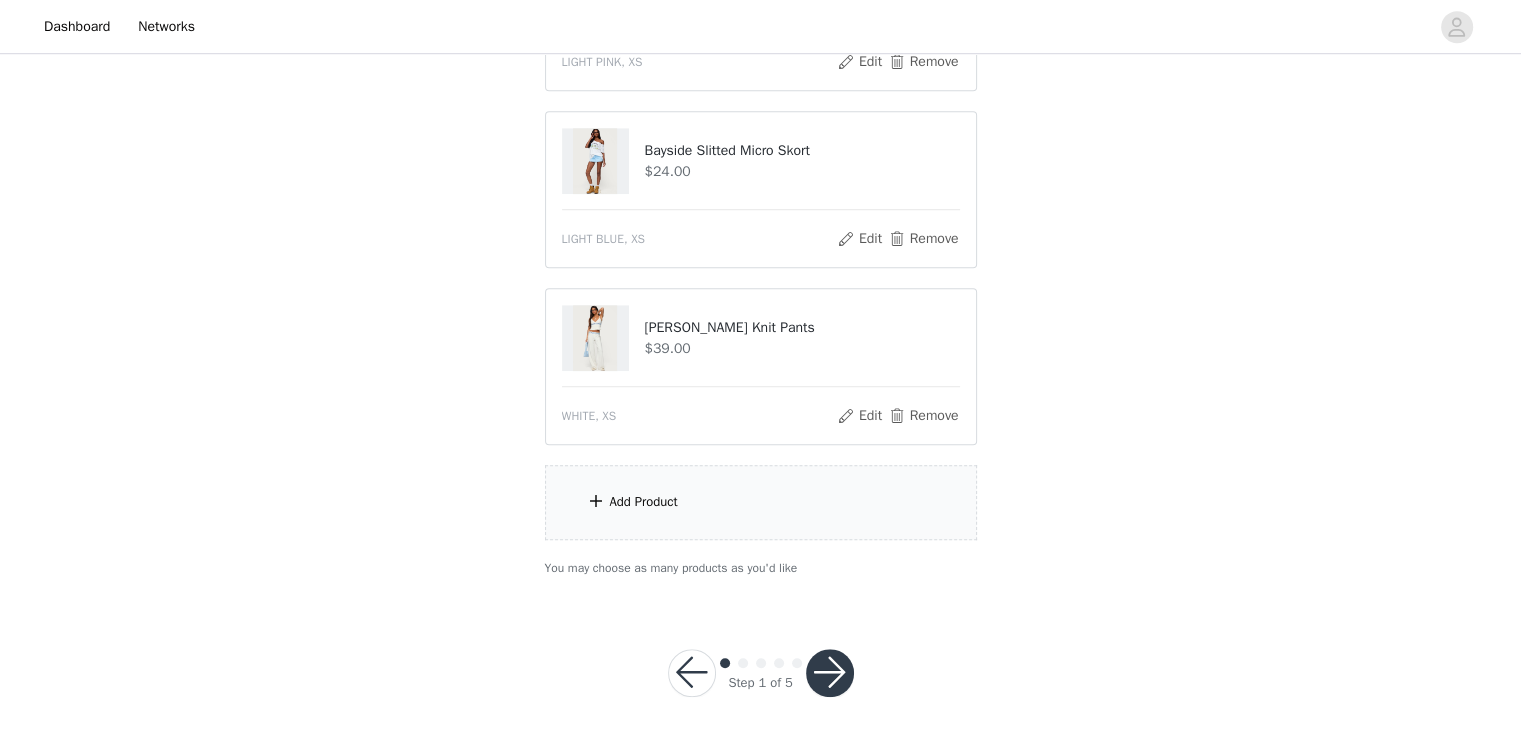 click at bounding box center (830, 673) 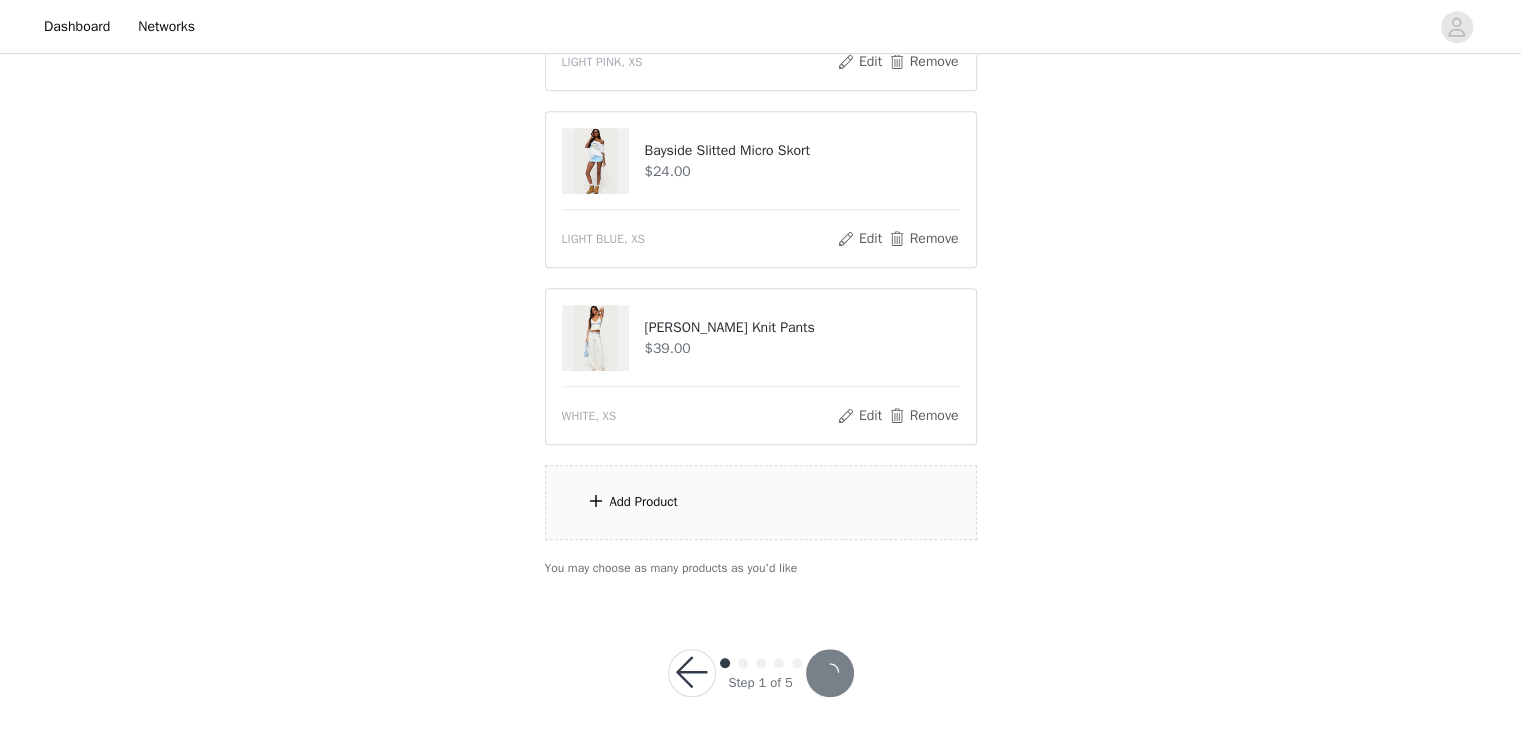 scroll, scrollTop: 0, scrollLeft: 0, axis: both 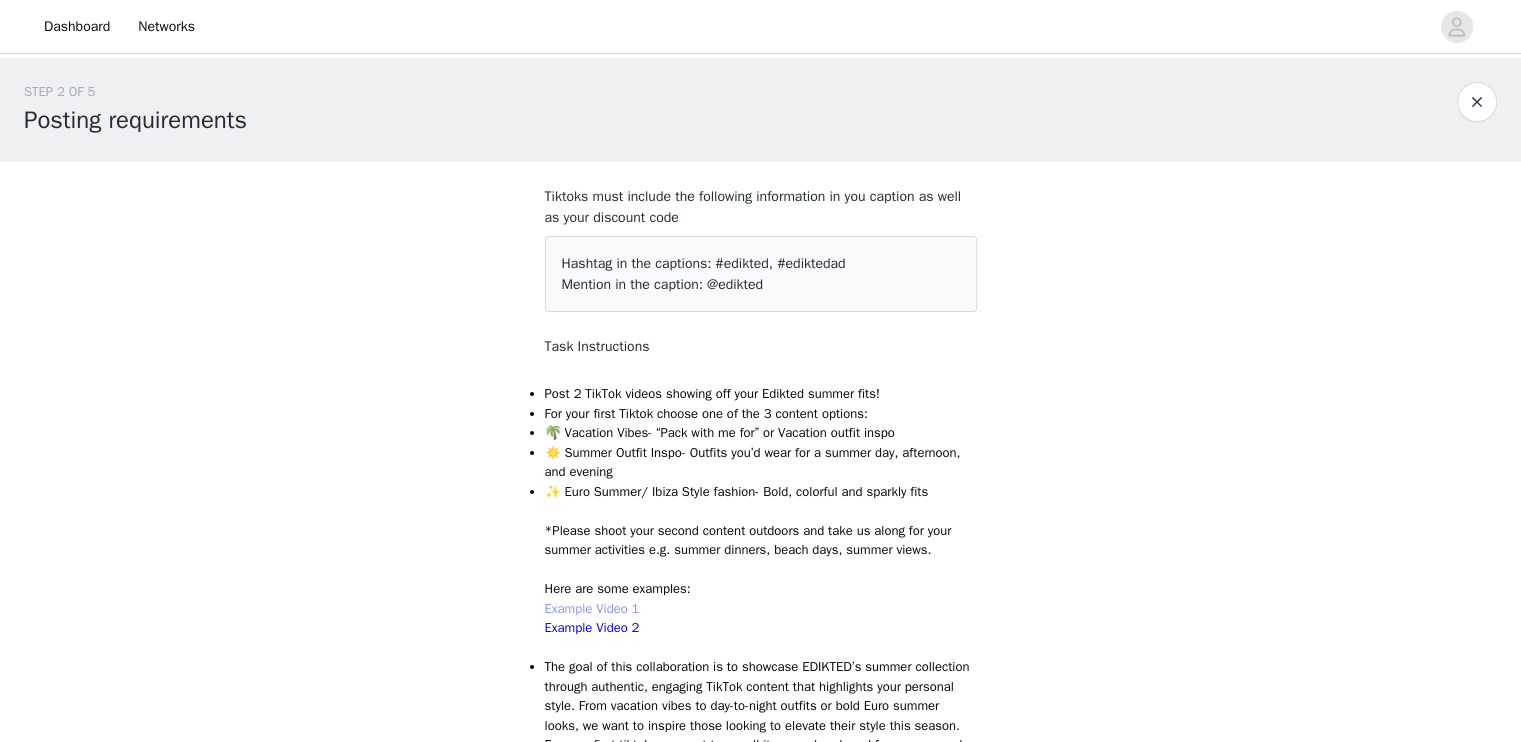 click on "Example Video 1" at bounding box center (592, 608) 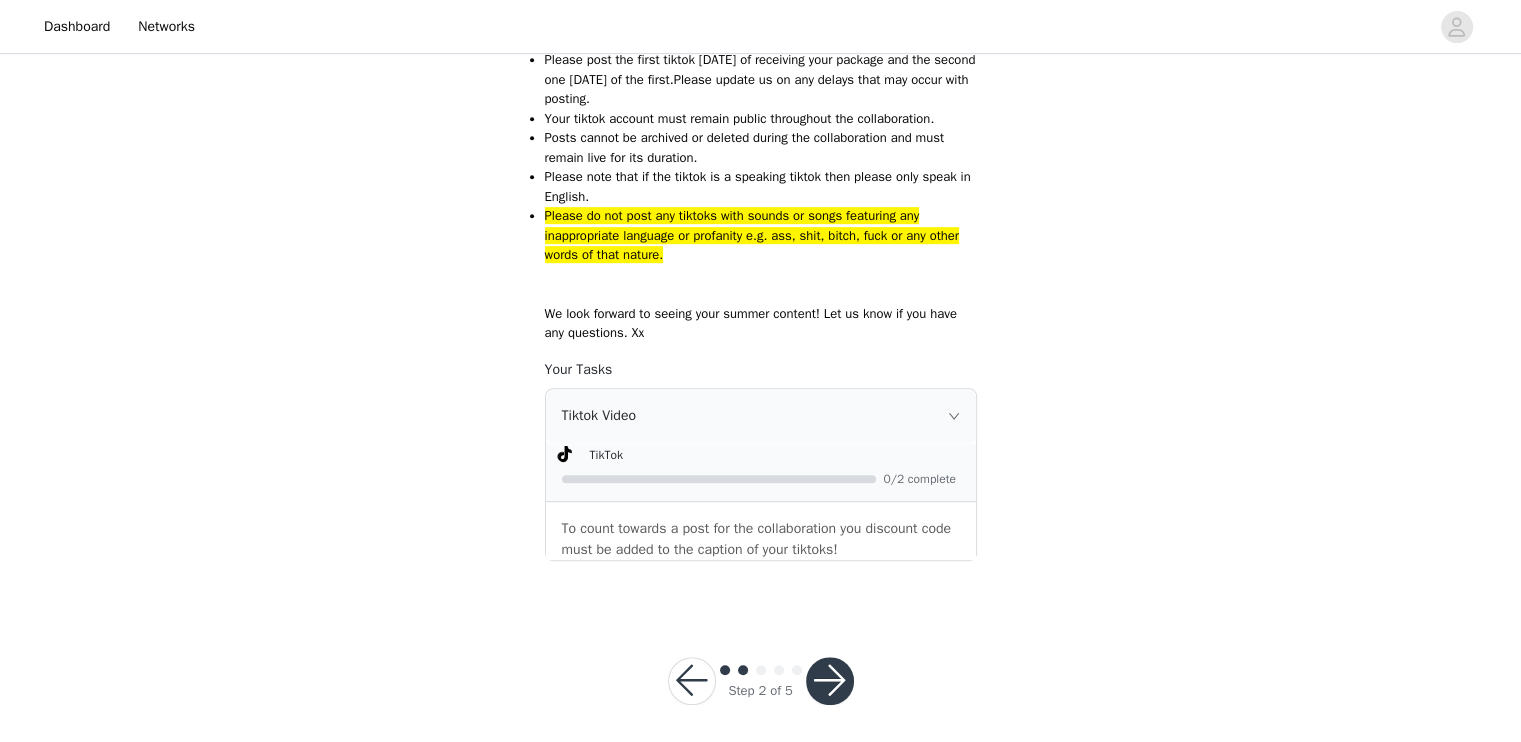 scroll, scrollTop: 909, scrollLeft: 0, axis: vertical 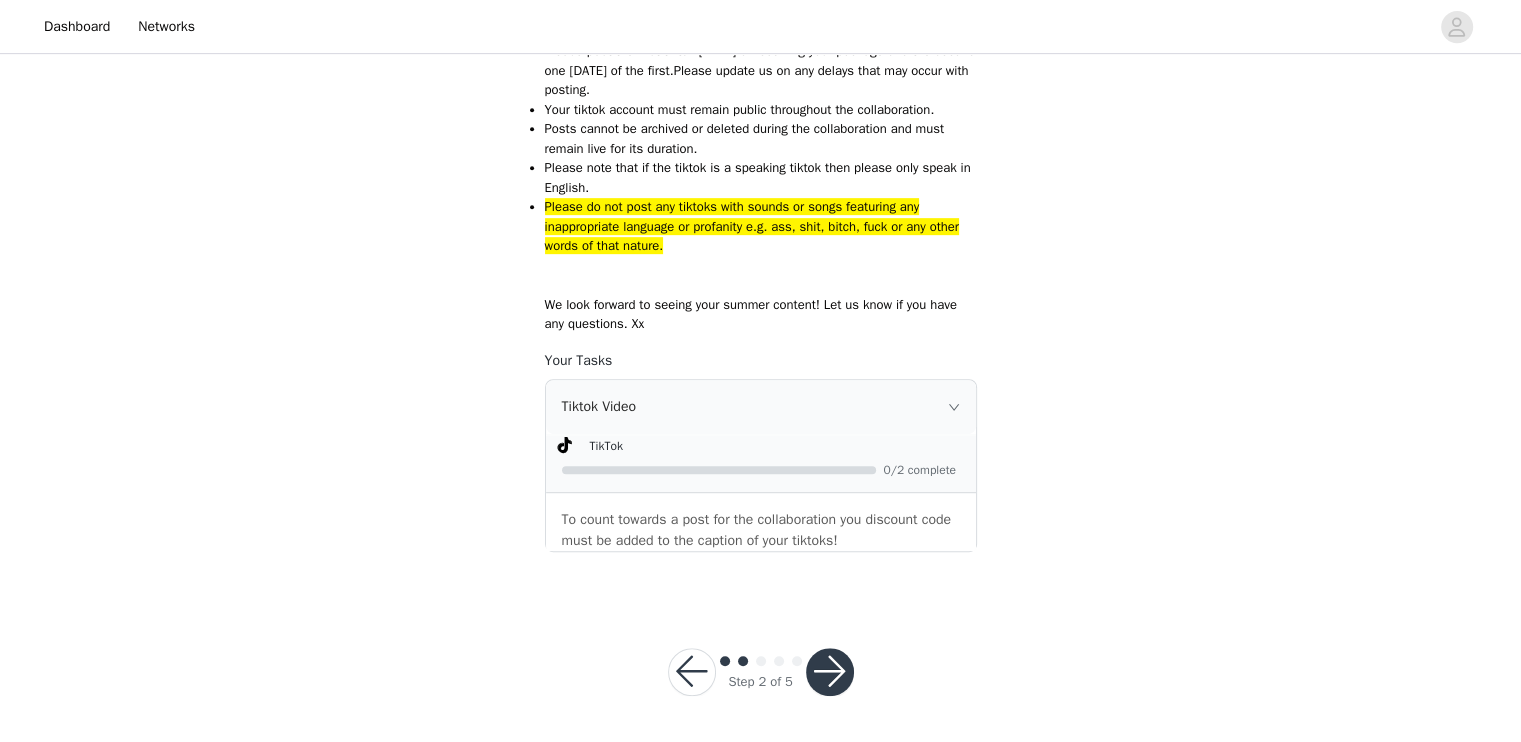click at bounding box center (830, 672) 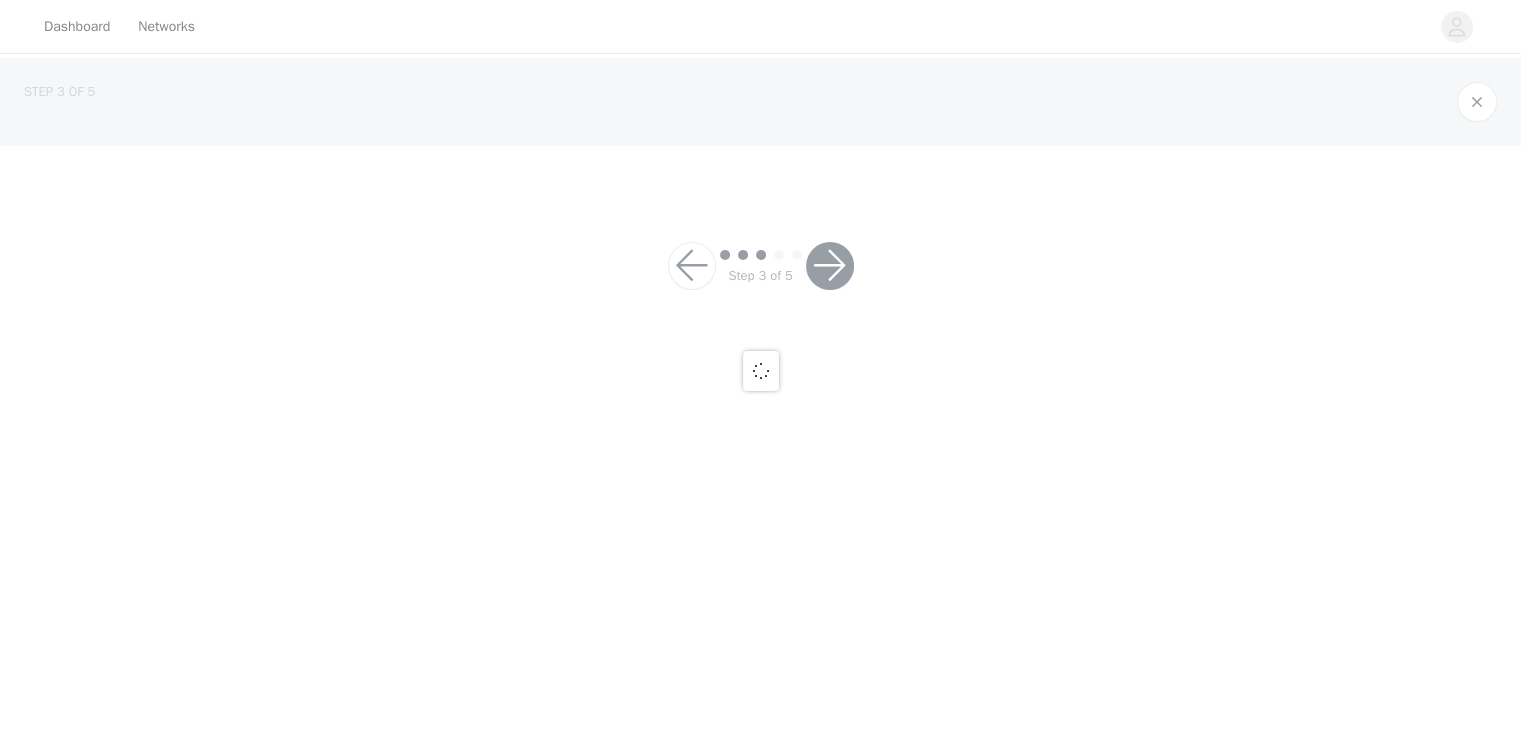 scroll, scrollTop: 0, scrollLeft: 0, axis: both 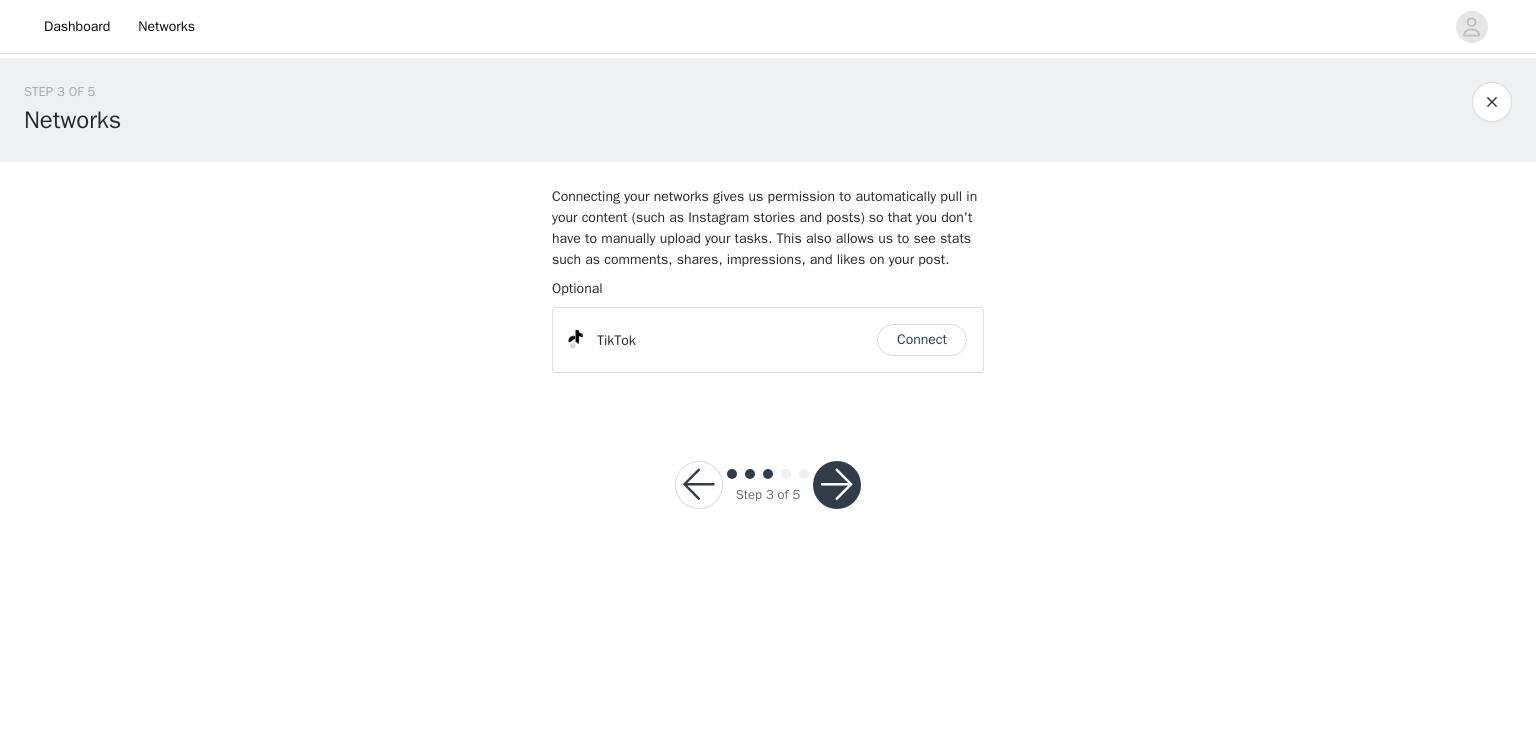 click at bounding box center (837, 485) 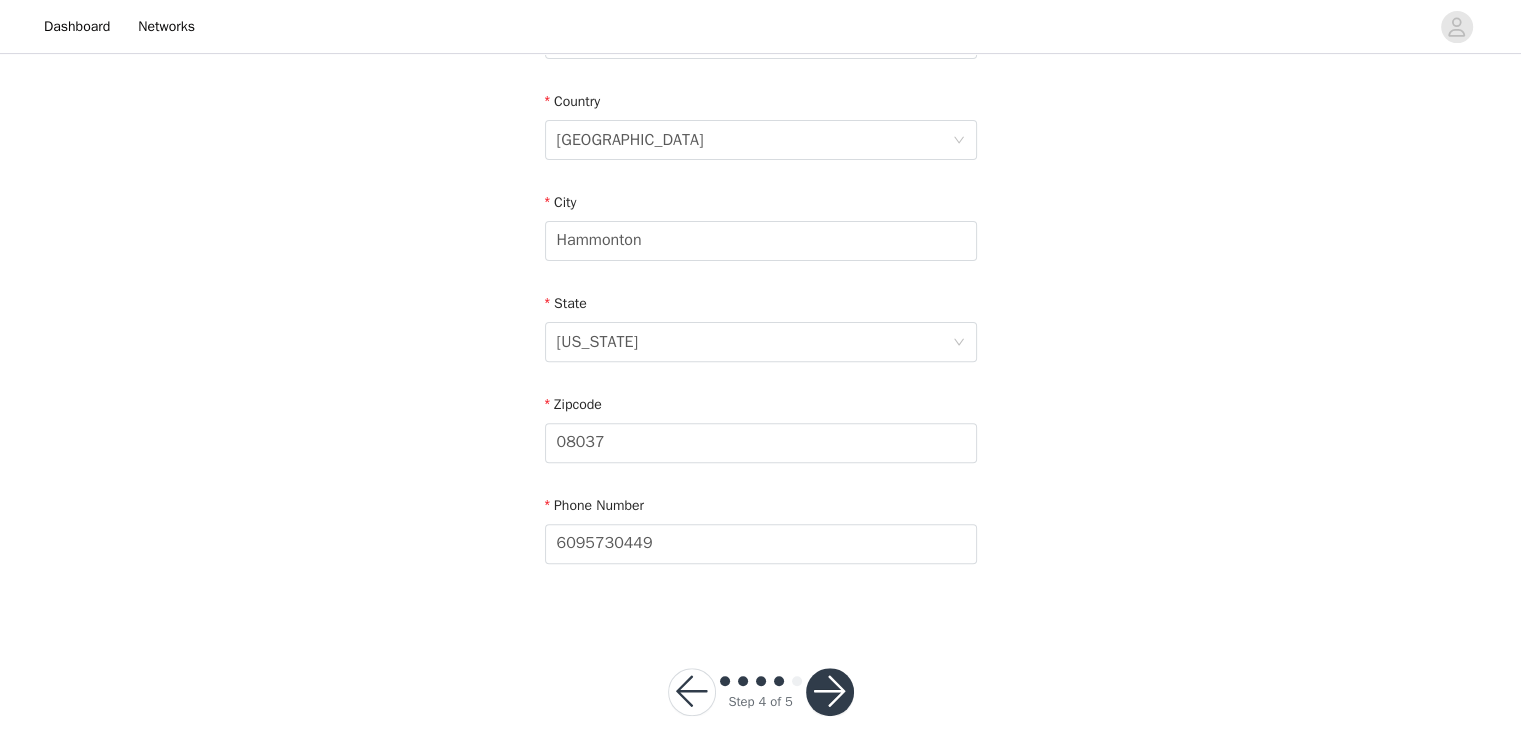 scroll, scrollTop: 621, scrollLeft: 0, axis: vertical 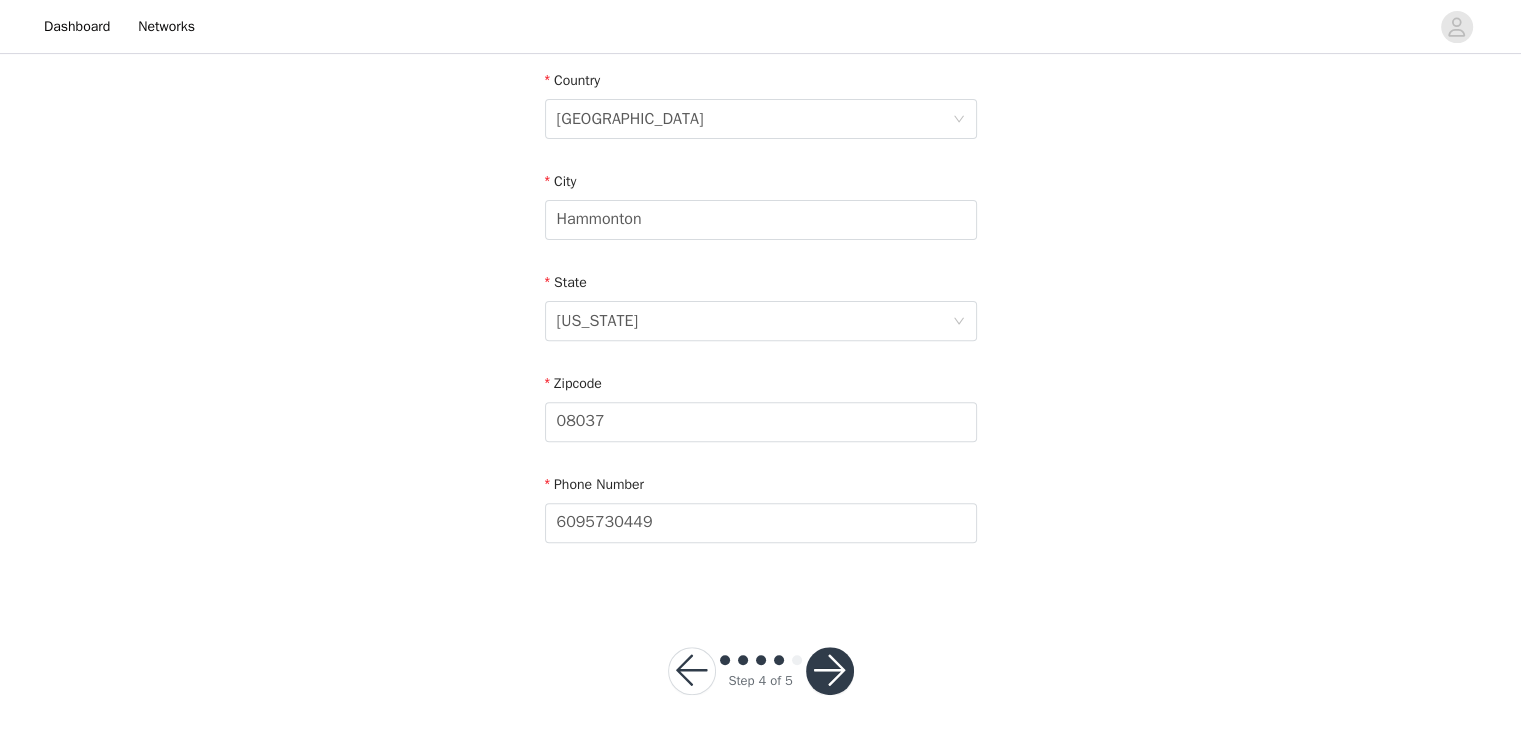 click at bounding box center [830, 671] 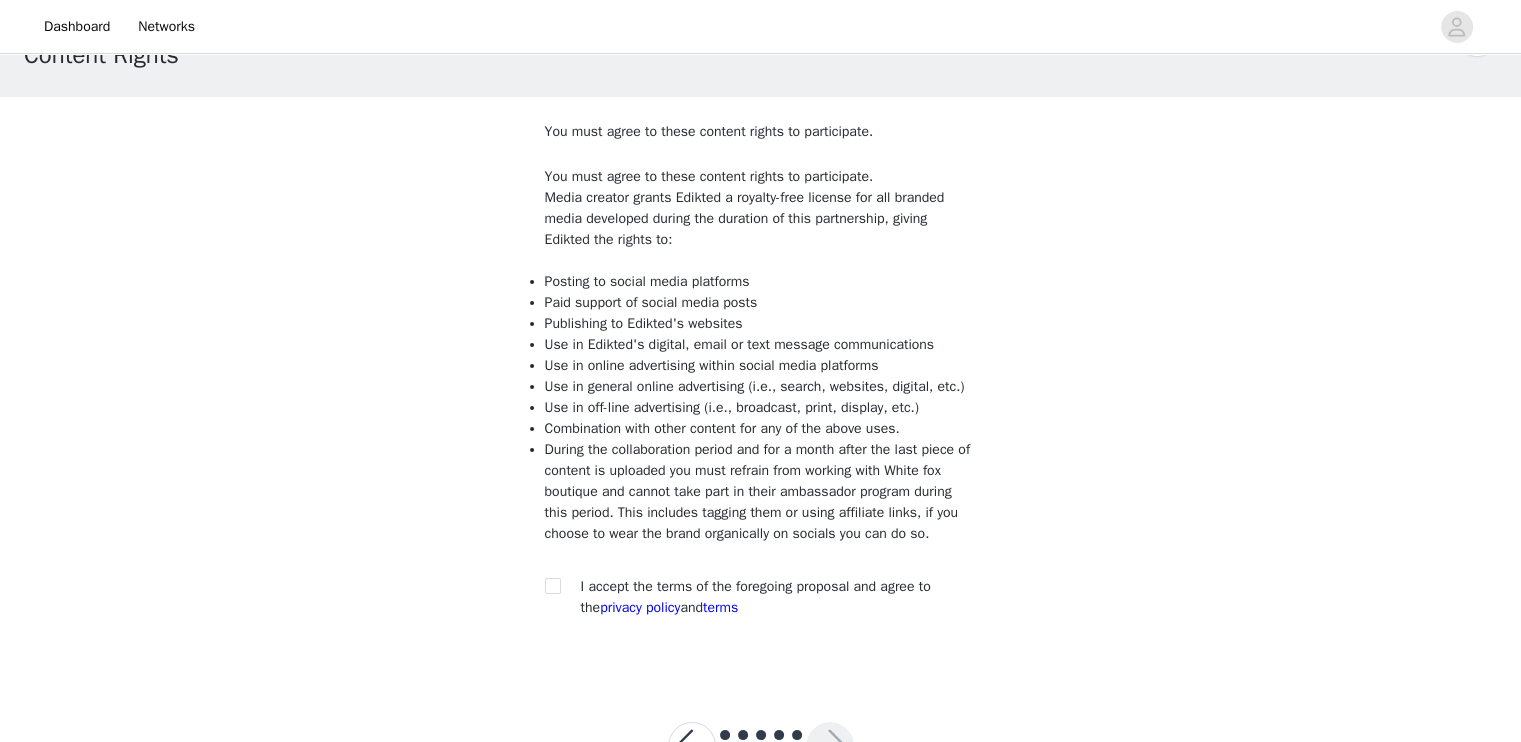 scroll, scrollTop: 100, scrollLeft: 0, axis: vertical 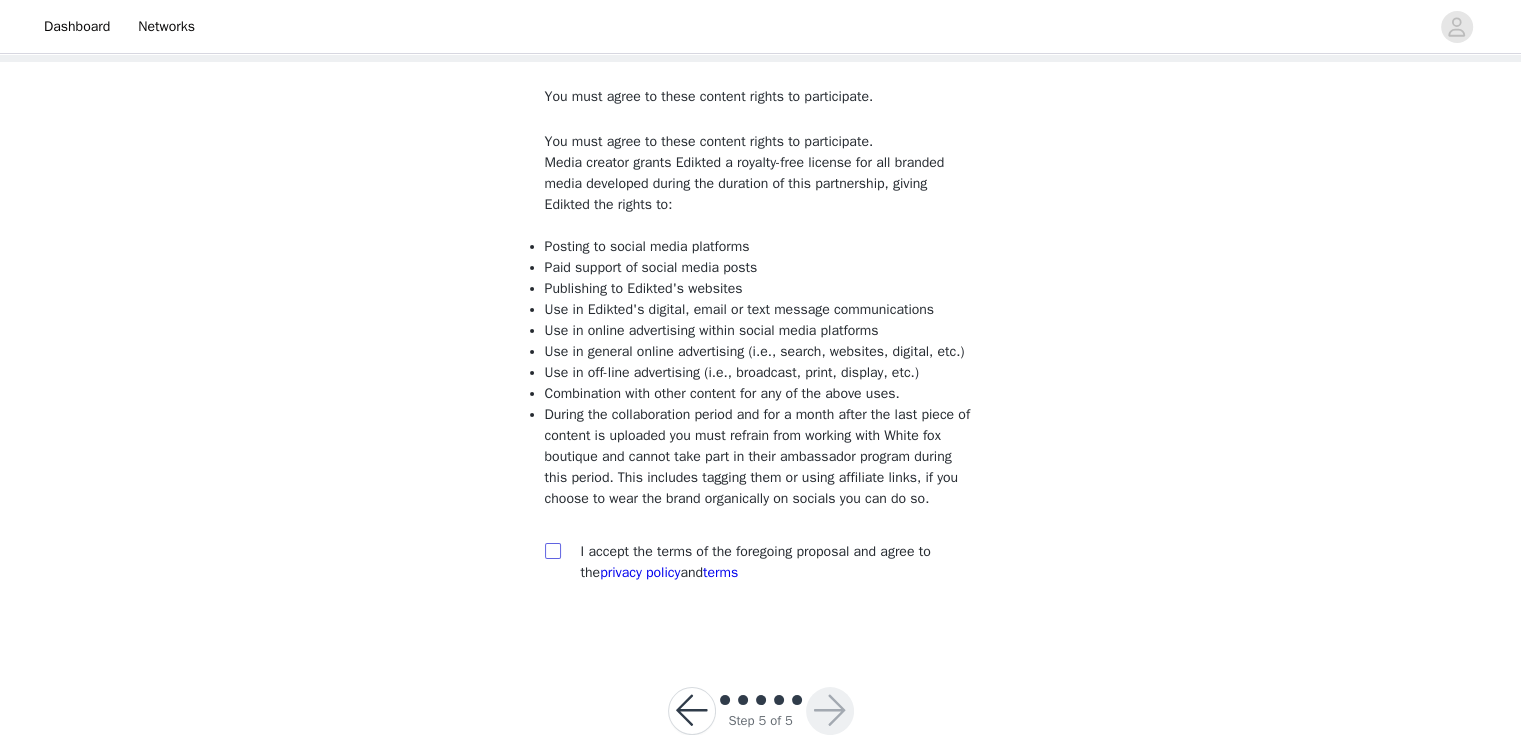 click at bounding box center (553, 551) 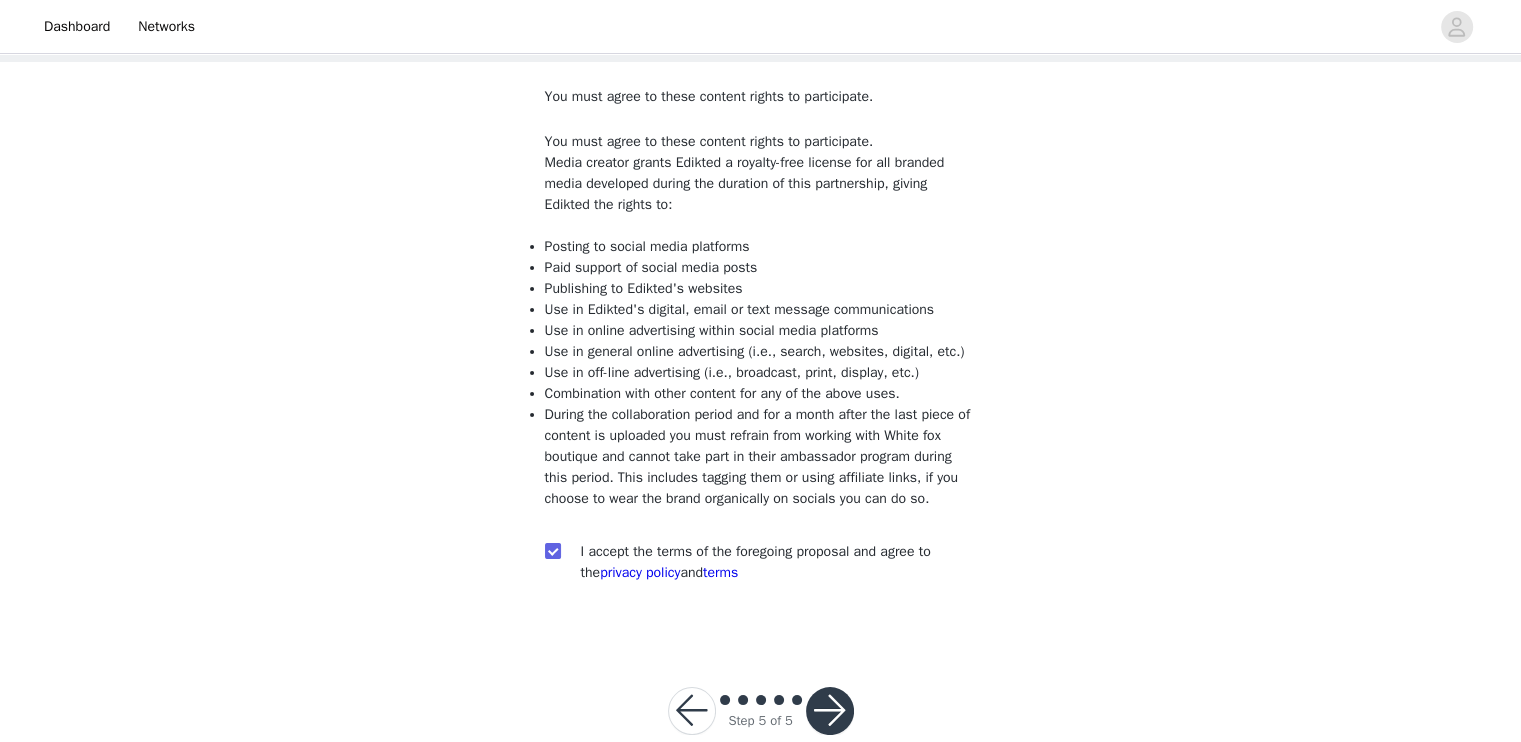 click at bounding box center [830, 711] 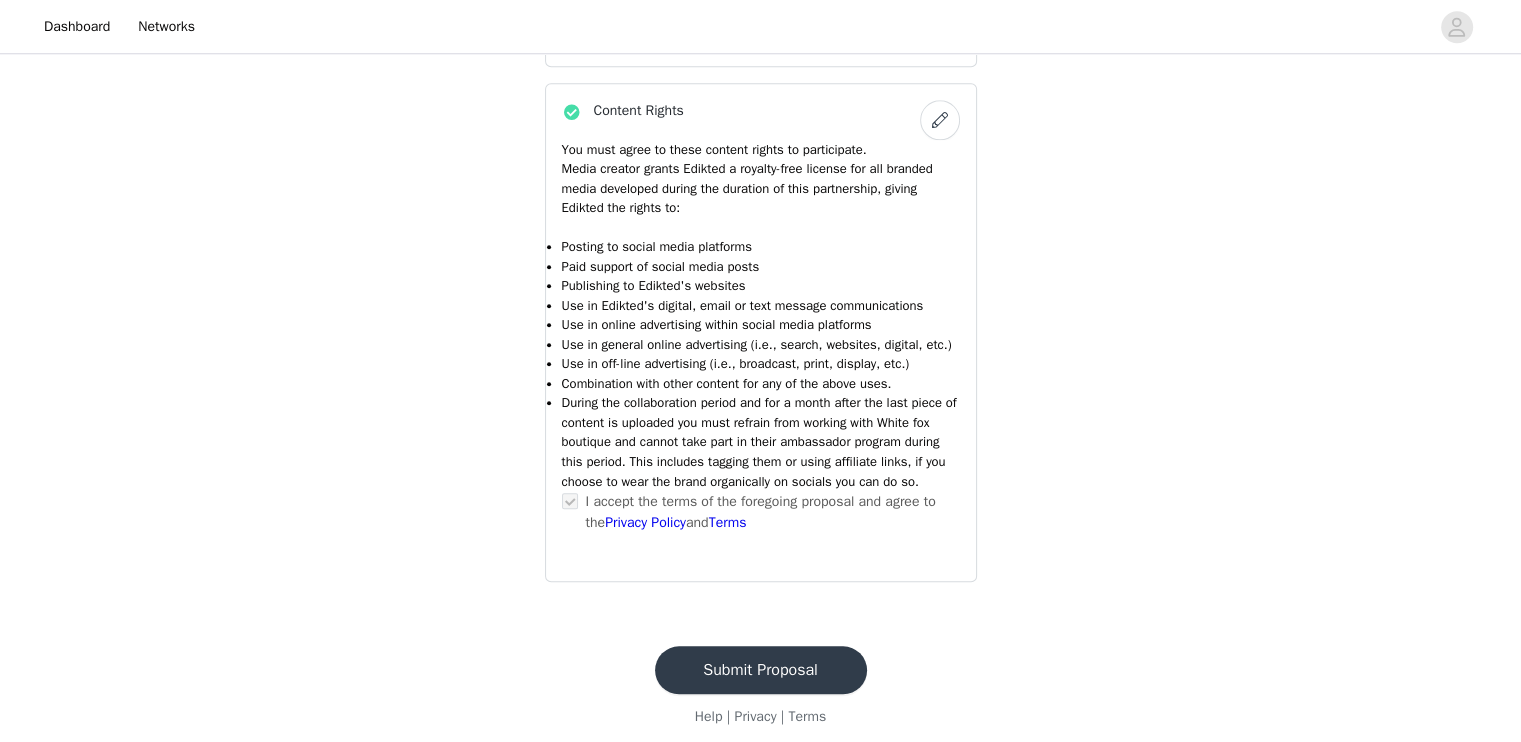 scroll, scrollTop: 1958, scrollLeft: 0, axis: vertical 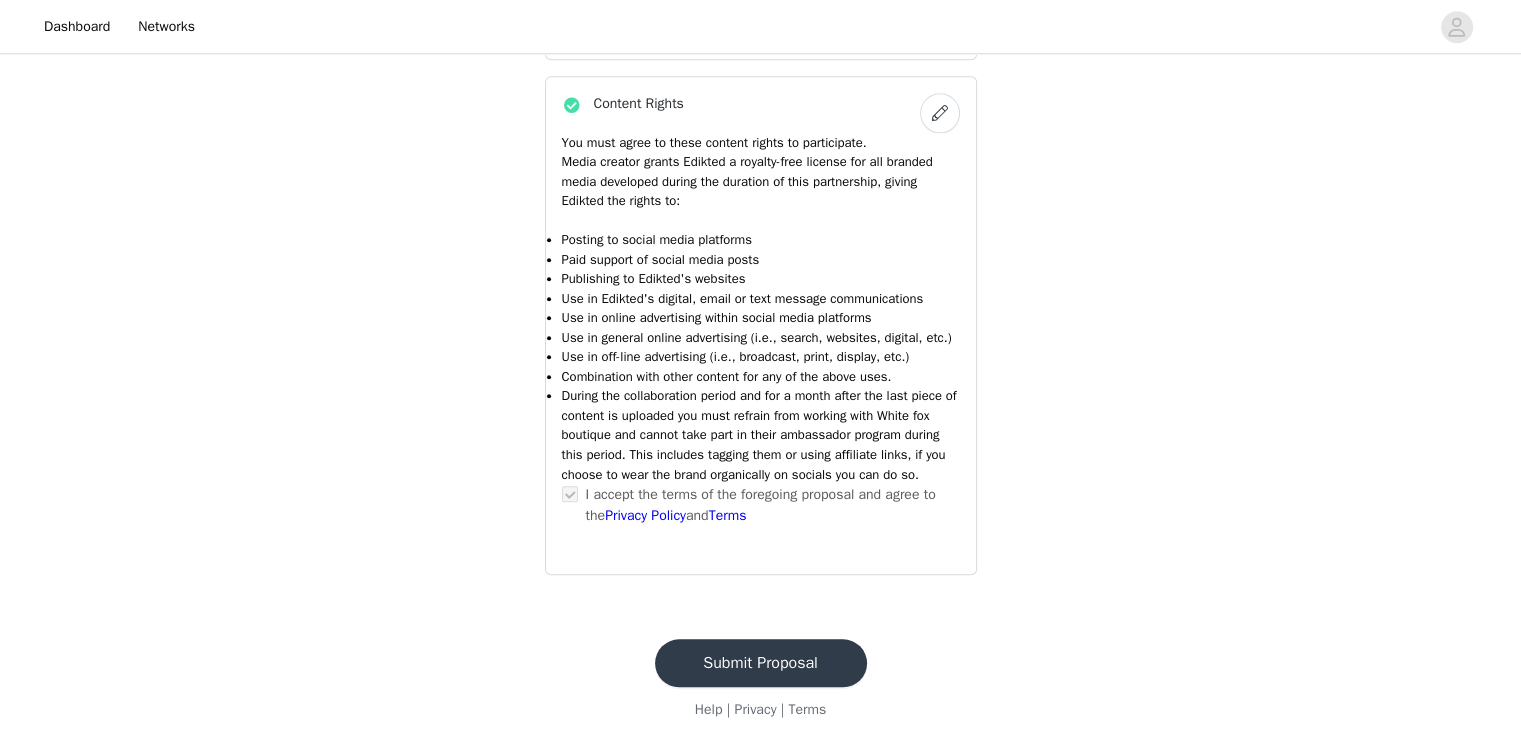 click on "Submit Proposal" at bounding box center [761, 663] 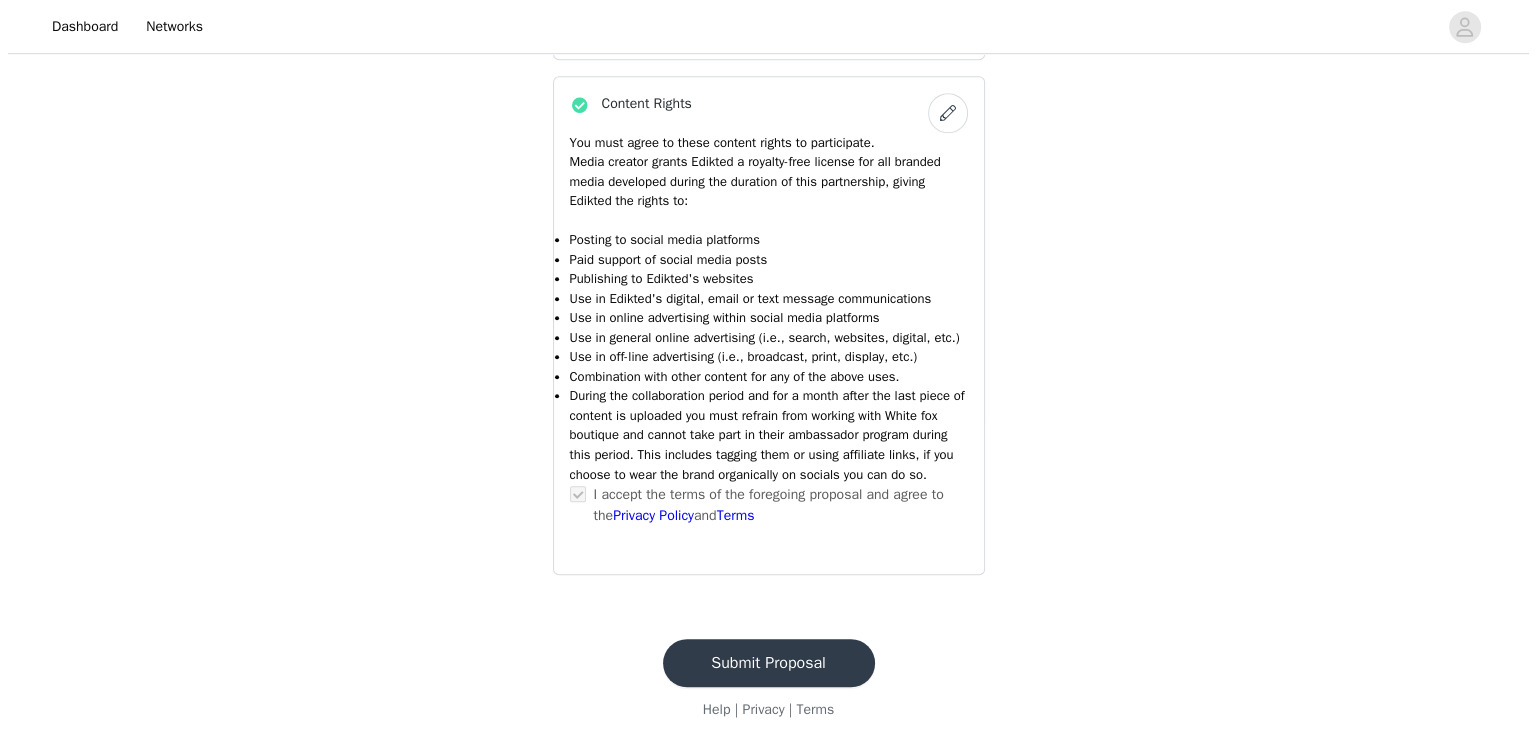 scroll, scrollTop: 0, scrollLeft: 0, axis: both 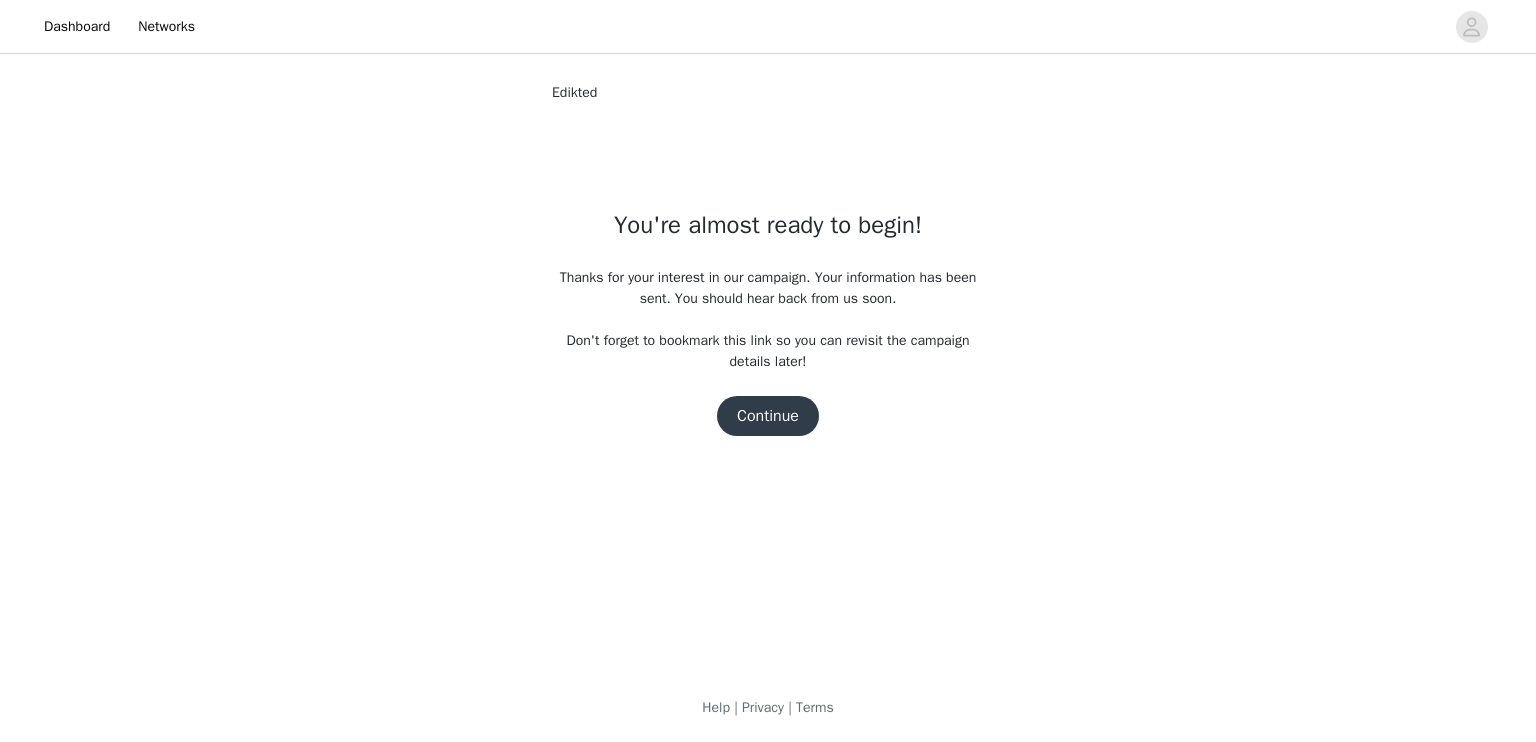 click on "Continue" at bounding box center [768, 416] 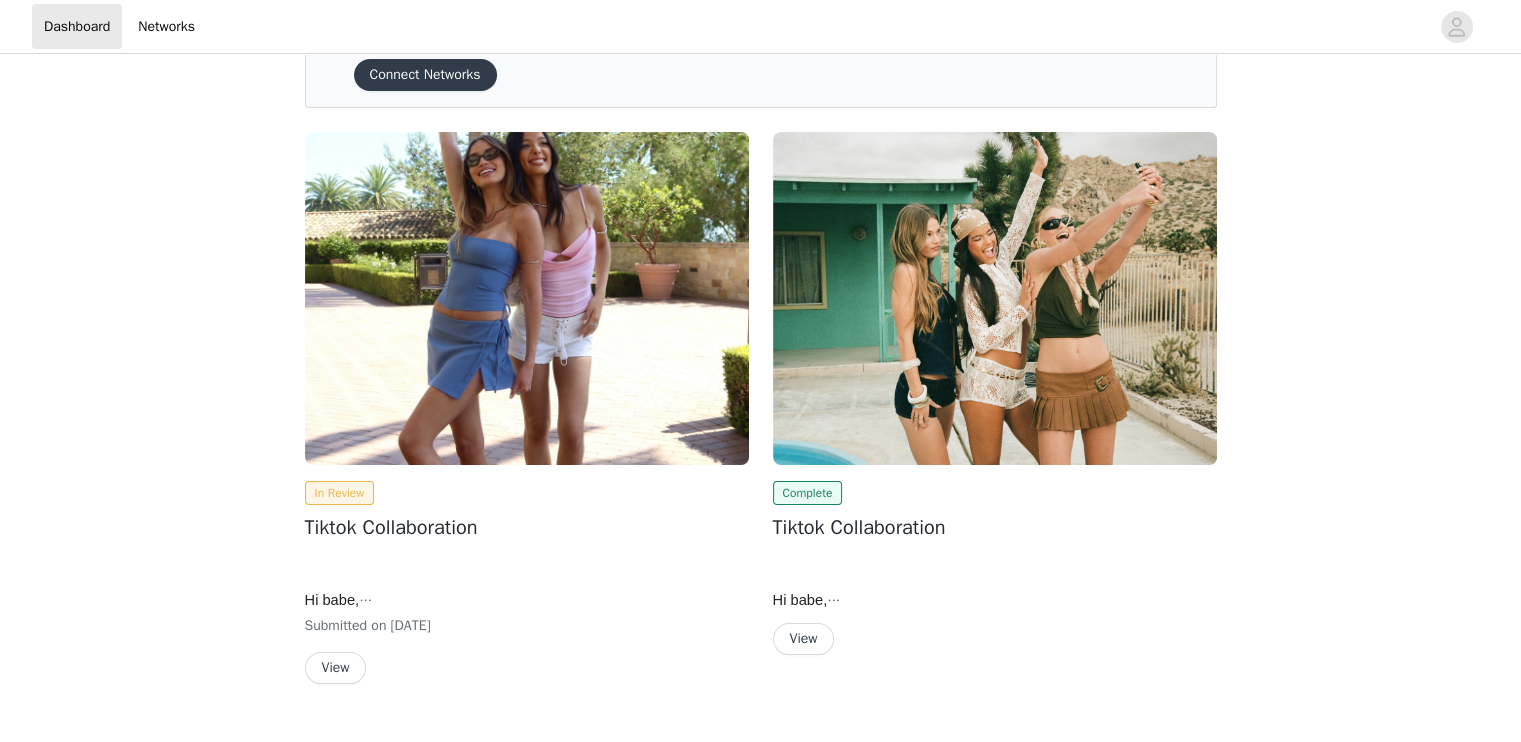 scroll, scrollTop: 135, scrollLeft: 0, axis: vertical 